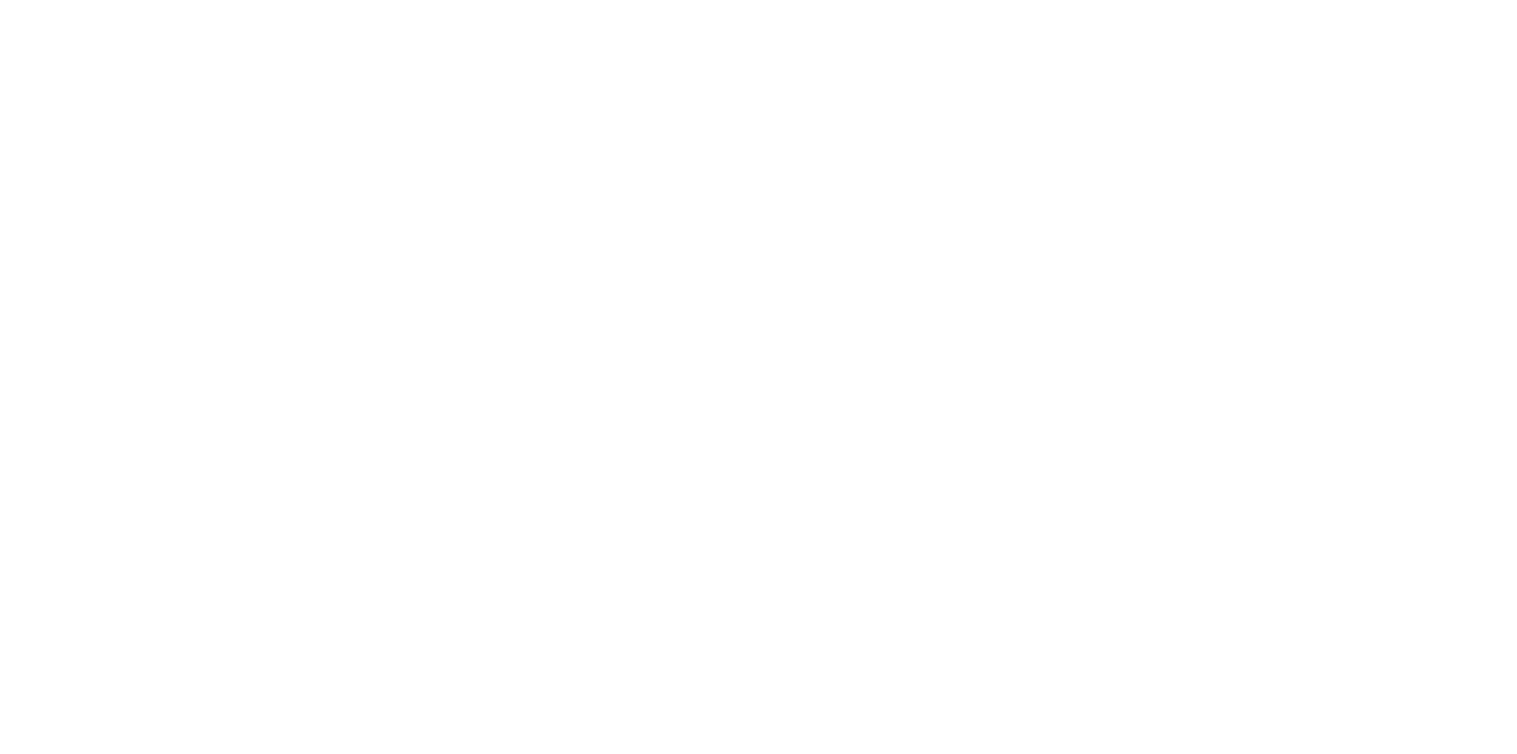 scroll, scrollTop: 0, scrollLeft: 0, axis: both 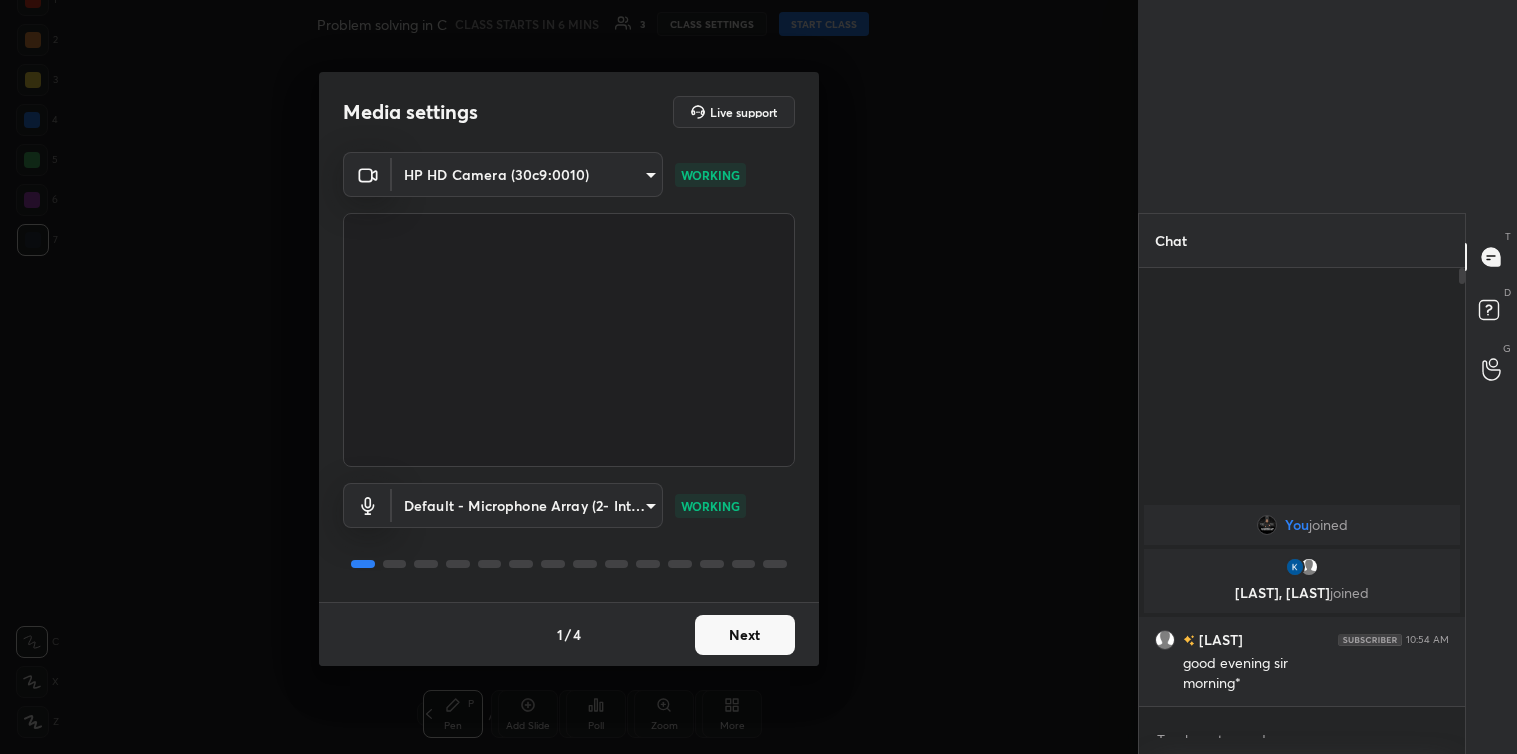 type on "x" 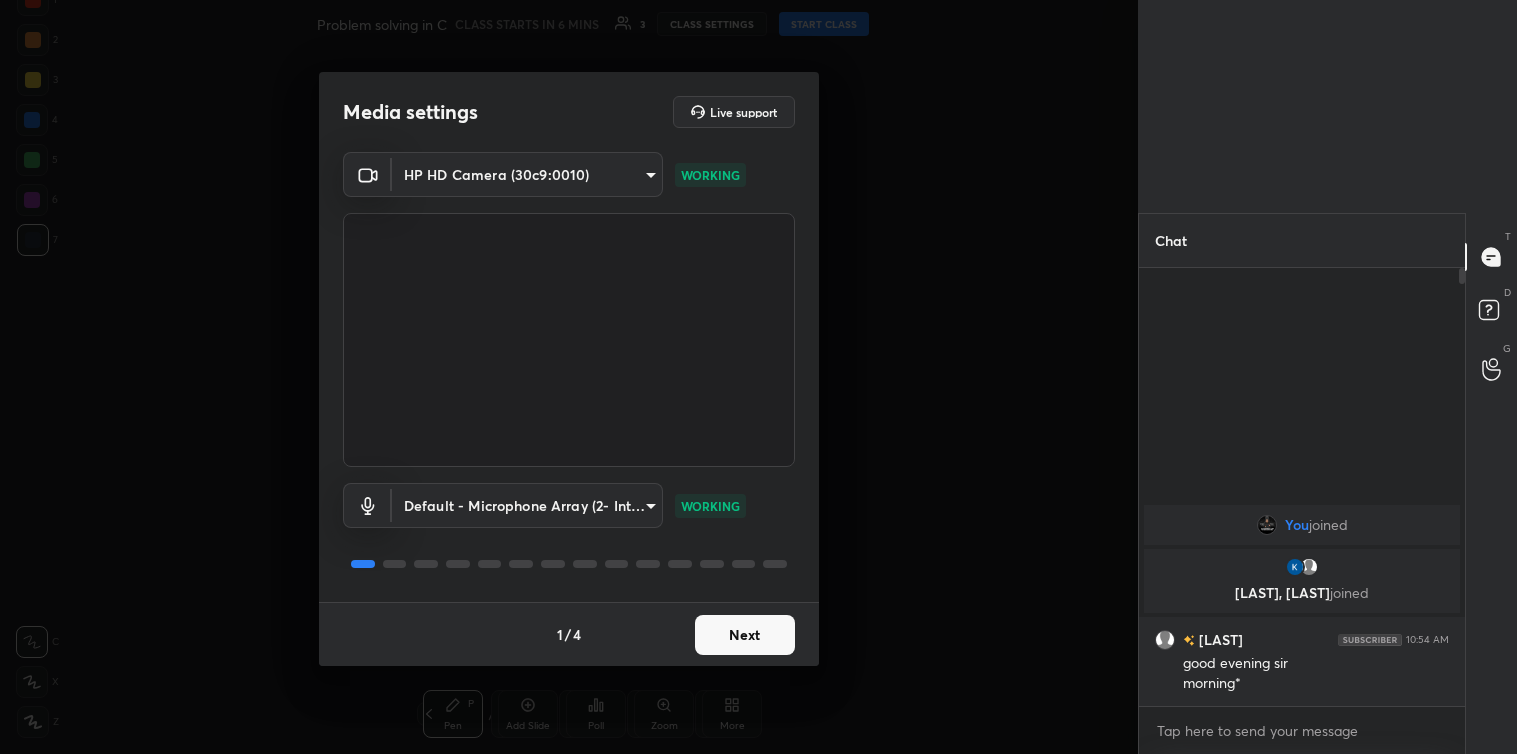 click on "Next" at bounding box center (745, 635) 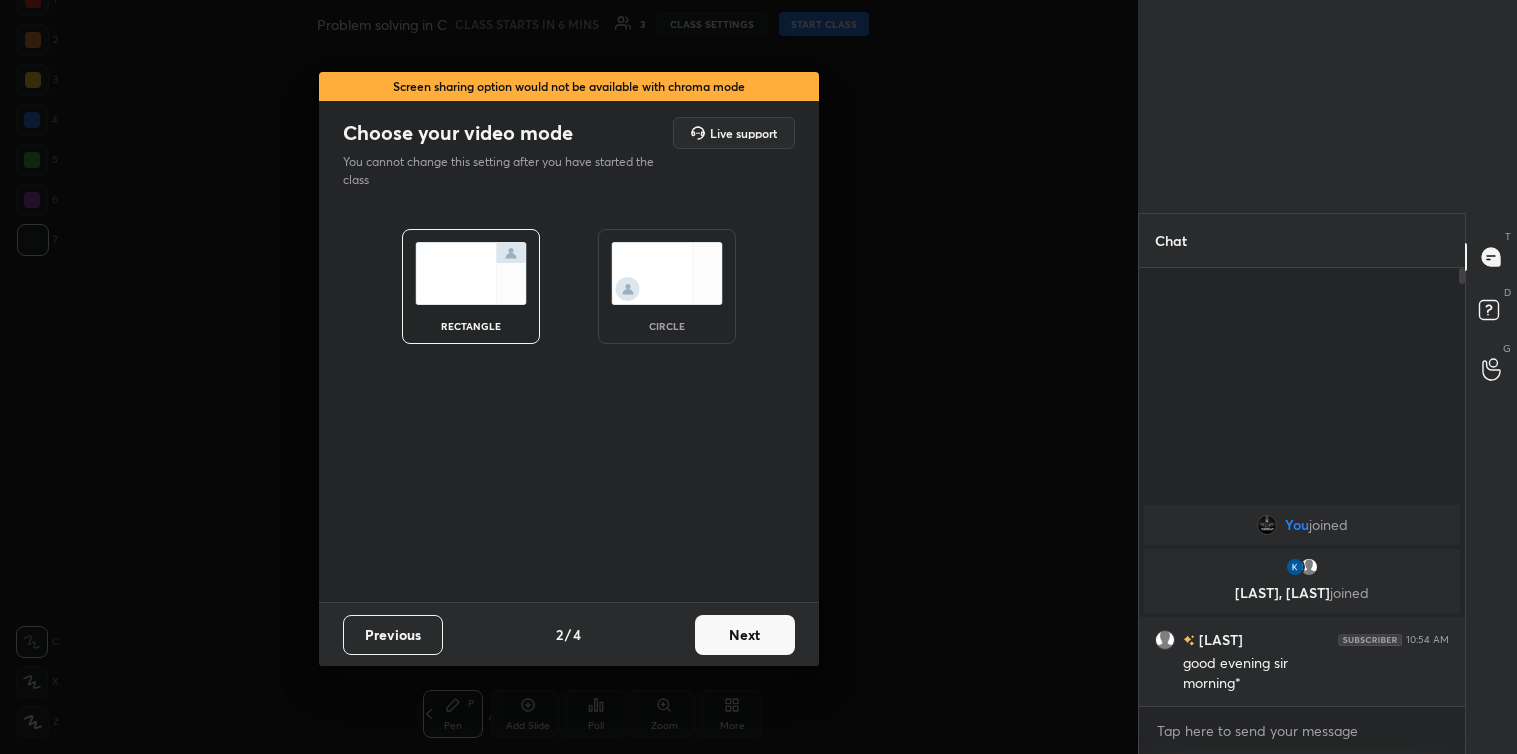 click on "Next" at bounding box center (745, 635) 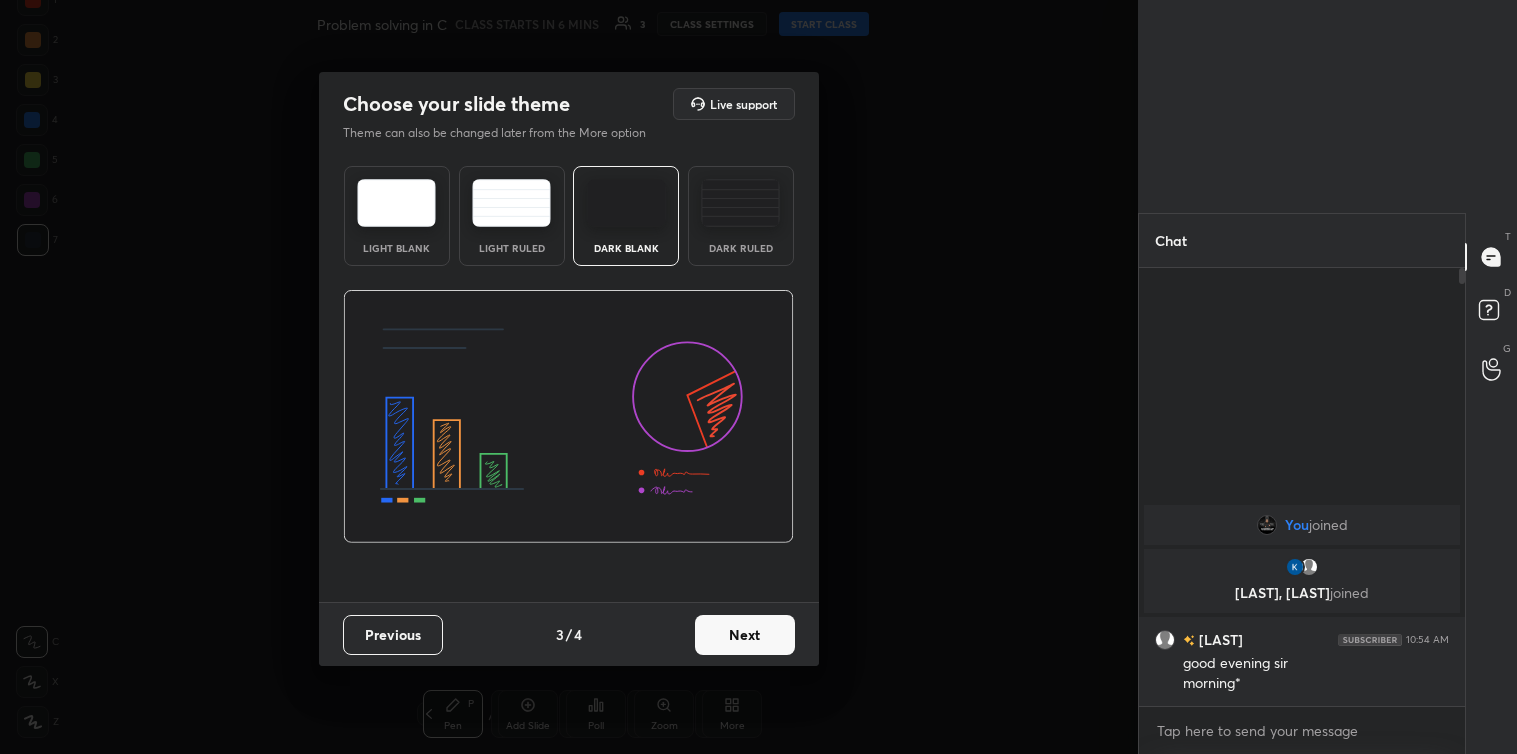 click on "Next" at bounding box center (745, 635) 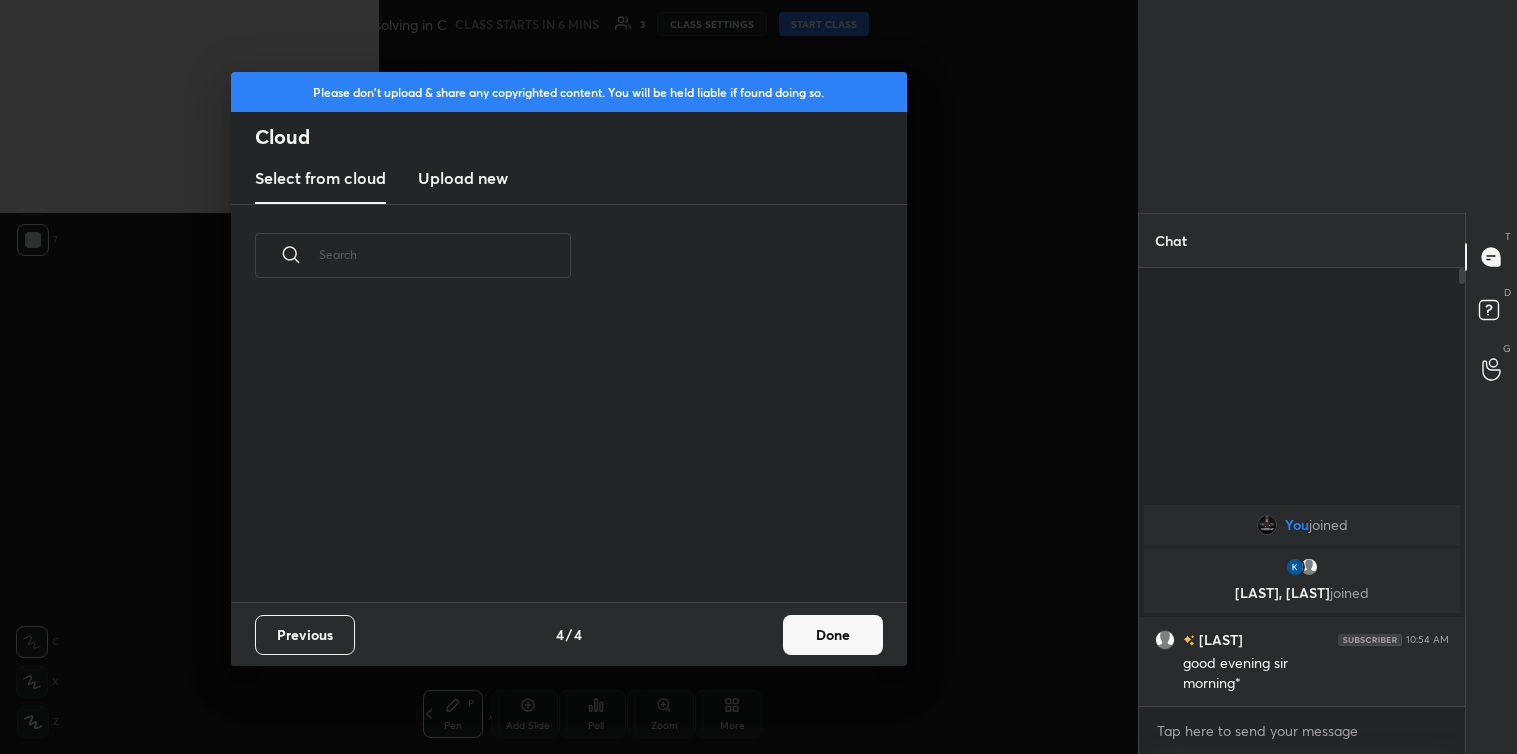 click on "Upload new" at bounding box center (463, 178) 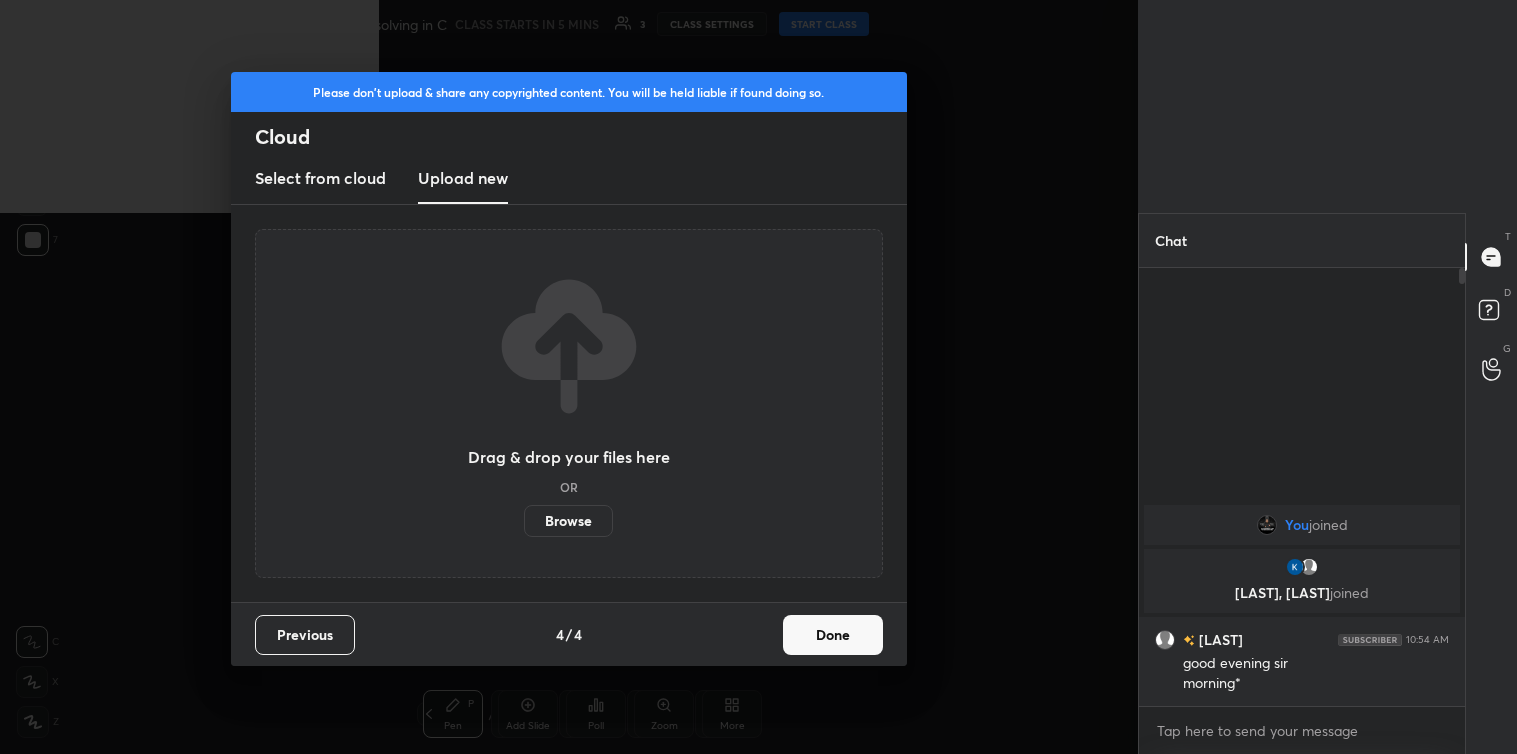 click on "Browse" at bounding box center (568, 521) 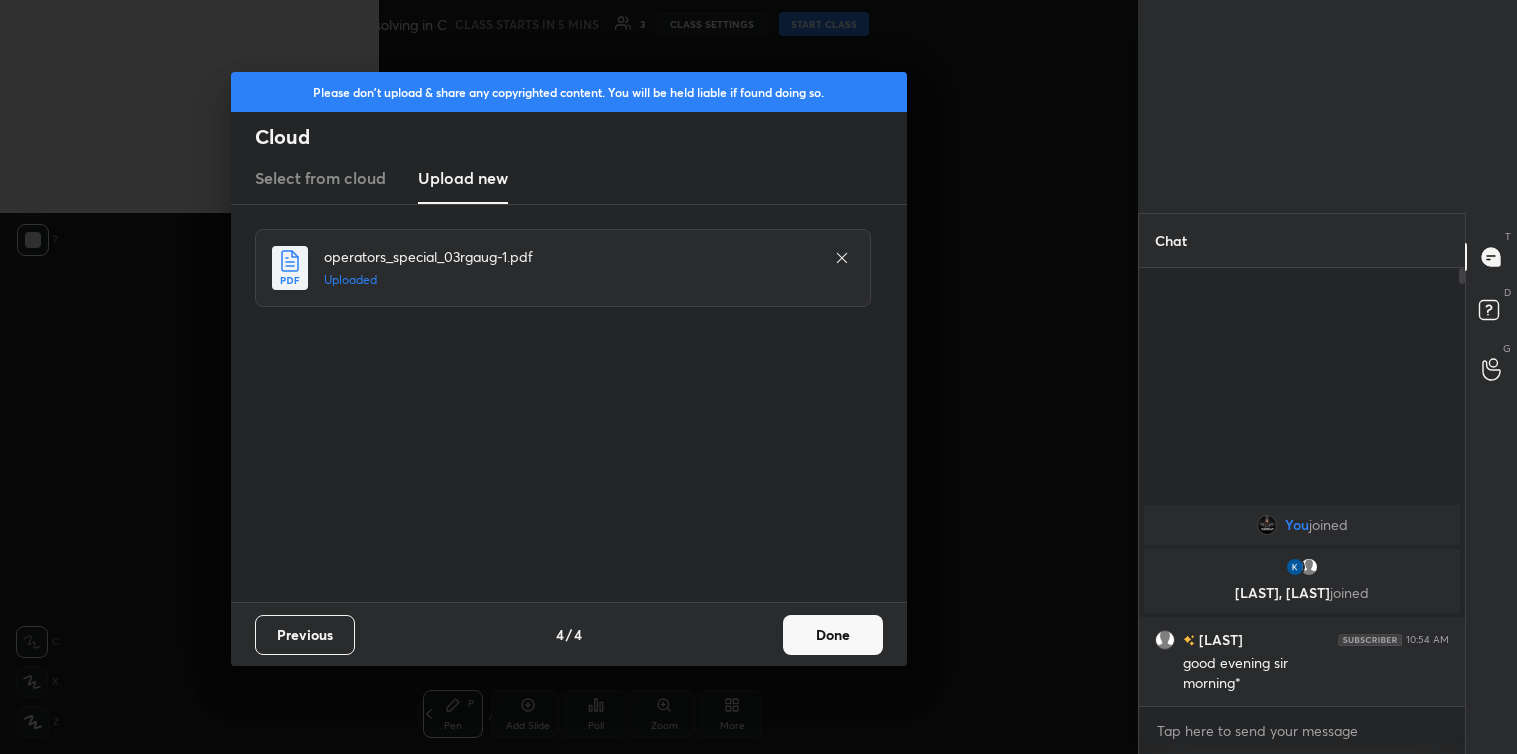 click on "Done" at bounding box center [833, 635] 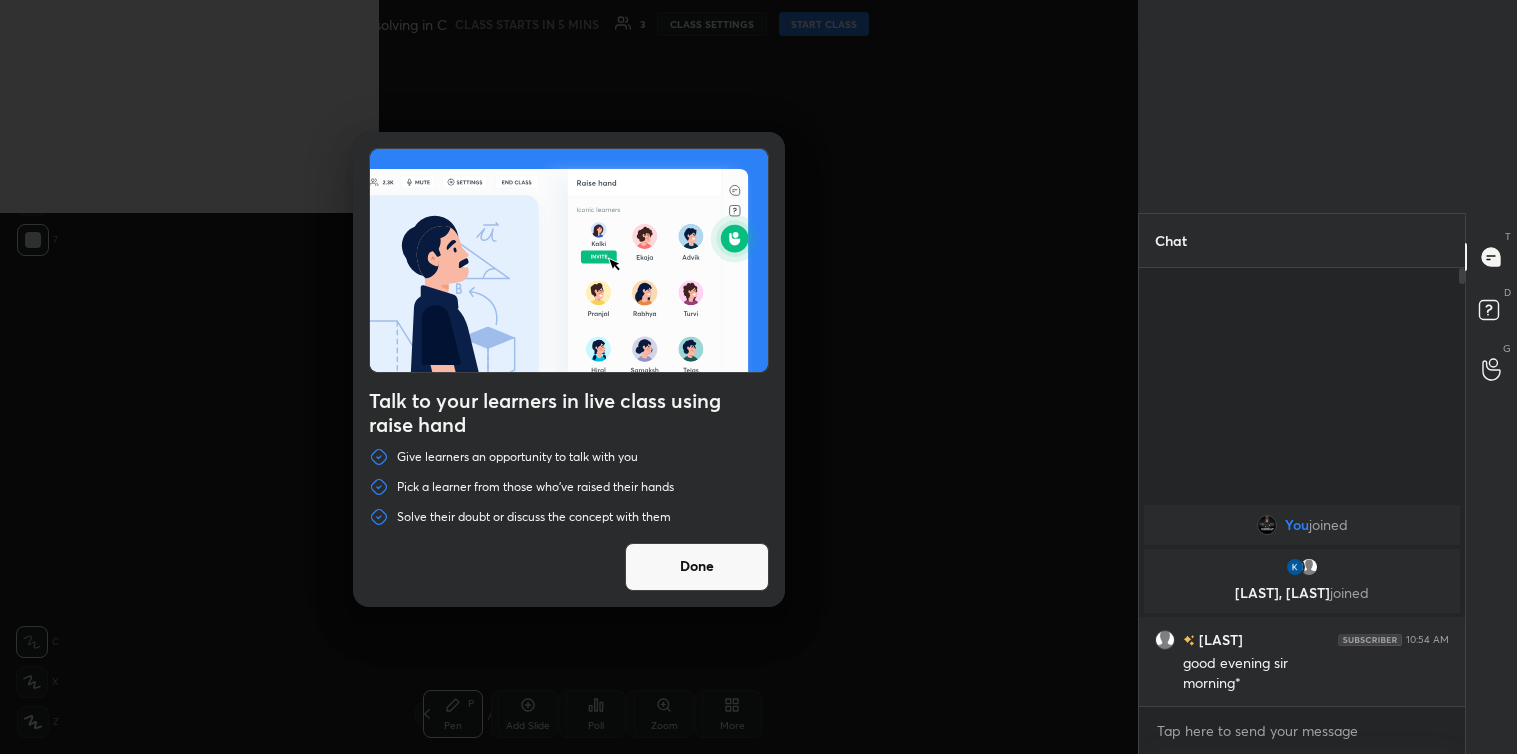 click on "Done" at bounding box center (697, 567) 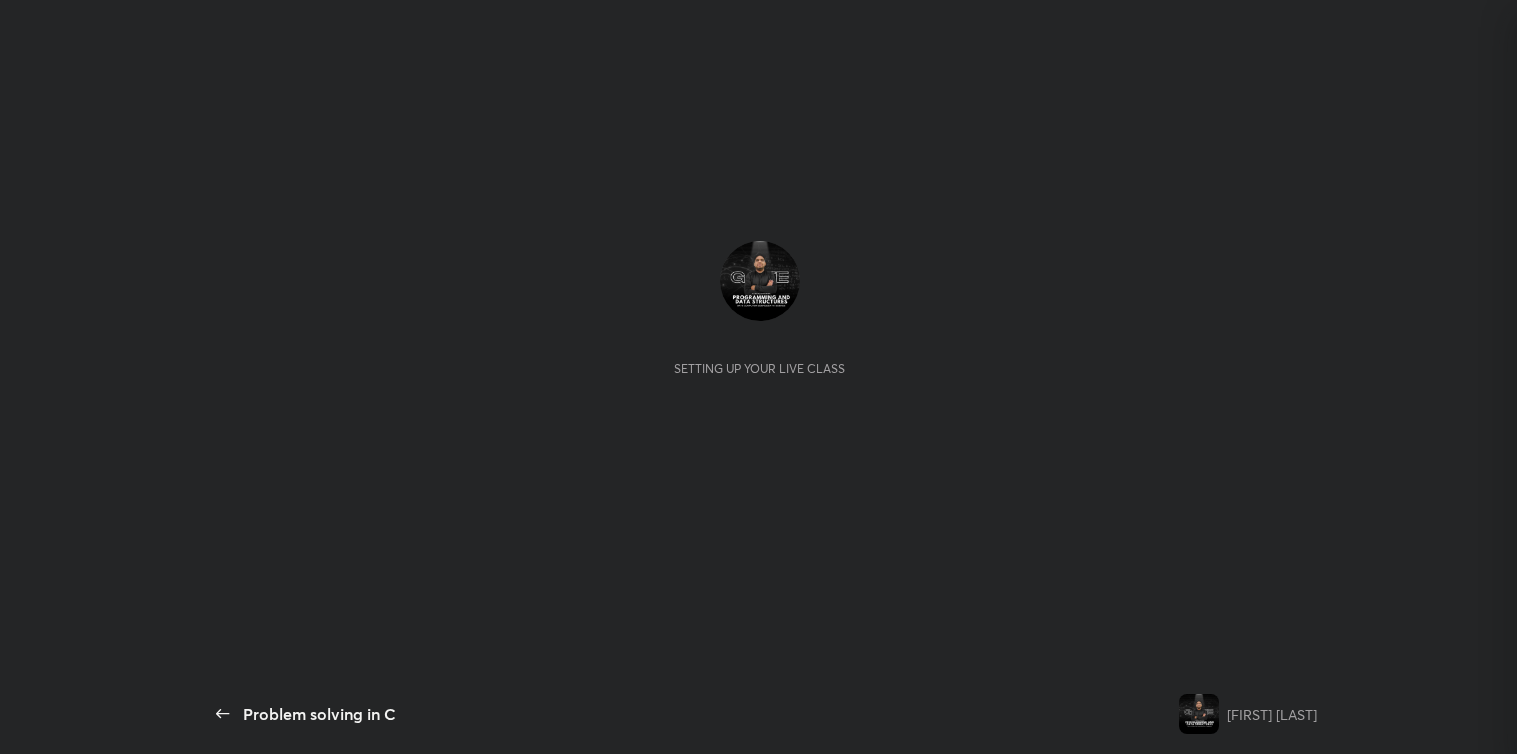 scroll, scrollTop: 0, scrollLeft: 0, axis: both 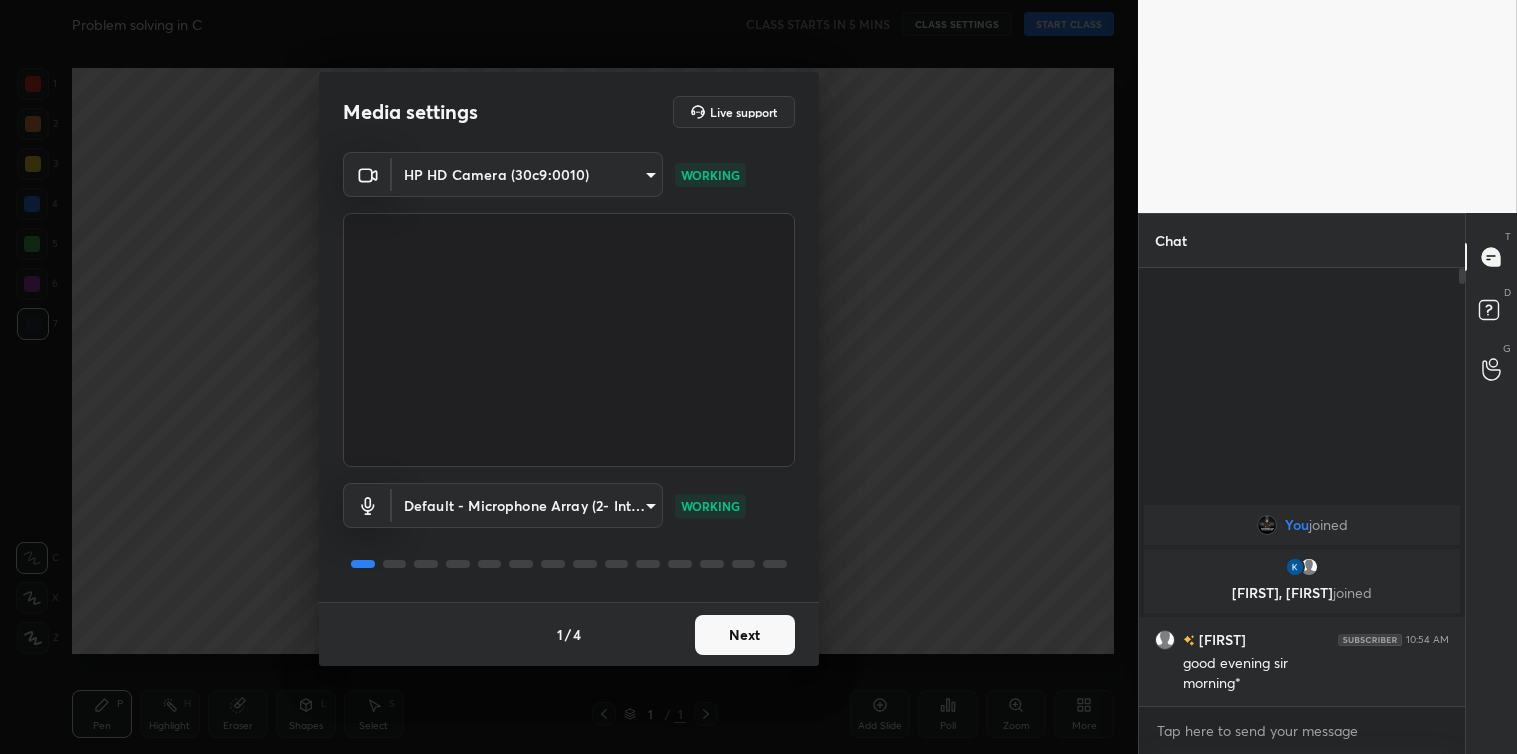 click on "Next" at bounding box center [745, 635] 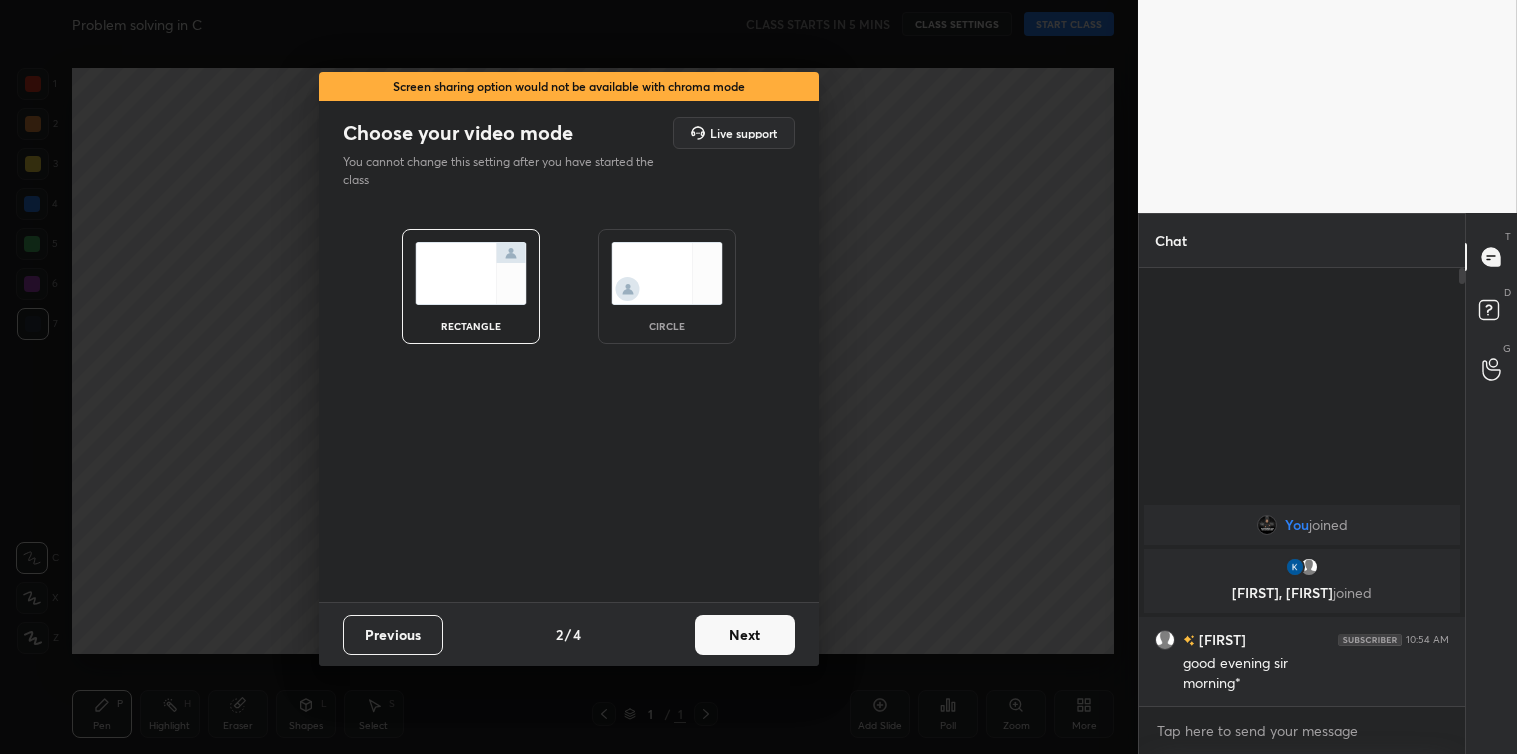 click on "Next" at bounding box center (745, 635) 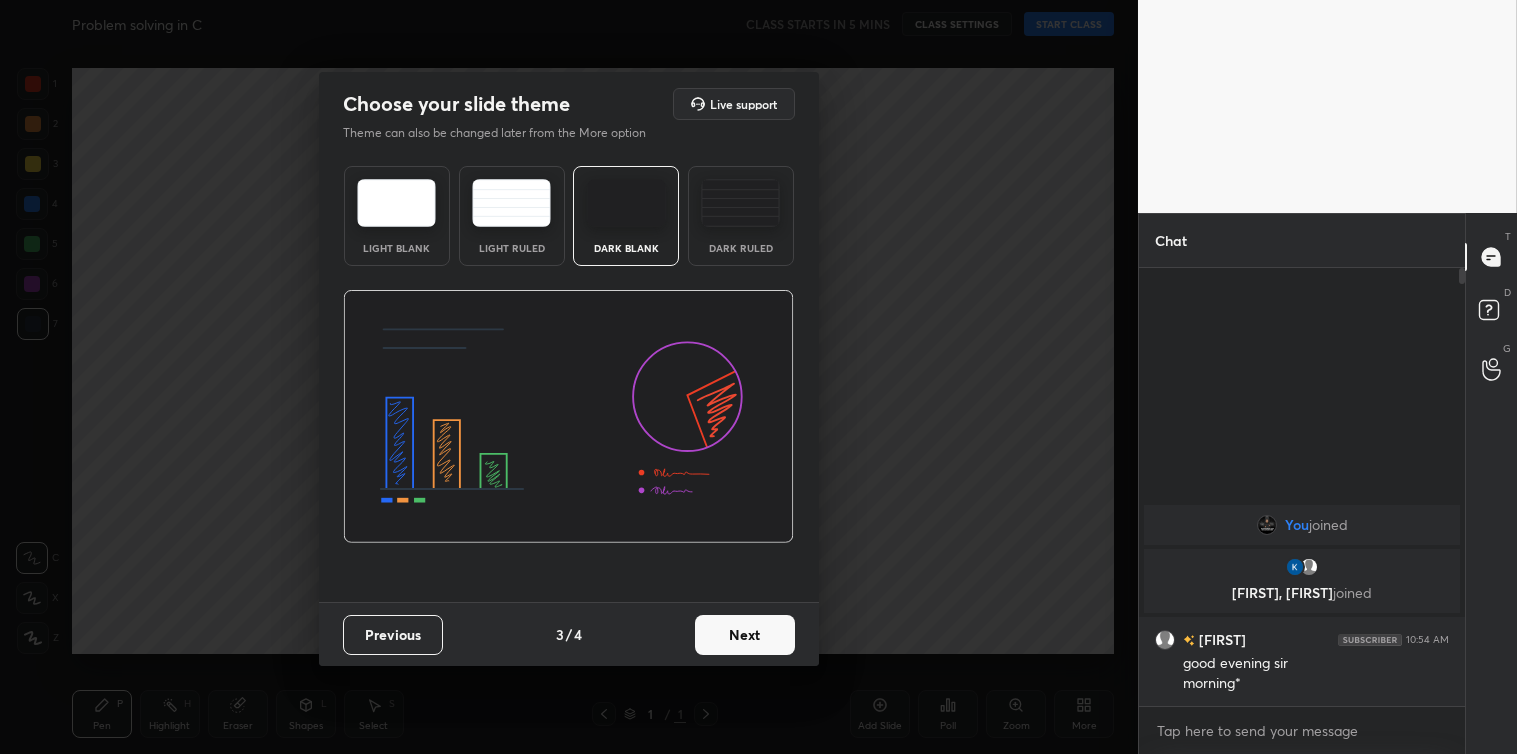 click on "Next" at bounding box center (745, 635) 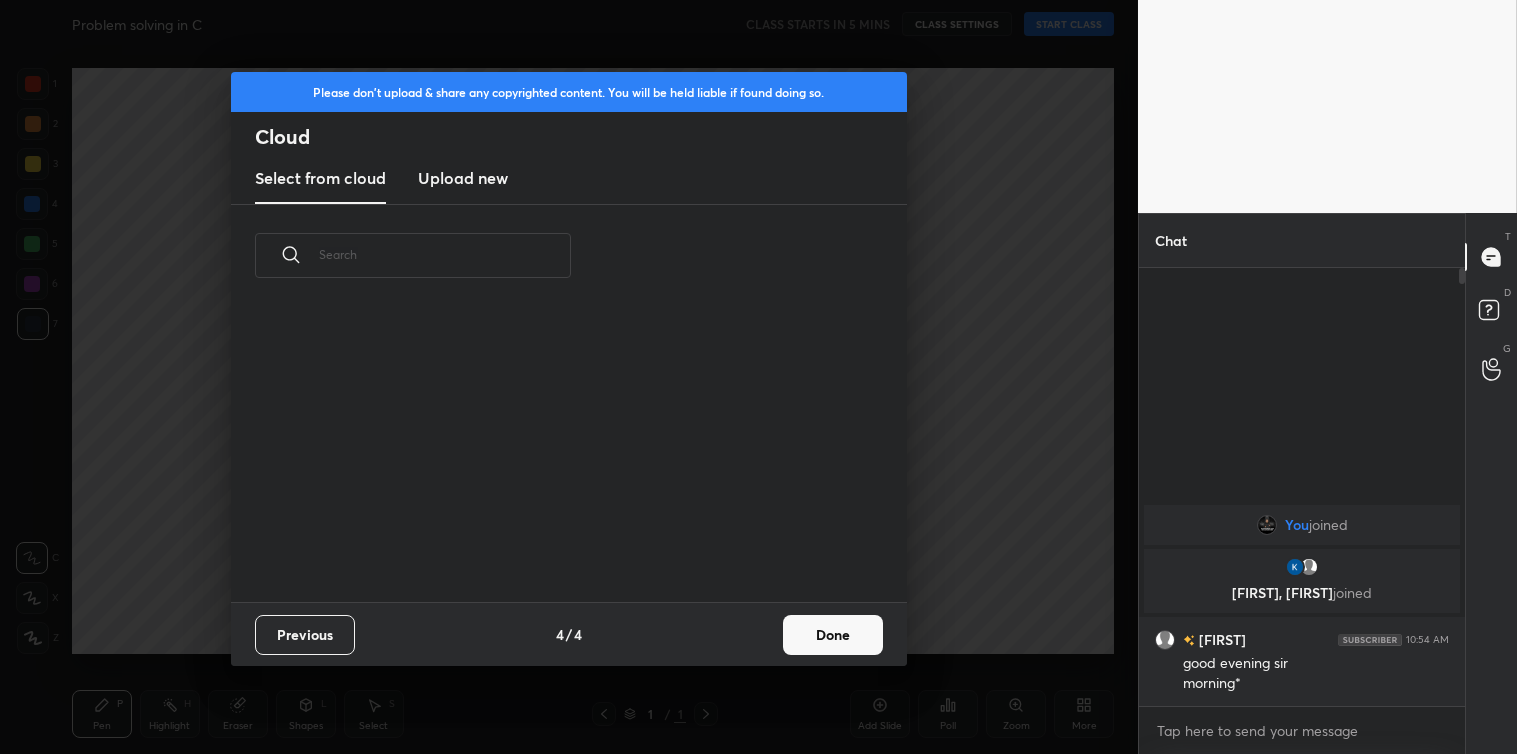 scroll, scrollTop: 6, scrollLeft: 11, axis: both 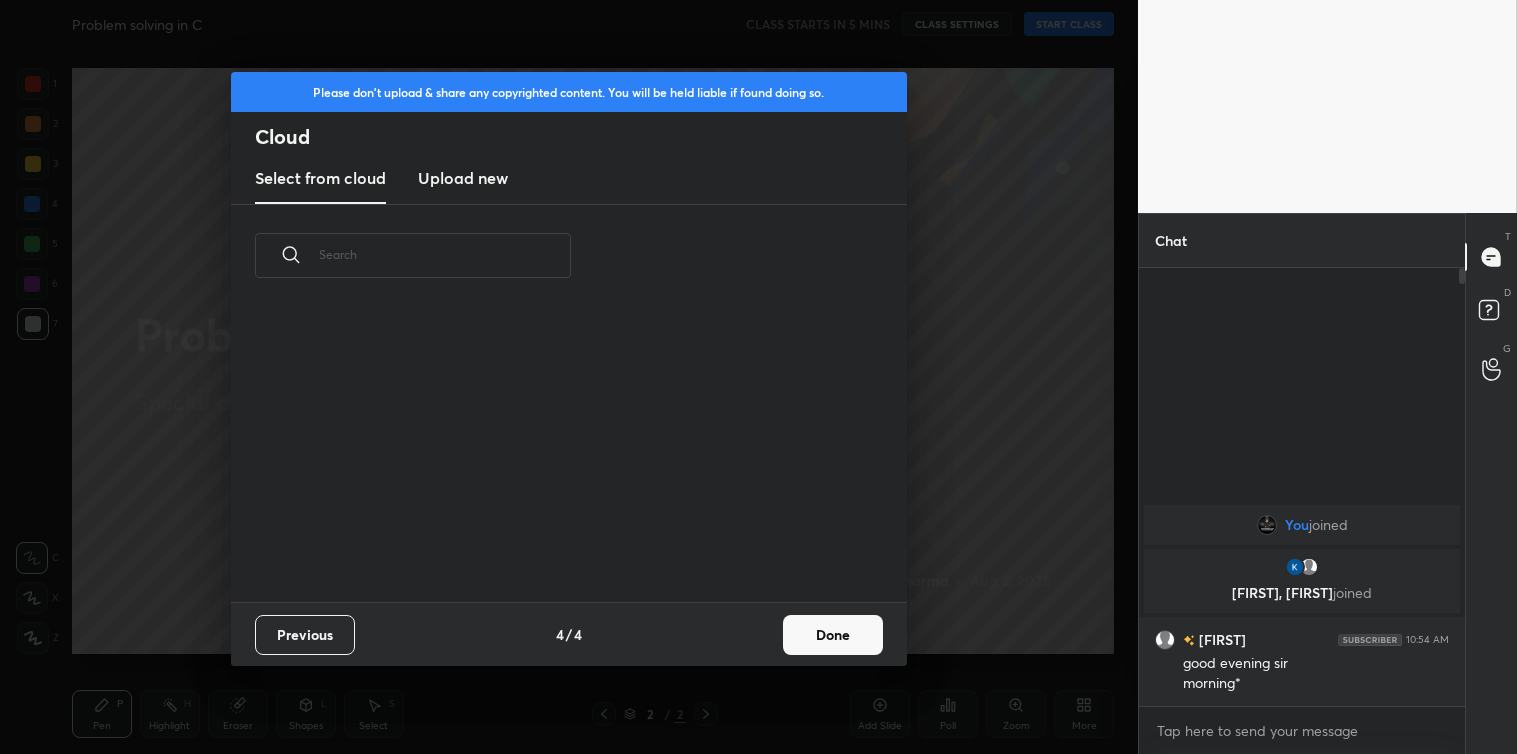 click on "Upload new" at bounding box center (463, 178) 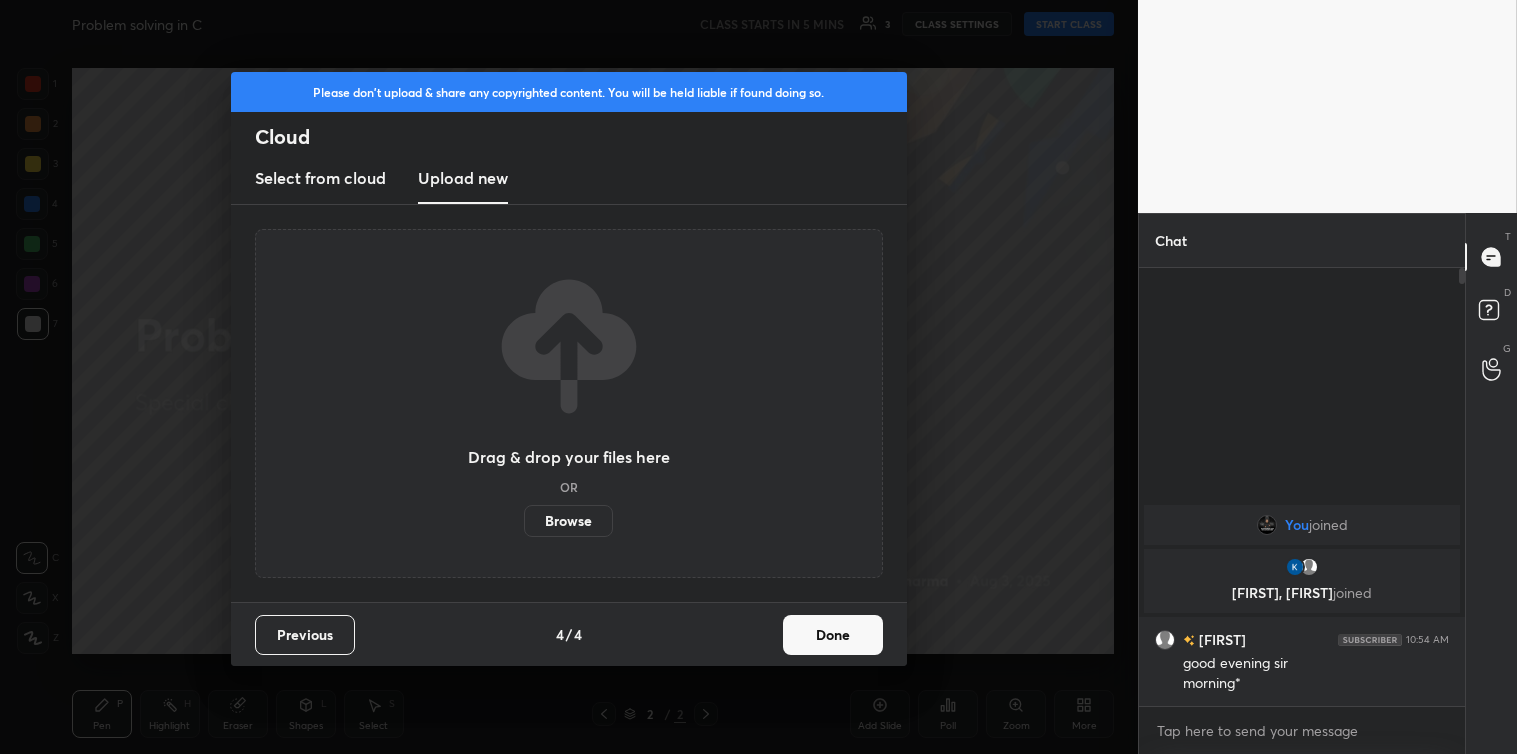 click on "Browse" at bounding box center (568, 521) 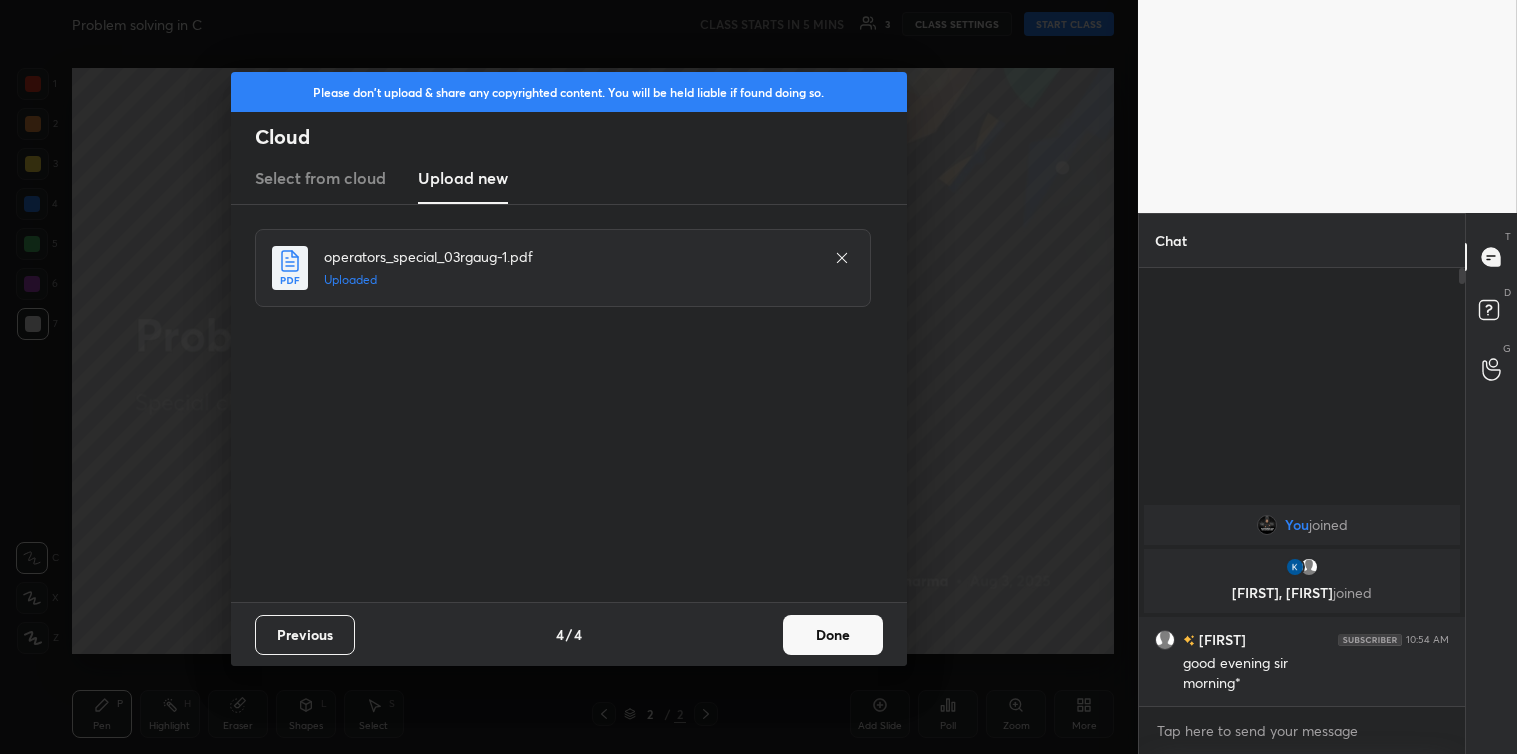 click on "Done" at bounding box center [833, 635] 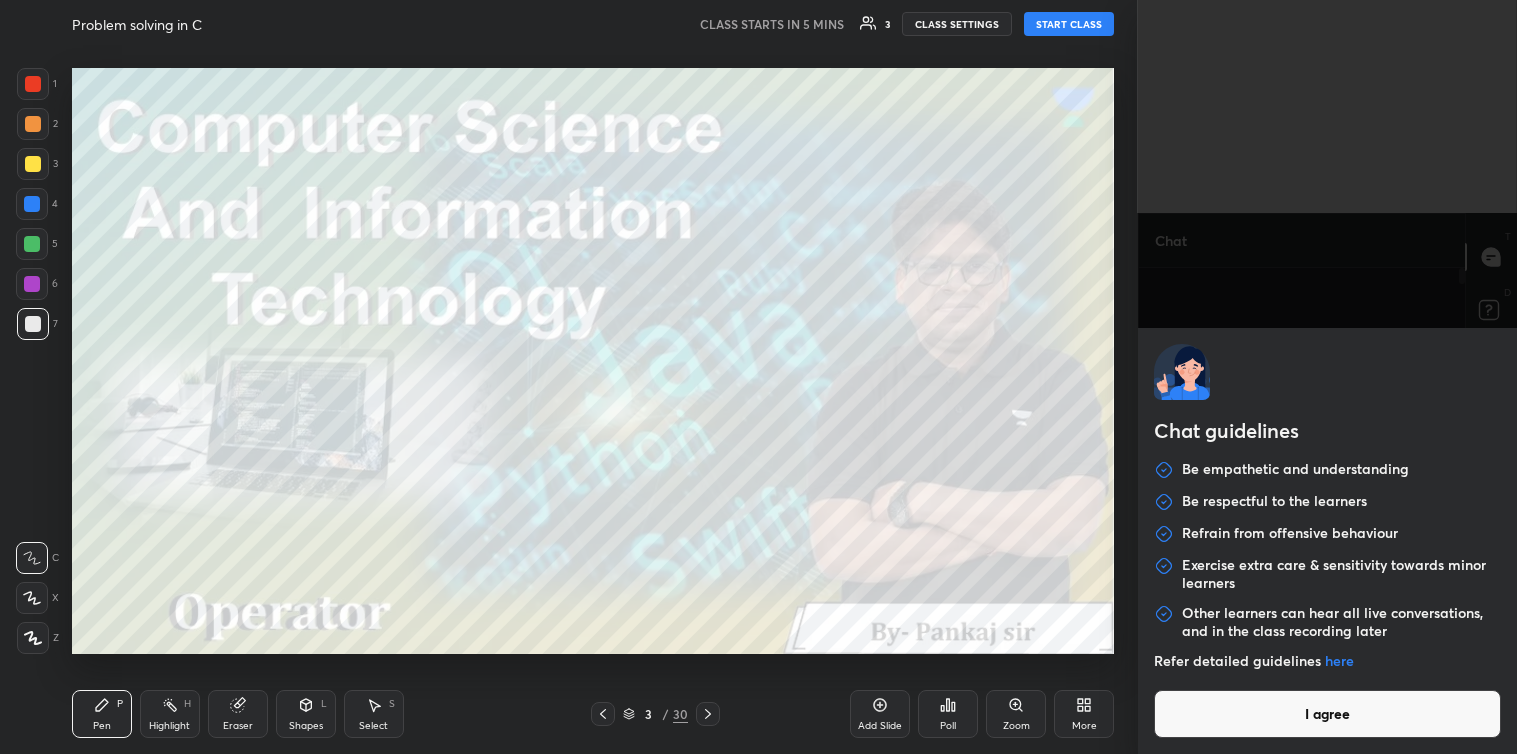 click on "[FIRST], [FIRST]" at bounding box center (758, 377) 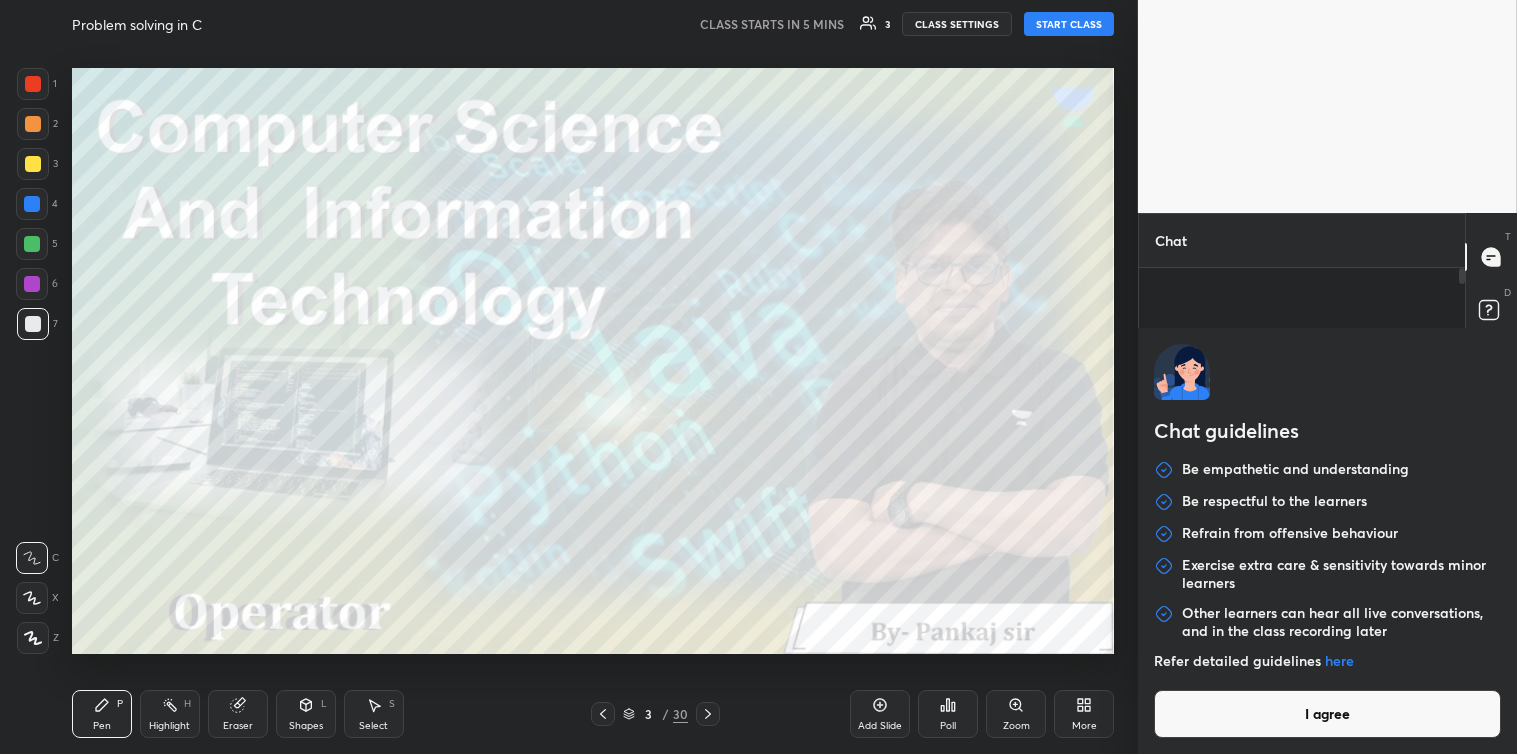 type on "x" 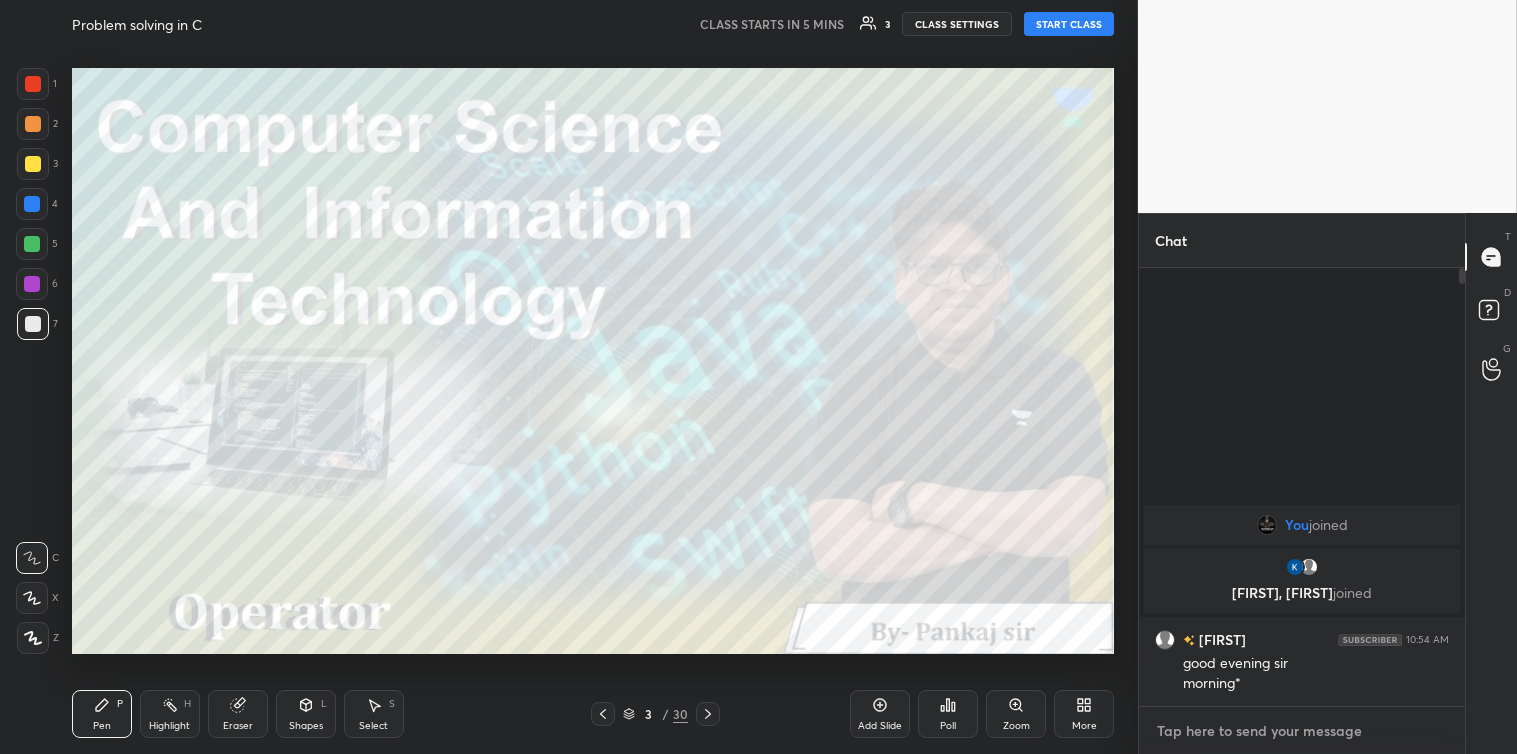 click at bounding box center (1302, 731) 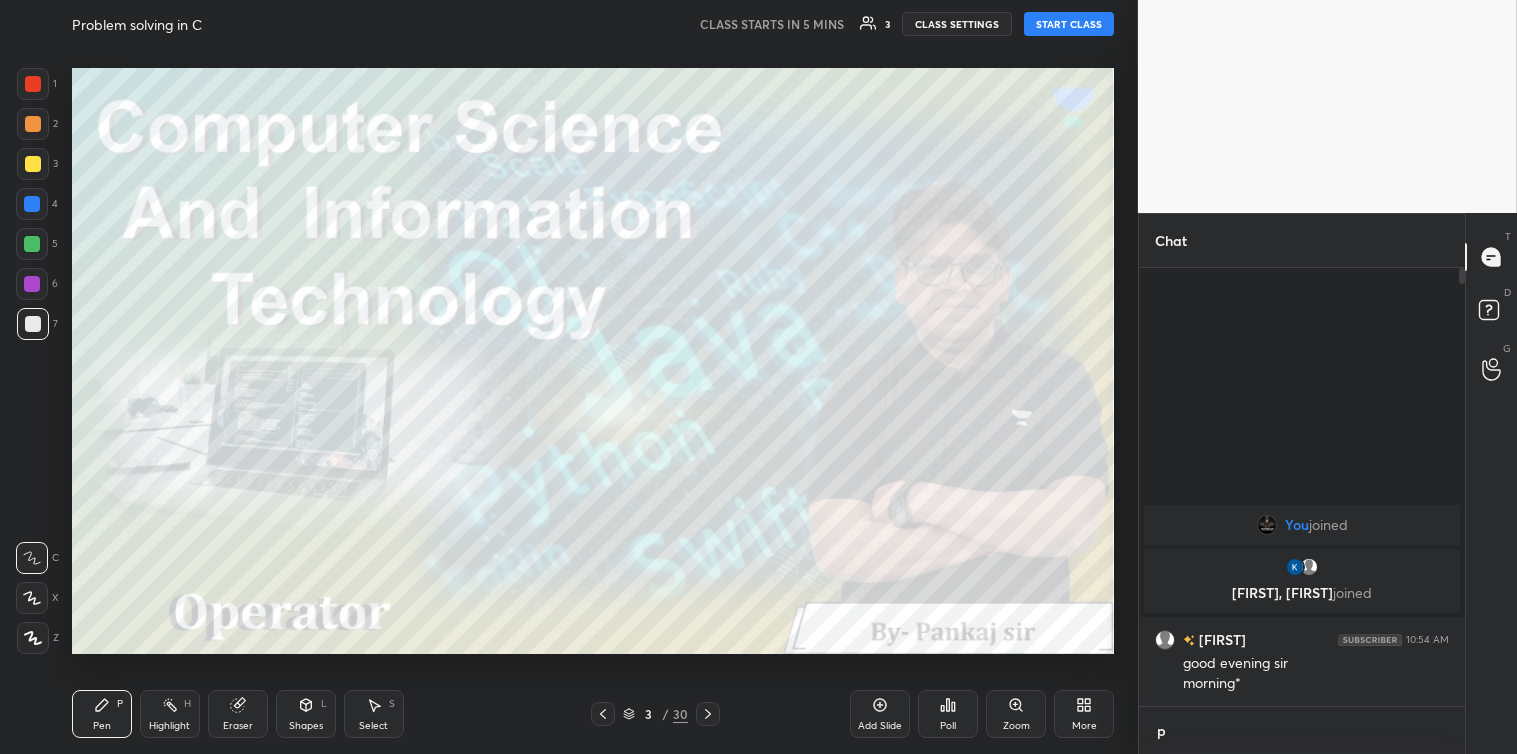 scroll, scrollTop: 426, scrollLeft: 320, axis: both 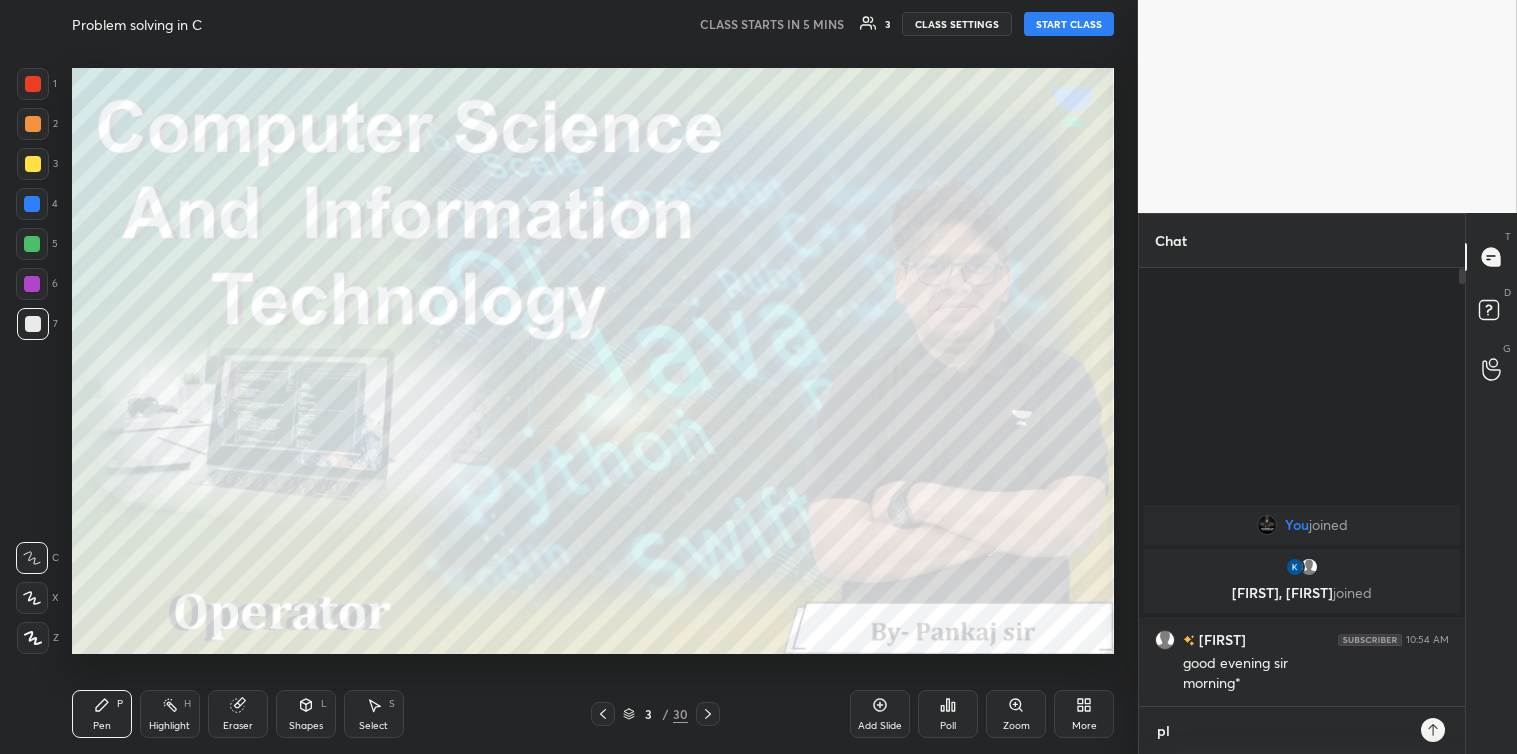 type on "ple" 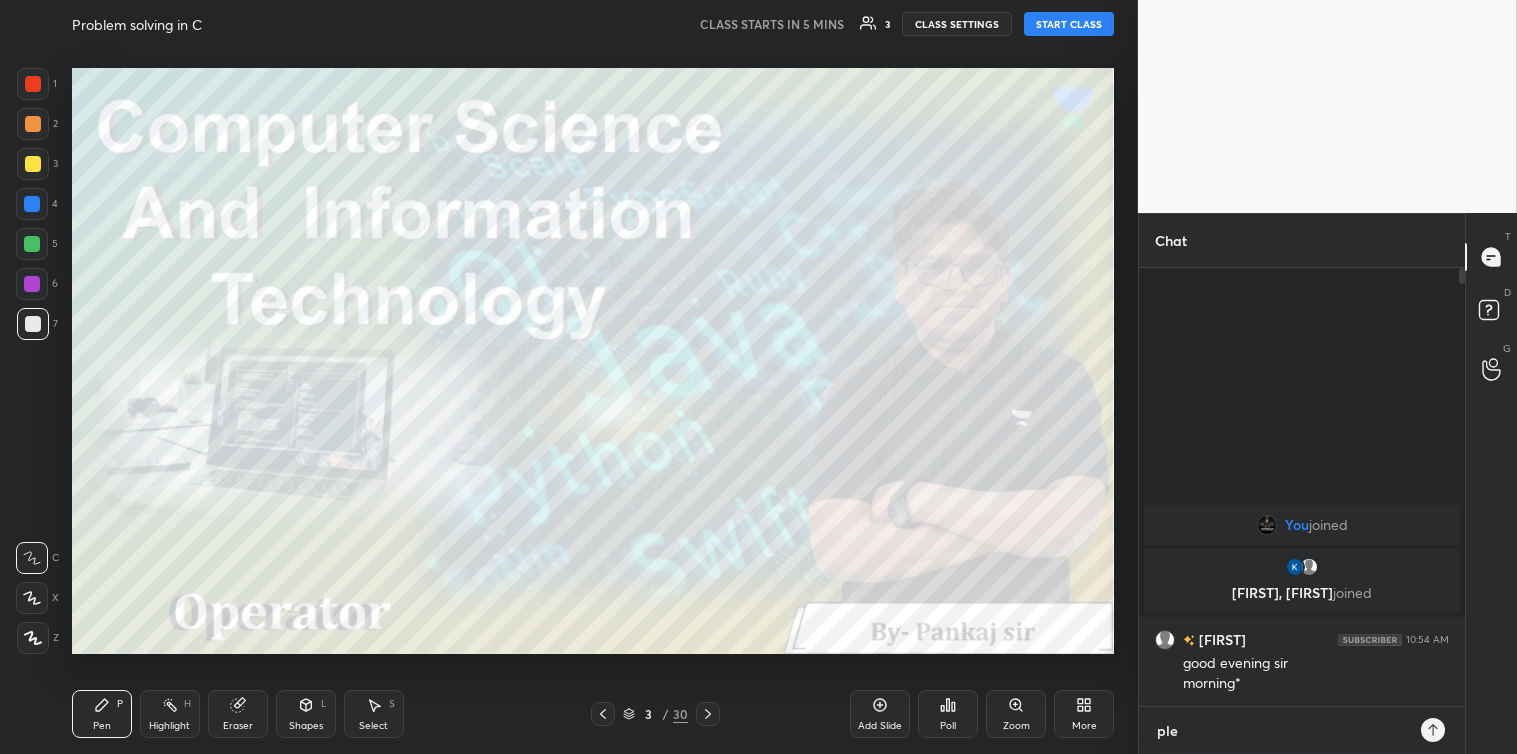 type on "ple" 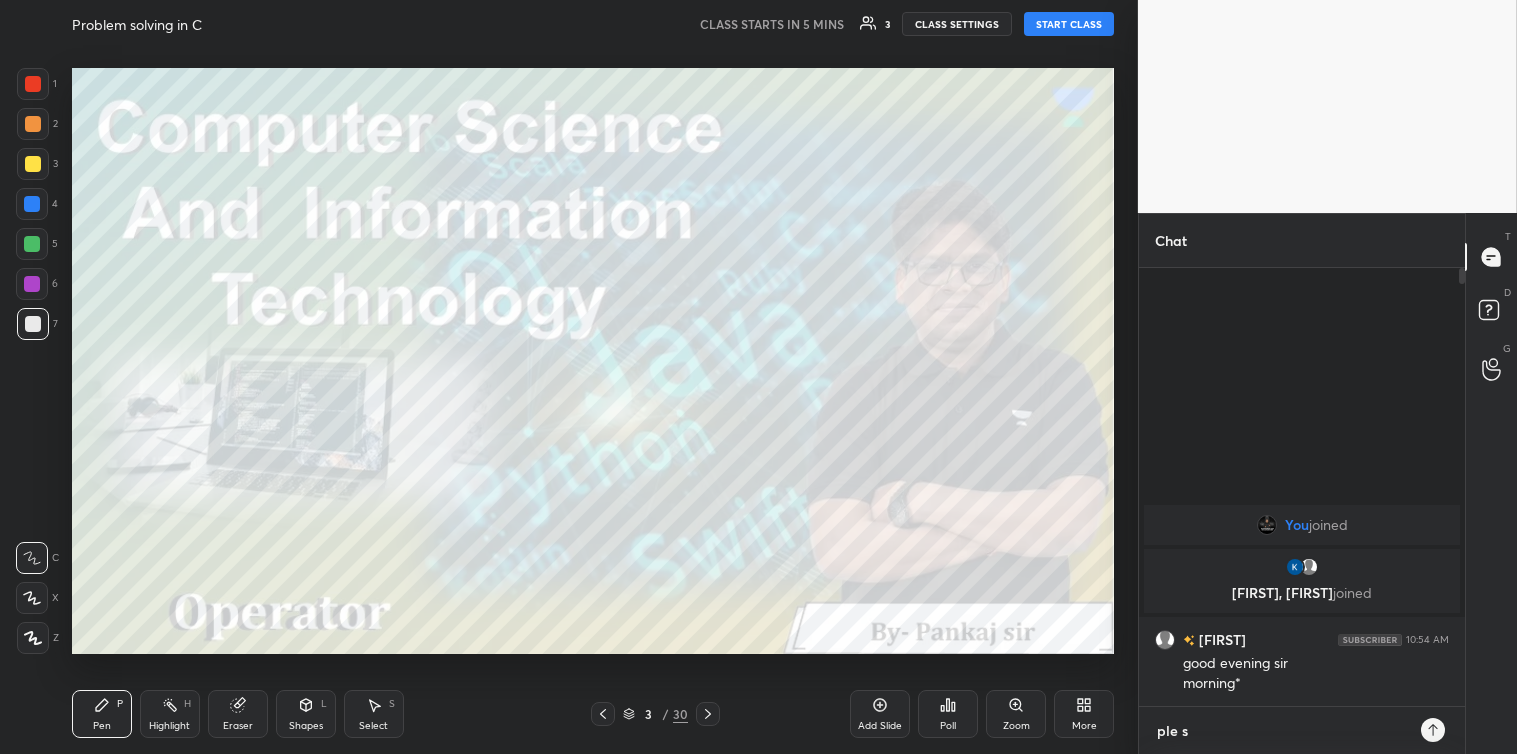 type on "ple sh" 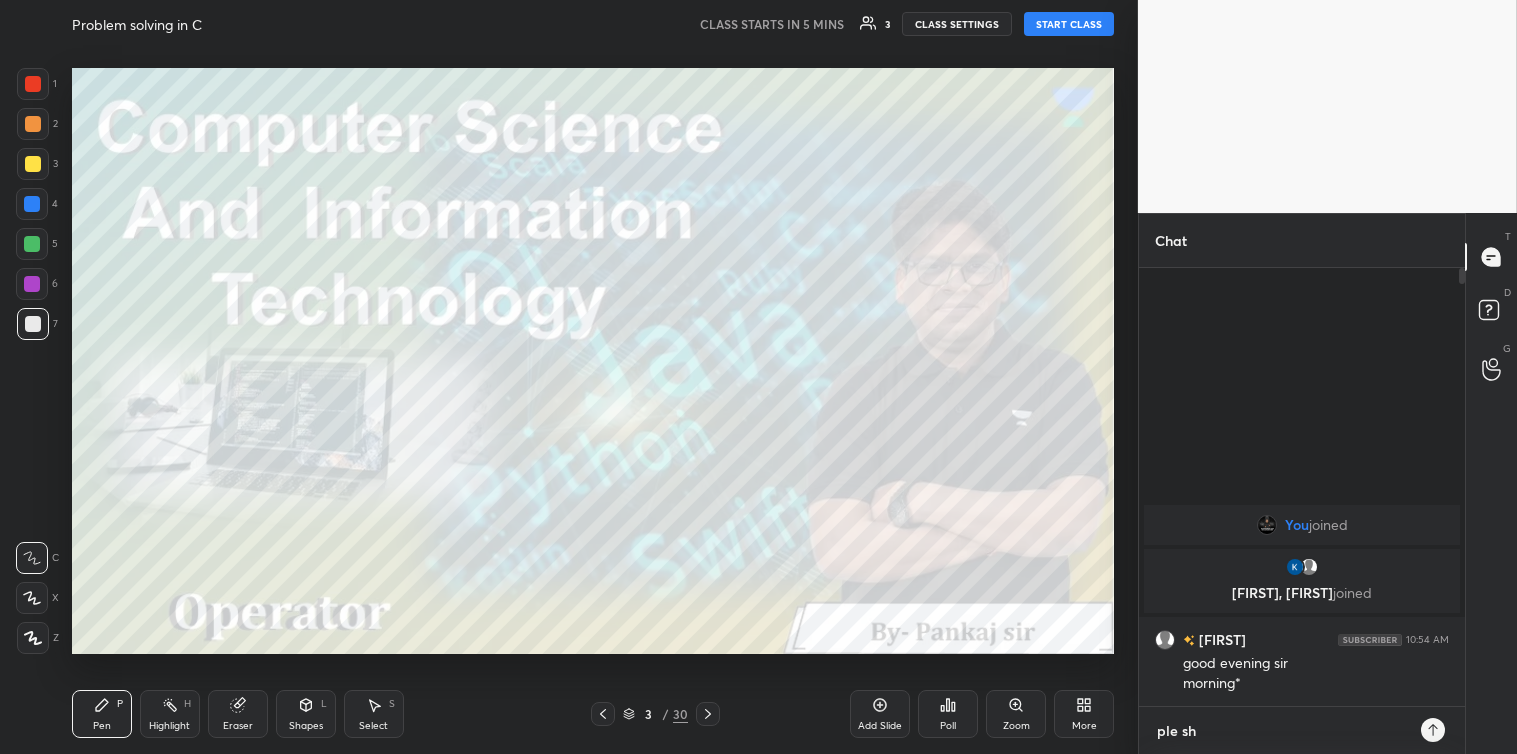type on "ple sha" 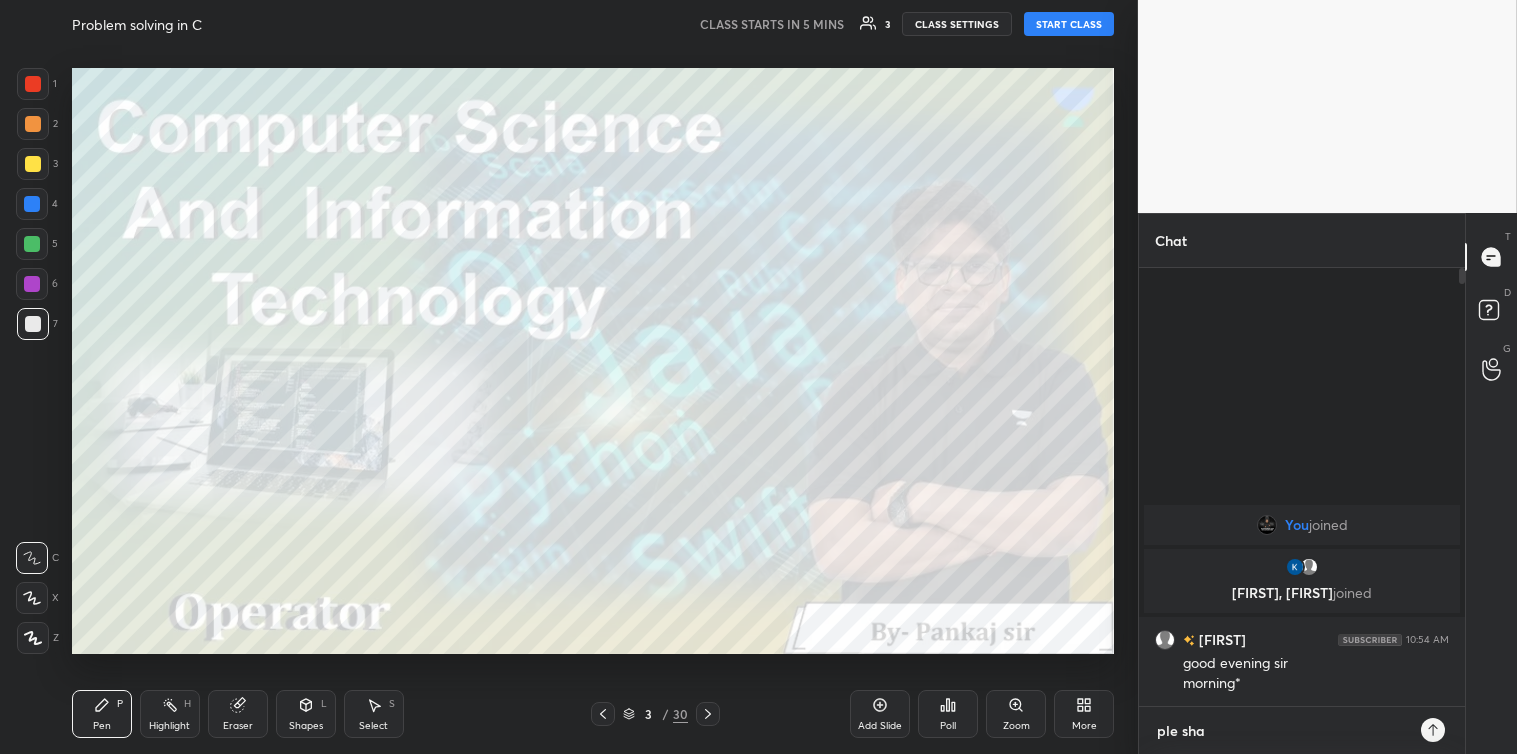 type on "ple shar" 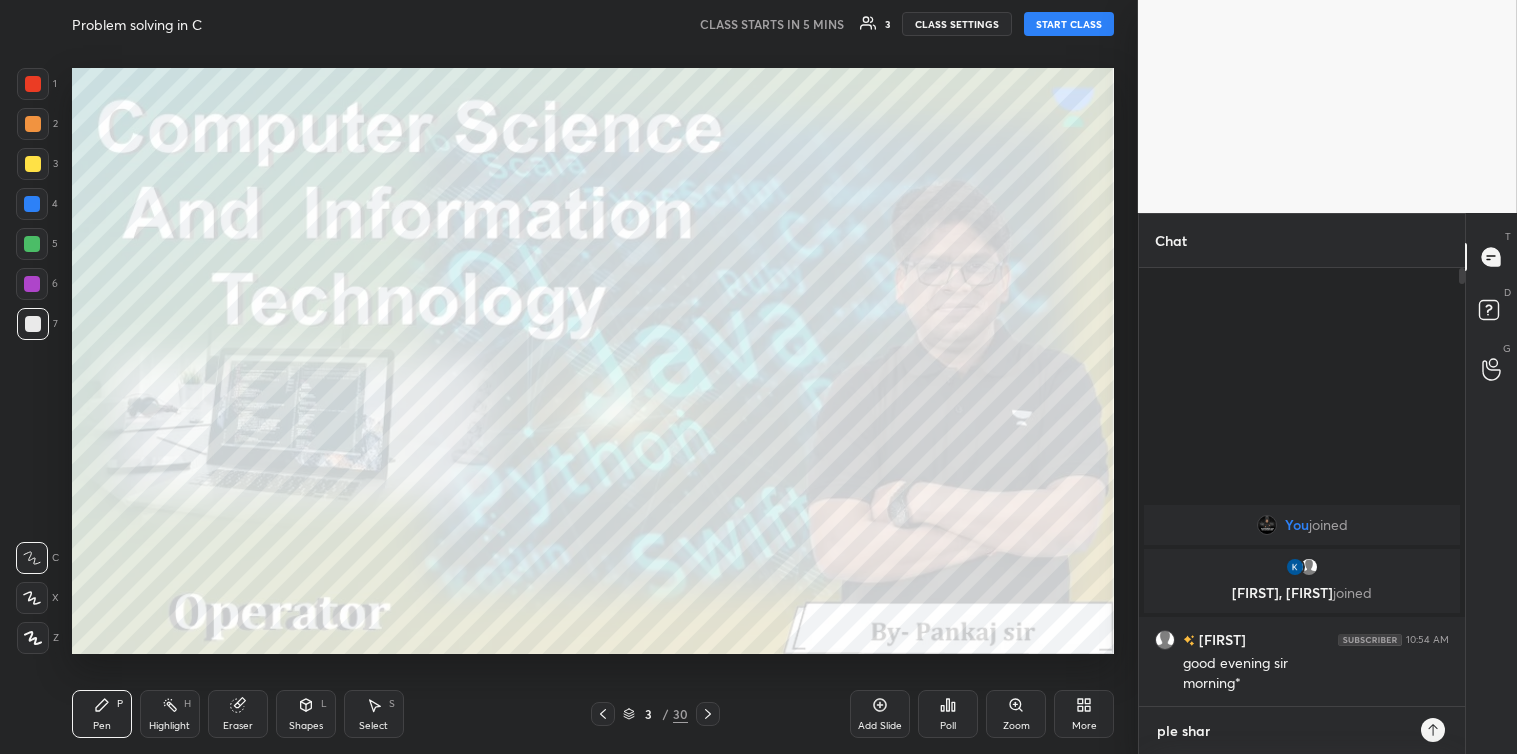 type on "1 2 3 4 5 6 7 C X Z C X Z E E Erase all   H H LIVE Problem solving in C 01:05:03 /  02:30:00 22 mute CLASS SETTINGS End Class 0 ° Undo Copy Paste here Duplicate Duplicate to new slide Delete Selection deleted Setting up your live class Poll for   secs No correct answer Start poll Back Problem solving in C [PERSON] Pen P Highlight H Eraser Shapes L Select S 16 / 31 Add Slide Poll Zoom More Chat [PERSON] 11:57 AM clear [PERSON] 12:02 PM d [PERSON] 12:02 PM 9 [PERSON] 12:02 PM d [PERSON] 12:02 PM yes sir [PERSON] 12:02 PM hn sir [PERSON] 12:02 PM 9 [PERSON] 12:03 PM 39 [PERSON] 12:03 PM ji [PERSON] 12:03 PM 59 [PERSON] 12:03 PM ji [PERSON] 12:03 PM d [PERSON] 12:03 PM ji [PERSON] 12:03 PM yes sir [PERSON] 12:03 PM ji sir [PERSON] 12:04 PM yes sir [PERSON] 12:04 PM ji JUMP TO LATEST Enable hand raising Enable raise hand to speak to learners. Once enabled, chat will be turned off temporarily. Enable x   Doubts asked by learners will show up here NEW DOUBTS ASKED No one has raised a hand yet Can't raise hand T" 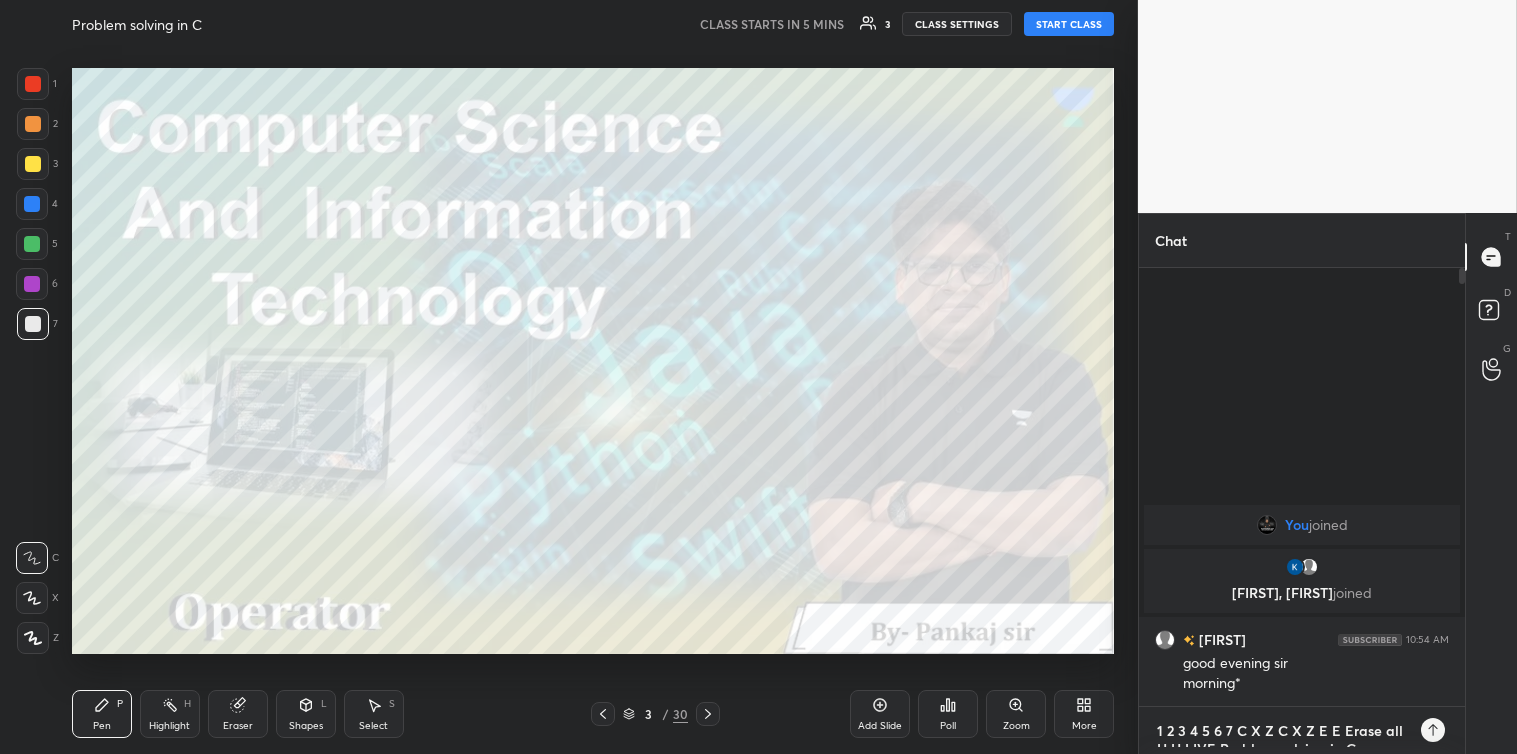 type 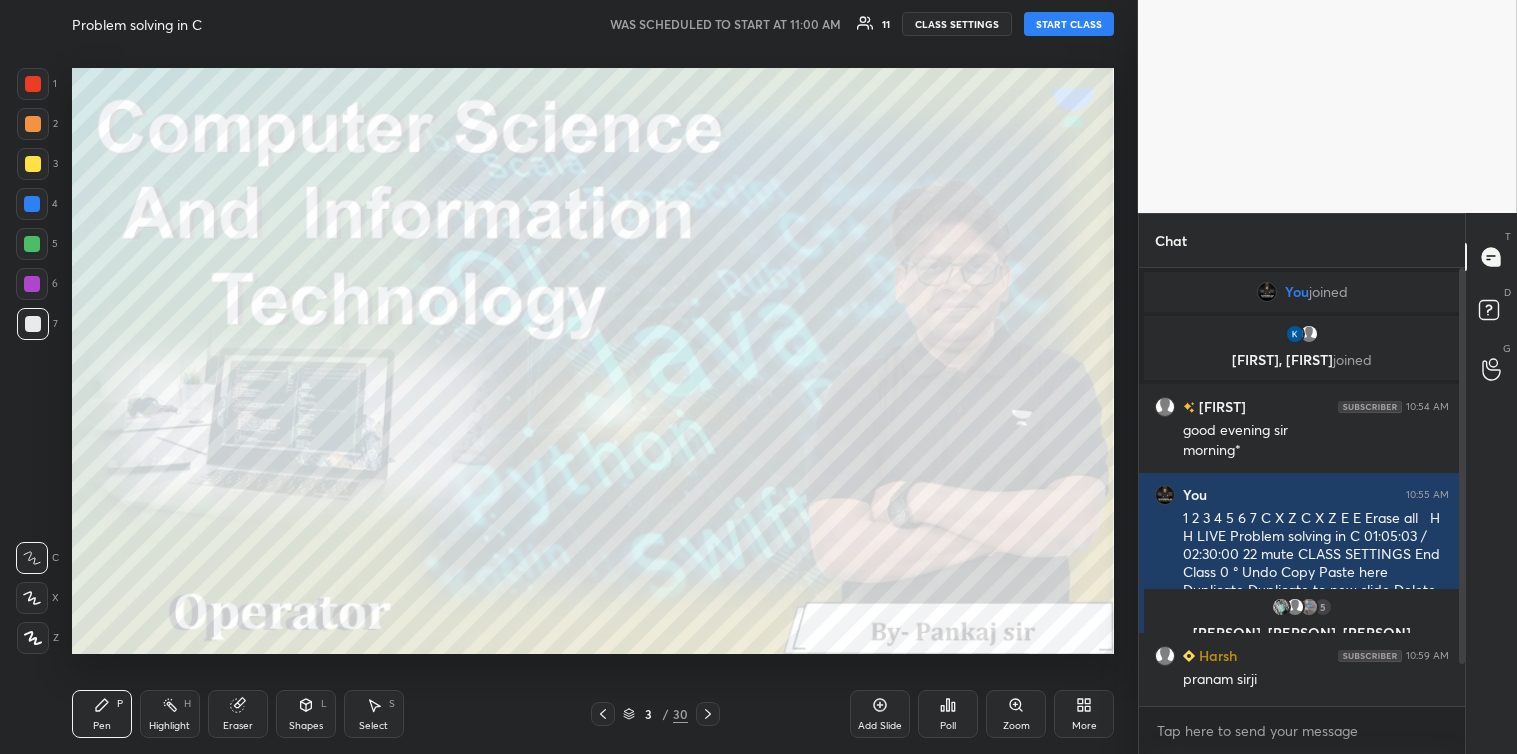 click on "START CLASS" at bounding box center [1069, 24] 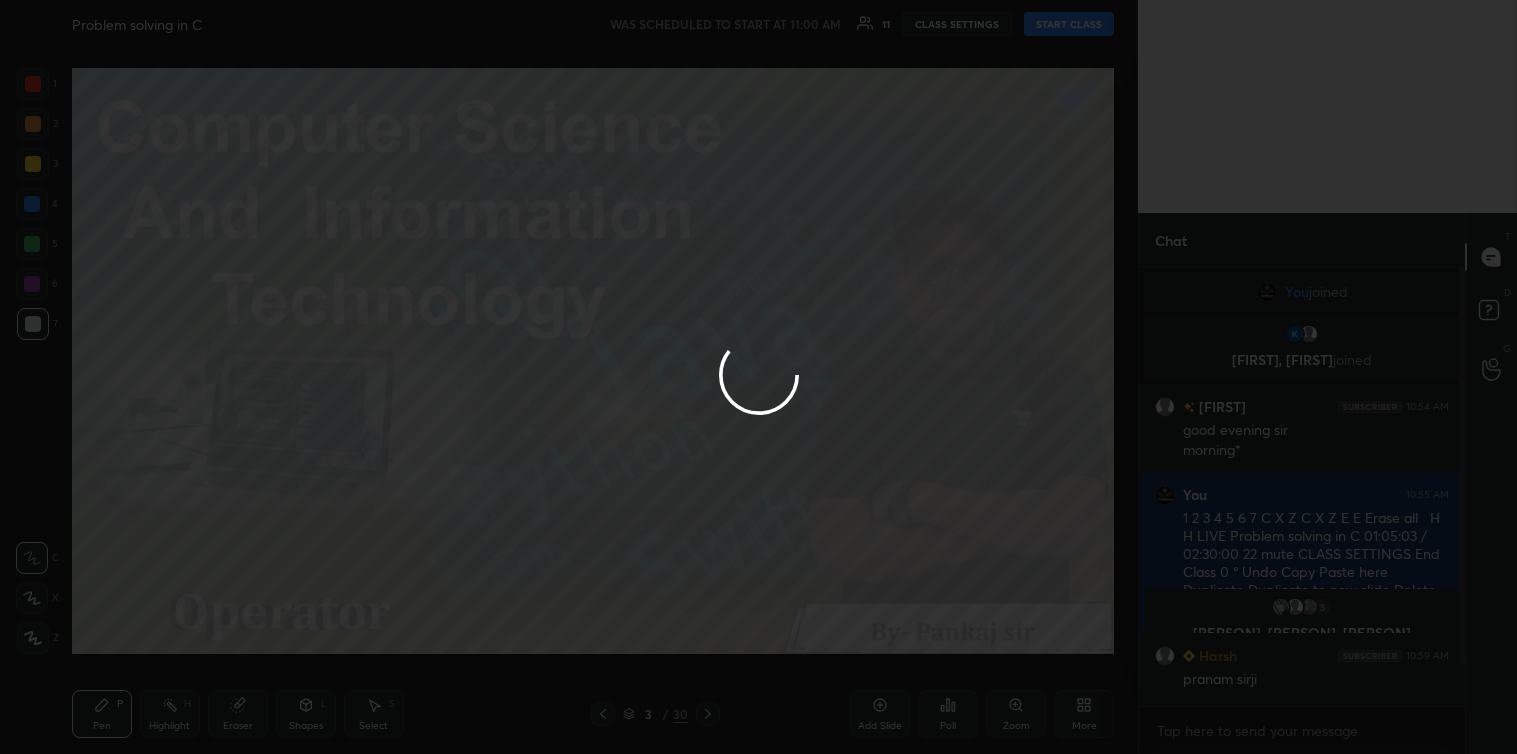 type on "x" 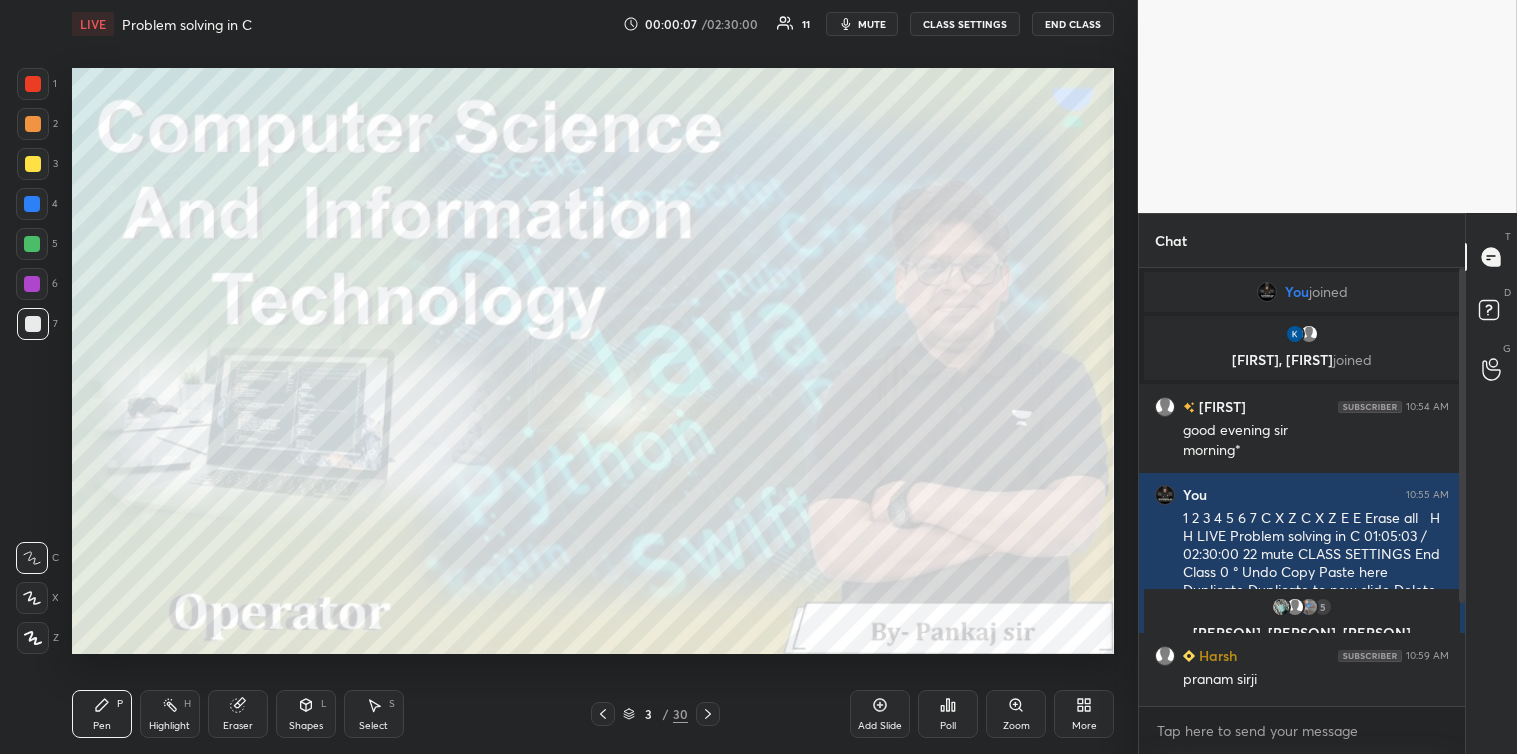 scroll, scrollTop: 154, scrollLeft: 0, axis: vertical 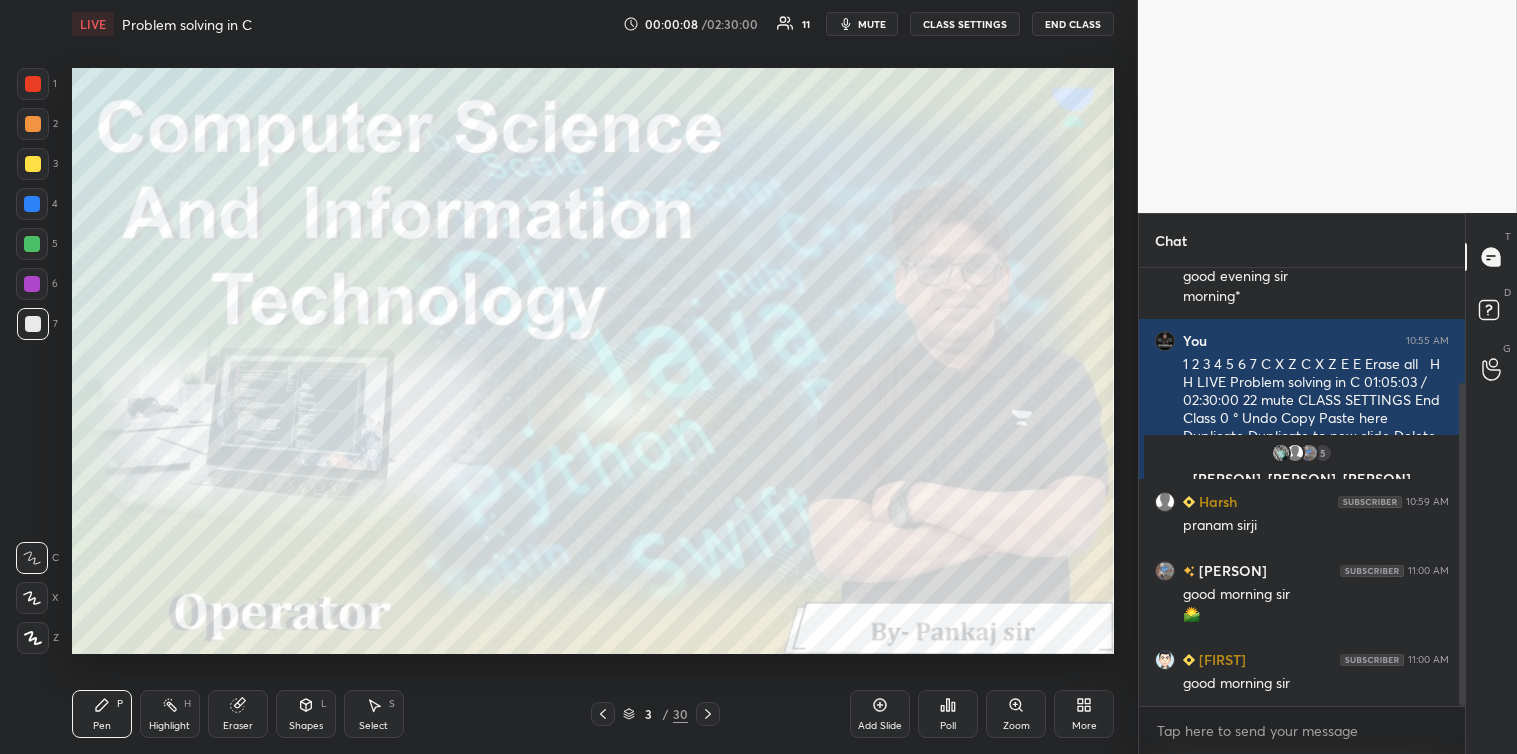 drag, startPoint x: 1461, startPoint y: 547, endPoint x: 1460, endPoint y: 580, distance: 33.01515 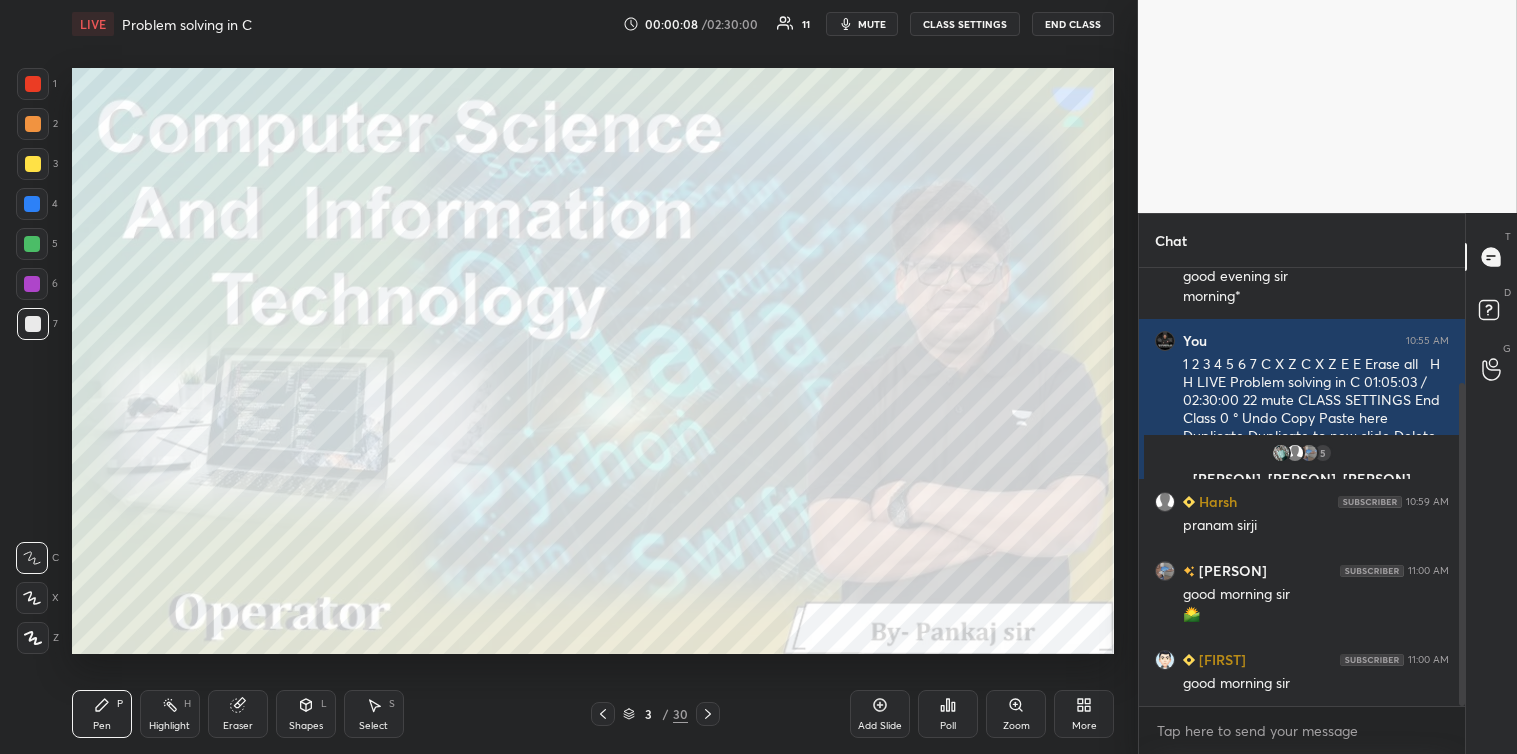 click at bounding box center (1462, 545) 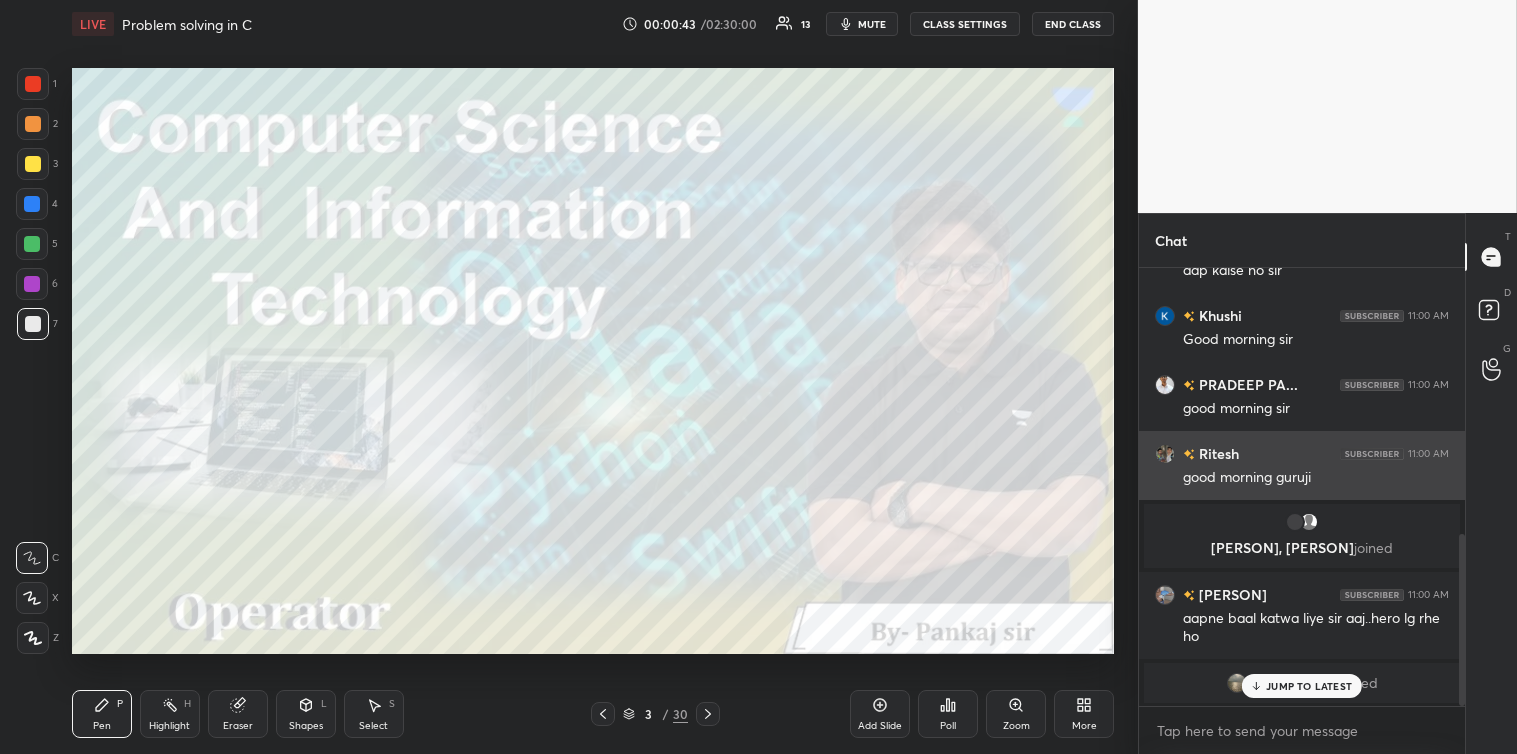 scroll, scrollTop: 745, scrollLeft: 0, axis: vertical 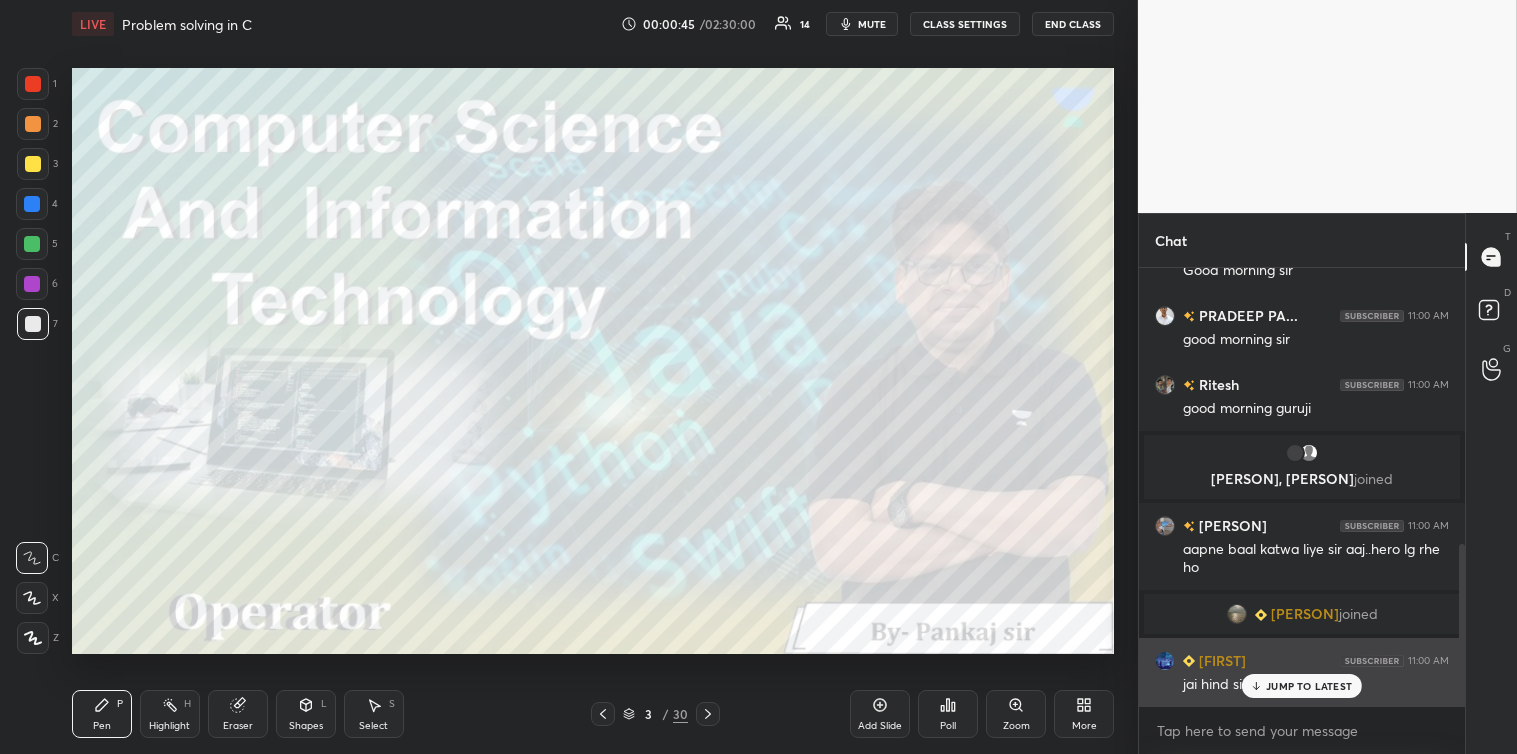click 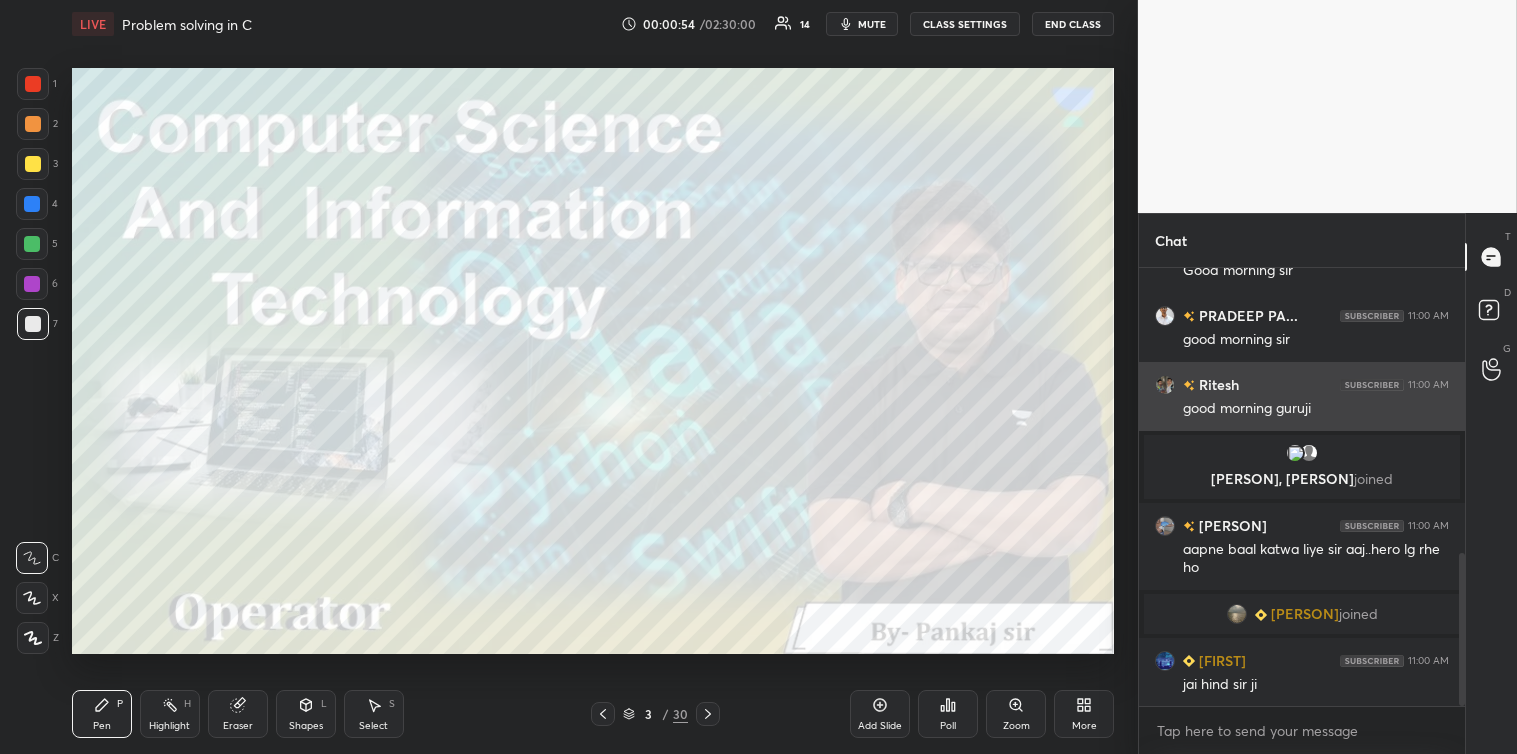 scroll, scrollTop: 815, scrollLeft: 0, axis: vertical 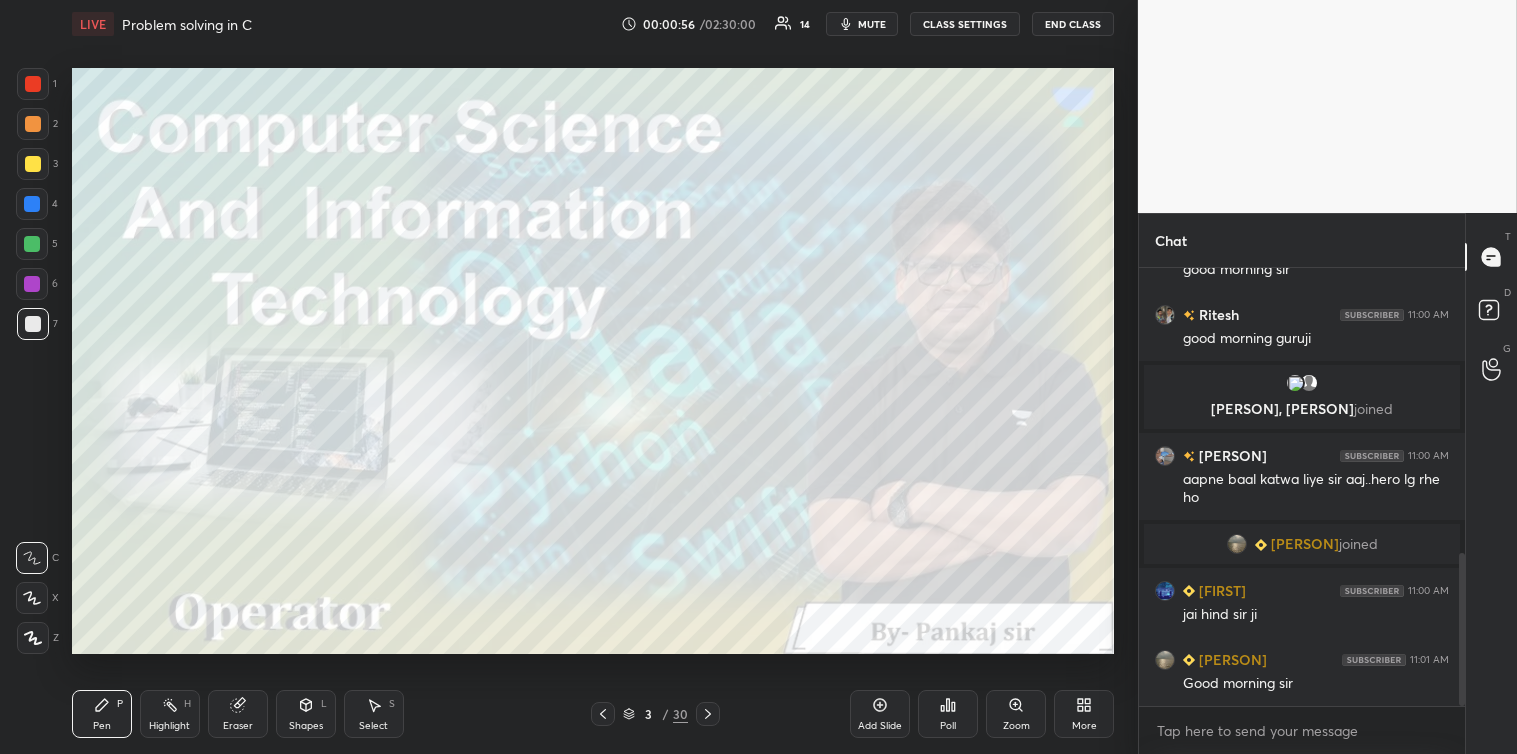 click at bounding box center (32, 598) 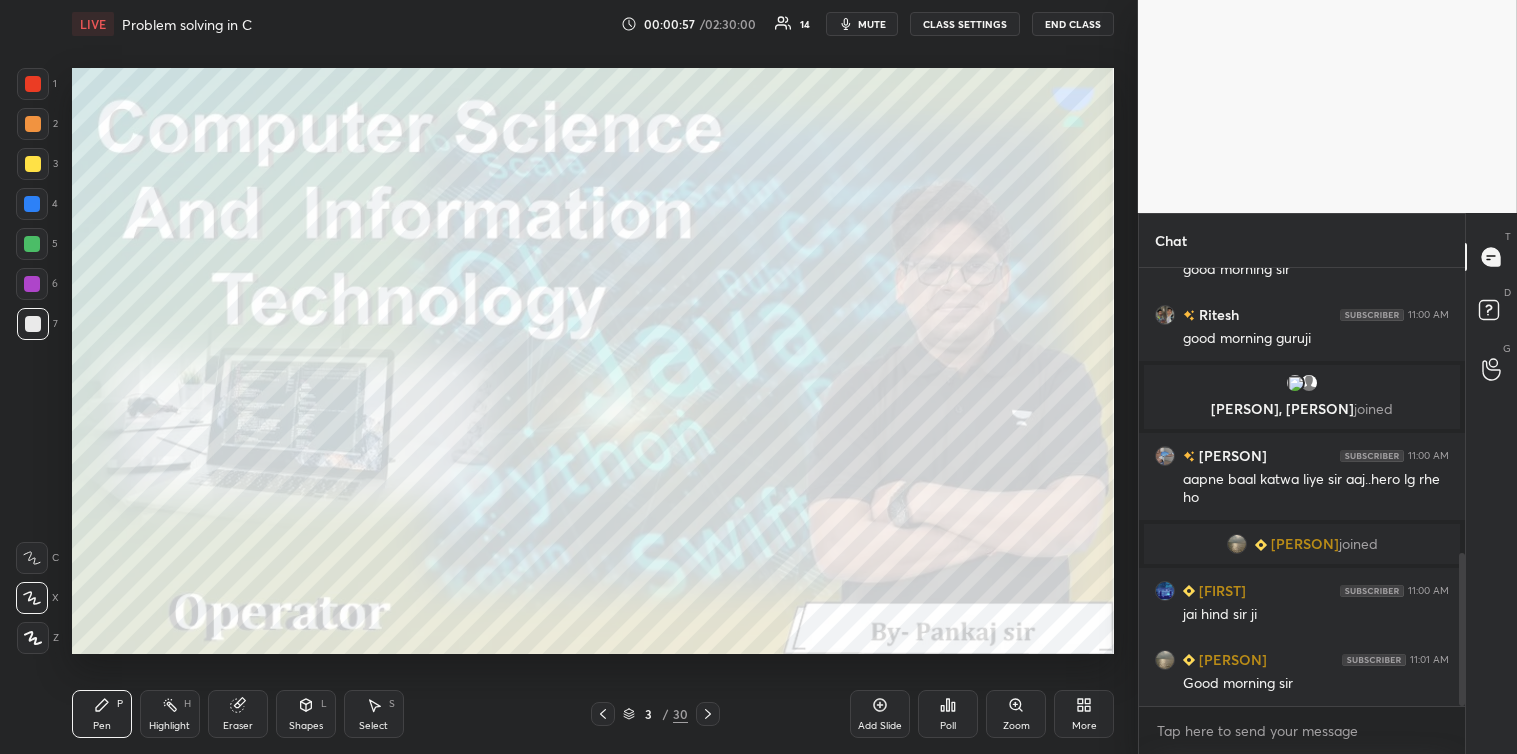 click at bounding box center [33, 324] 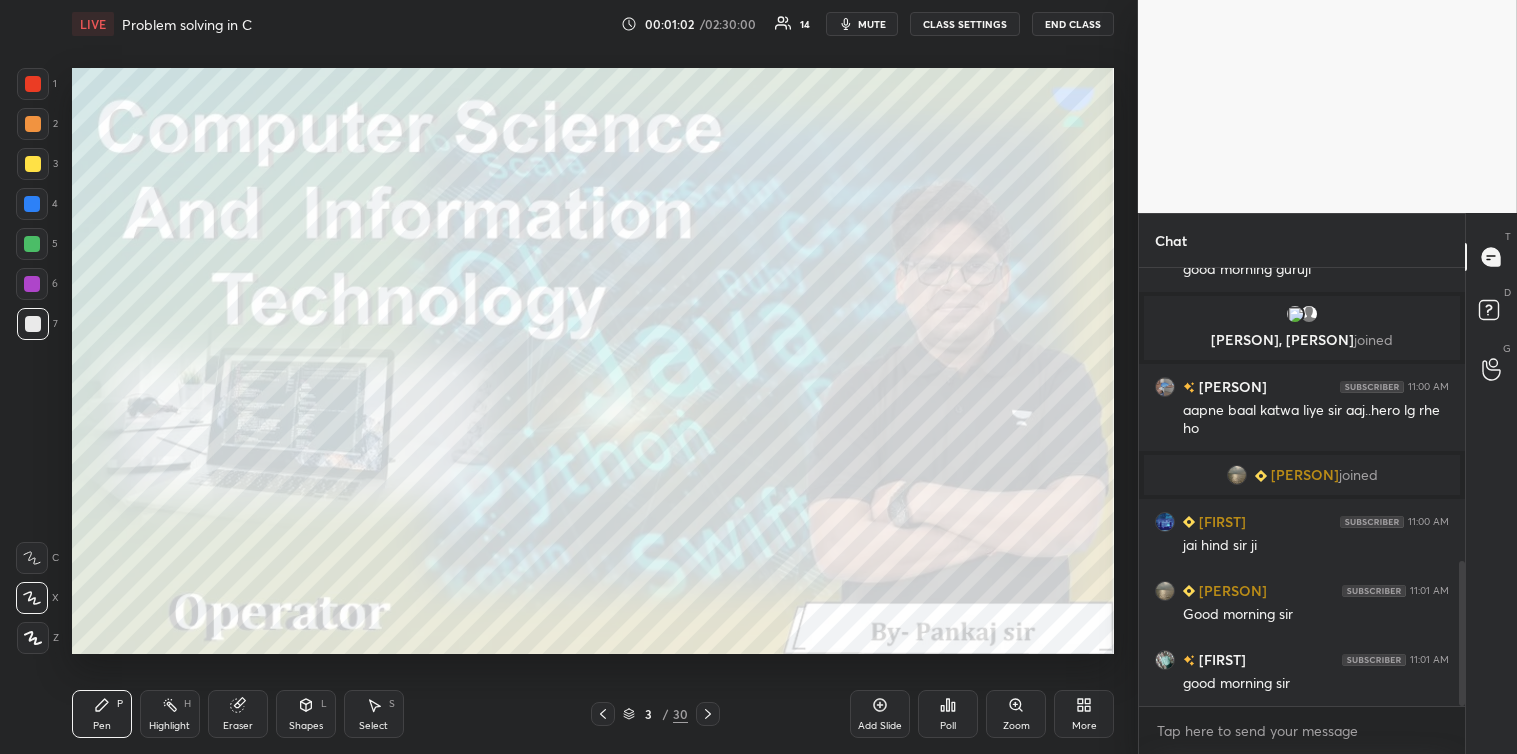 scroll, scrollTop: 953, scrollLeft: 0, axis: vertical 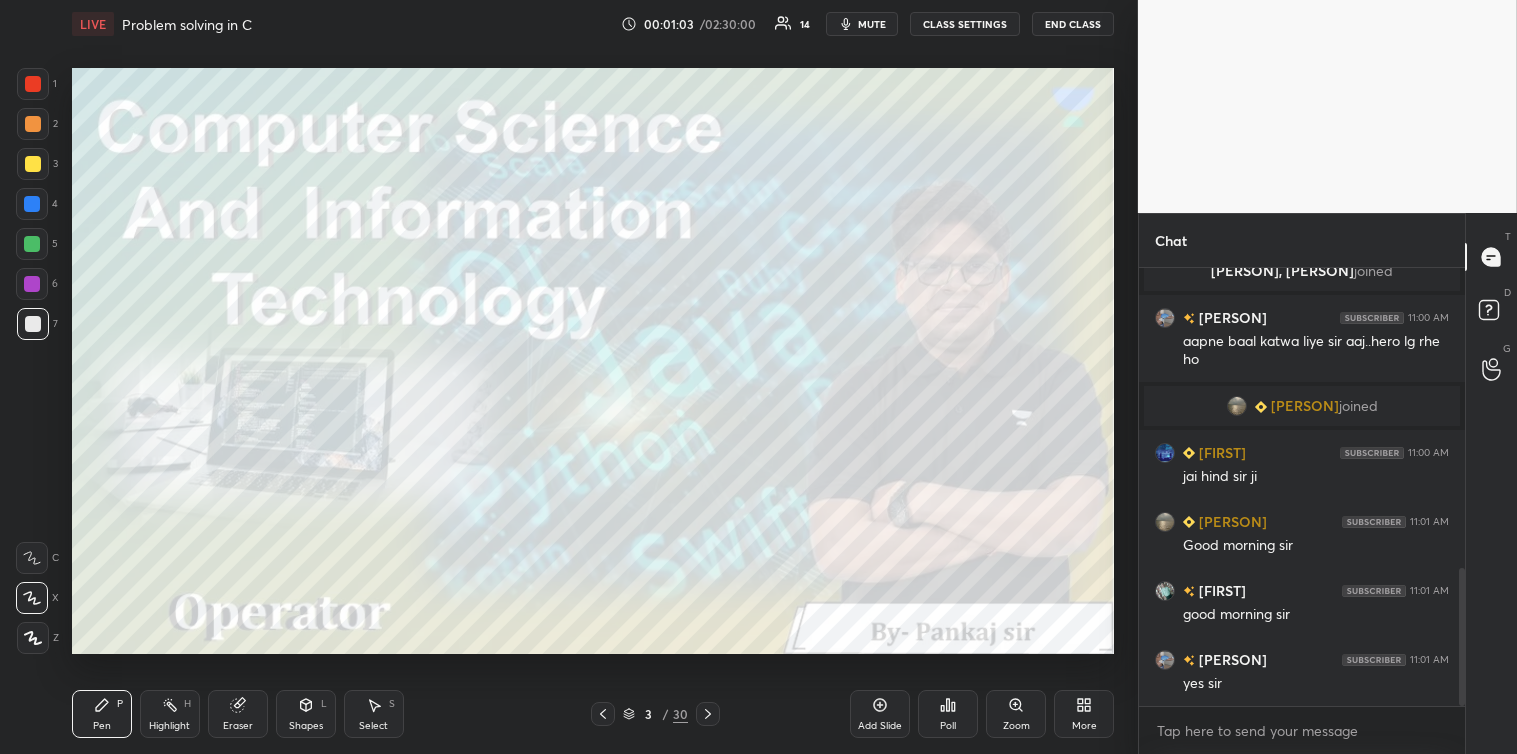 click 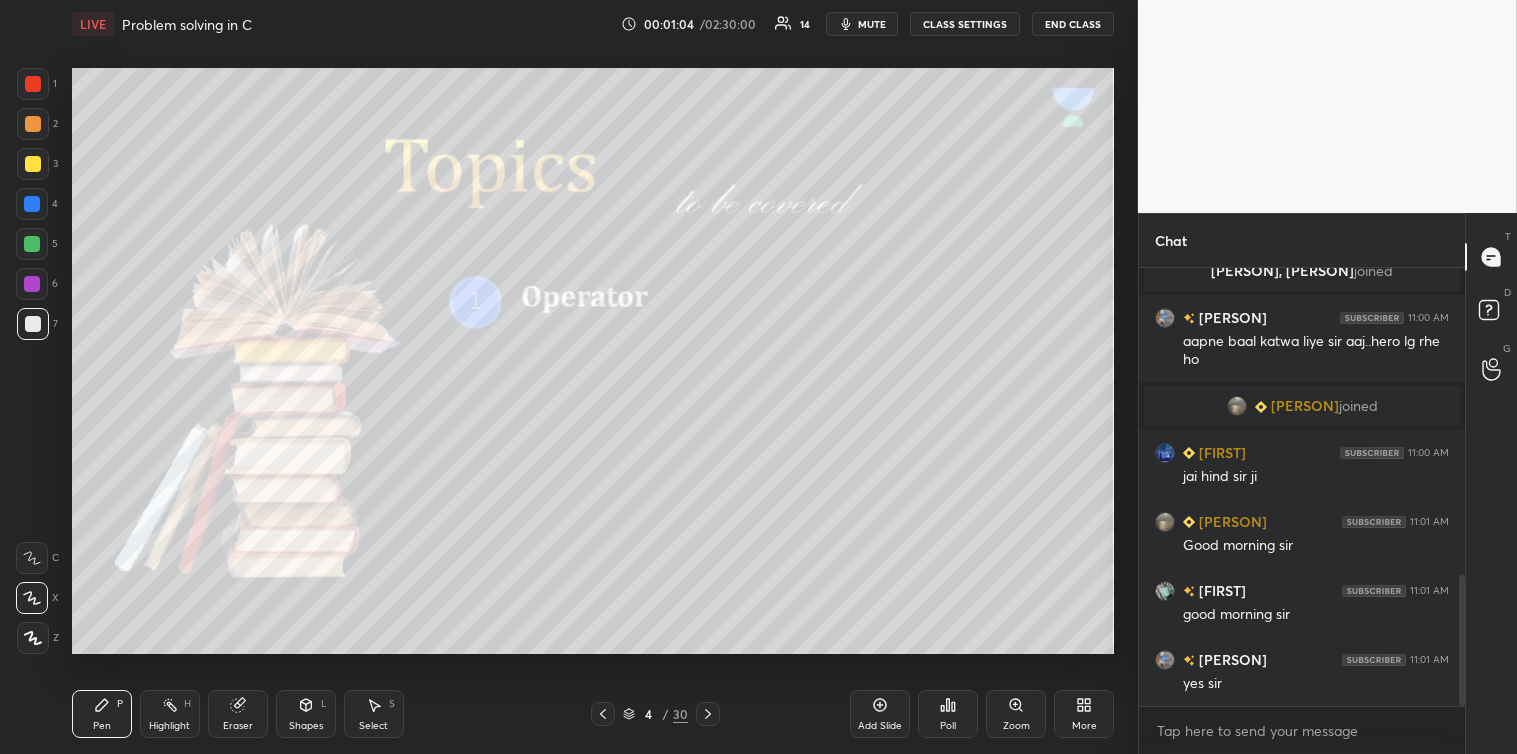 scroll, scrollTop: 1022, scrollLeft: 0, axis: vertical 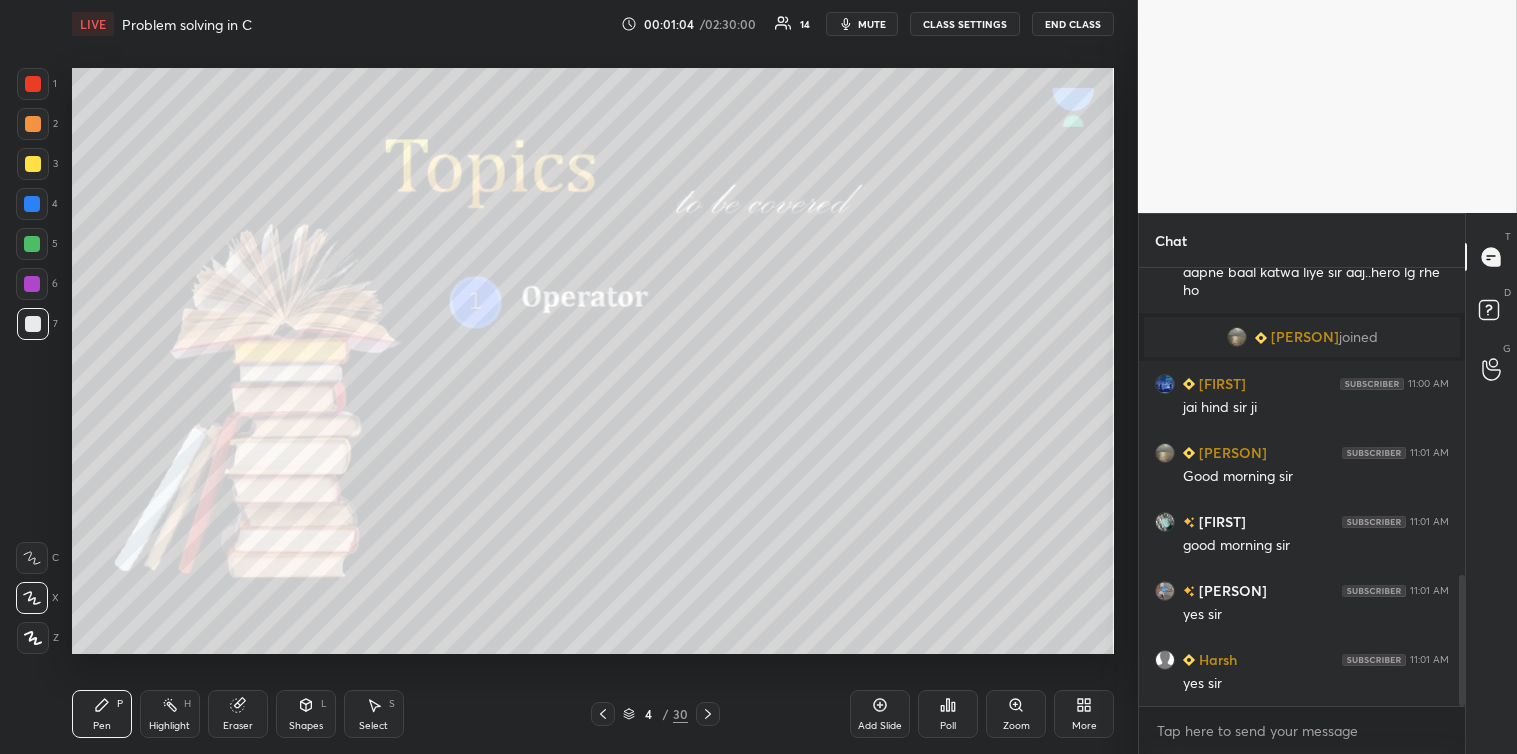 click 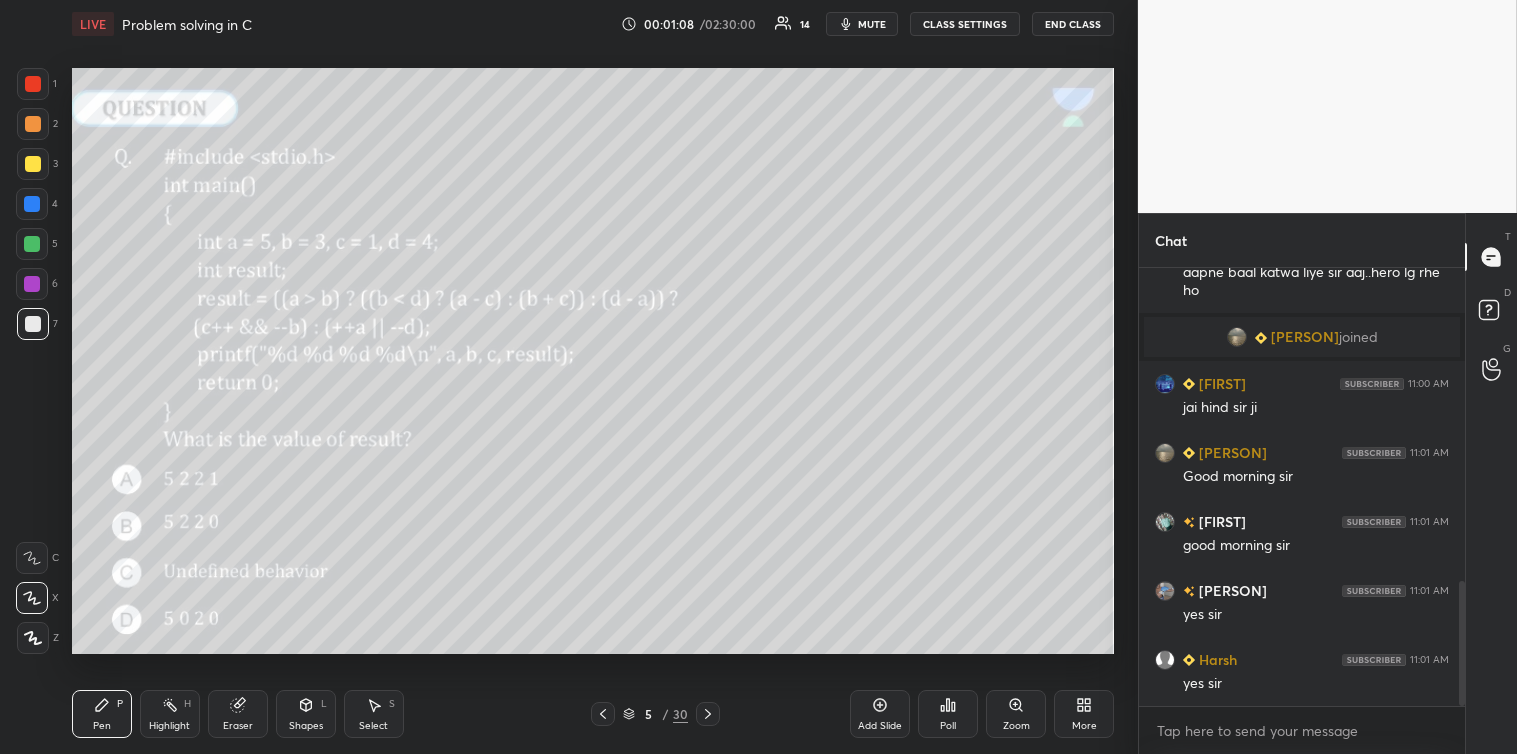 scroll, scrollTop: 1091, scrollLeft: 0, axis: vertical 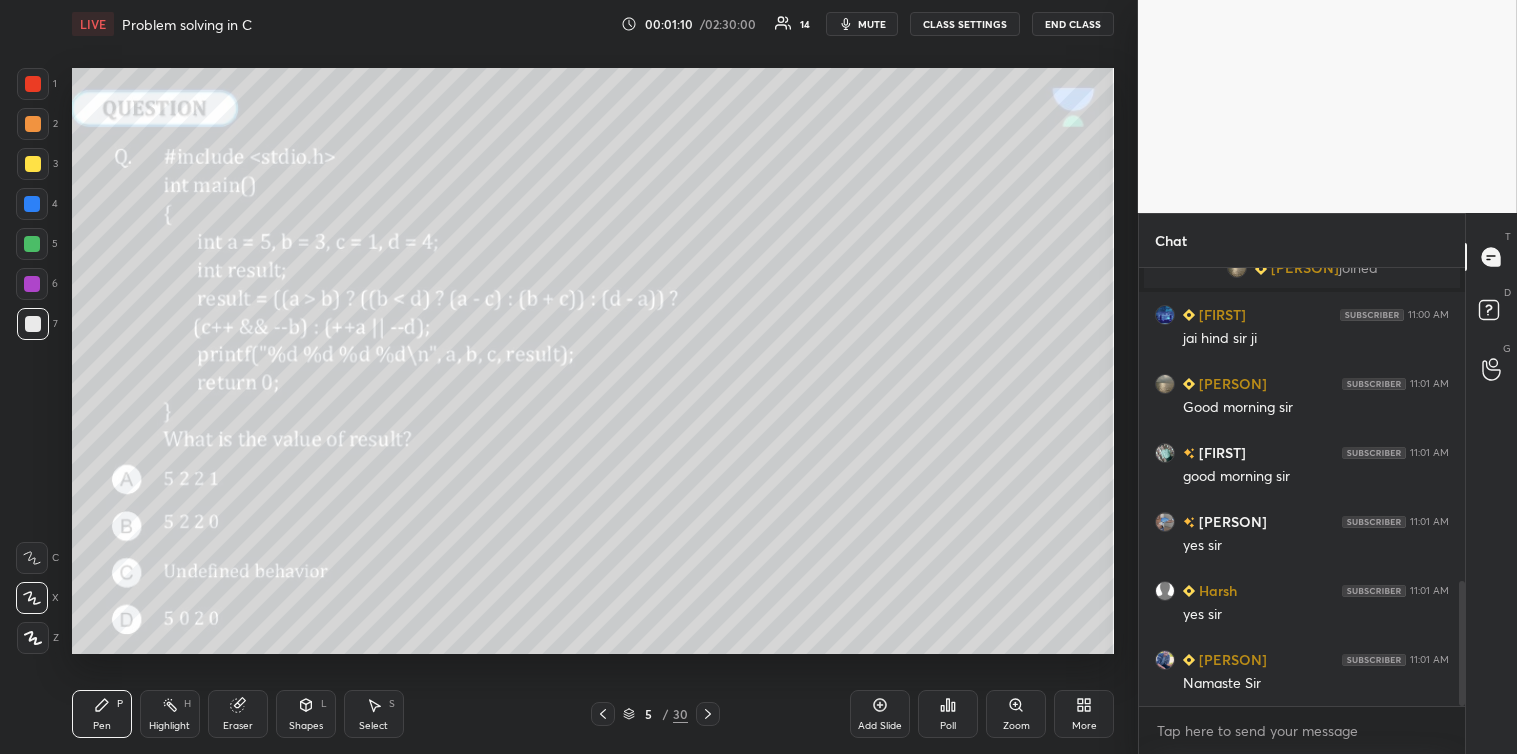 click 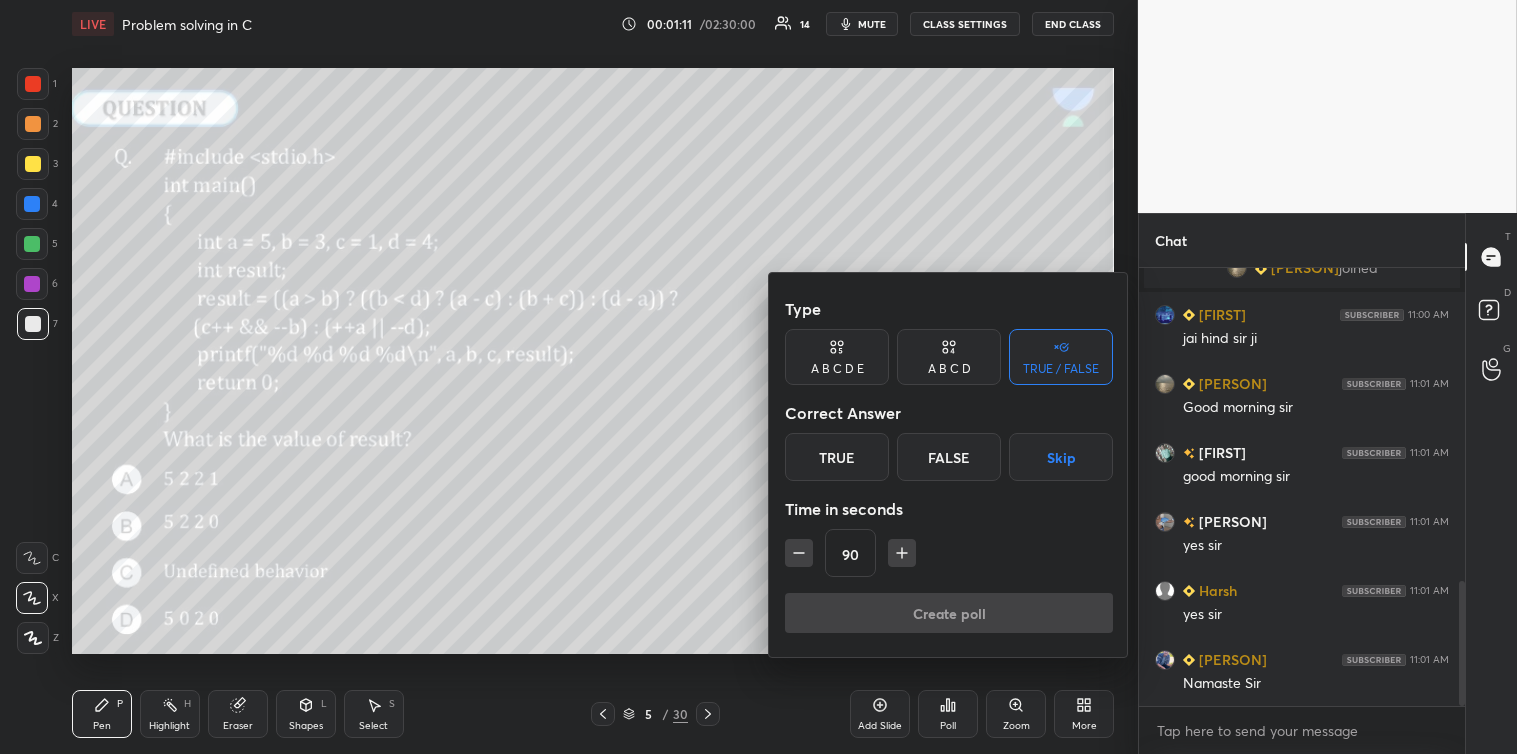 click on "A B C D E" at bounding box center (837, 357) 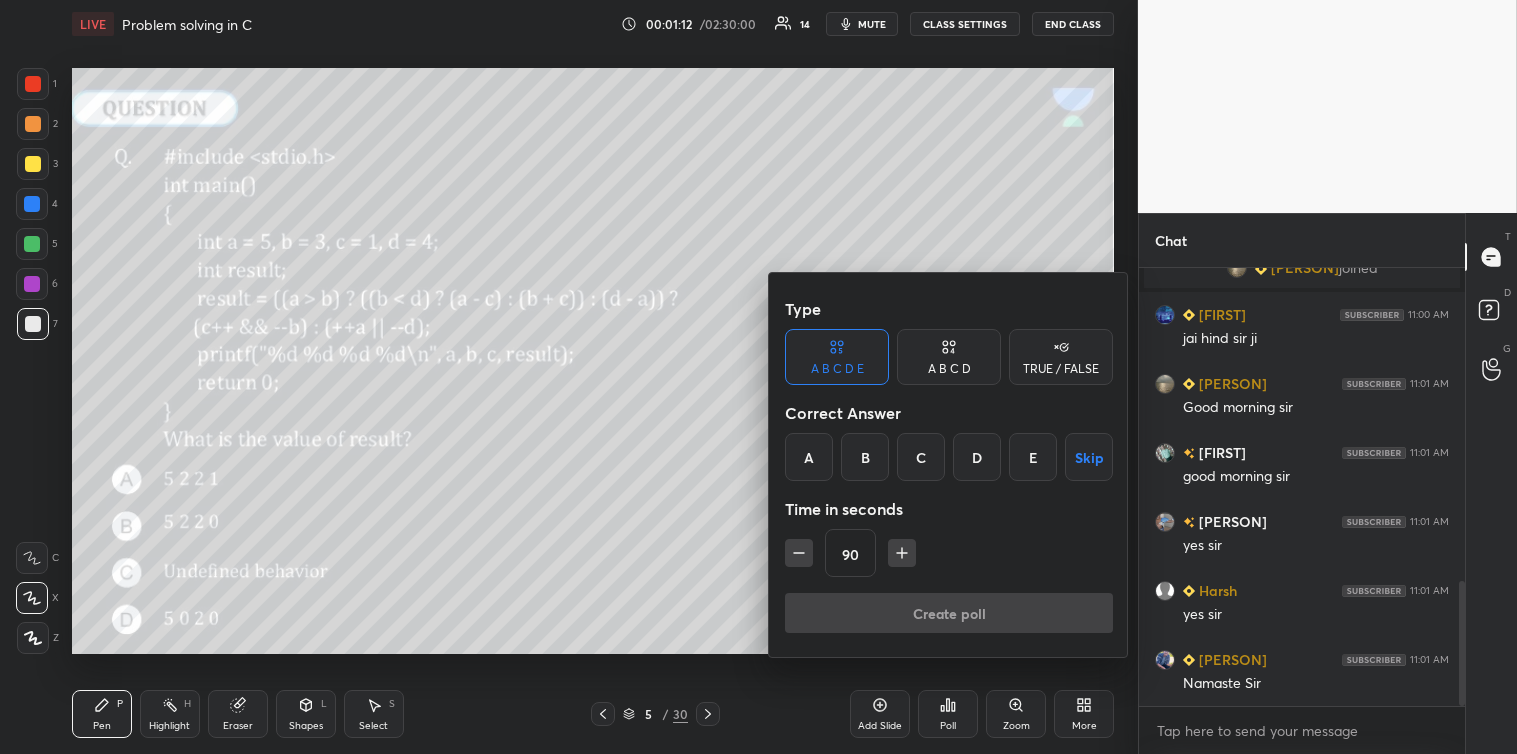 click on "A" at bounding box center (809, 457) 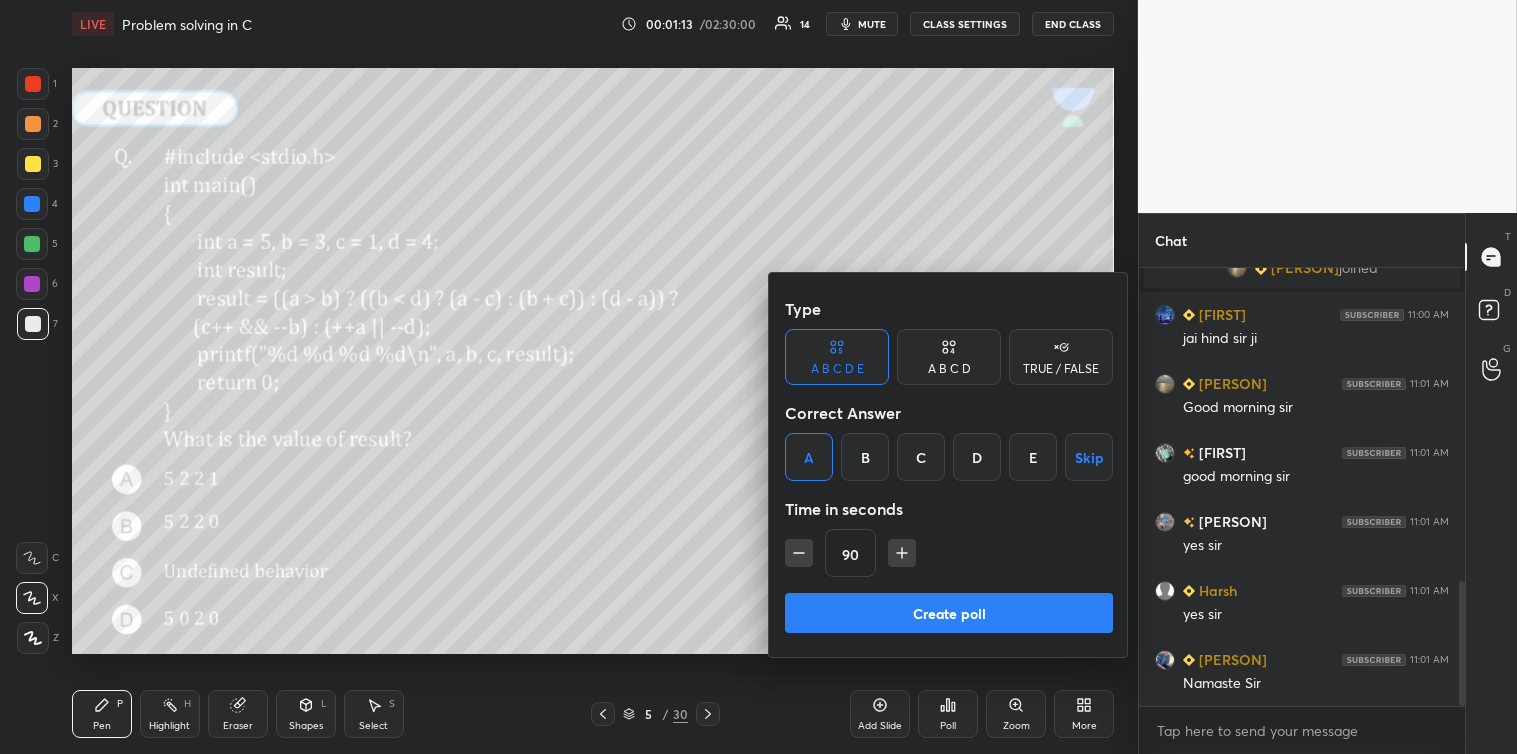 click 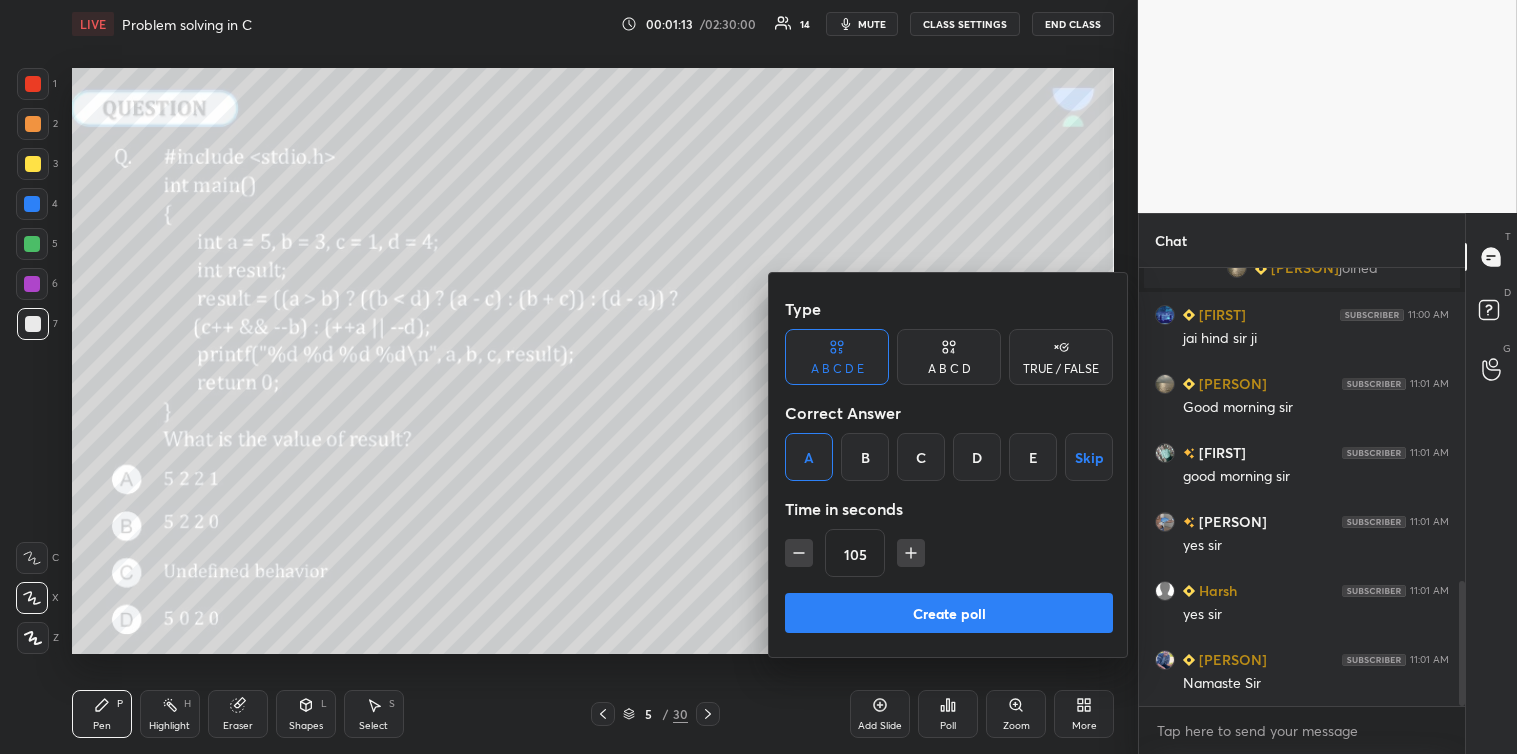 click at bounding box center (911, 553) 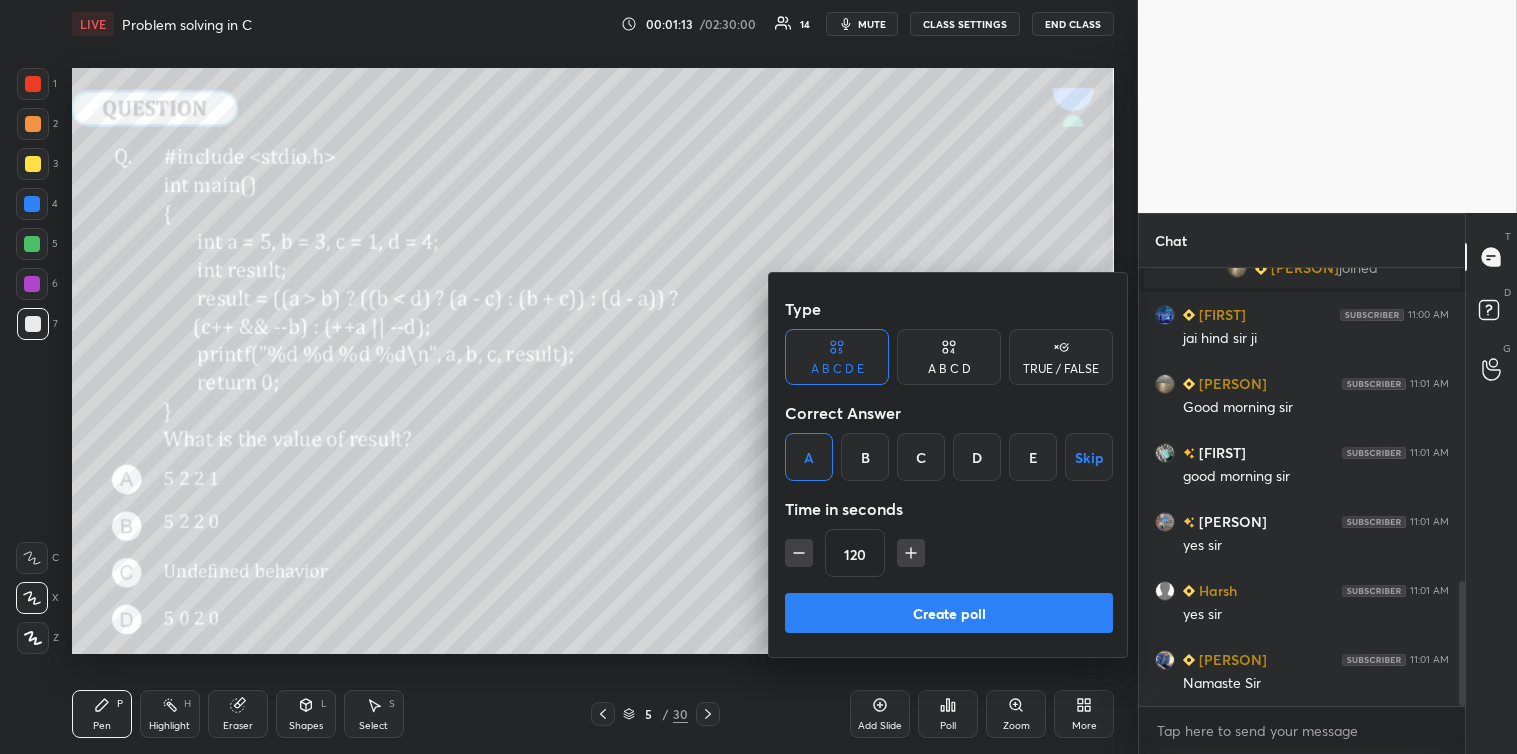 click at bounding box center [911, 553] 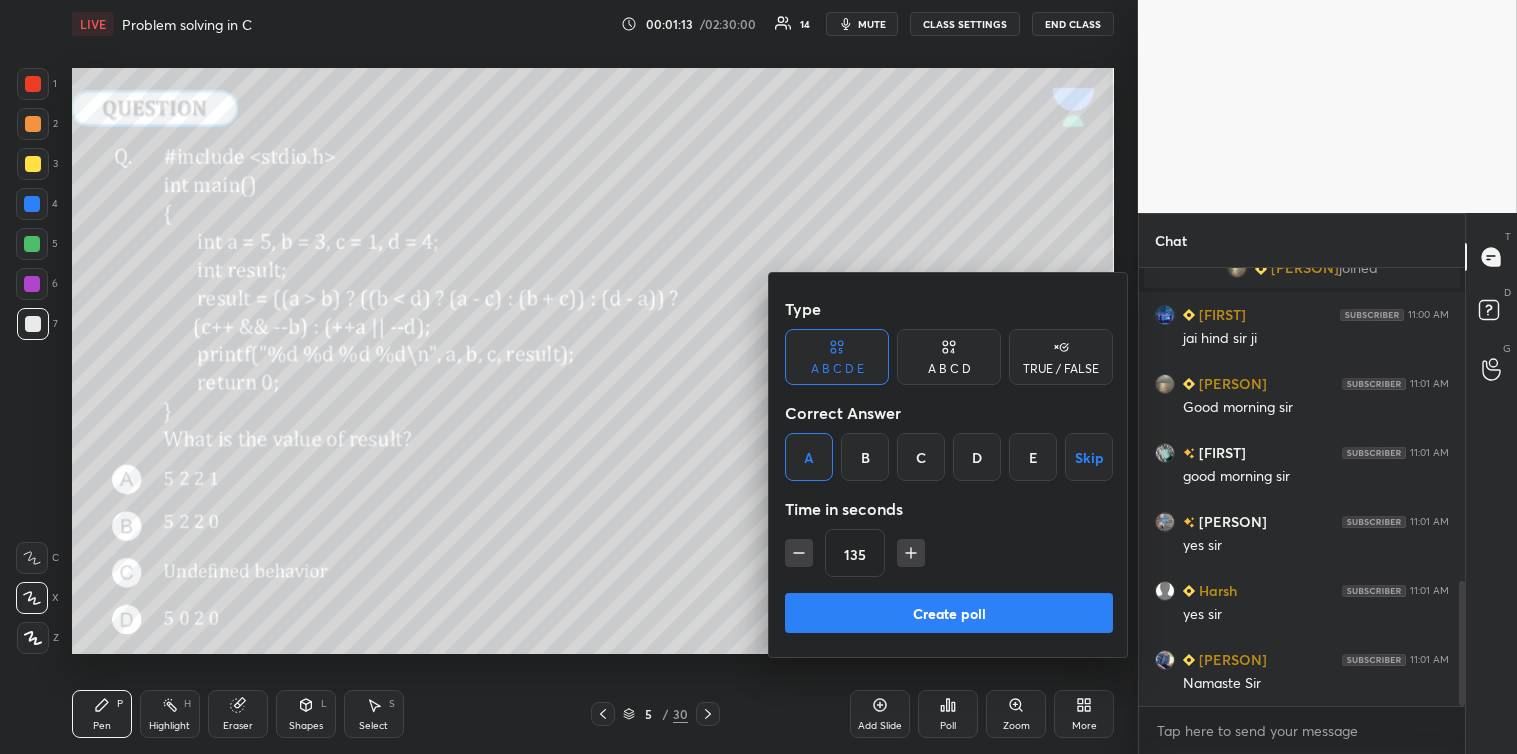 click 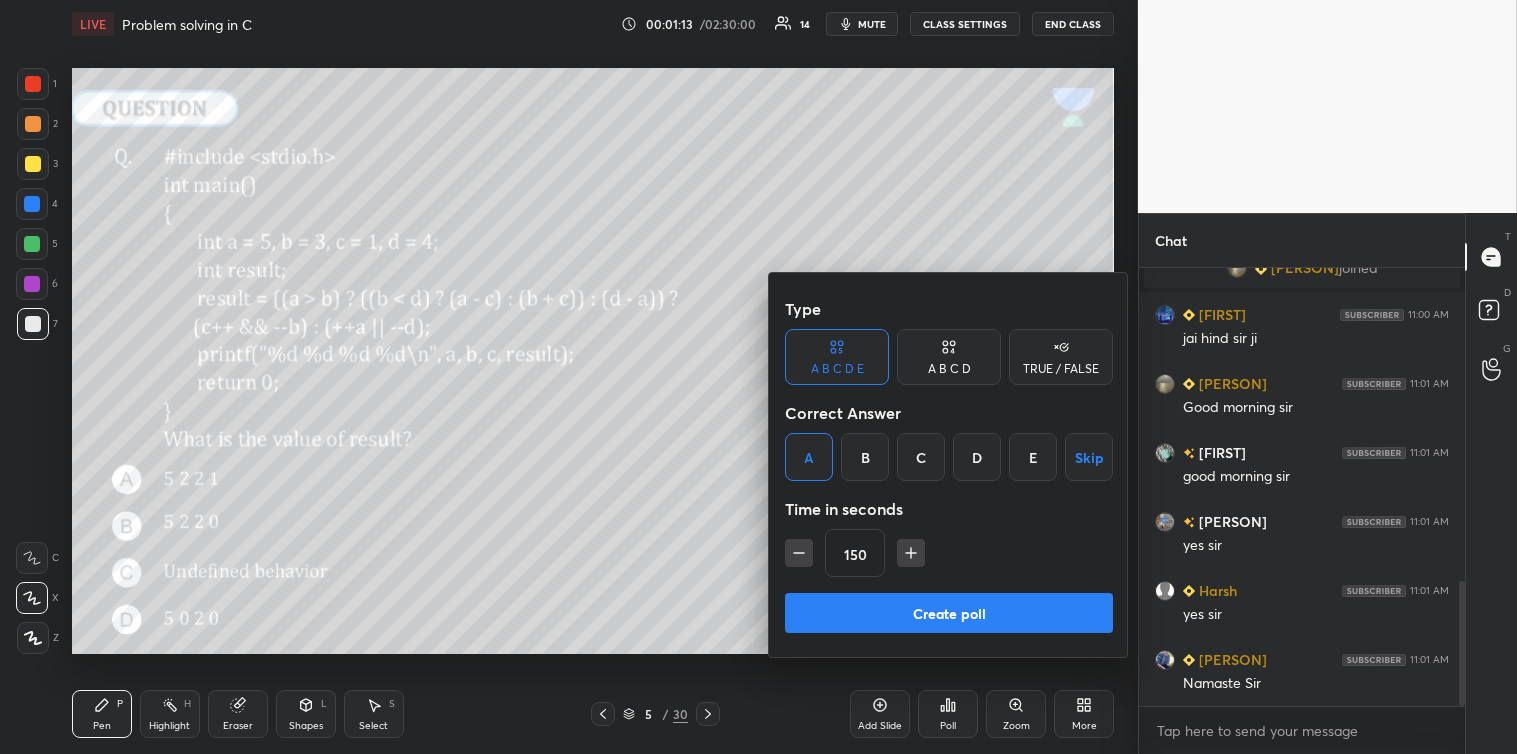 click 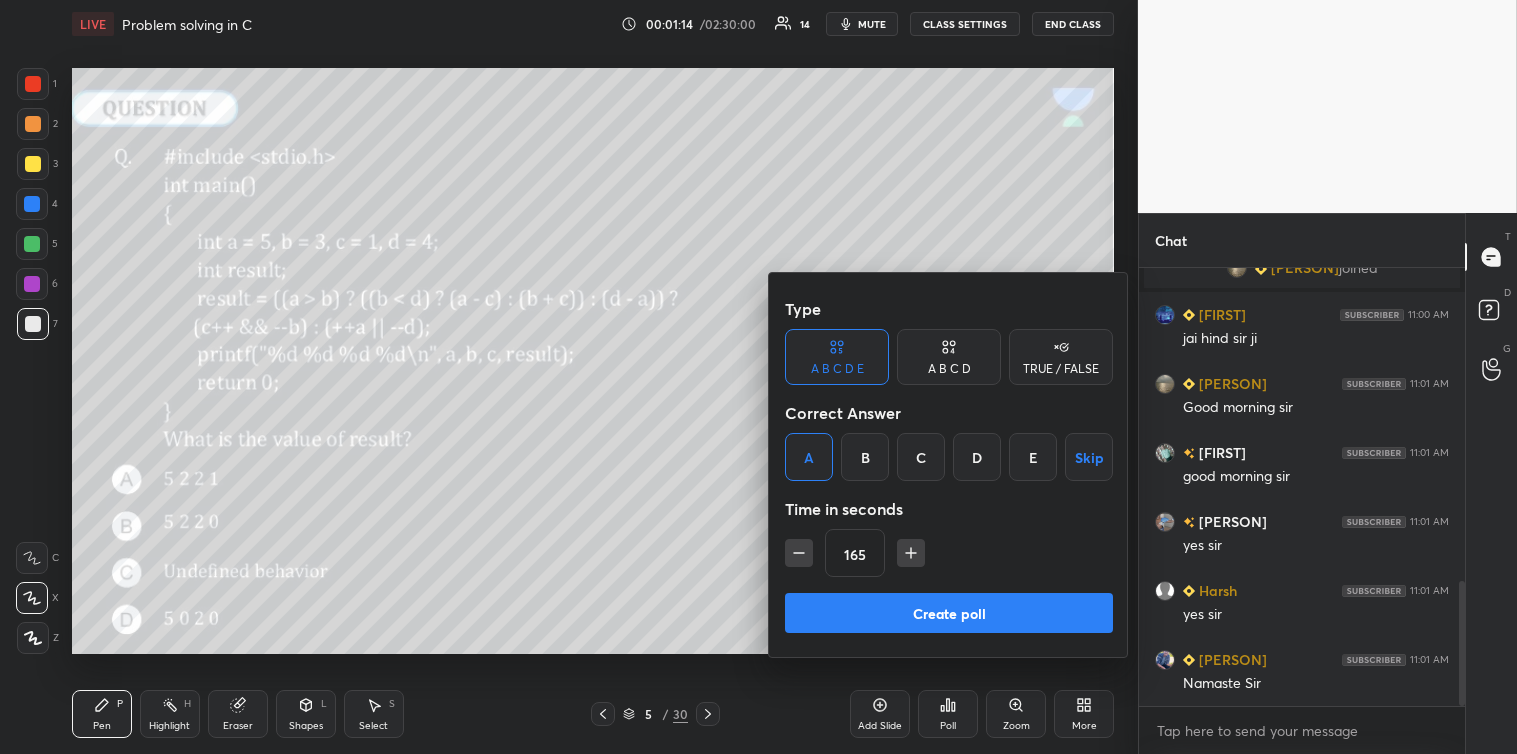 click 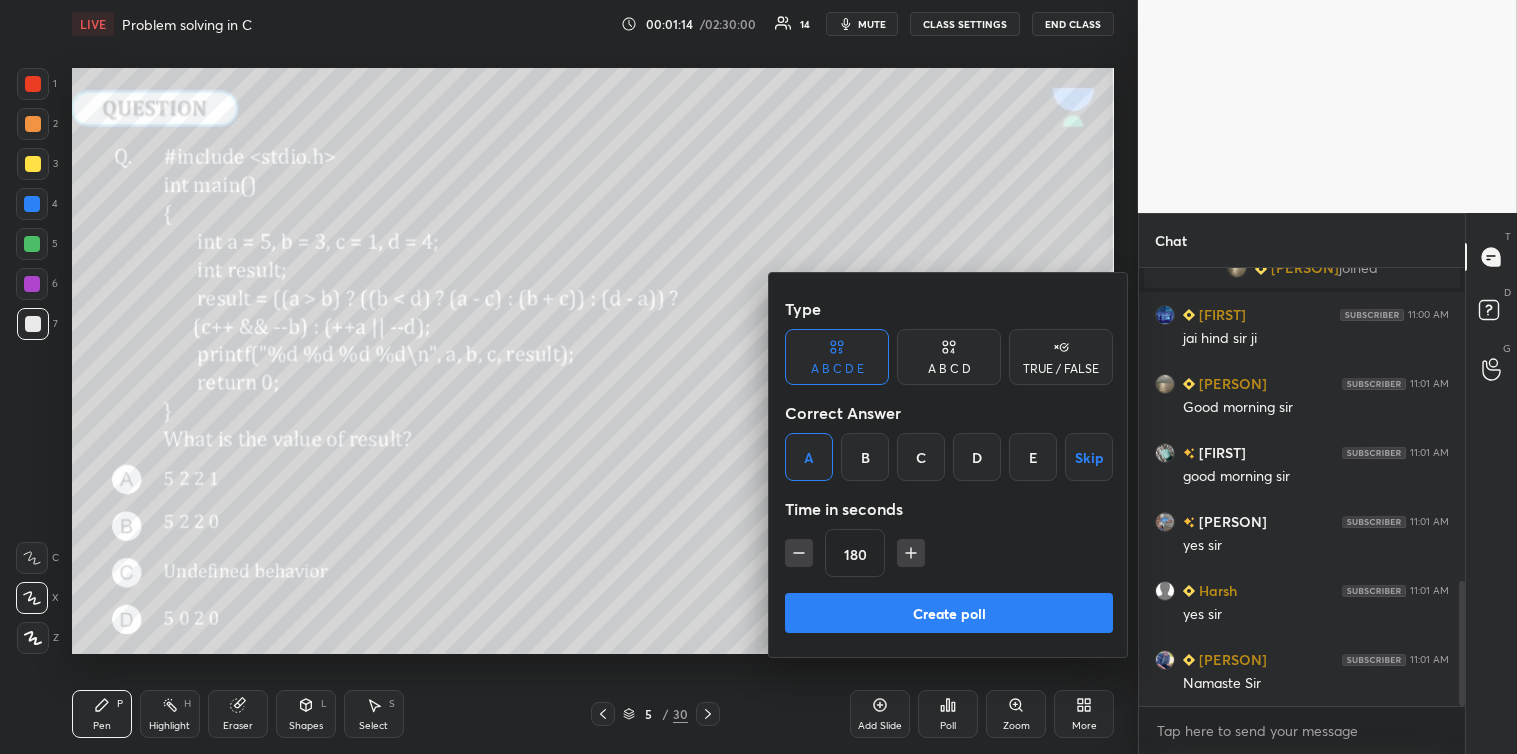 click 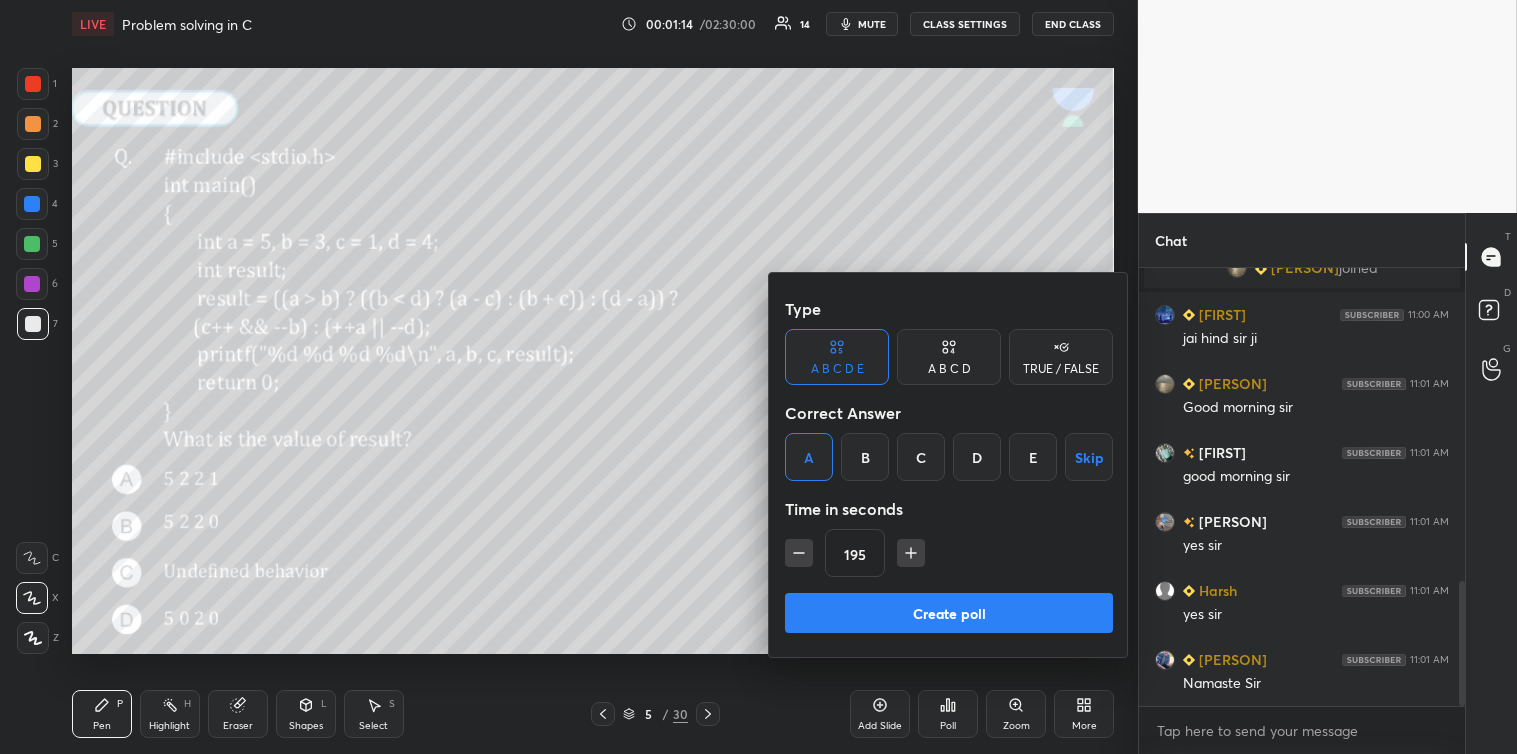 click 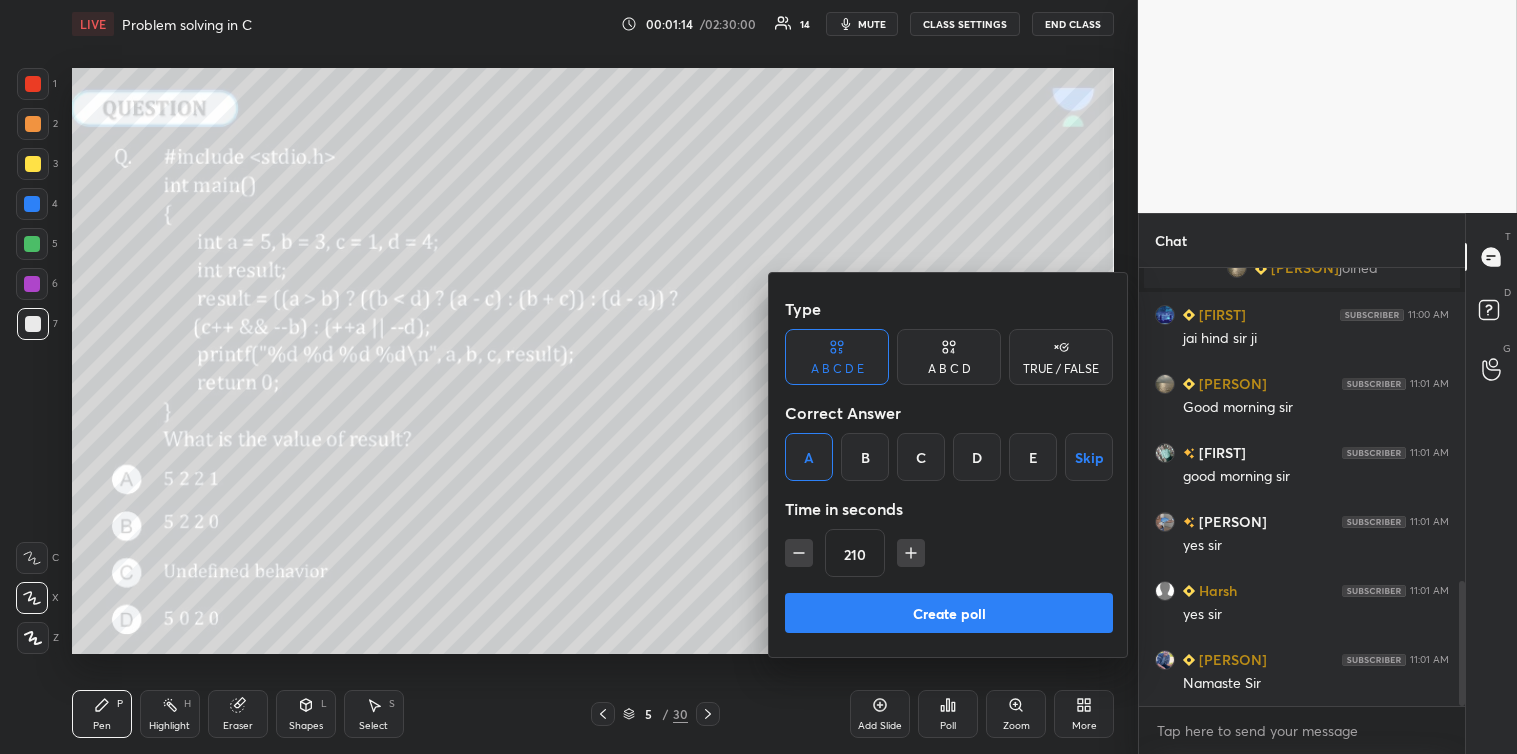 click 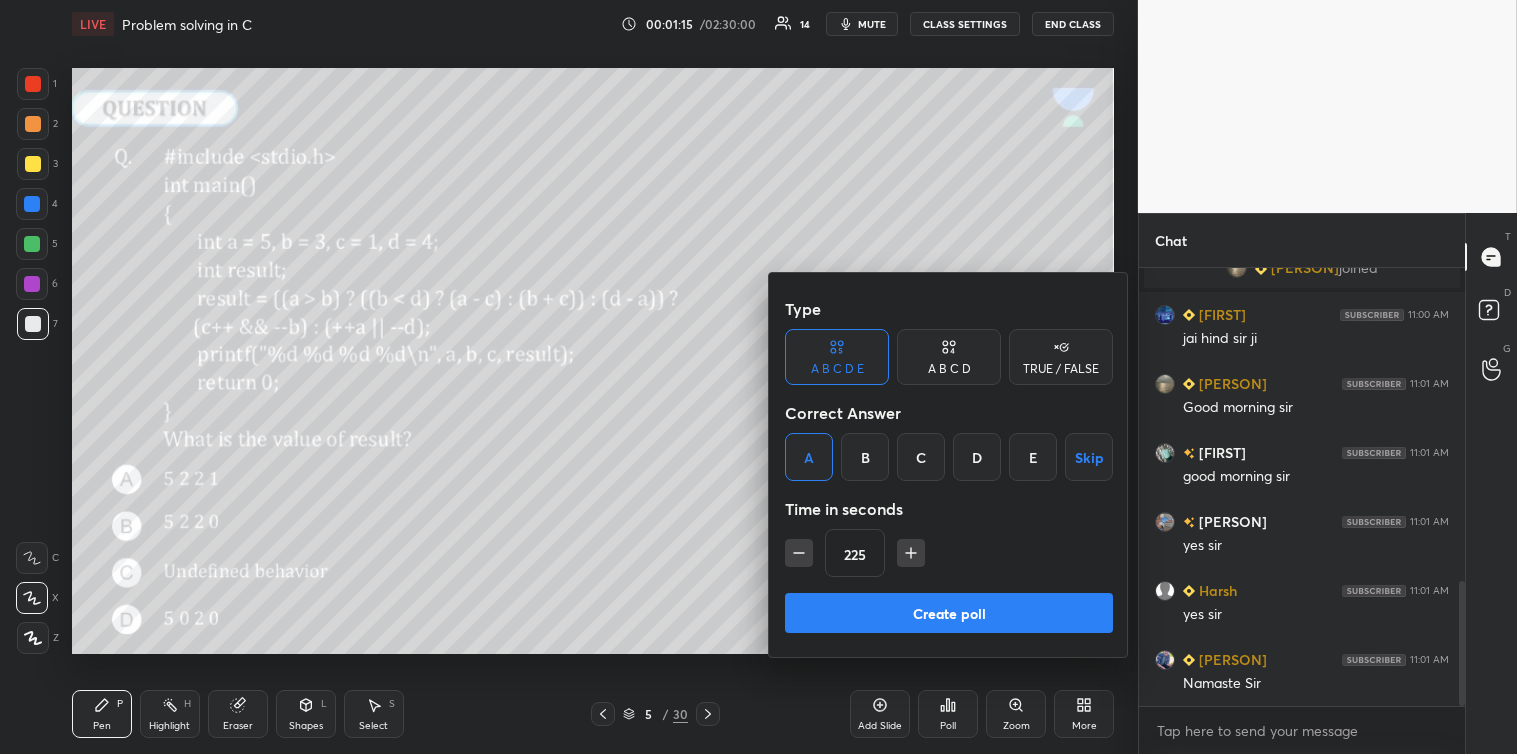 click 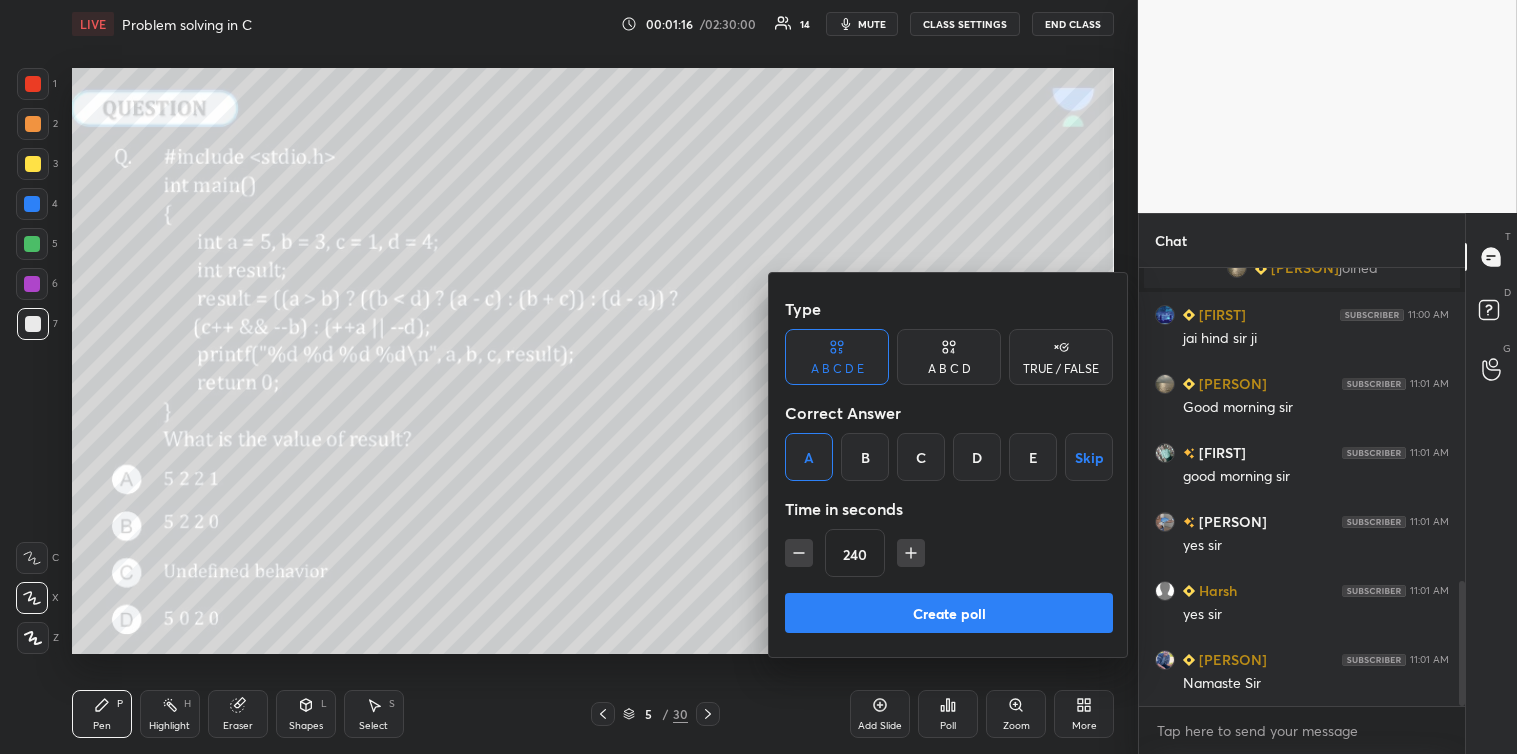 click on "Skip" at bounding box center (1089, 457) 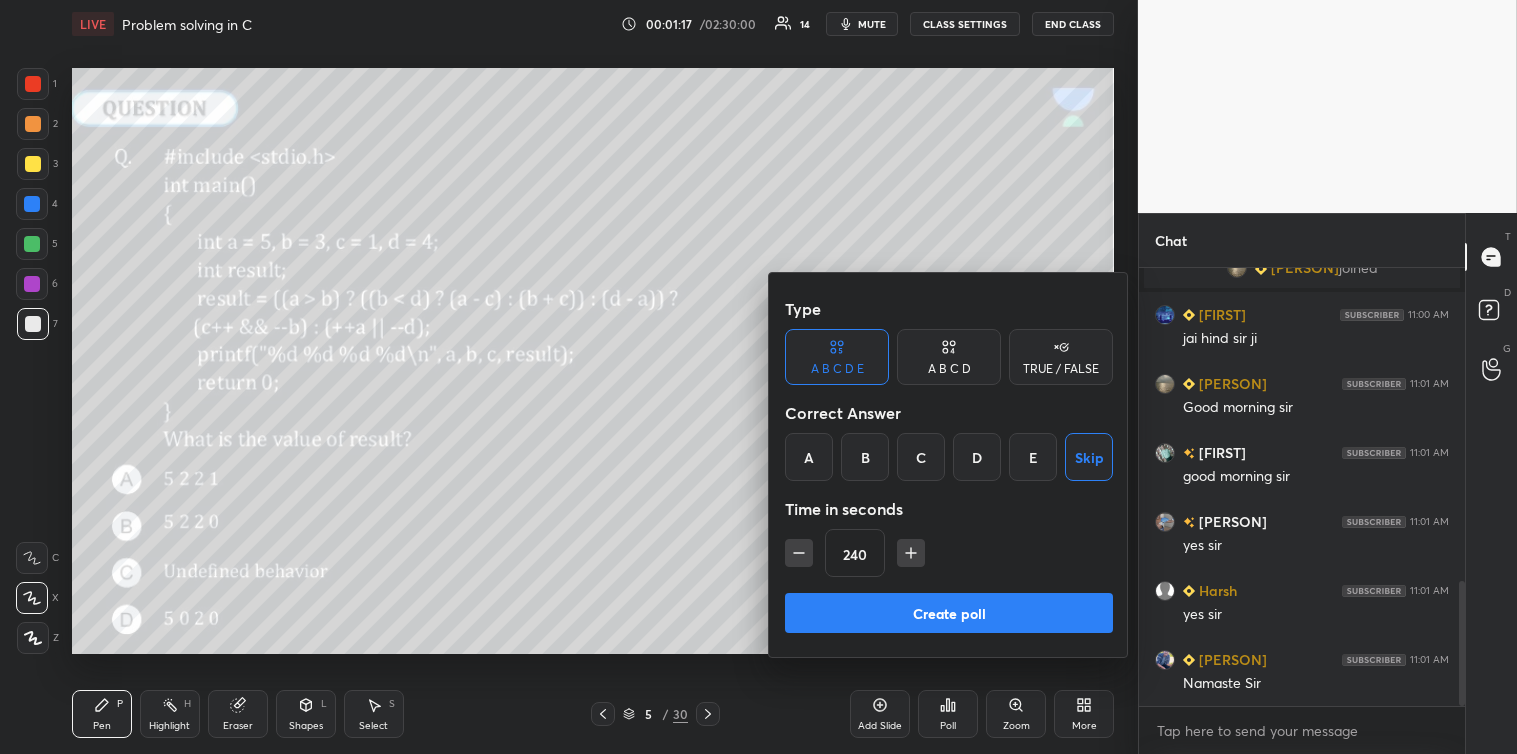 click on "A" at bounding box center [809, 457] 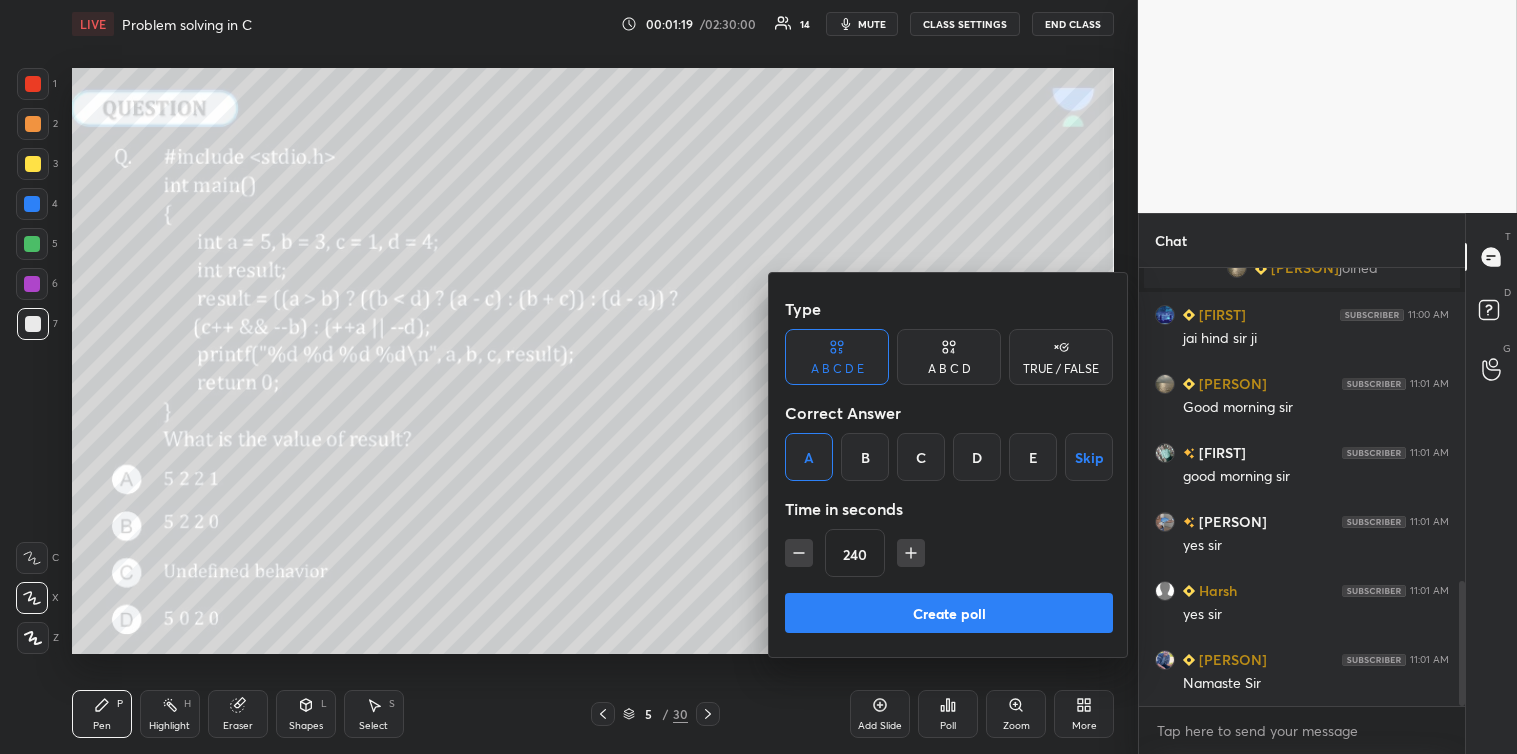 click on "A B C D" at bounding box center (949, 369) 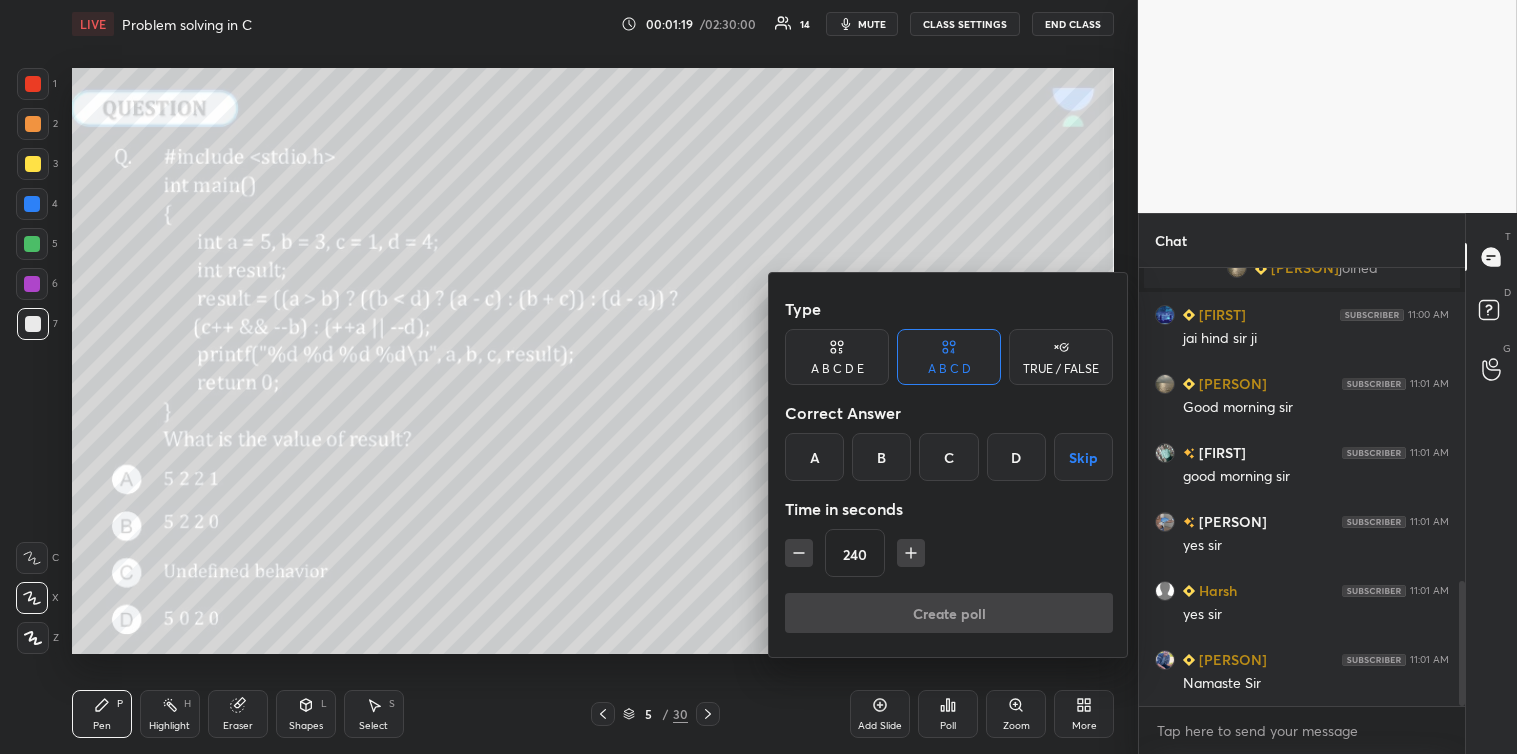 click on "A" at bounding box center [814, 457] 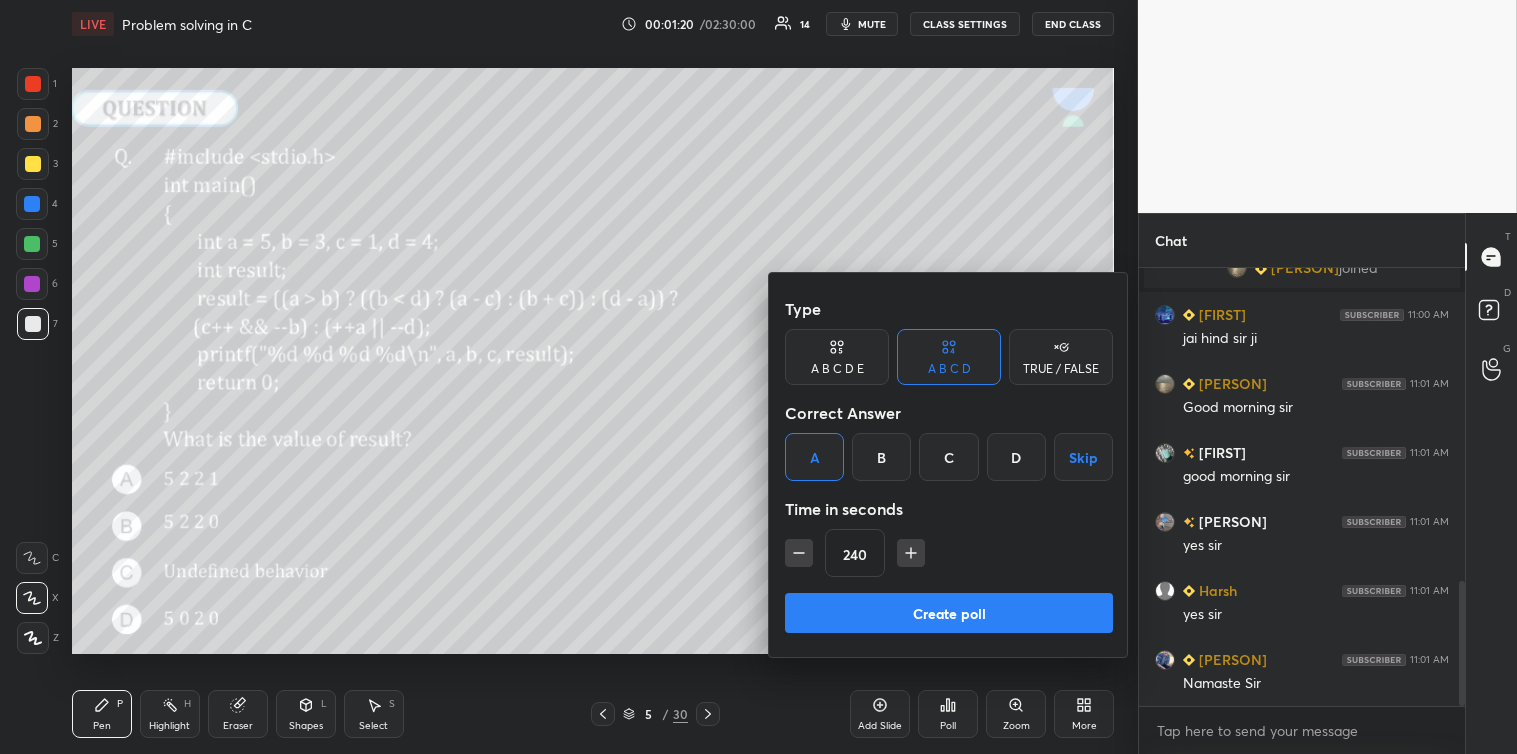 click on "Create poll" at bounding box center (949, 613) 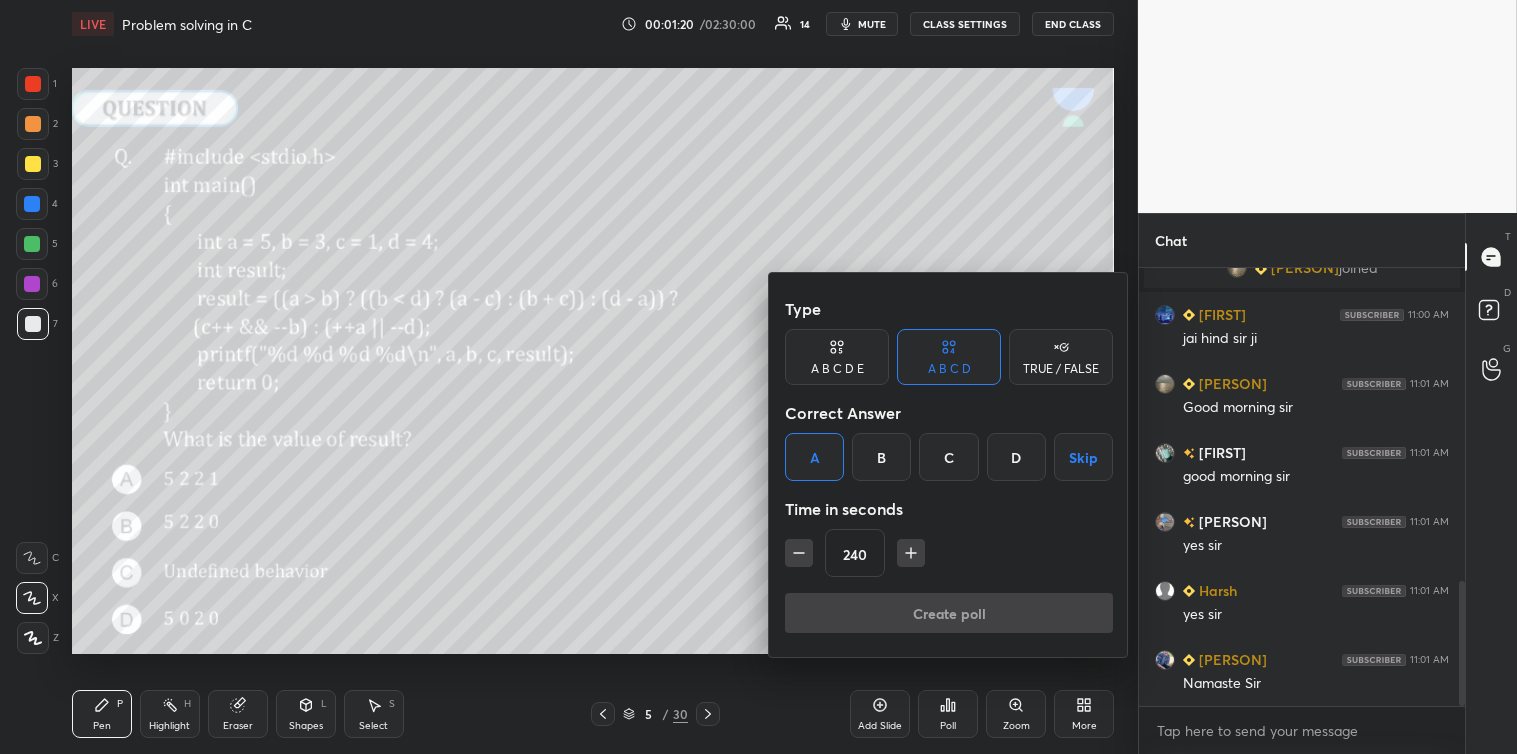 scroll, scrollTop: 398, scrollLeft: 320, axis: both 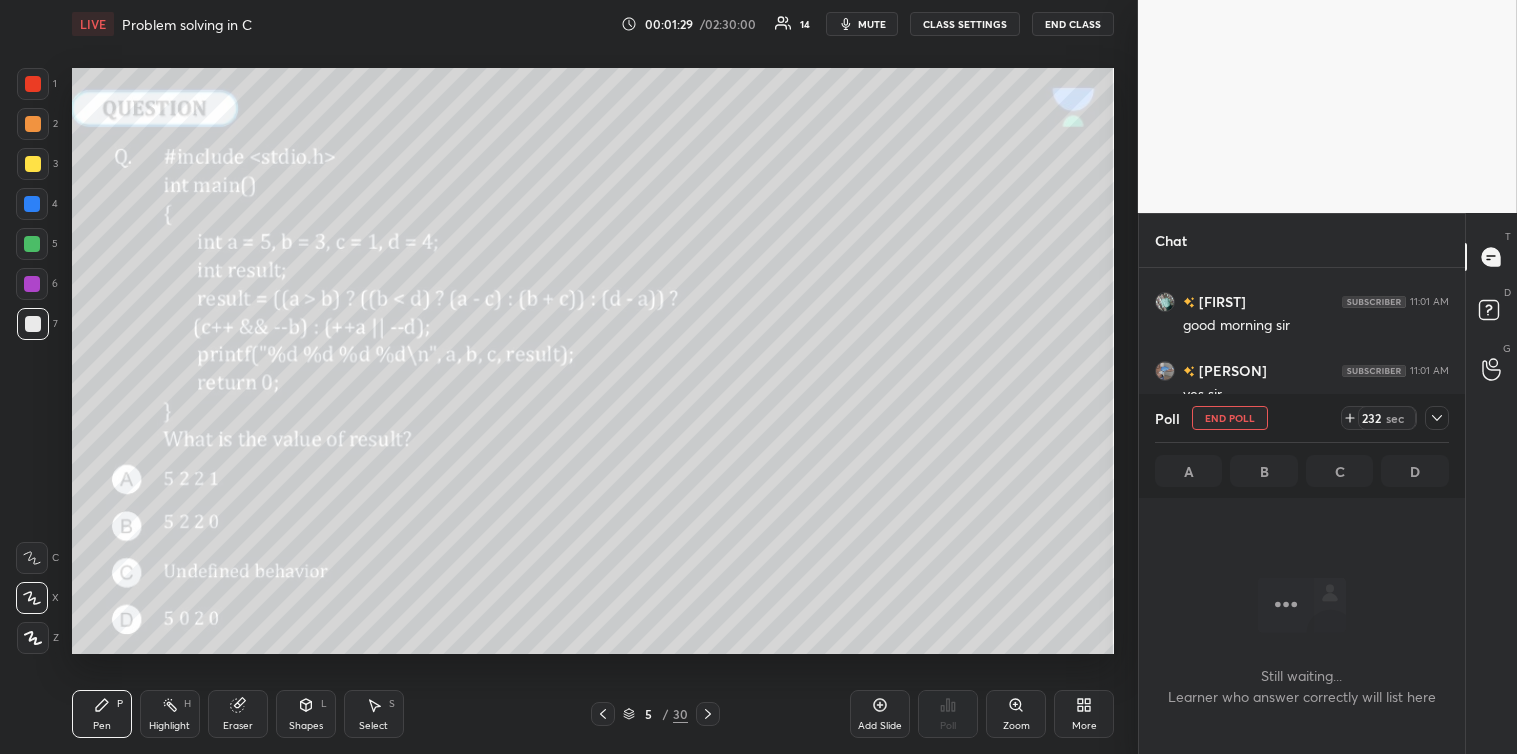 click 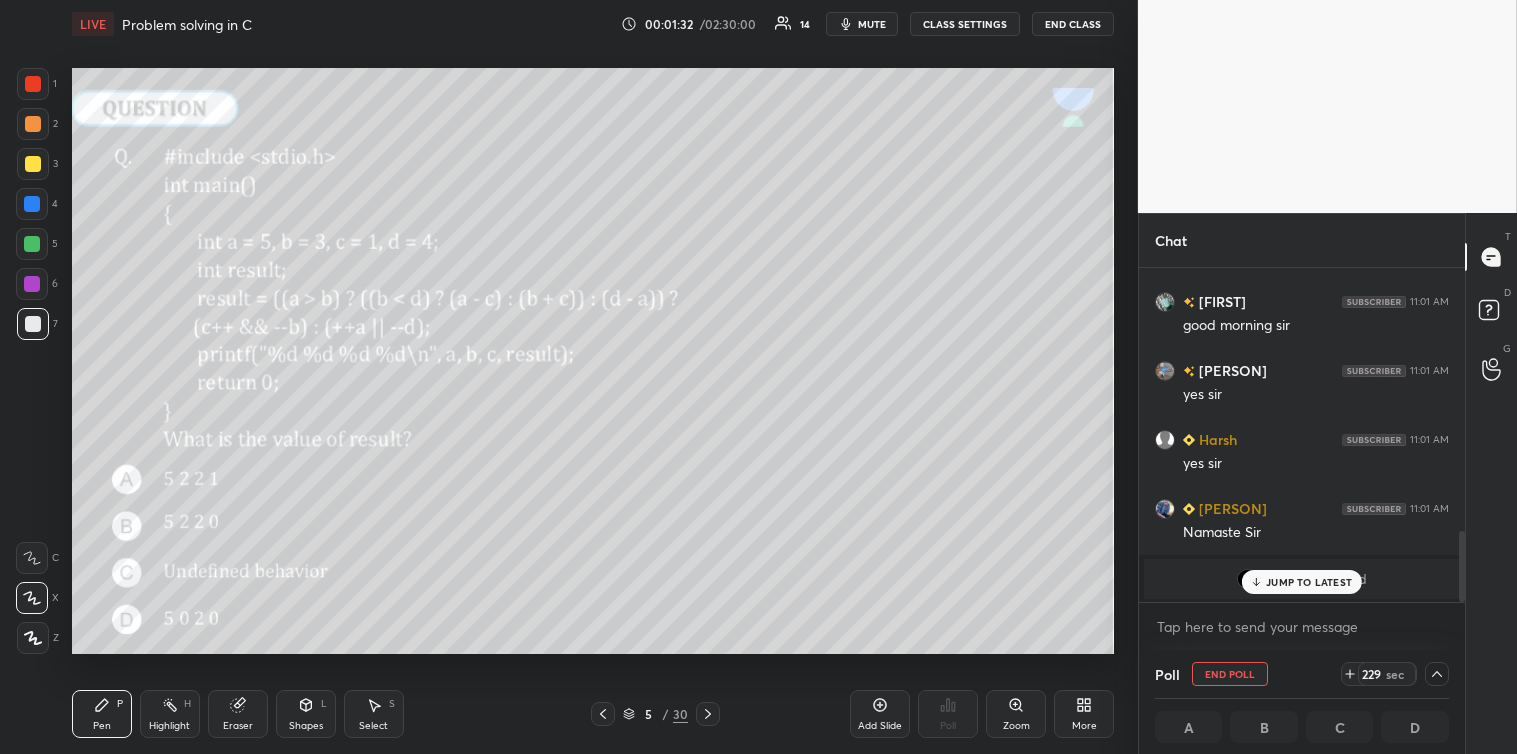click on "JUMP TO LATEST" at bounding box center [1309, 582] 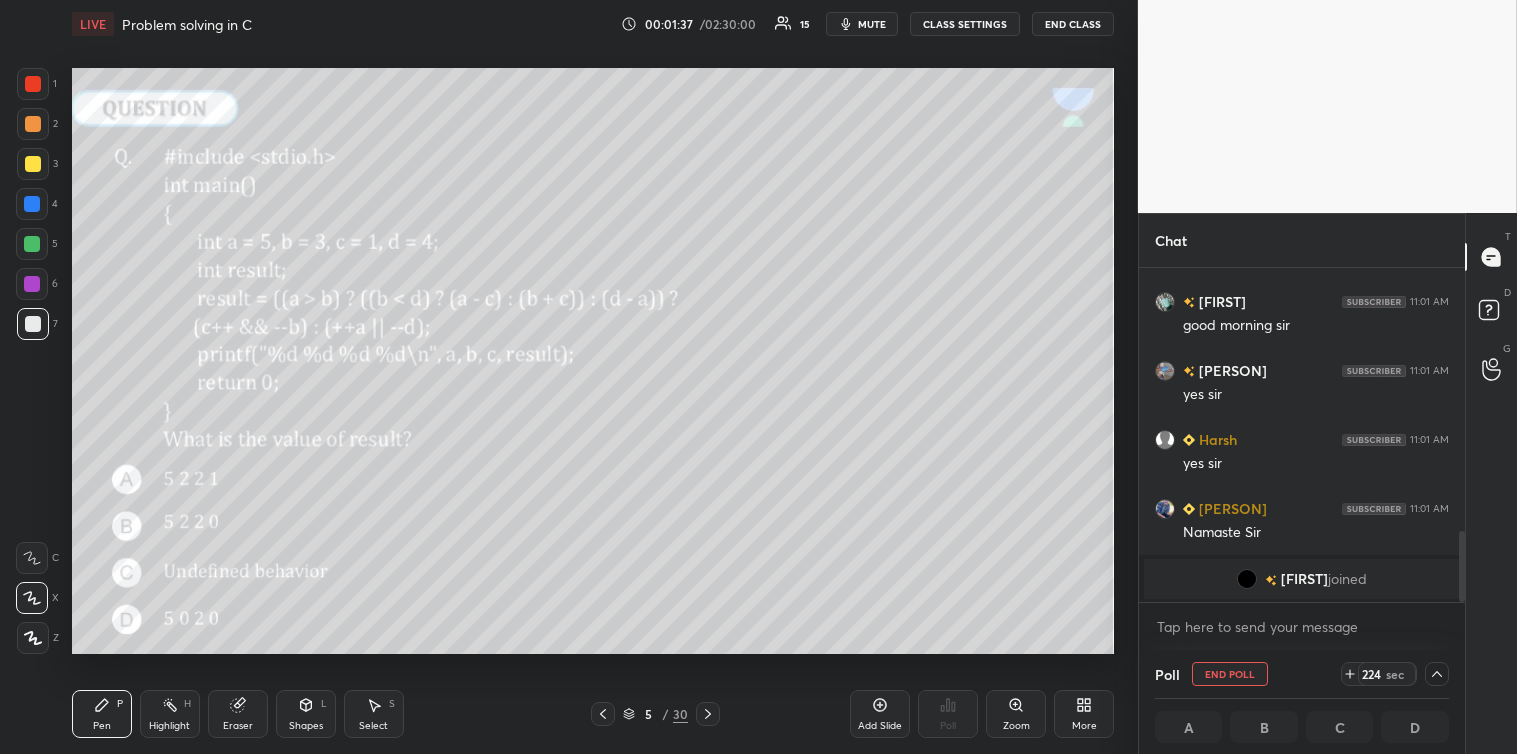 click on "mute" at bounding box center (862, 24) 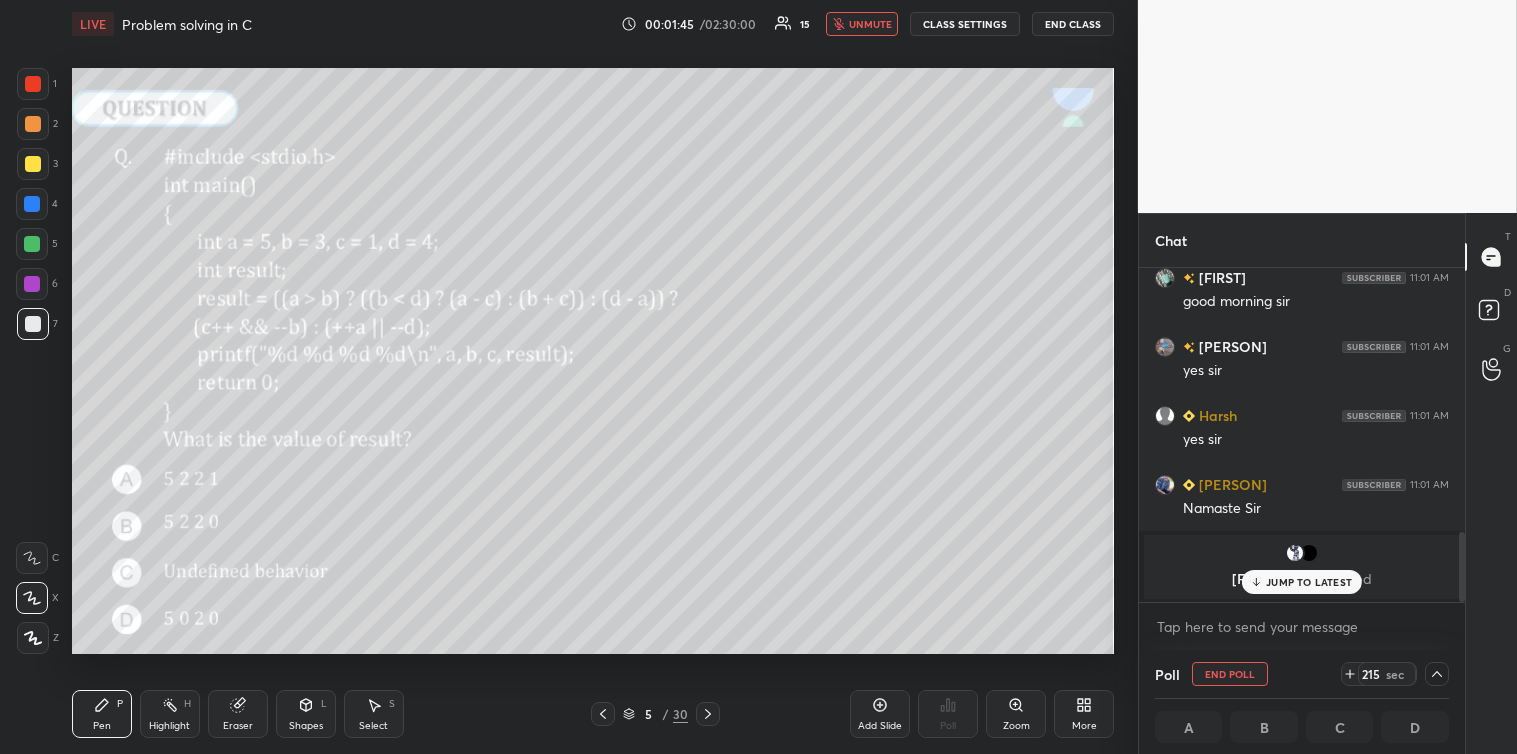 scroll, scrollTop: 1122, scrollLeft: 0, axis: vertical 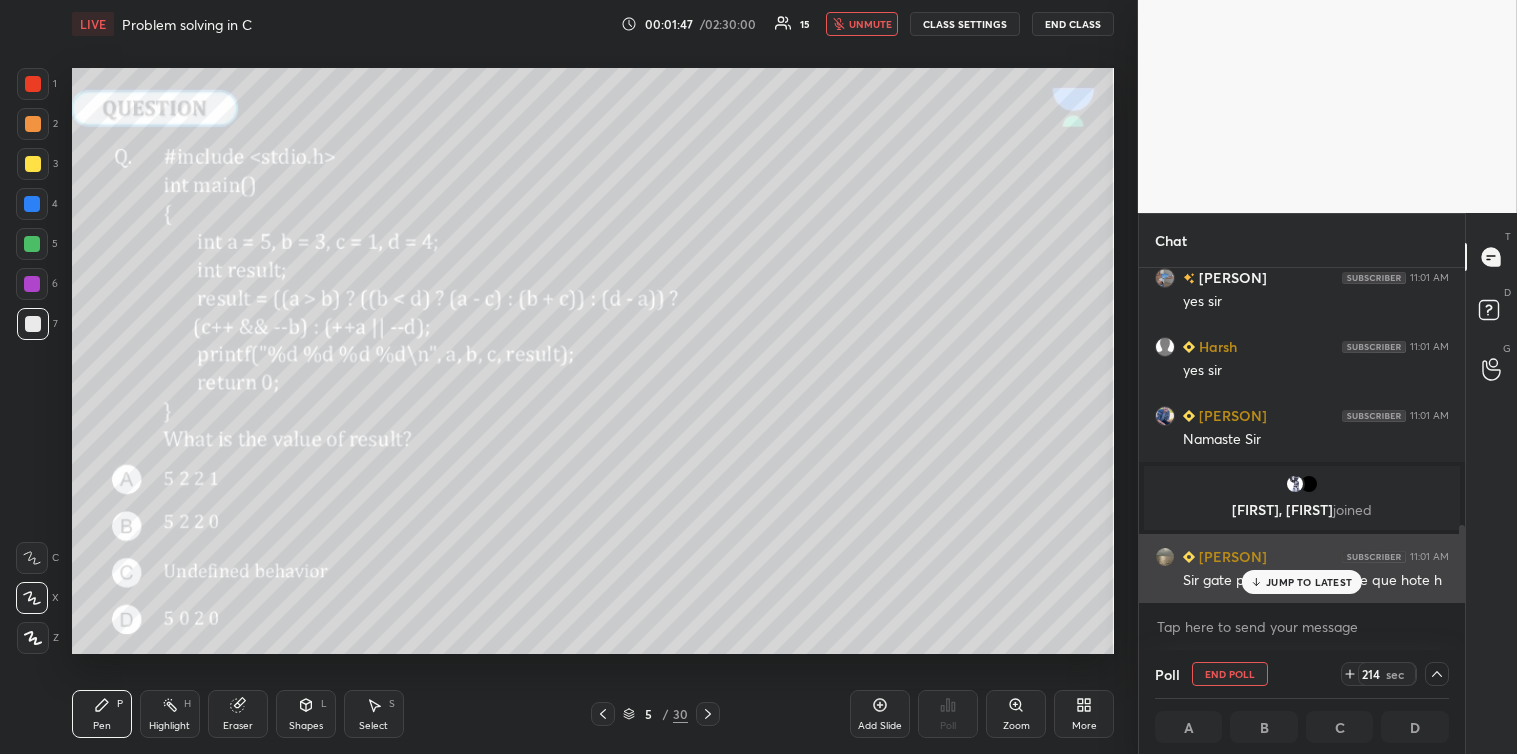 click on "JUMP TO LATEST" at bounding box center [1309, 582] 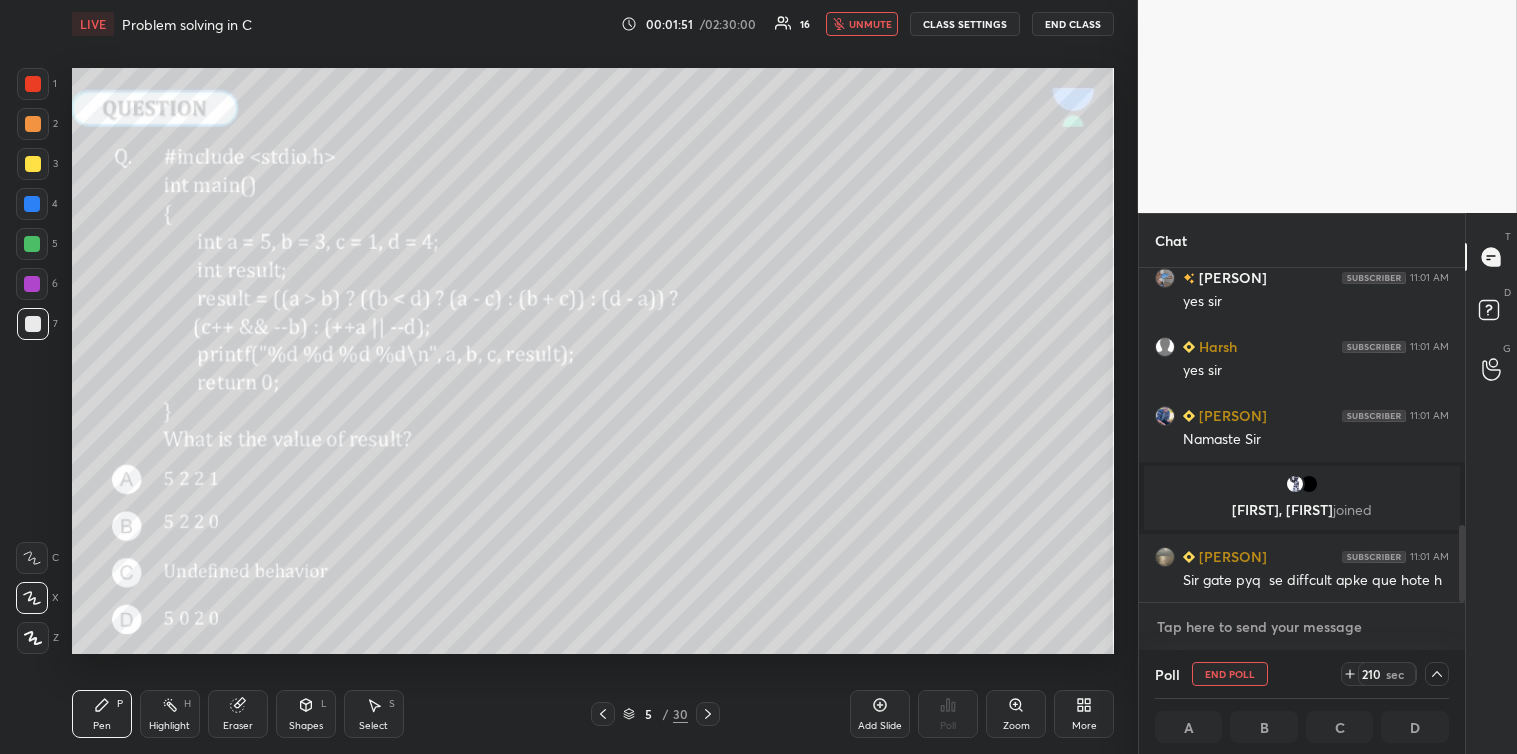 click at bounding box center (1302, 627) 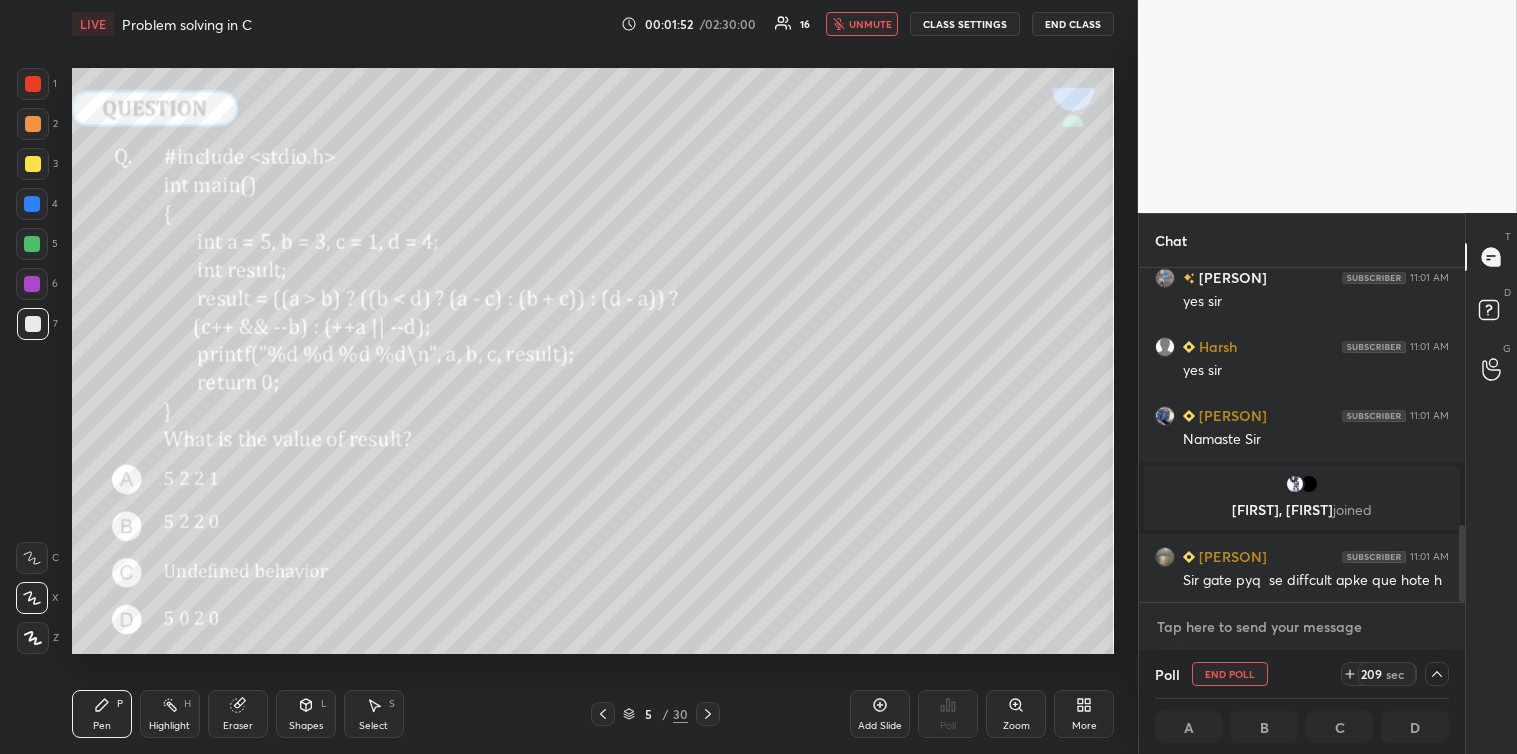 type on "y" 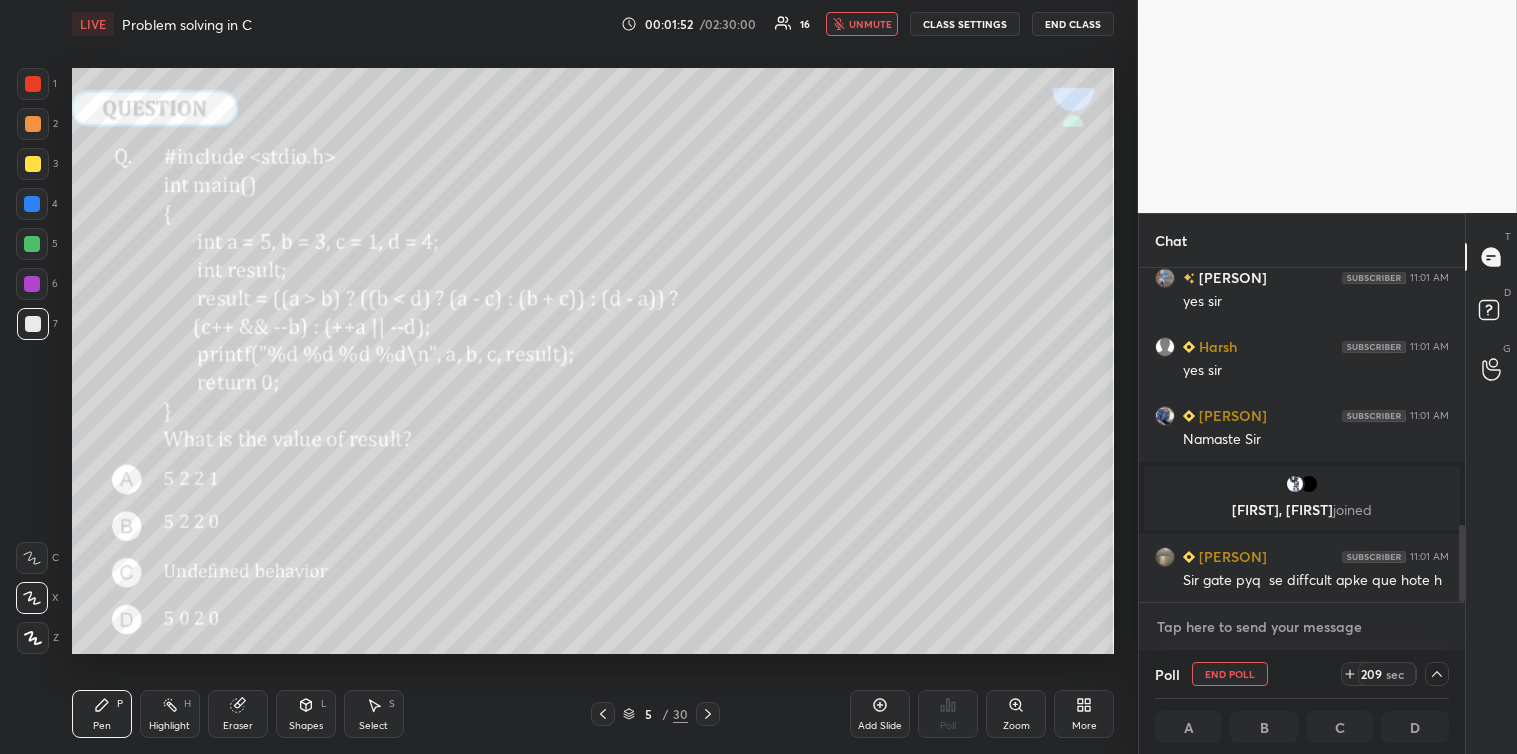type on "x" 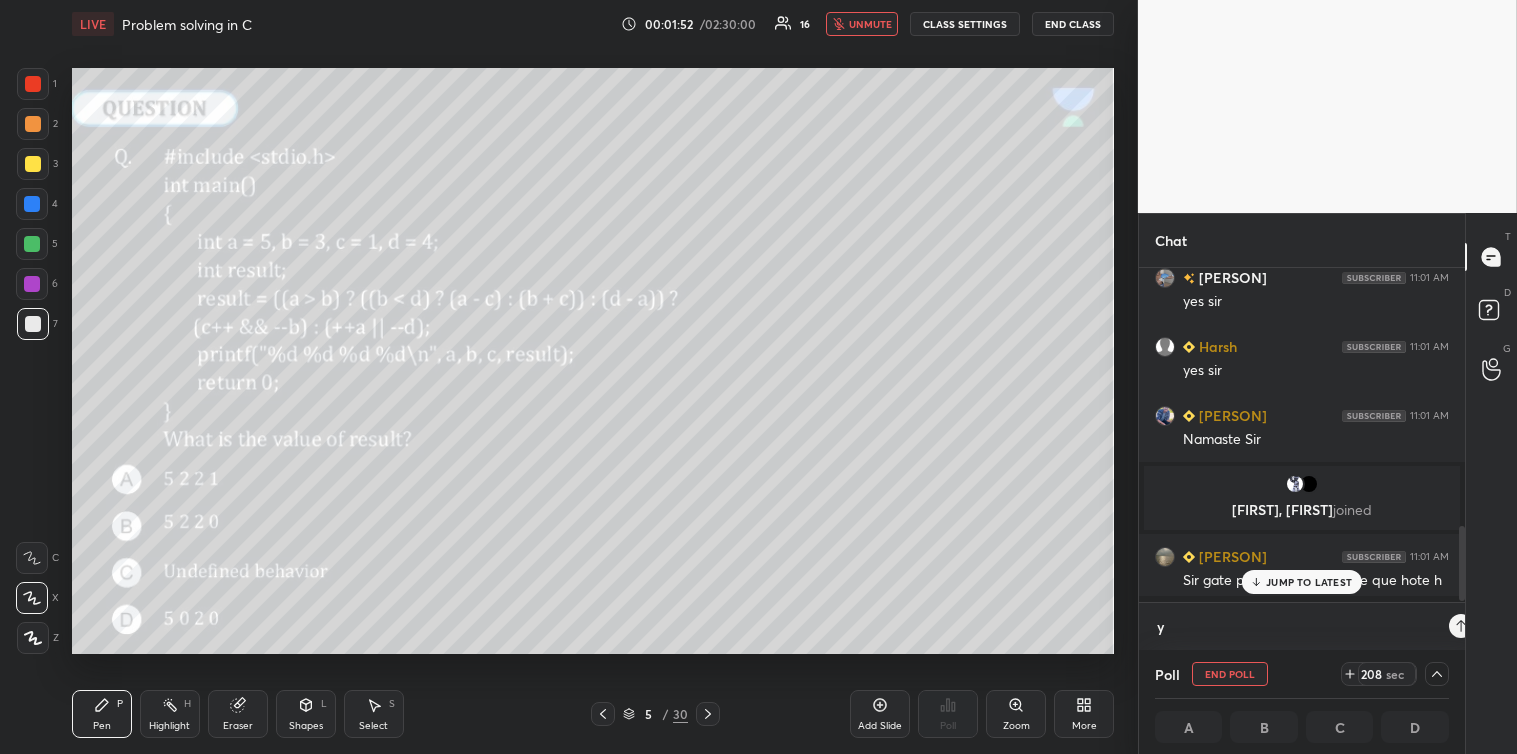 scroll, scrollTop: 327, scrollLeft: 320, axis: both 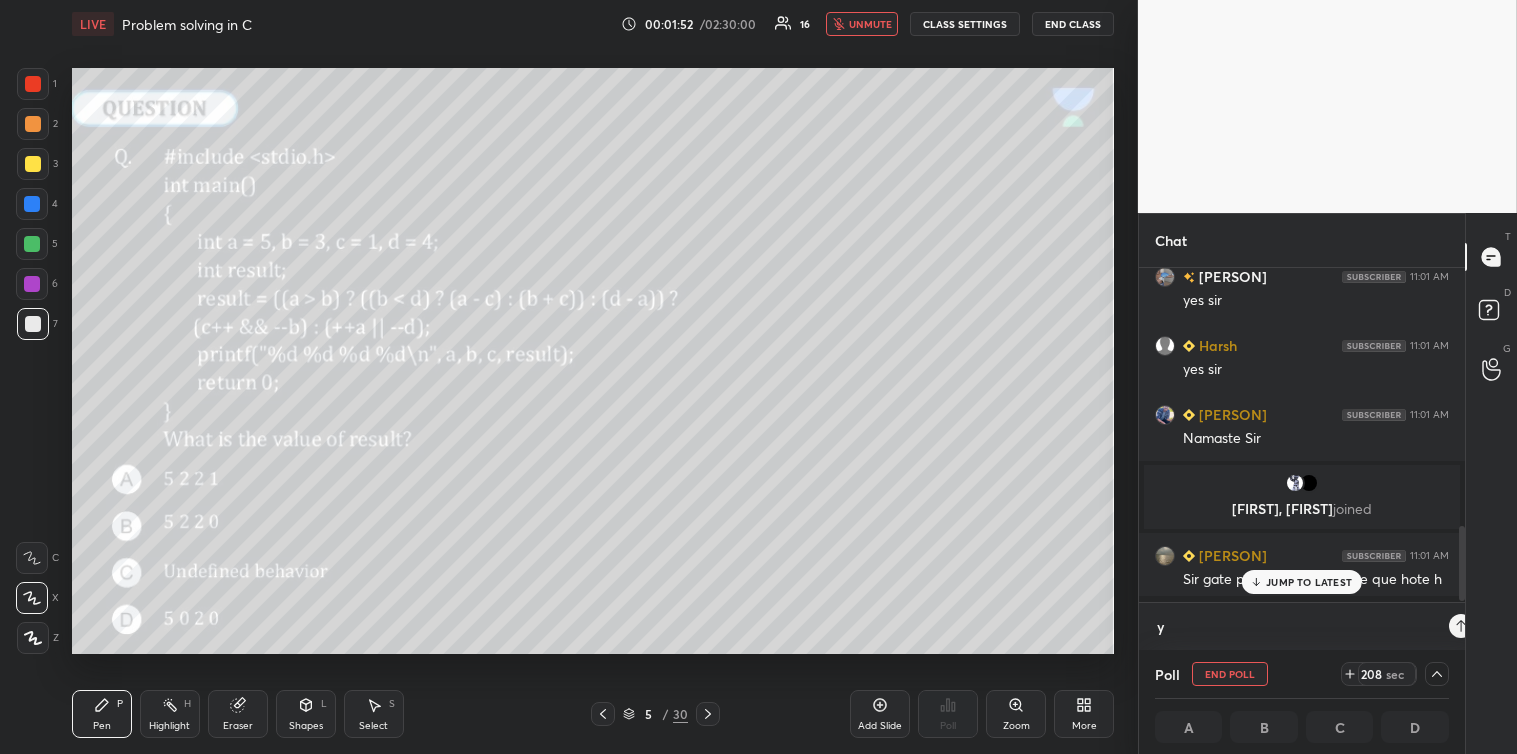 type on "ye" 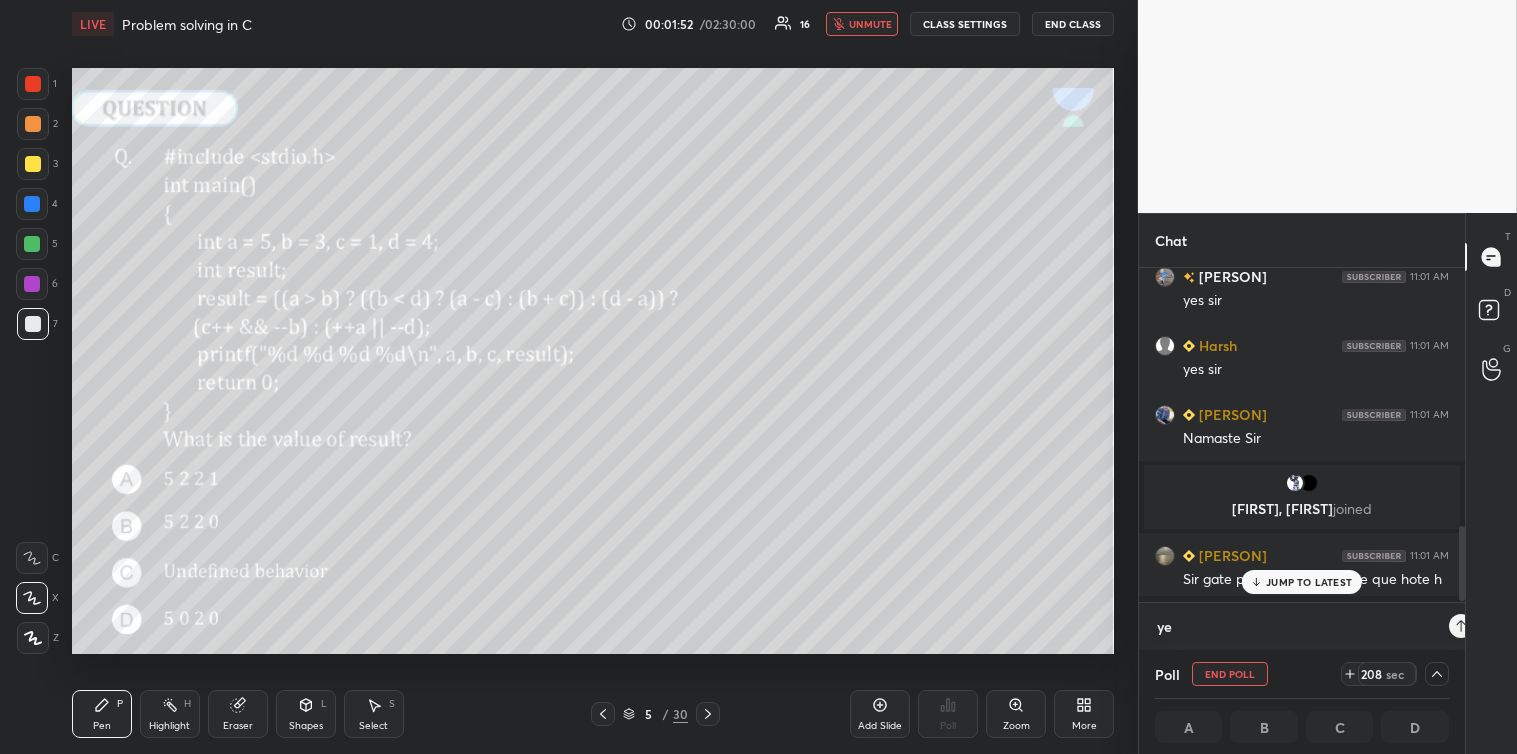 scroll, scrollTop: 1122, scrollLeft: 0, axis: vertical 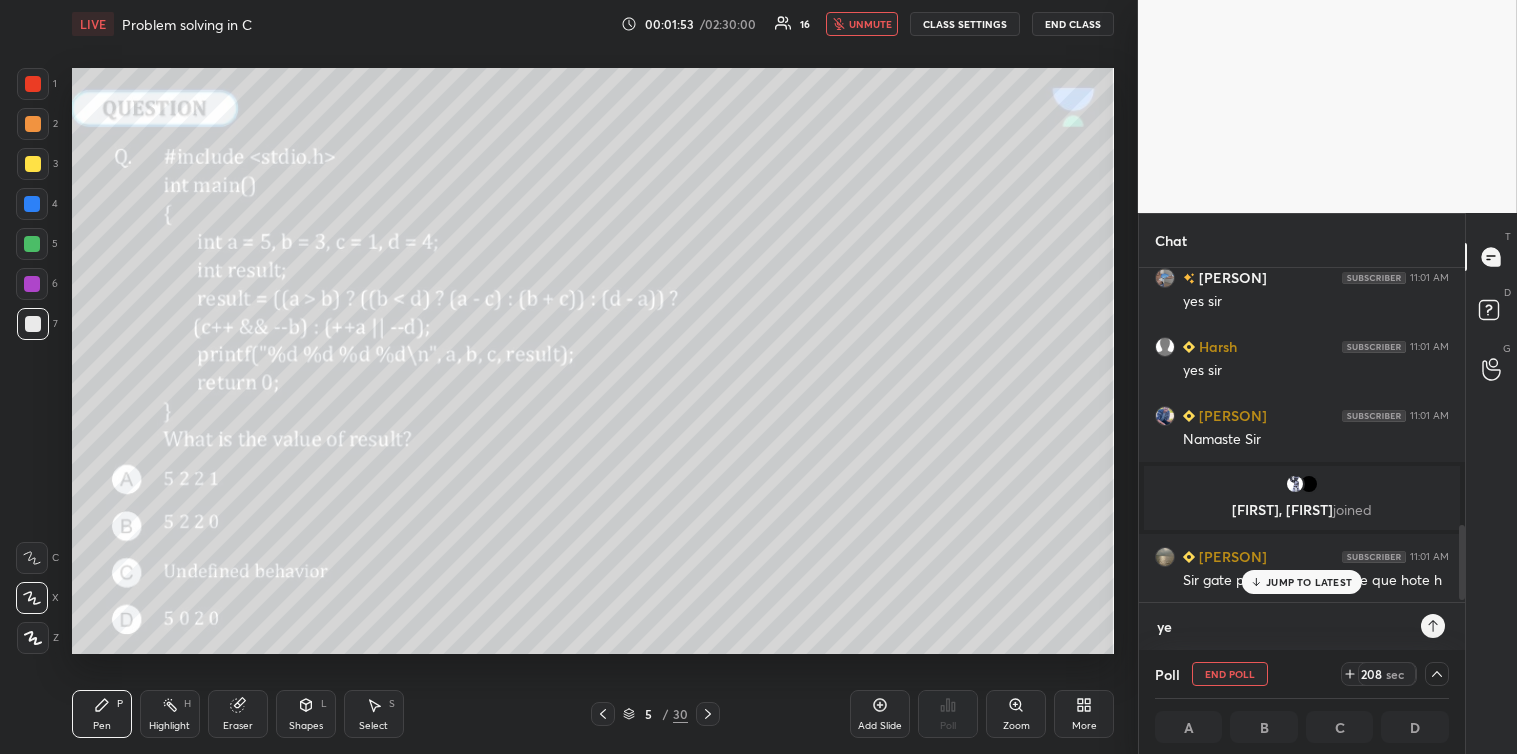 type on "yes" 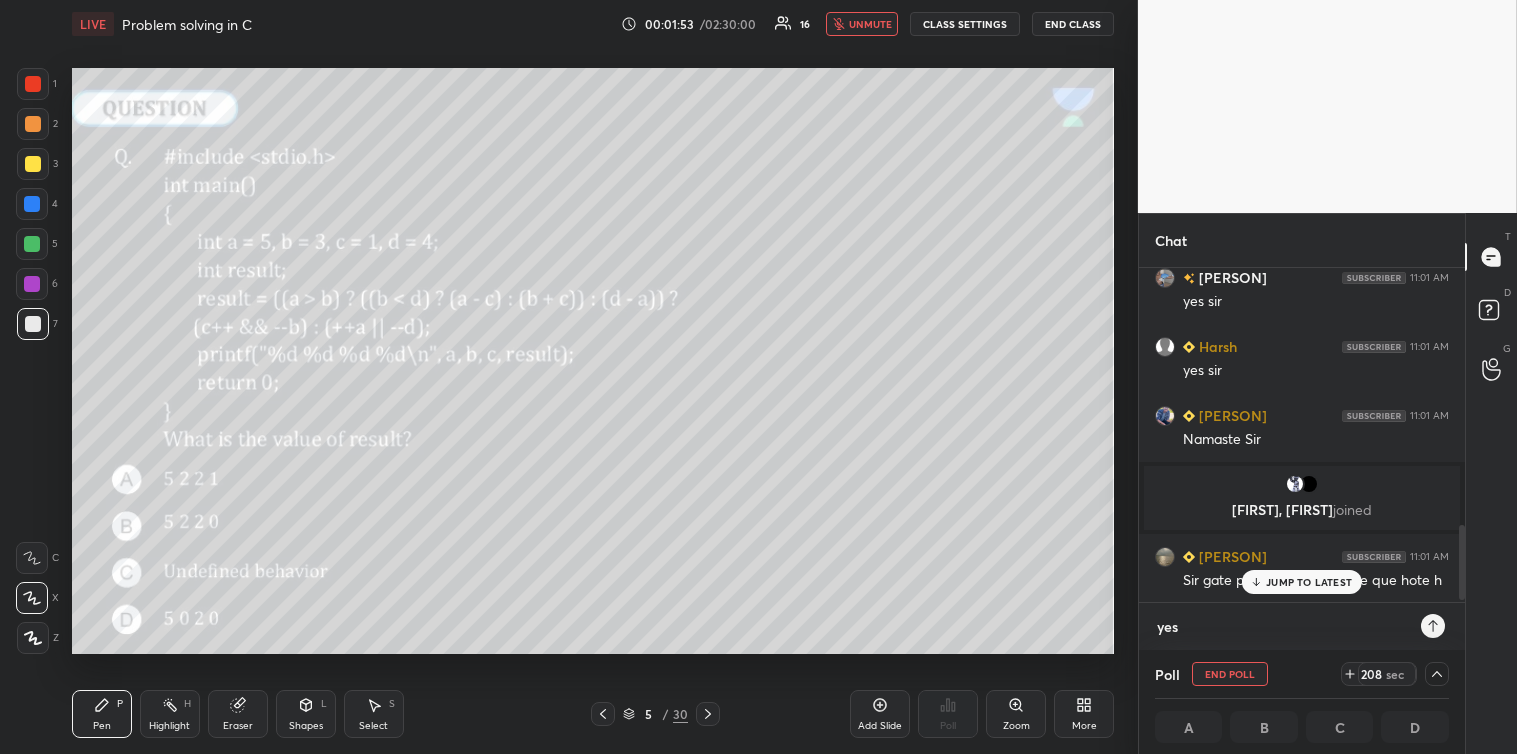 type on "yes" 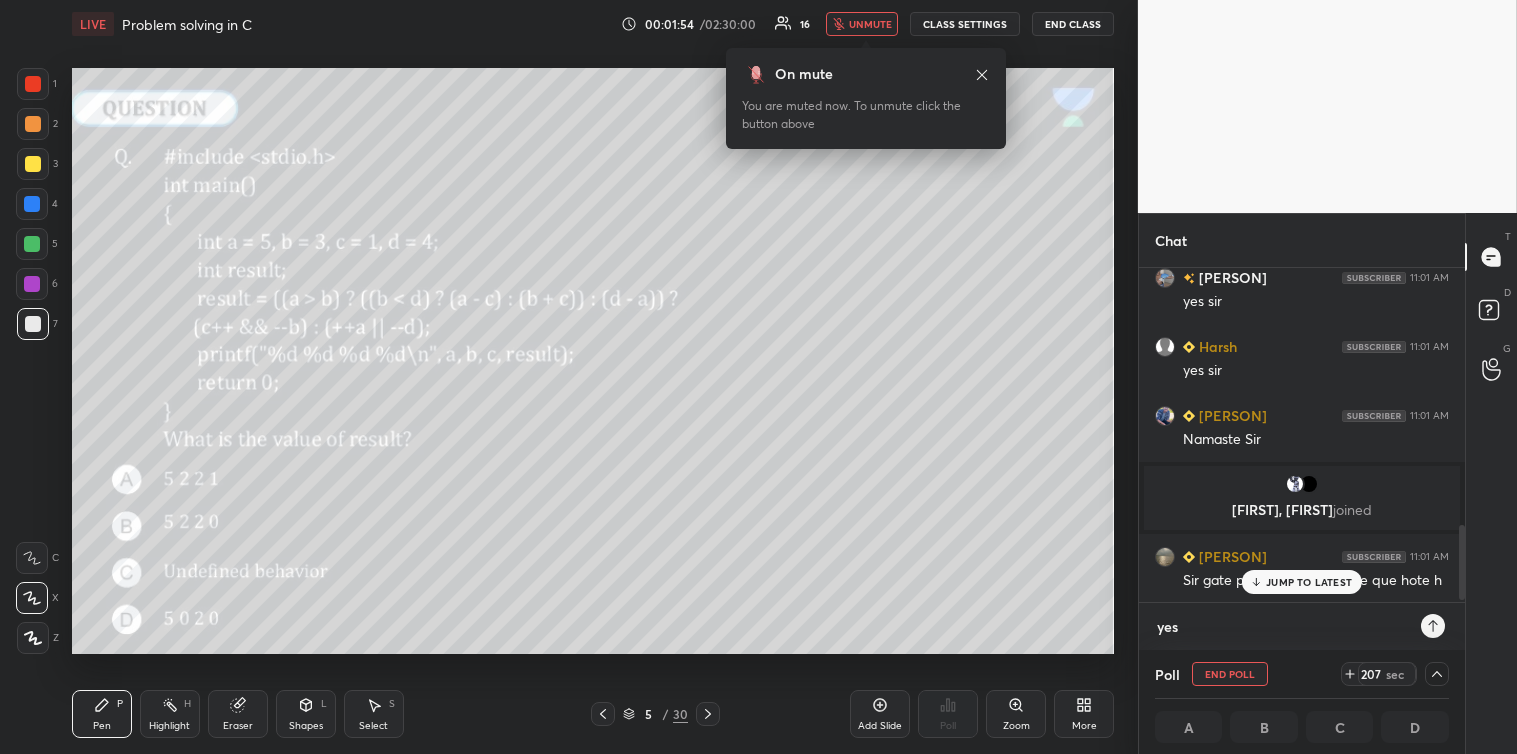 type on "yes a" 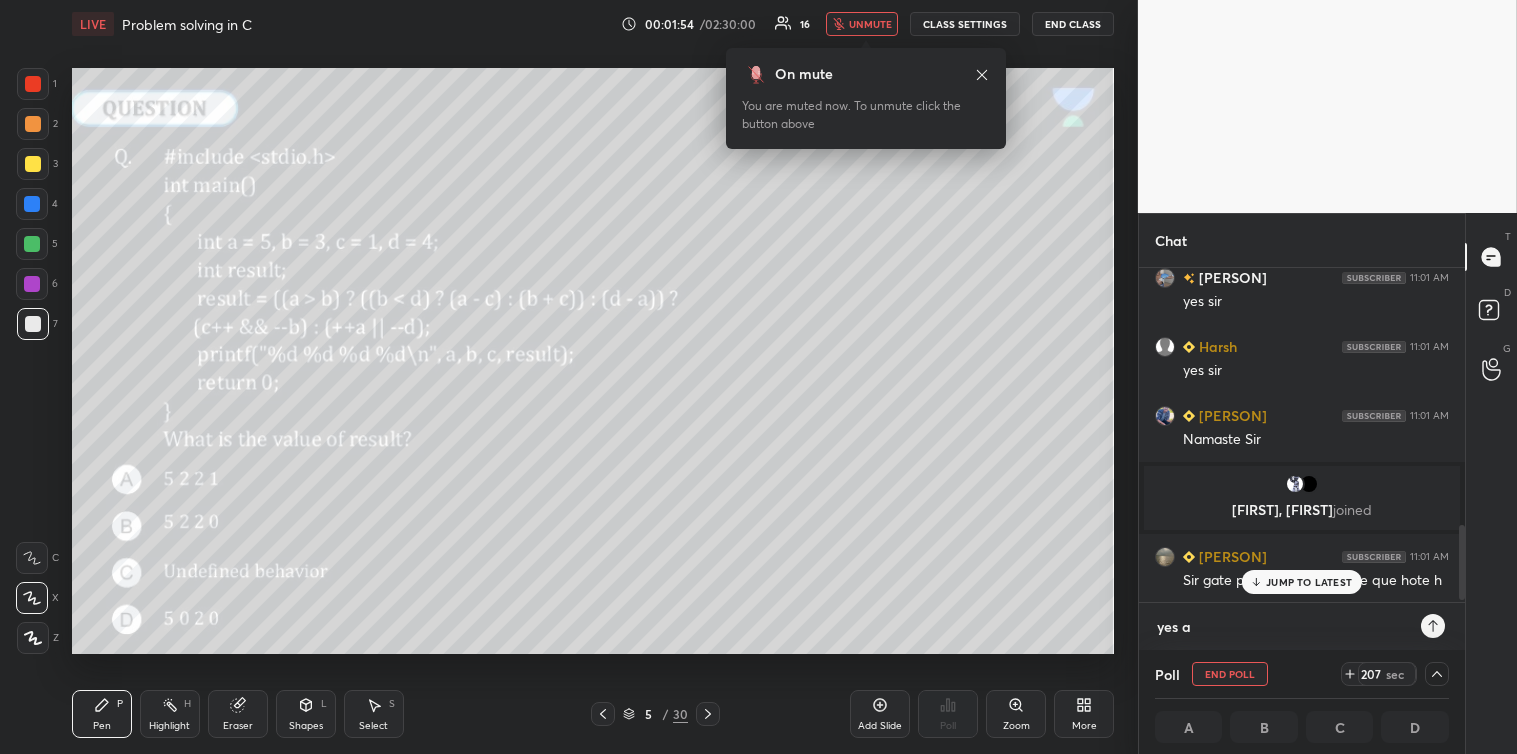 type on "yes aj" 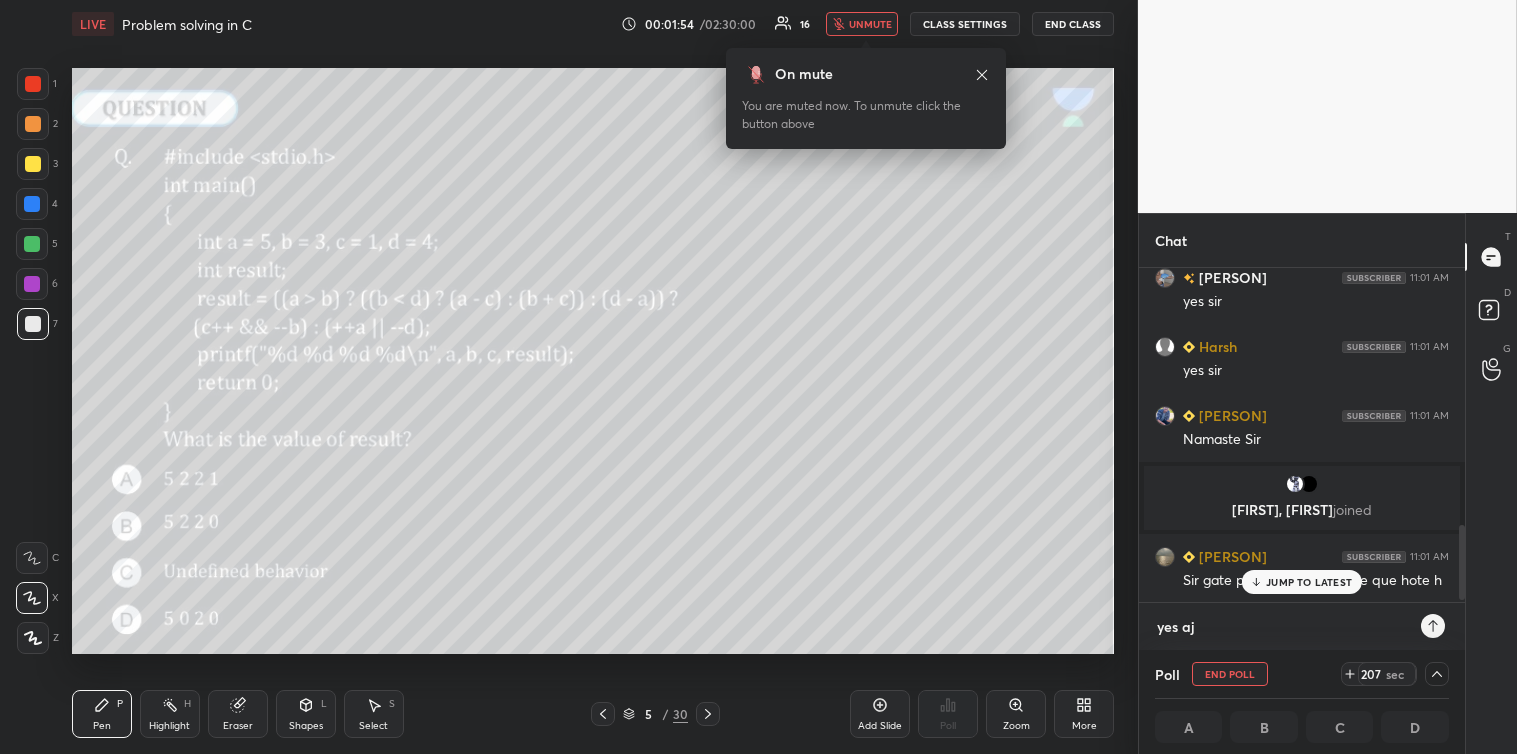 type on "yes aja" 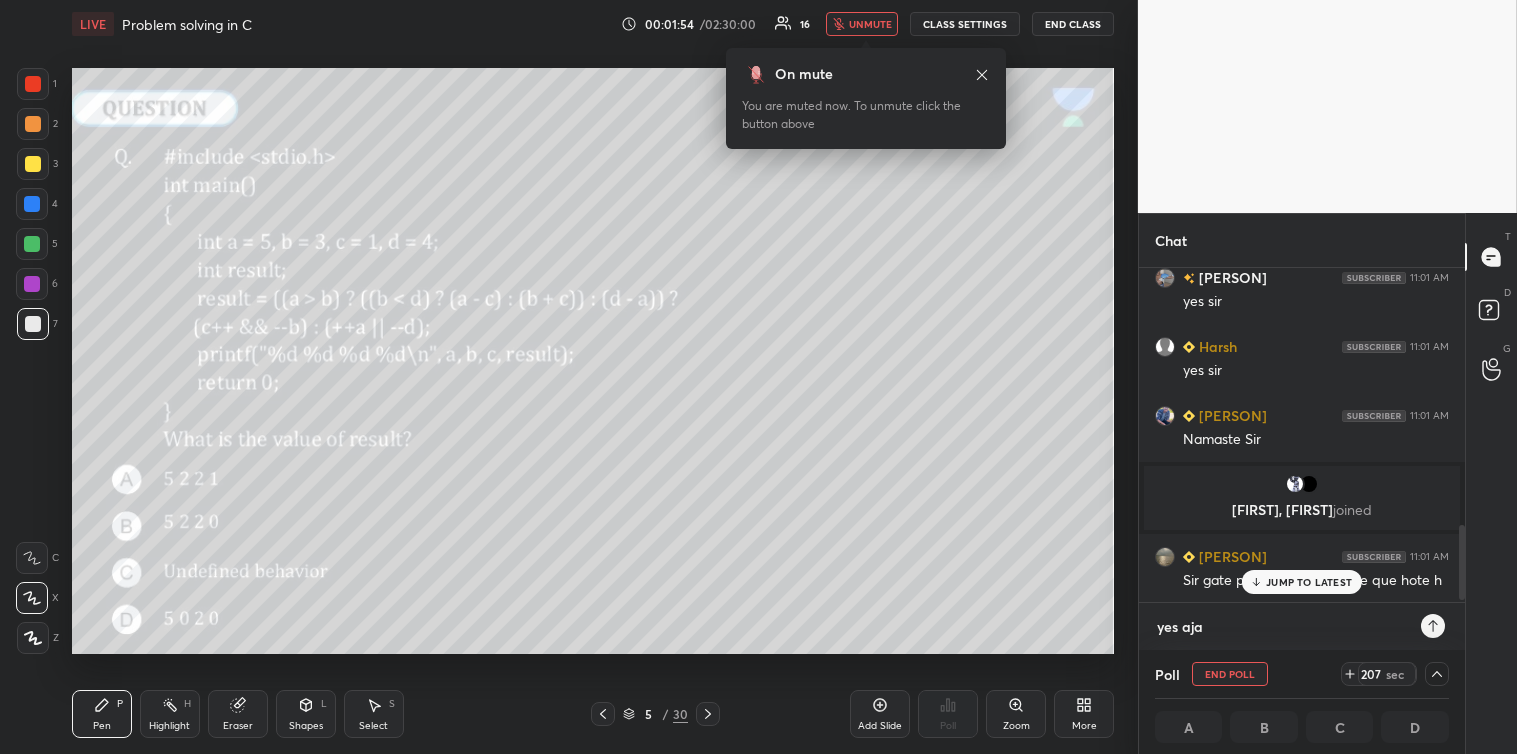 type on "yes [PERSON]" 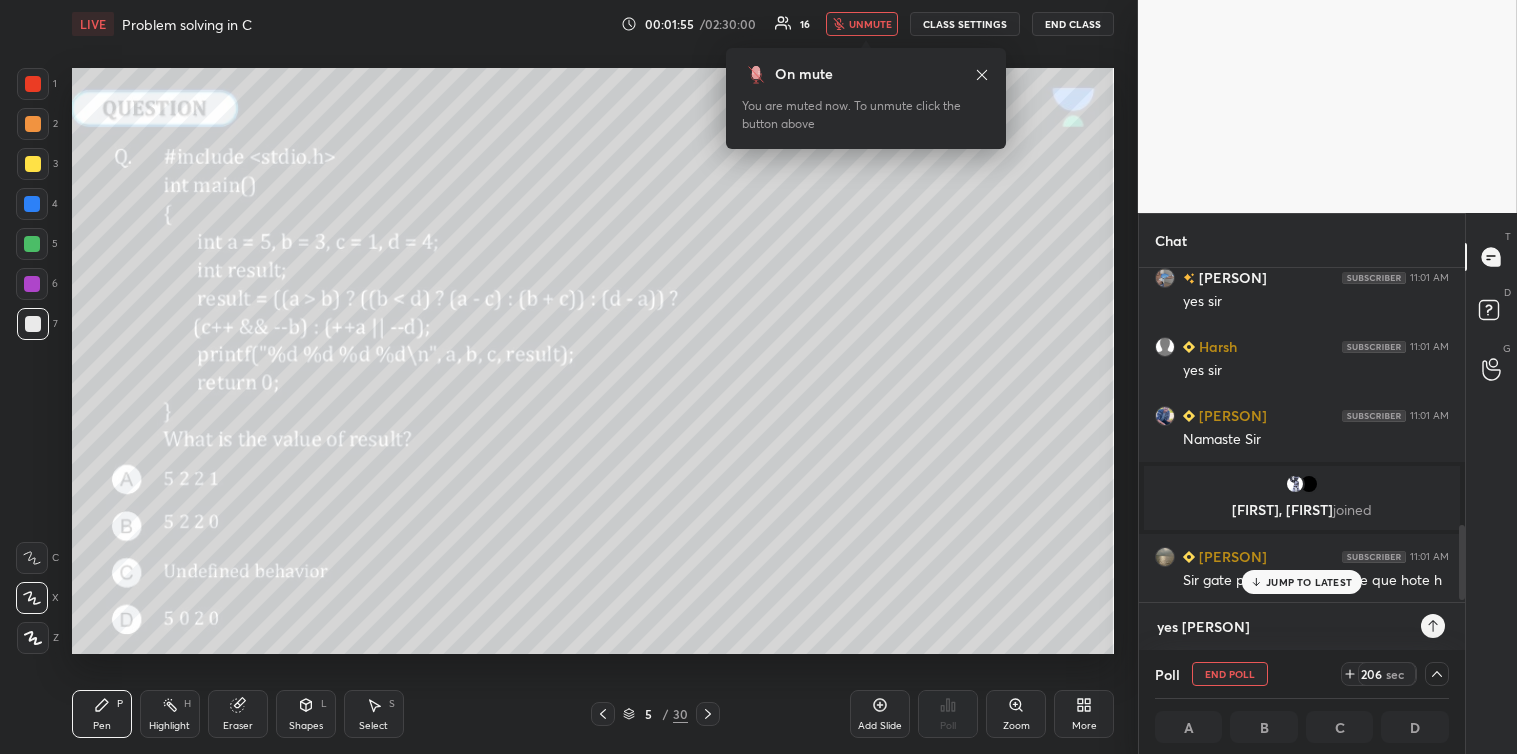 type 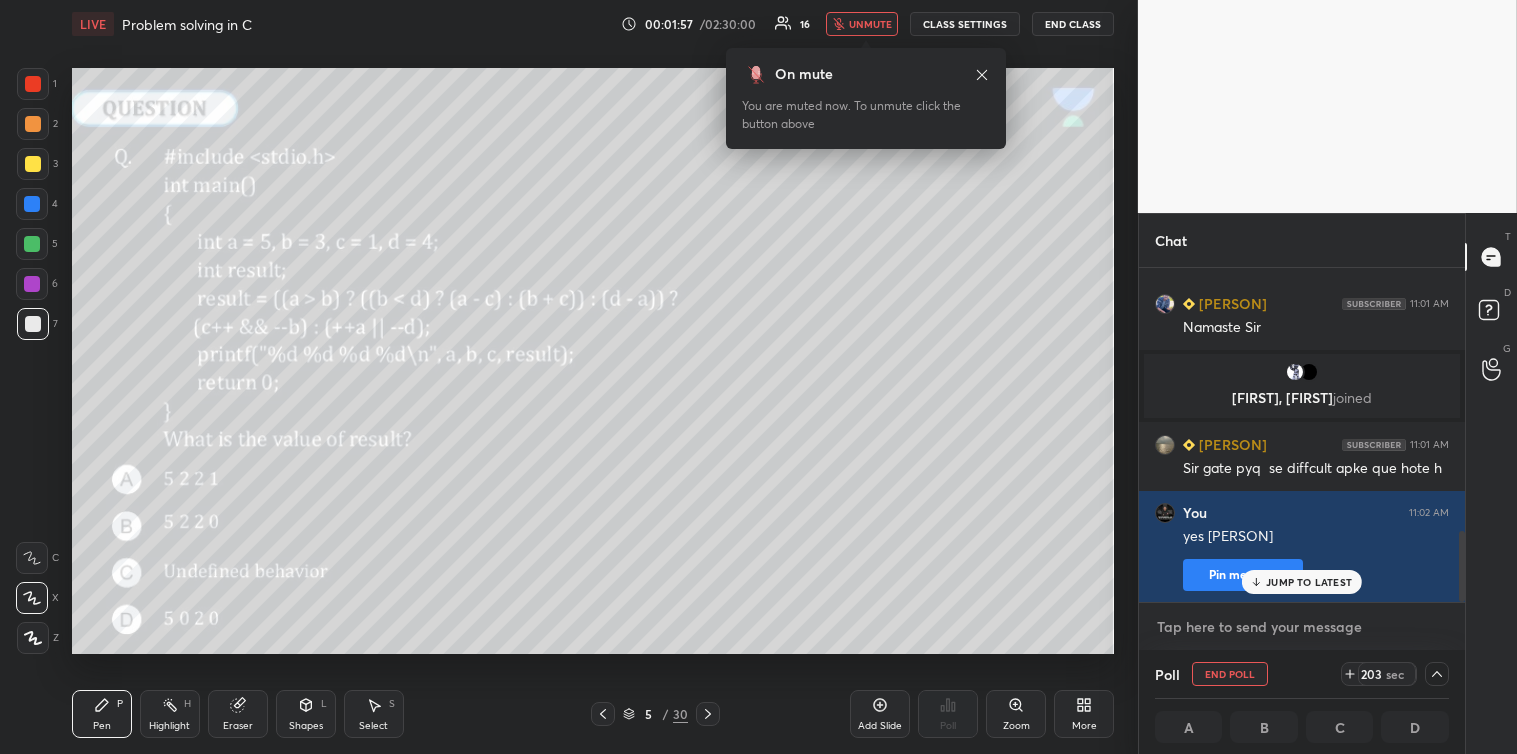 scroll, scrollTop: 1282, scrollLeft: 0, axis: vertical 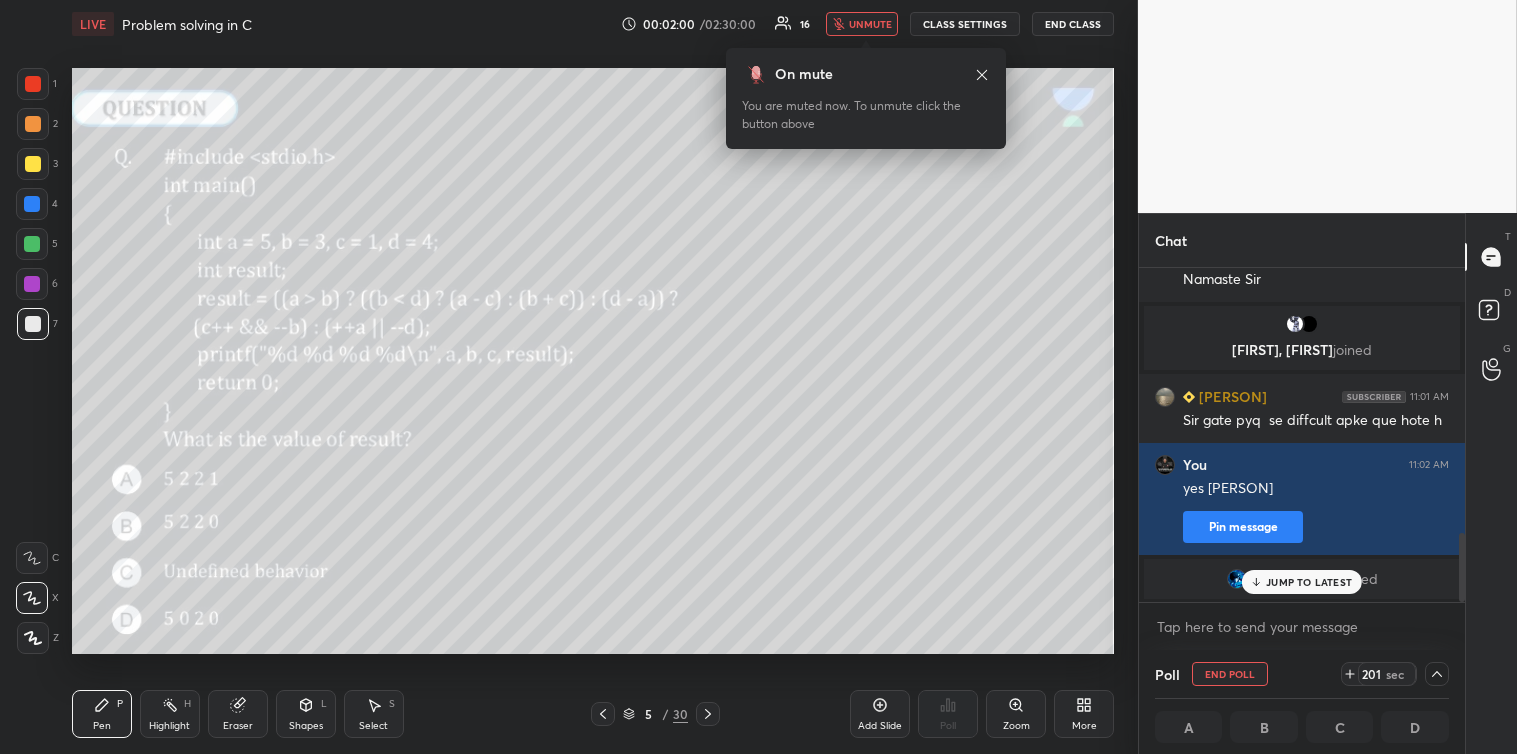 click on "JUMP TO LATEST" at bounding box center [1309, 582] 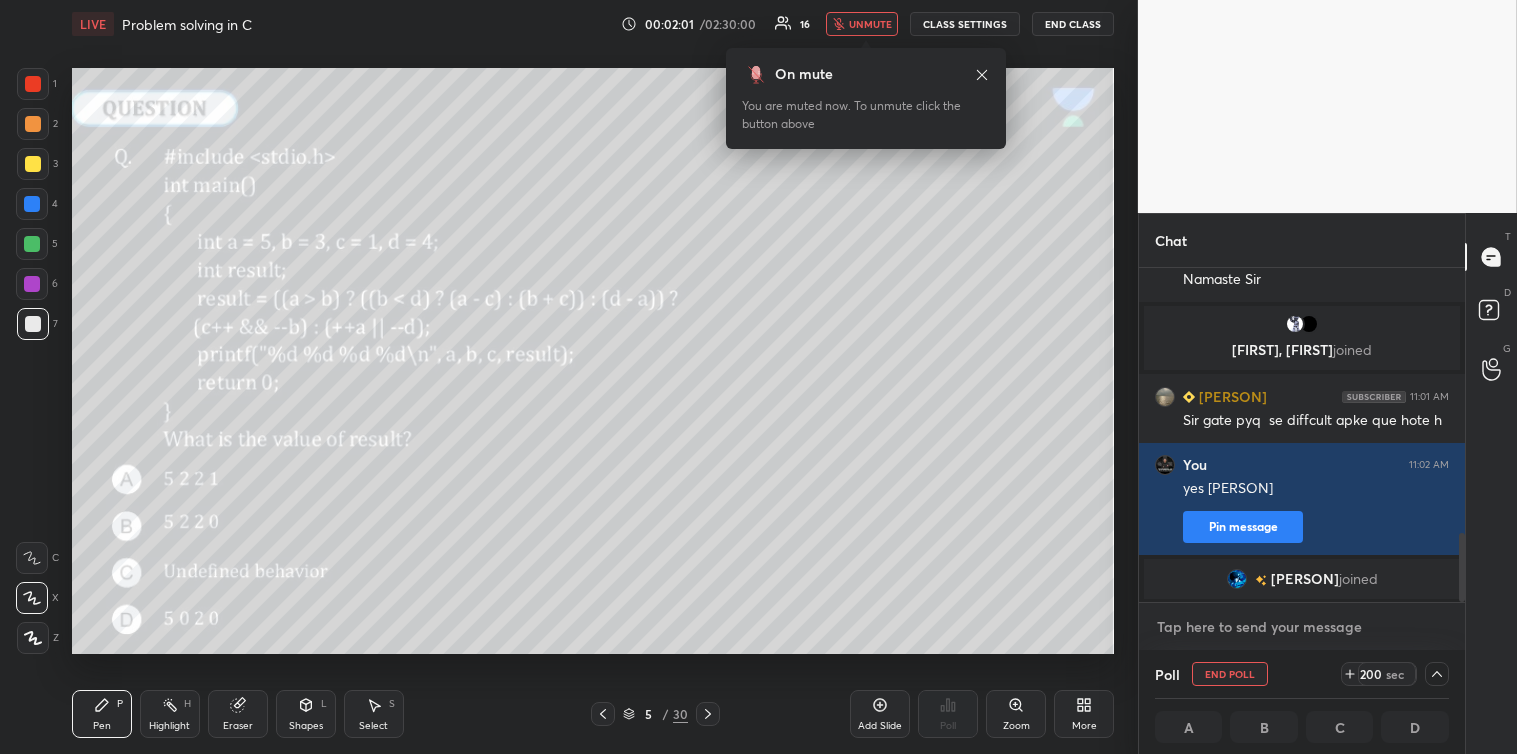type on "x" 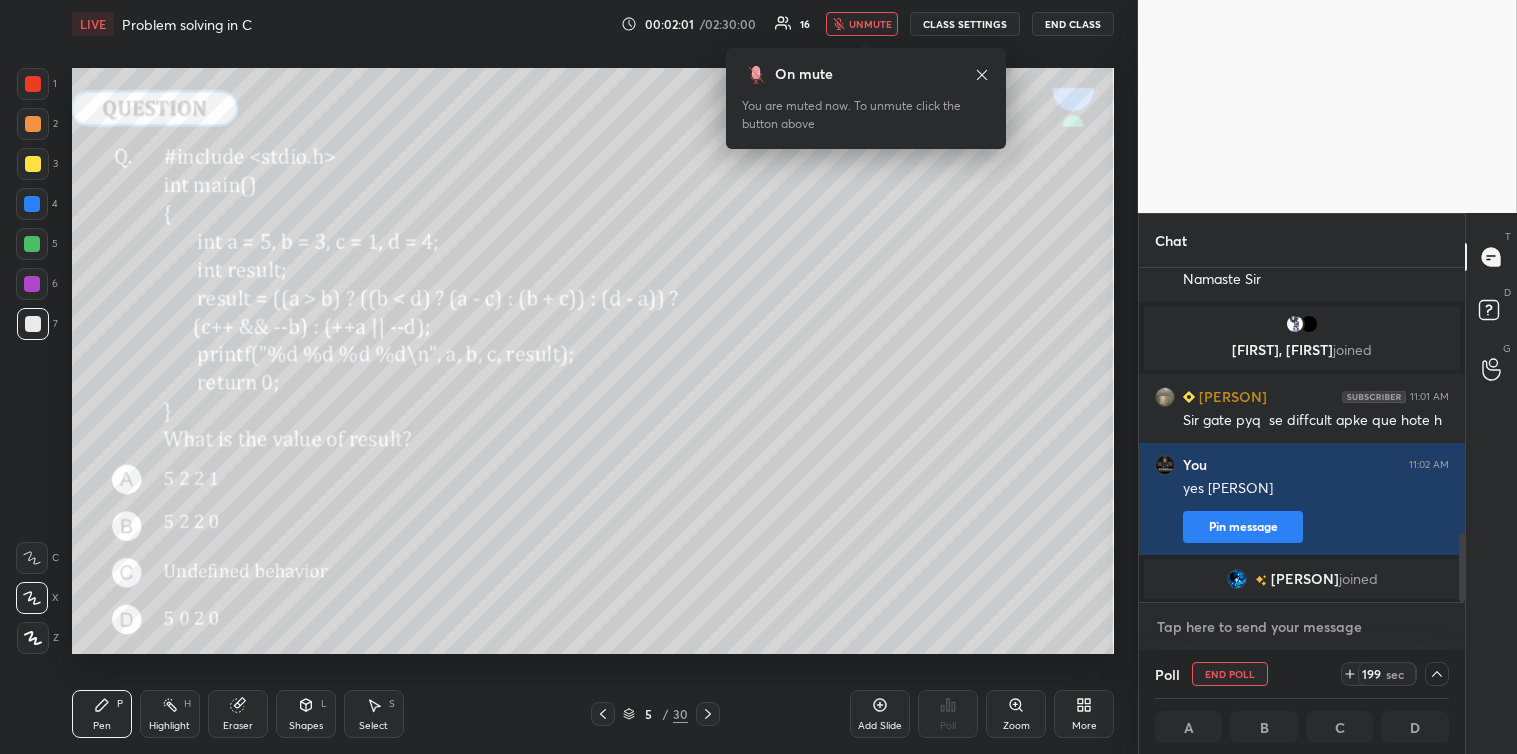 click at bounding box center (1302, 627) 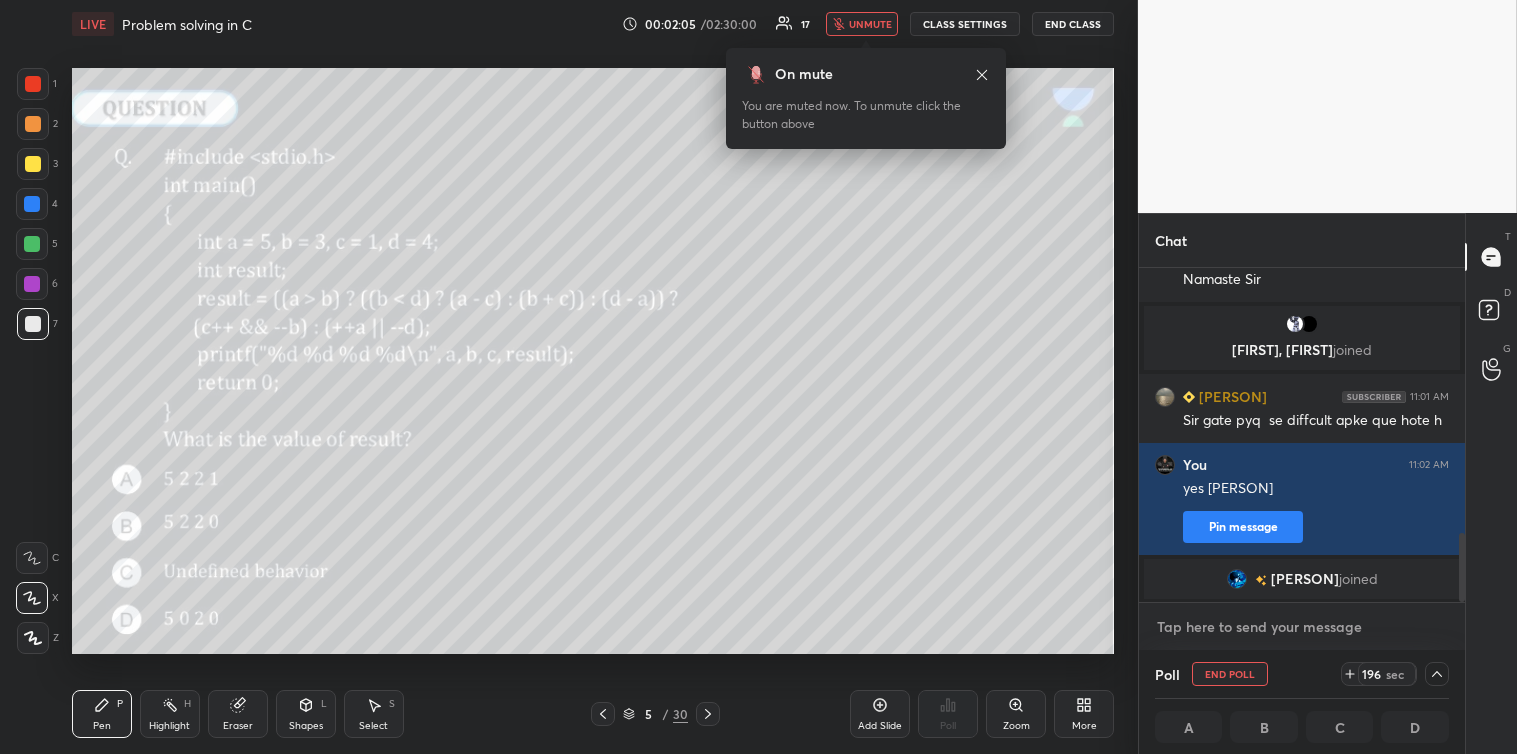 type on "t" 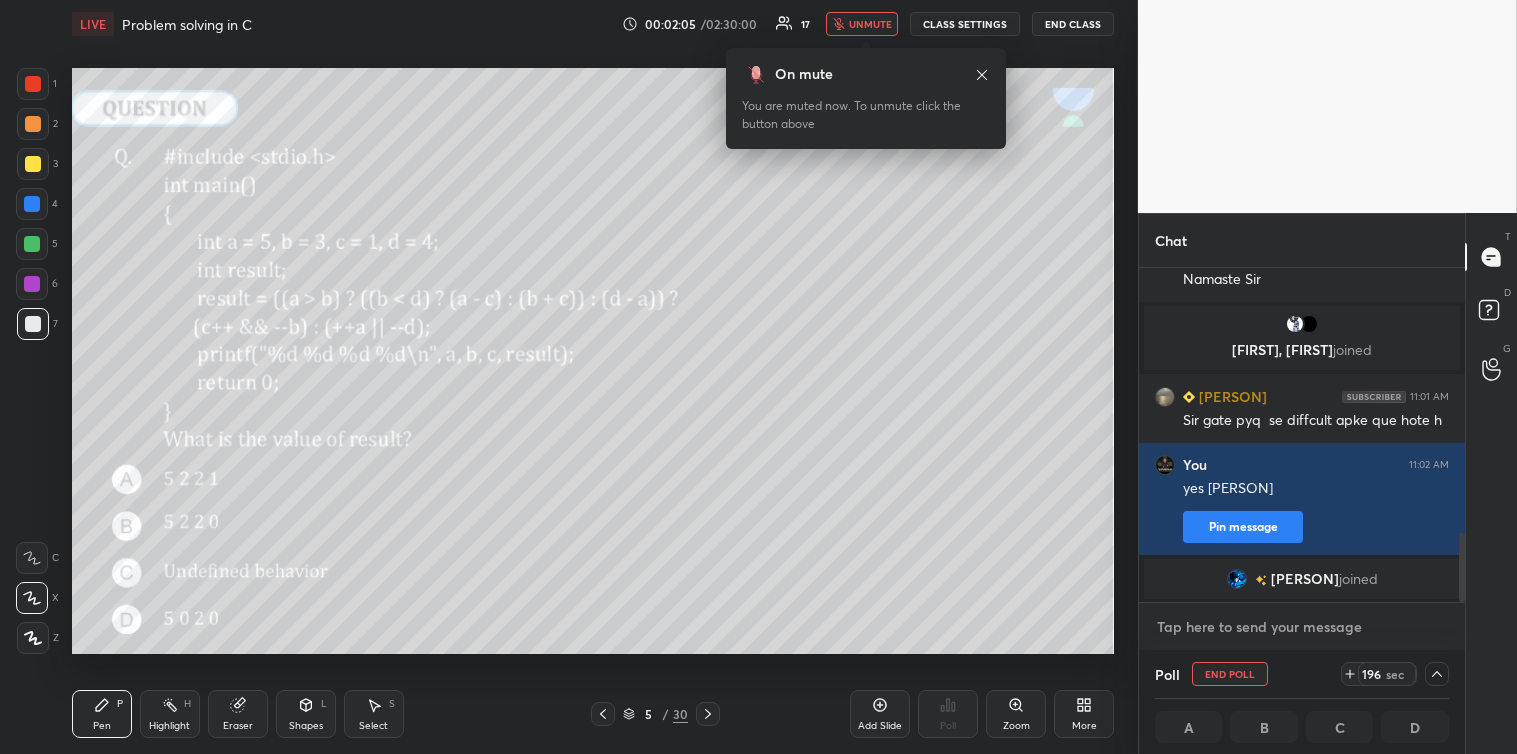 type on "x" 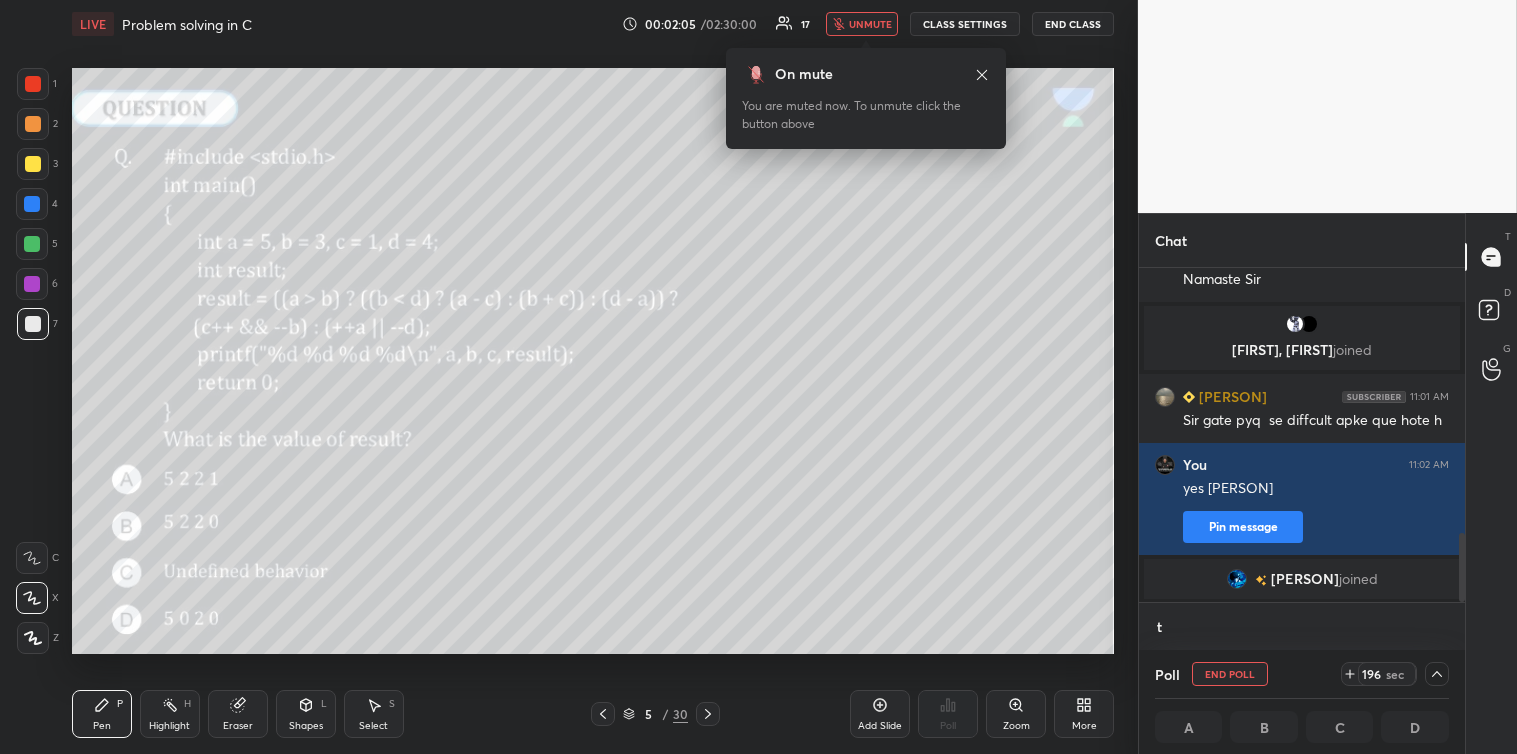 scroll, scrollTop: 322, scrollLeft: 320, axis: both 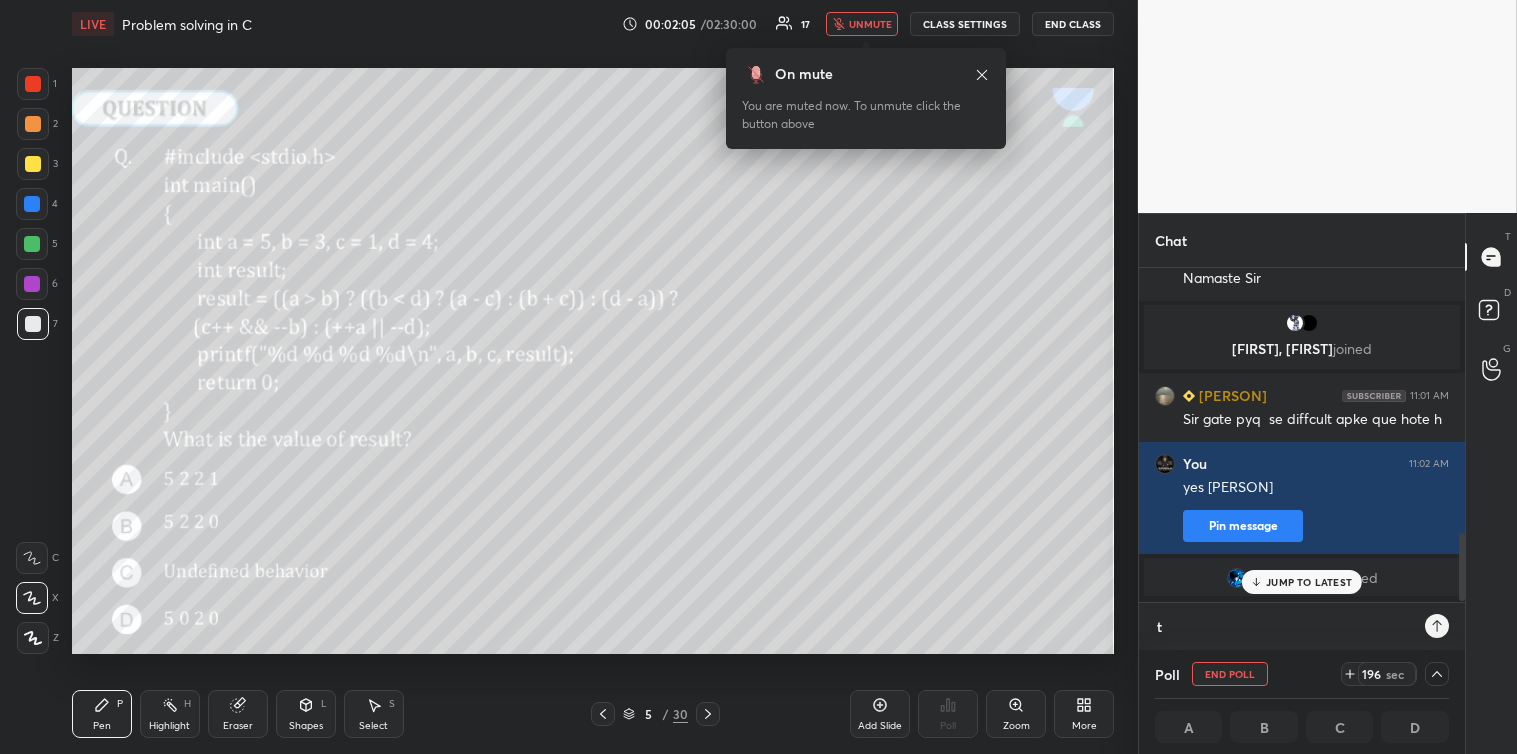 type on "ta" 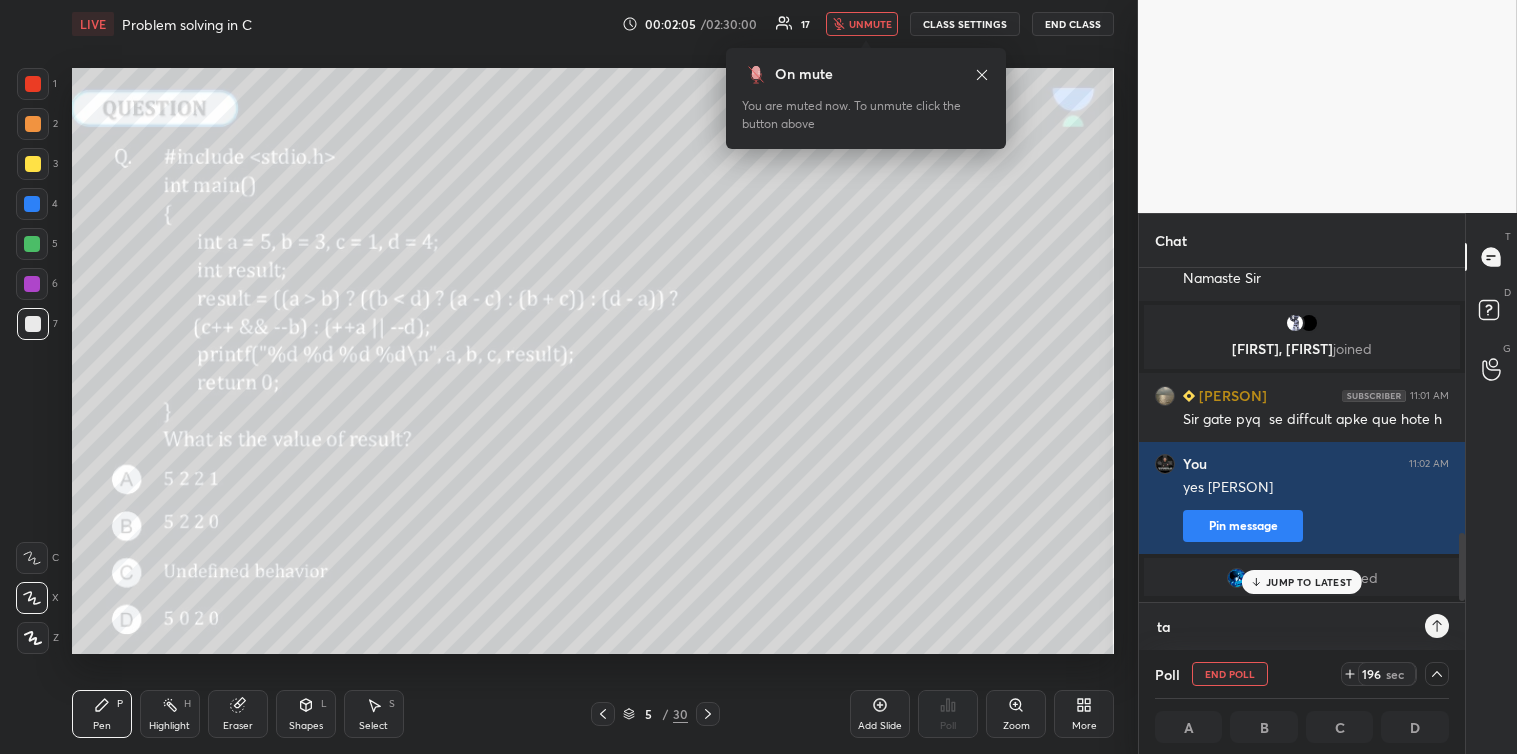 scroll, scrollTop: 6, scrollLeft: 5, axis: both 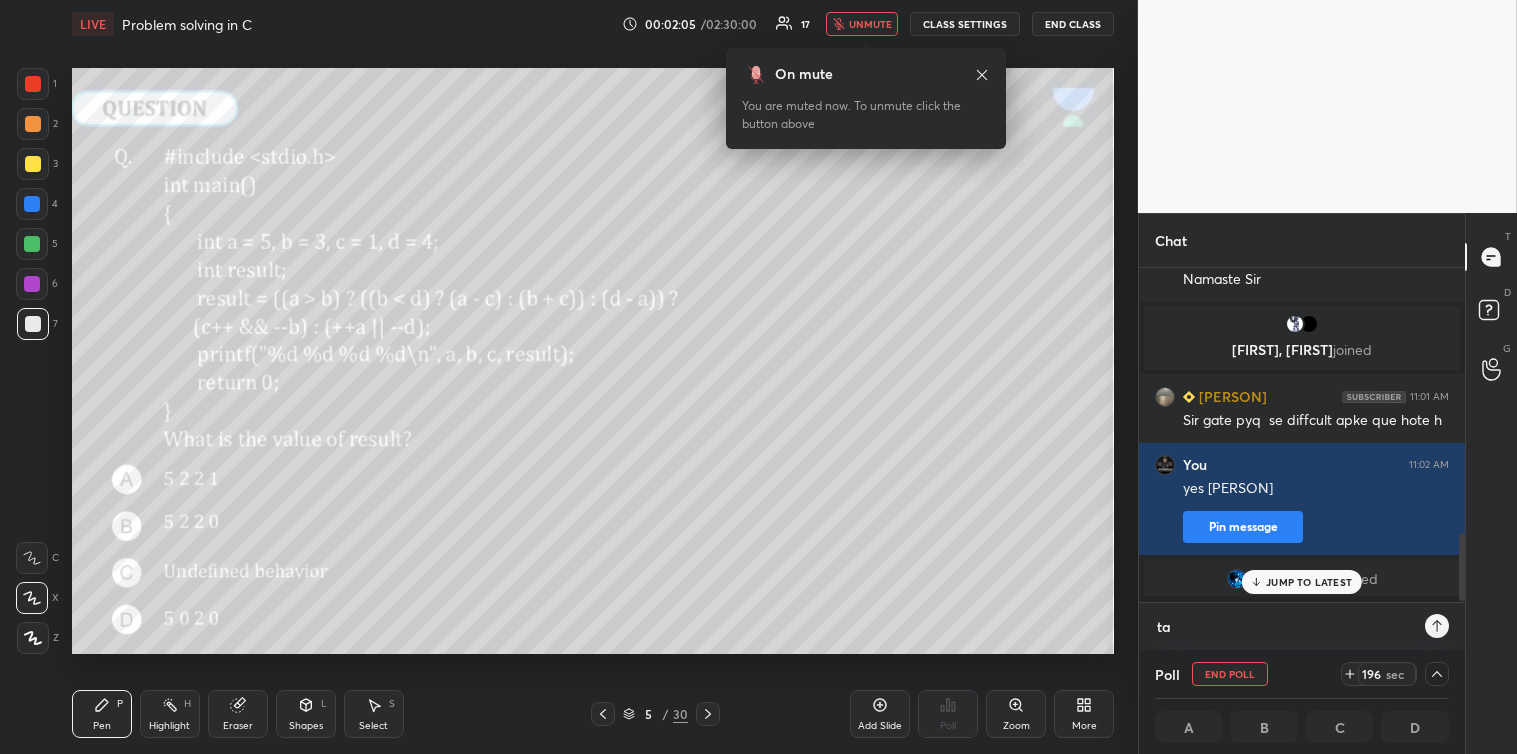 type on "tab" 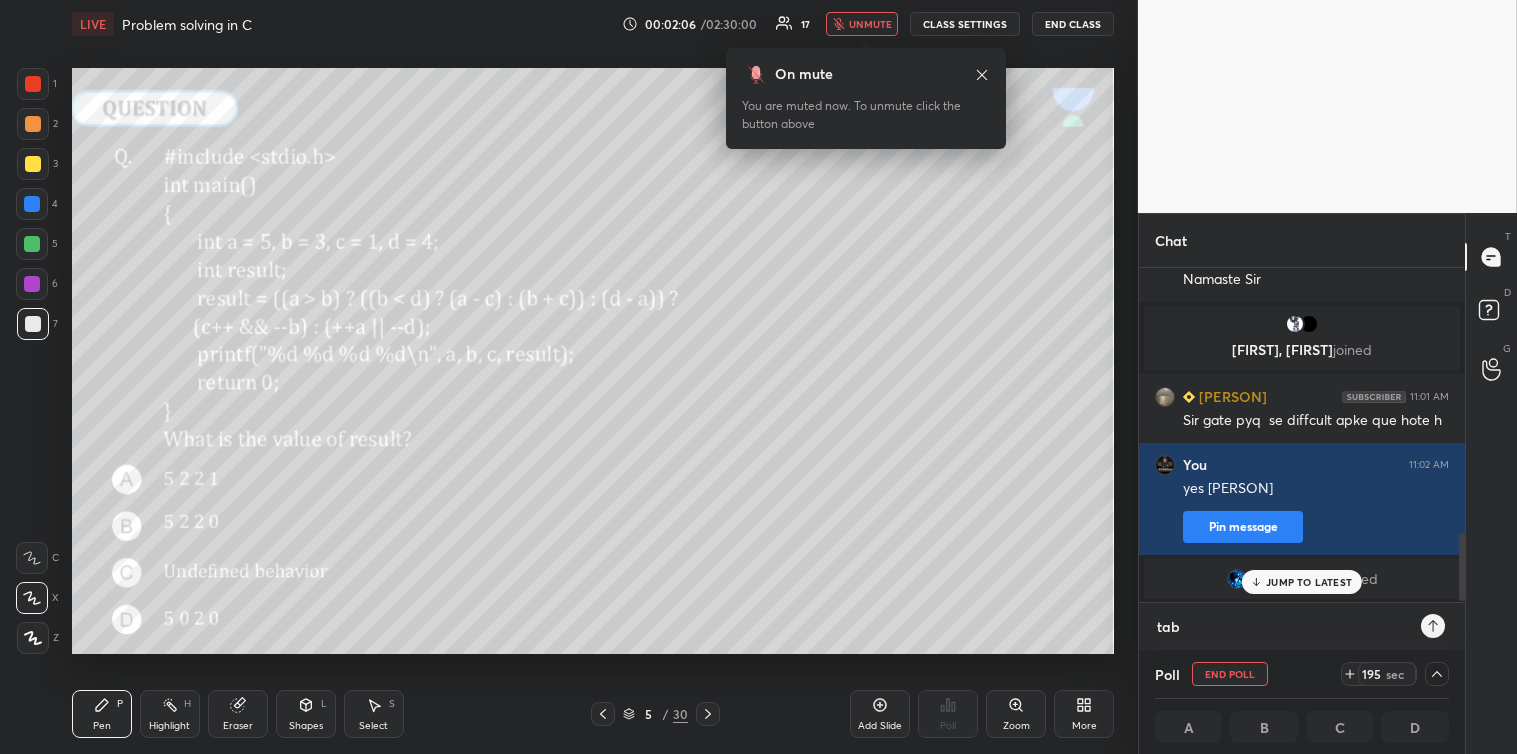 type on "tabh" 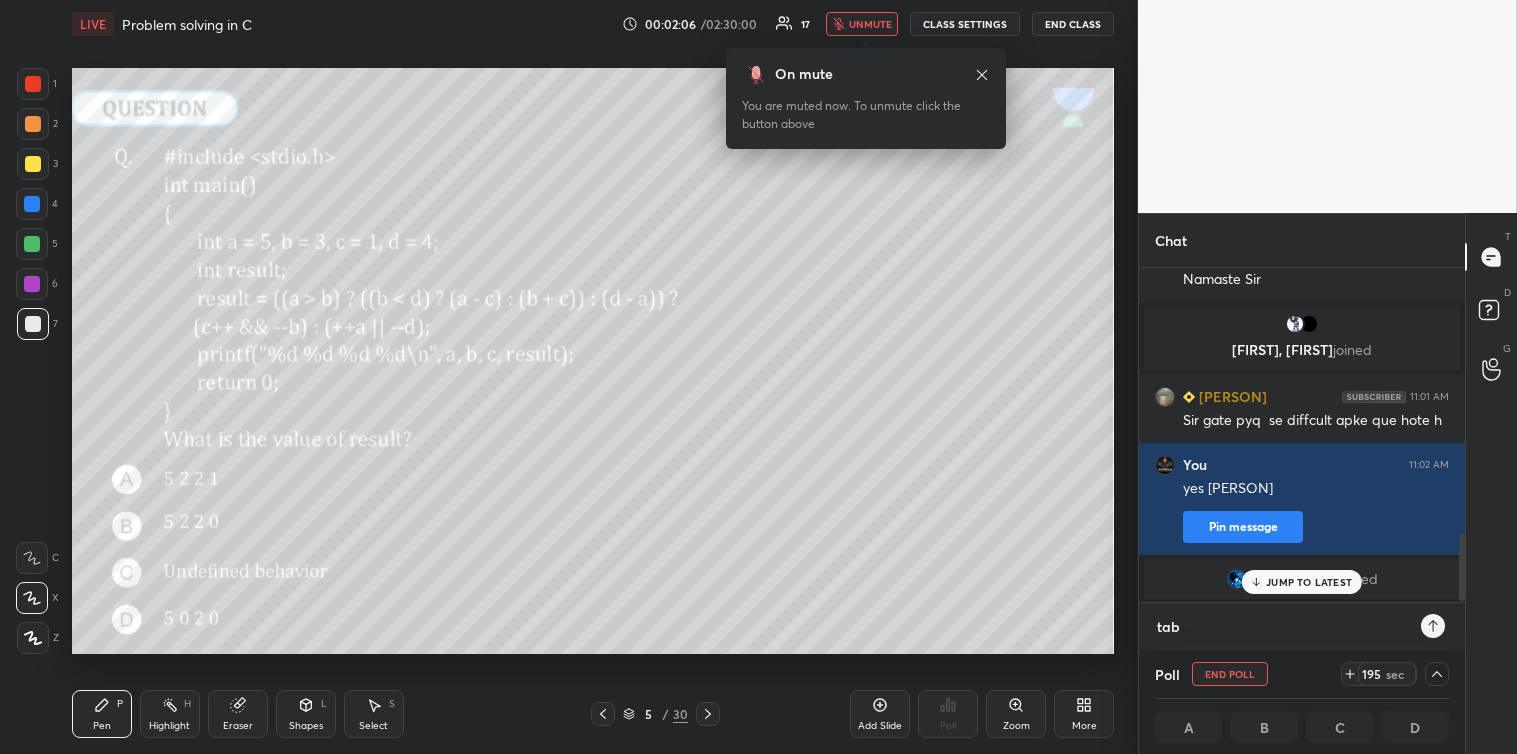 type on "x" 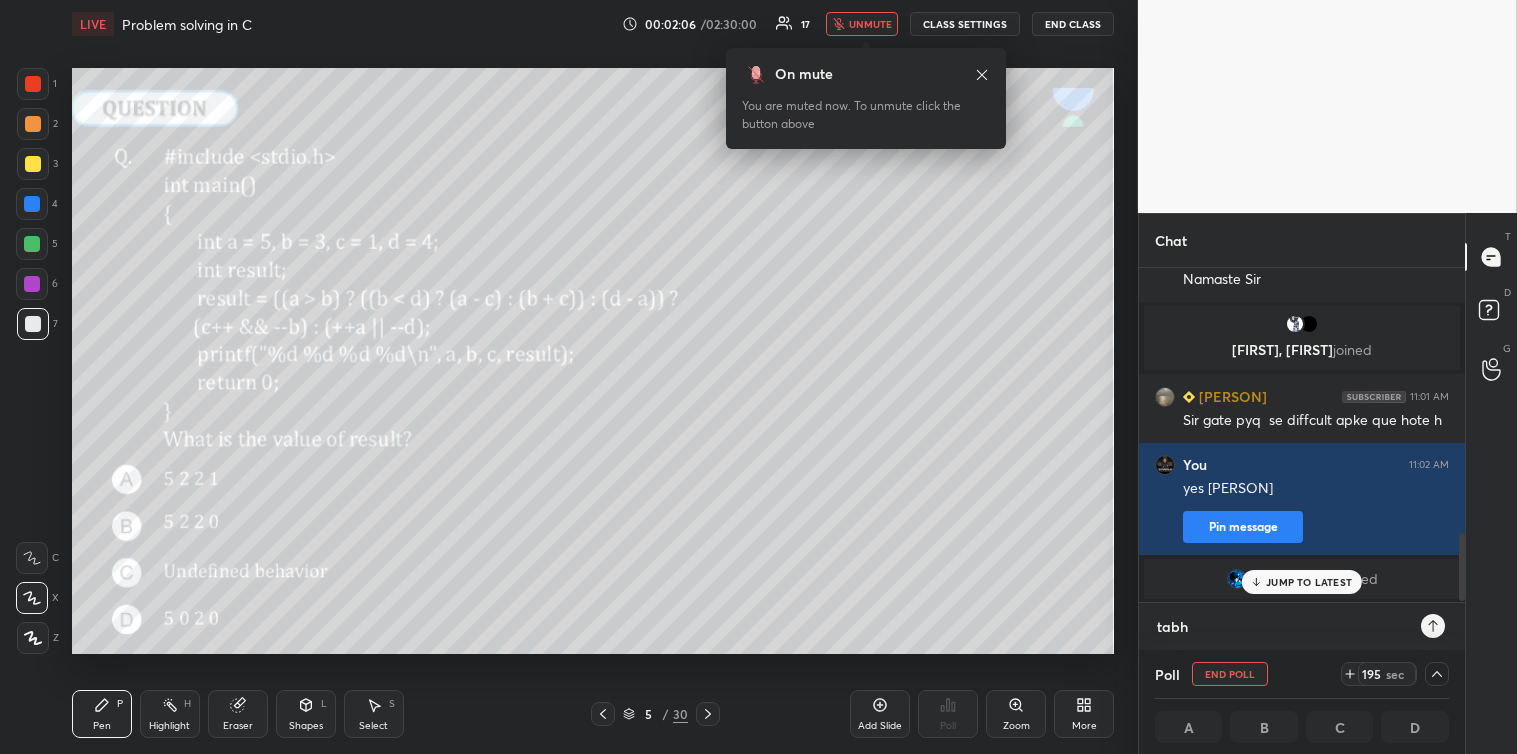 type on "tabhi" 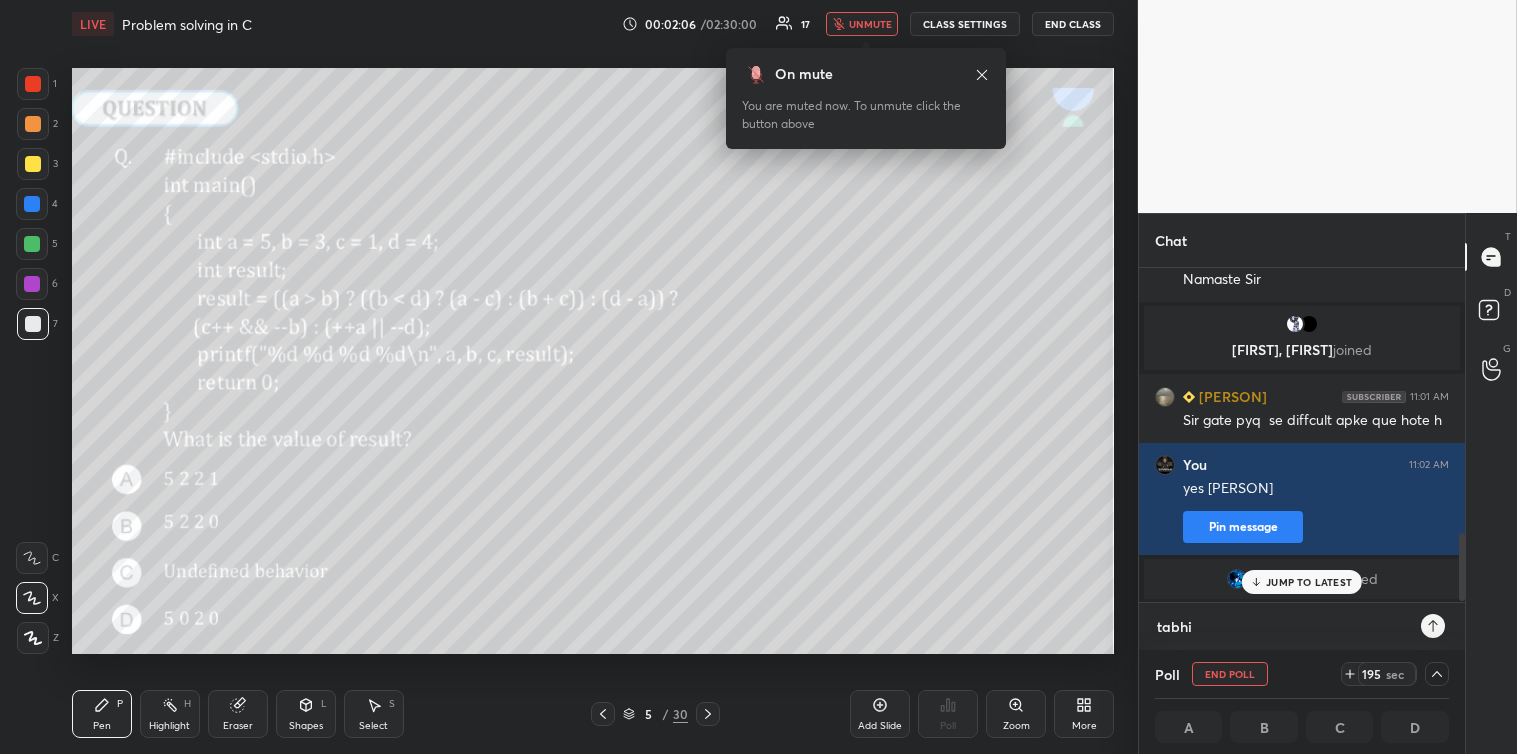 type on "tabhi" 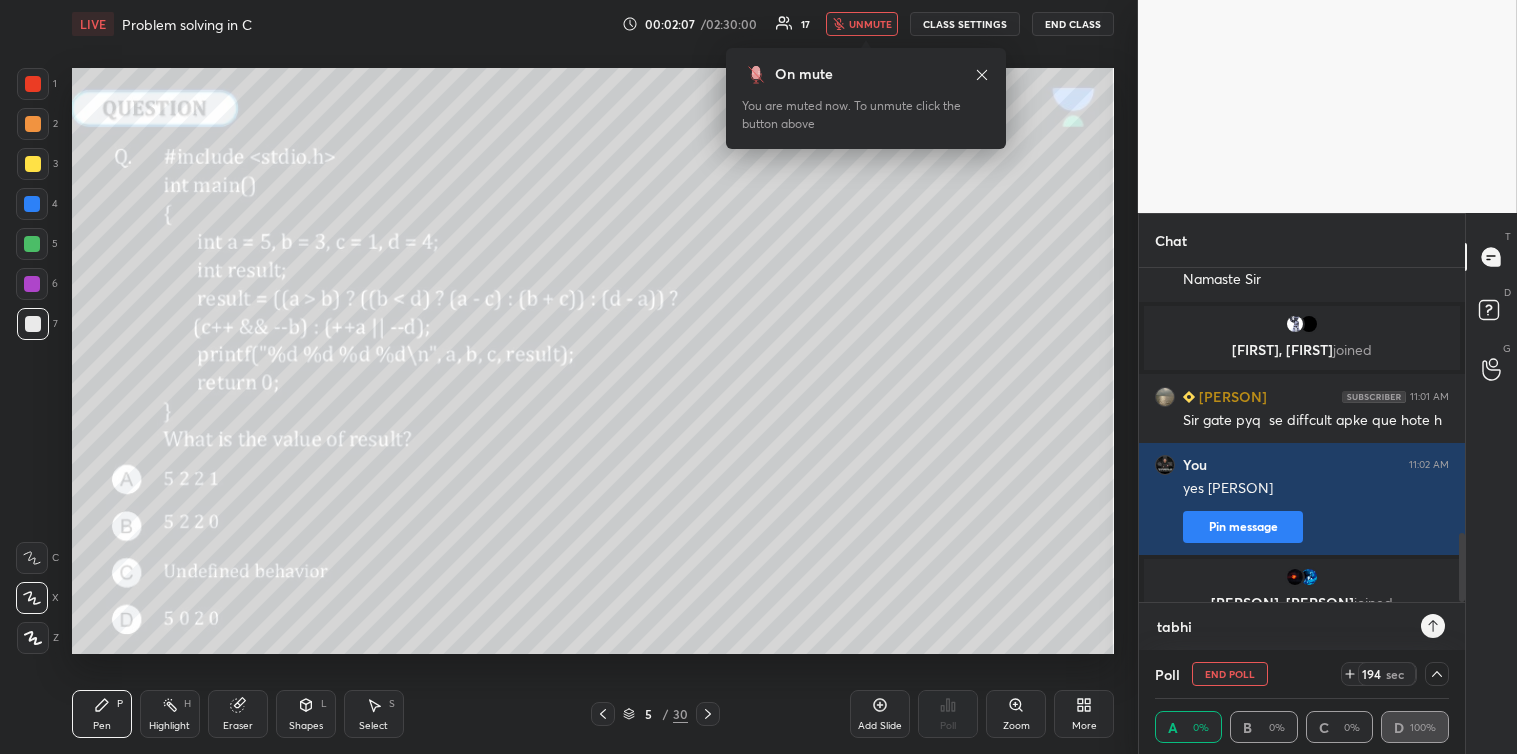 type on "tabhi t" 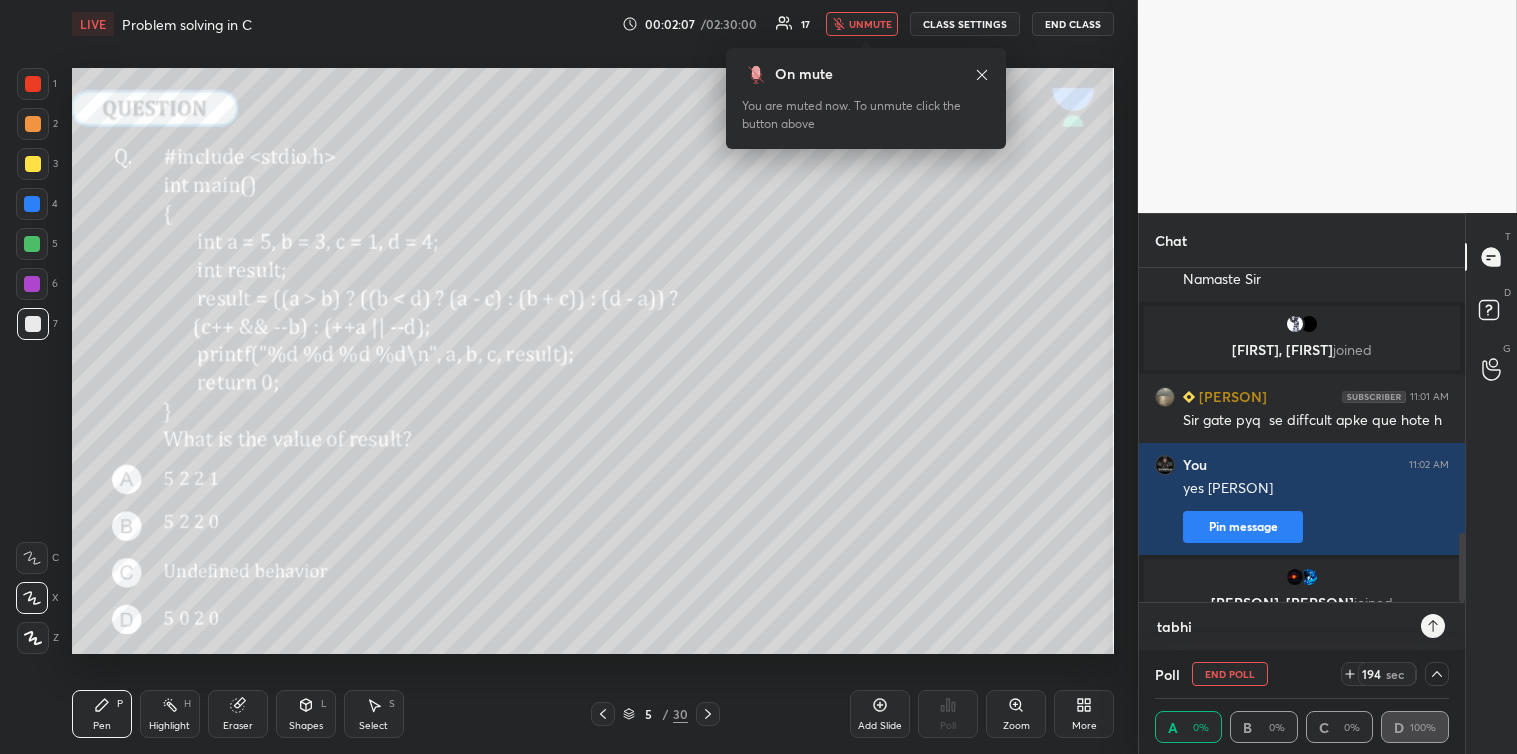 type on "x" 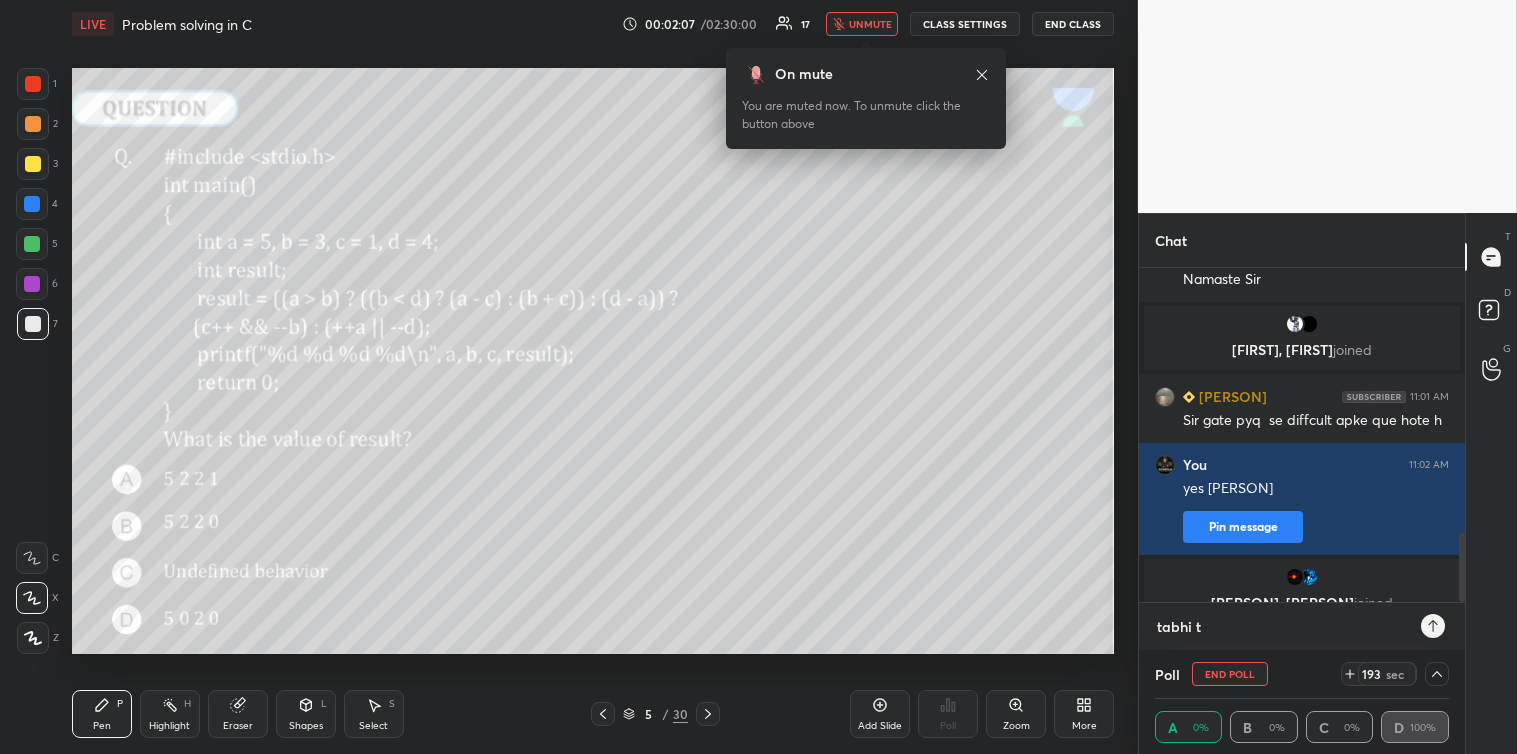 type on "tabhi to" 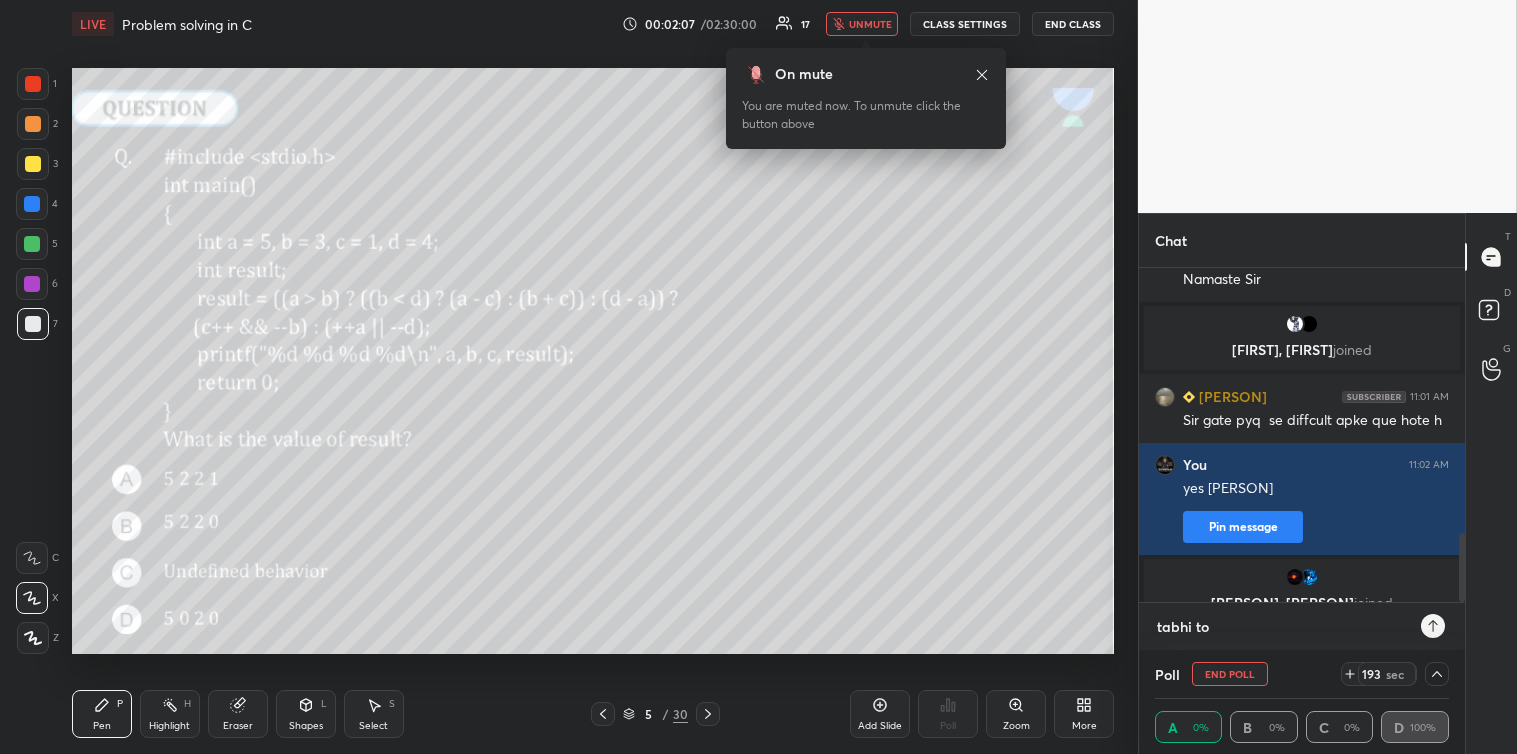 type on "tabhi to" 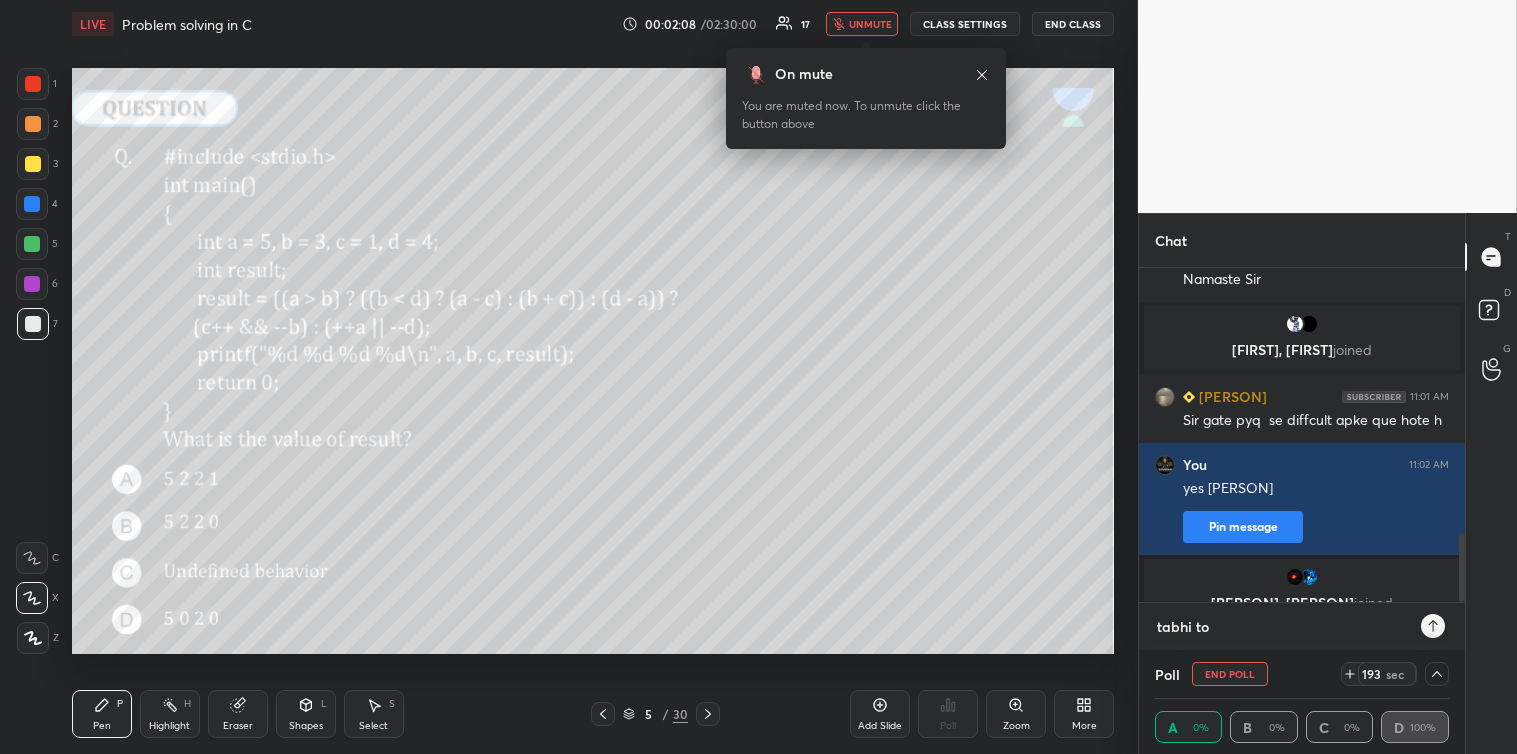 type on "tabhi to i" 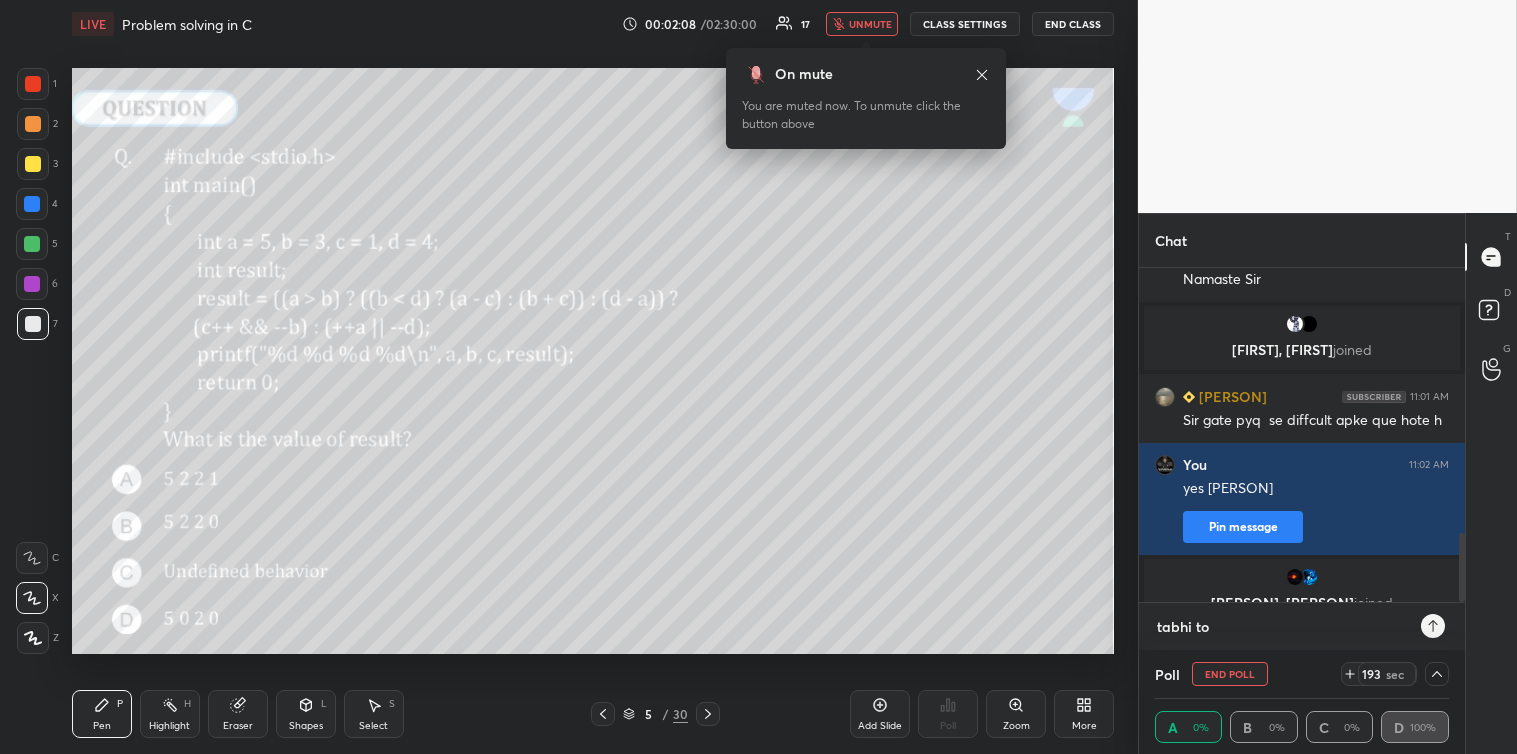 type on "x" 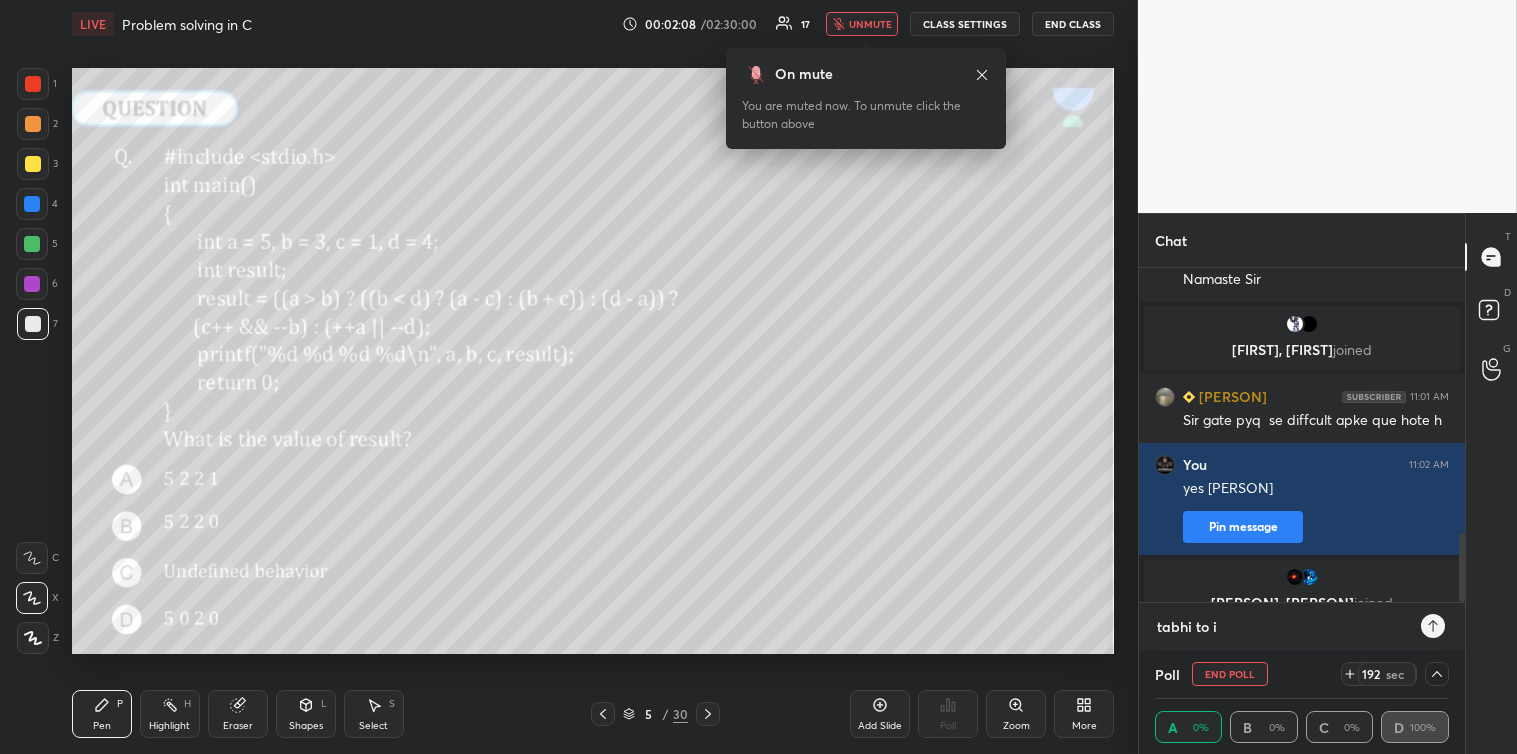 type on "tabhi to it" 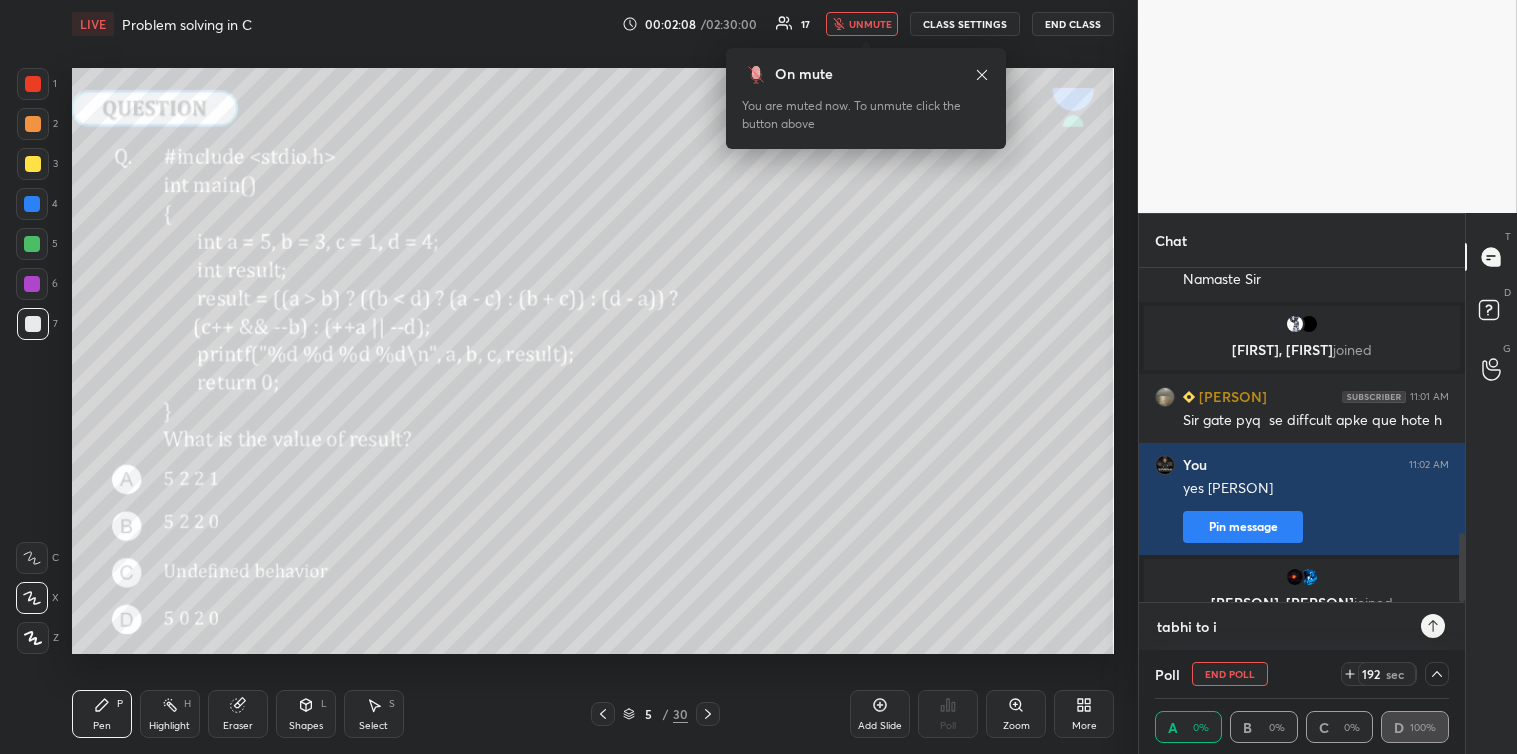 type on "x" 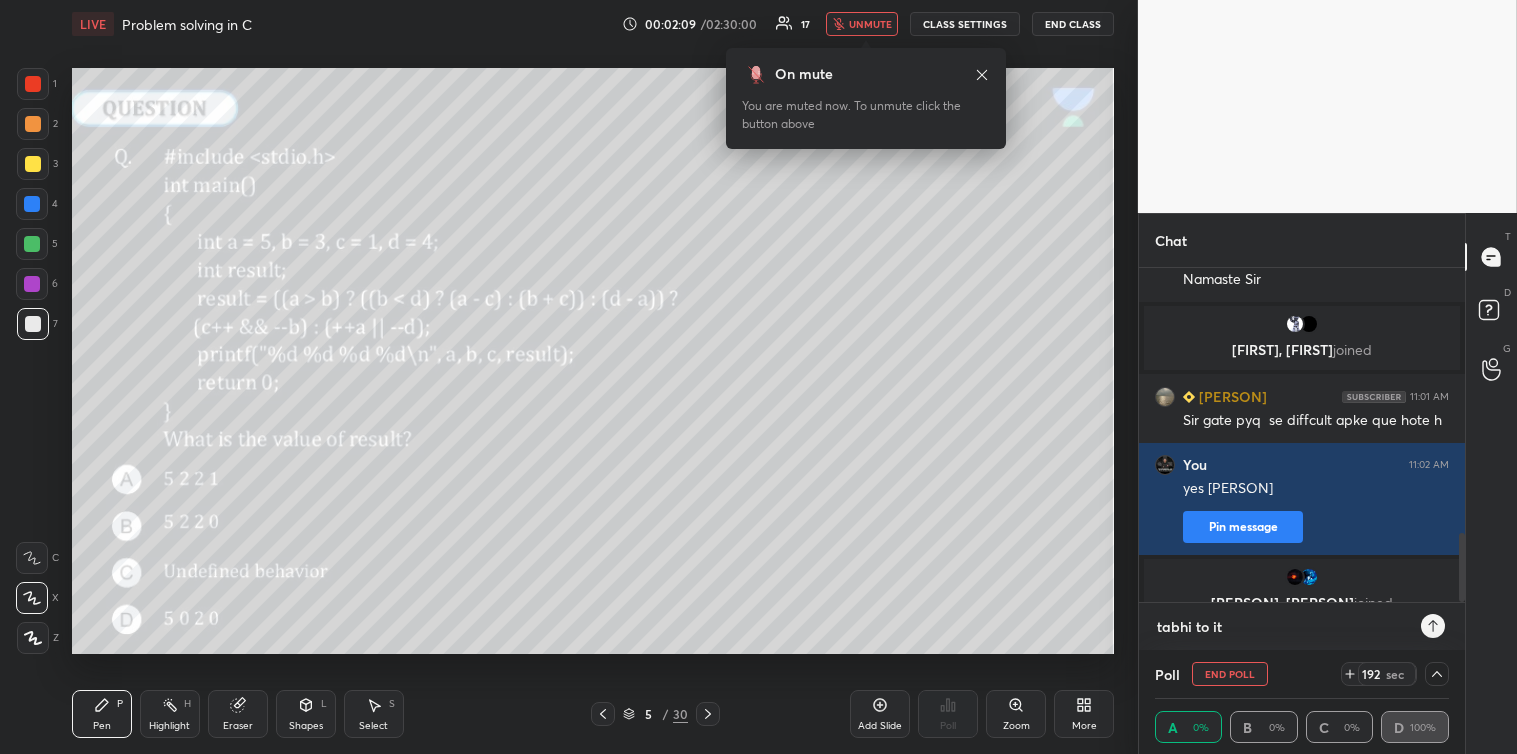 type on "tabhi to itn" 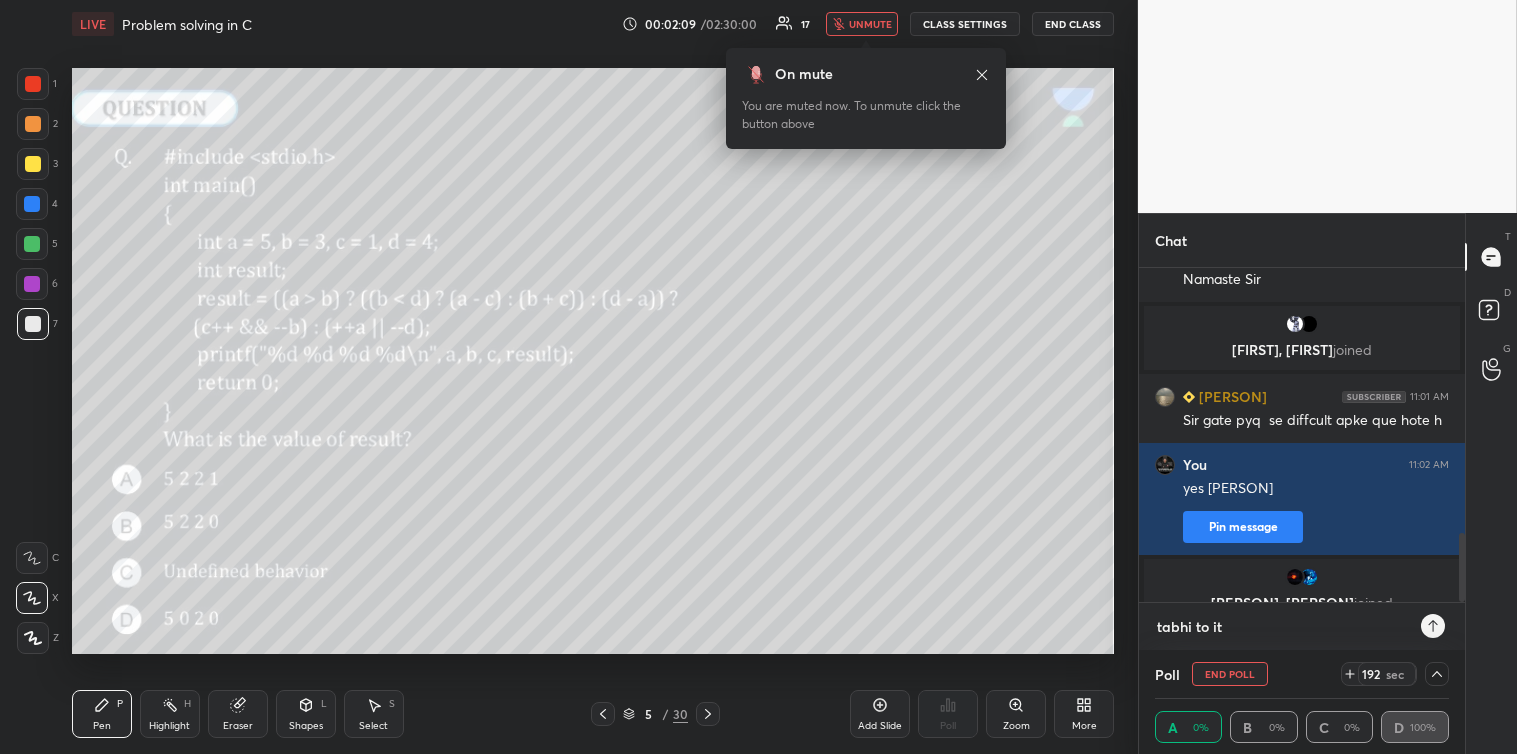 type on "x" 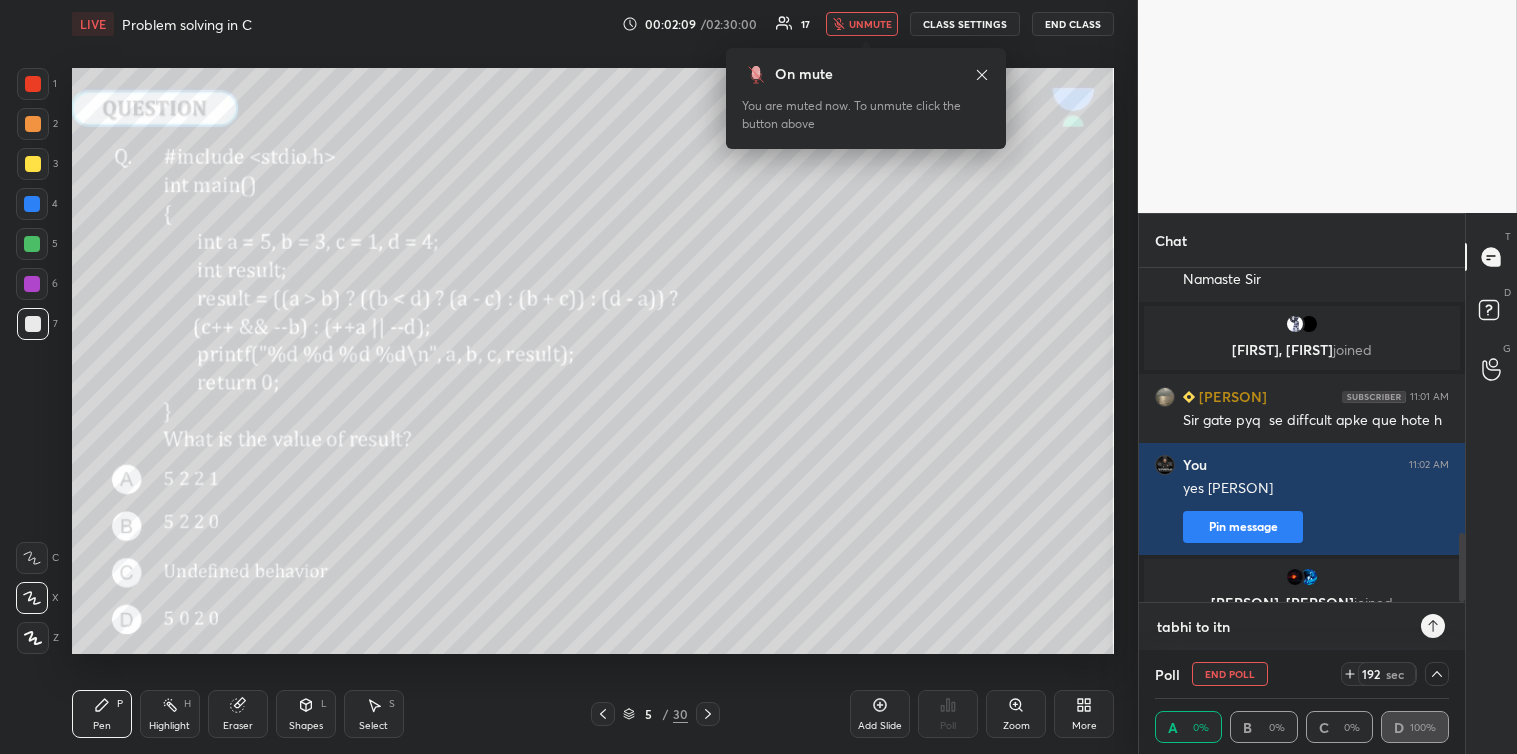 type on "tabhi to itne" 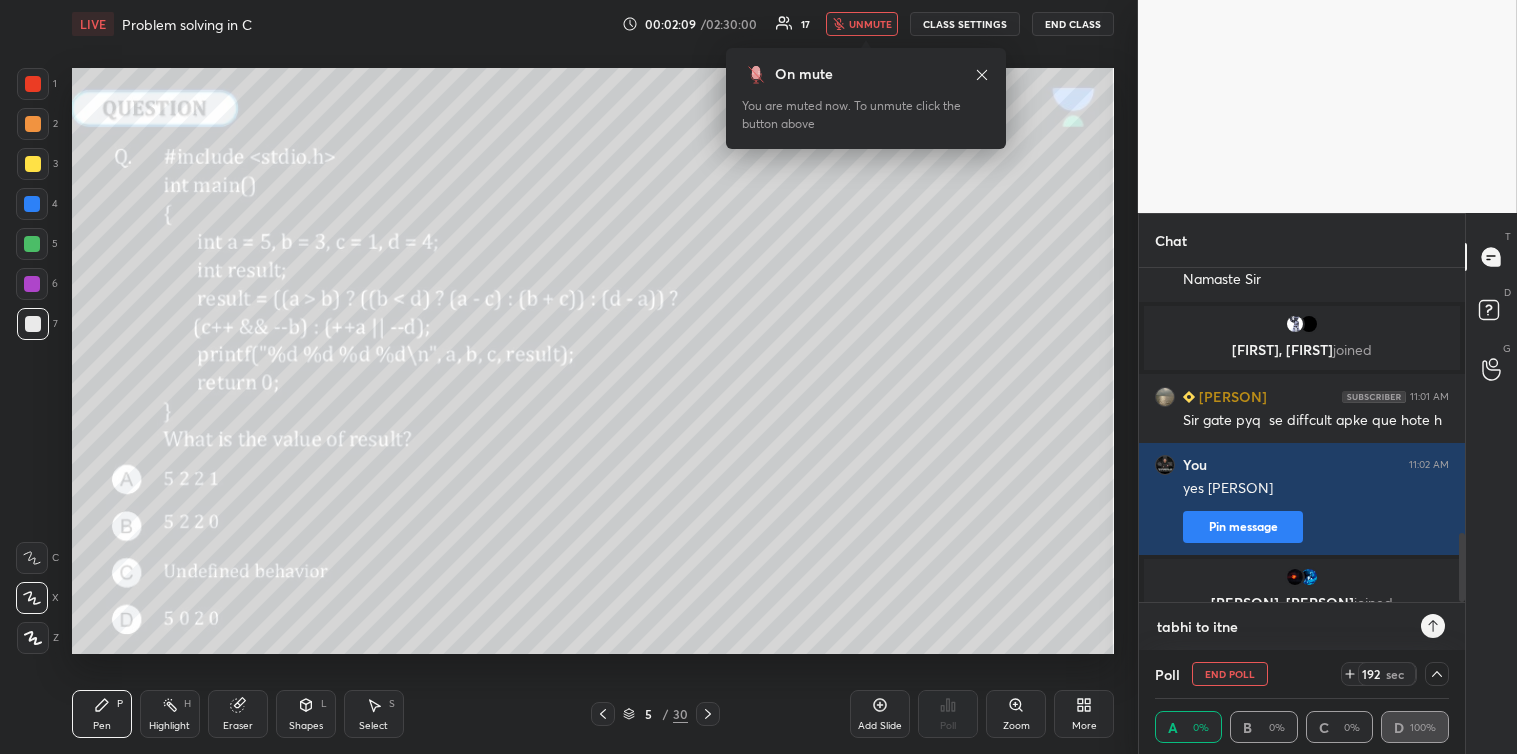 type on "tabhi to itne" 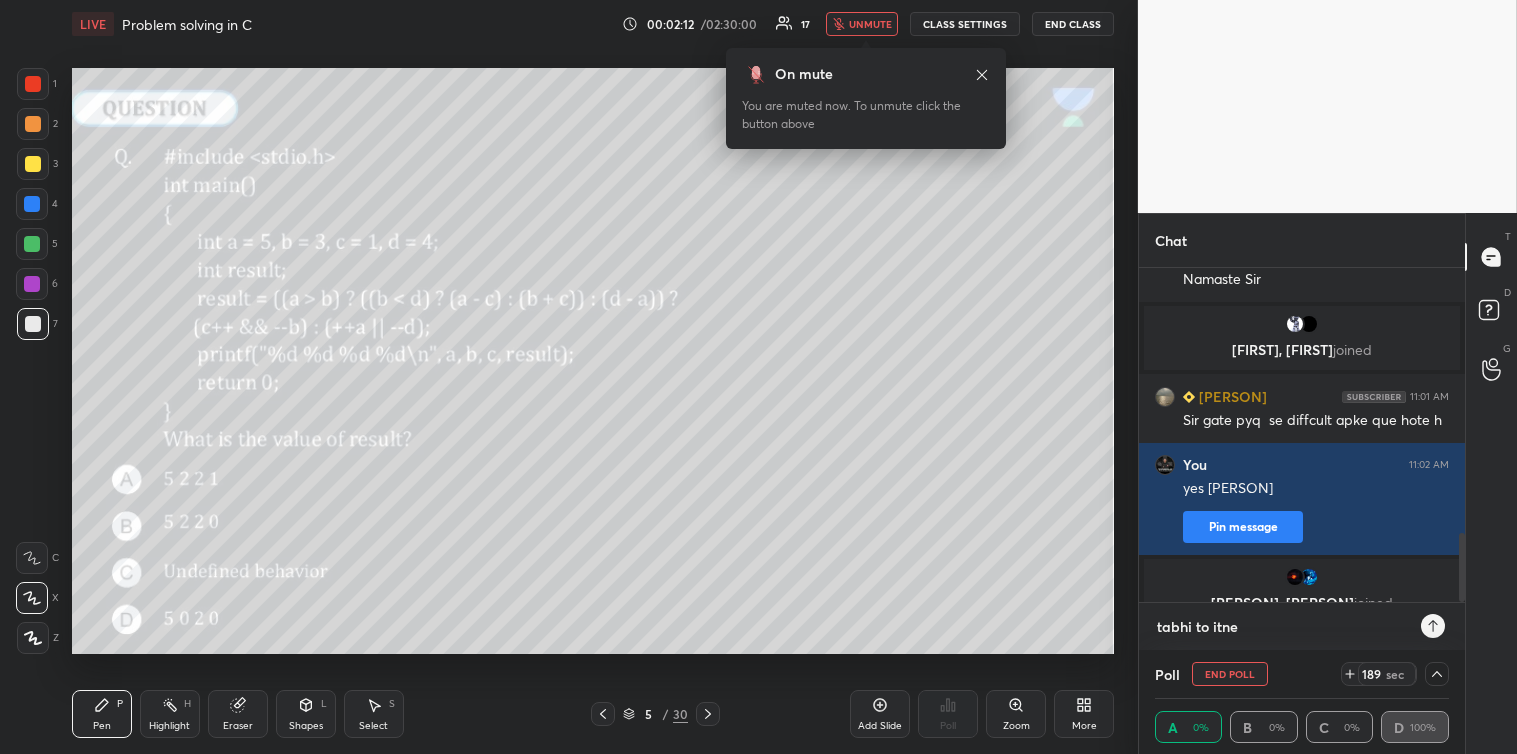 type on "tabhi to itne q" 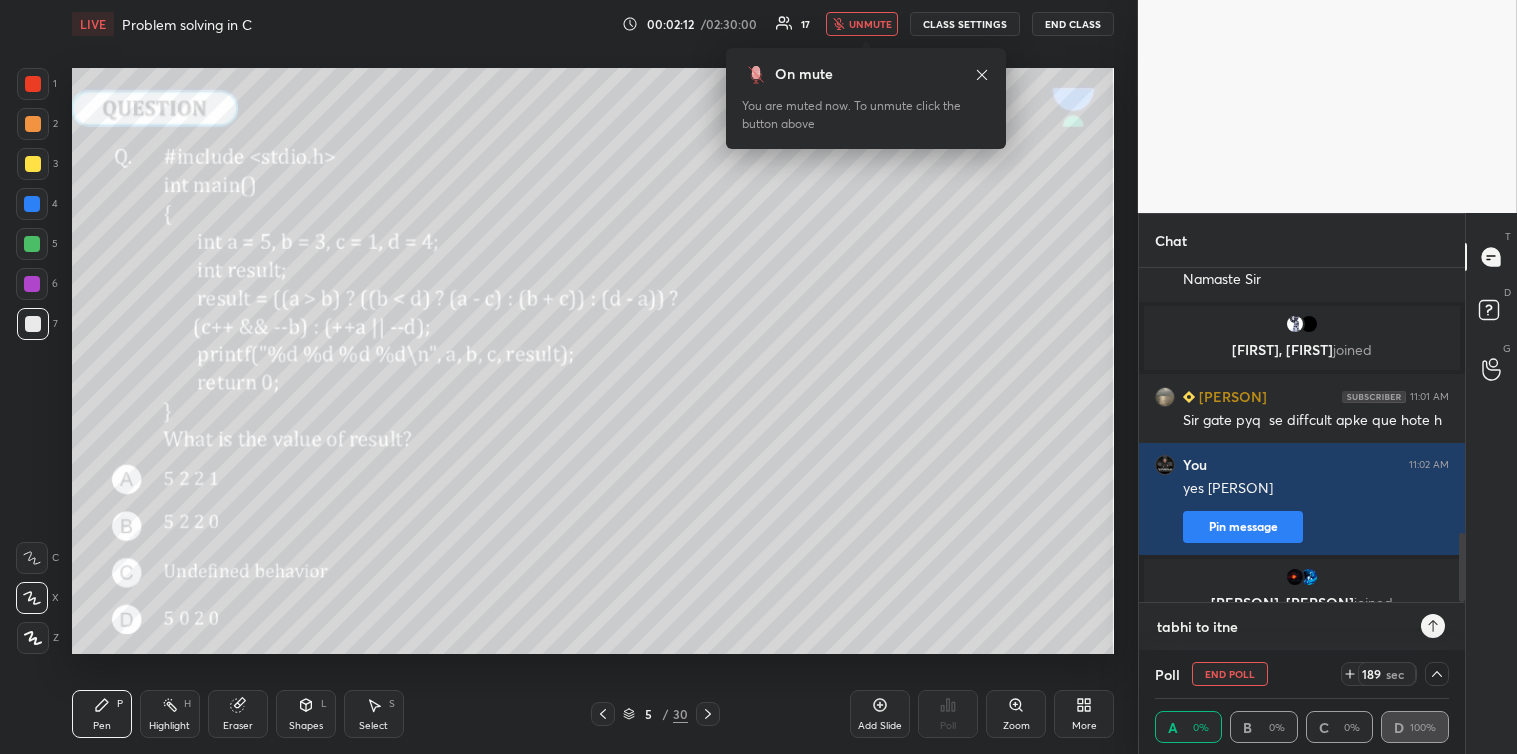 type on "x" 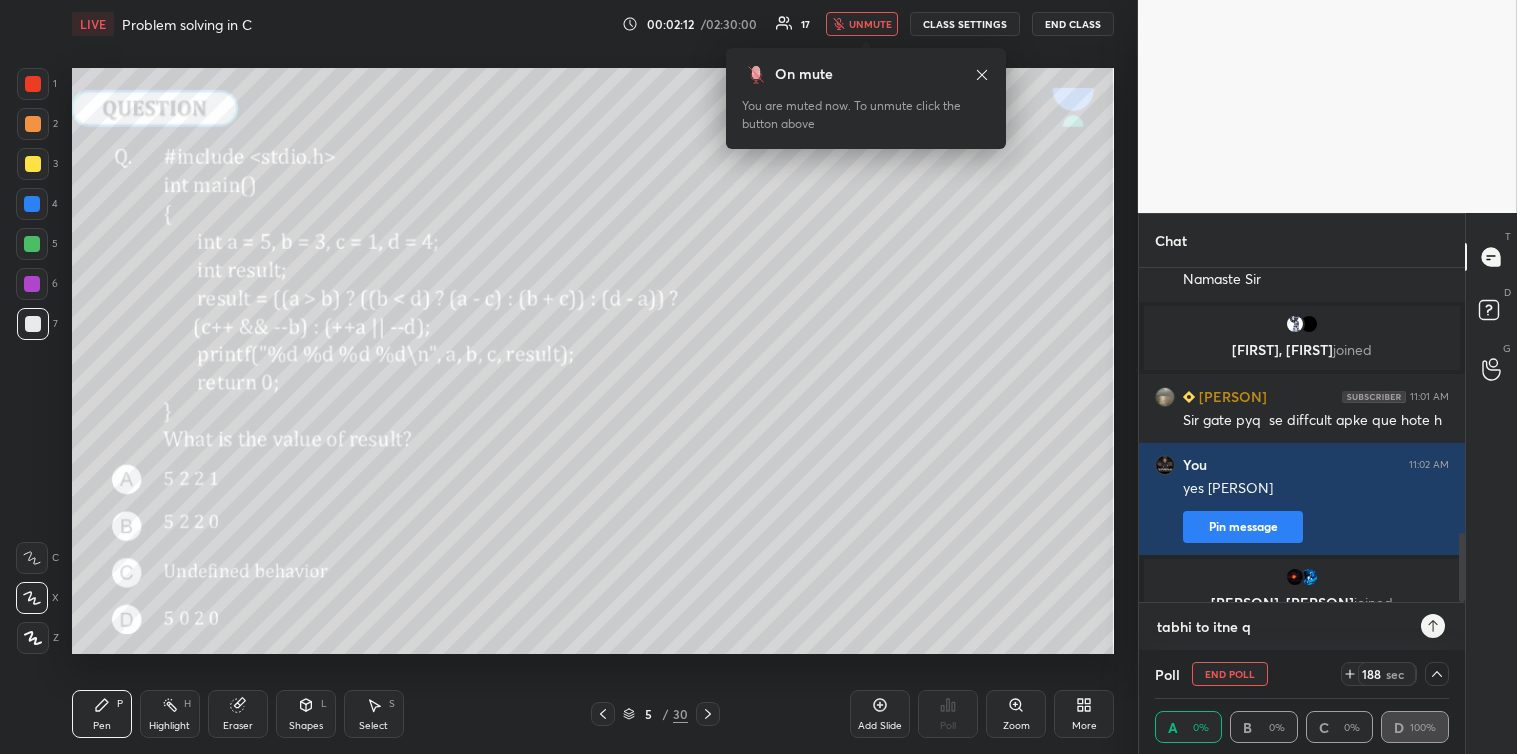 type on "tabhi to itne qu" 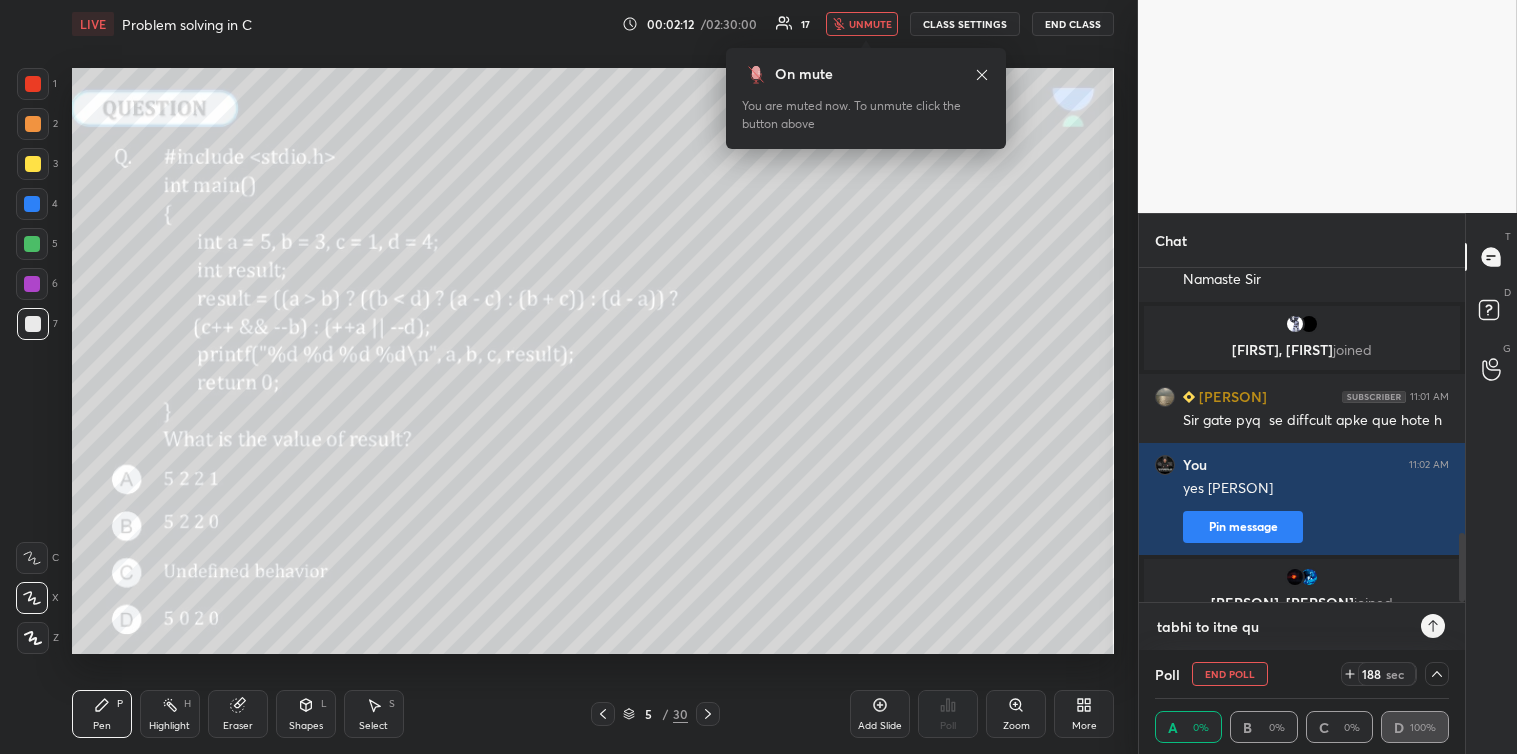 type on "tabhi to itne que" 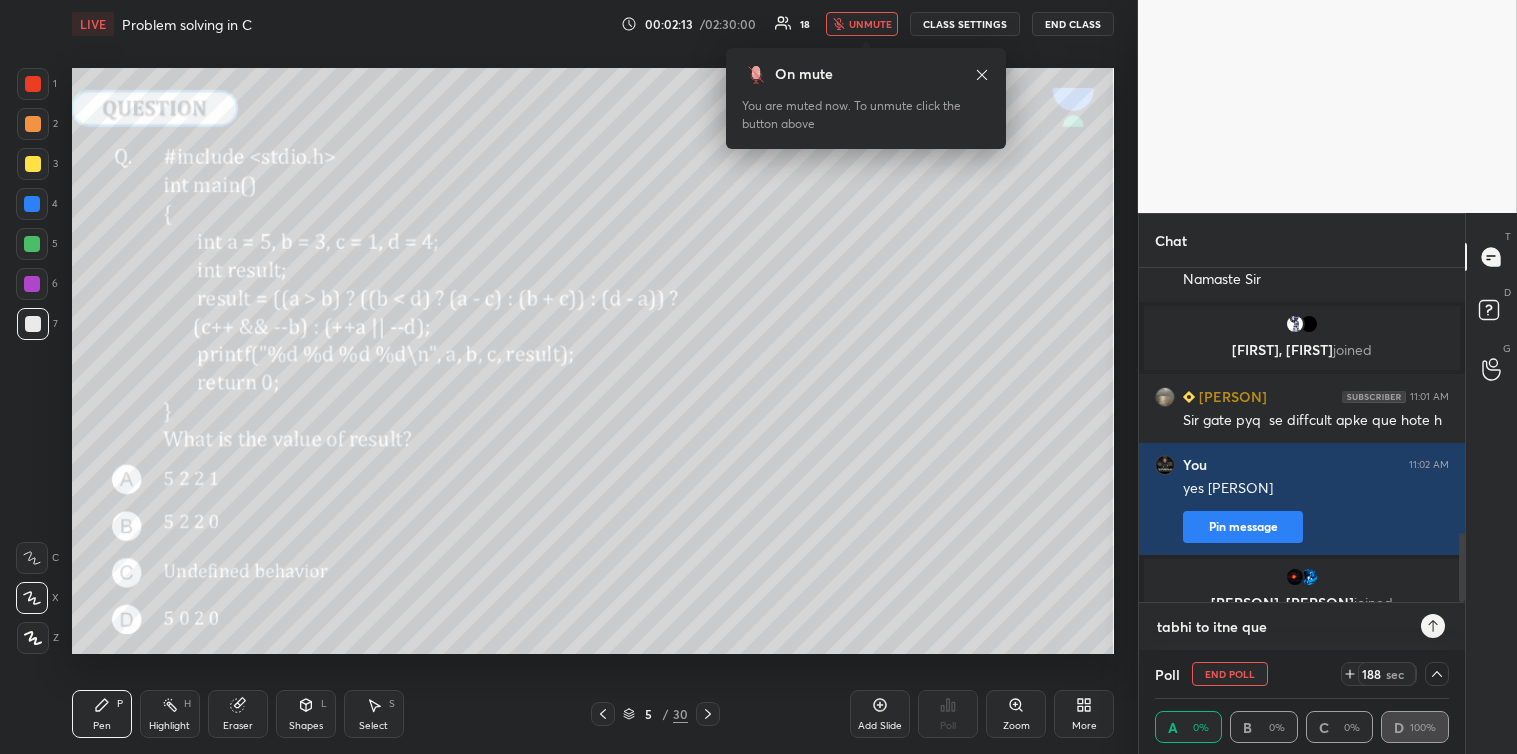 type on "tabhi to itne ques" 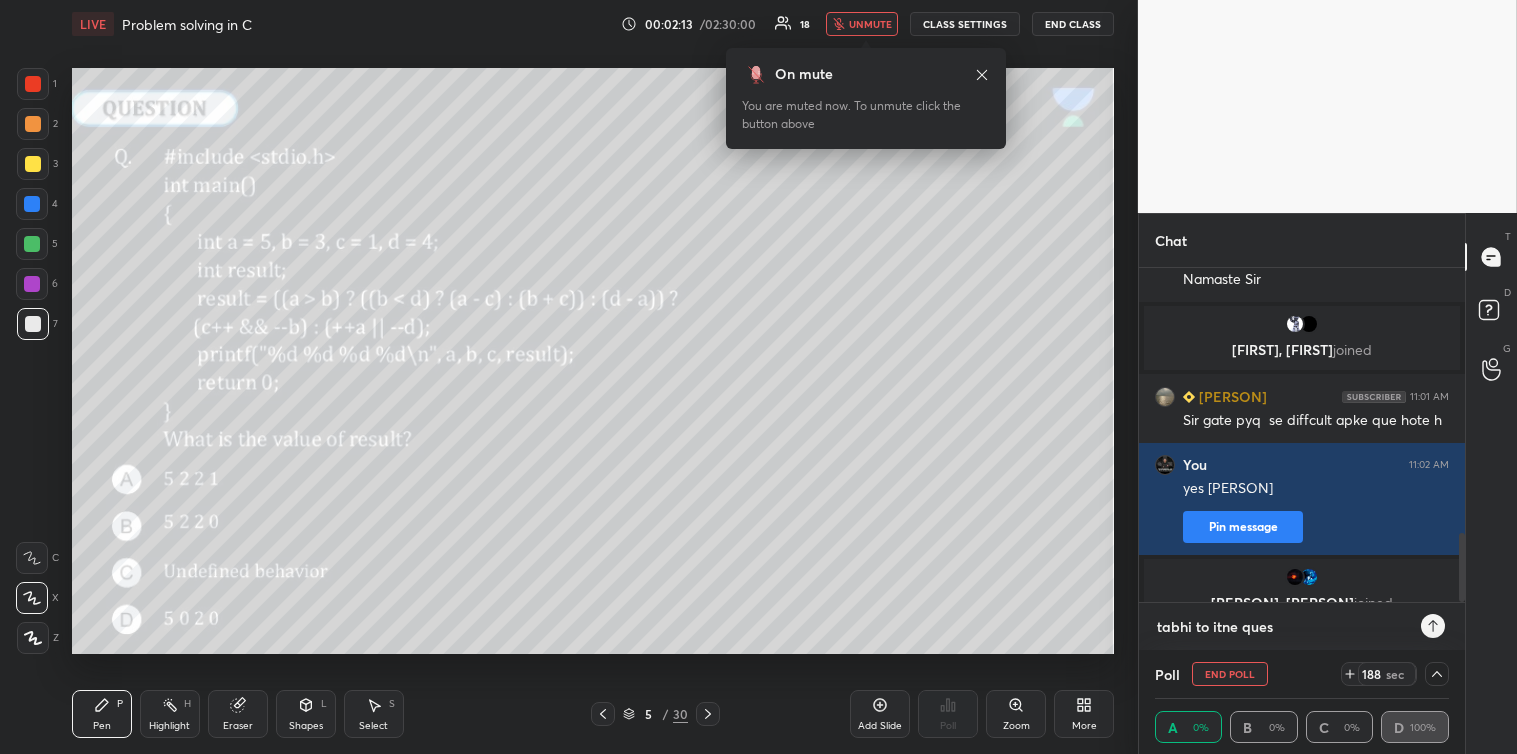 type on "tabhi to itne quest" 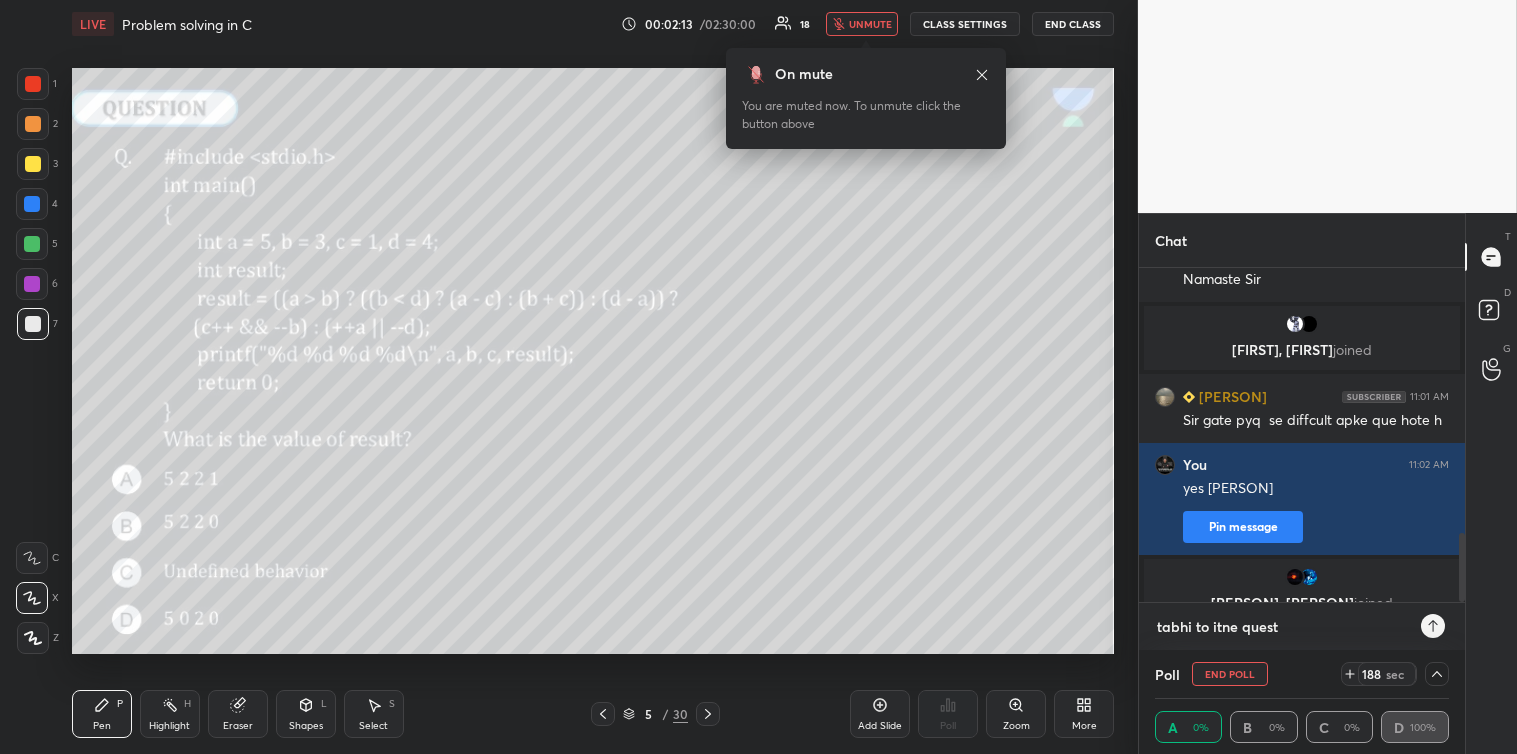 type on "tabhi to itne questi" 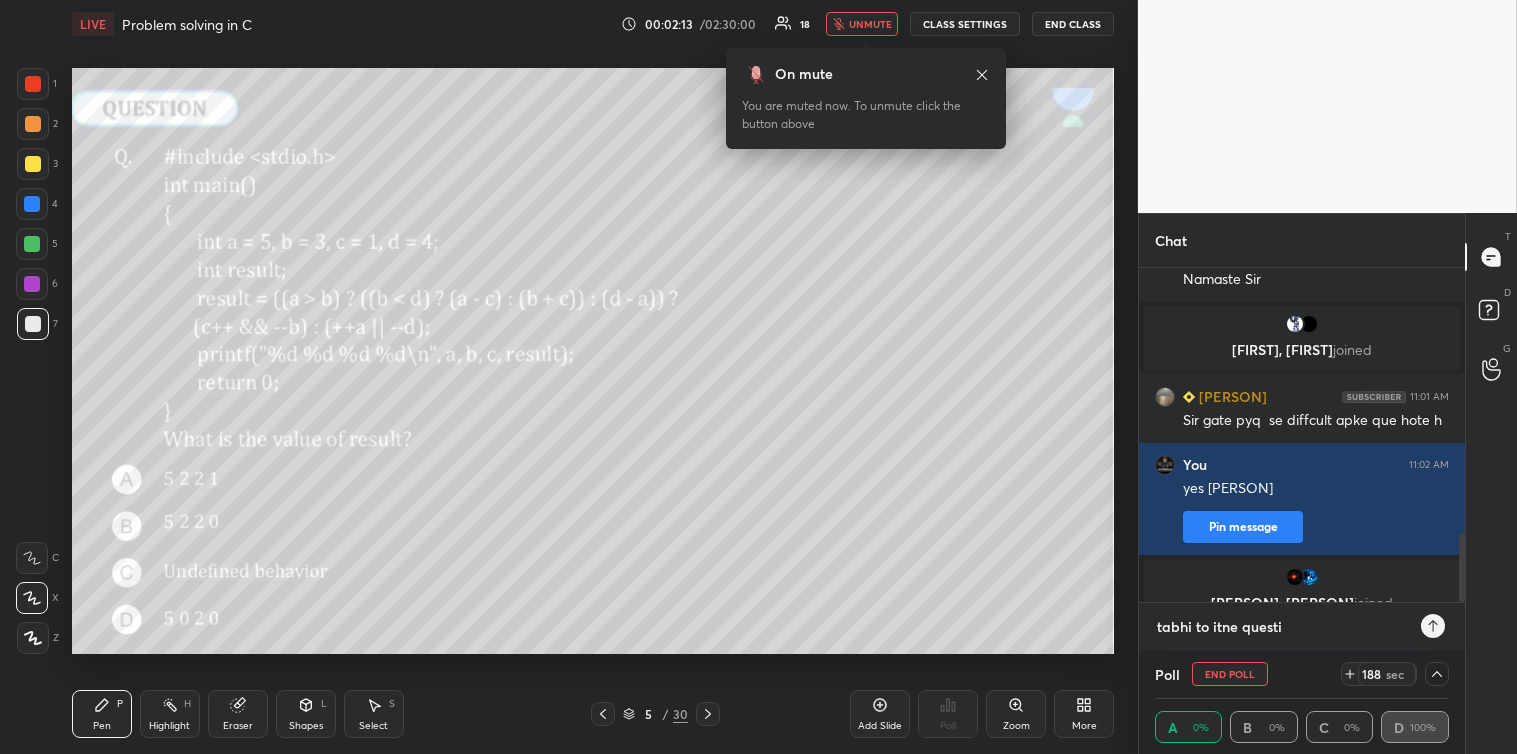 type on "x" 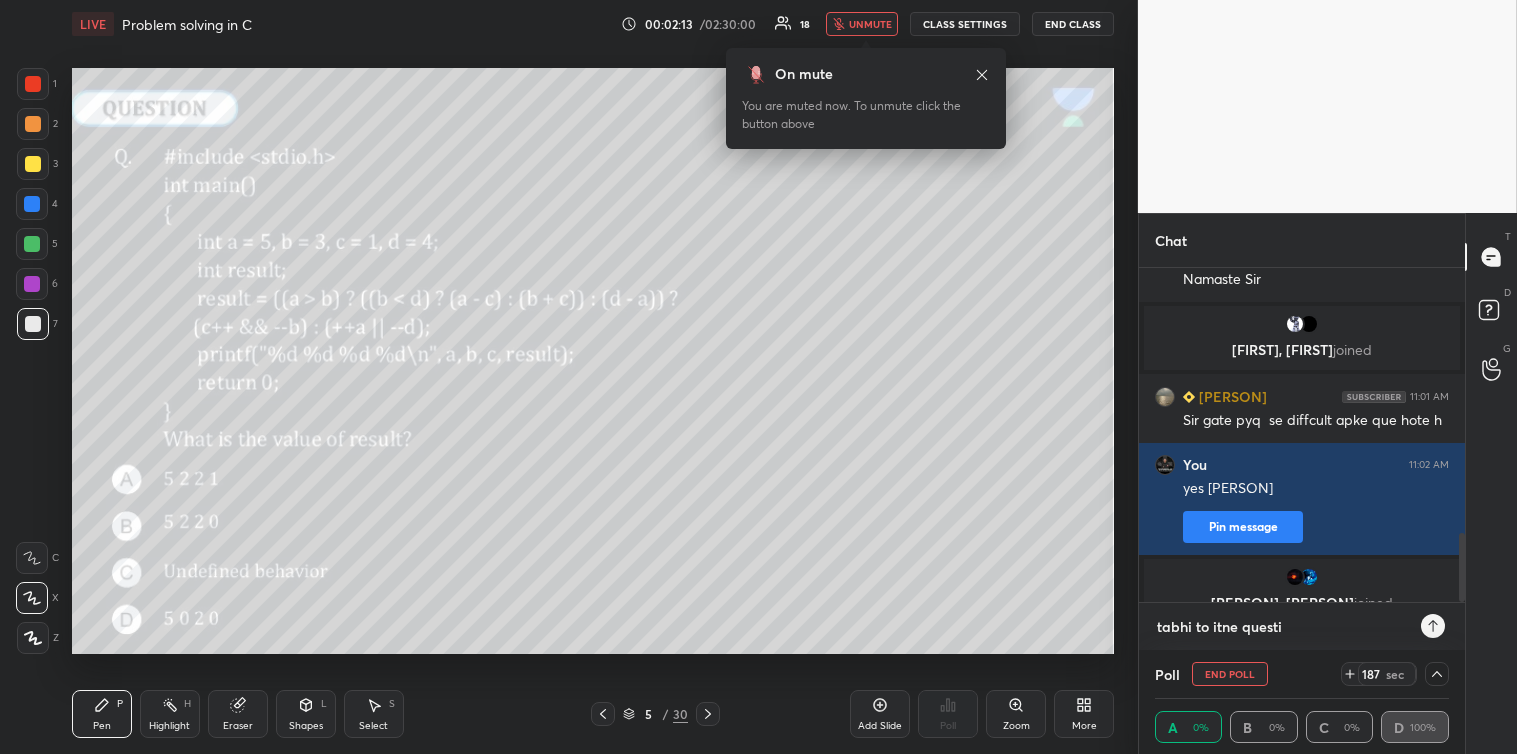 type on "tabhi to itne questio" 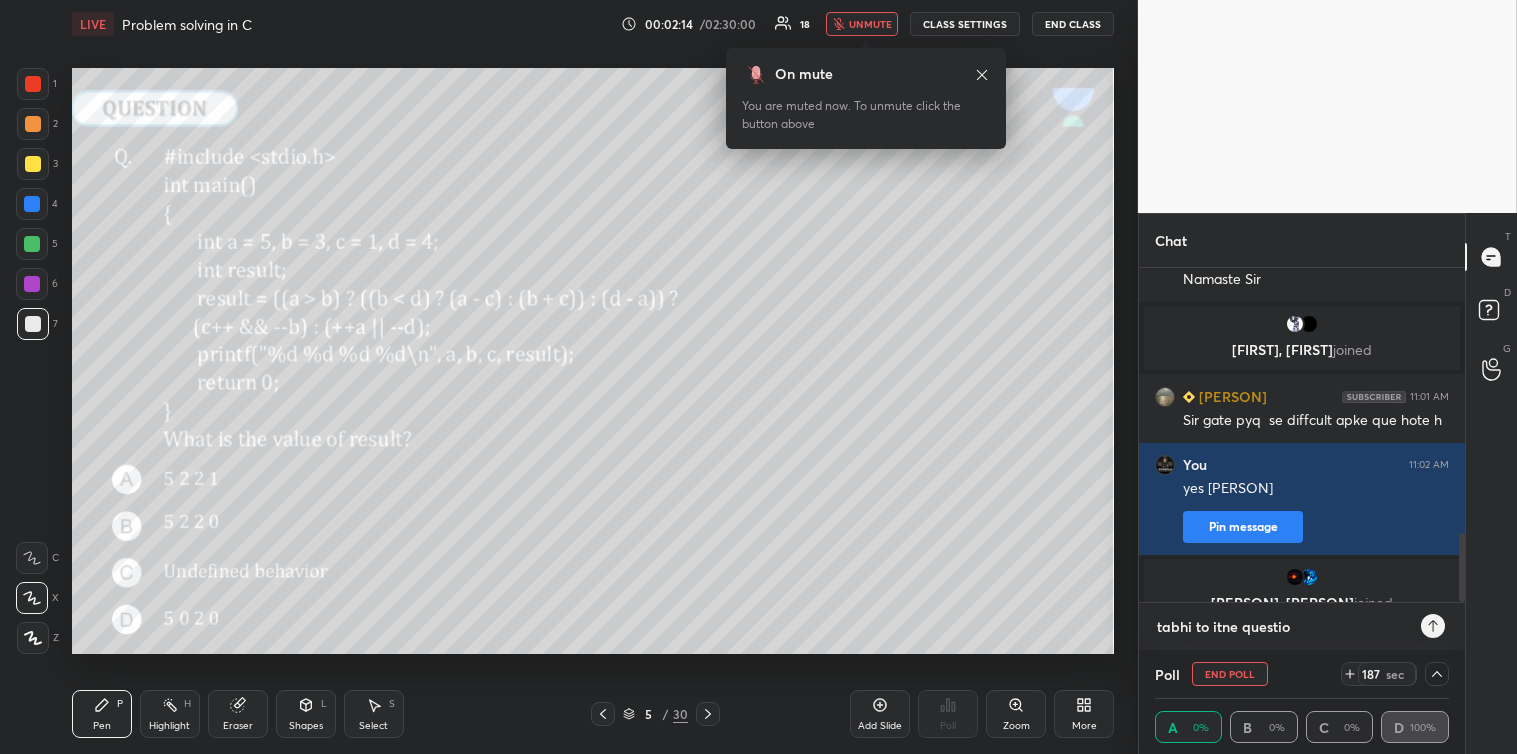 type on "1 2 3 4 5 6 7 C X Z C X Z E E Erase all   H H Problem solving in C CLASS STARTS IN 5 MINS 3 CLASS SETTINGS START CLASS Setting up your live class Back Problem solving in C [FIRST] Pen P Highlight H Eraser Shapes L Select S 3 / 30 Add Slide Poll Zoom More Chat You  joined Khushi, [FIRST]  joined [FIRST] 10:54 AM good evening sir morning* JUMP TO LATEST Enable hand raising Enable raise hand to speak to learners. Once enabled, chat will be turned off temporarily. Enable x   Doubts asked by learners will show up here Raise hand disabled You have disabled Raise hand currently. Enable it to invite learners to speak Enable Can't raise hand Looks like educator just invited you to speak. Please wait before you can raise your hand again. Got it T Messages (T) D Doubts (D) G Raise Hand (G) Report an issue Reason for reporting Buffering Chat not working Audio - Video sync issue Educator video quality low ​ Attach an image Report Chat guidelines Be empathetic and understanding Be respectful to the learners   here" 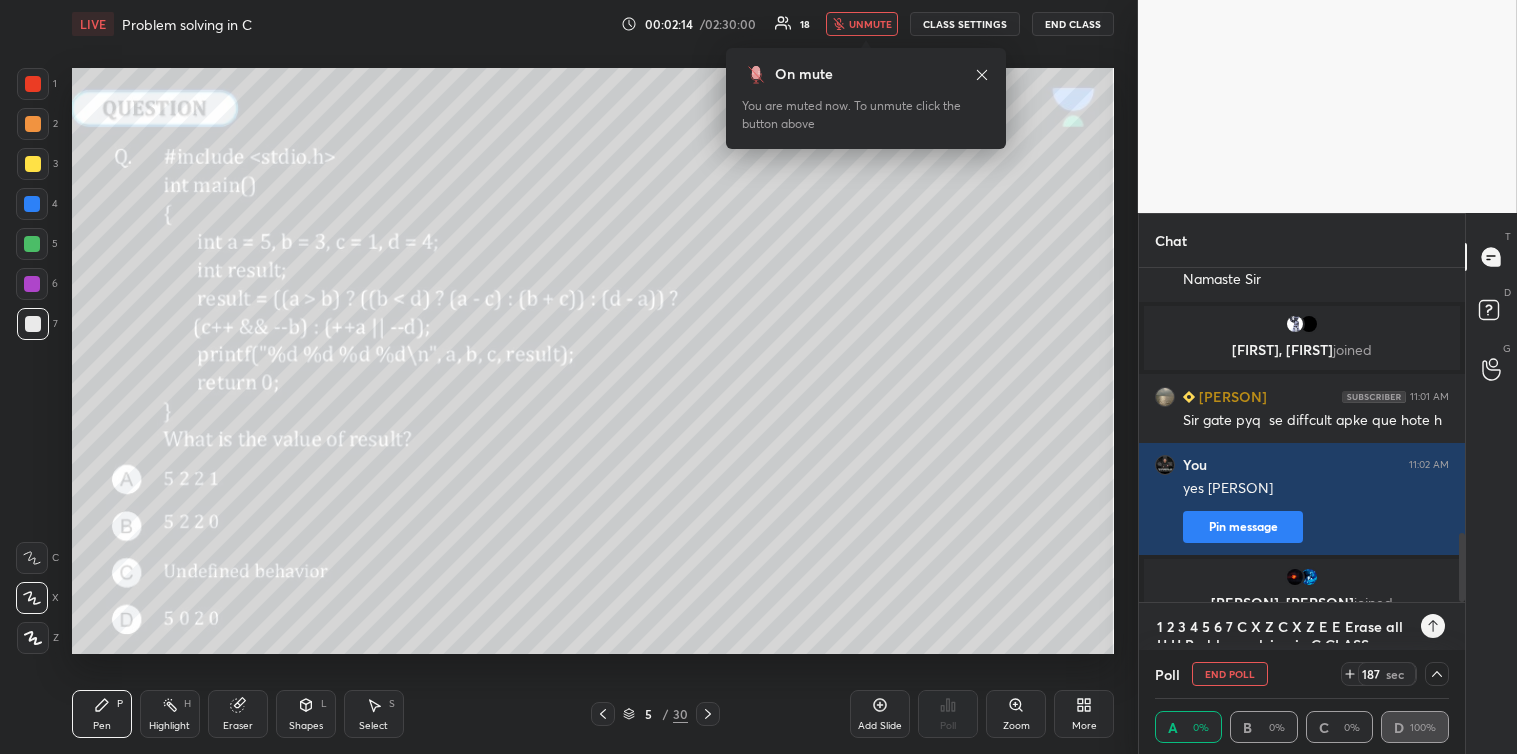 type on "tabhi to itne questions" 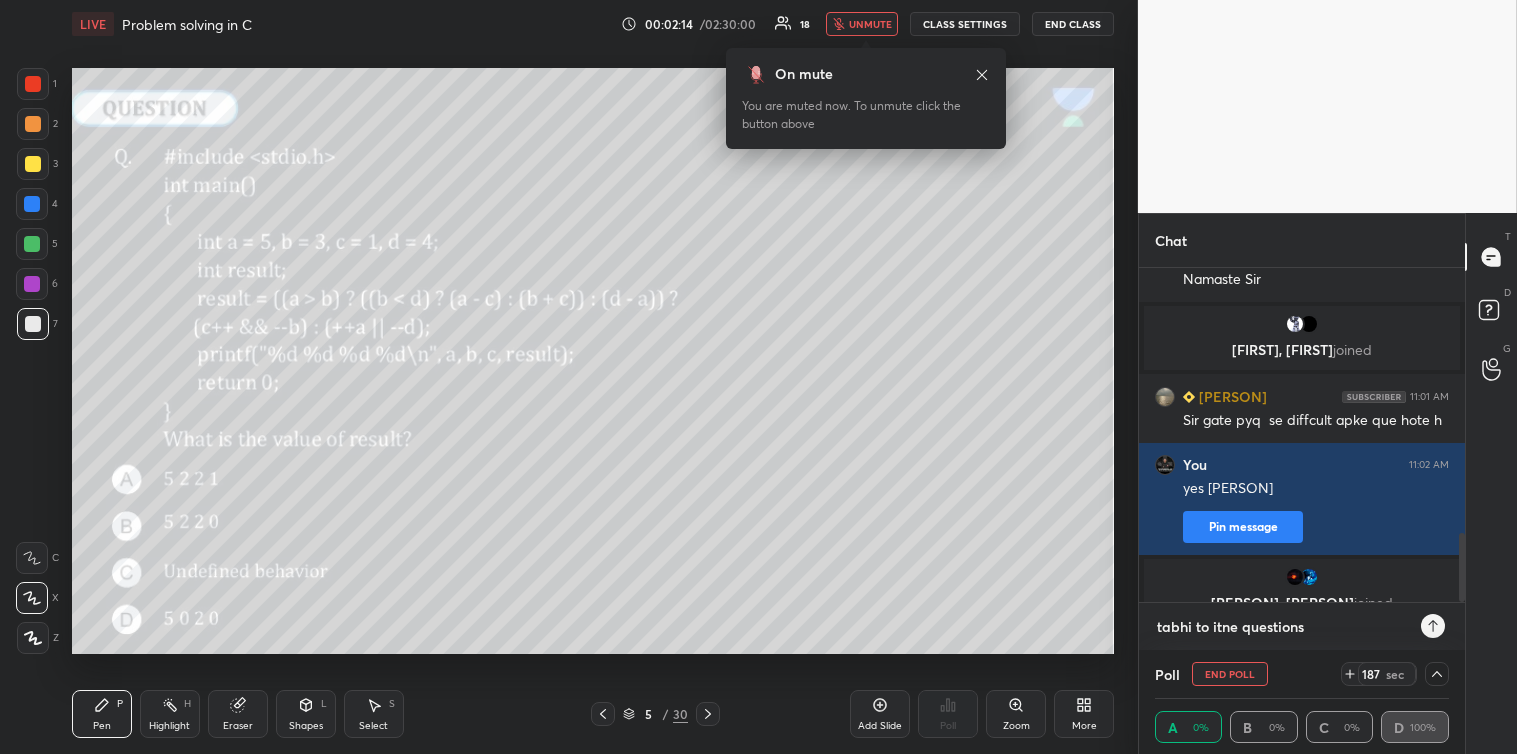 type on "x" 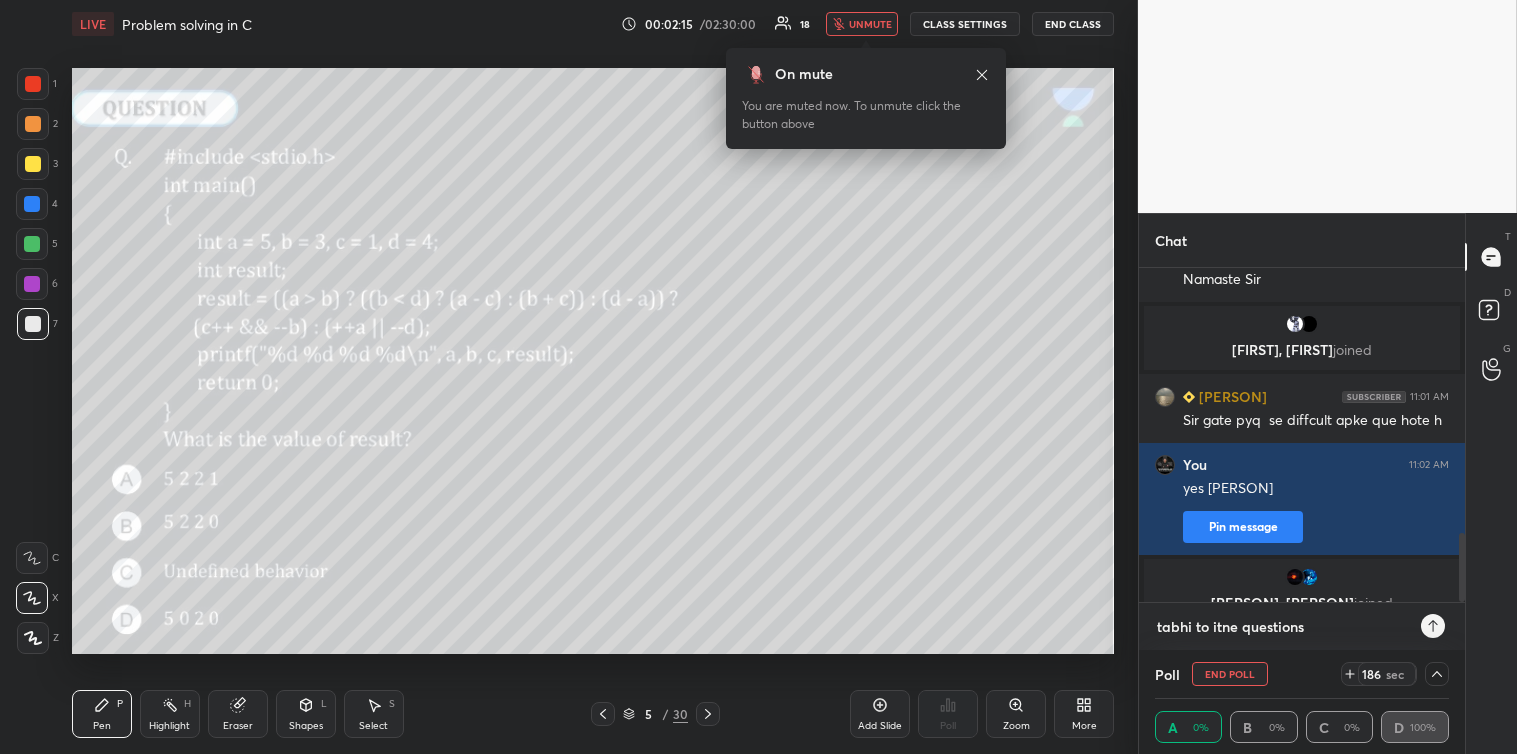 type on "tabhi to itne questions k" 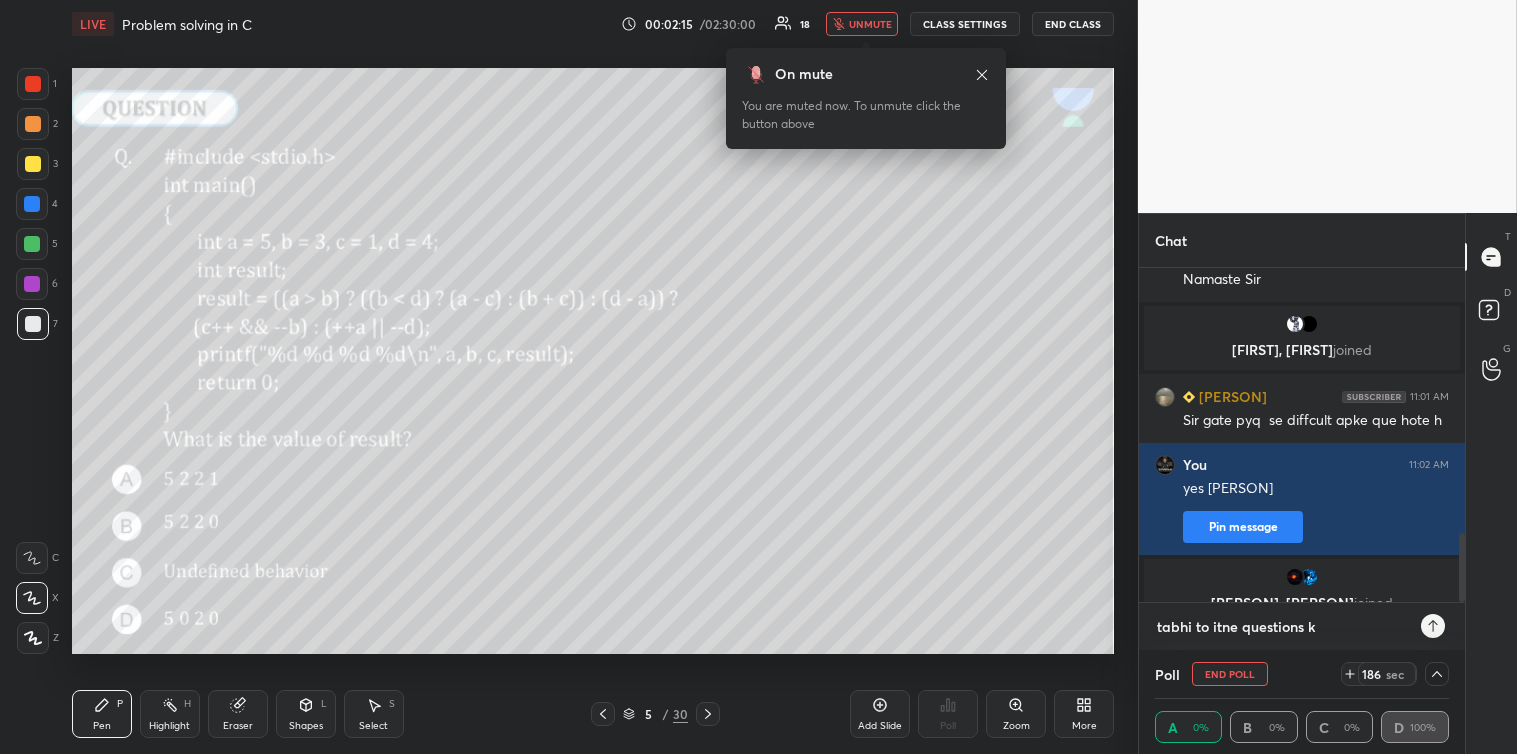 type on "tabhi to itne questions ka" 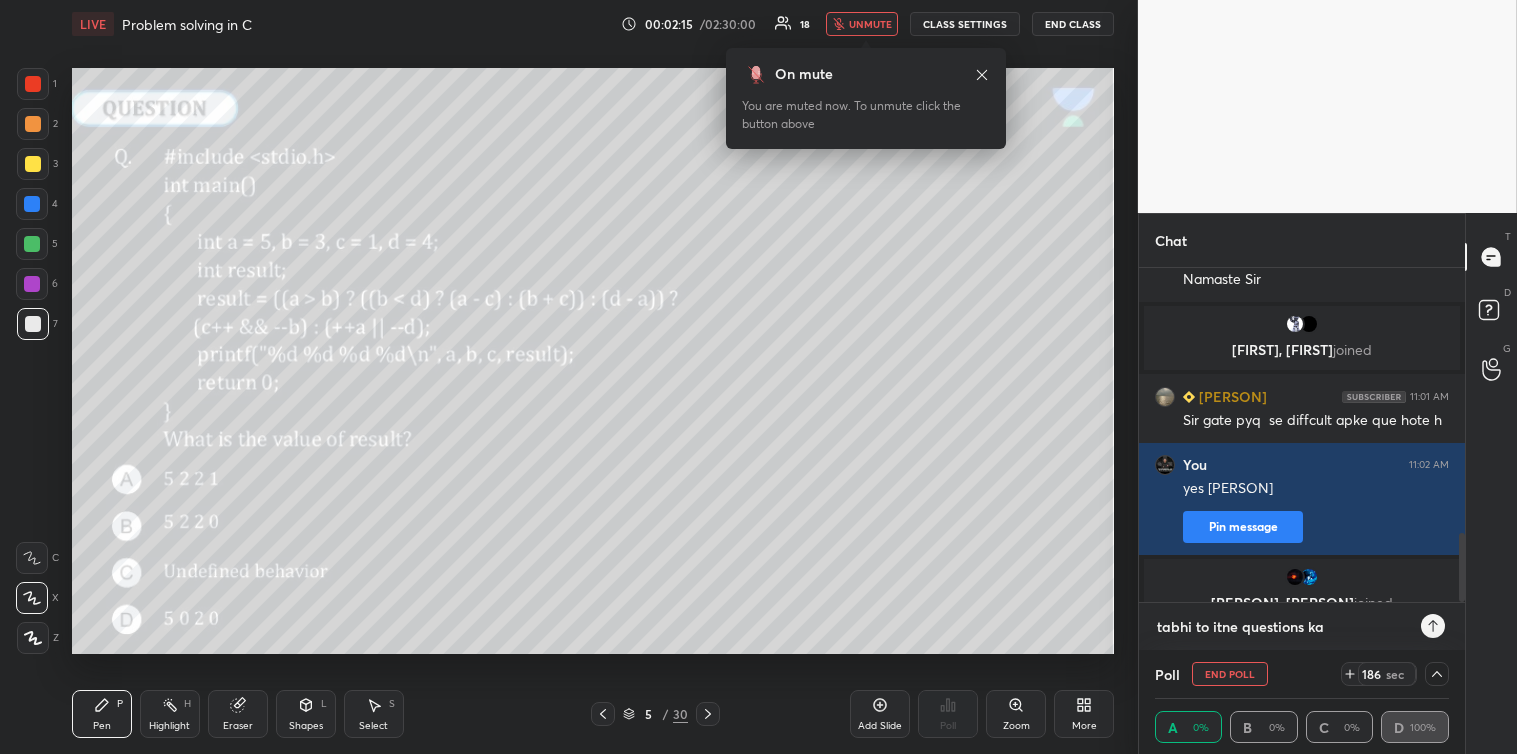 scroll, scrollTop: 1351, scrollLeft: 0, axis: vertical 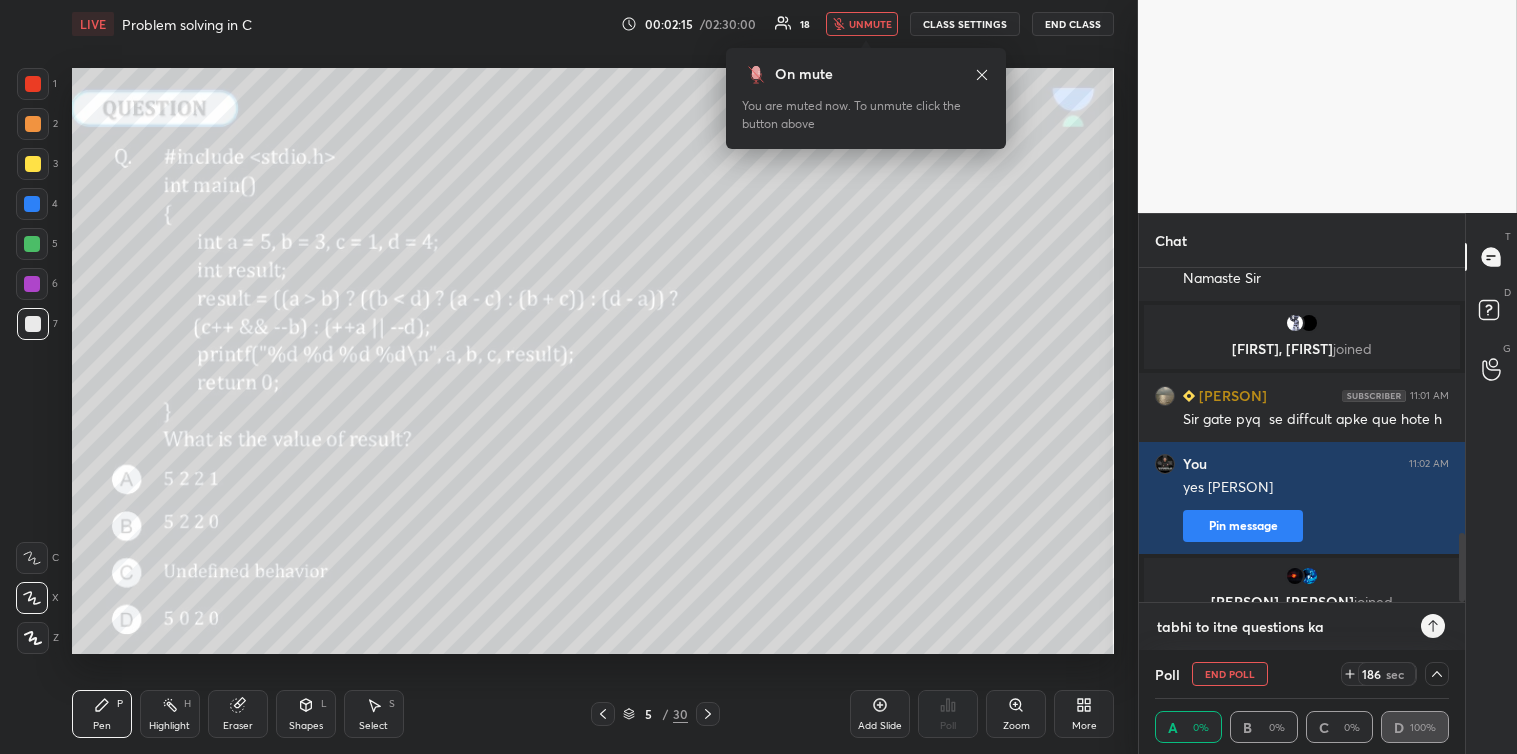type on "tabhi to itne questions kar" 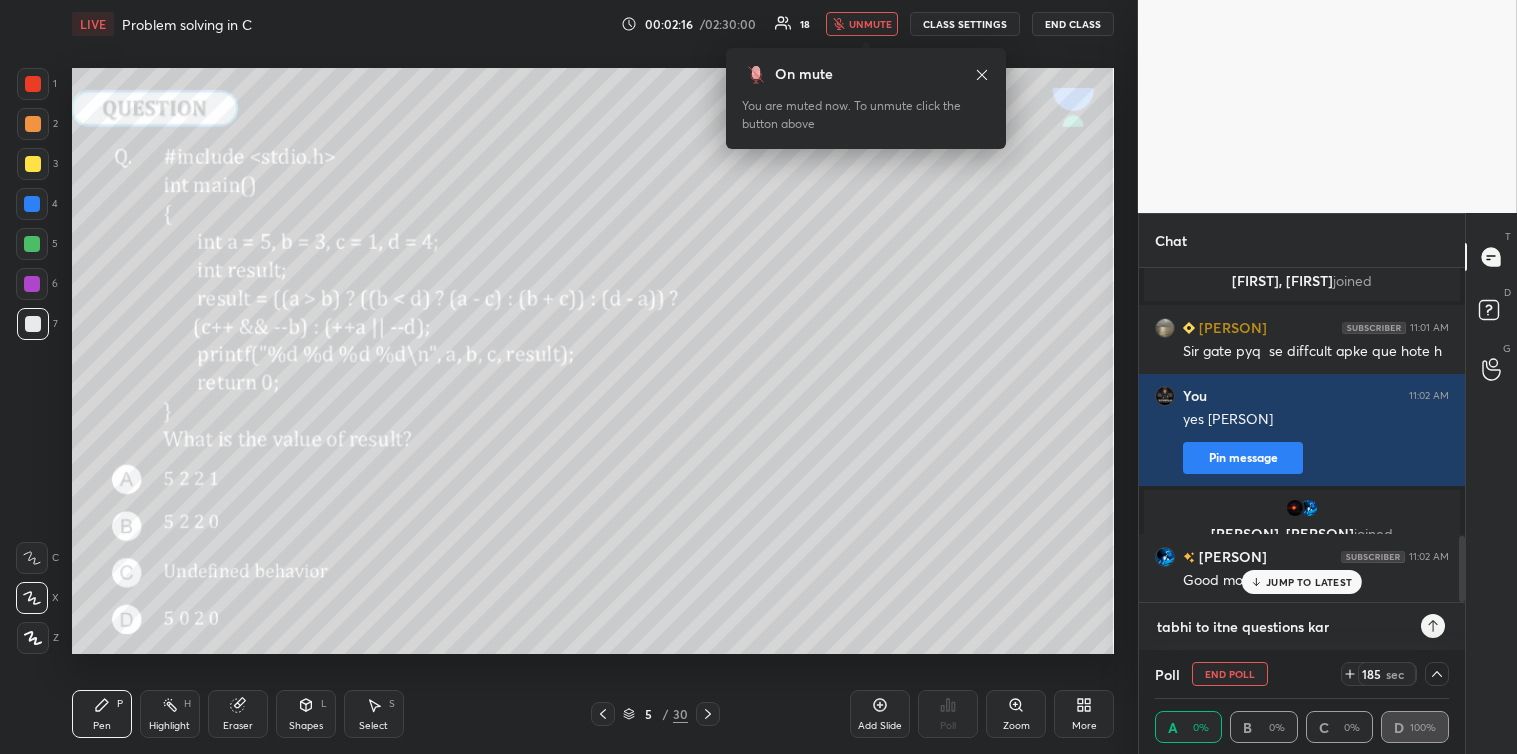 type on "tabhi to itne questions karw" 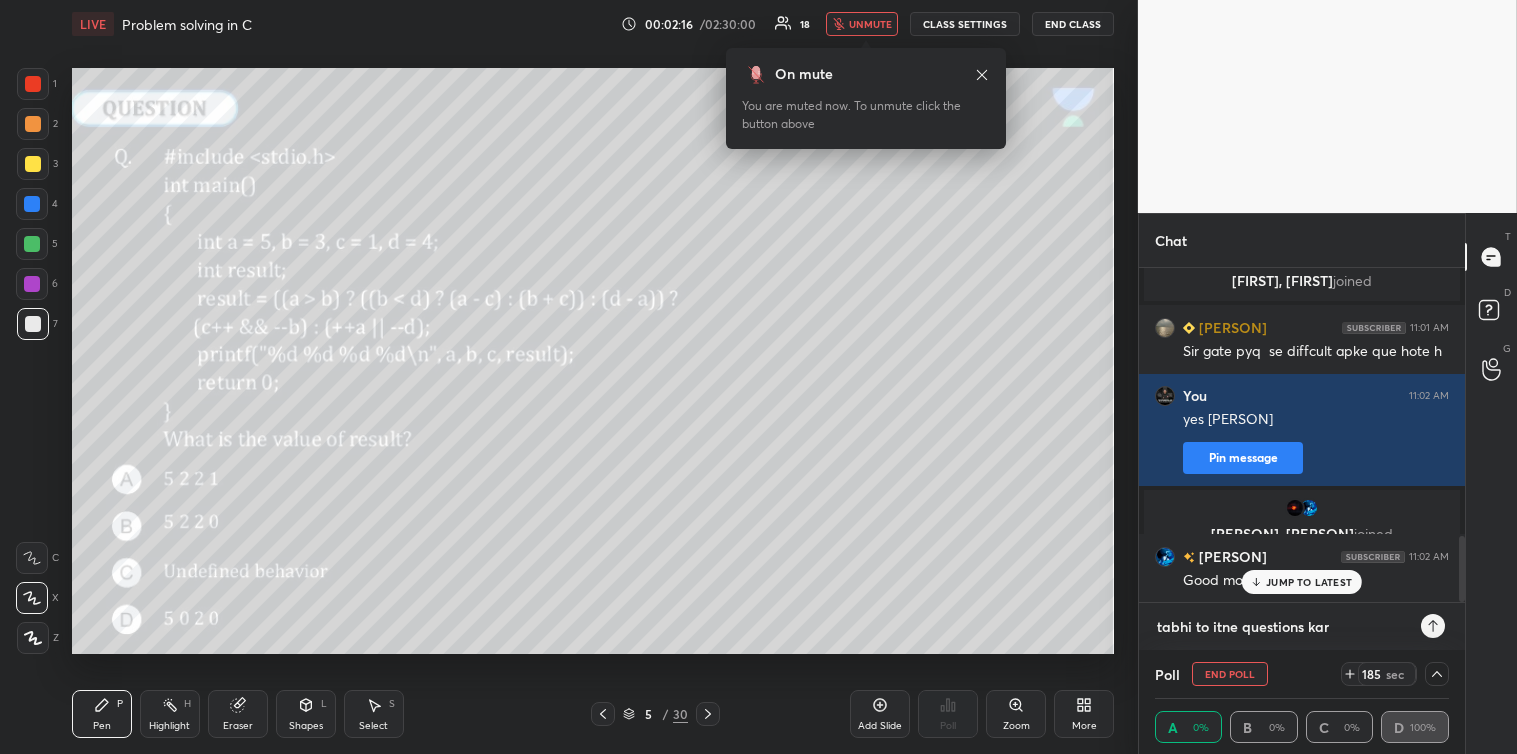 type on "x" 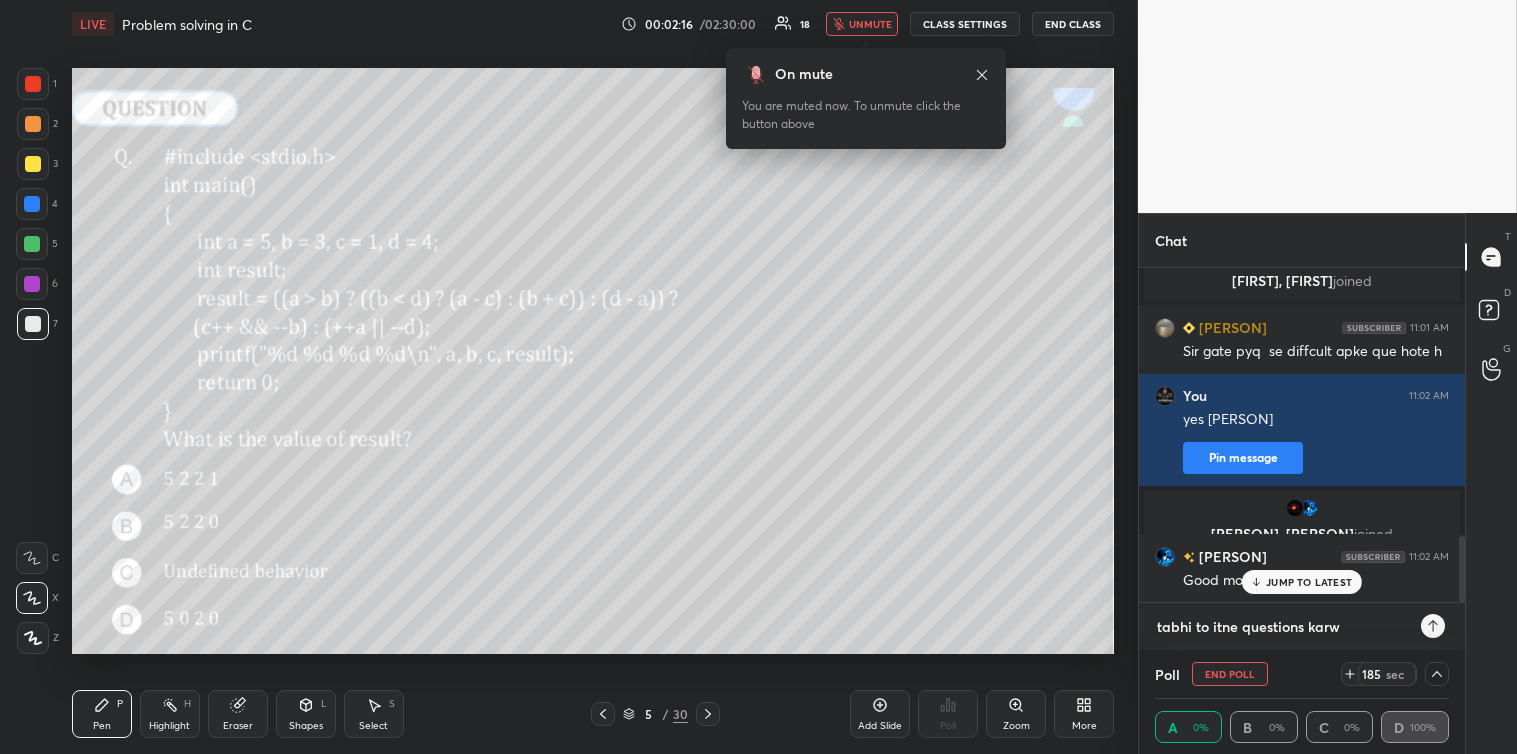 type on "tabhi to itne questions karwa" 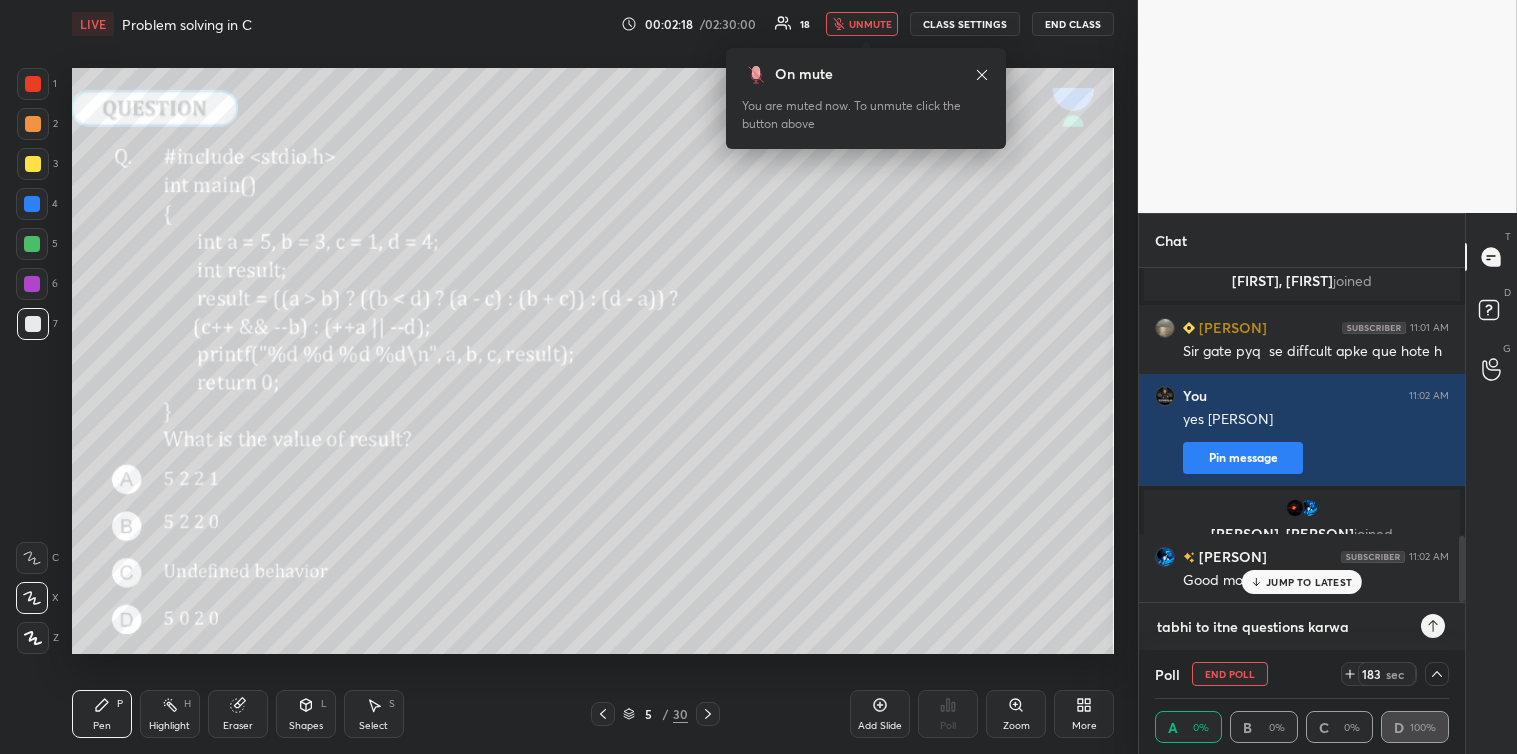 type on "tabhi to itne questions karwat" 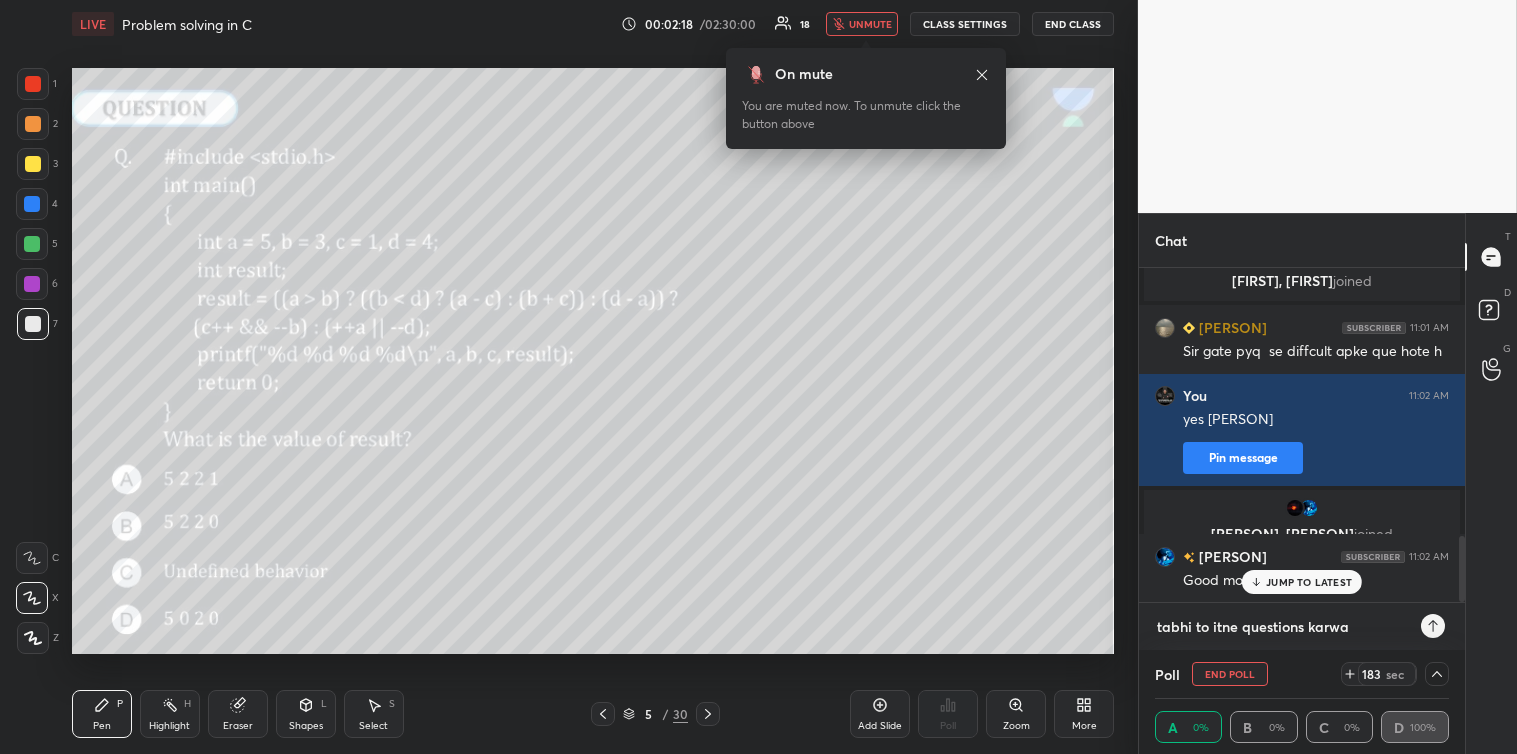 type on "x" 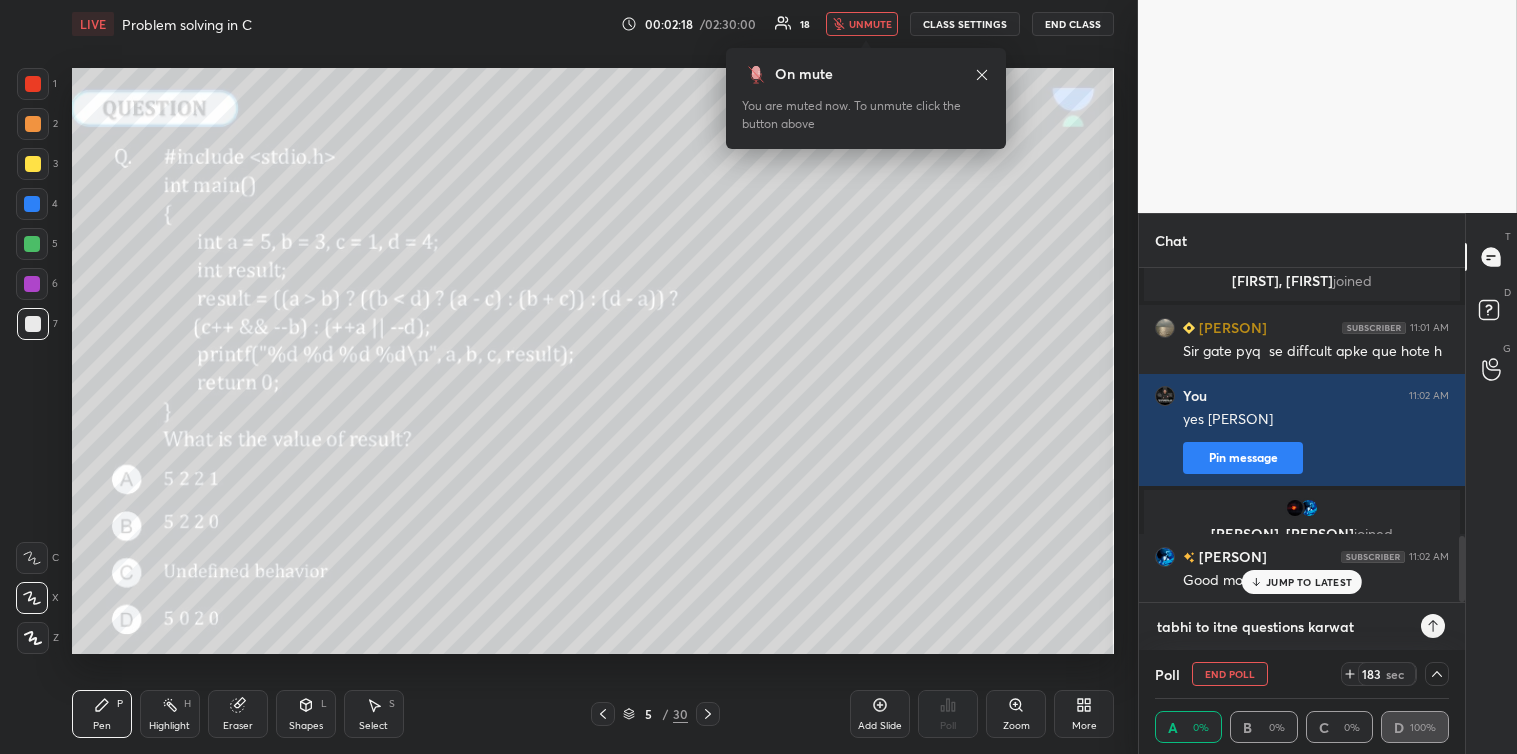 type on "tabhi to itne questions karwata" 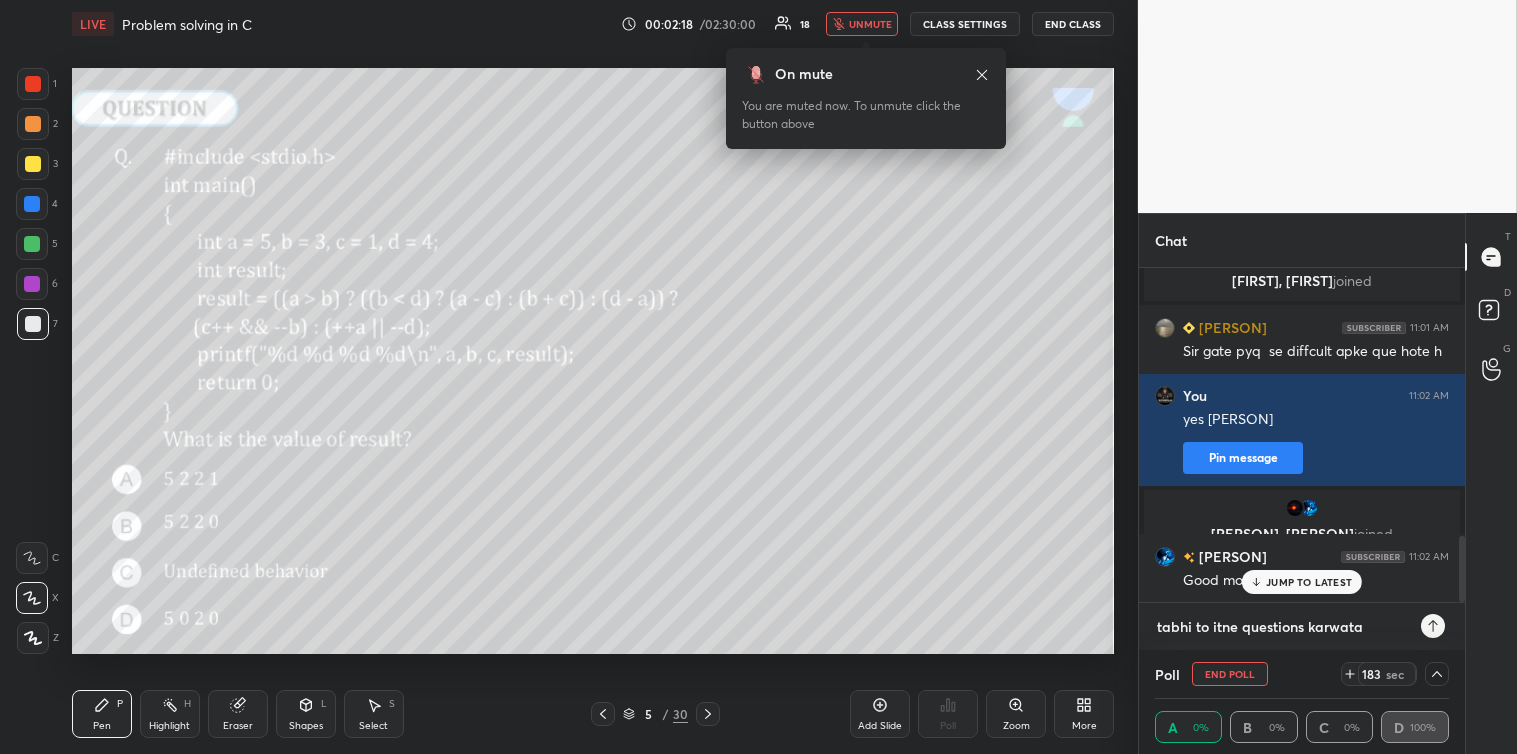 scroll 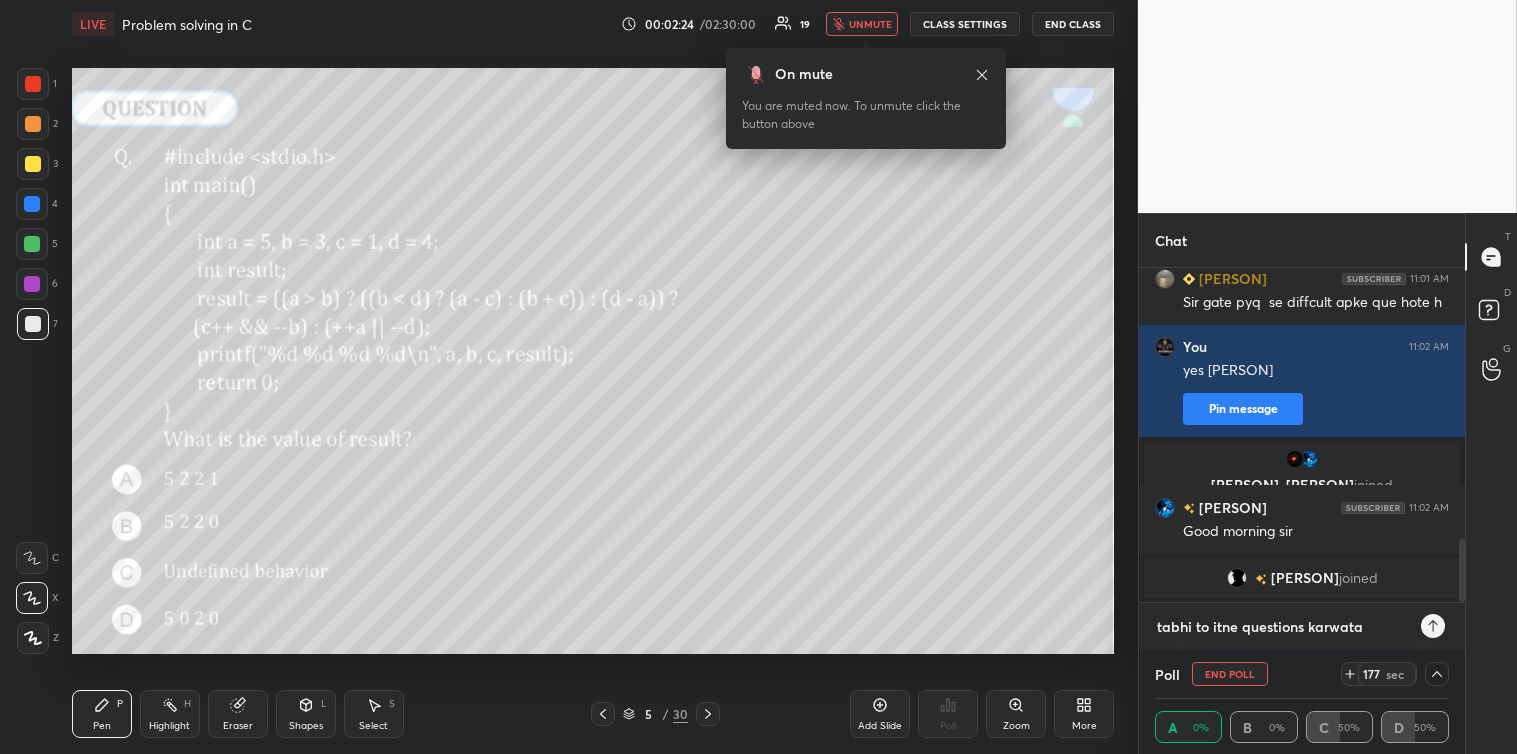 type 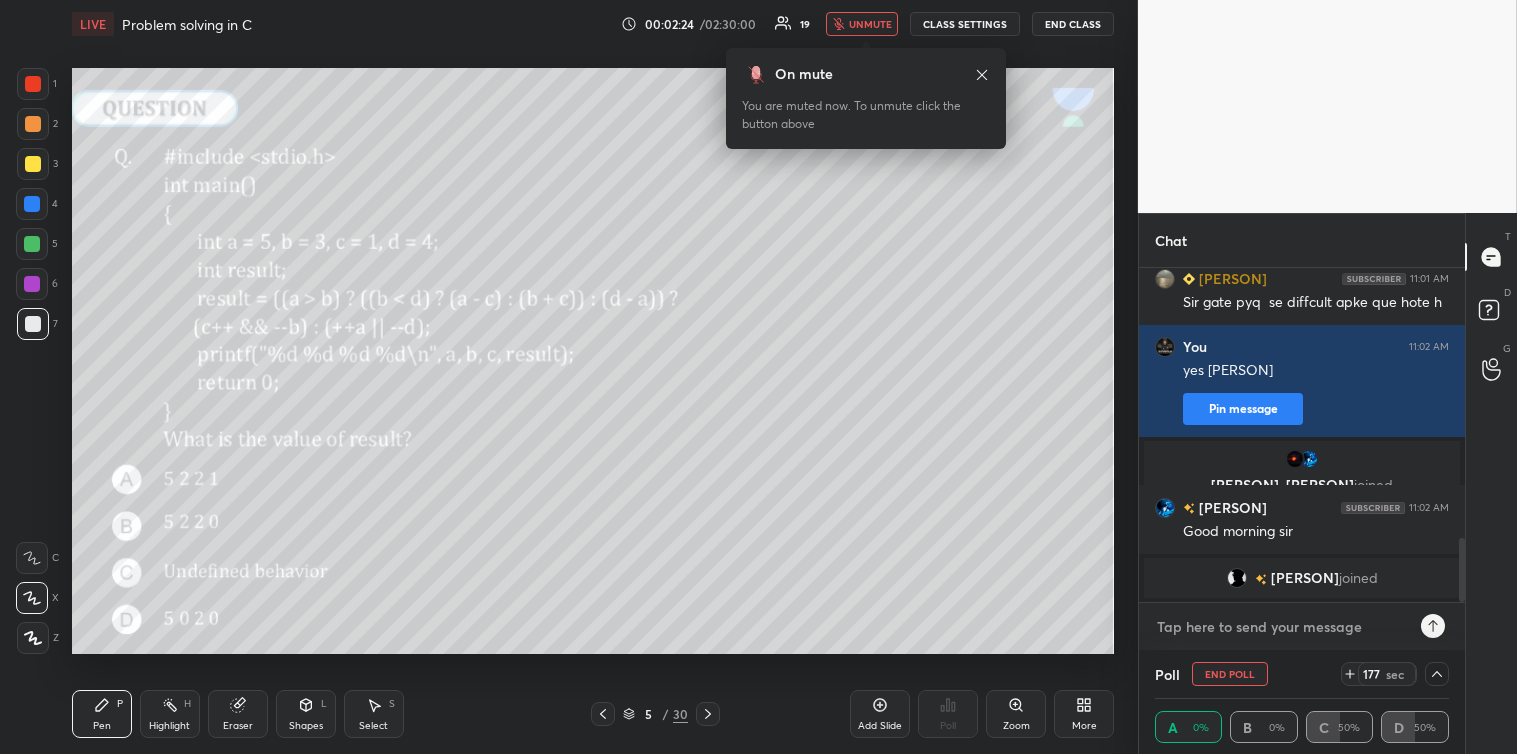 scroll, scrollTop: 1511, scrollLeft: 0, axis: vertical 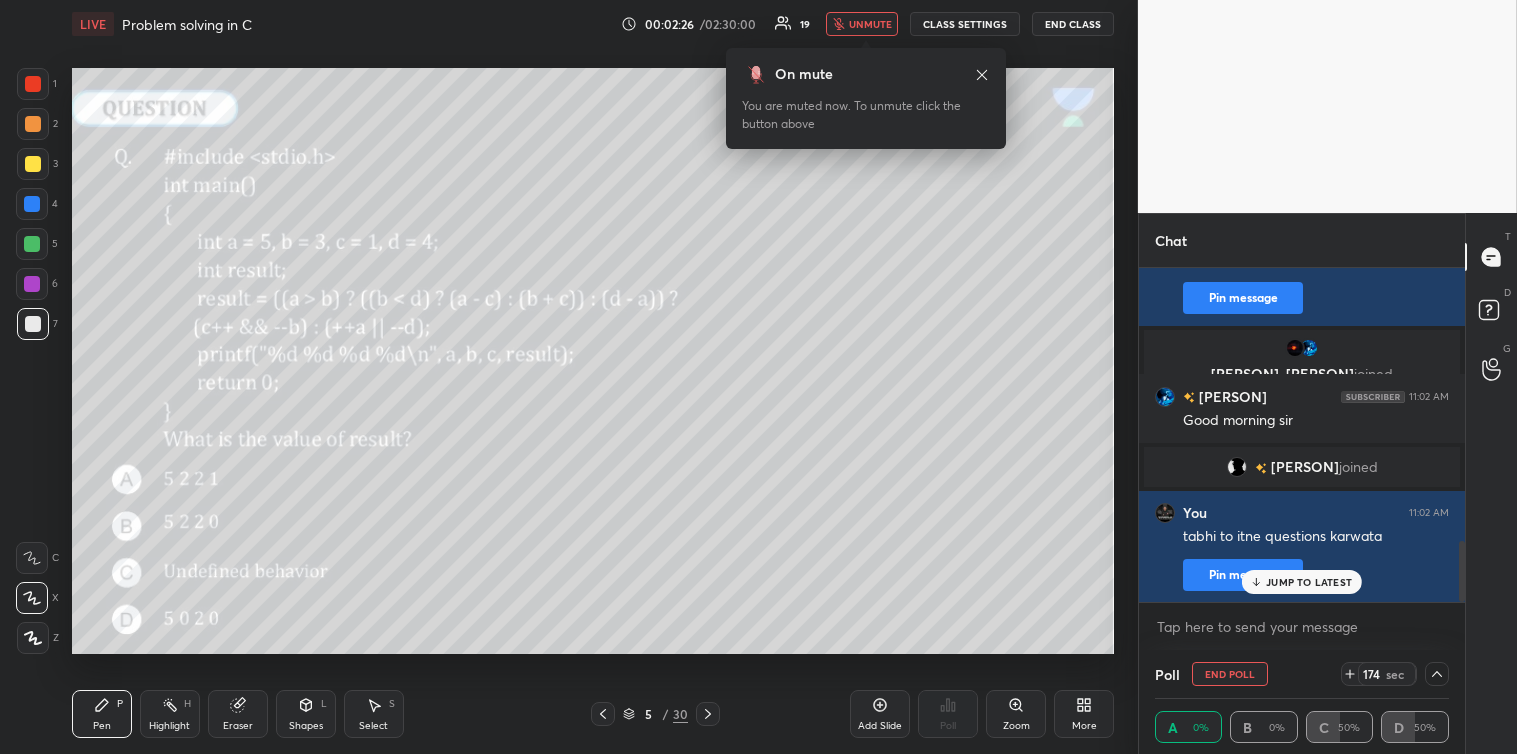 click on "JUMP TO LATEST" at bounding box center [1309, 582] 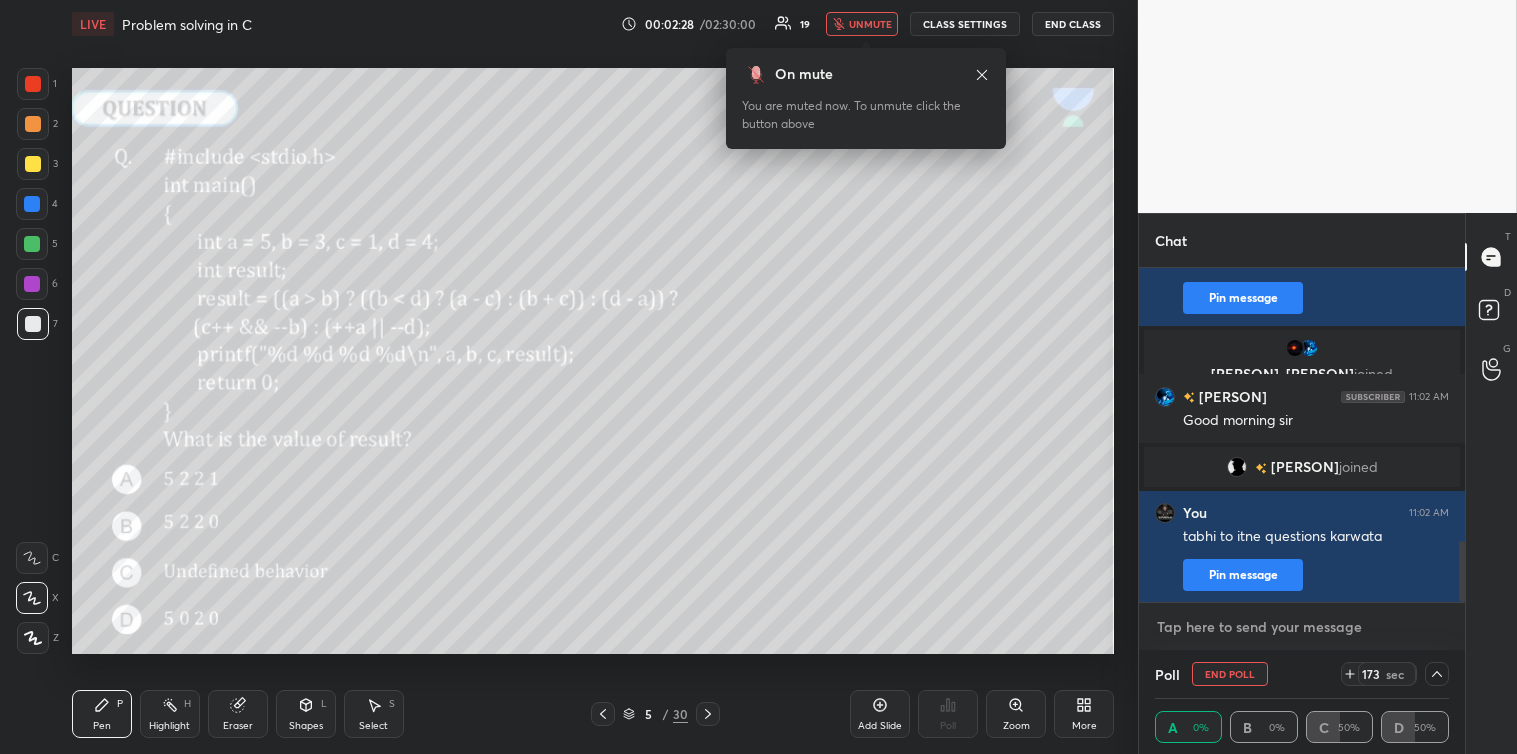 click at bounding box center (1302, 627) 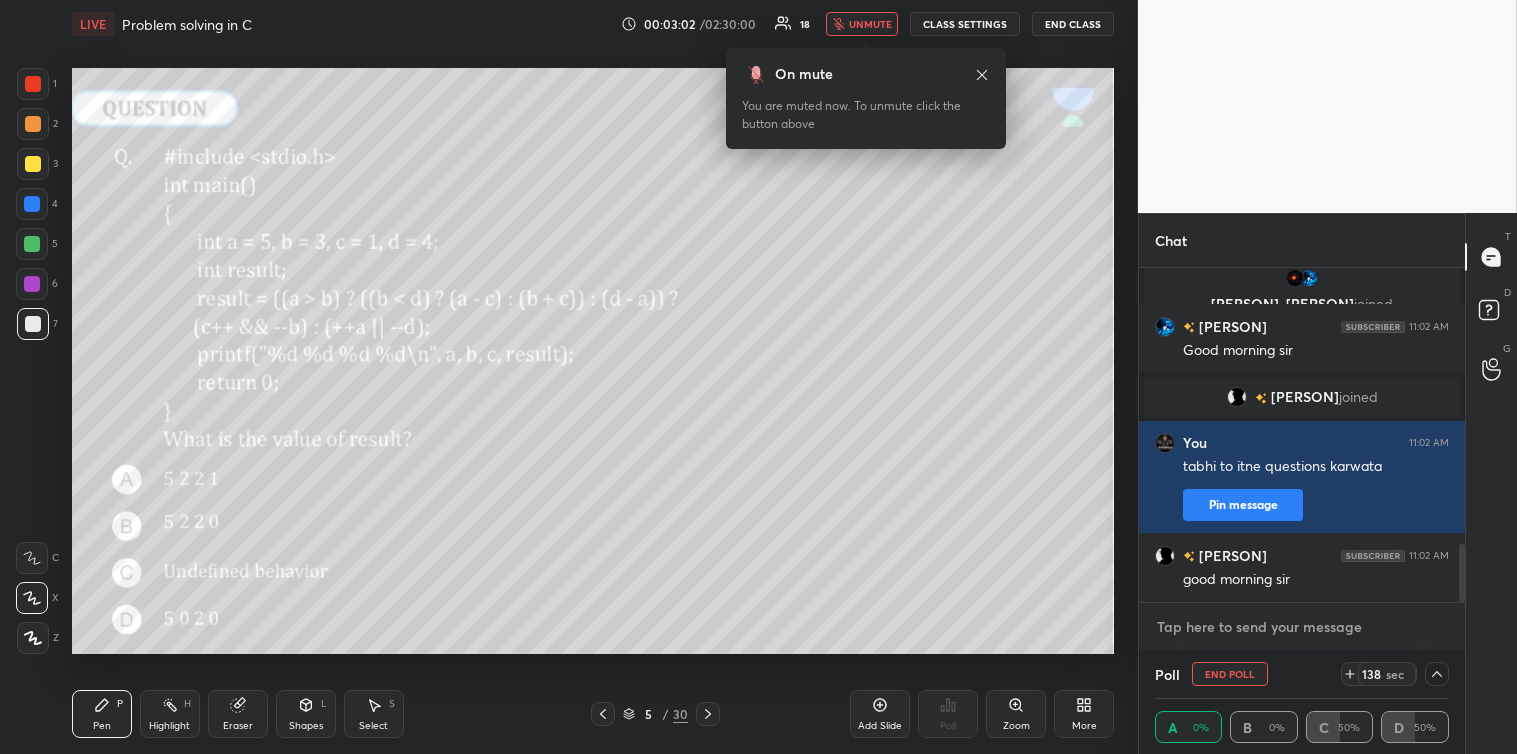 scroll, scrollTop: 1652, scrollLeft: 0, axis: vertical 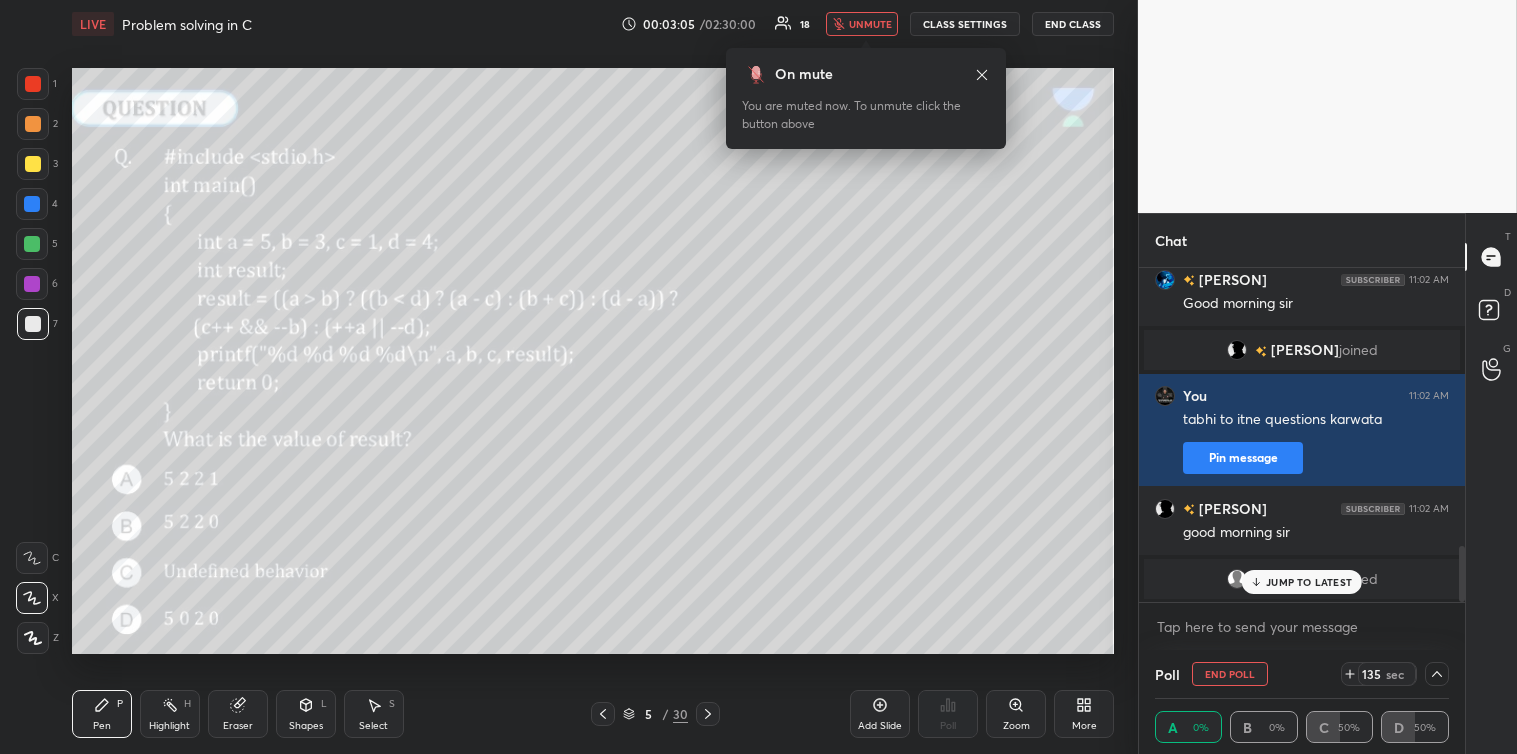 click on "JUMP TO LATEST" at bounding box center (1309, 582) 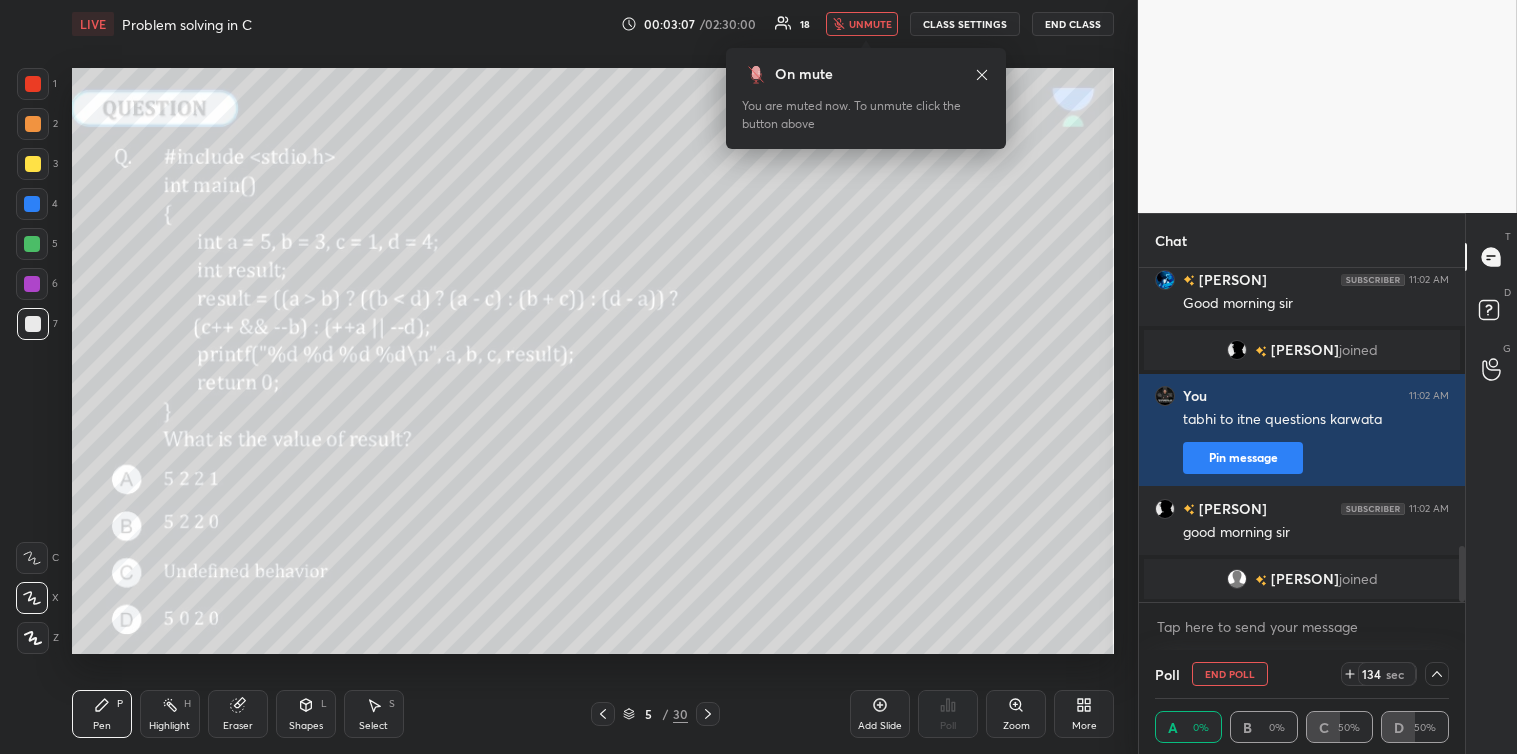 click 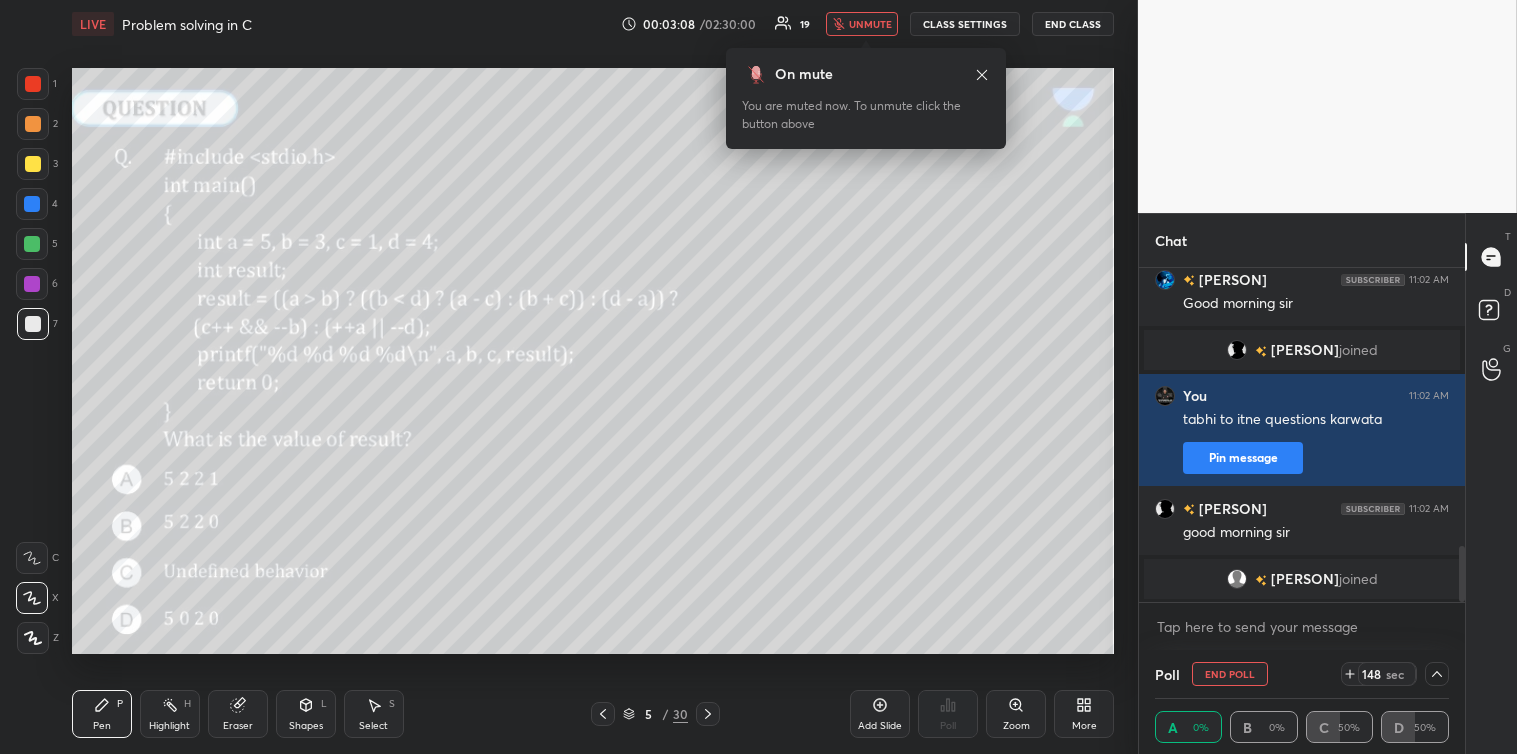 click 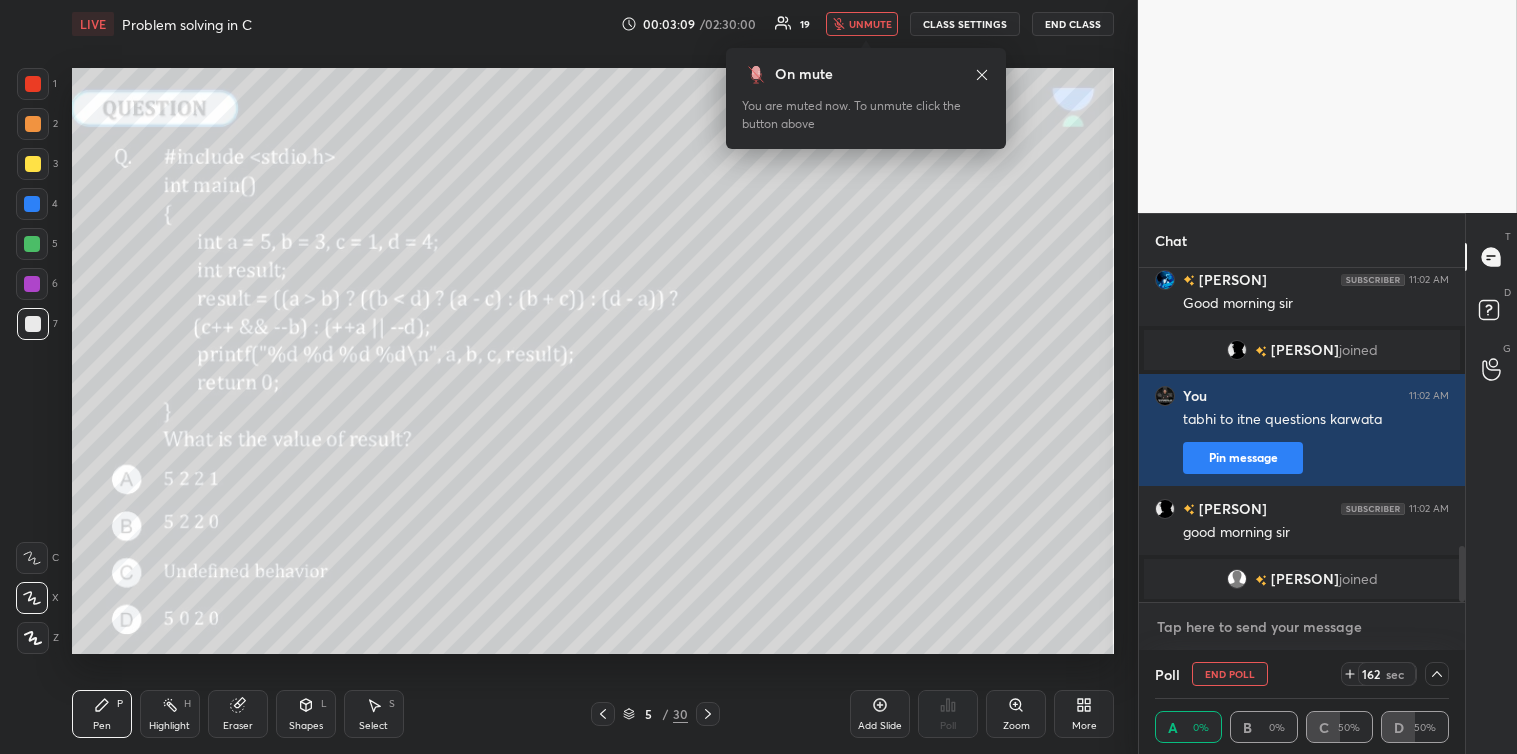 click at bounding box center (1302, 627) 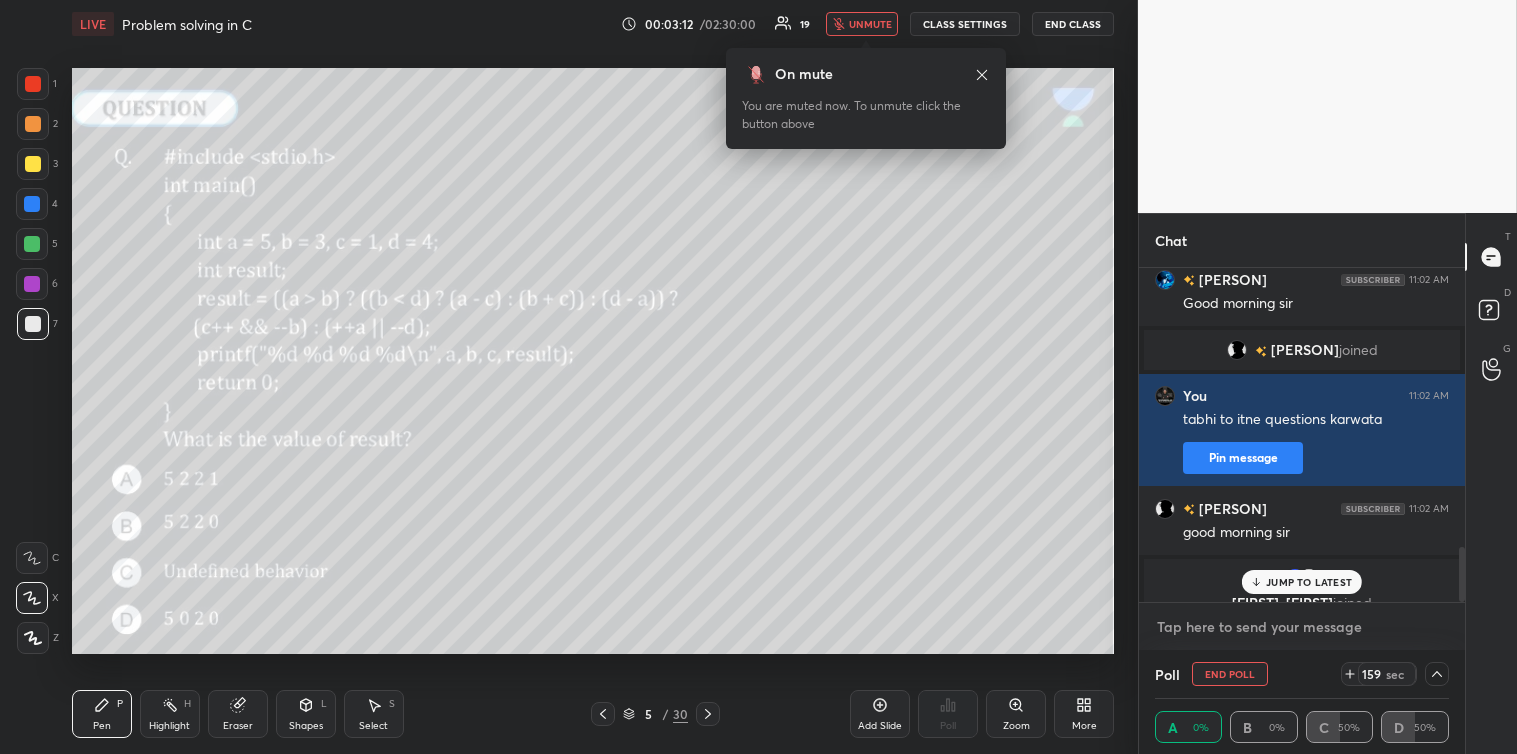 scroll, scrollTop: 1676, scrollLeft: 0, axis: vertical 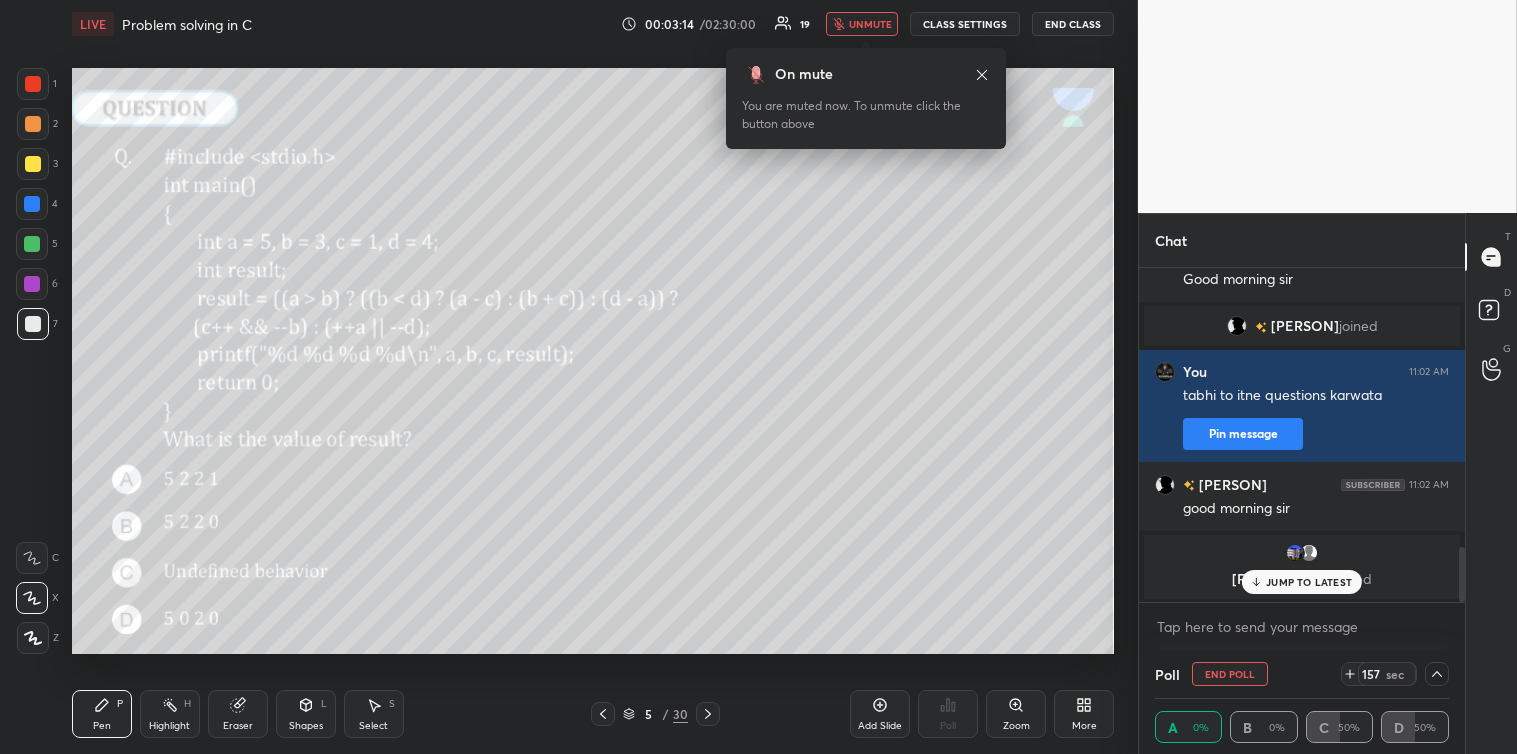 click on "JUMP TO LATEST" at bounding box center [1309, 582] 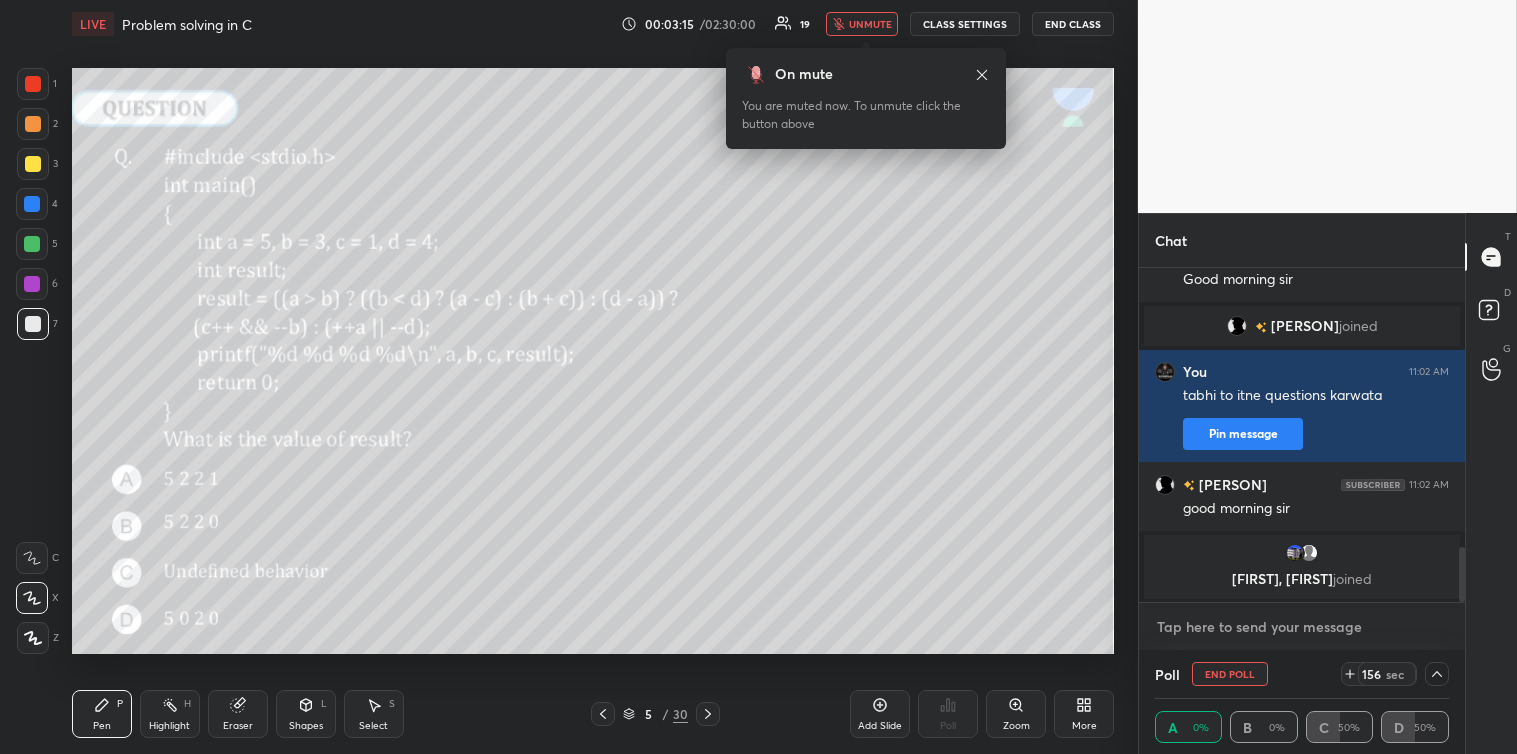 click at bounding box center [1302, 627] 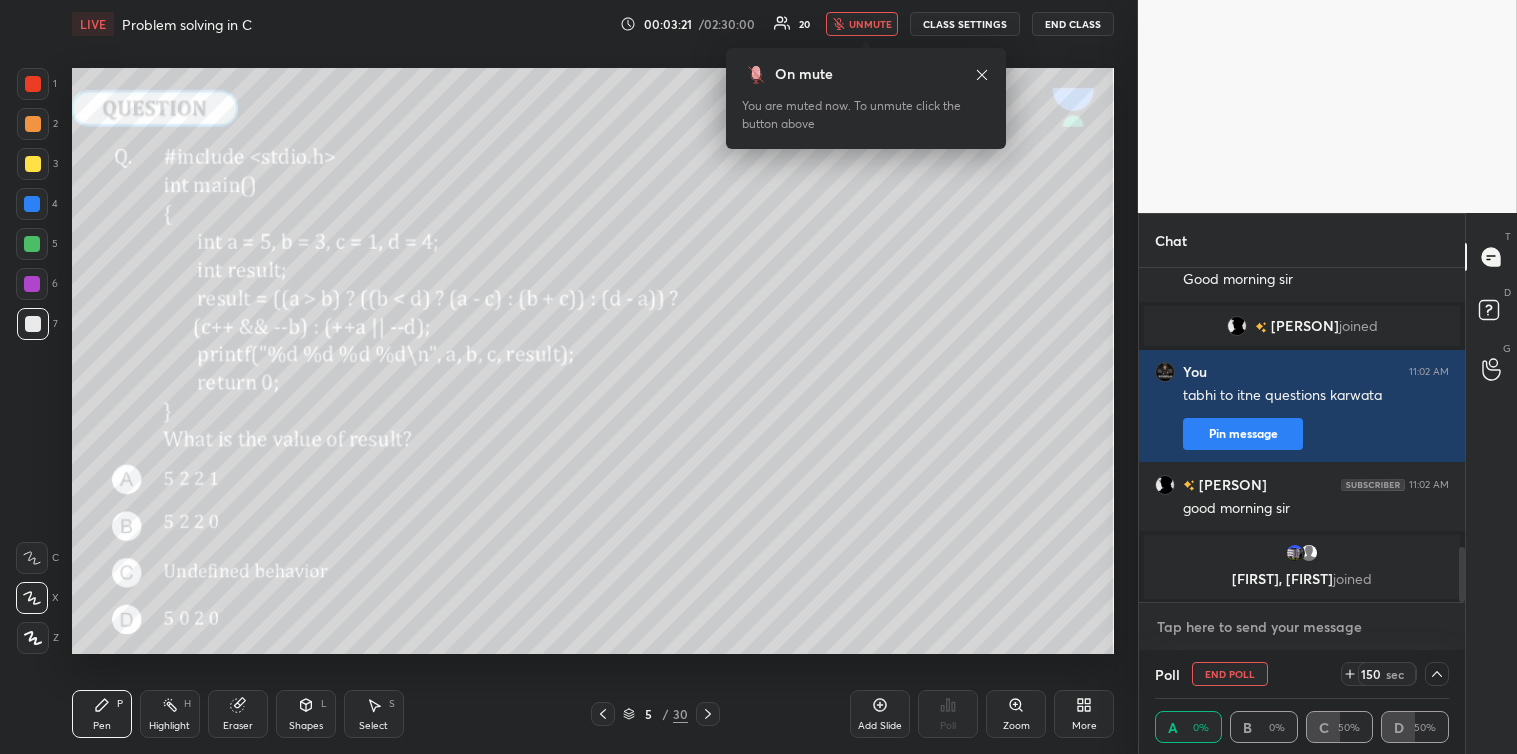 scroll, scrollTop: 1593, scrollLeft: 0, axis: vertical 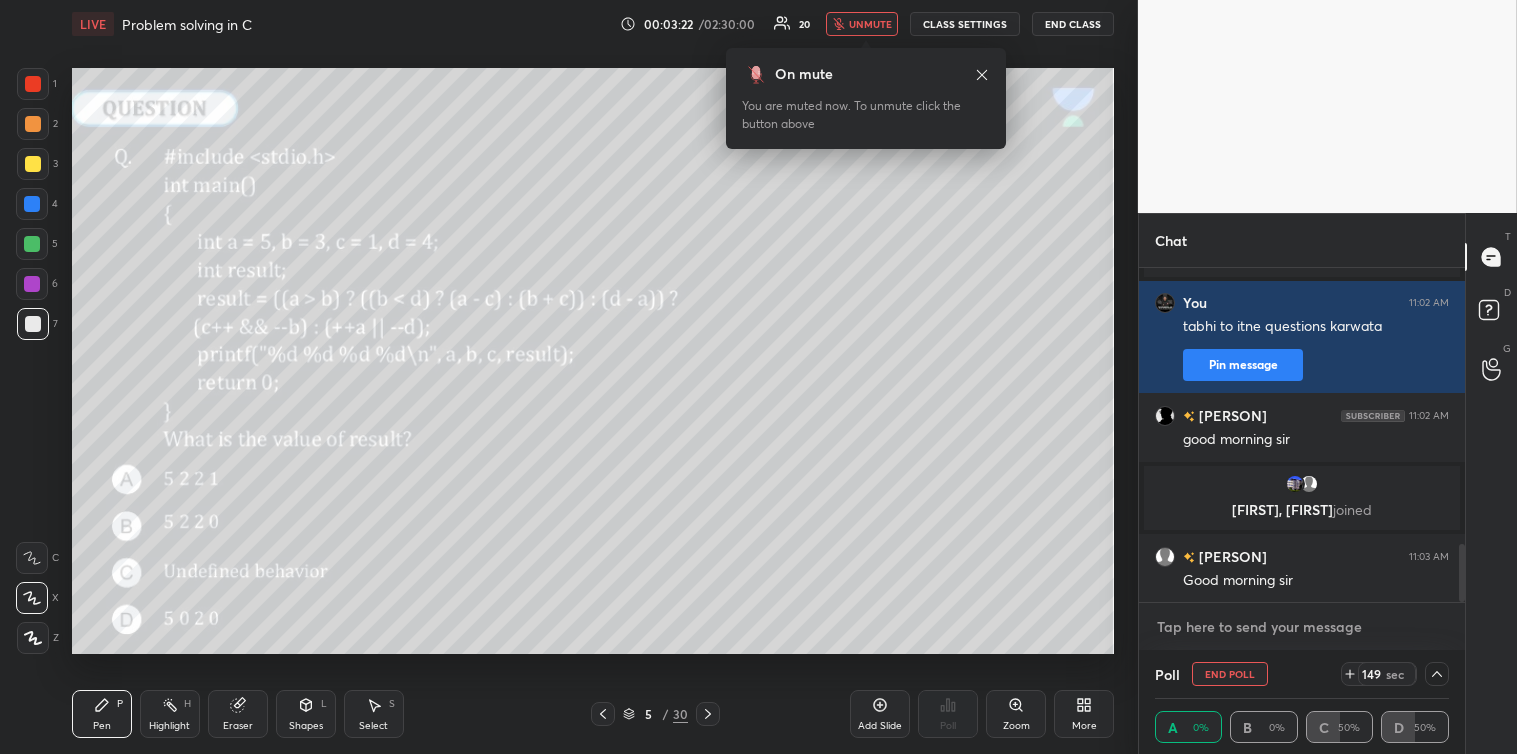 click at bounding box center [1302, 627] 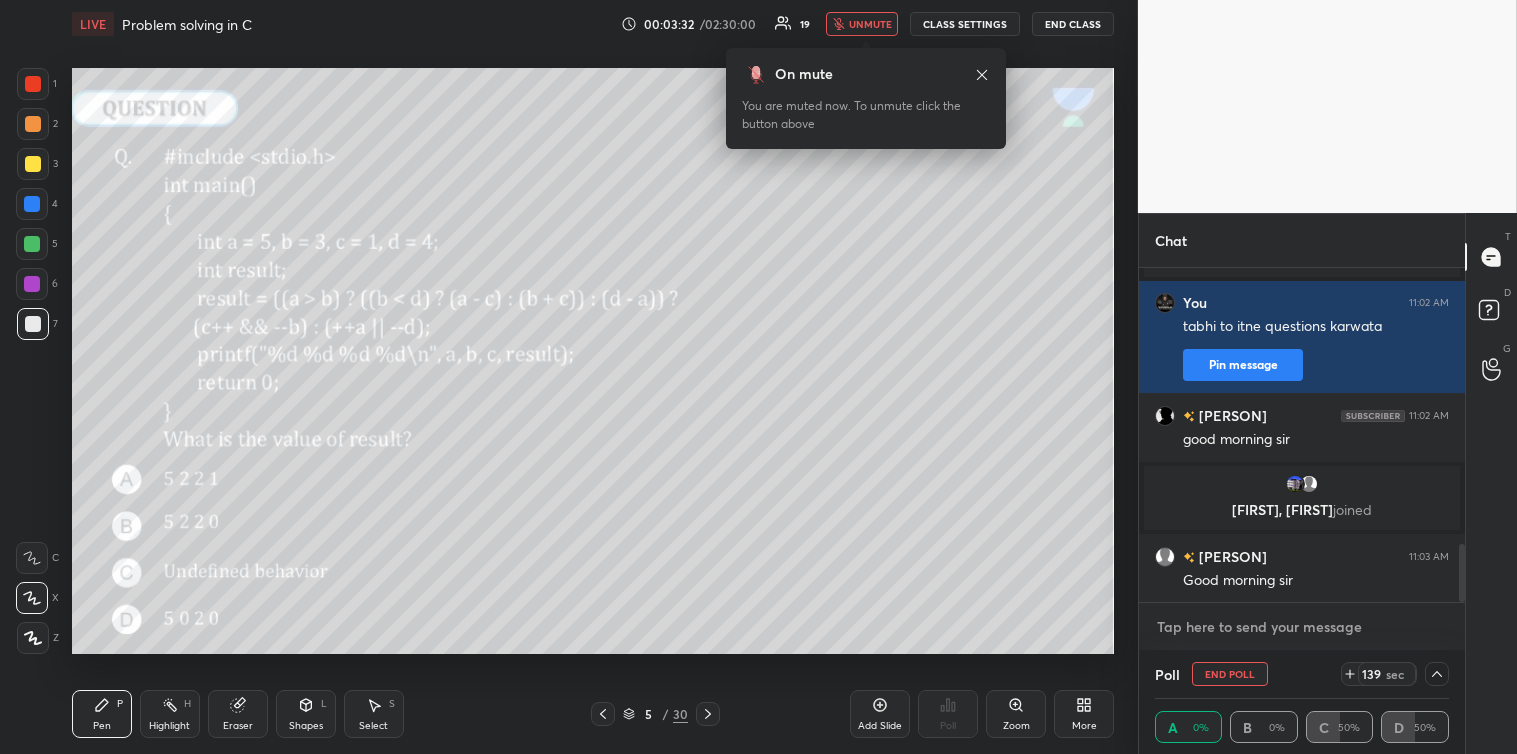 scroll, scrollTop: 1641, scrollLeft: 0, axis: vertical 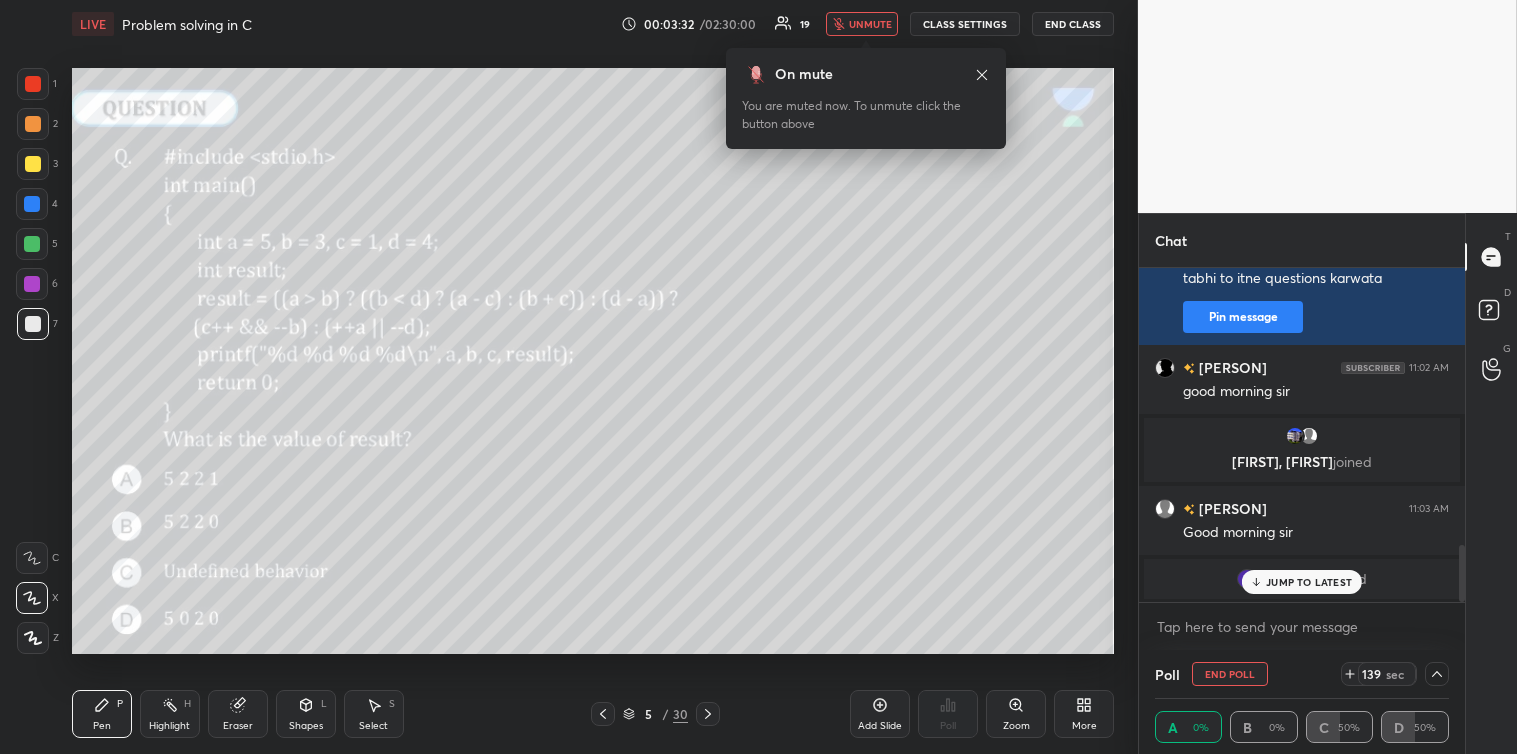 click 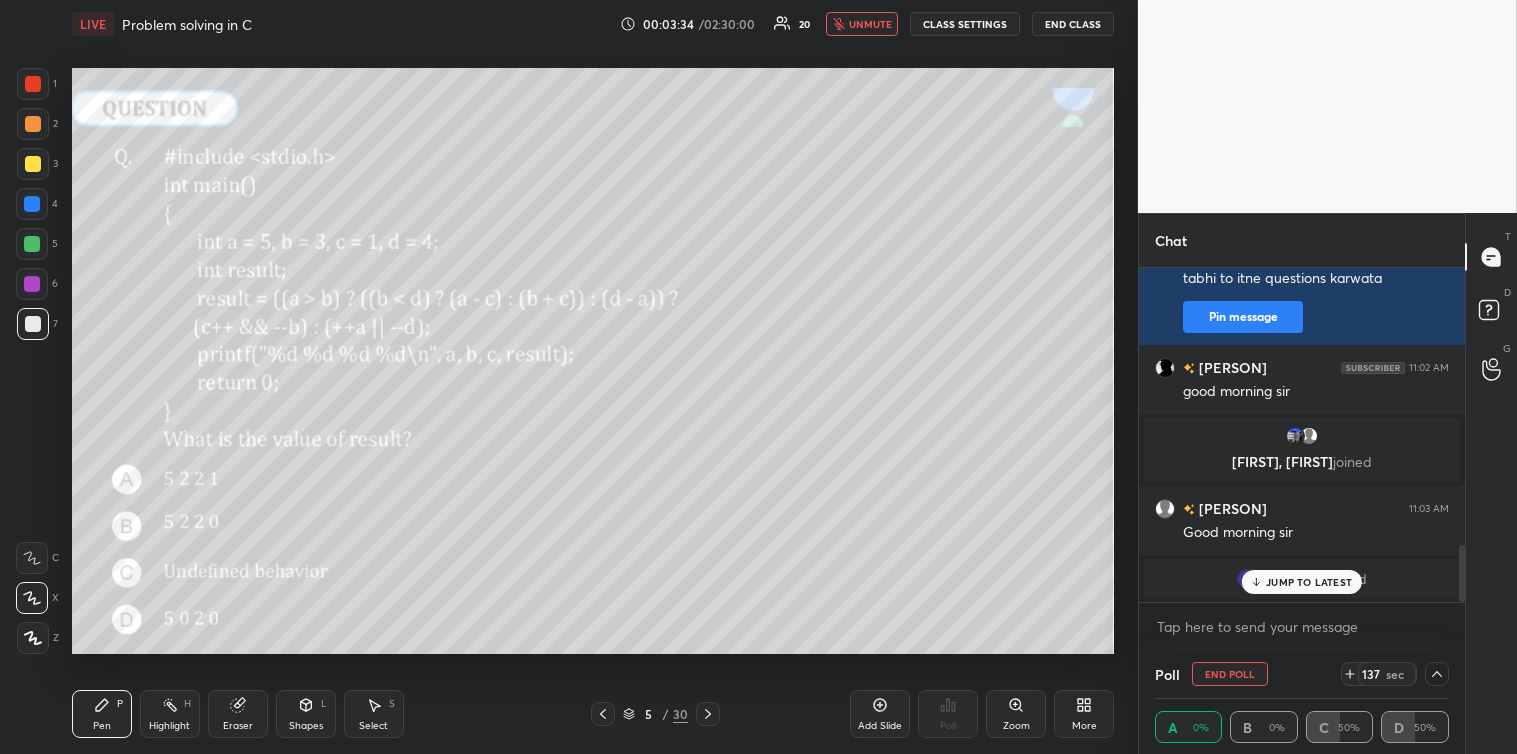 click 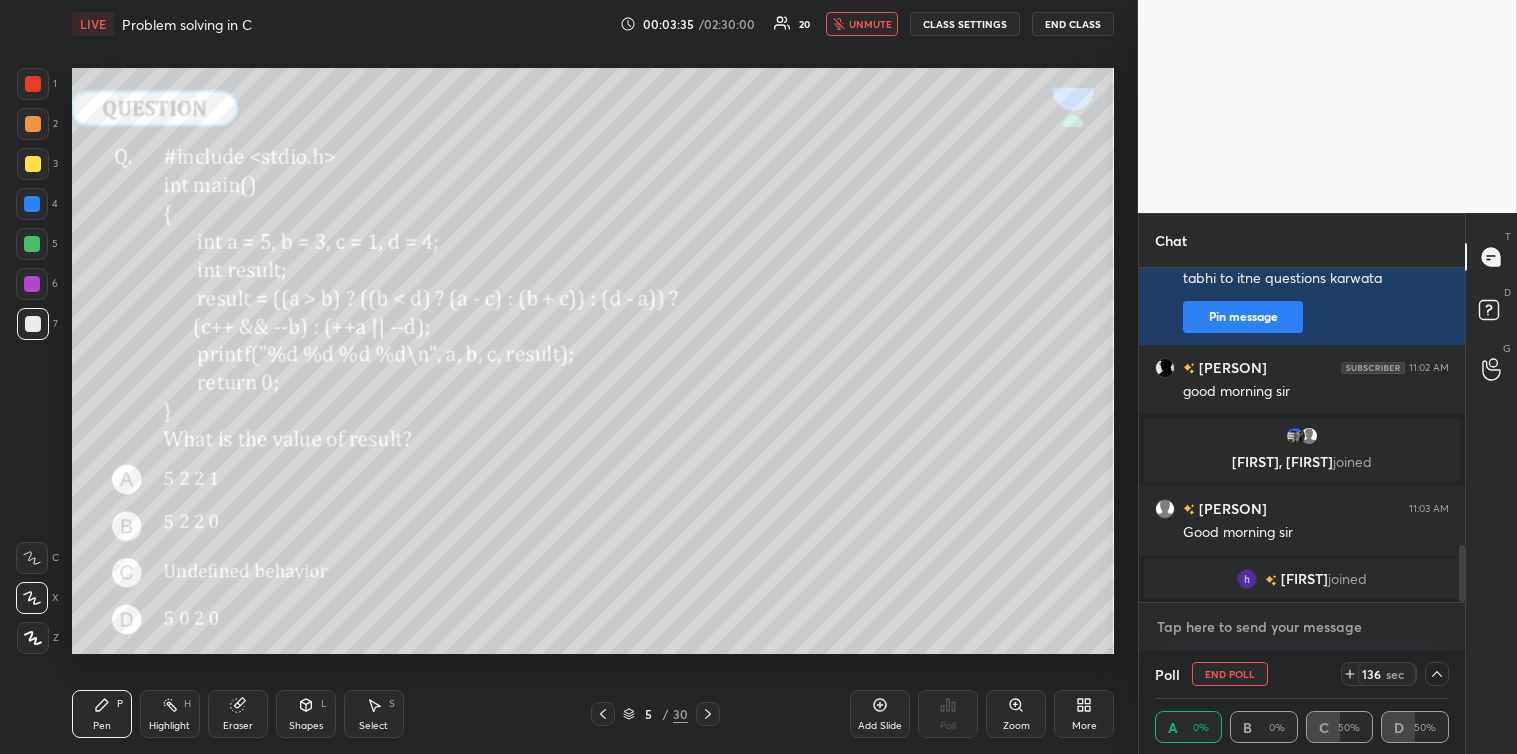 click at bounding box center [1302, 627] 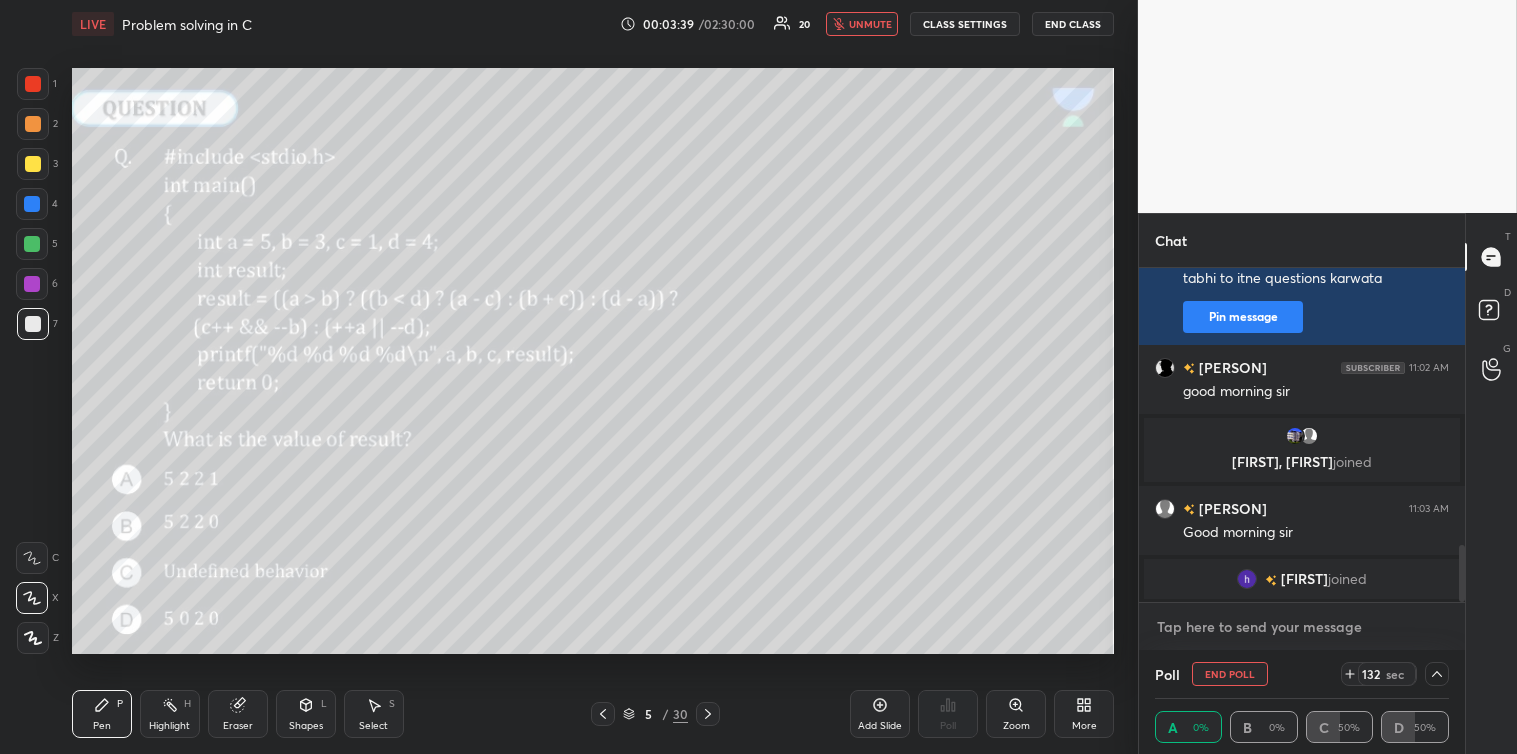 click at bounding box center (1302, 627) 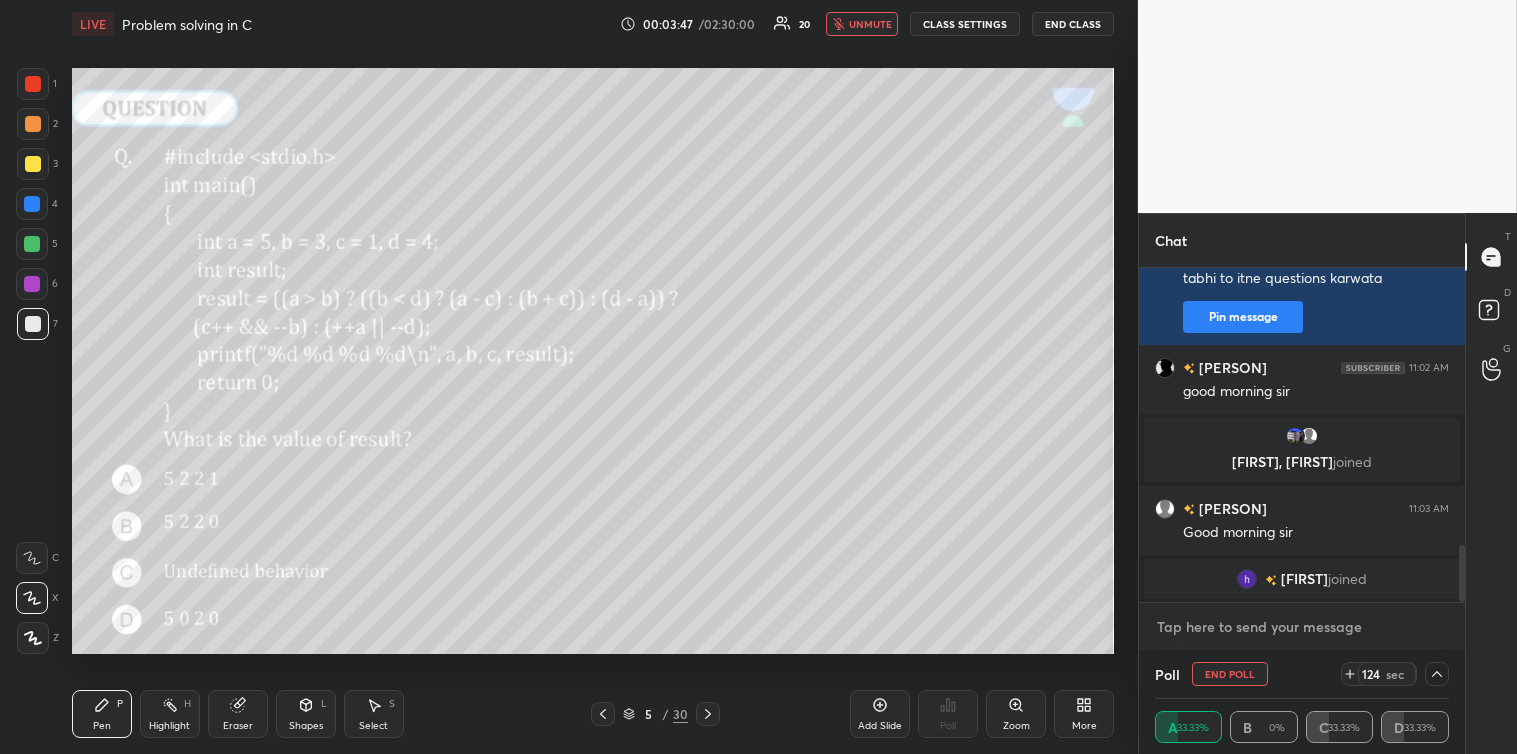 scroll, scrollTop: 1, scrollLeft: 6, axis: both 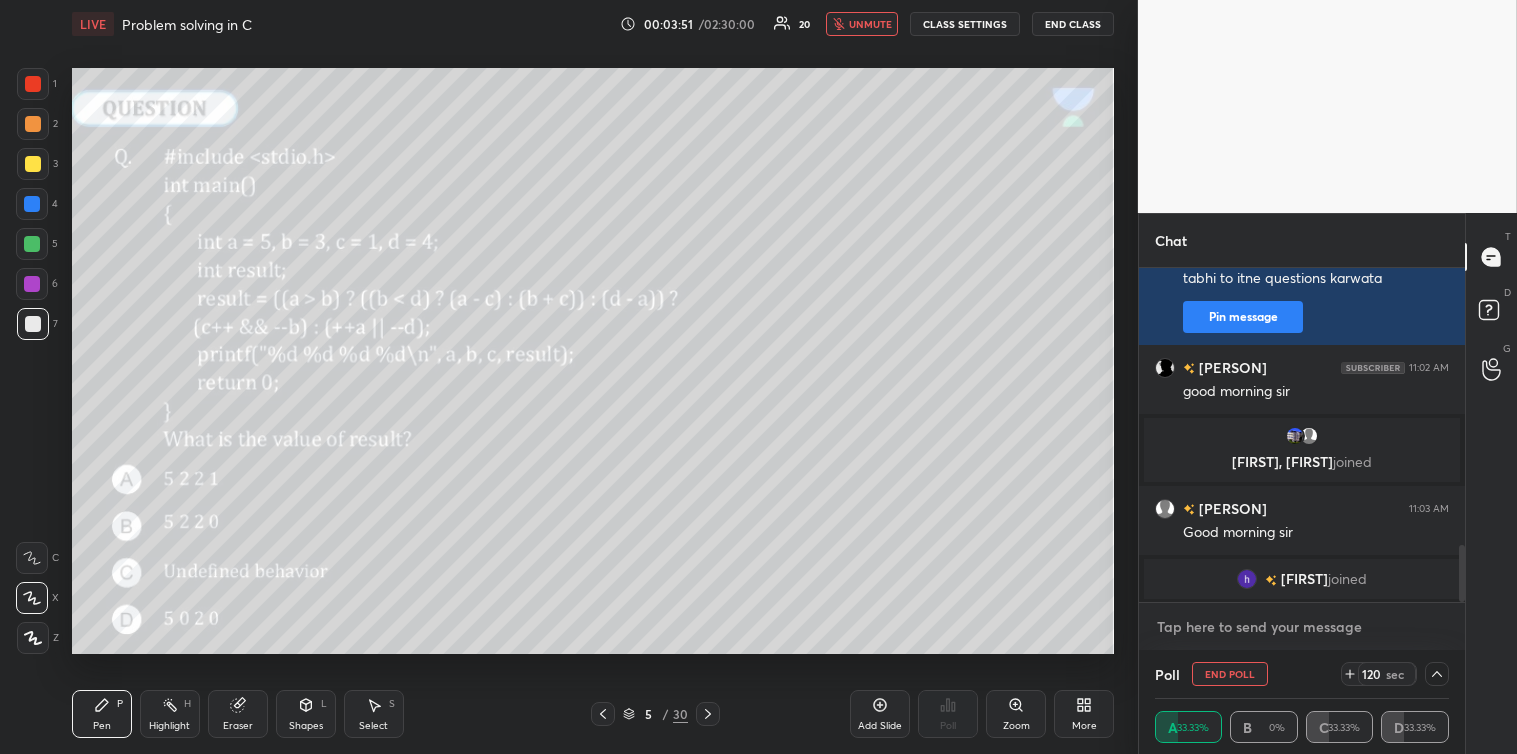 click at bounding box center (1302, 627) 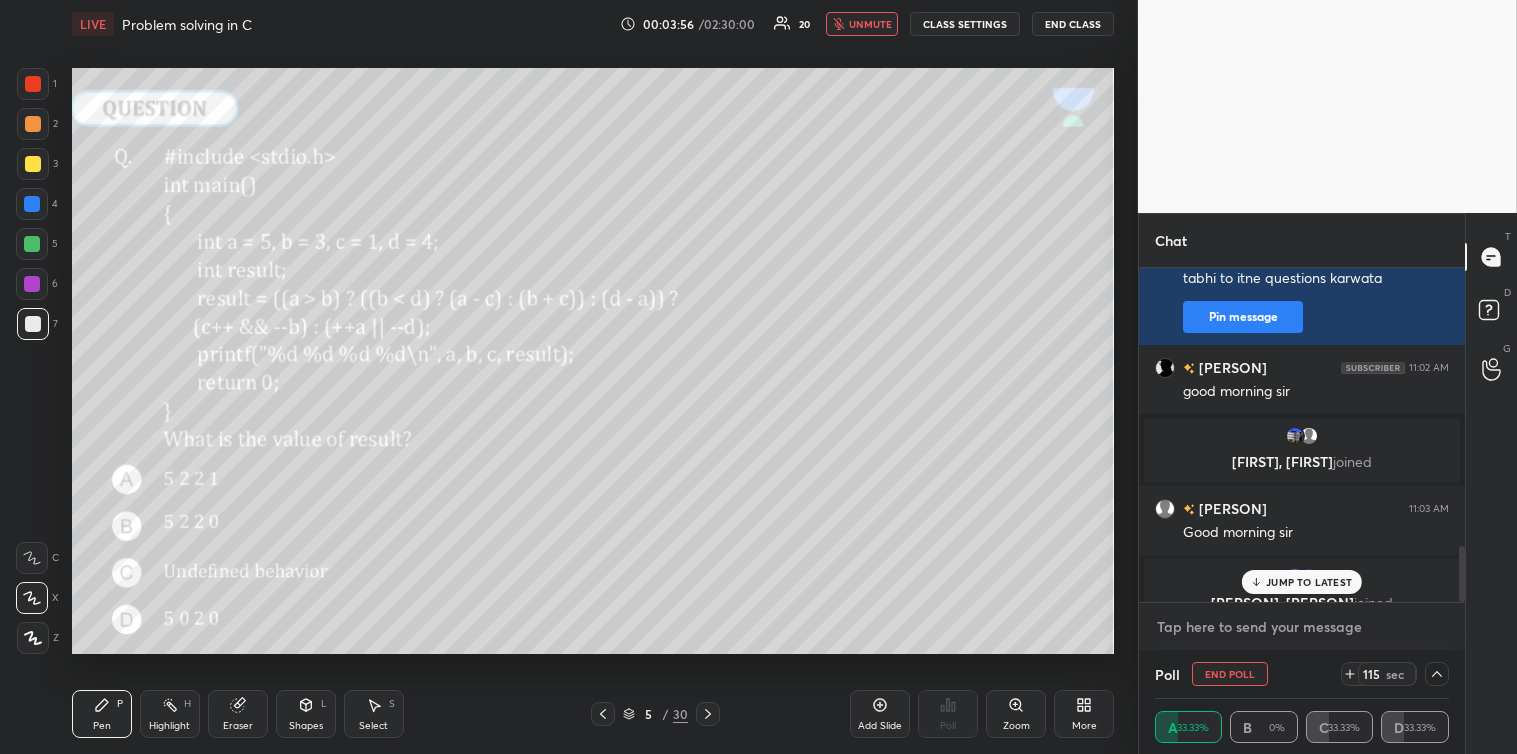 scroll, scrollTop: 1665, scrollLeft: 0, axis: vertical 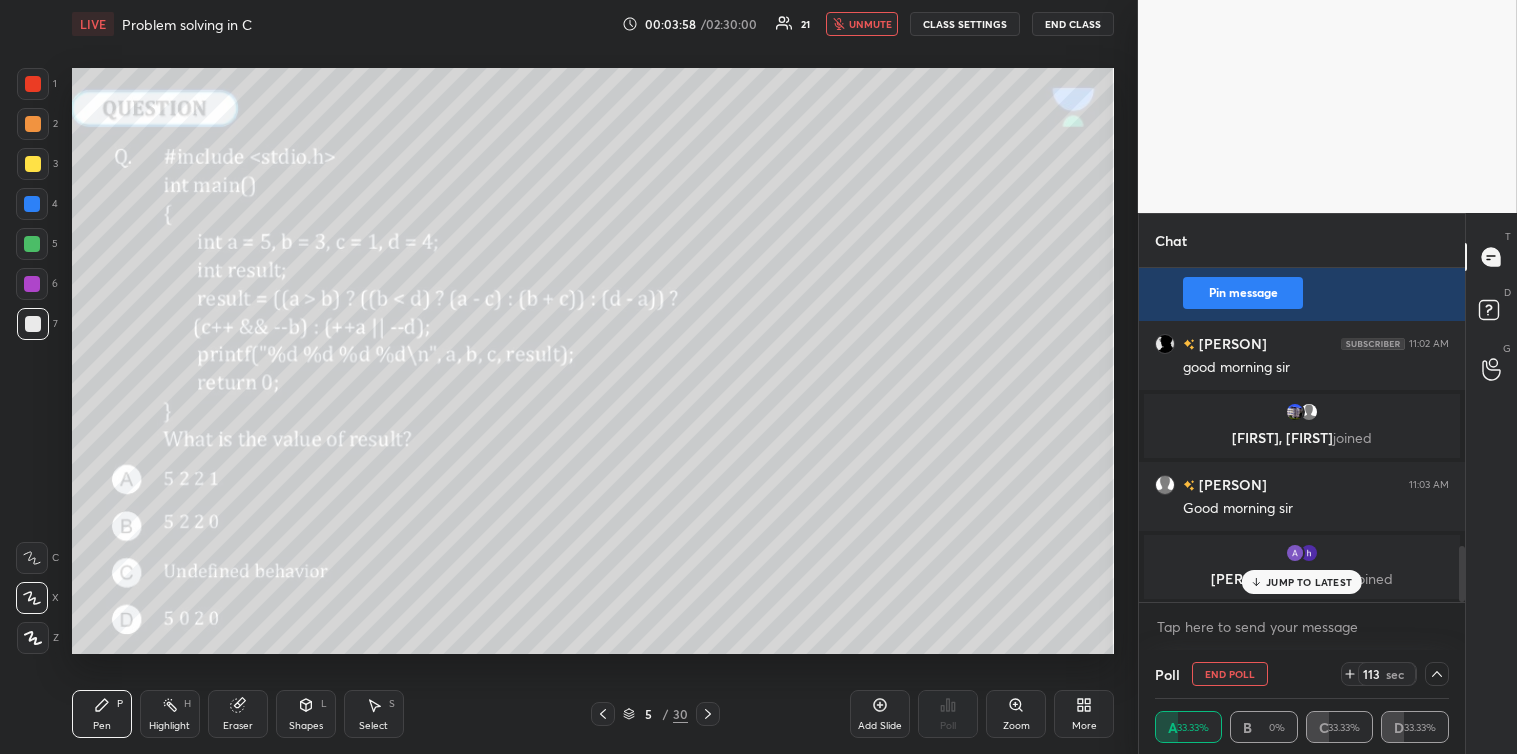 click on "JUMP TO LATEST" at bounding box center [1302, 582] 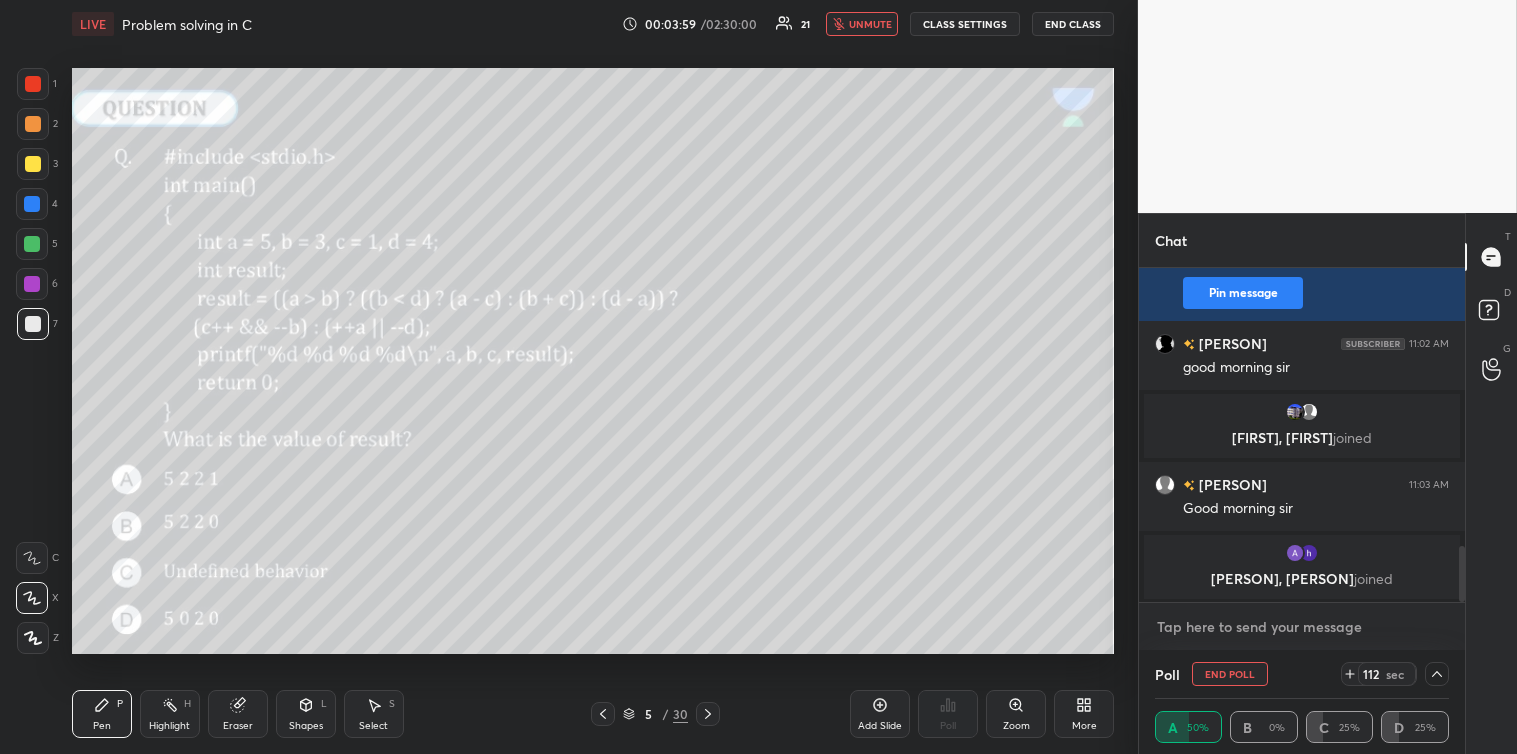 click at bounding box center [1302, 627] 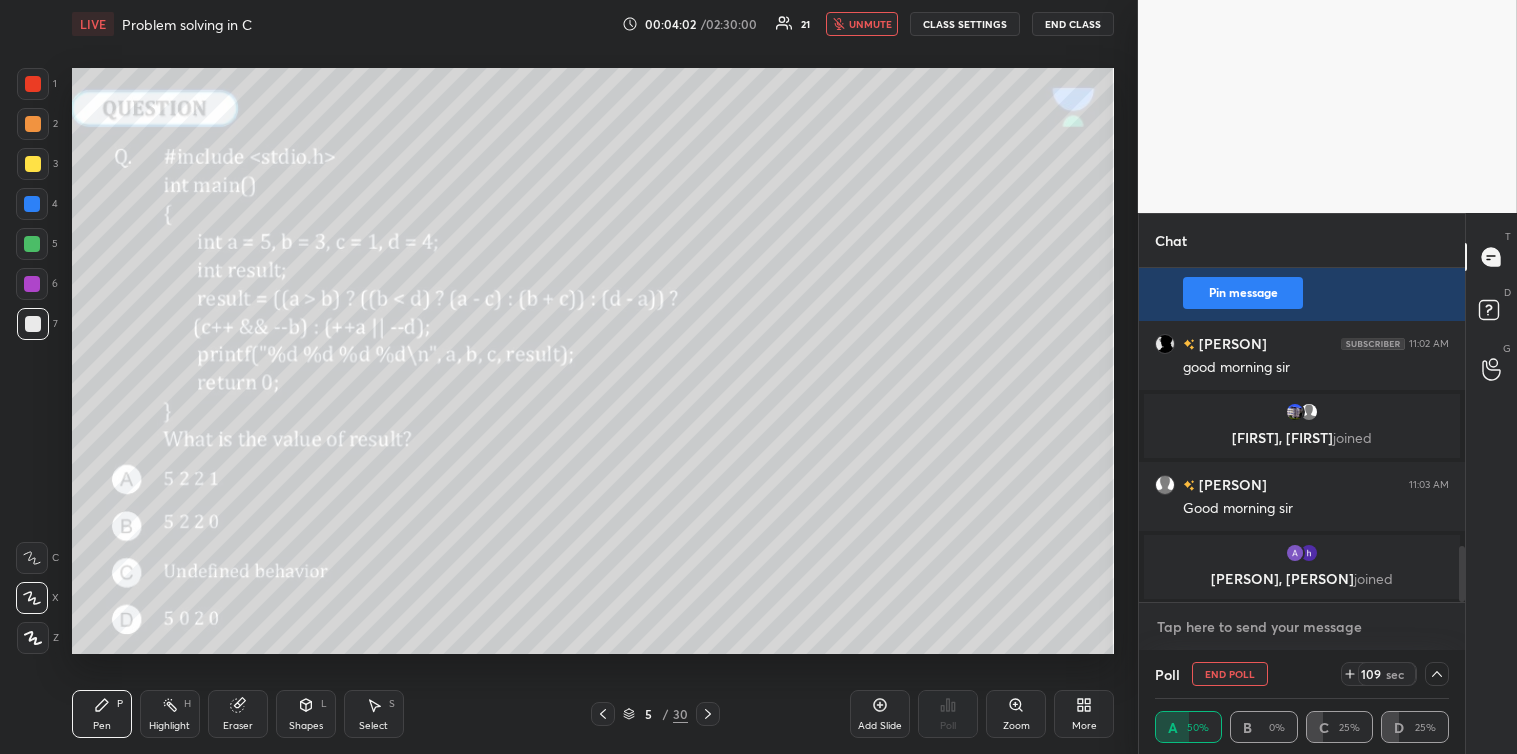 scroll, scrollTop: 1696, scrollLeft: 0, axis: vertical 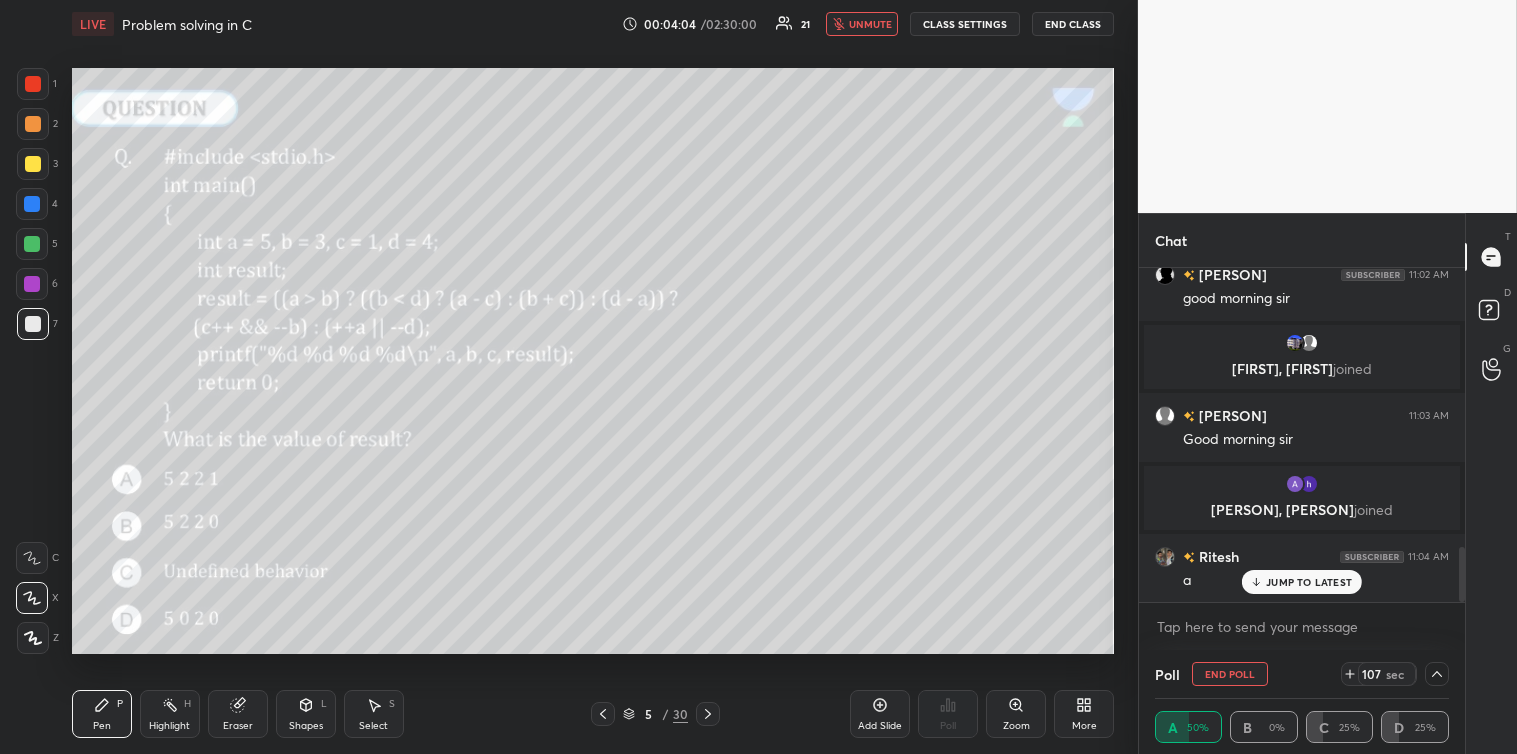click 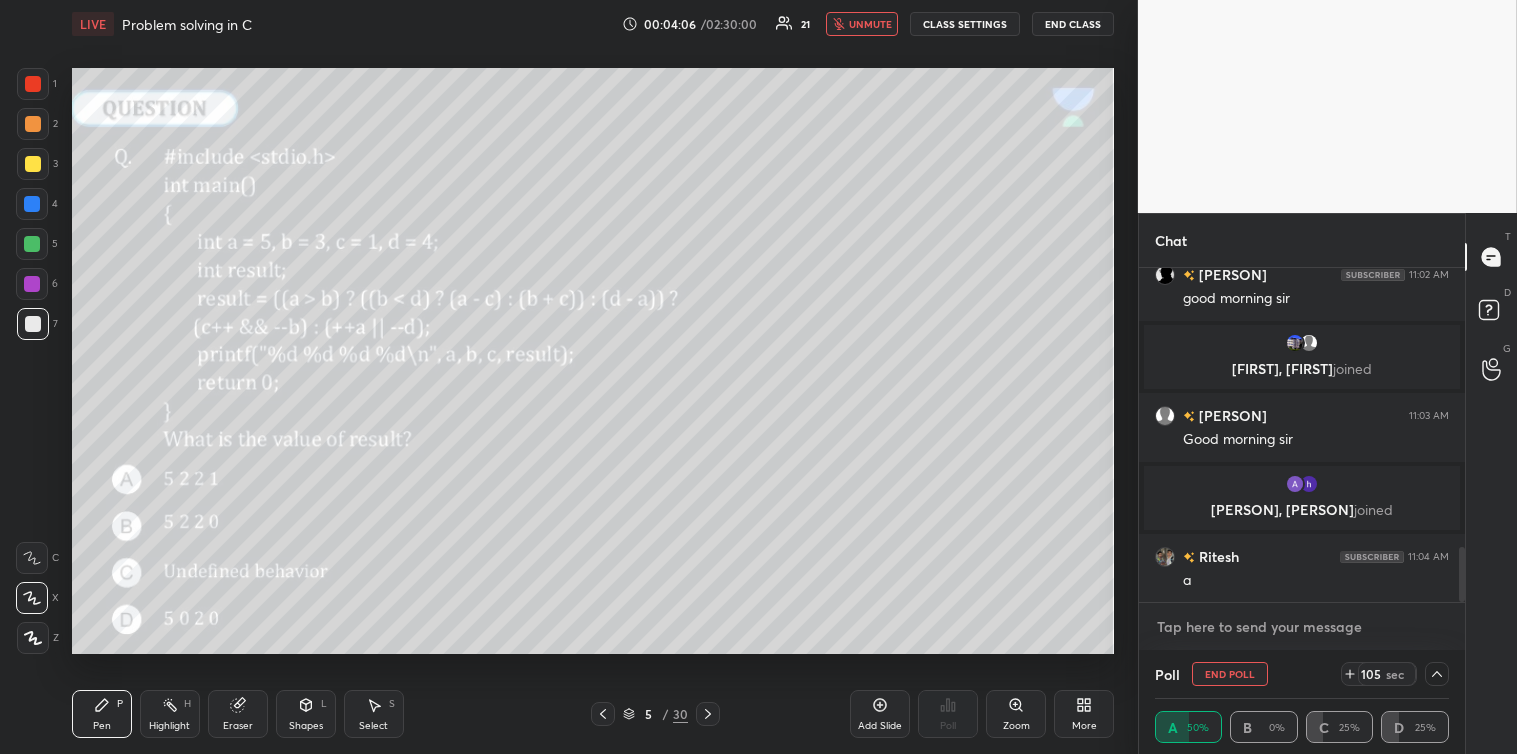 click at bounding box center (1302, 627) 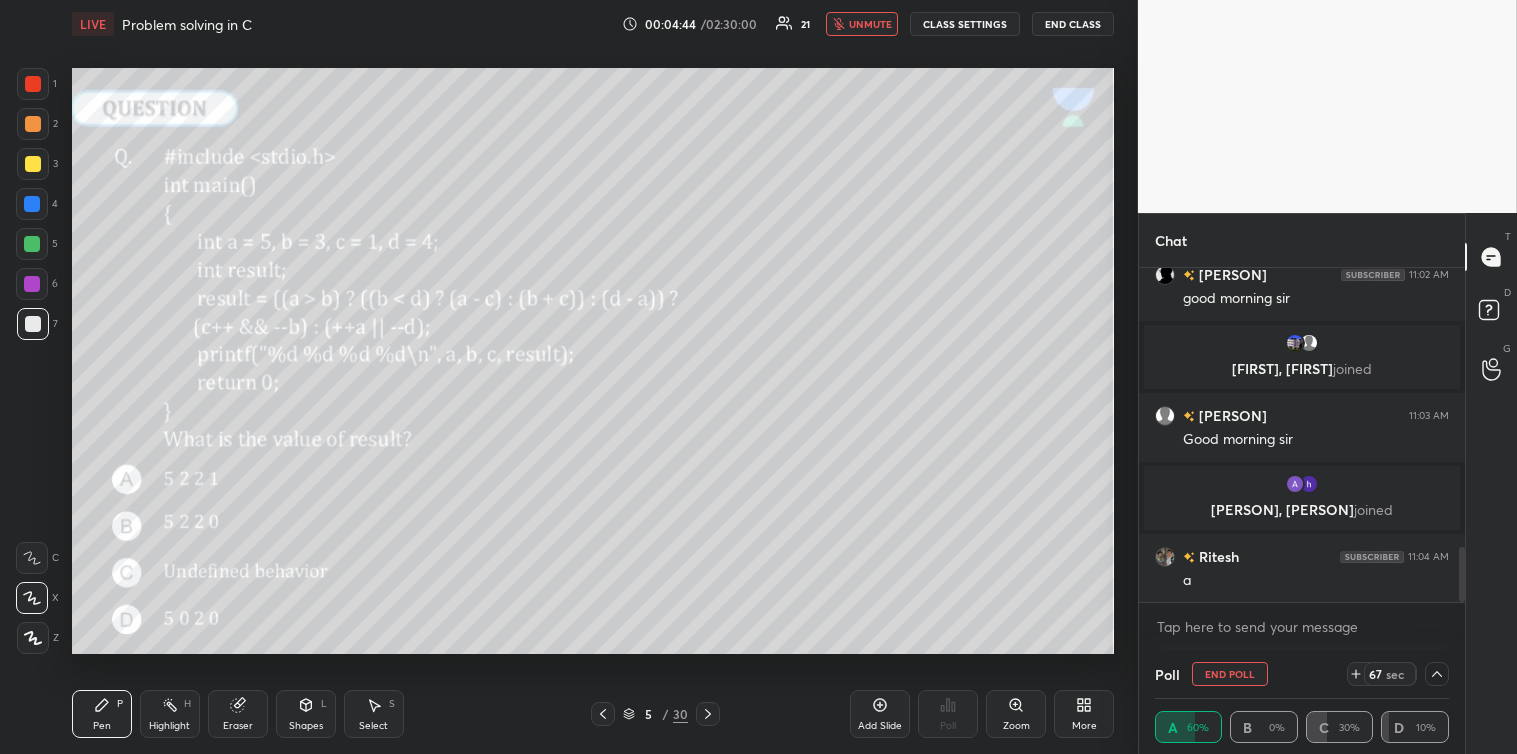 click on "Select S" at bounding box center (374, 714) 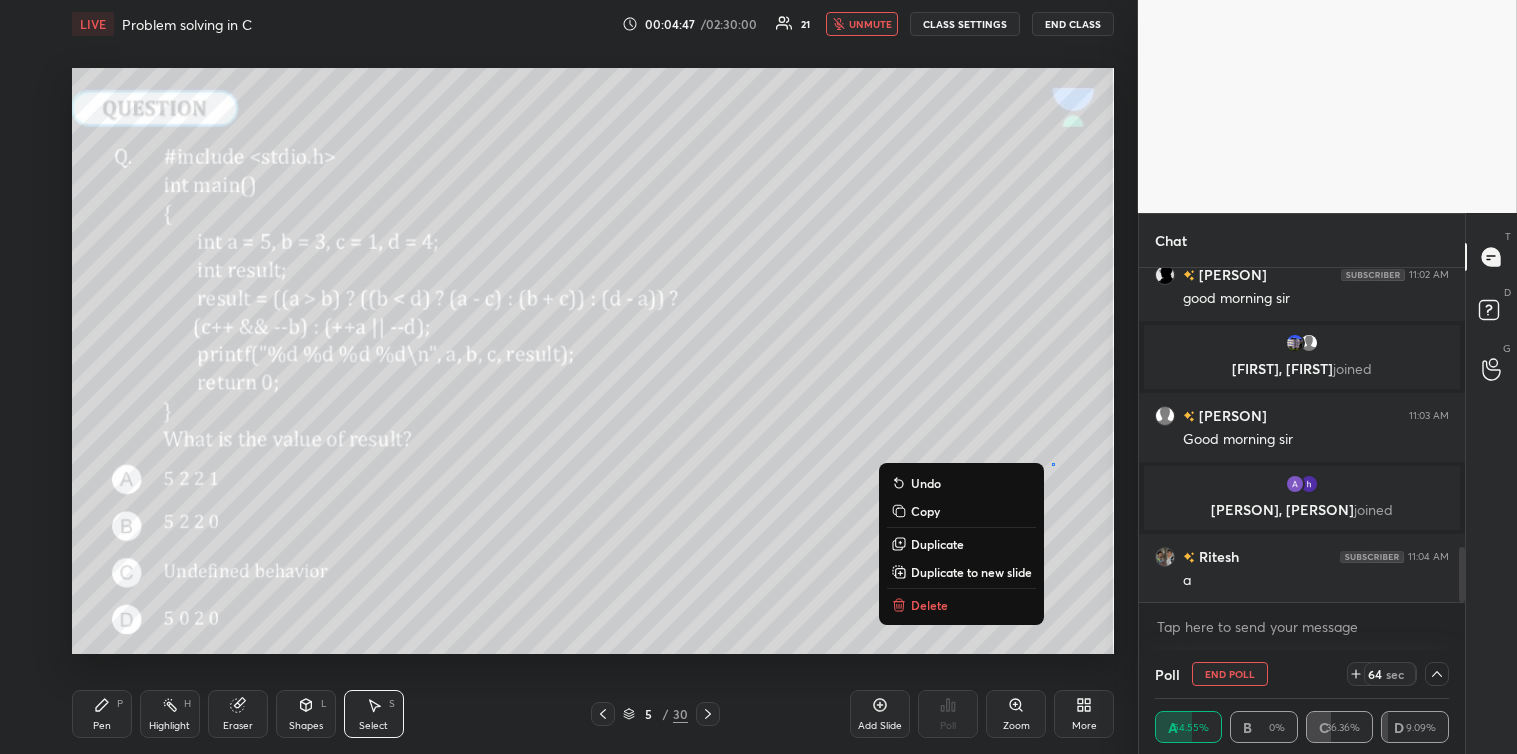 click on "Delete" at bounding box center [929, 605] 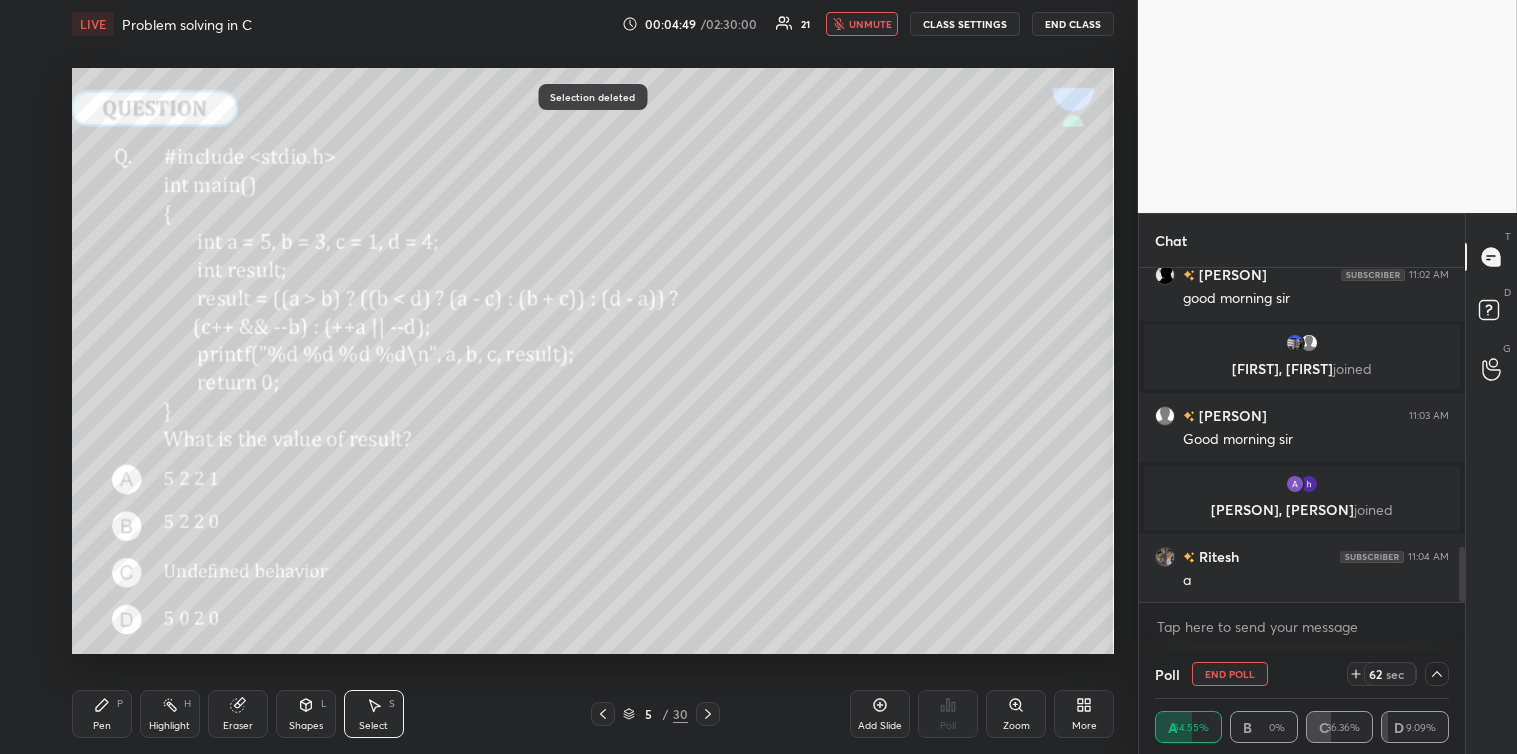click on "P" at bounding box center [120, 704] 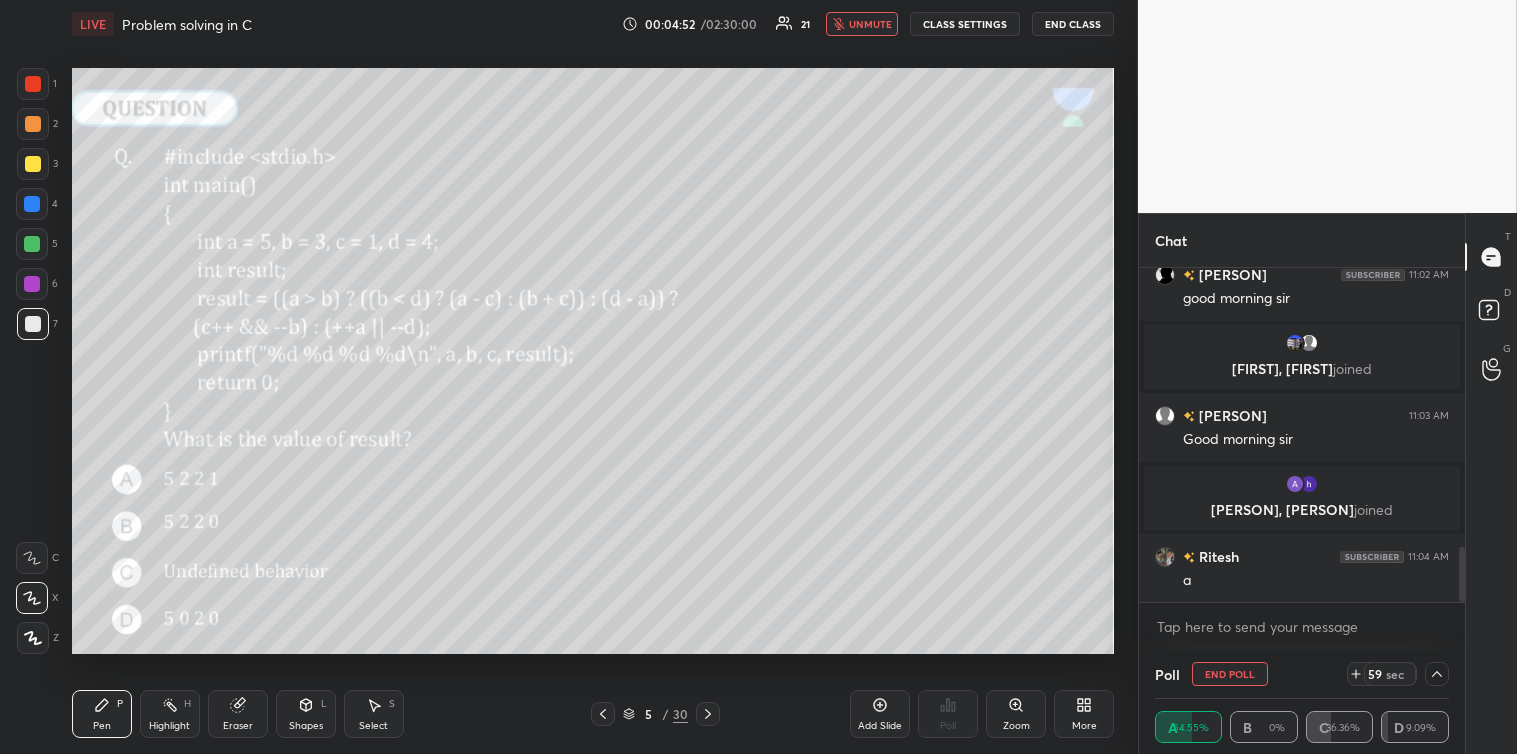 click at bounding box center (33, 164) 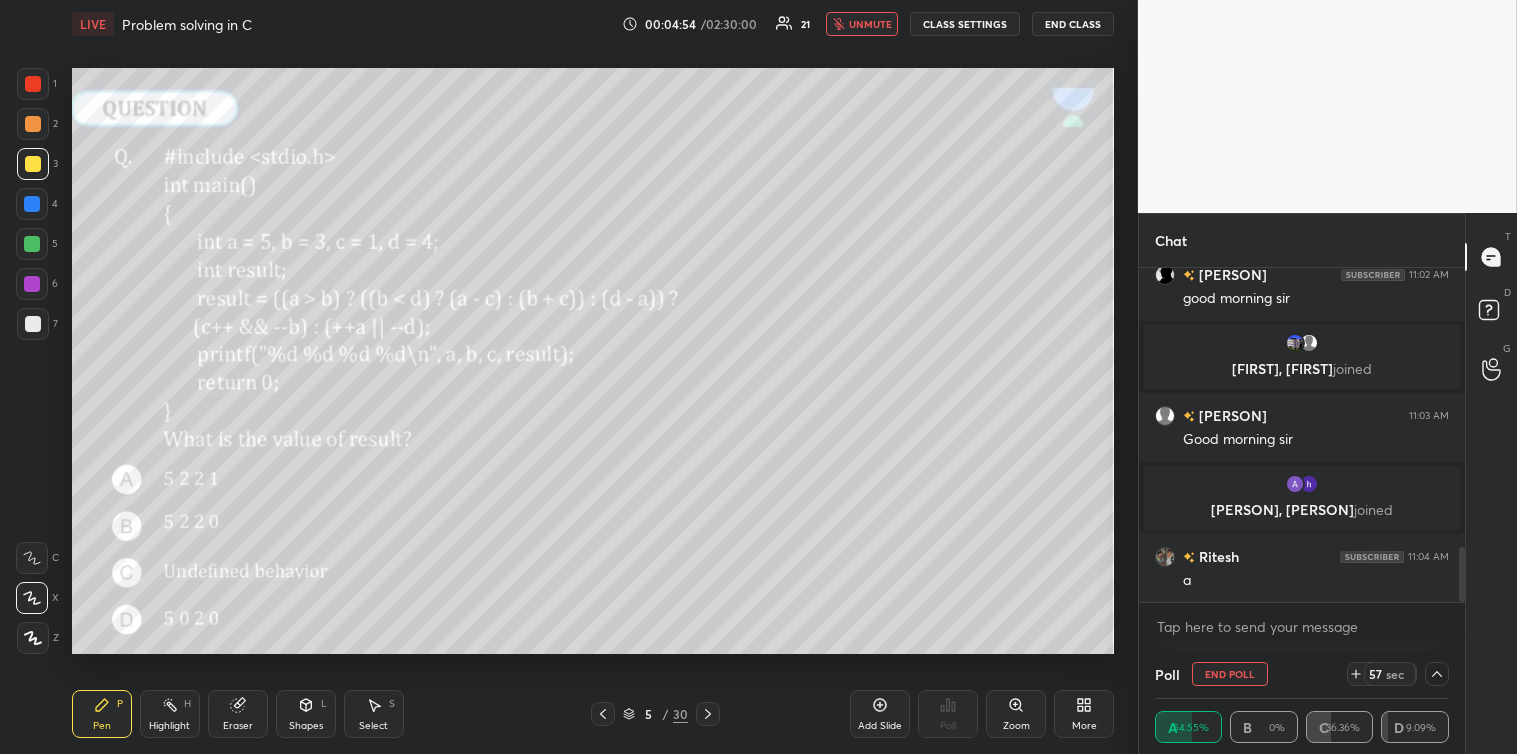 click at bounding box center [33, 324] 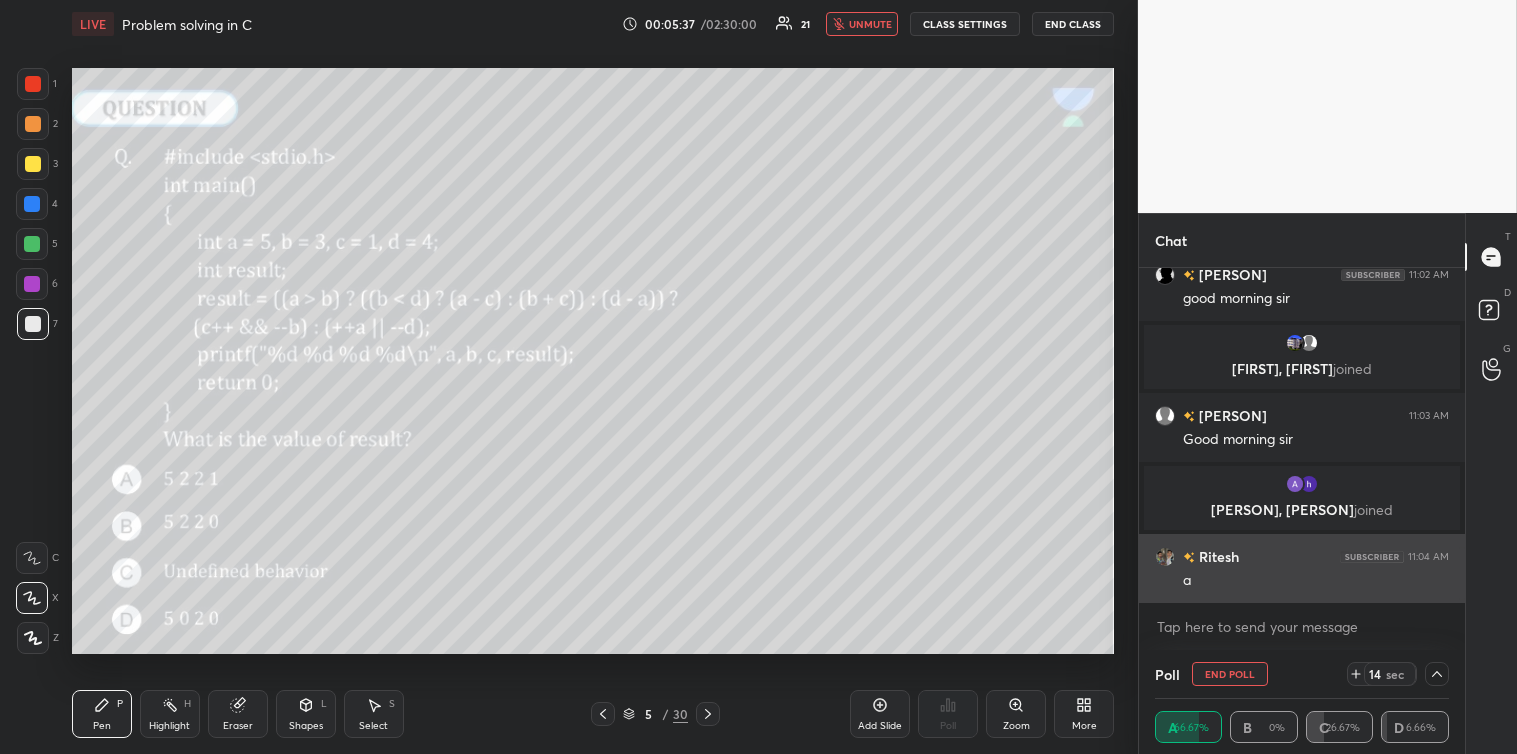 scroll, scrollTop: 1765, scrollLeft: 0, axis: vertical 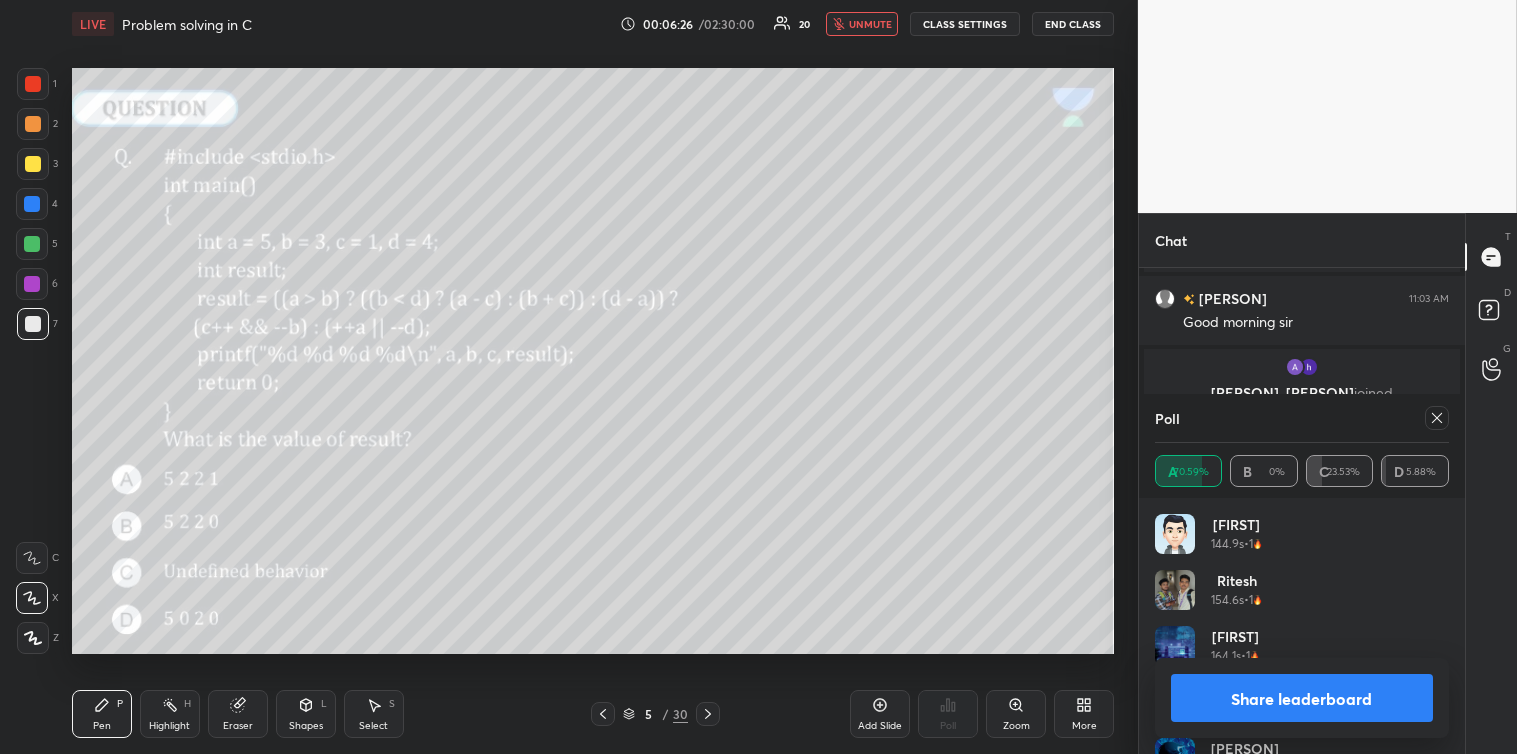 click on "unmute" at bounding box center [870, 24] 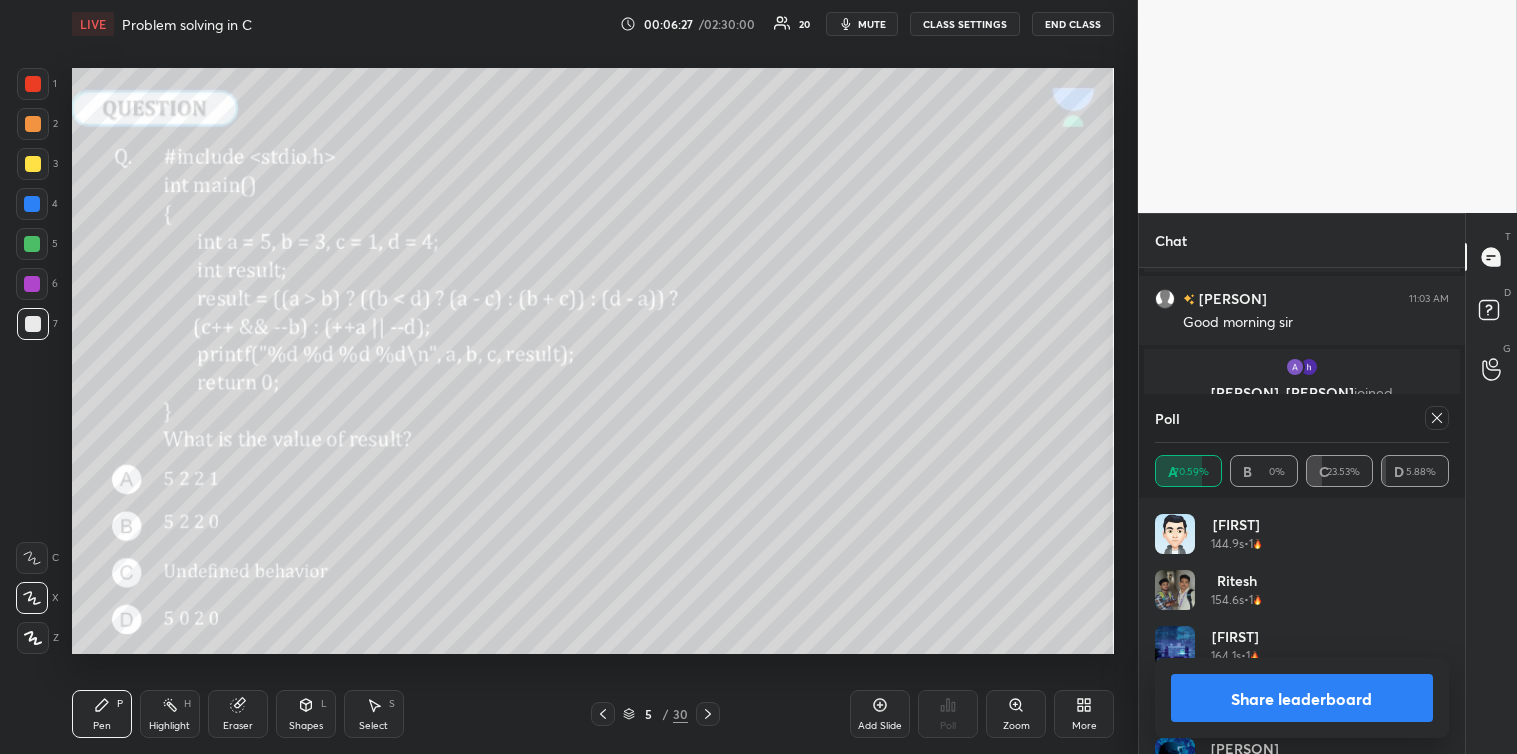 click 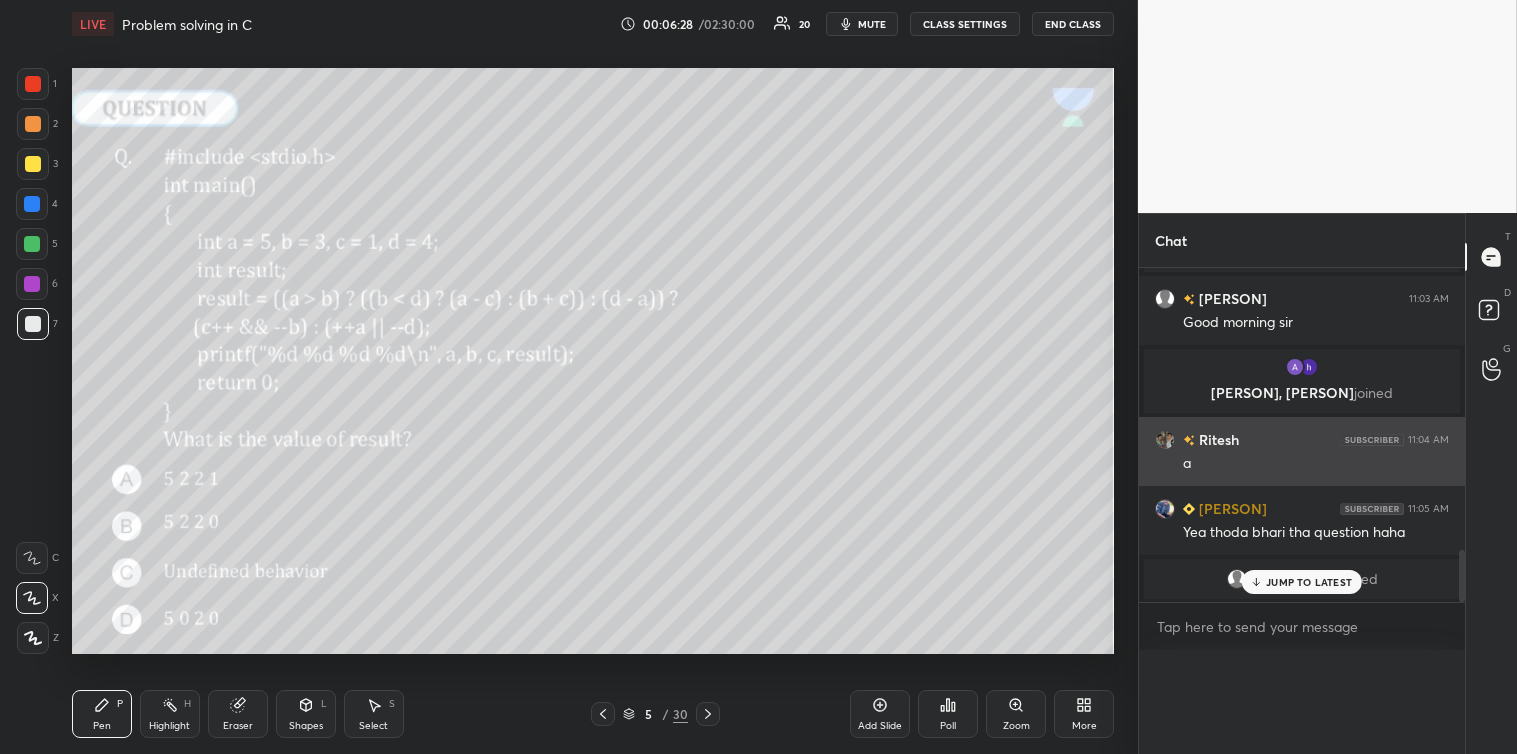 scroll, scrollTop: 0, scrollLeft: 0, axis: both 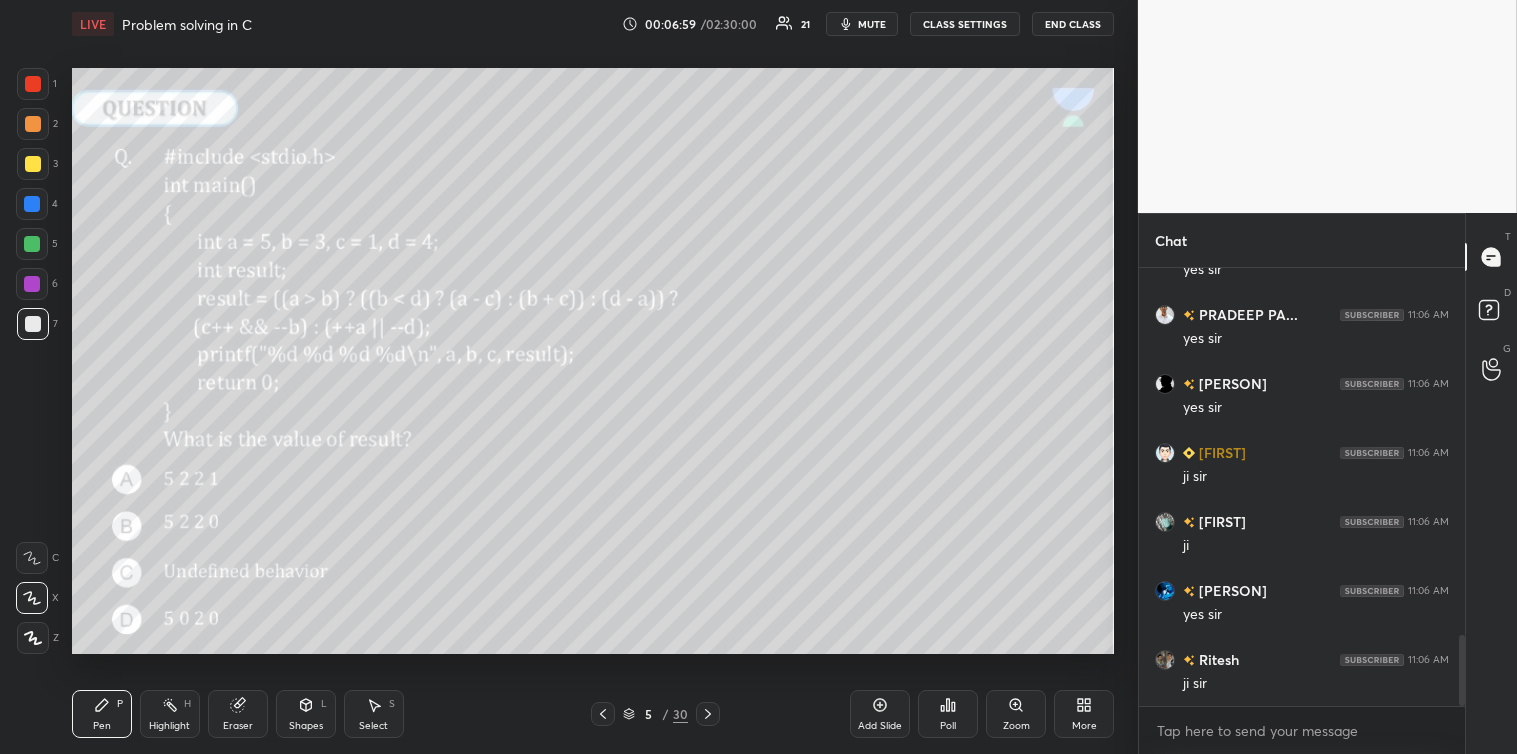 click 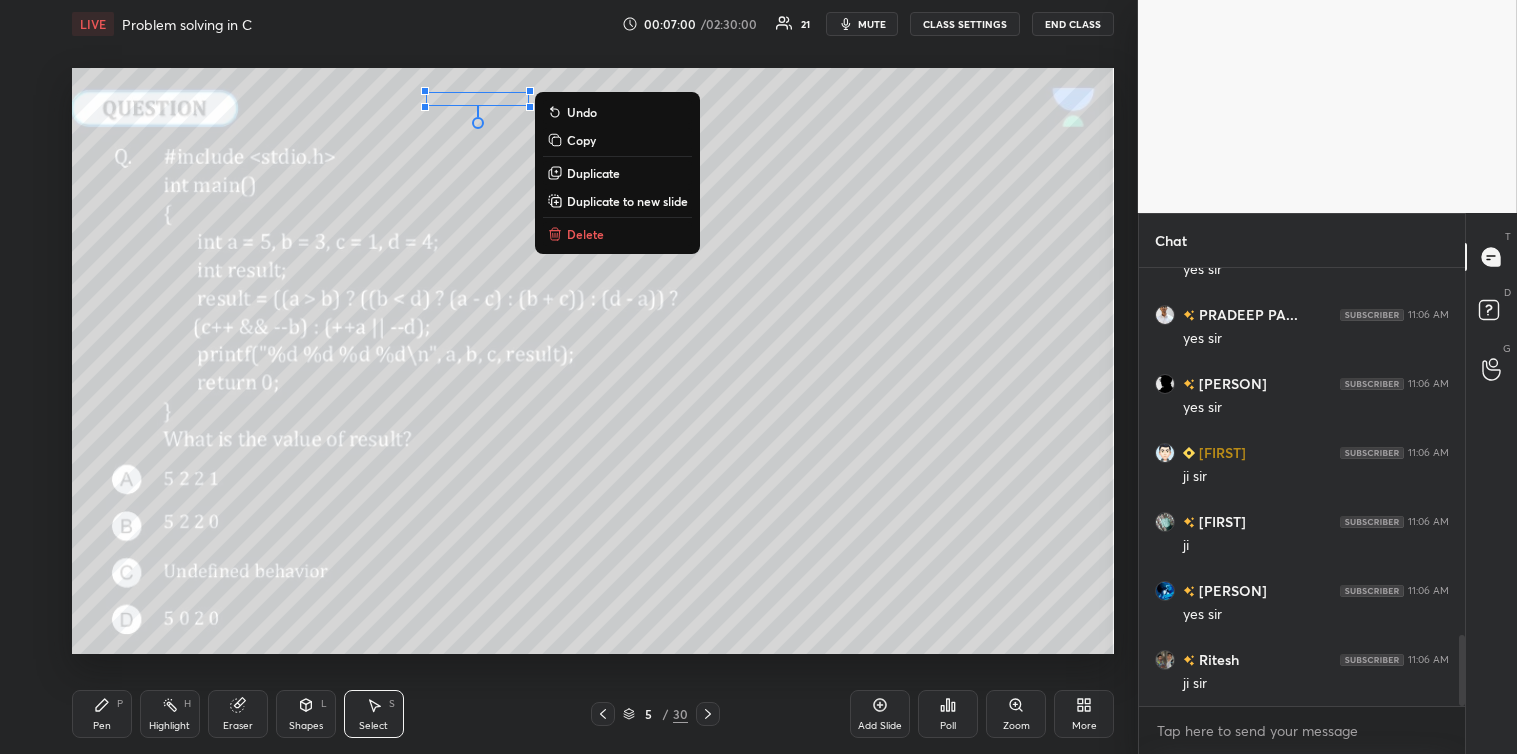 click on "Delete" at bounding box center [585, 234] 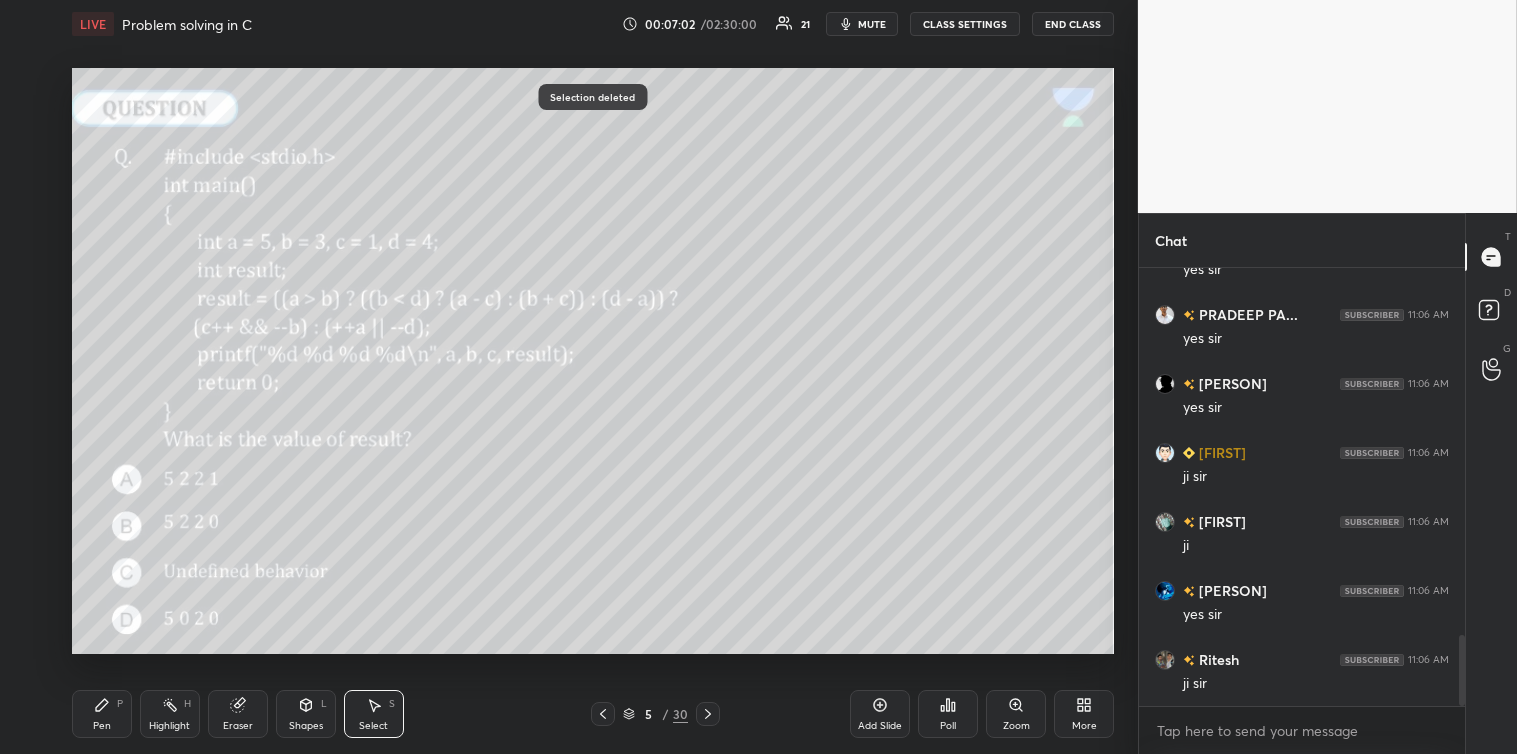 click on "Pen P" at bounding box center [102, 714] 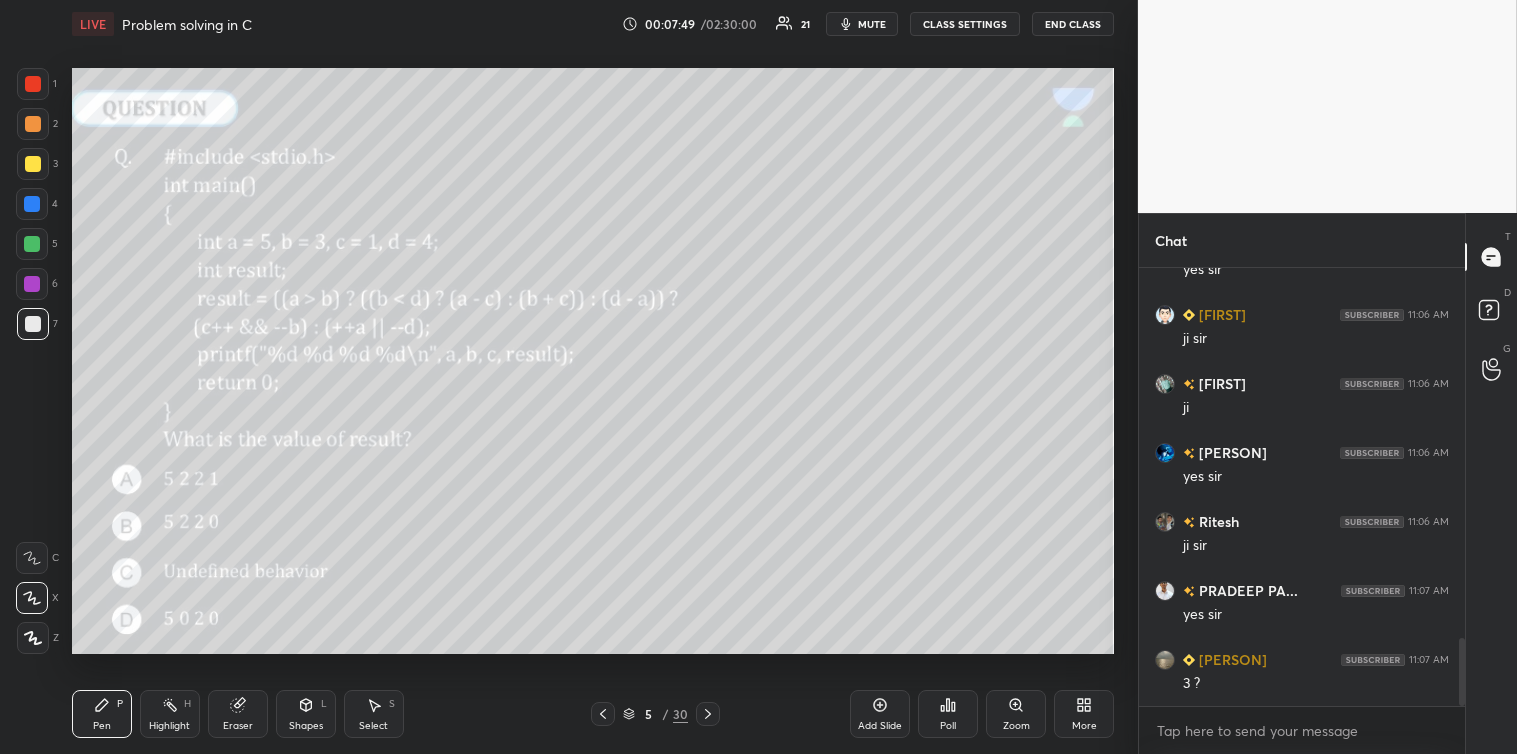 scroll, scrollTop: 2468, scrollLeft: 0, axis: vertical 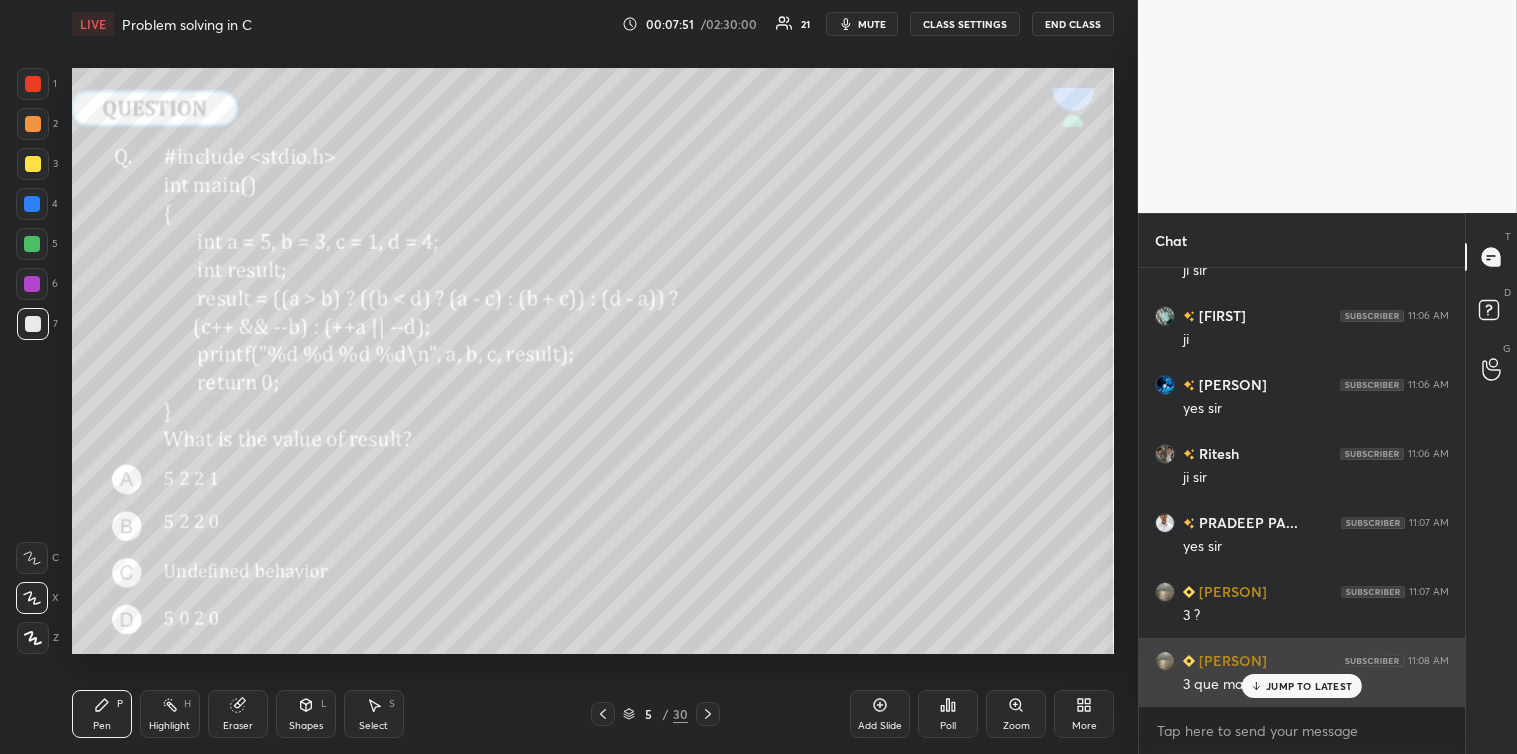 click 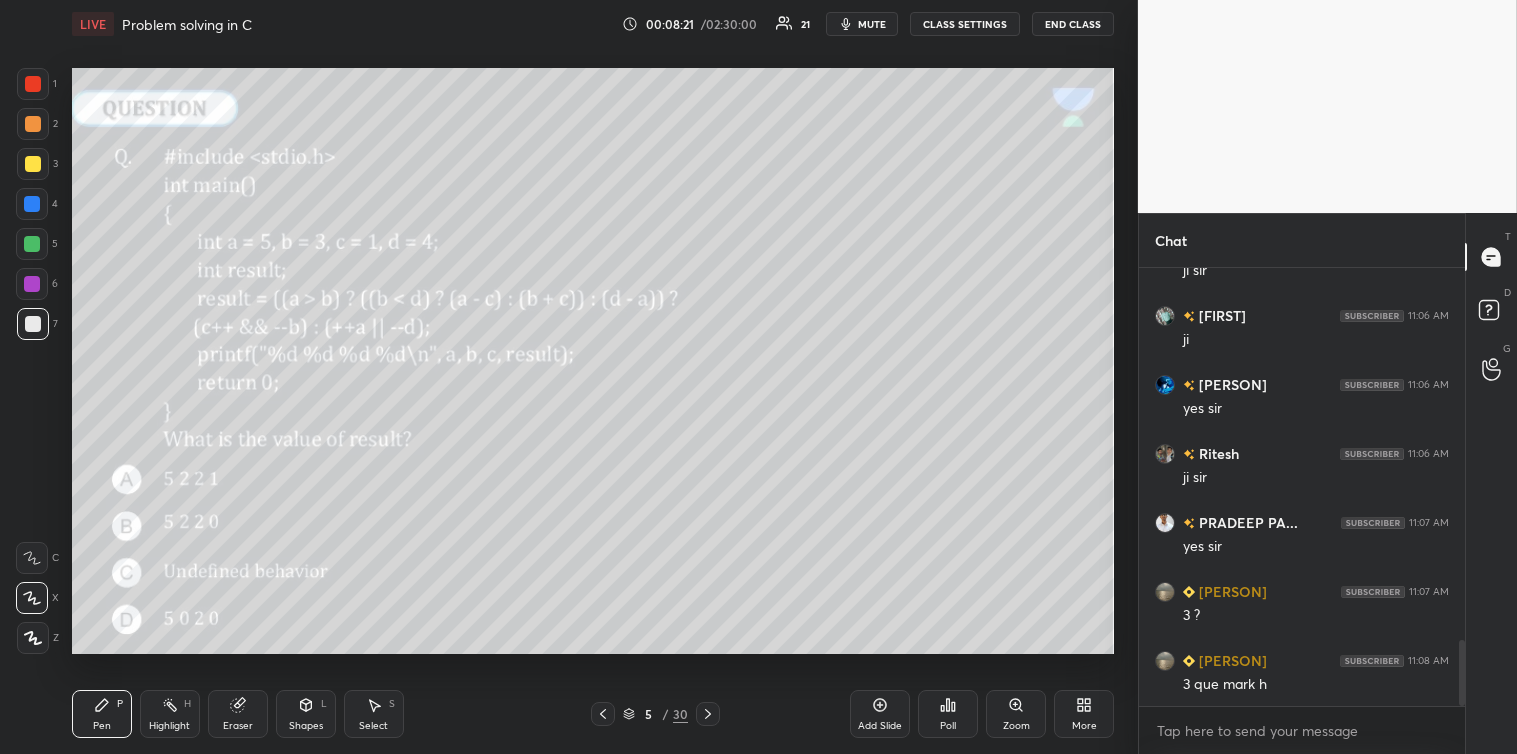 click at bounding box center (33, 164) 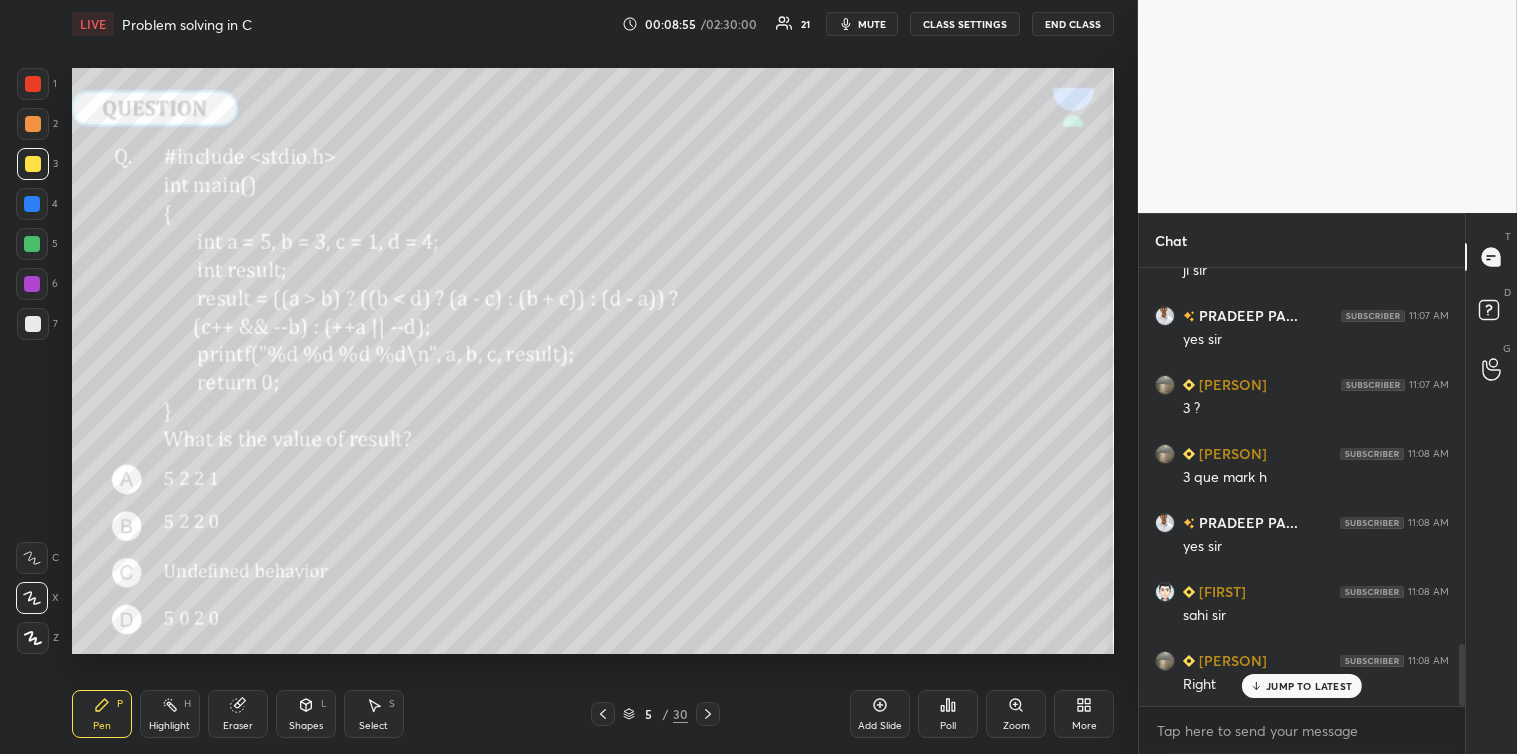 scroll, scrollTop: 2724, scrollLeft: 0, axis: vertical 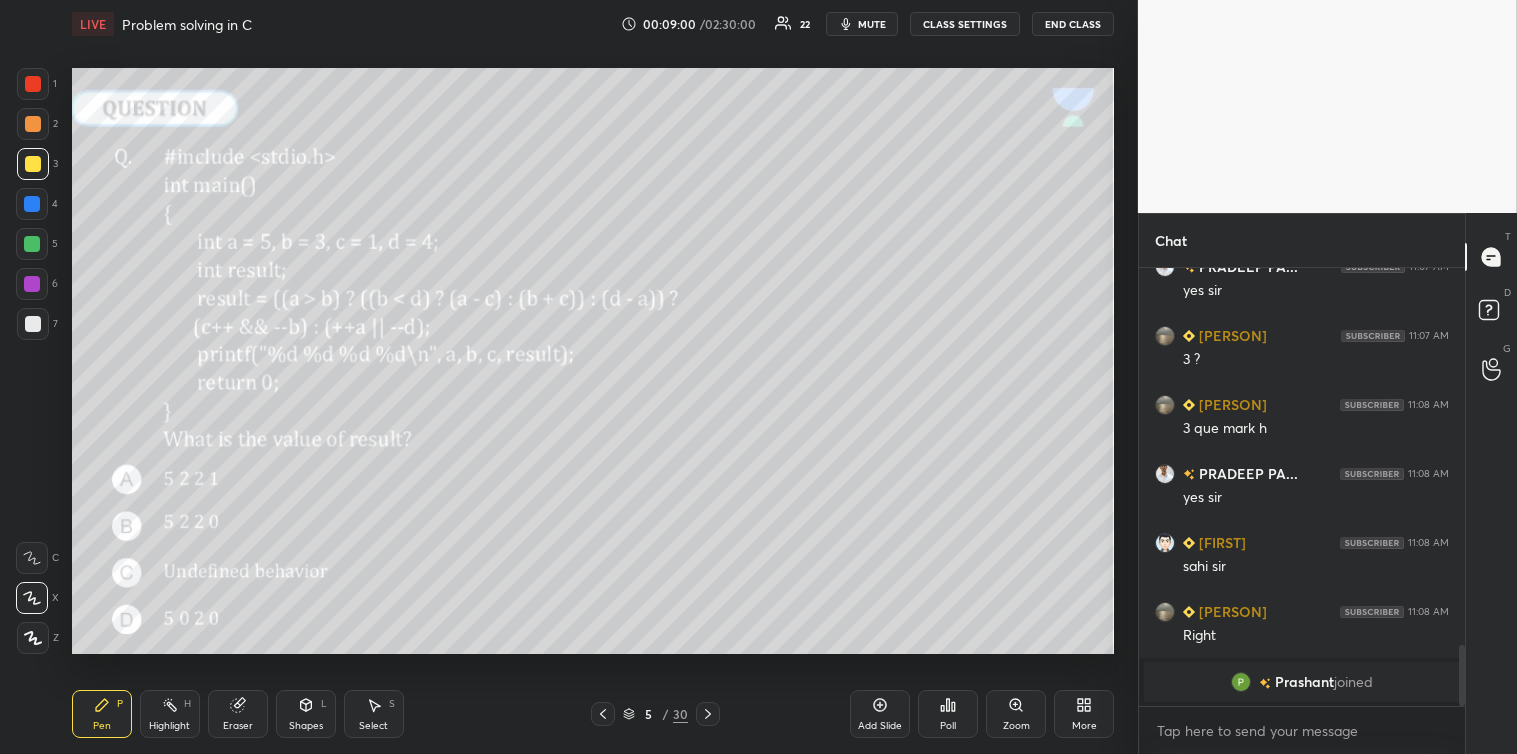 click at bounding box center [33, 324] 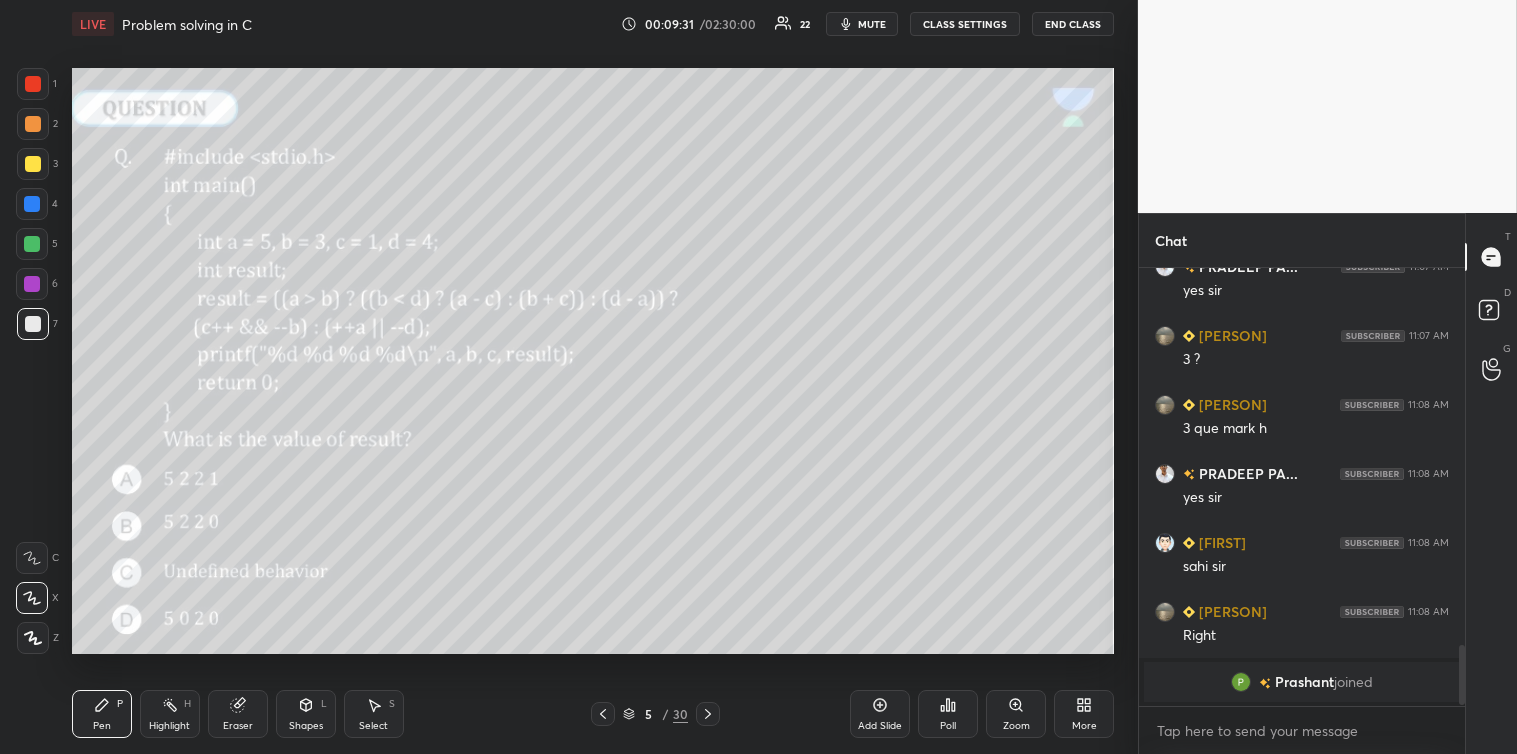 scroll, scrollTop: 2793, scrollLeft: 0, axis: vertical 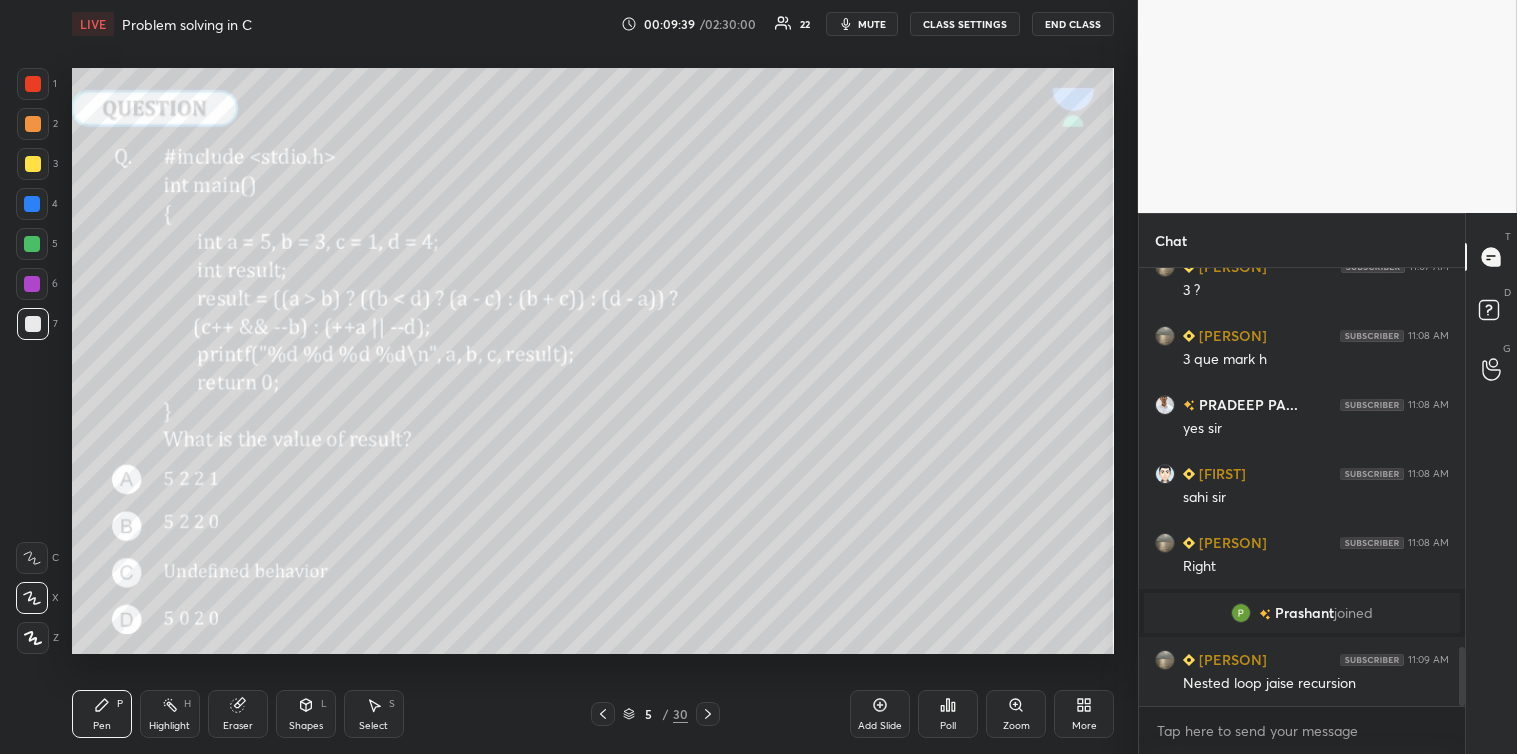 click 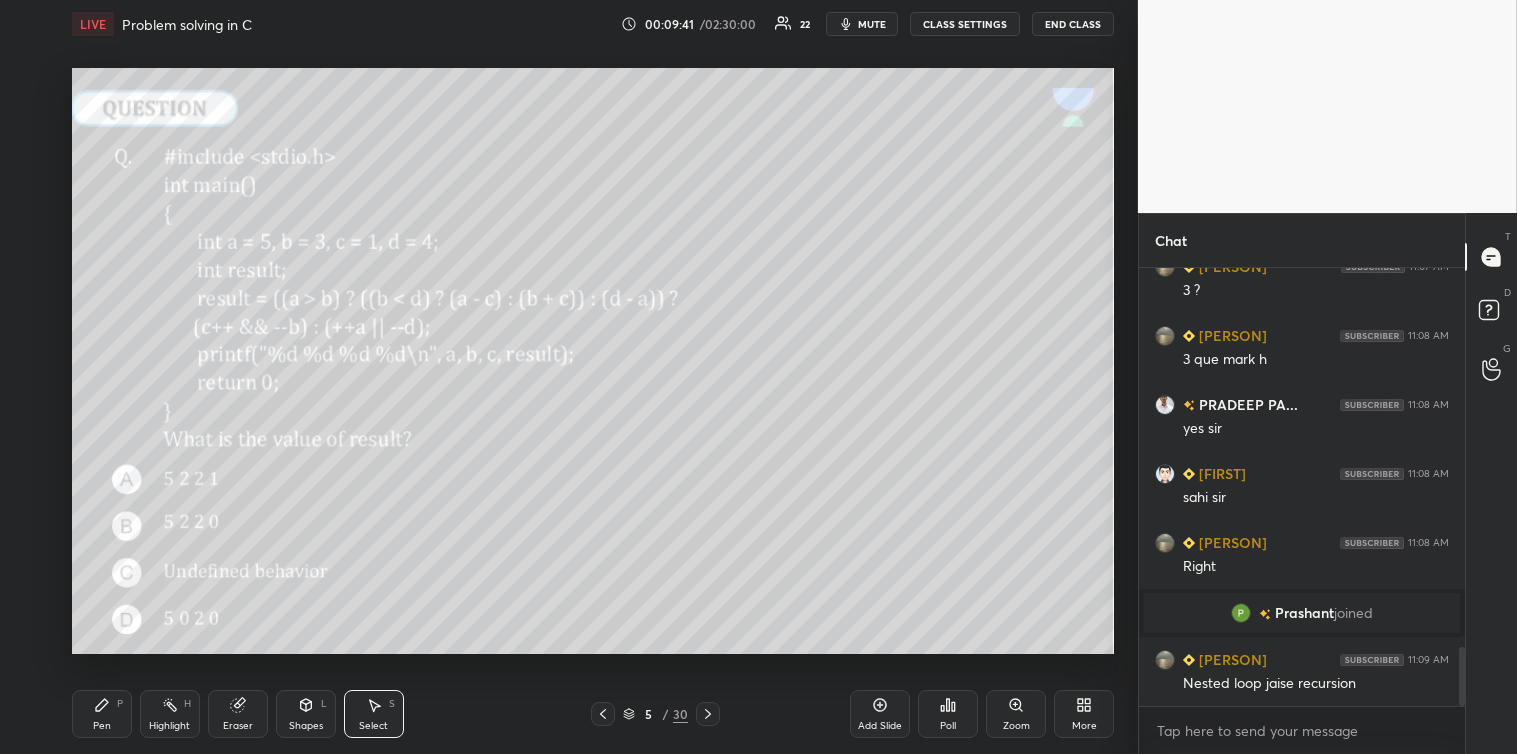 scroll, scrollTop: 2862, scrollLeft: 0, axis: vertical 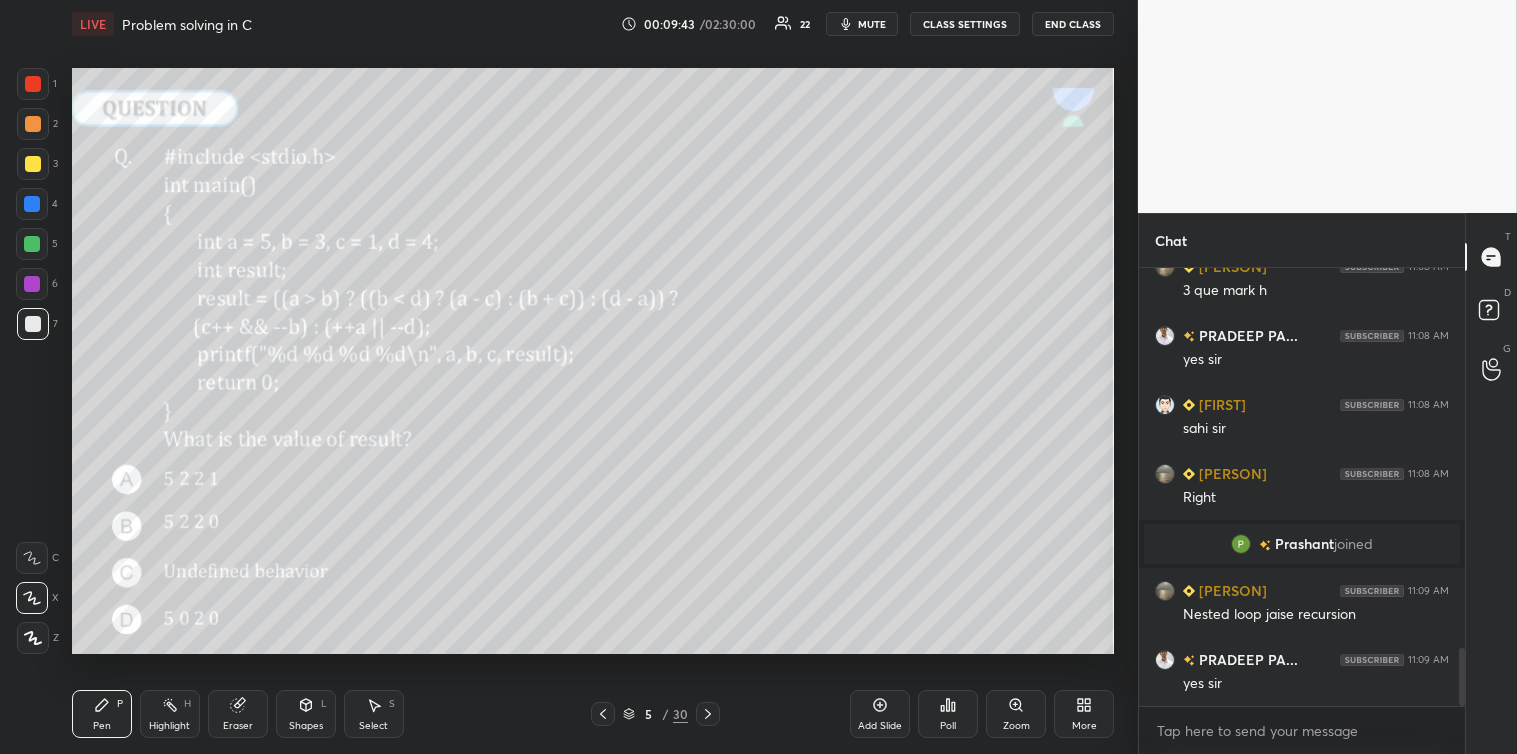 click at bounding box center [32, 244] 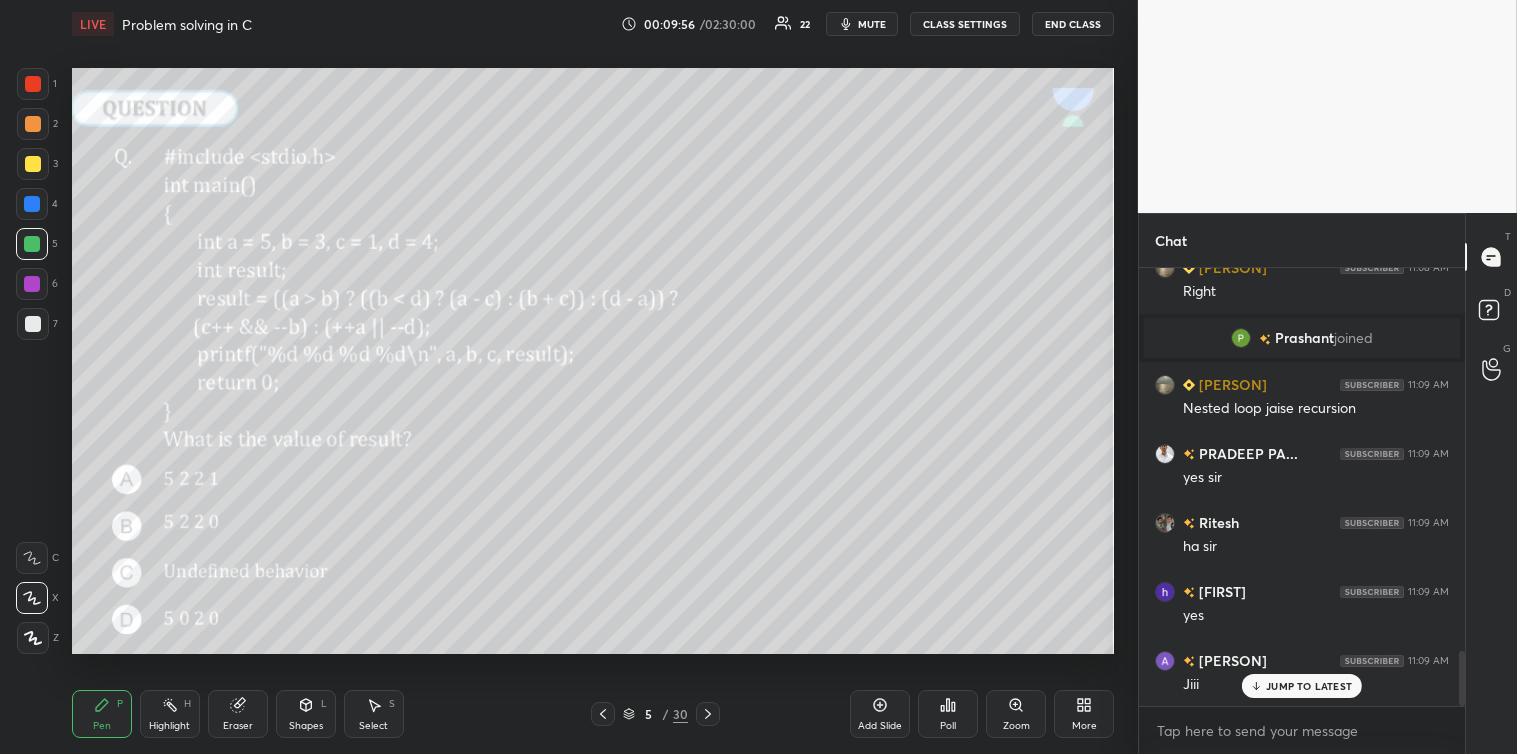 scroll, scrollTop: 3137, scrollLeft: 0, axis: vertical 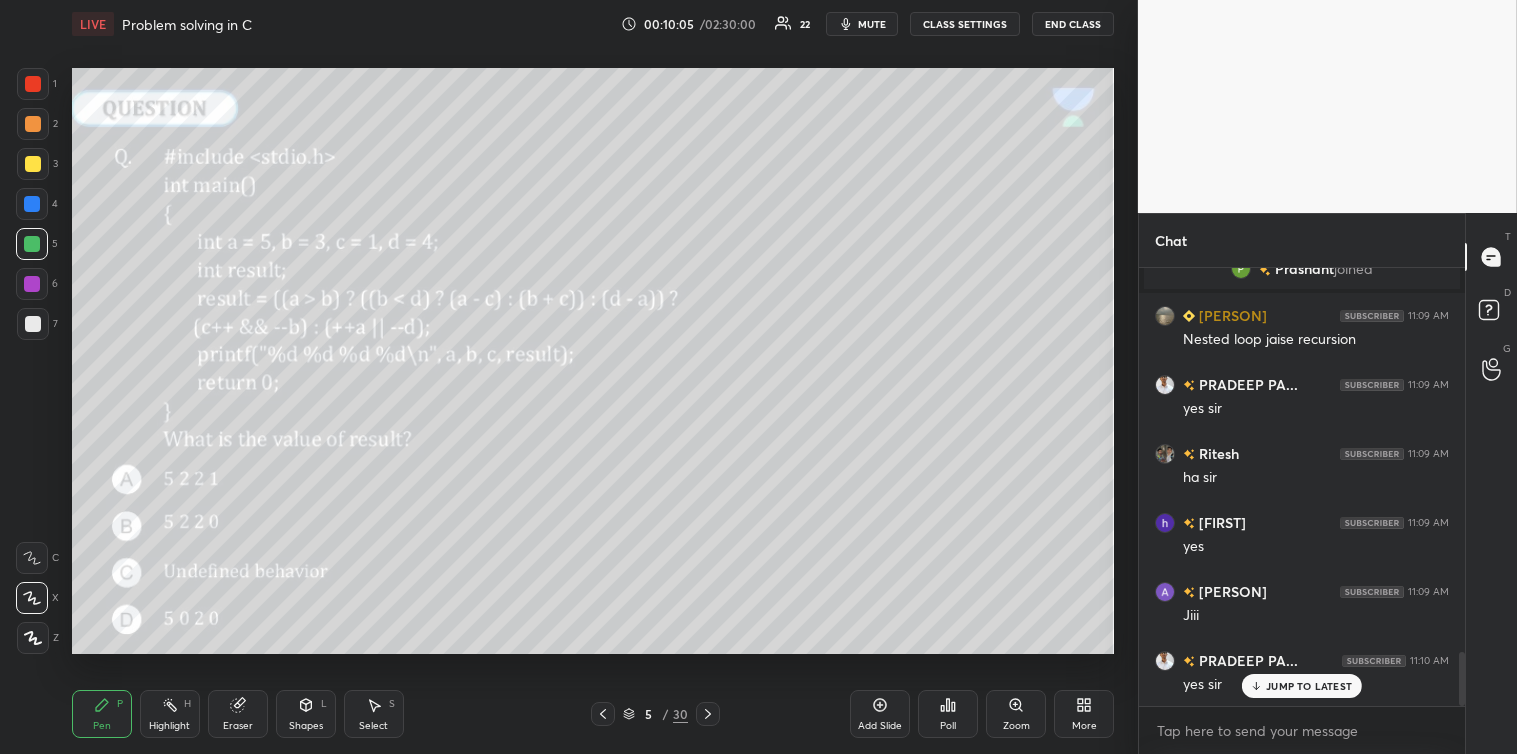 click at bounding box center (33, 324) 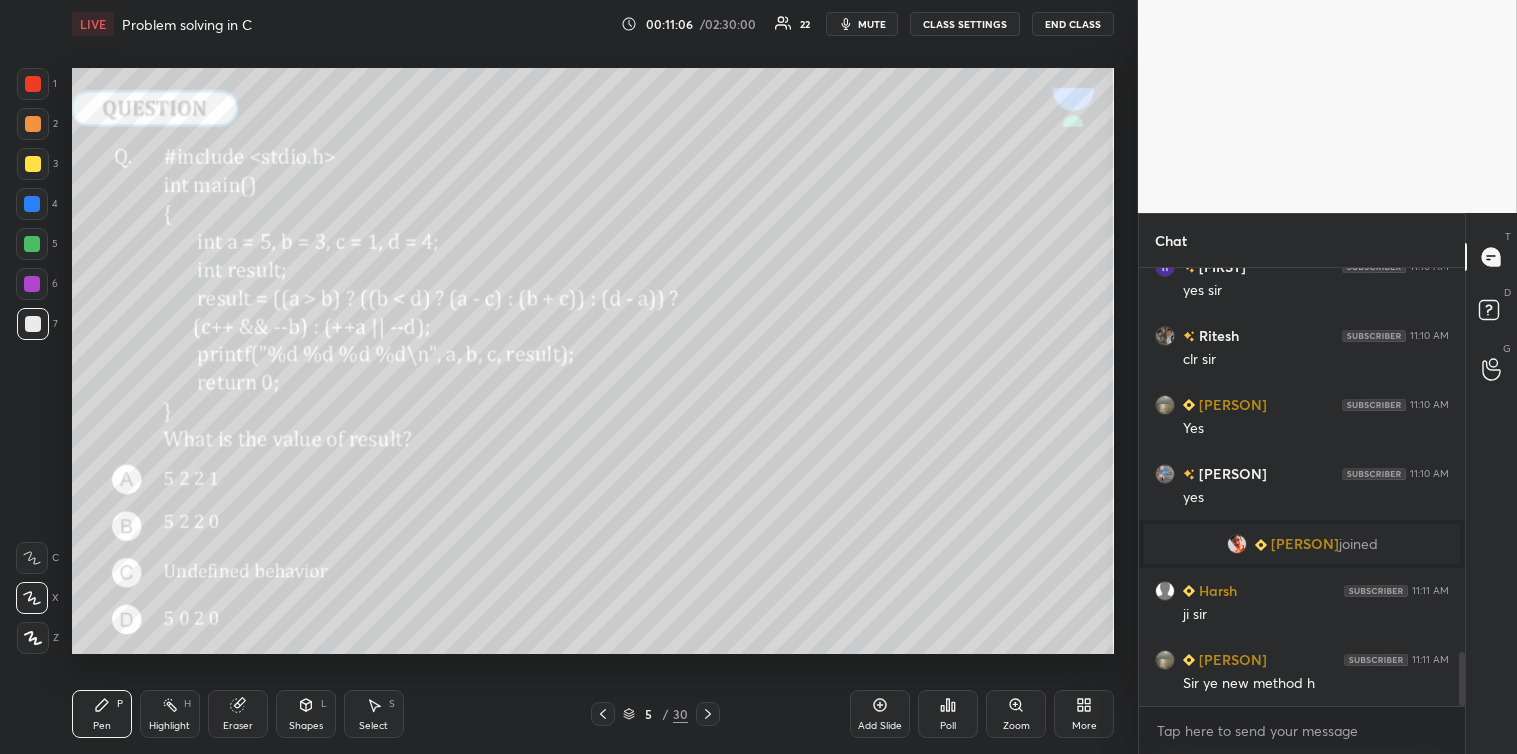 scroll, scrollTop: 3158, scrollLeft: 0, axis: vertical 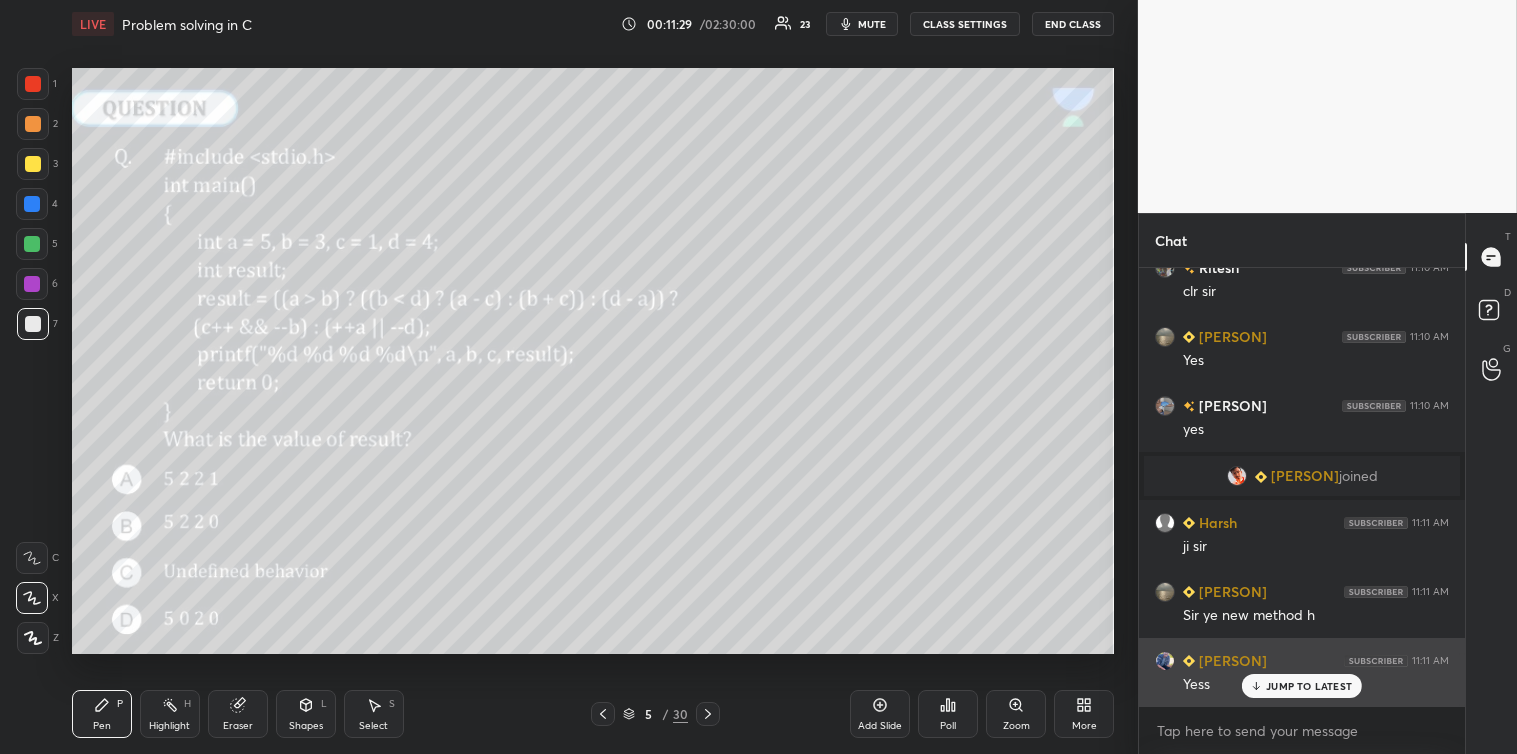 click on "JUMP TO LATEST" at bounding box center (1309, 686) 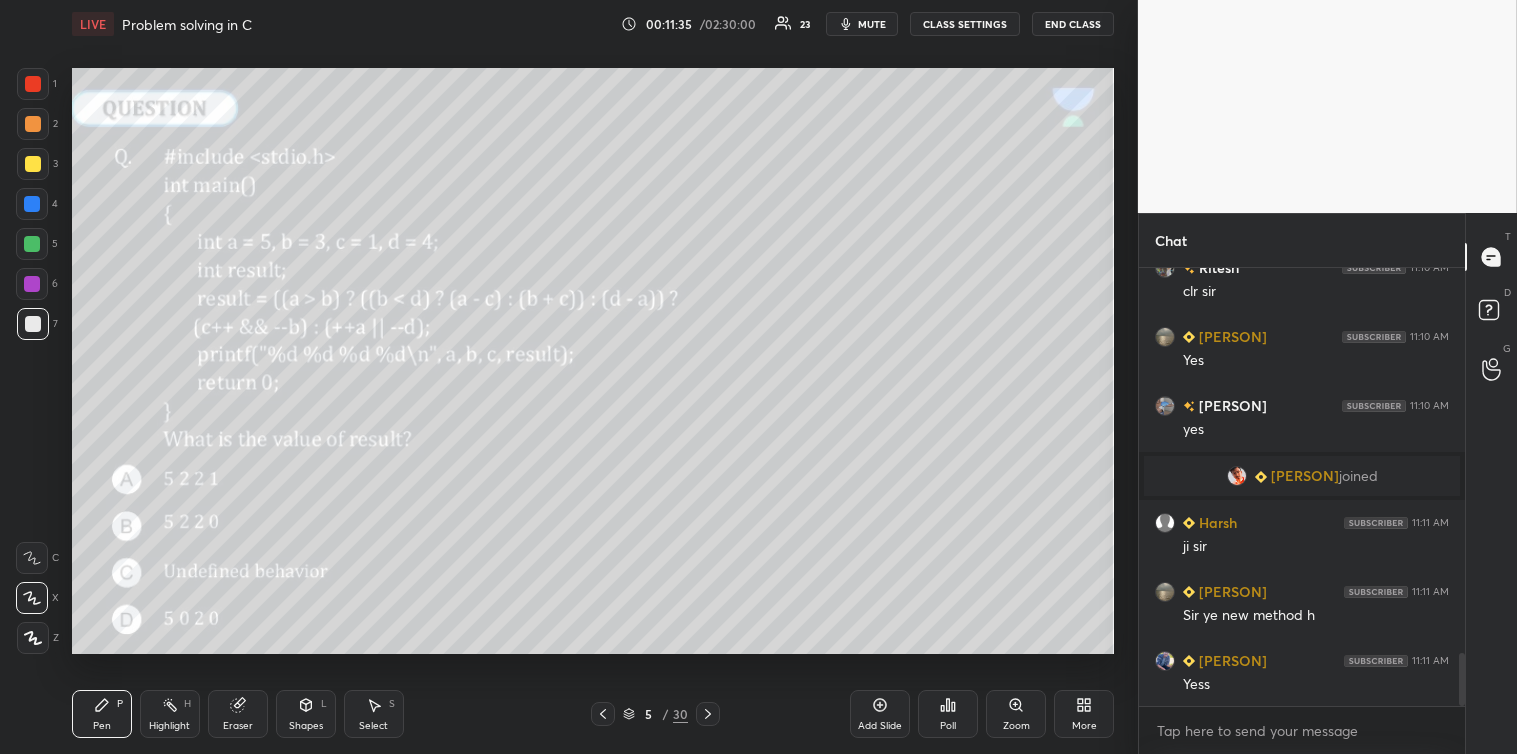 click 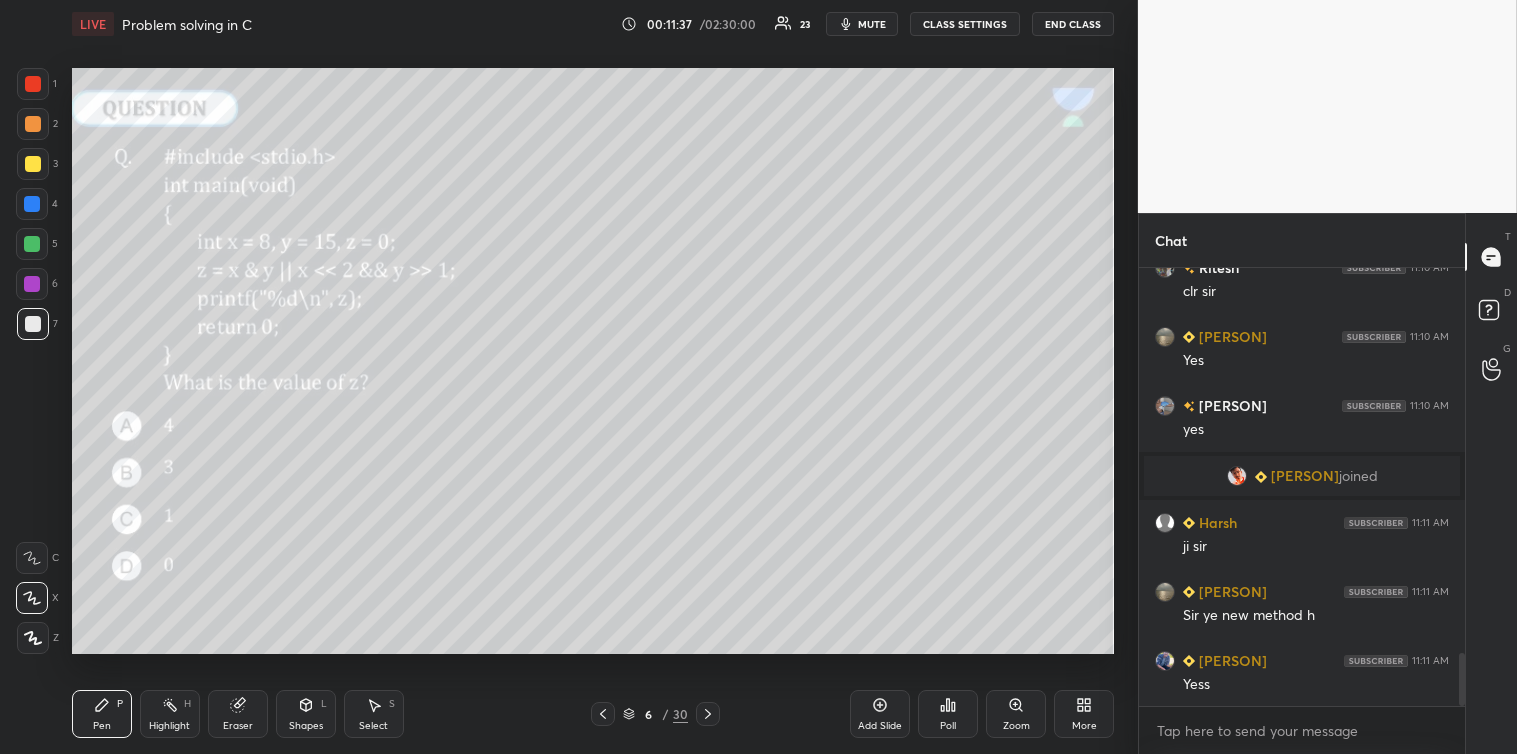 click 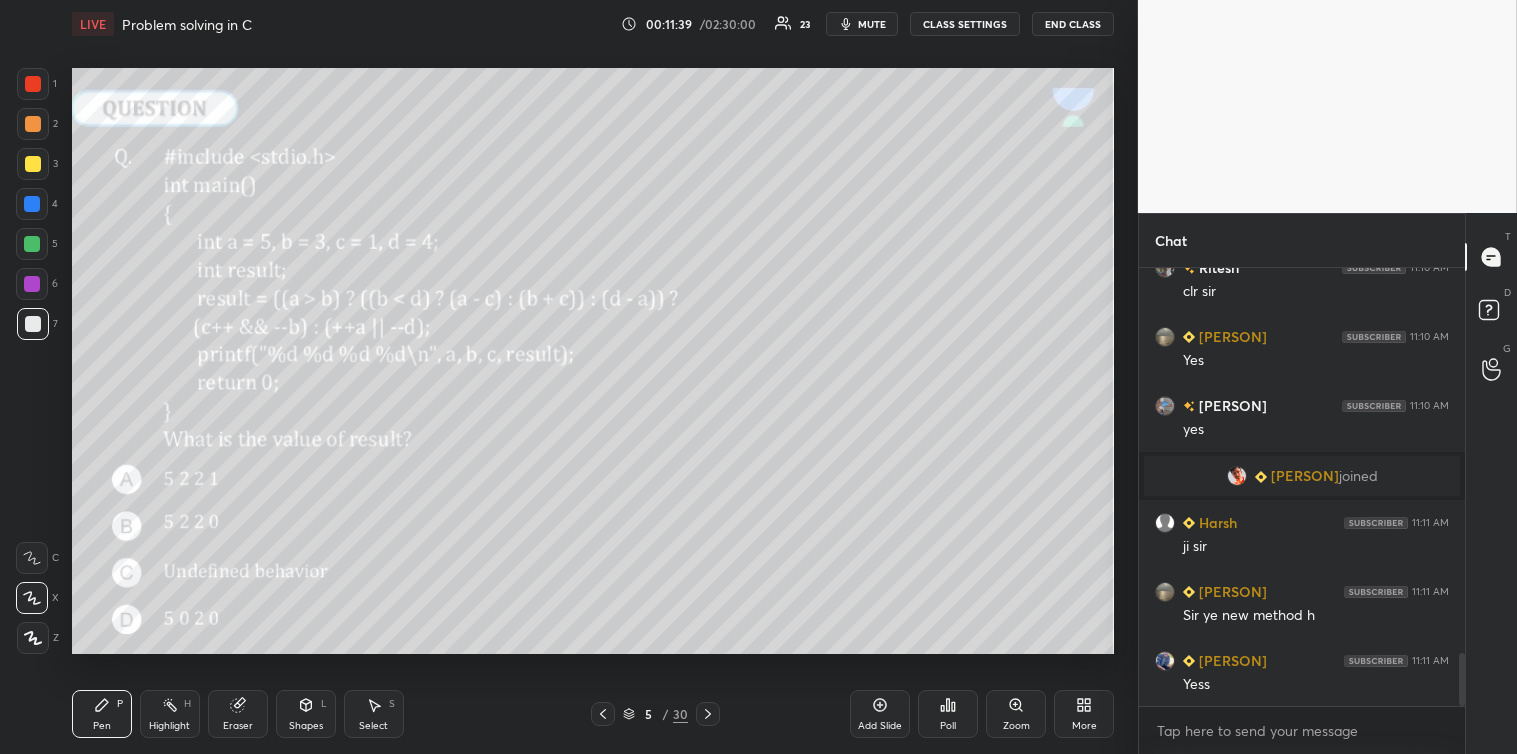 click 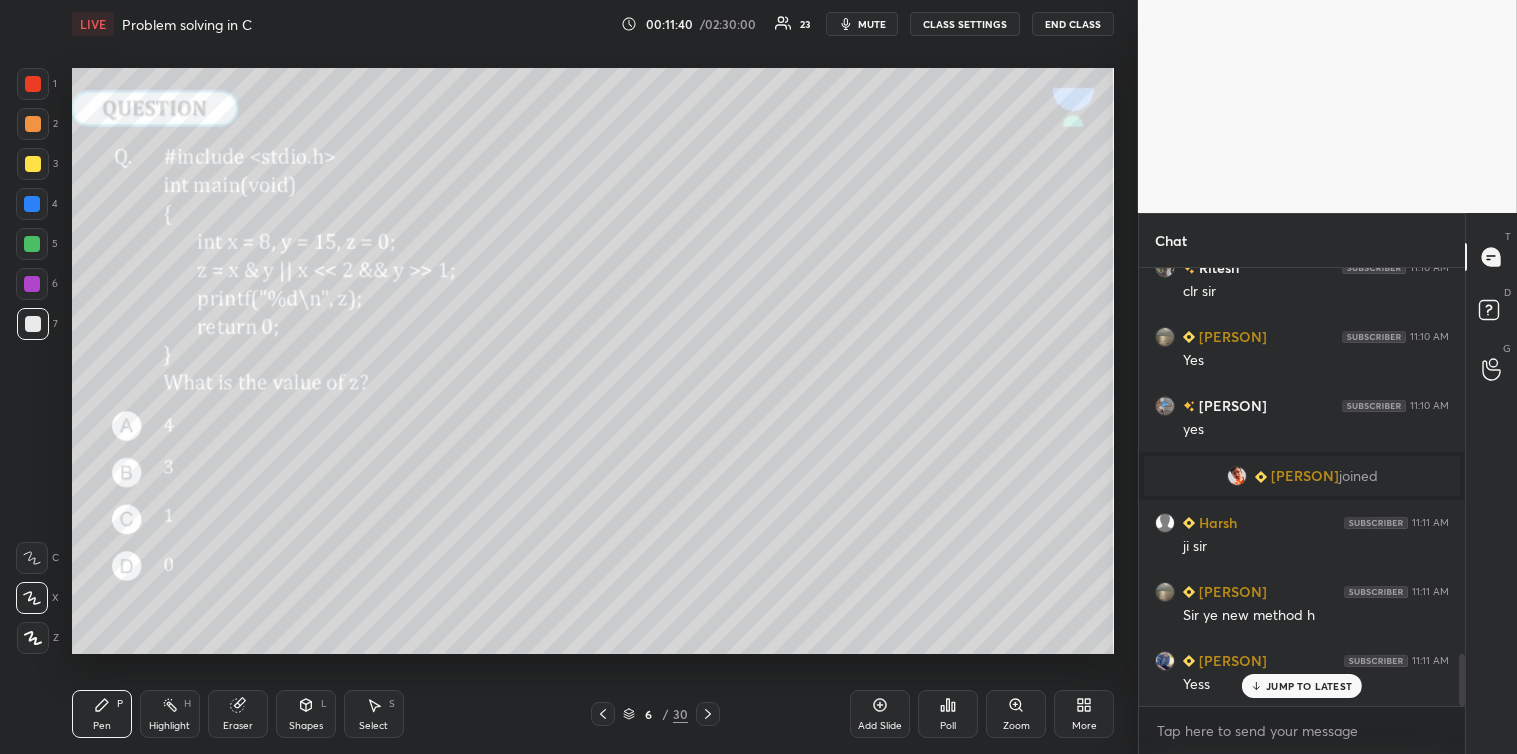 scroll, scrollTop: 3227, scrollLeft: 0, axis: vertical 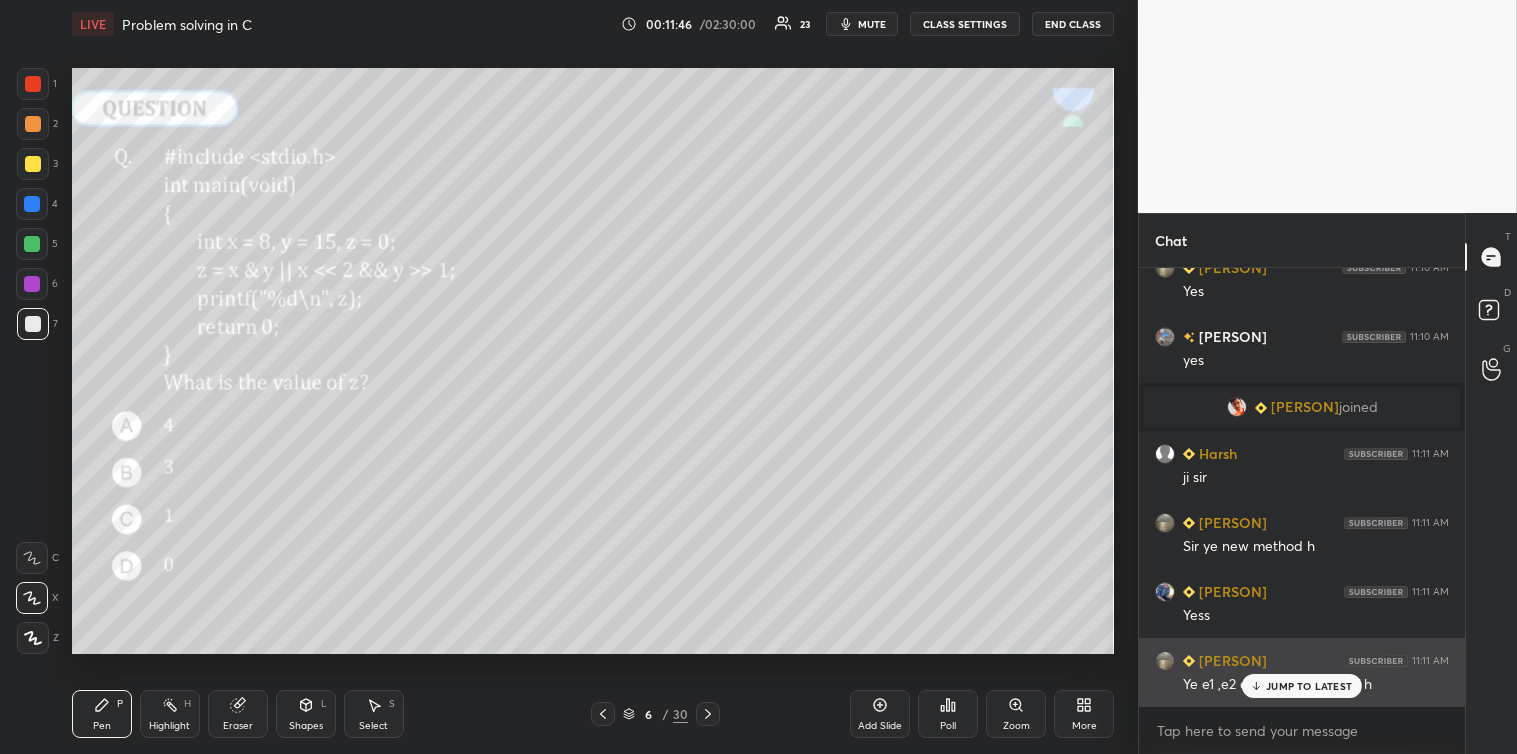 click 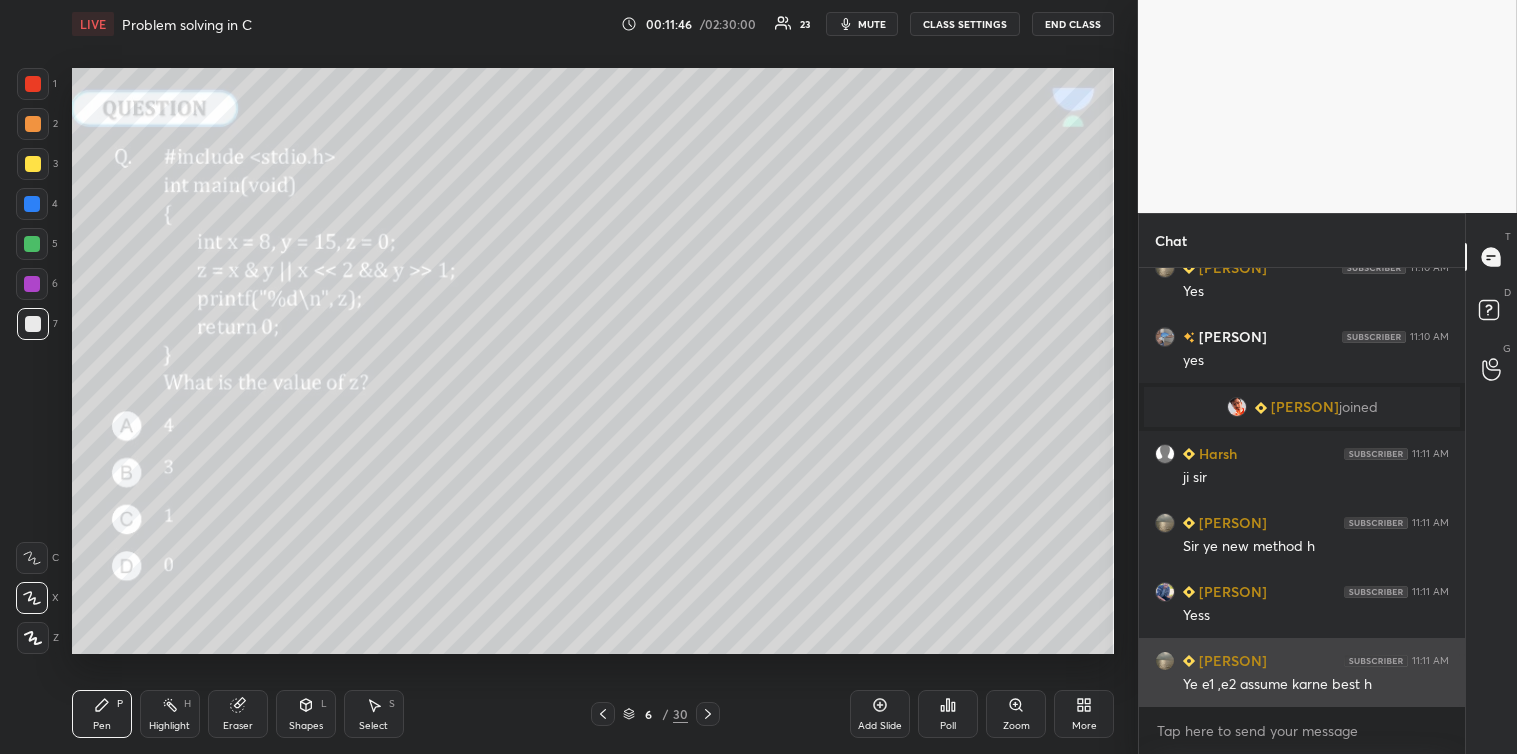 click on "Ye e1 ,e2 assume karne best h" at bounding box center (1316, 685) 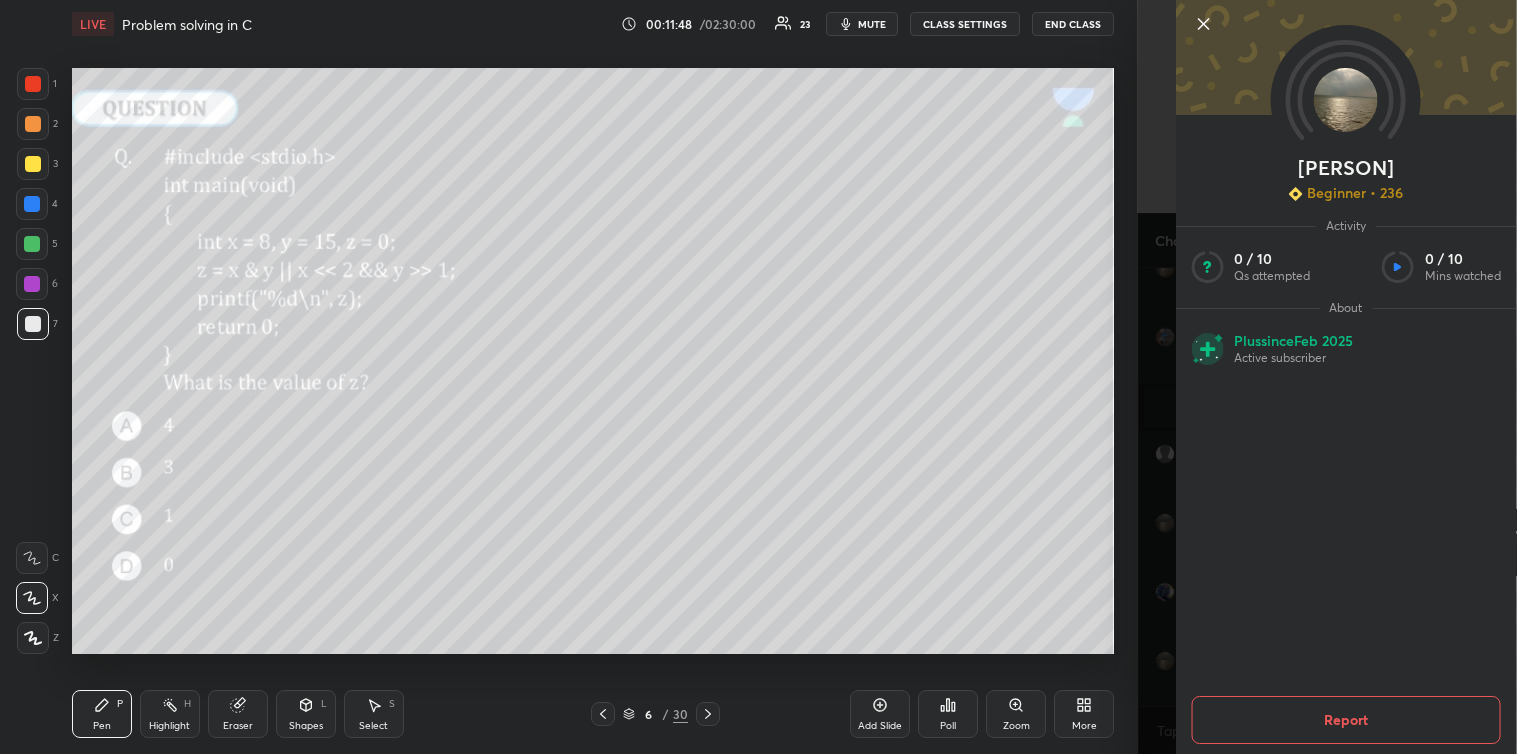 click 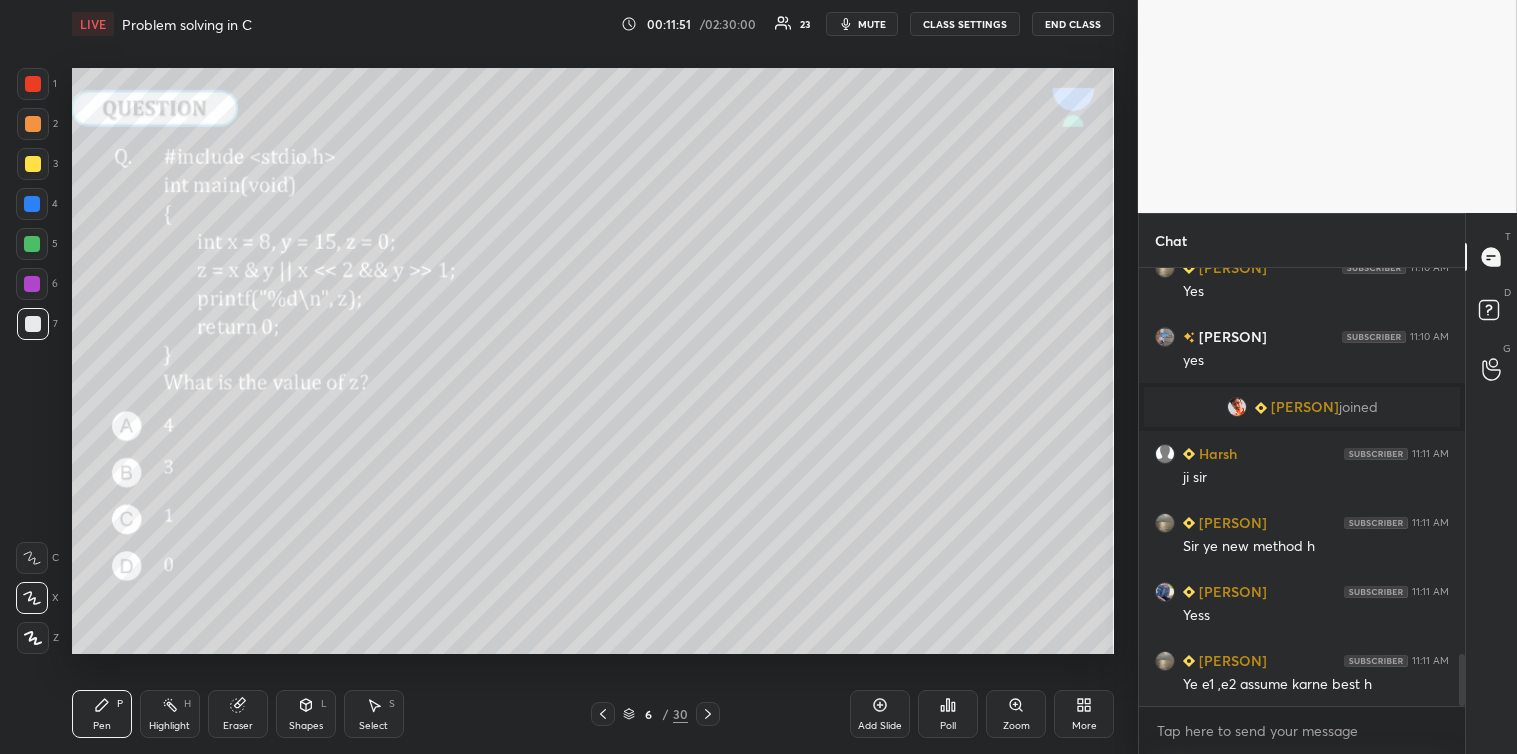 click 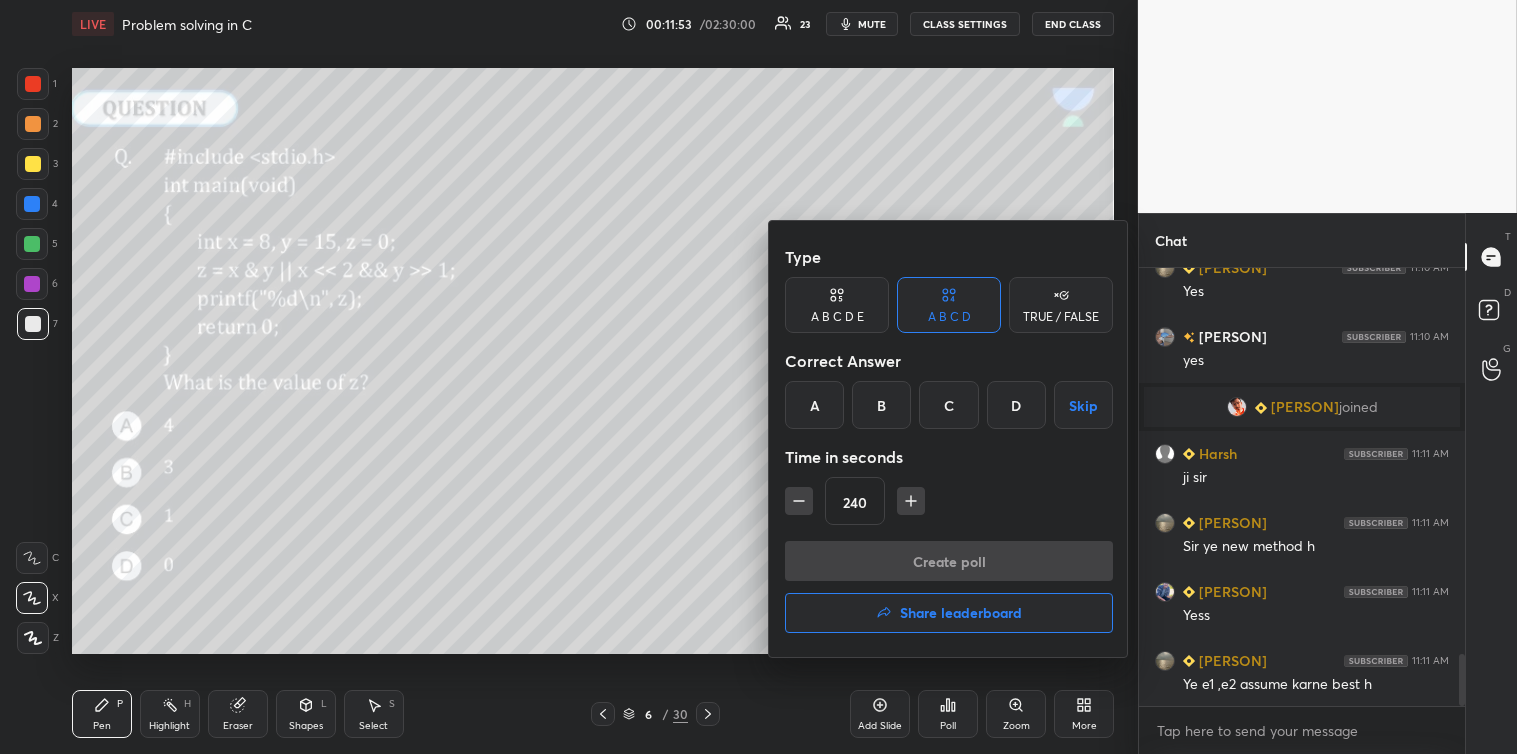 click on "C" at bounding box center (948, 405) 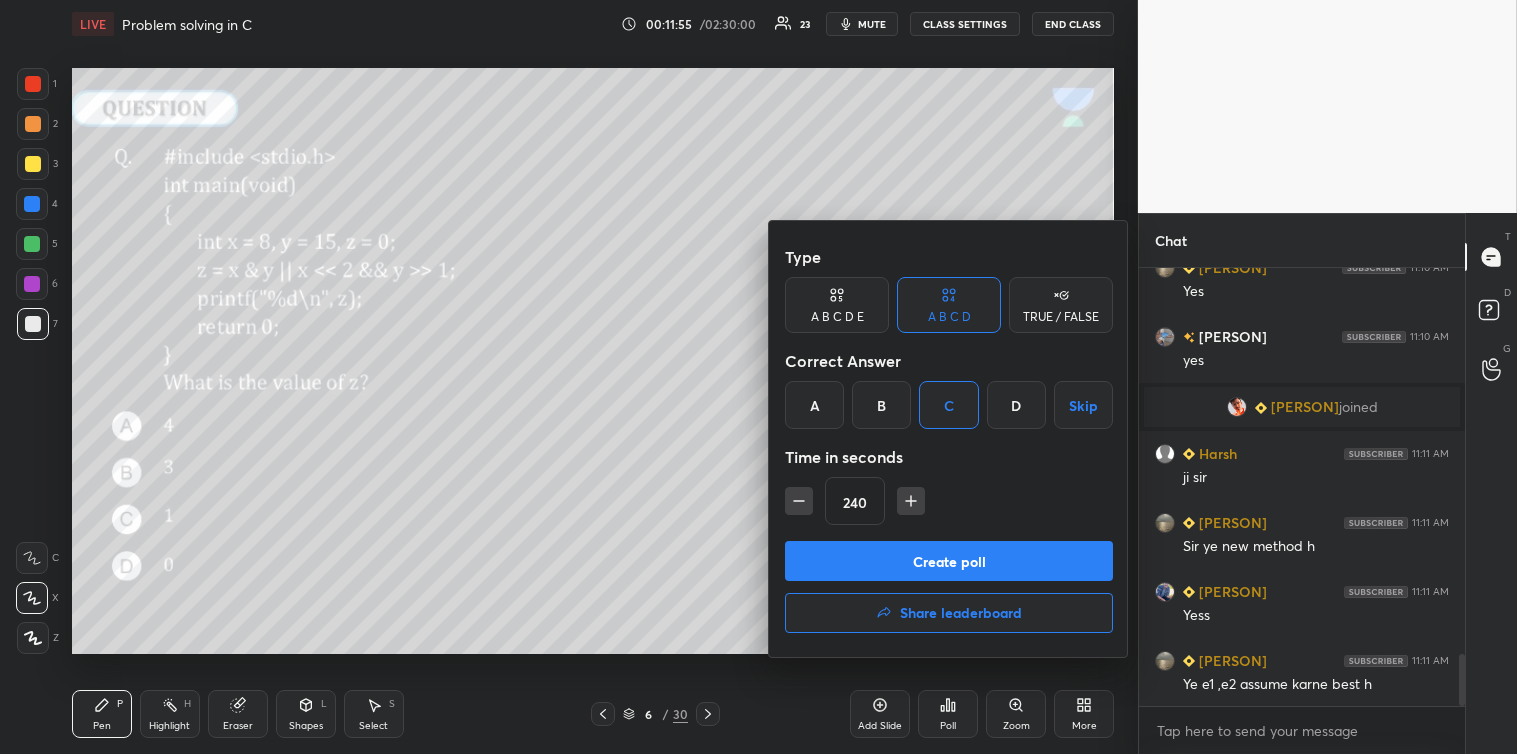 click 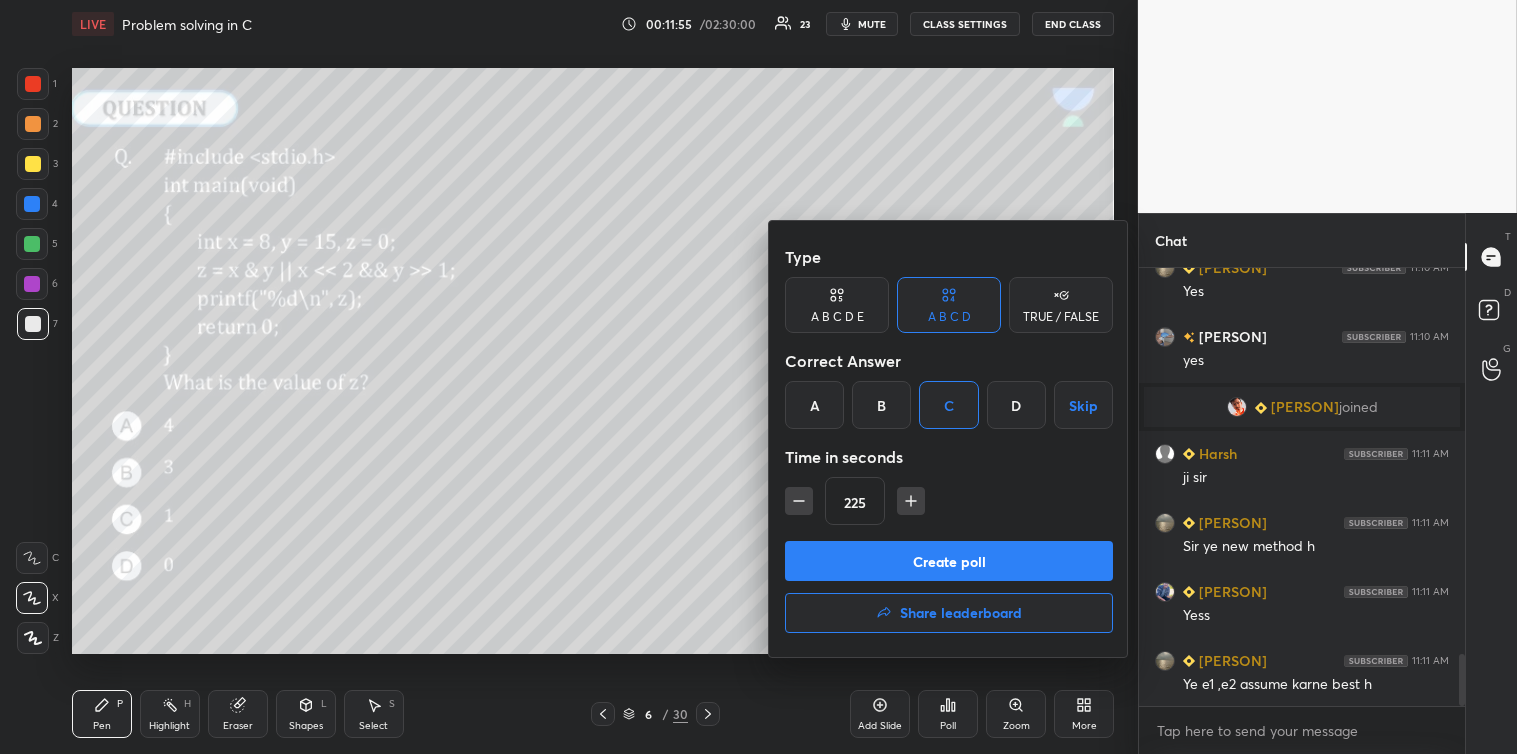 click 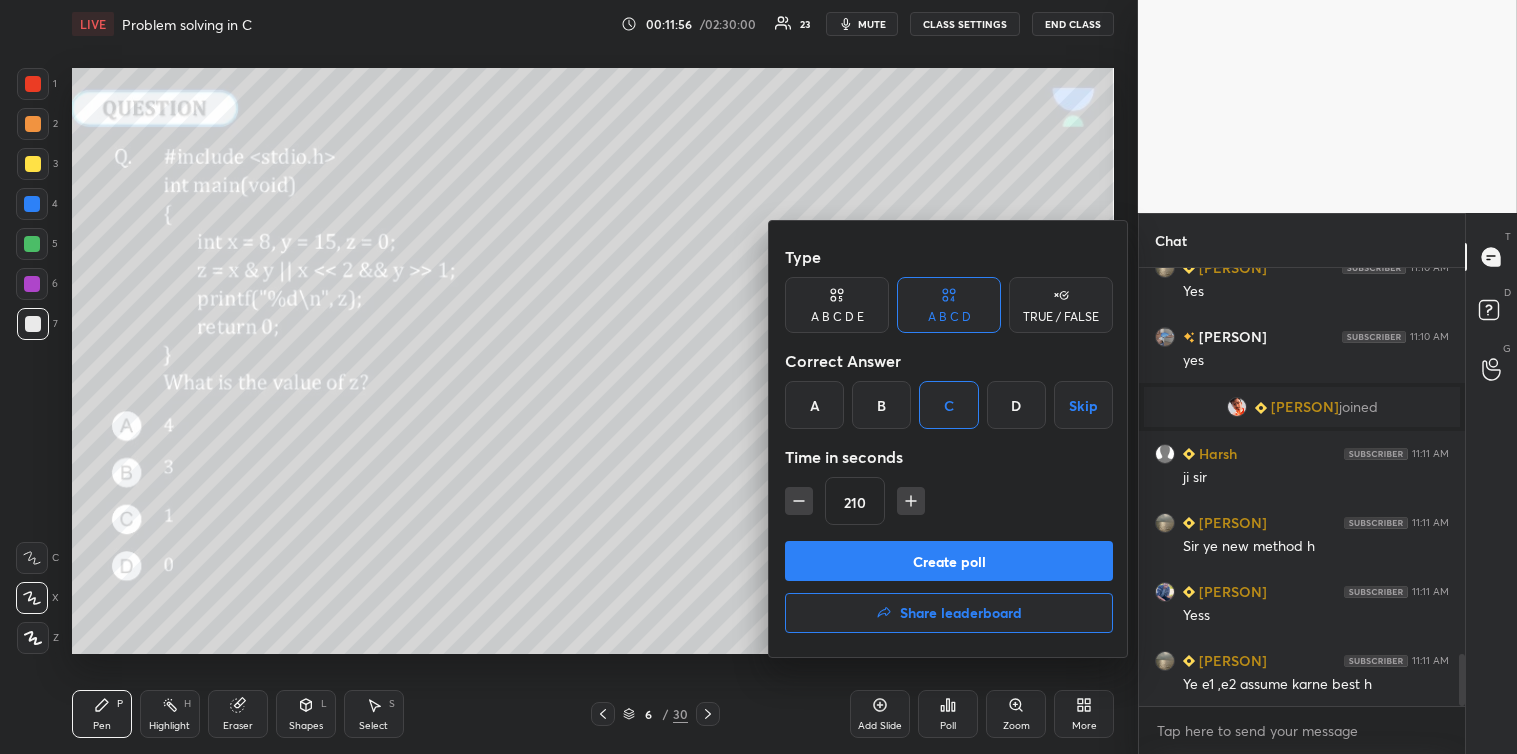 click 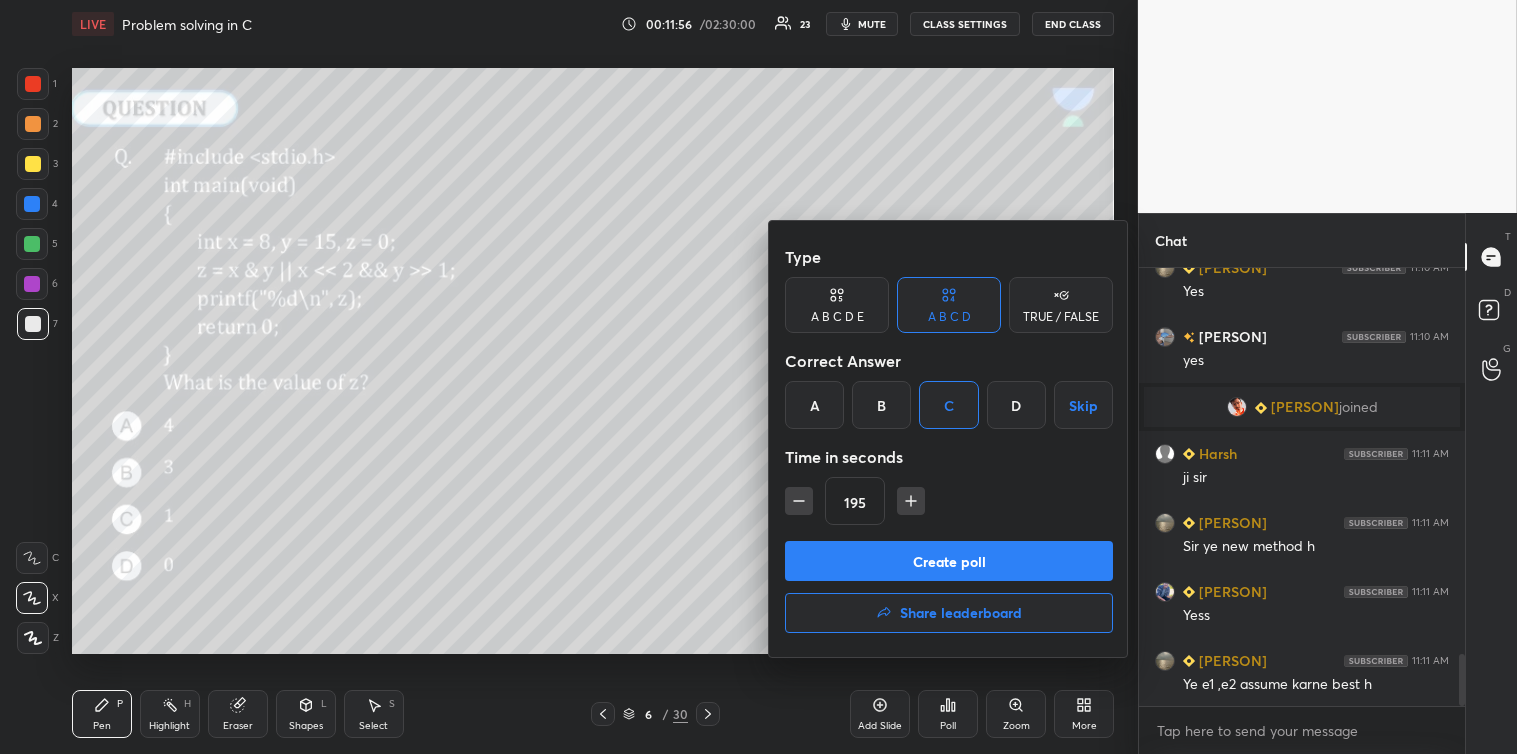 click 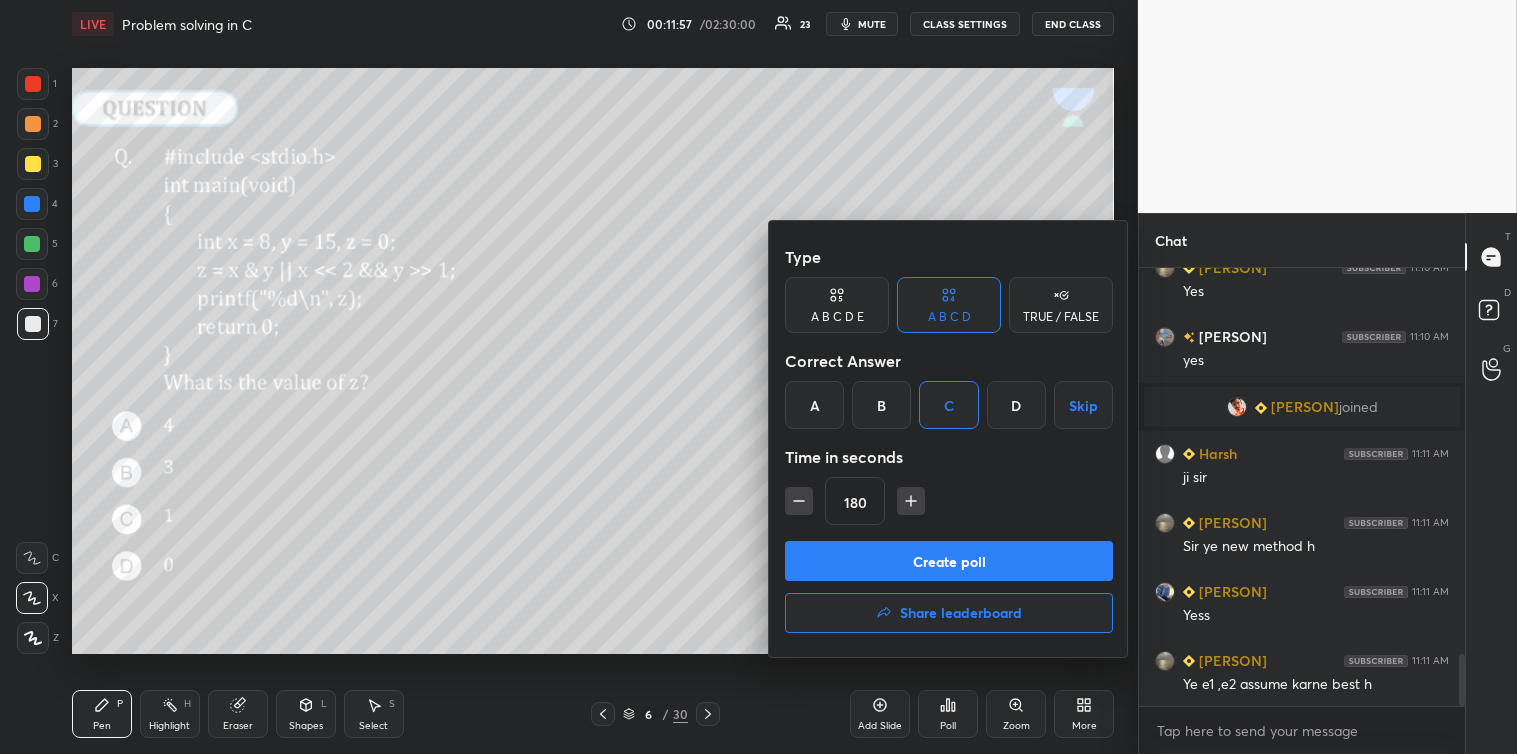 click on "Create poll" at bounding box center [949, 561] 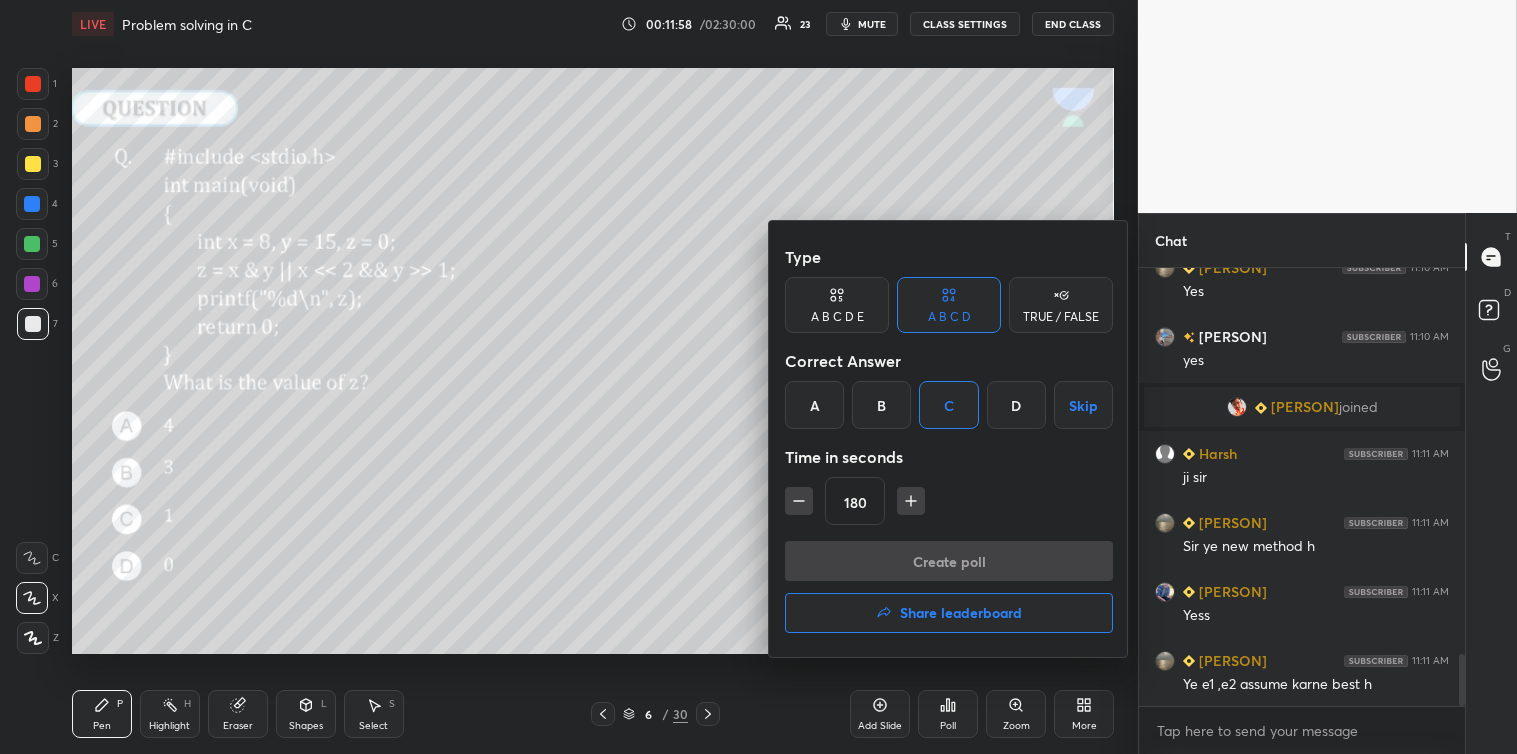 scroll, scrollTop: 390, scrollLeft: 320, axis: both 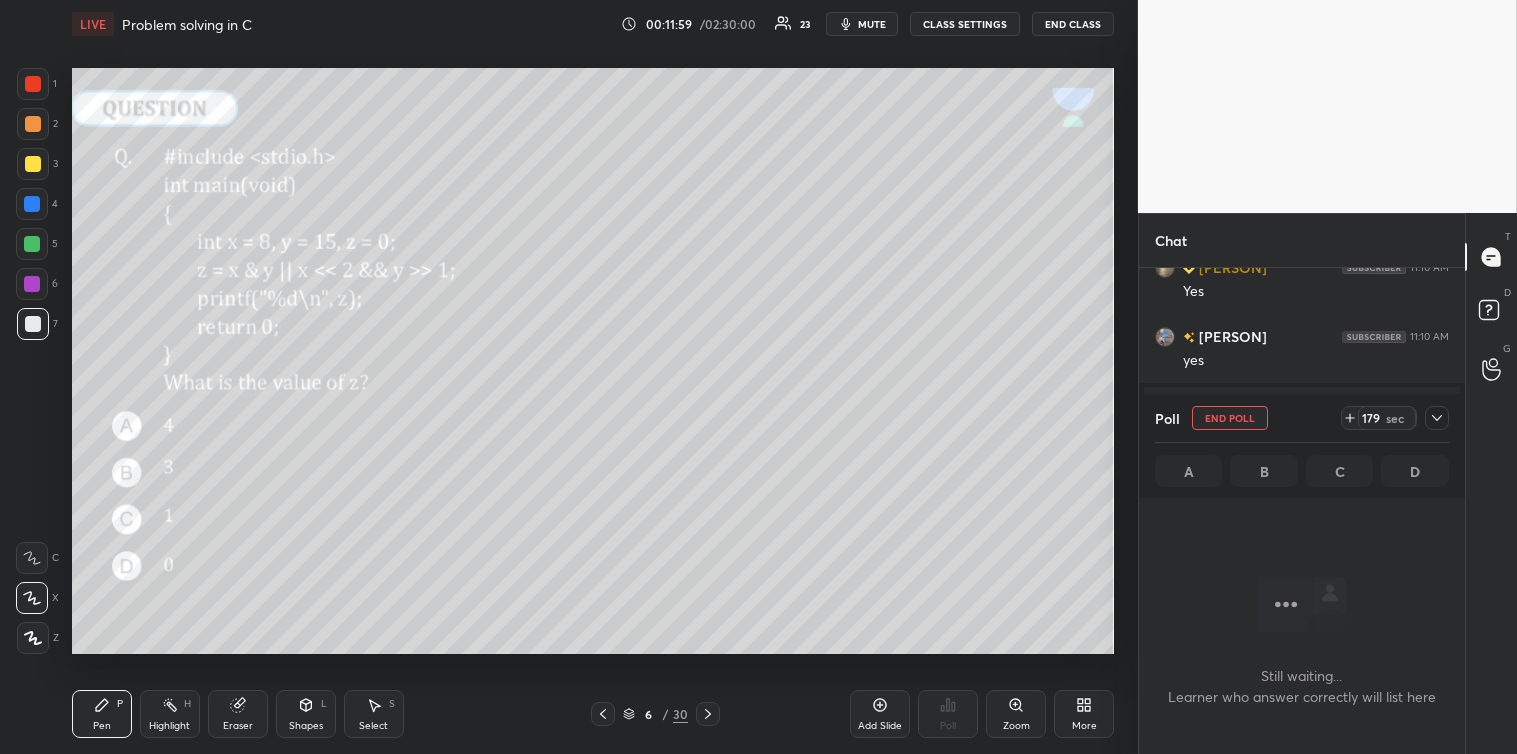 click 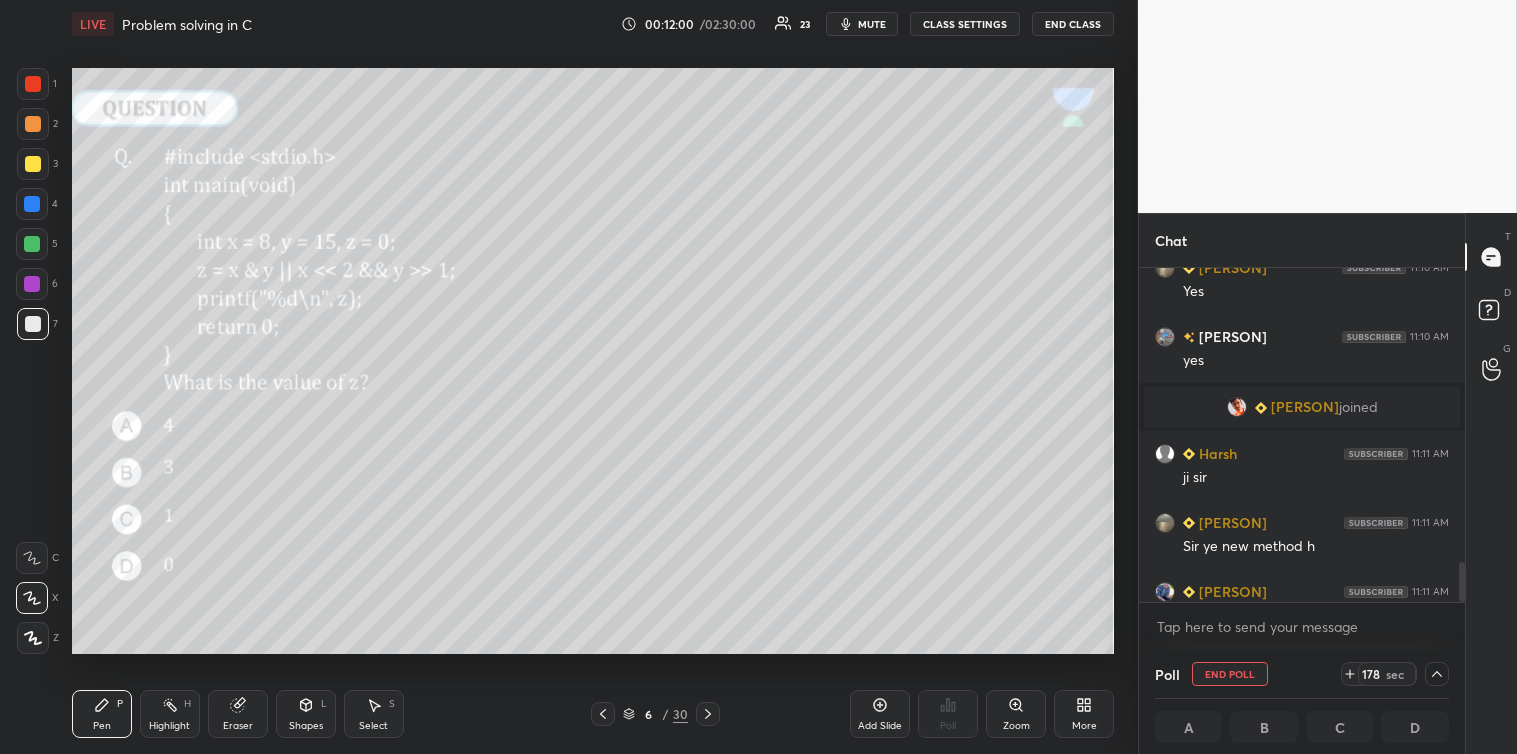 scroll, scrollTop: 3401, scrollLeft: 0, axis: vertical 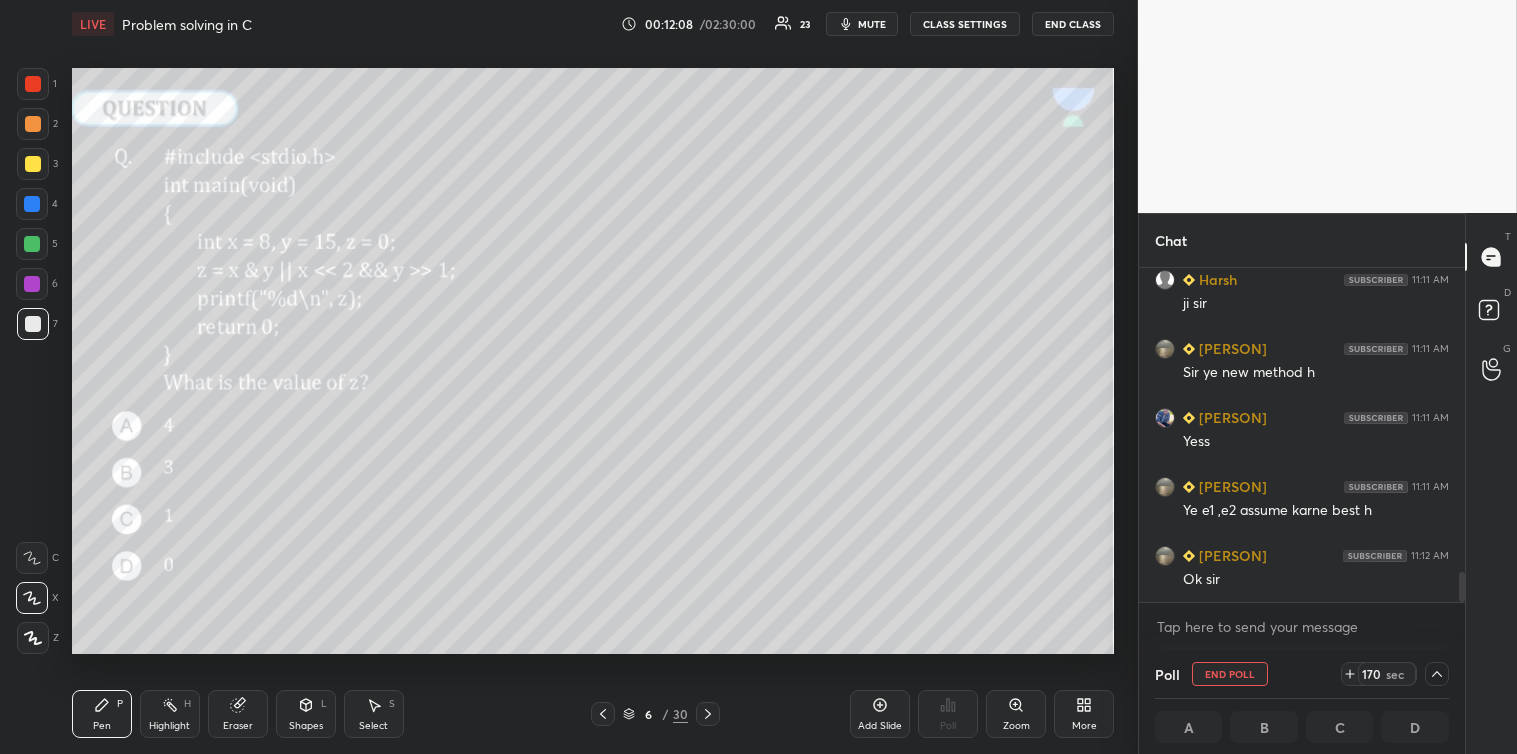 click on "mute" at bounding box center (872, 24) 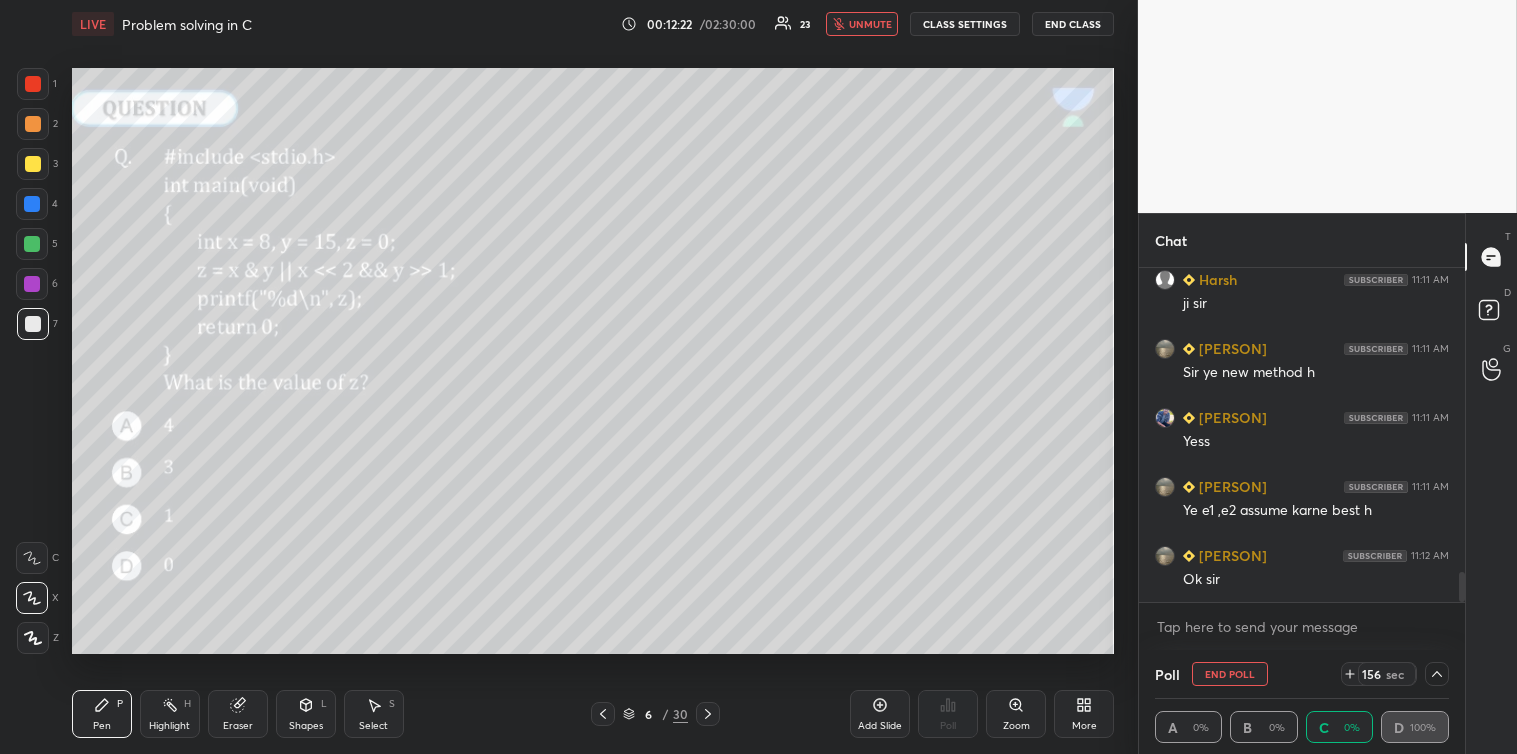scroll, scrollTop: 1, scrollLeft: 6, axis: both 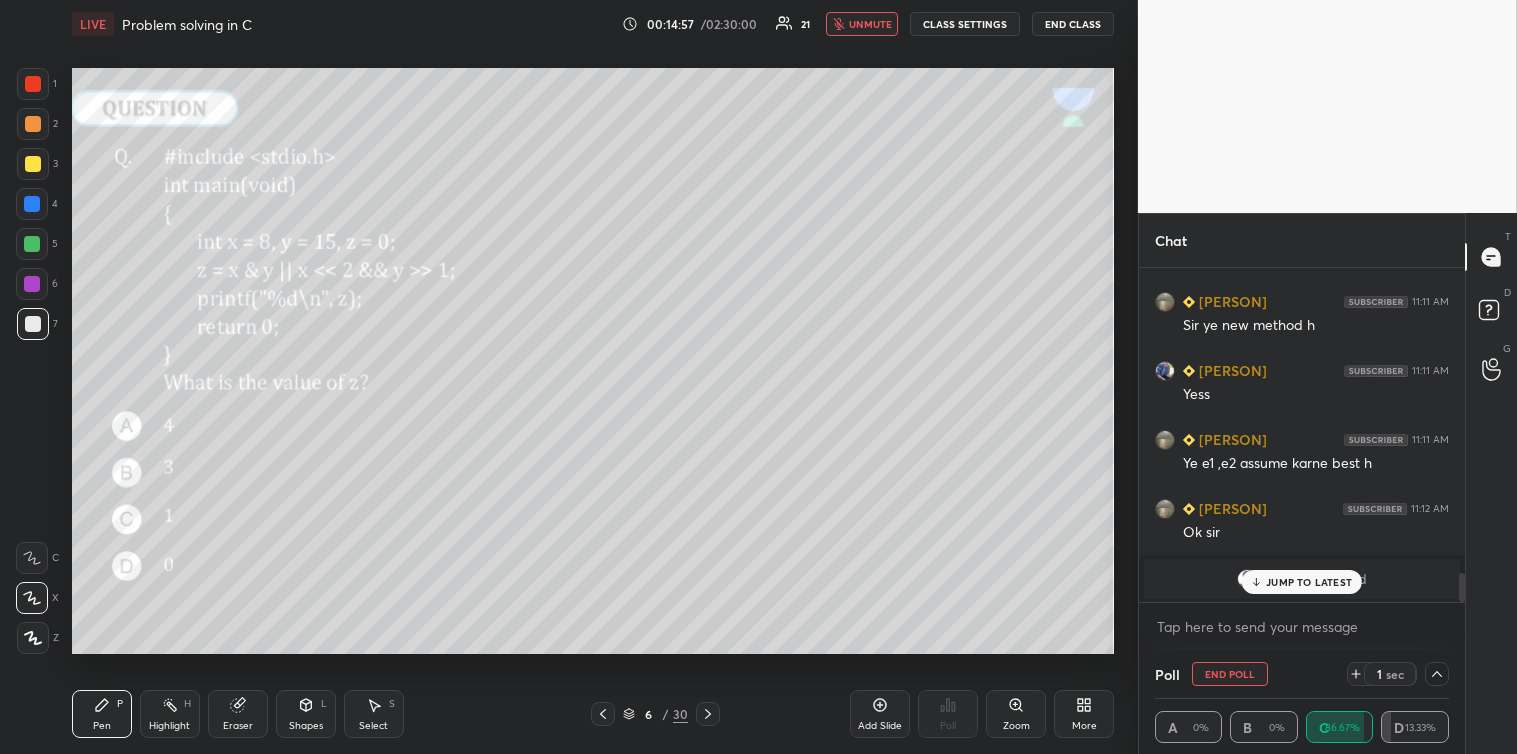 click on "JUMP TO LATEST" at bounding box center [1309, 582] 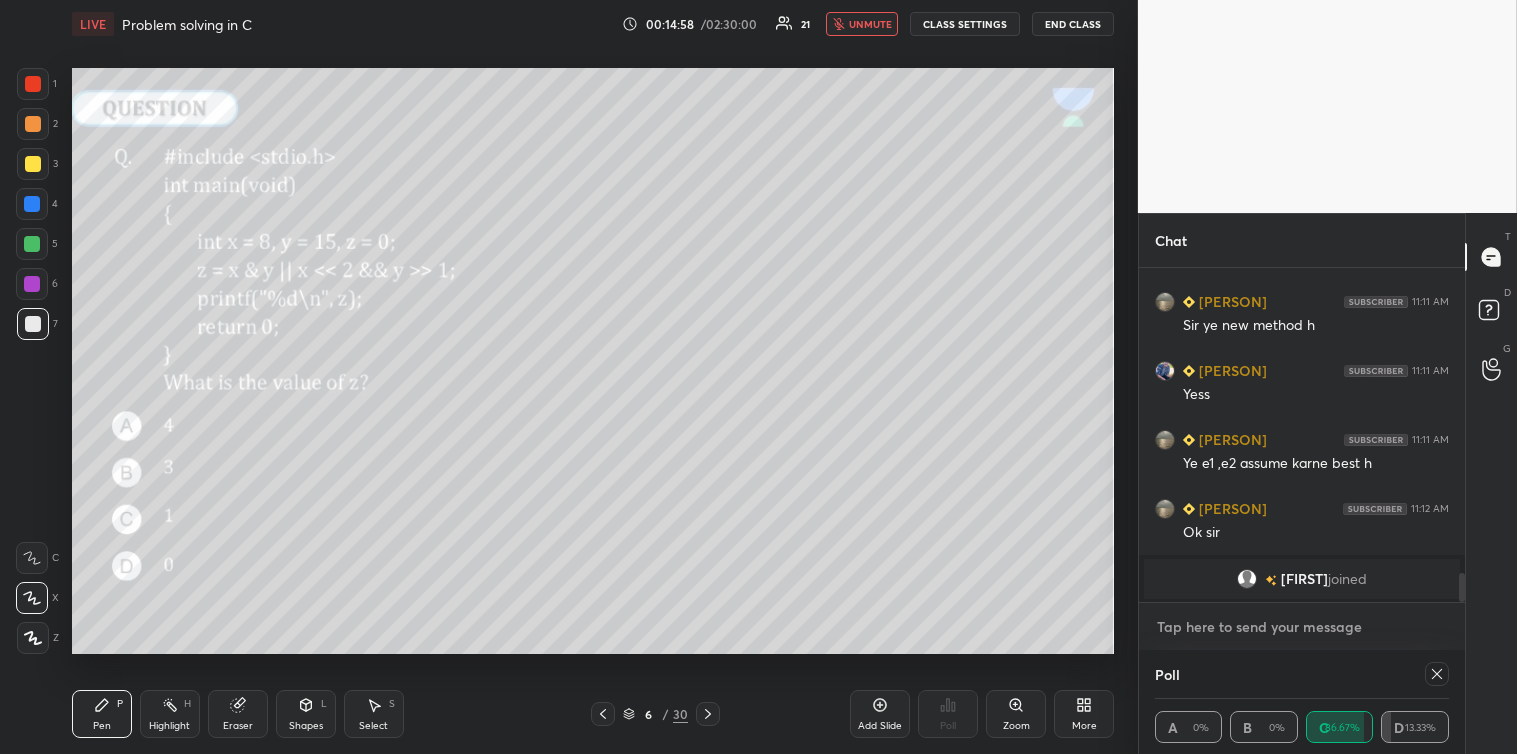 click at bounding box center [1302, 627] 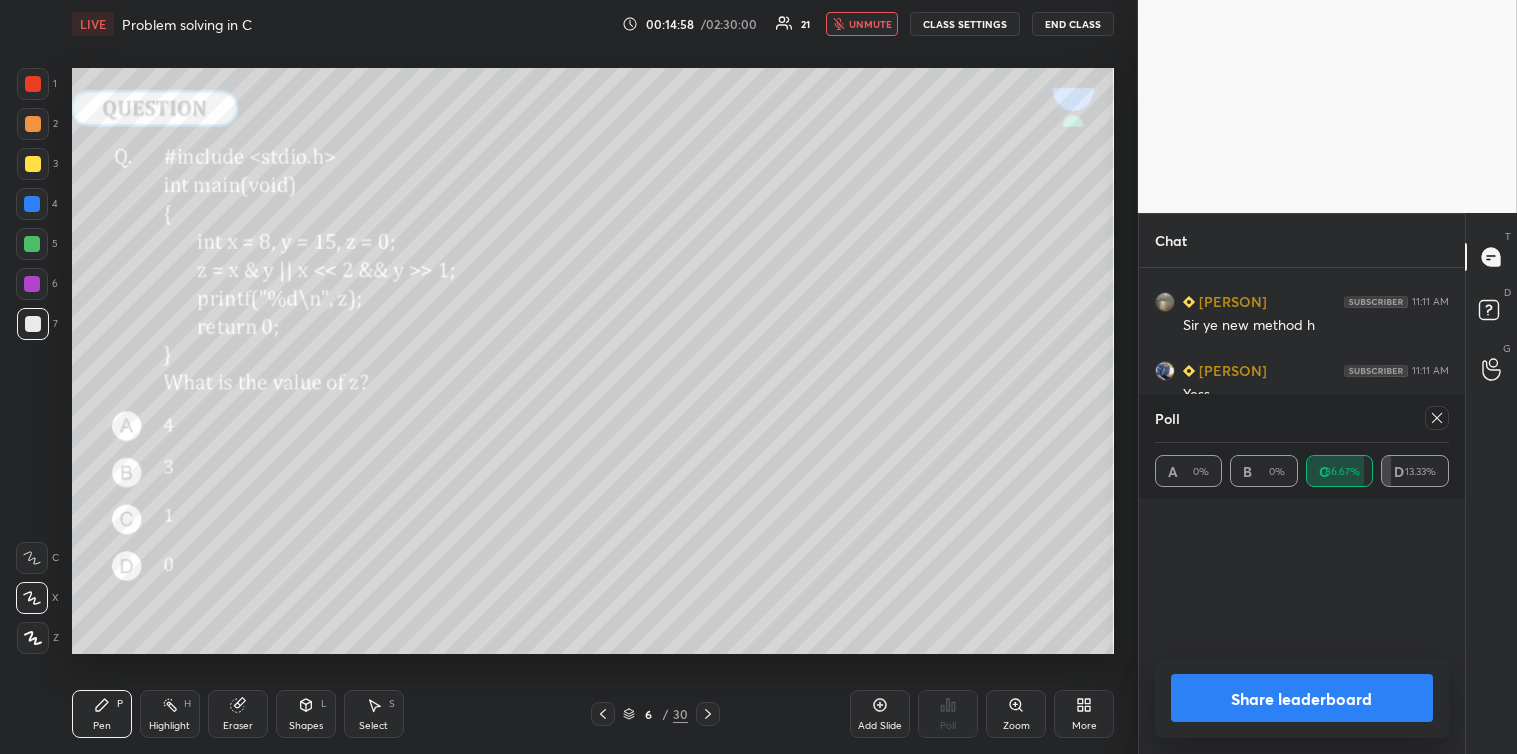scroll, scrollTop: 5, scrollLeft: 6, axis: both 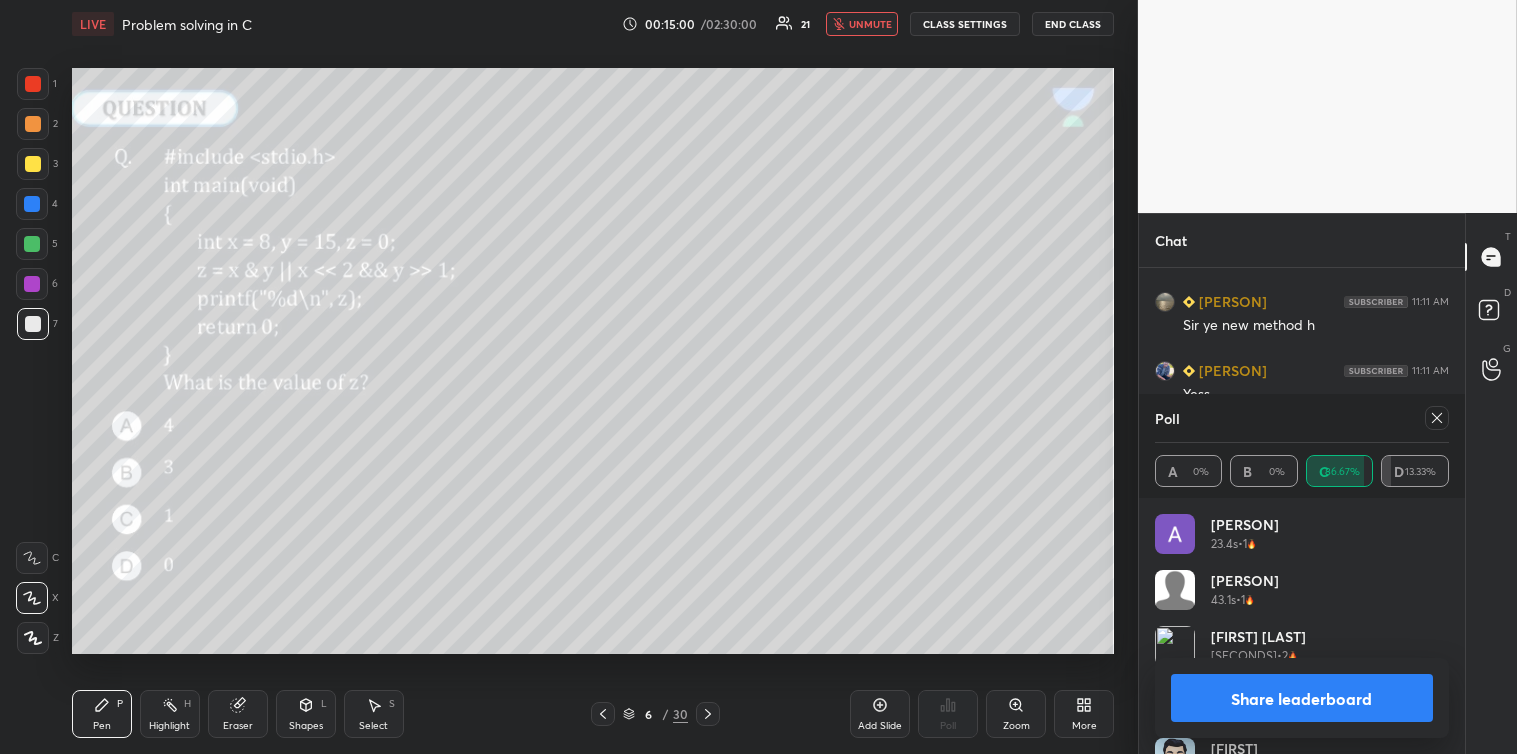 click on "Share leaderboard" at bounding box center [1302, 698] 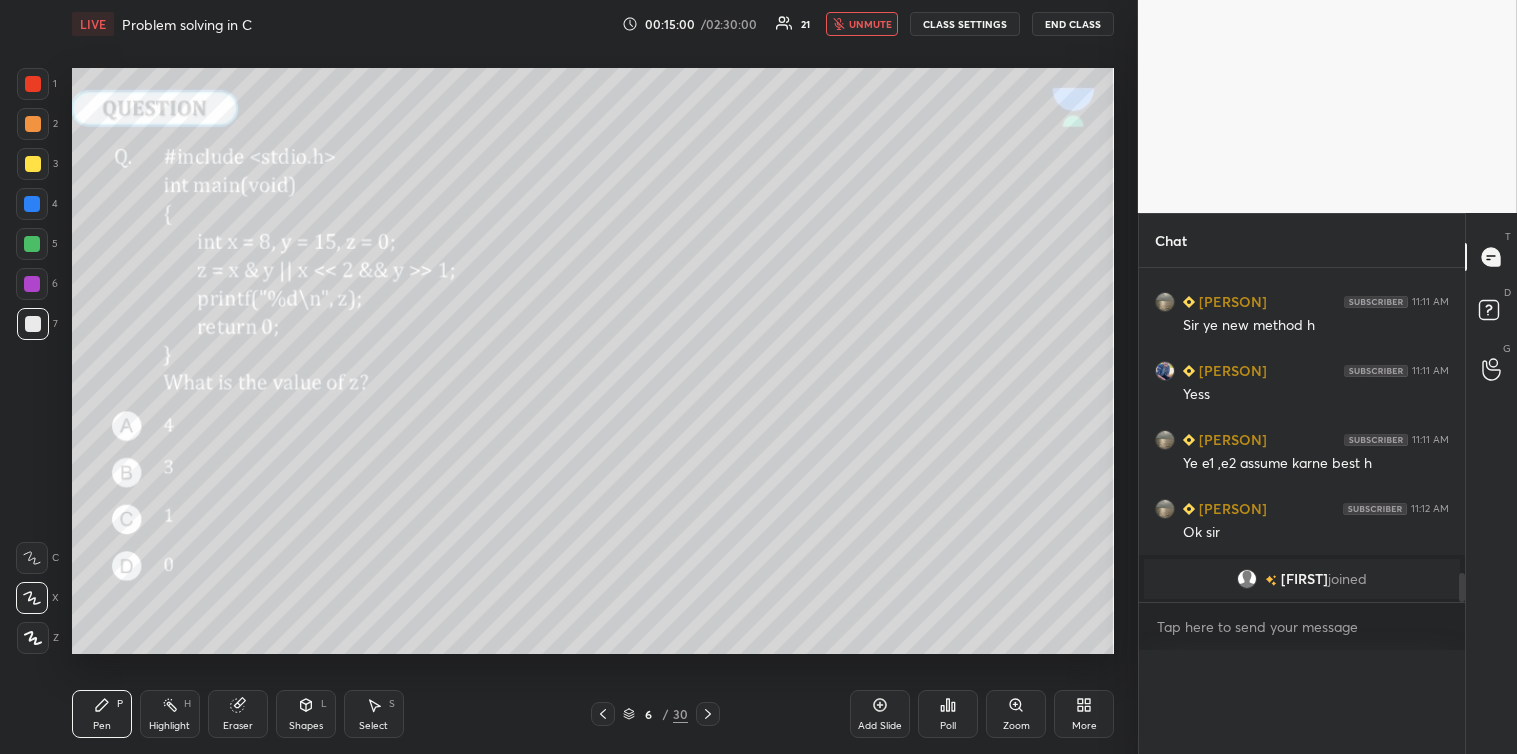 scroll, scrollTop: 151, scrollLeft: 288, axis: both 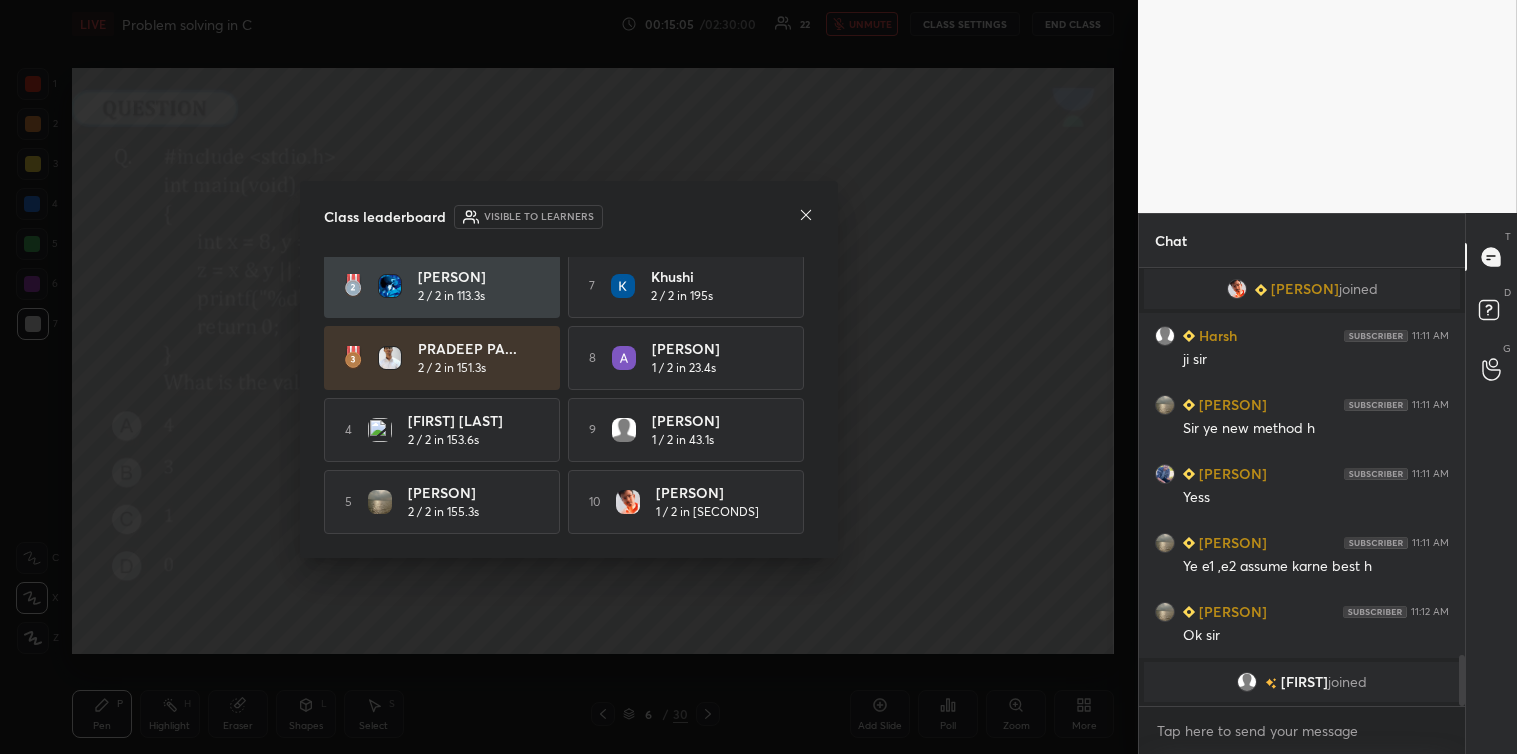 click 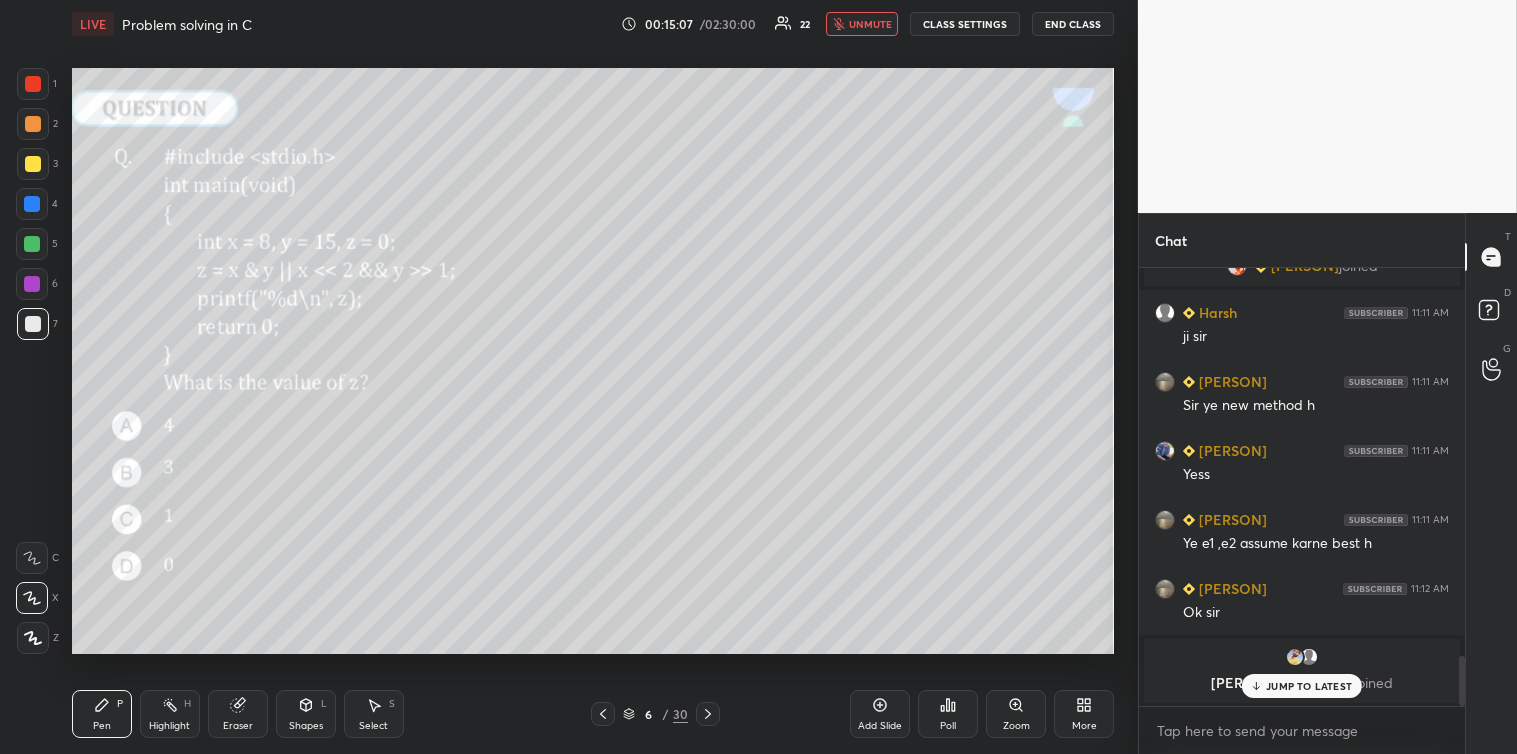 click 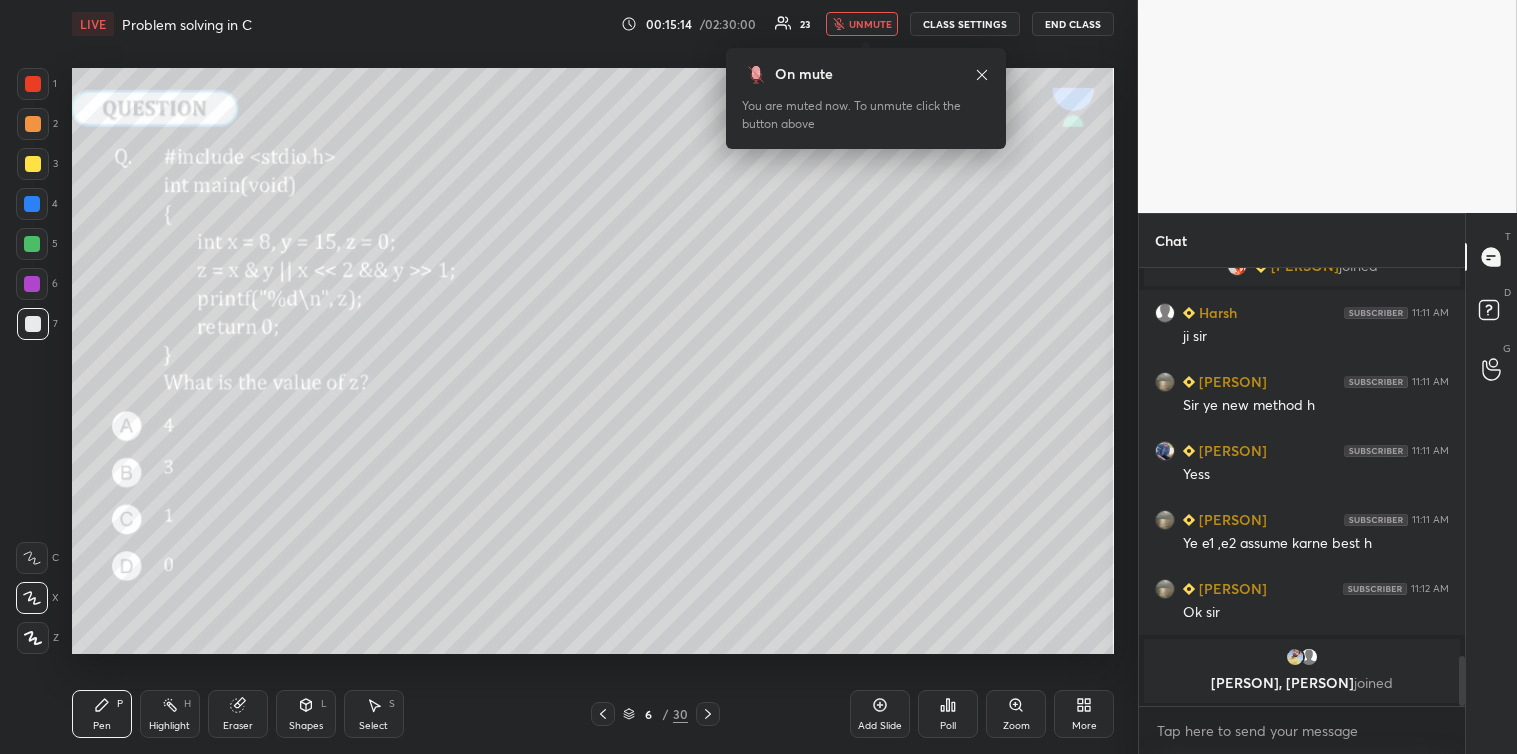 click on "unmute" at bounding box center (870, 24) 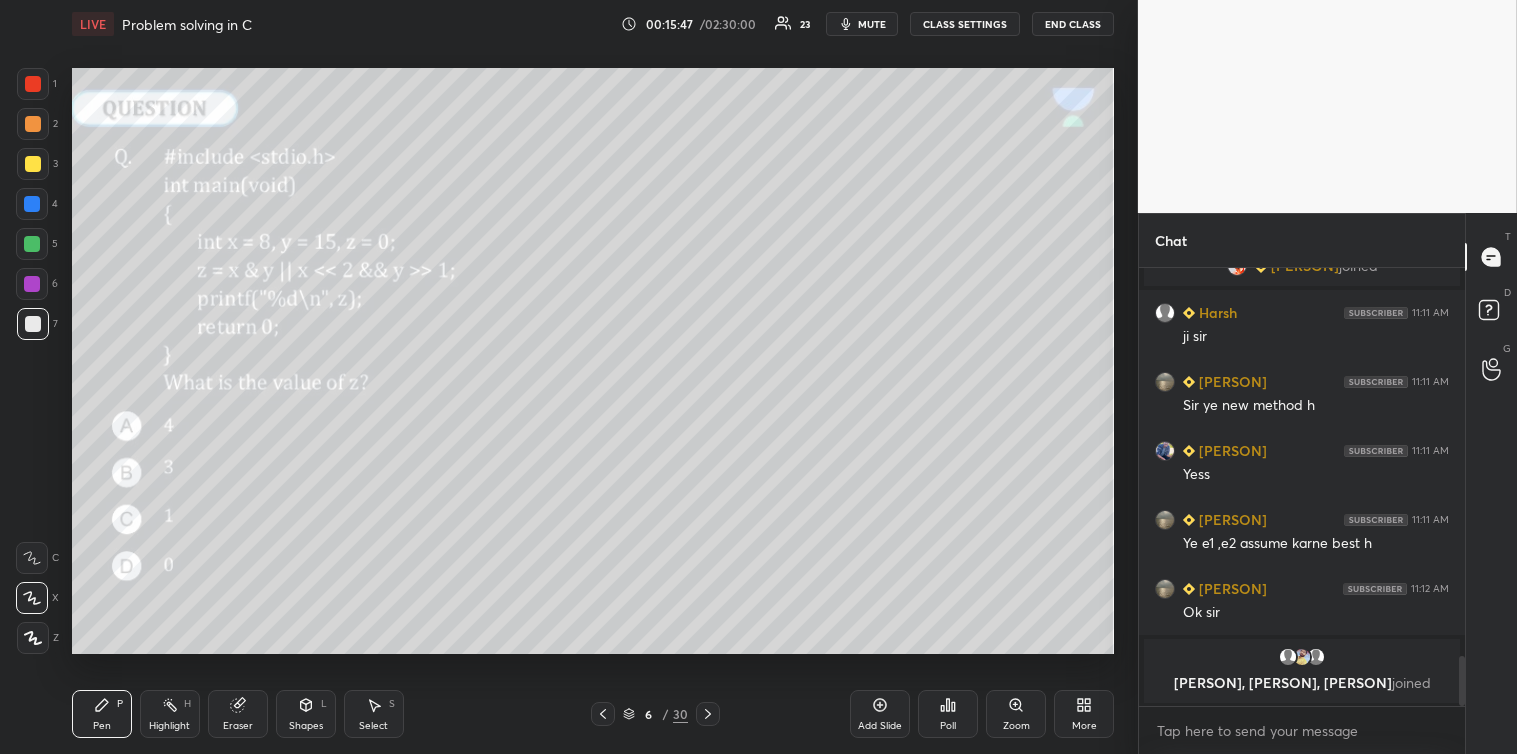 click at bounding box center (32, 244) 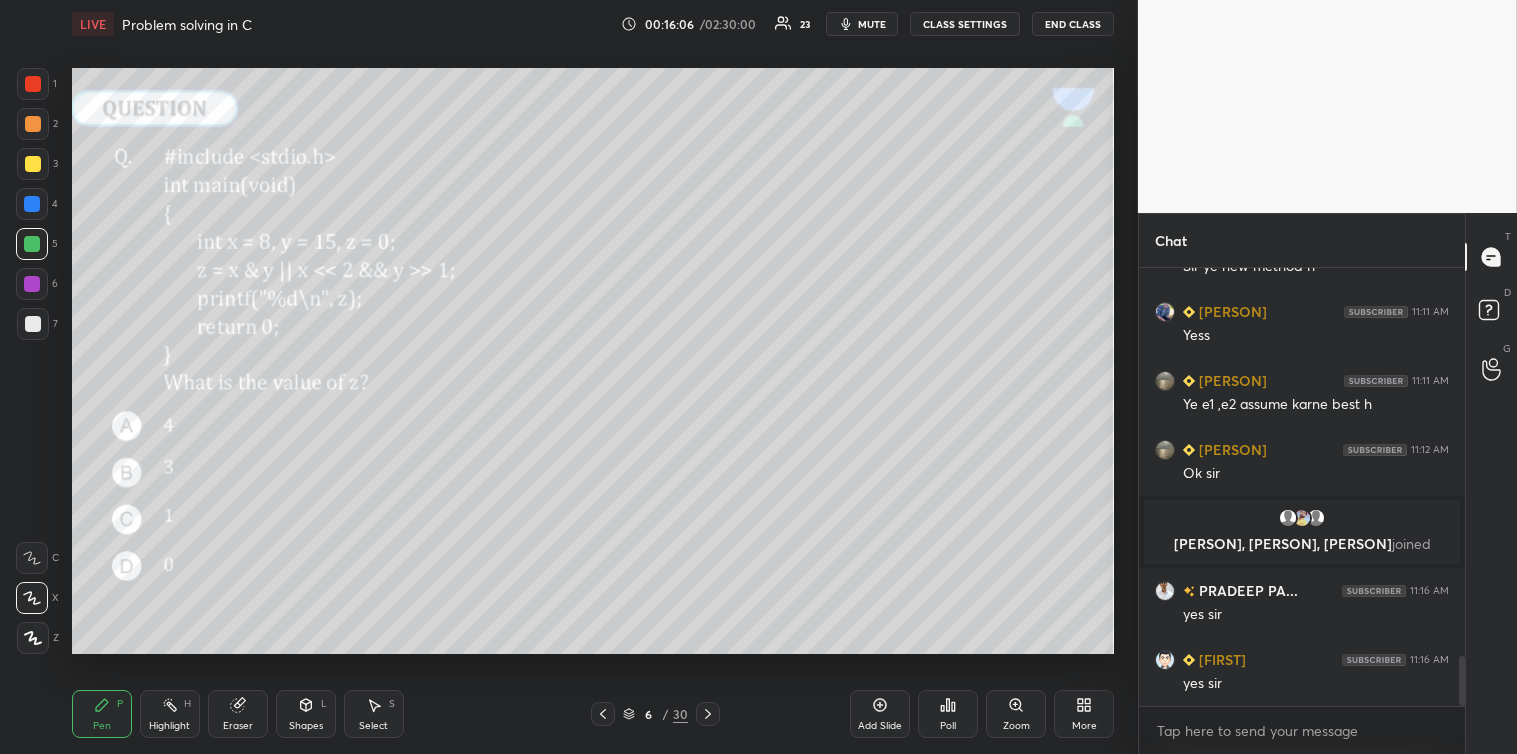 scroll, scrollTop: 3464, scrollLeft: 0, axis: vertical 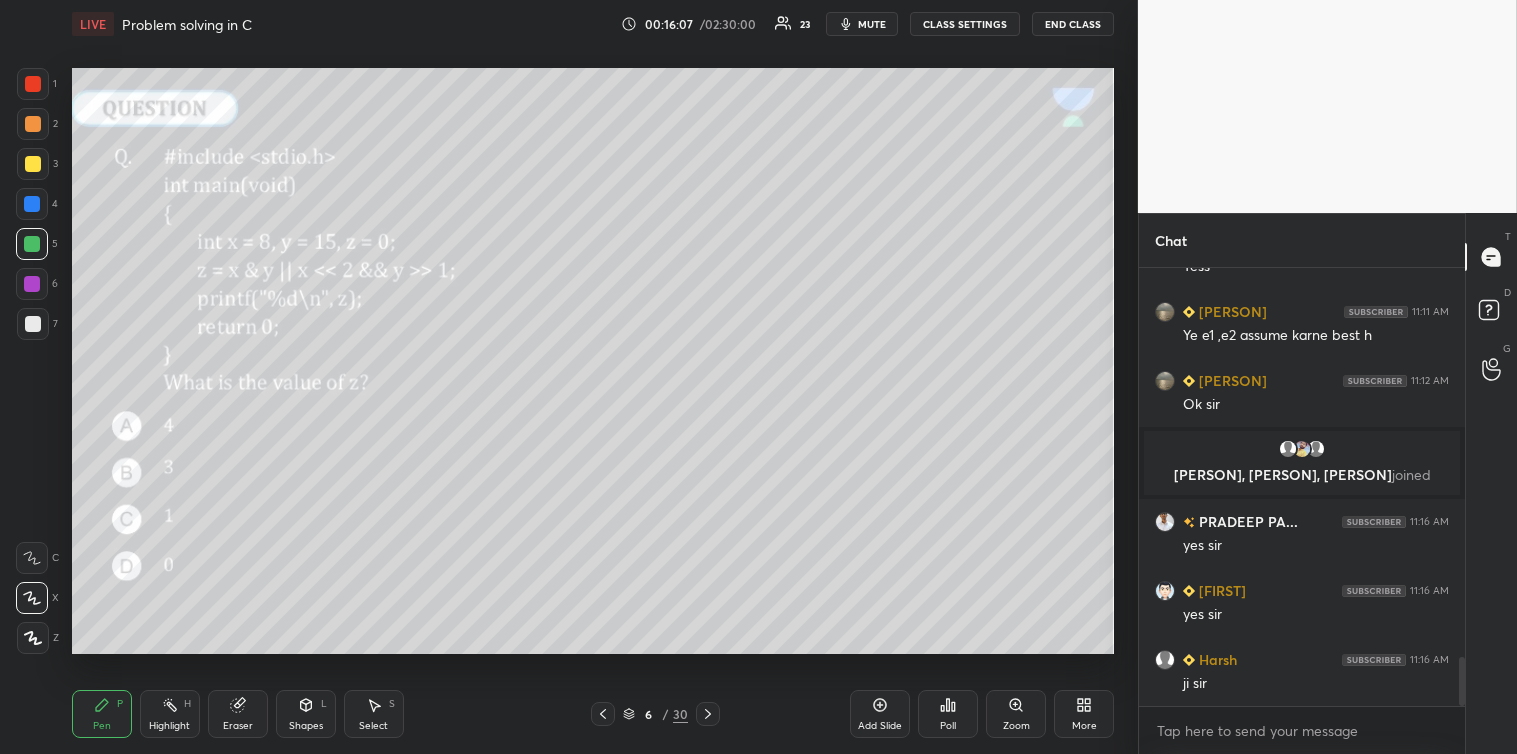 click at bounding box center [33, 164] 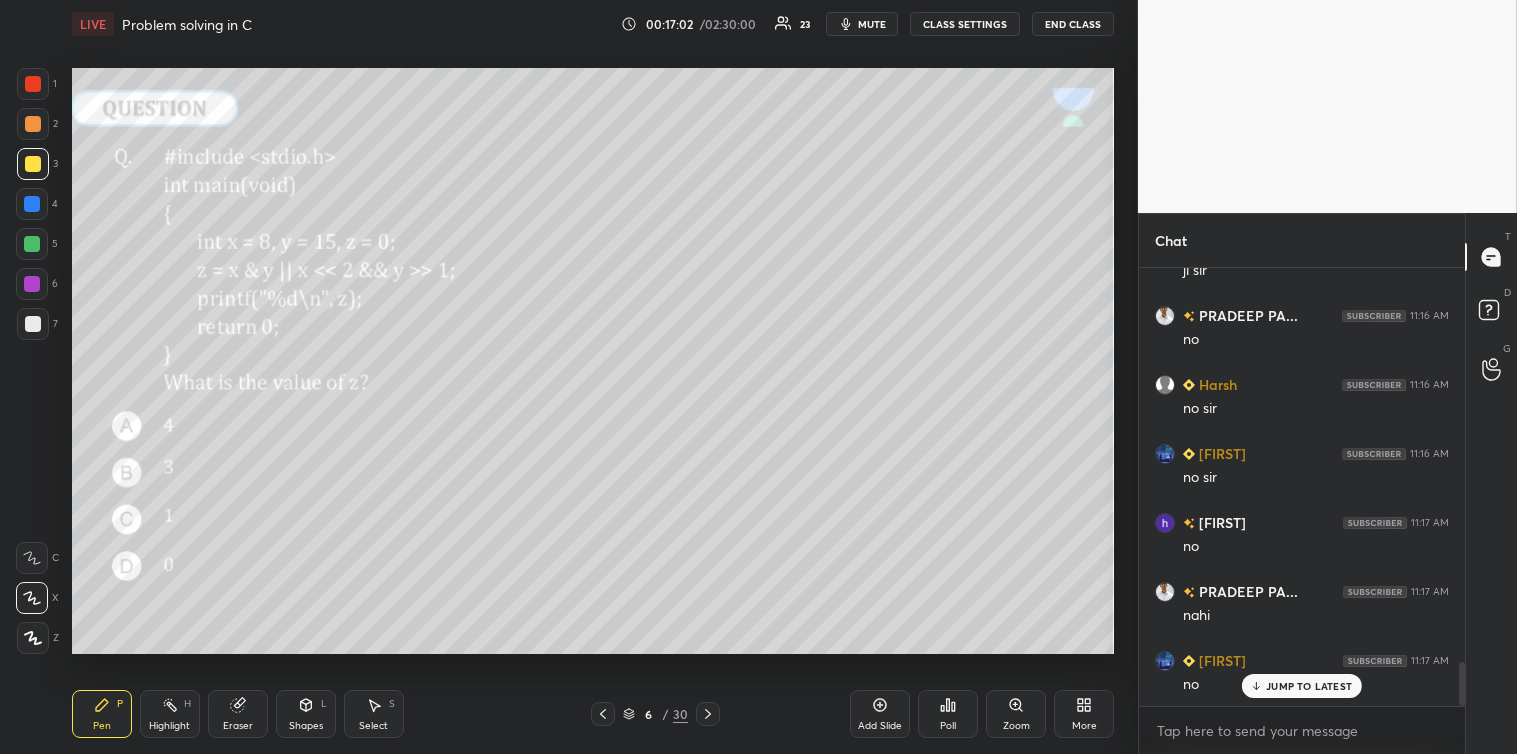 scroll, scrollTop: 3946, scrollLeft: 0, axis: vertical 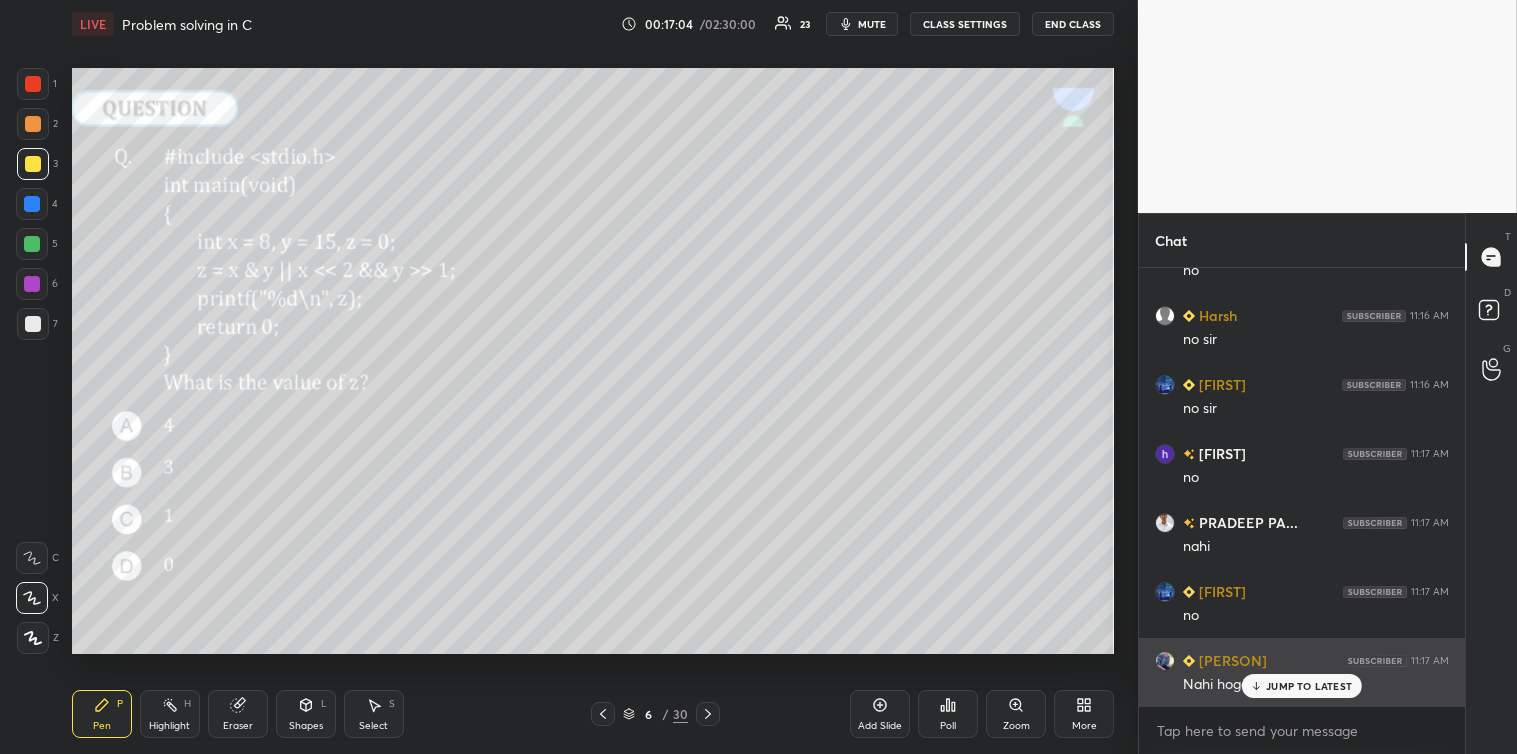 click on "JUMP TO LATEST" at bounding box center [1309, 686] 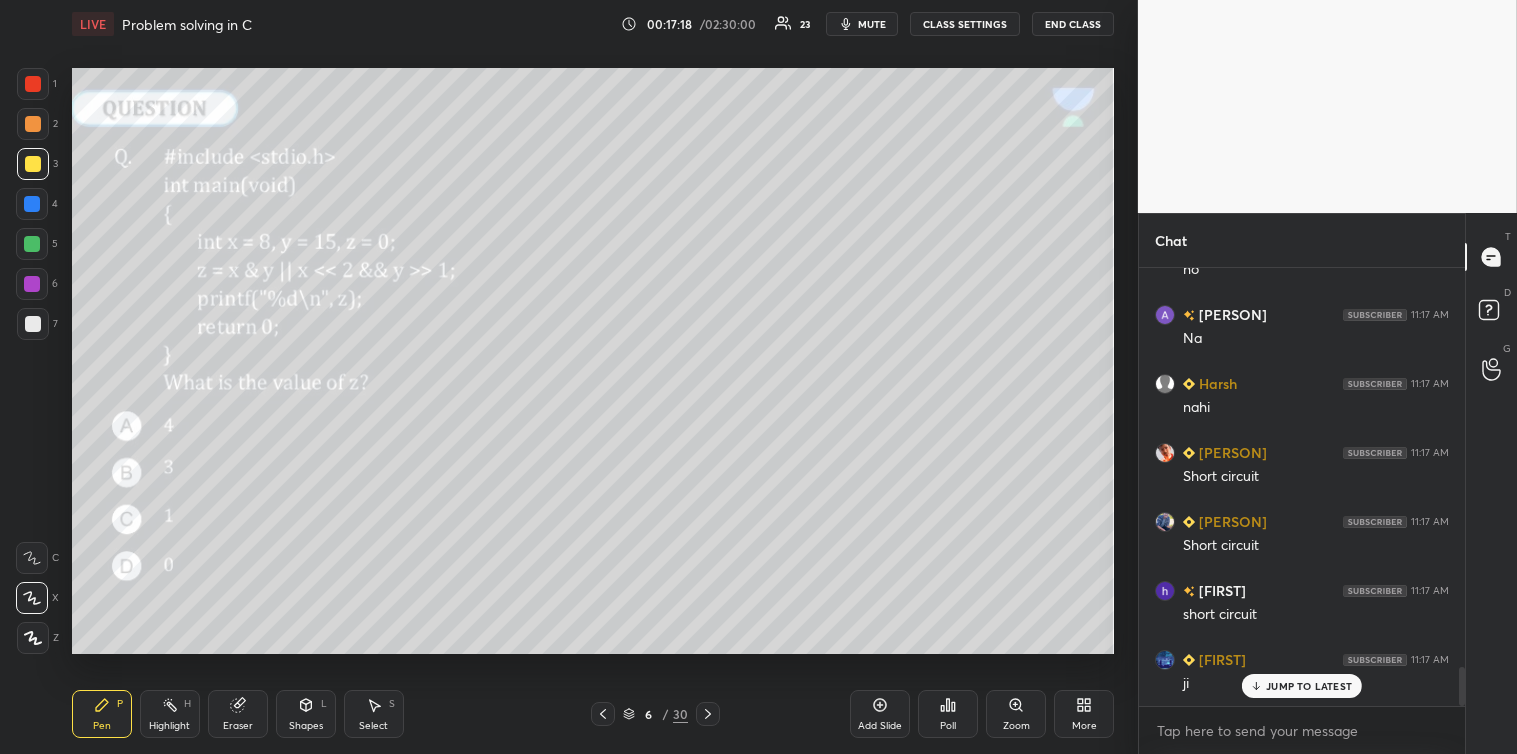 scroll, scrollTop: 4498, scrollLeft: 0, axis: vertical 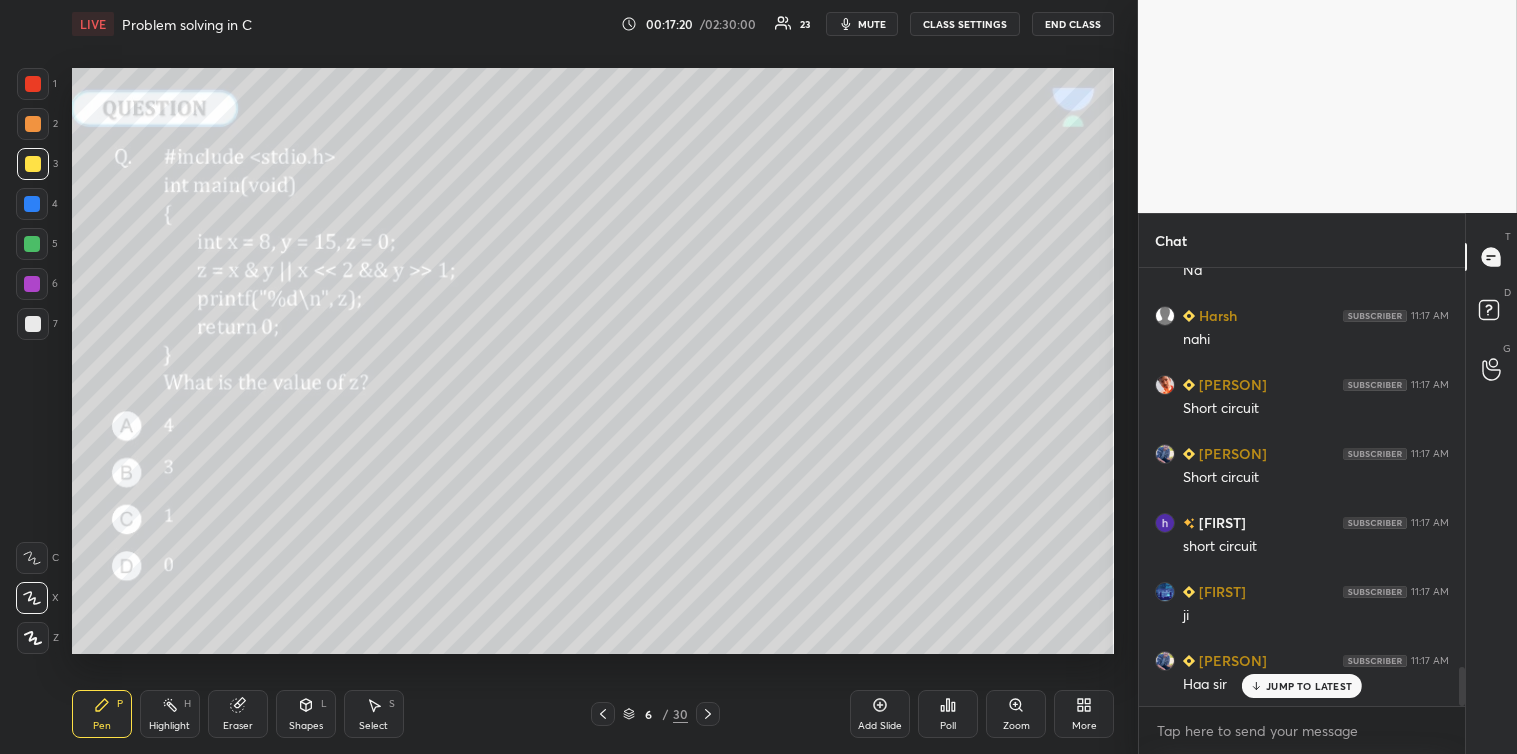 click on "JUMP TO LATEST" at bounding box center [1302, 686] 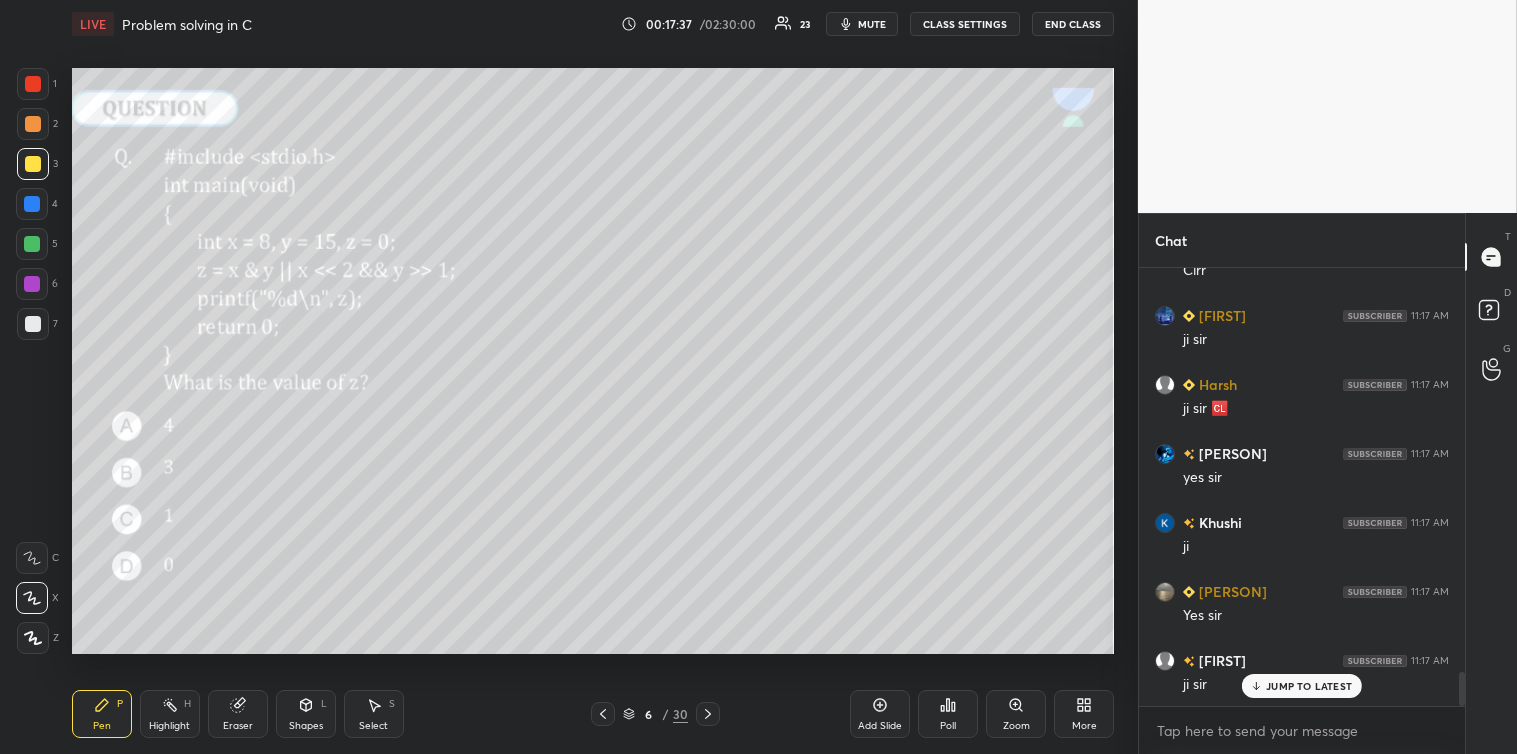 scroll, scrollTop: 5257, scrollLeft: 0, axis: vertical 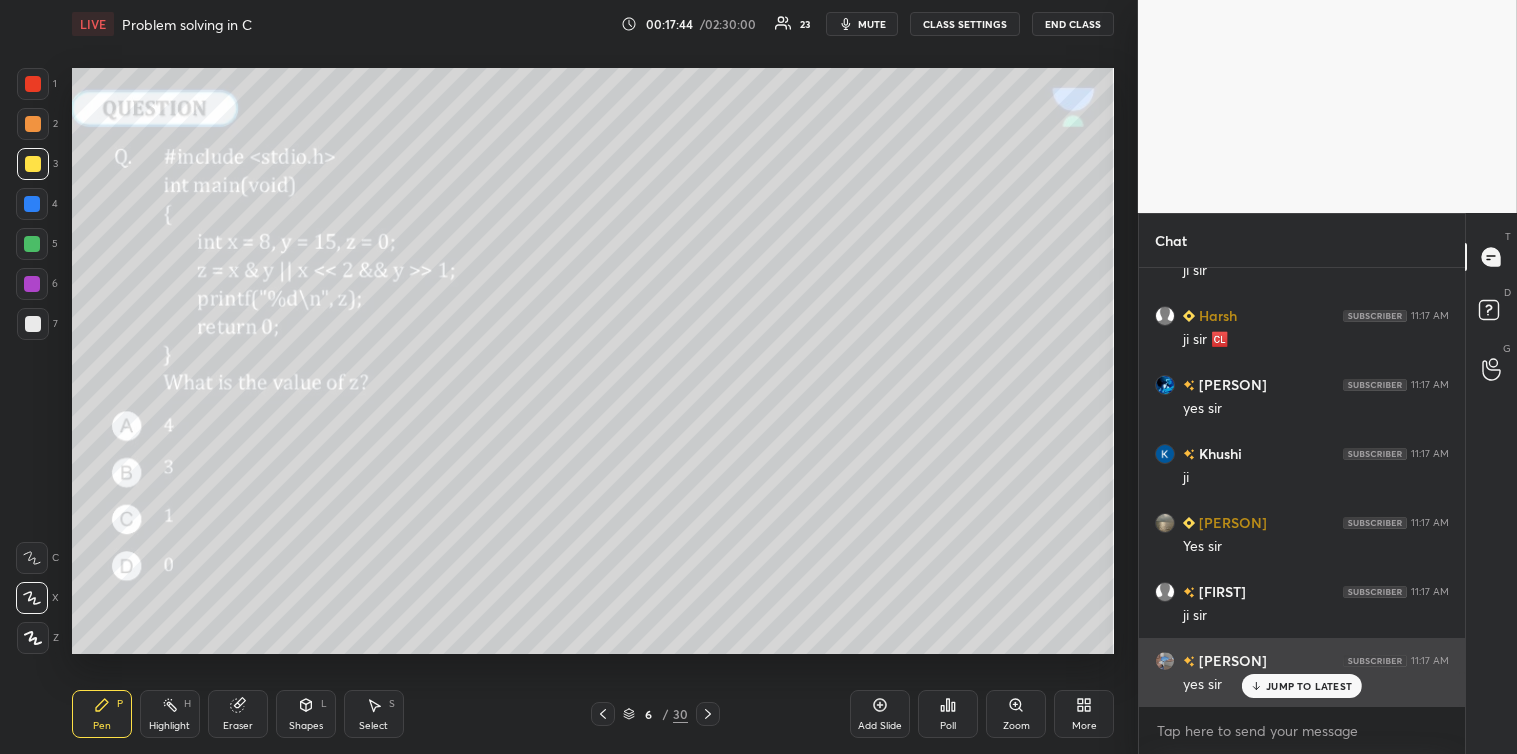 click on "JUMP TO LATEST" at bounding box center [1309, 686] 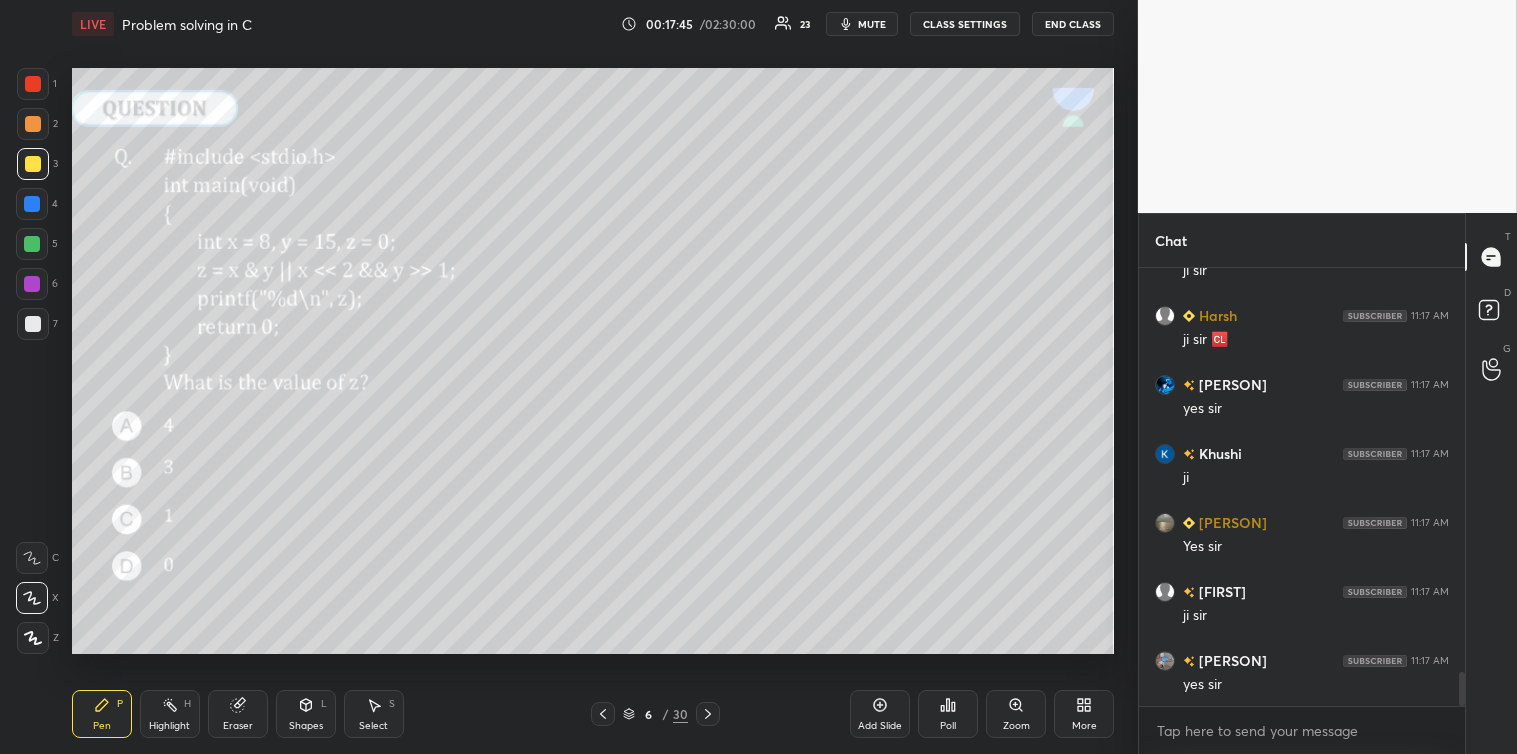 click 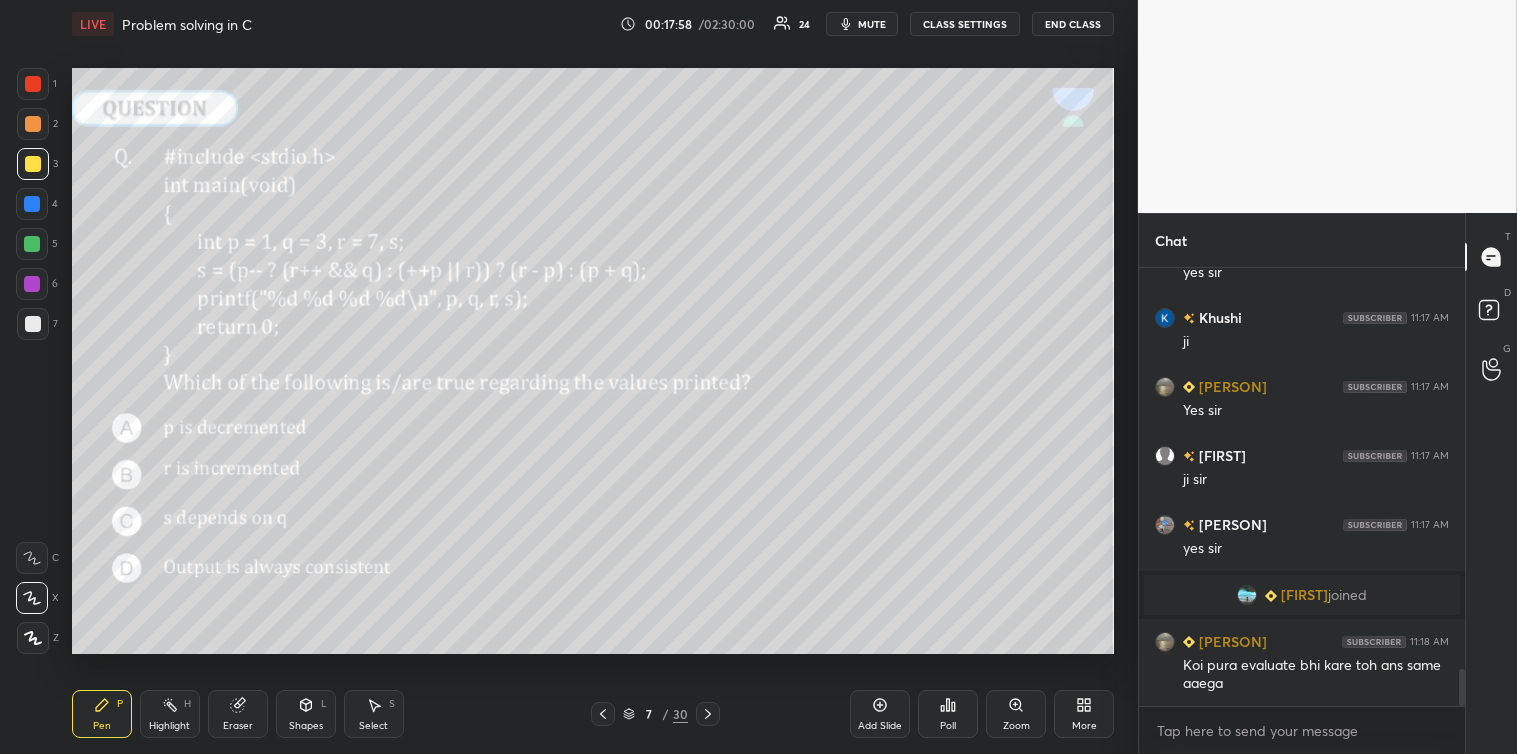 scroll, scrollTop: 4801, scrollLeft: 0, axis: vertical 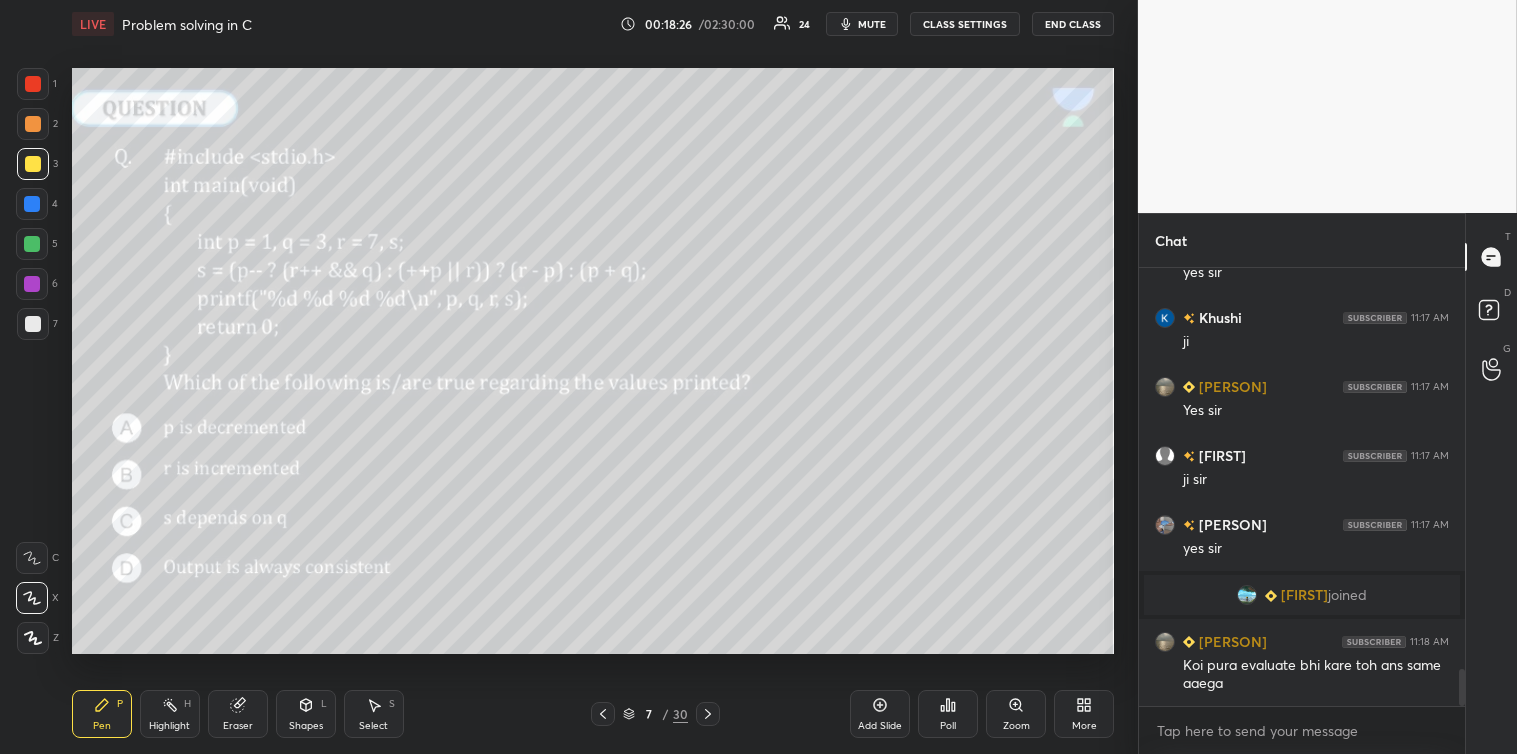 click 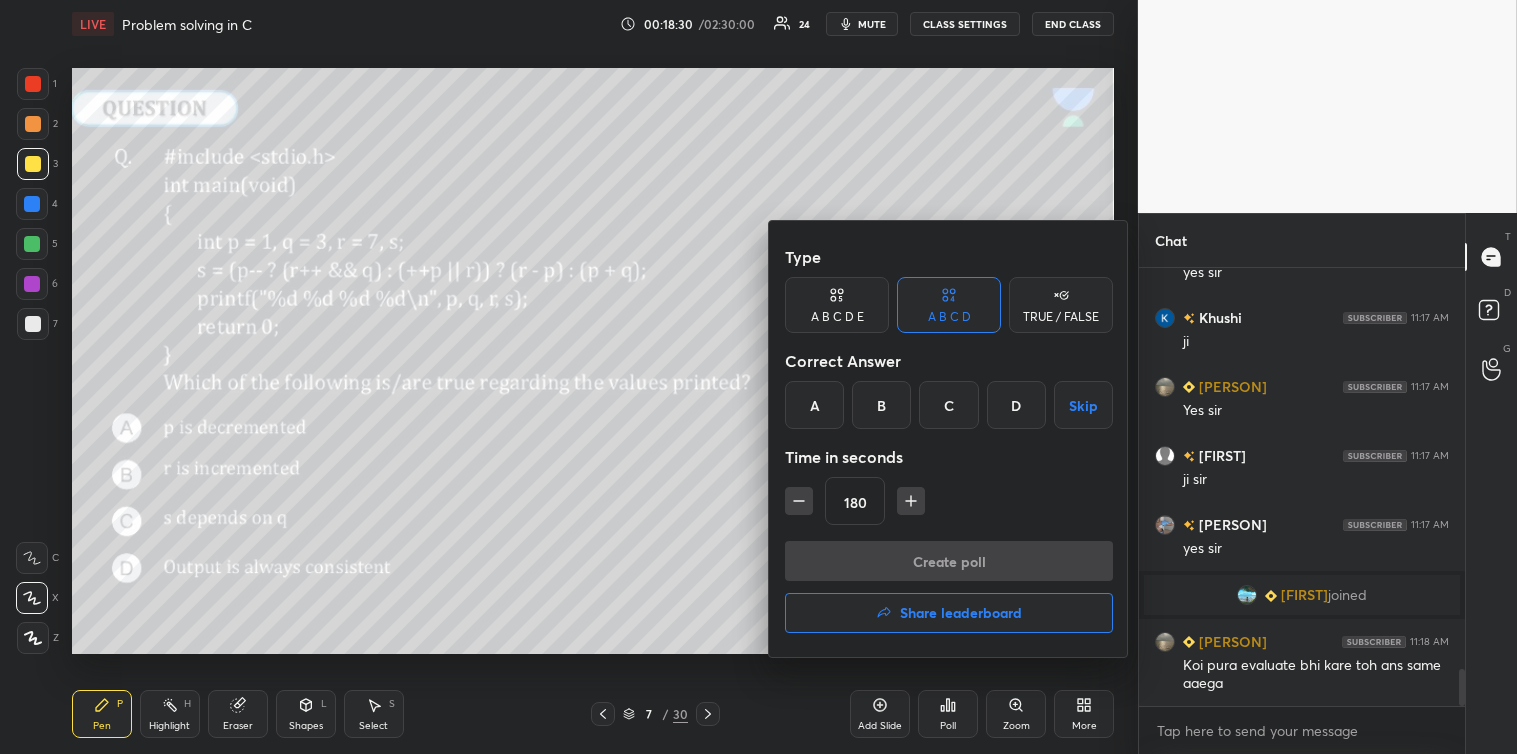 click on "TRUE / FALSE" at bounding box center [1061, 305] 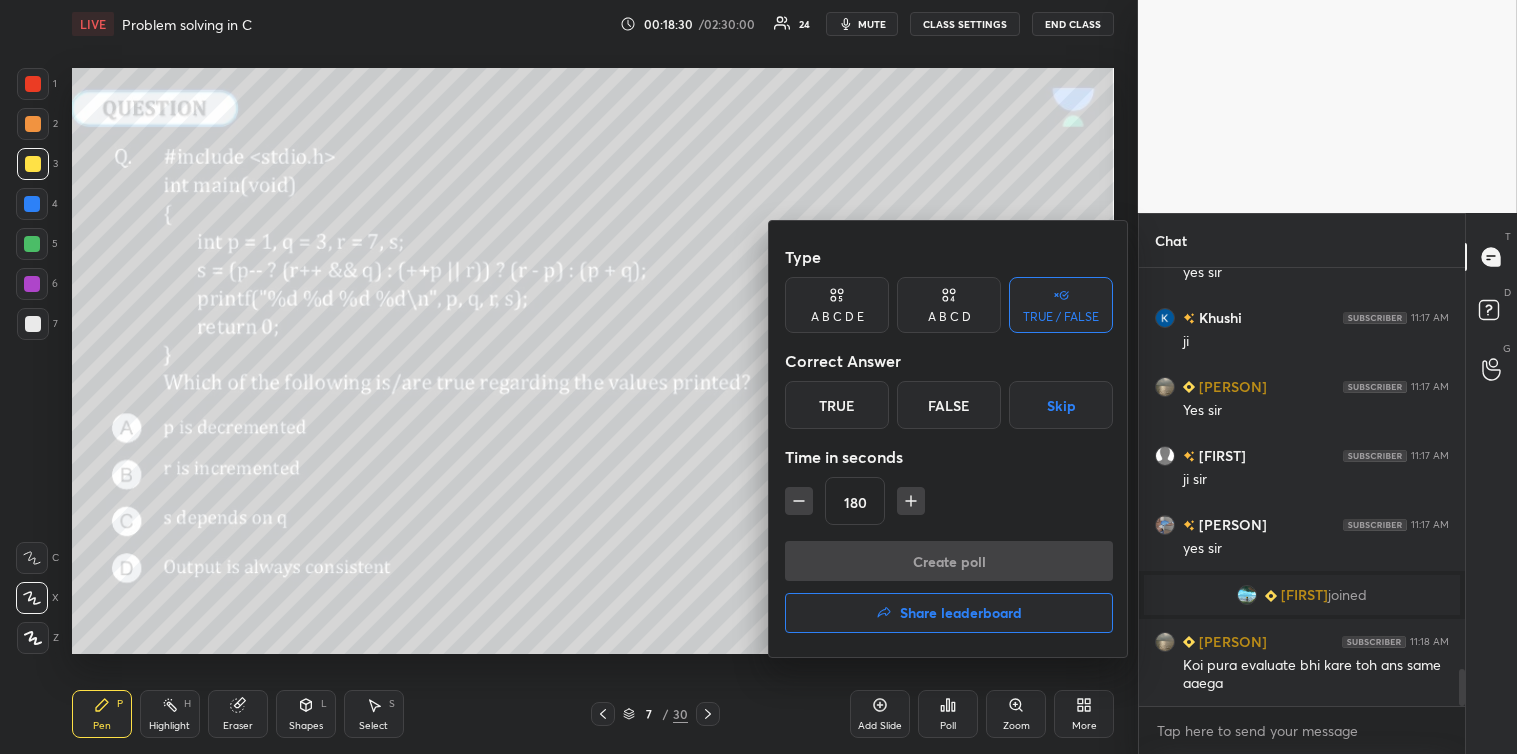 scroll, scrollTop: 4821, scrollLeft: 0, axis: vertical 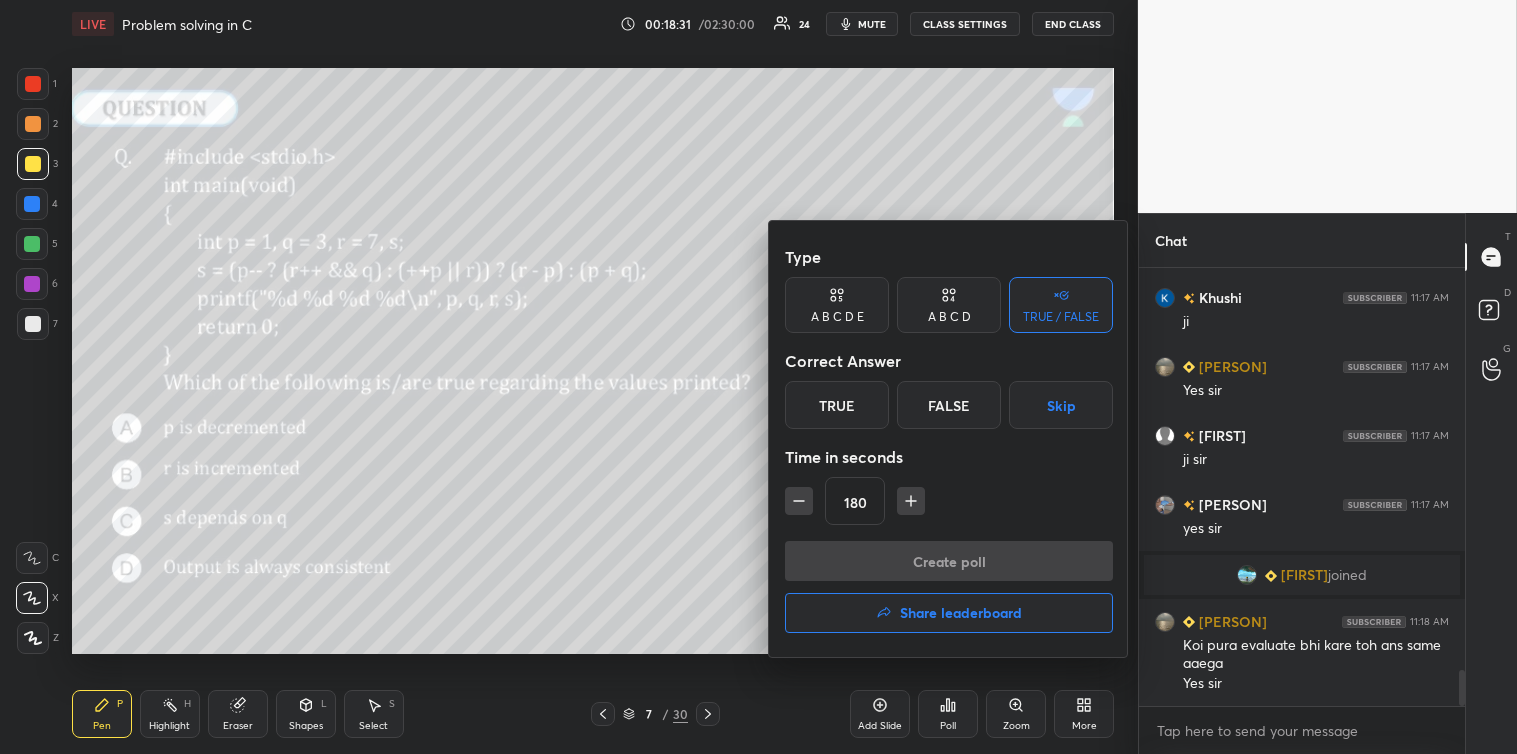 click on "Skip" at bounding box center [1061, 405] 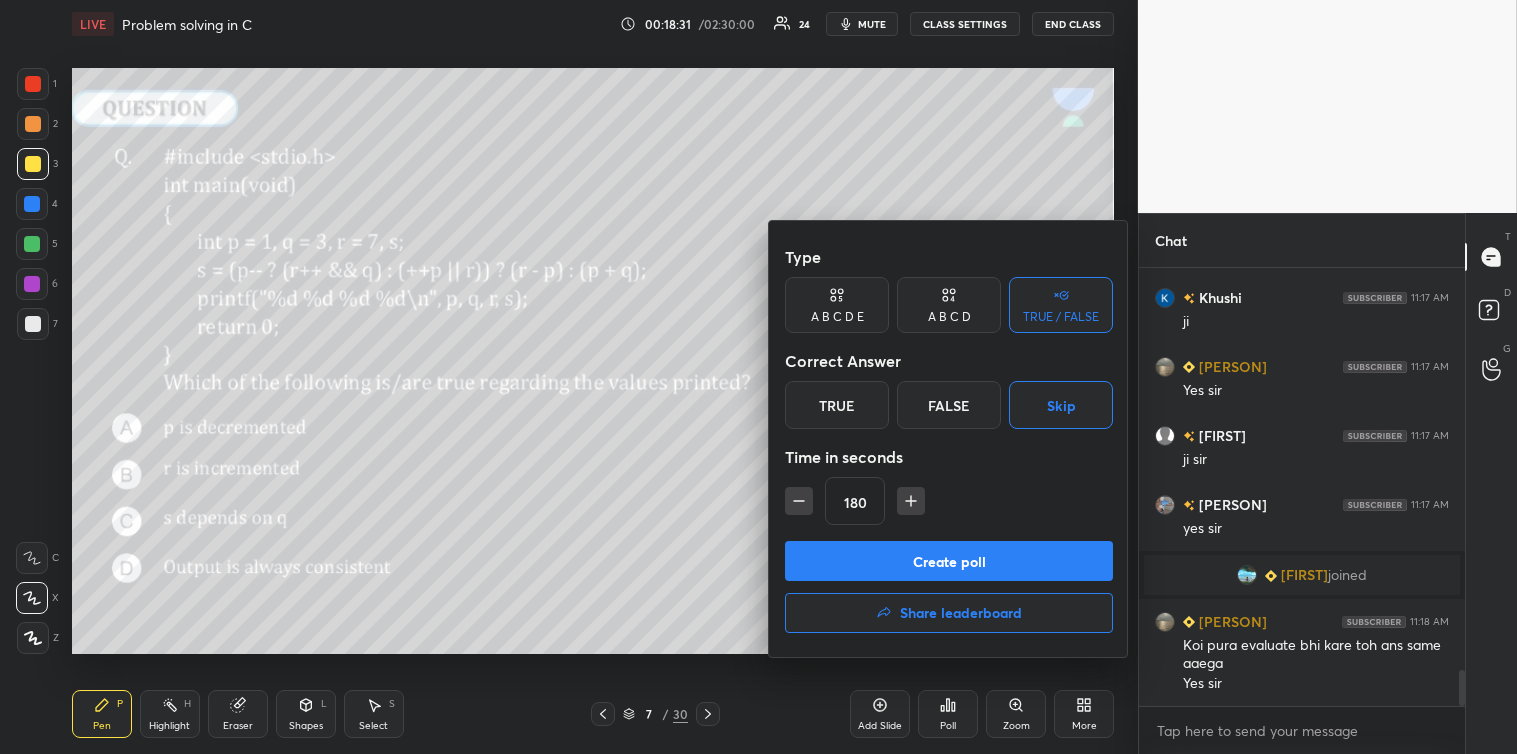 click on "Create poll" at bounding box center (949, 561) 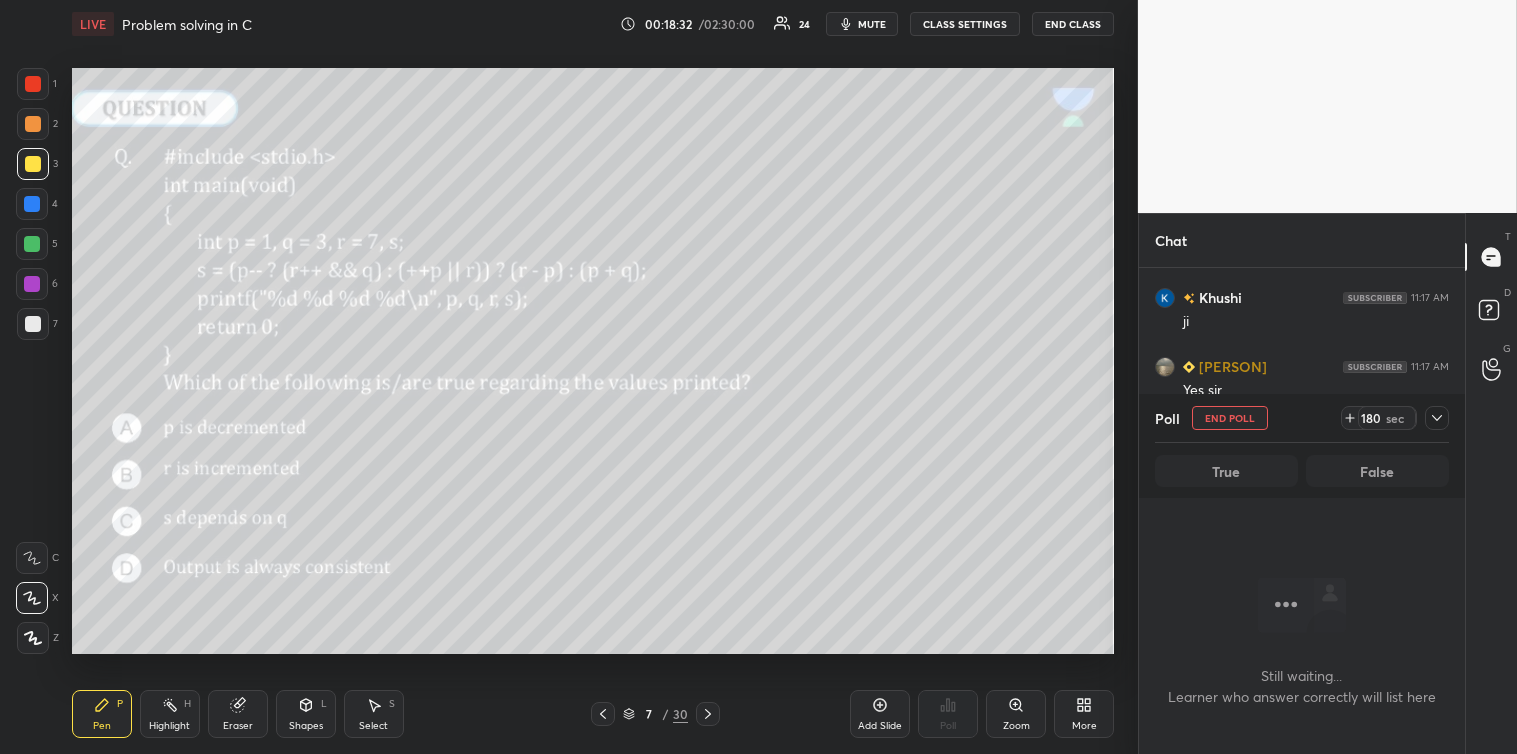 scroll, scrollTop: 338, scrollLeft: 320, axis: both 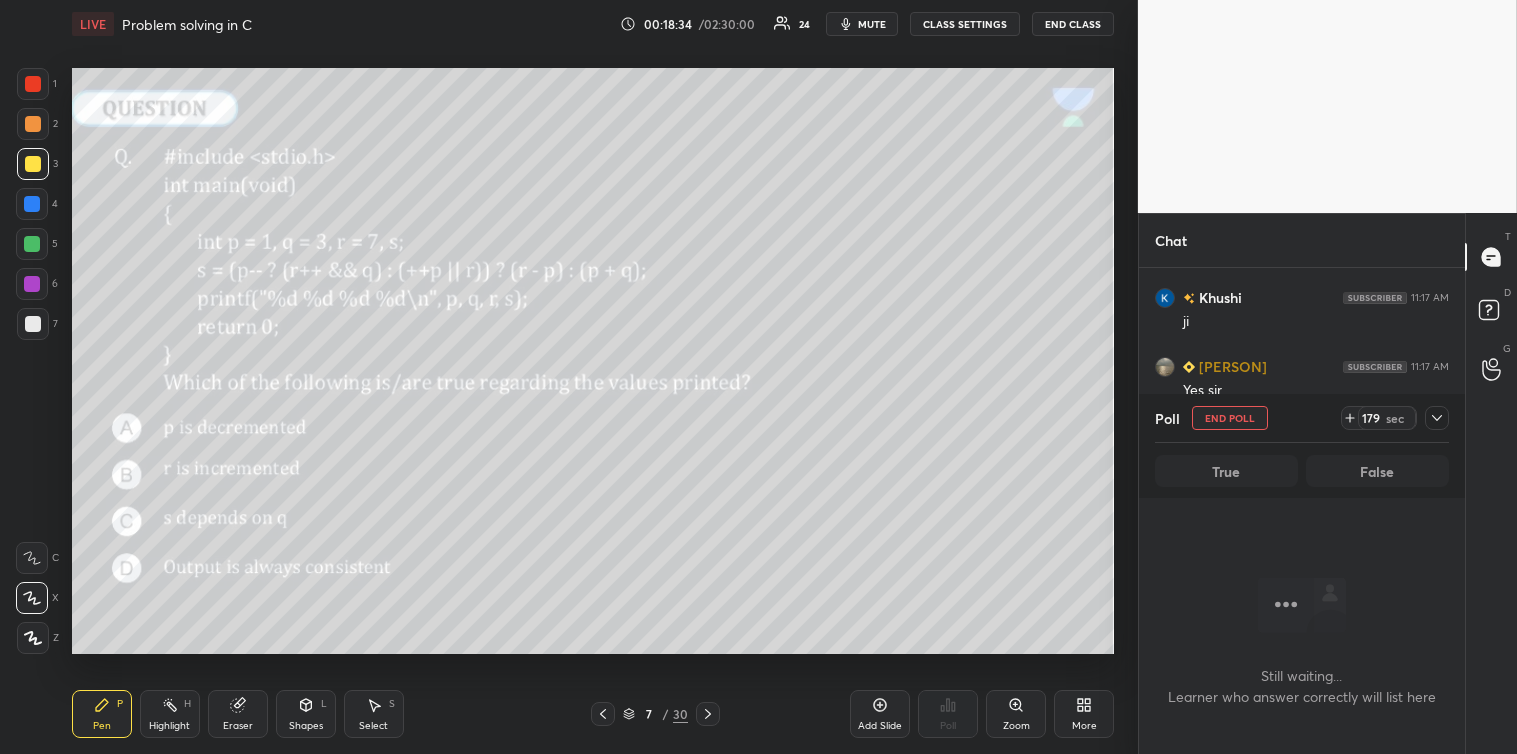 click 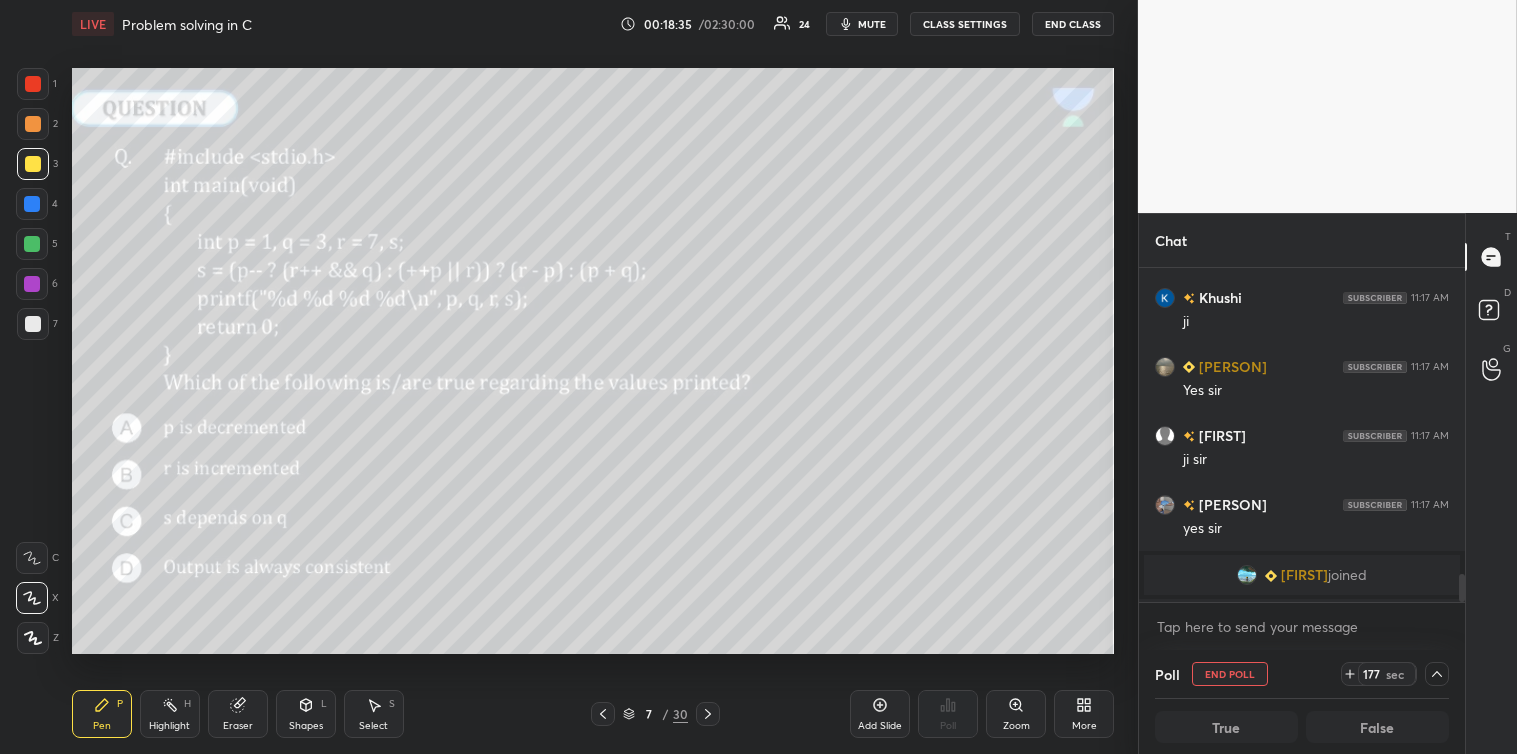 click on "mute" at bounding box center (872, 24) 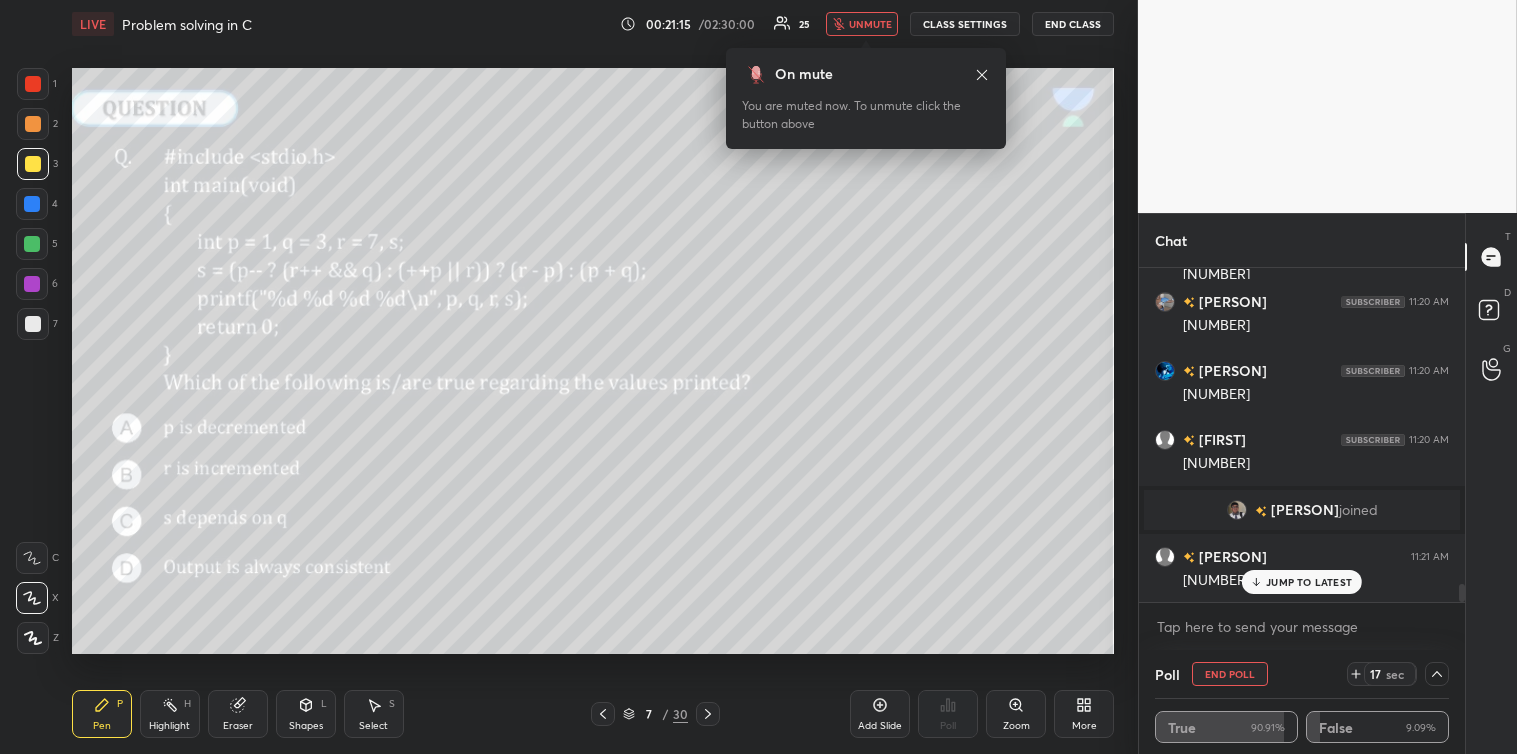 scroll, scrollTop: 5801, scrollLeft: 0, axis: vertical 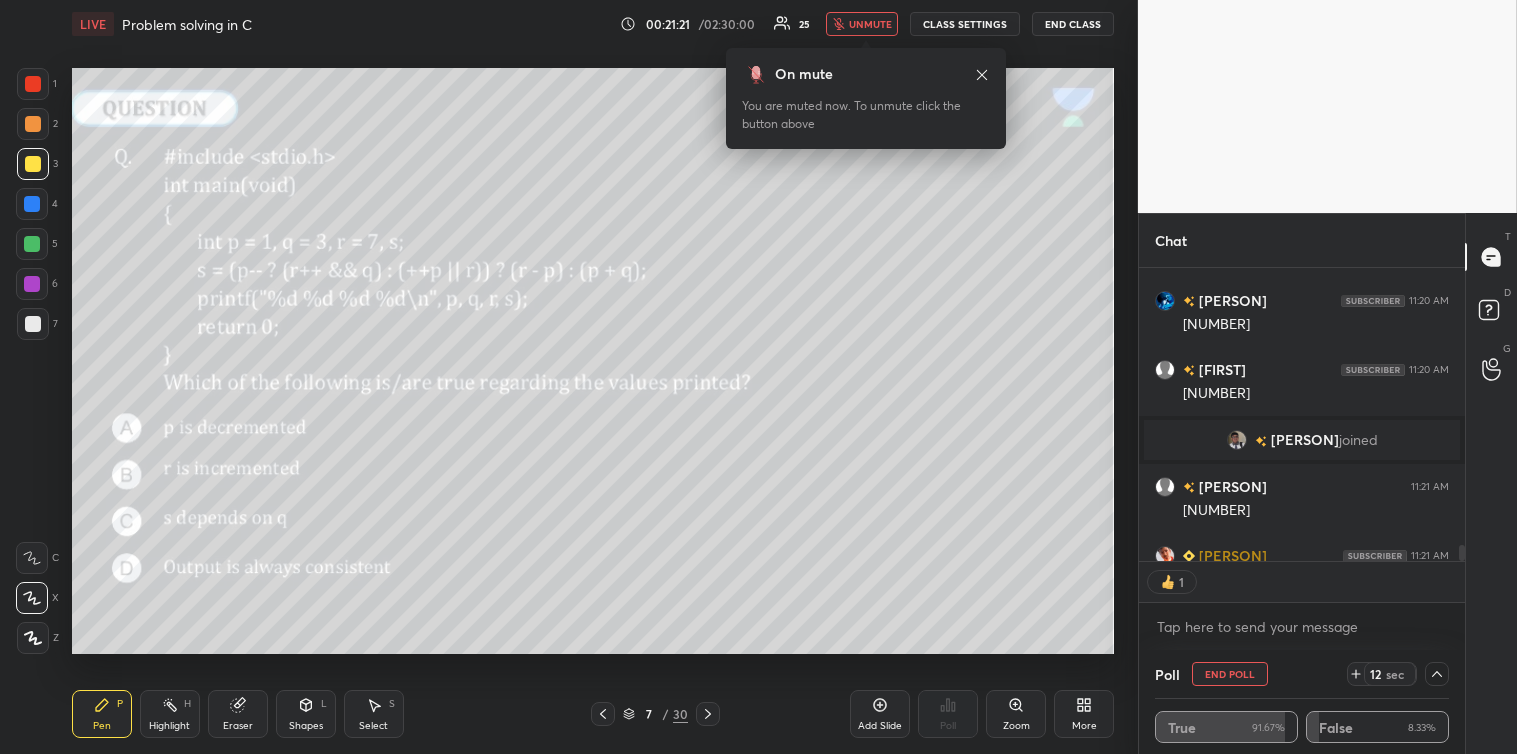 click 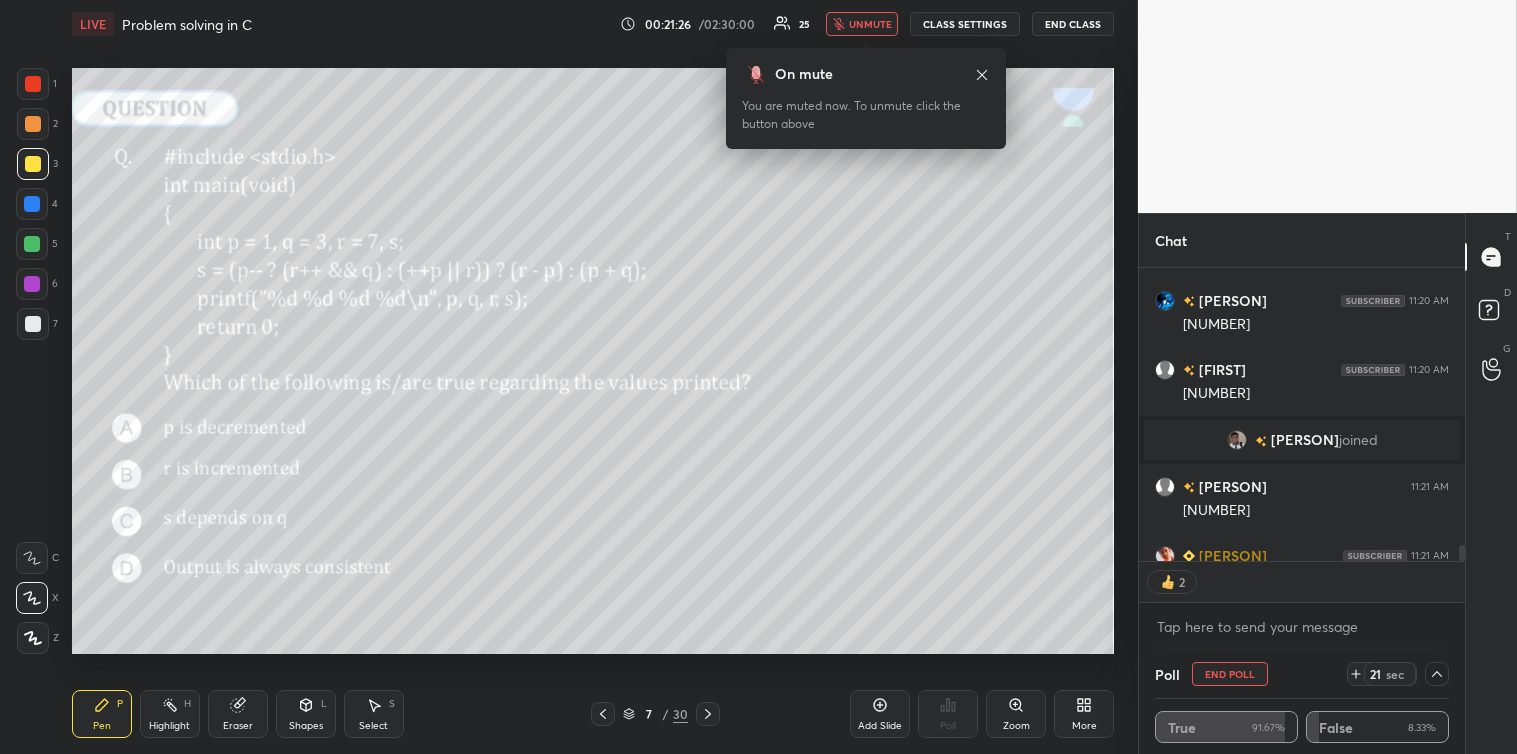 click 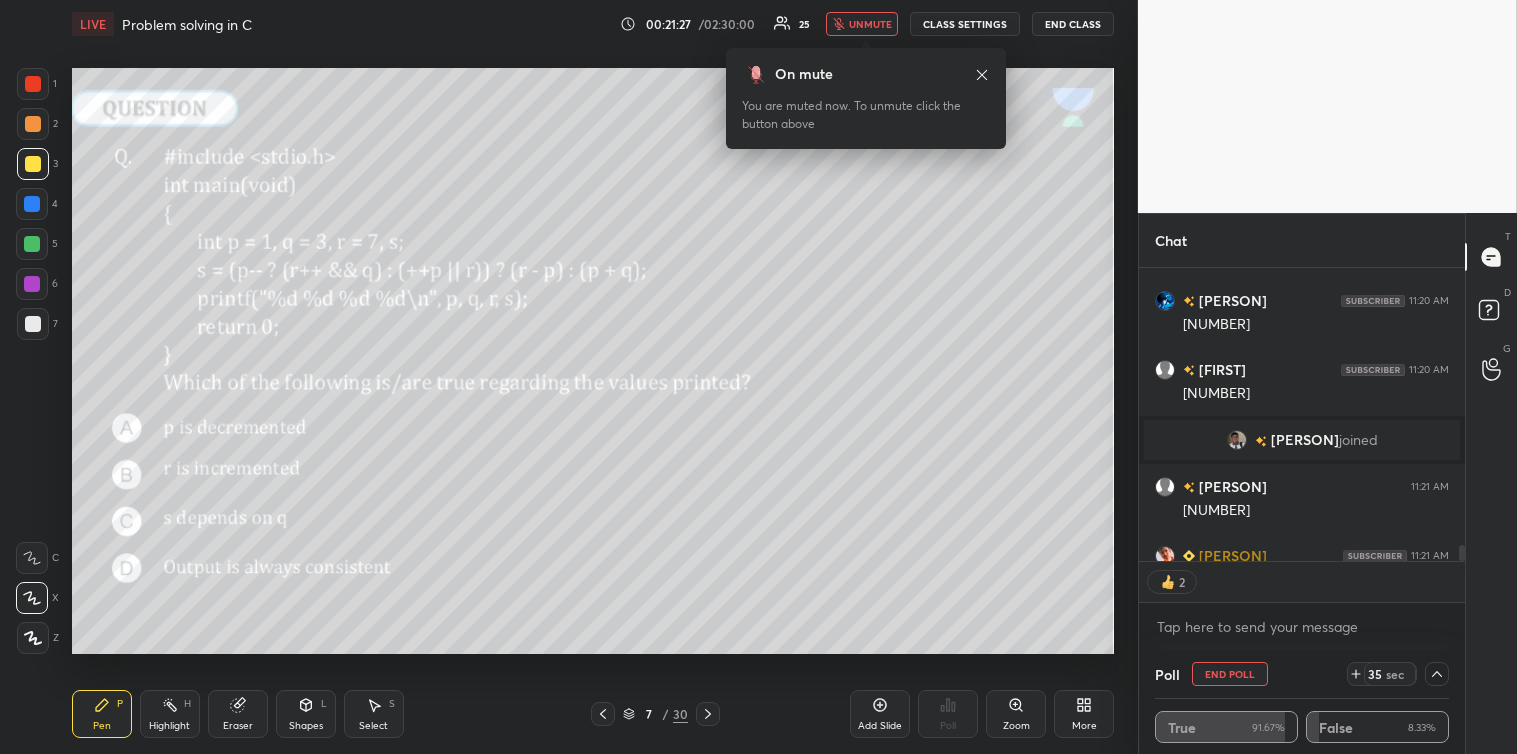 scroll, scrollTop: 5911, scrollLeft: 0, axis: vertical 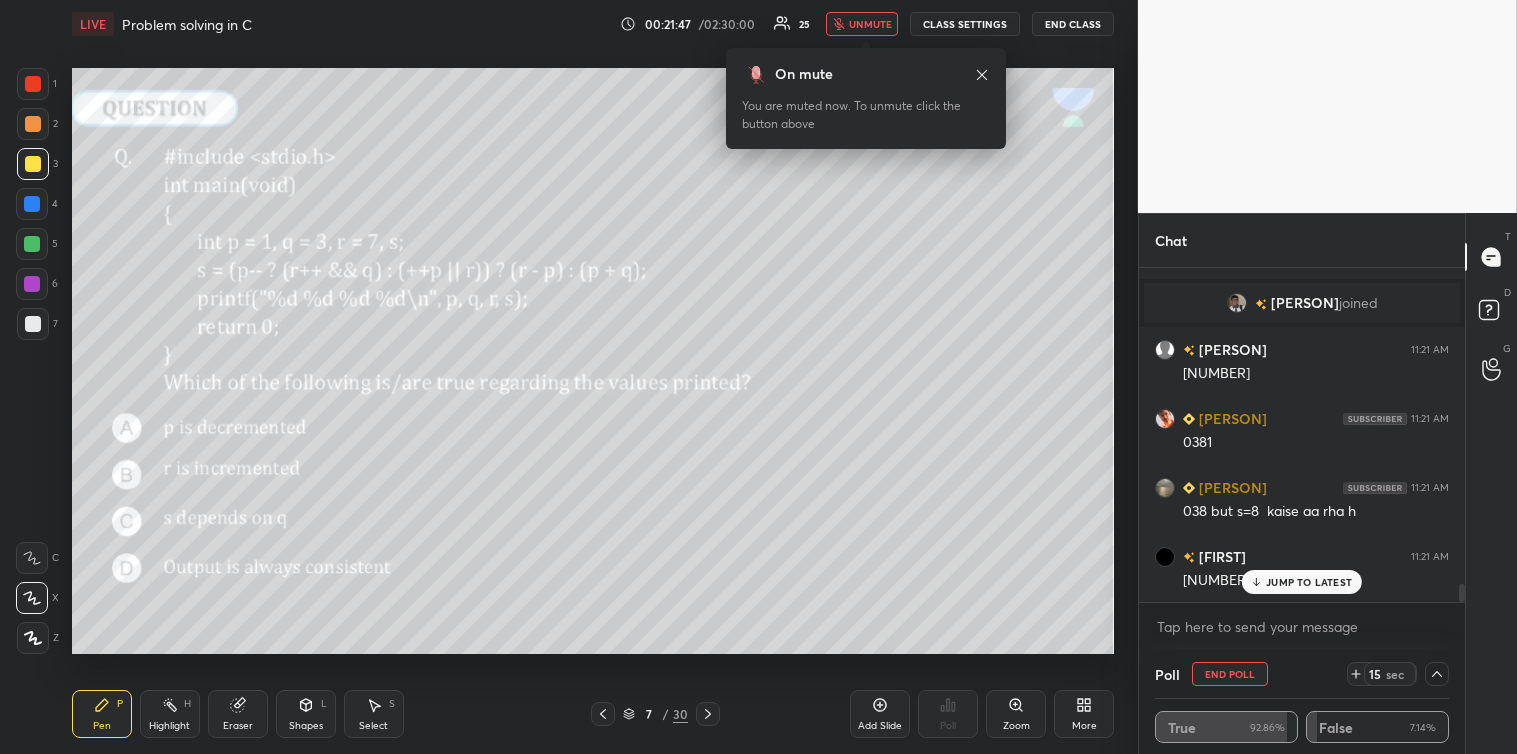 click on "JUMP TO LATEST" at bounding box center (1309, 582) 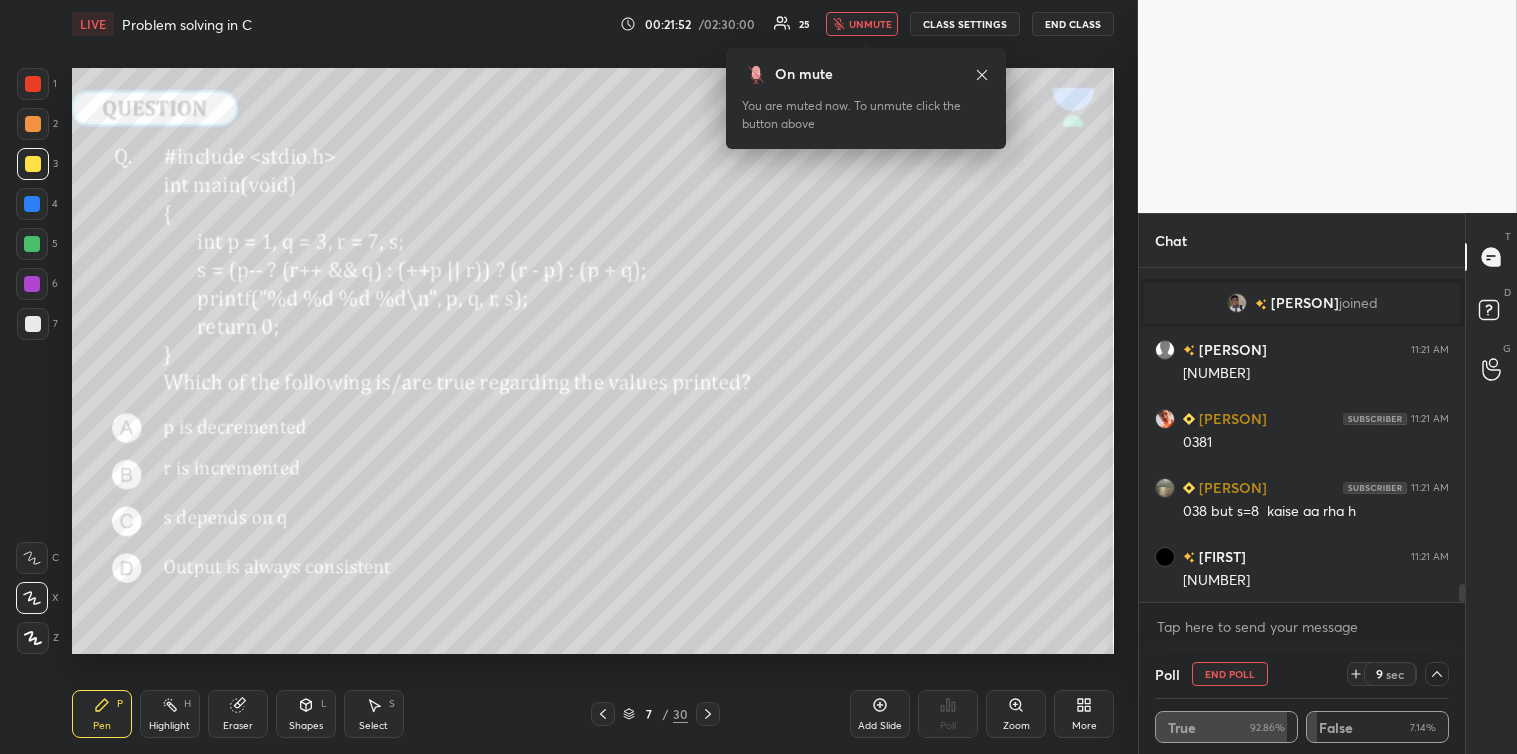 click on "unmute" at bounding box center (870, 24) 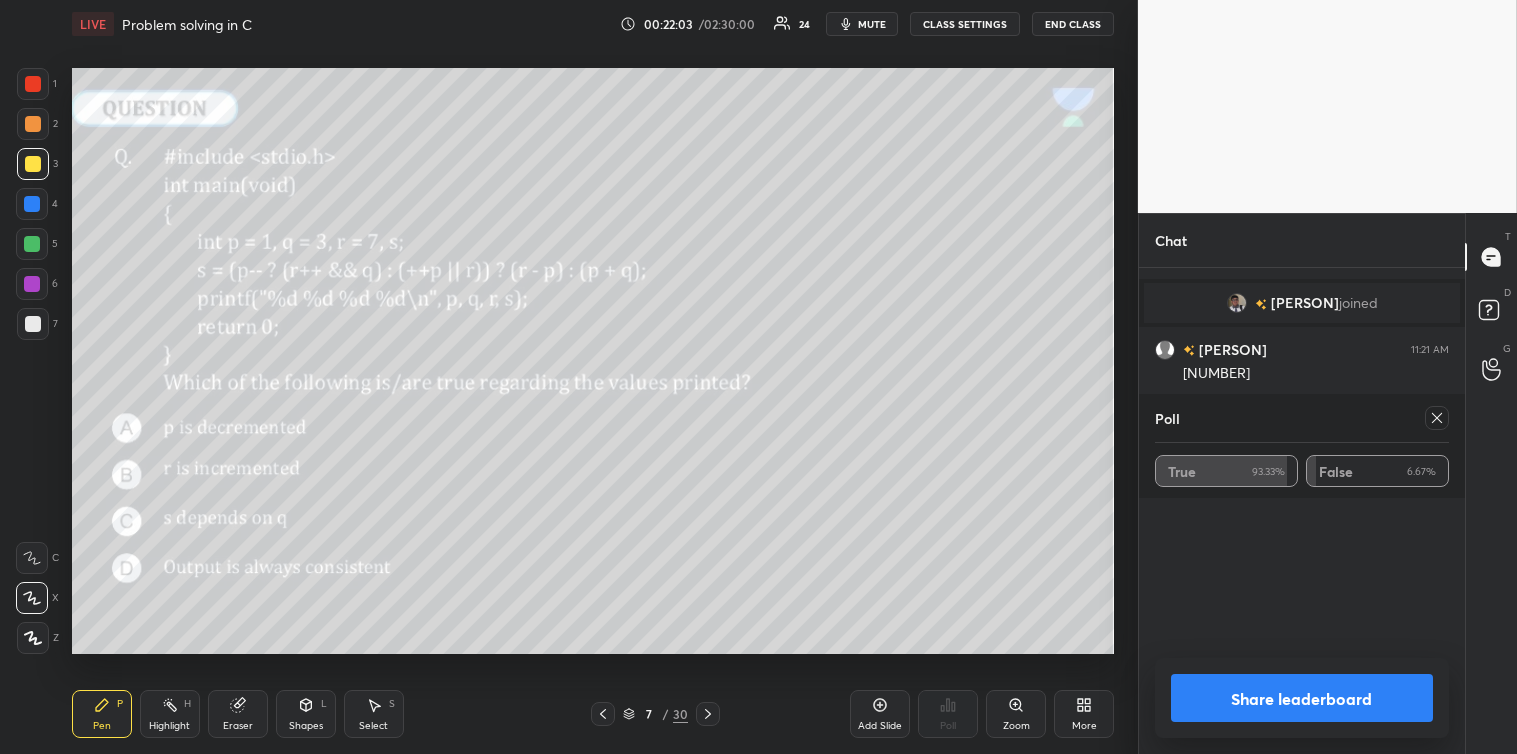 click 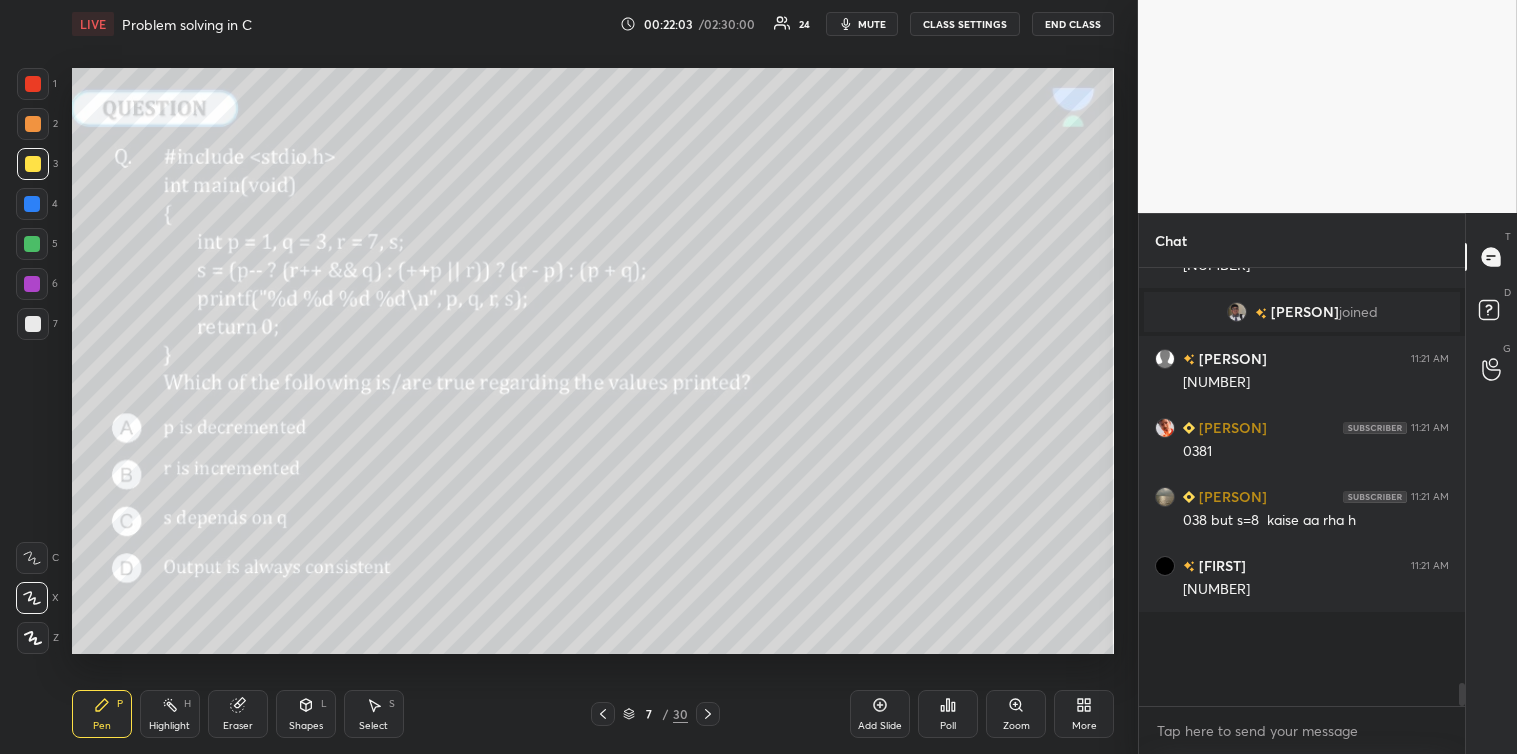 scroll, scrollTop: 361, scrollLeft: 320, axis: both 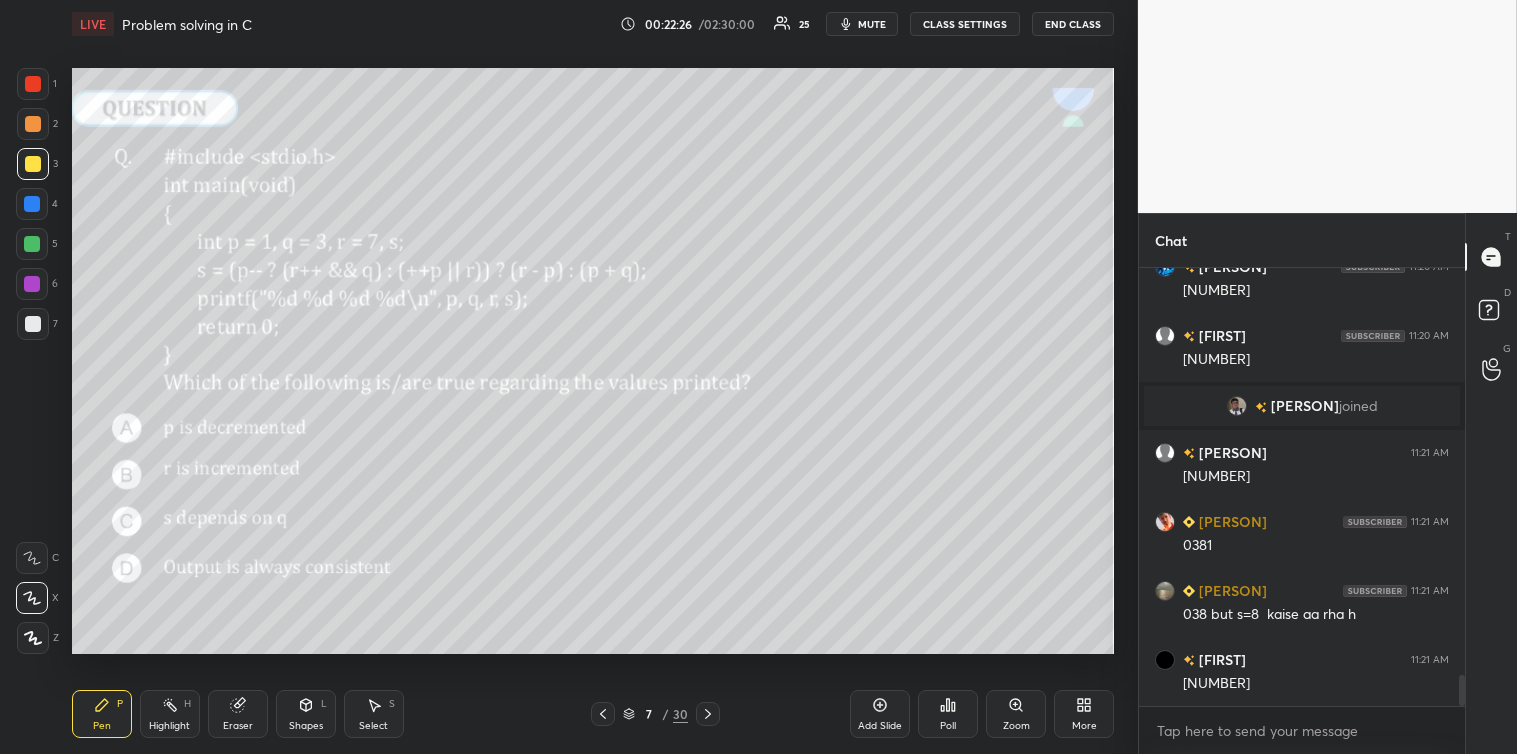 click at bounding box center (33, 324) 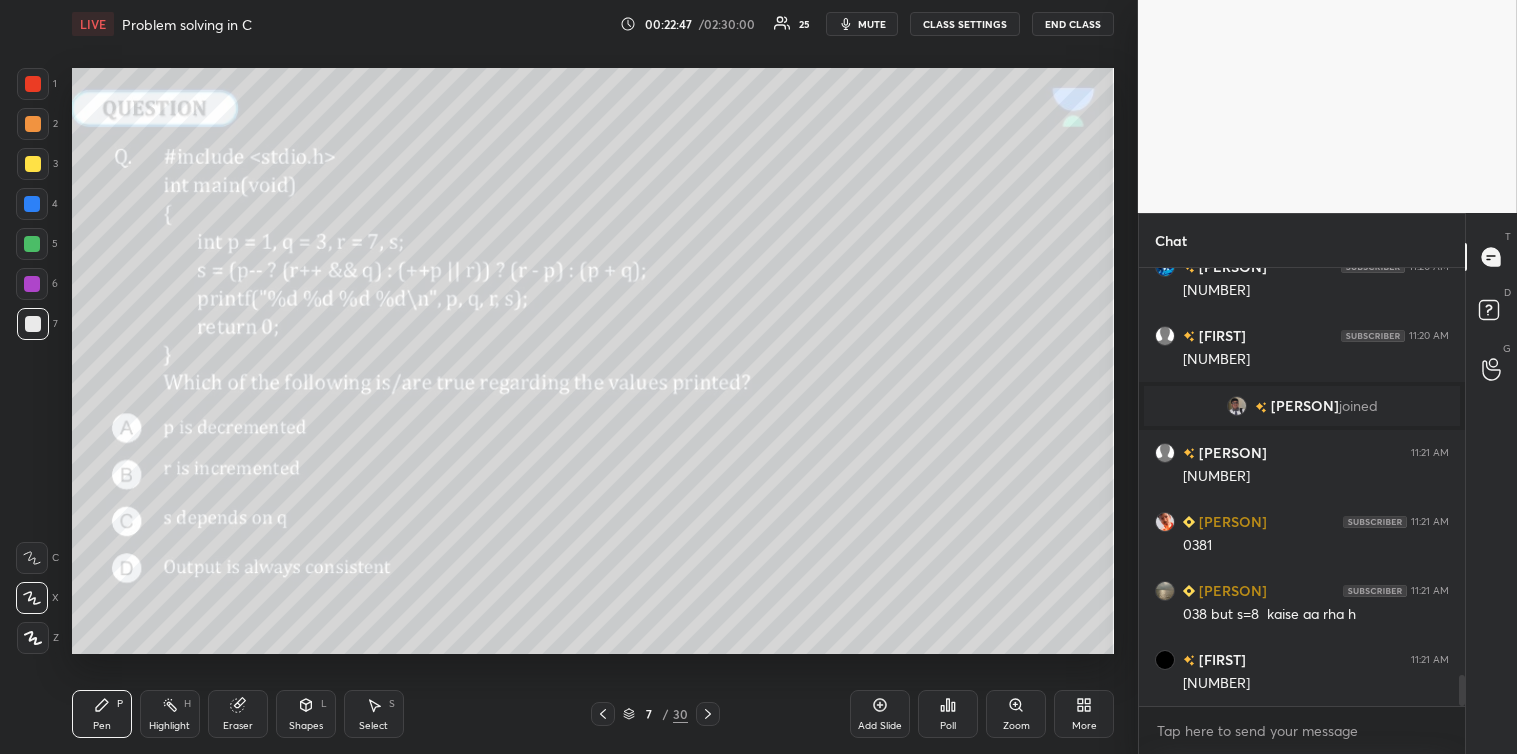 click 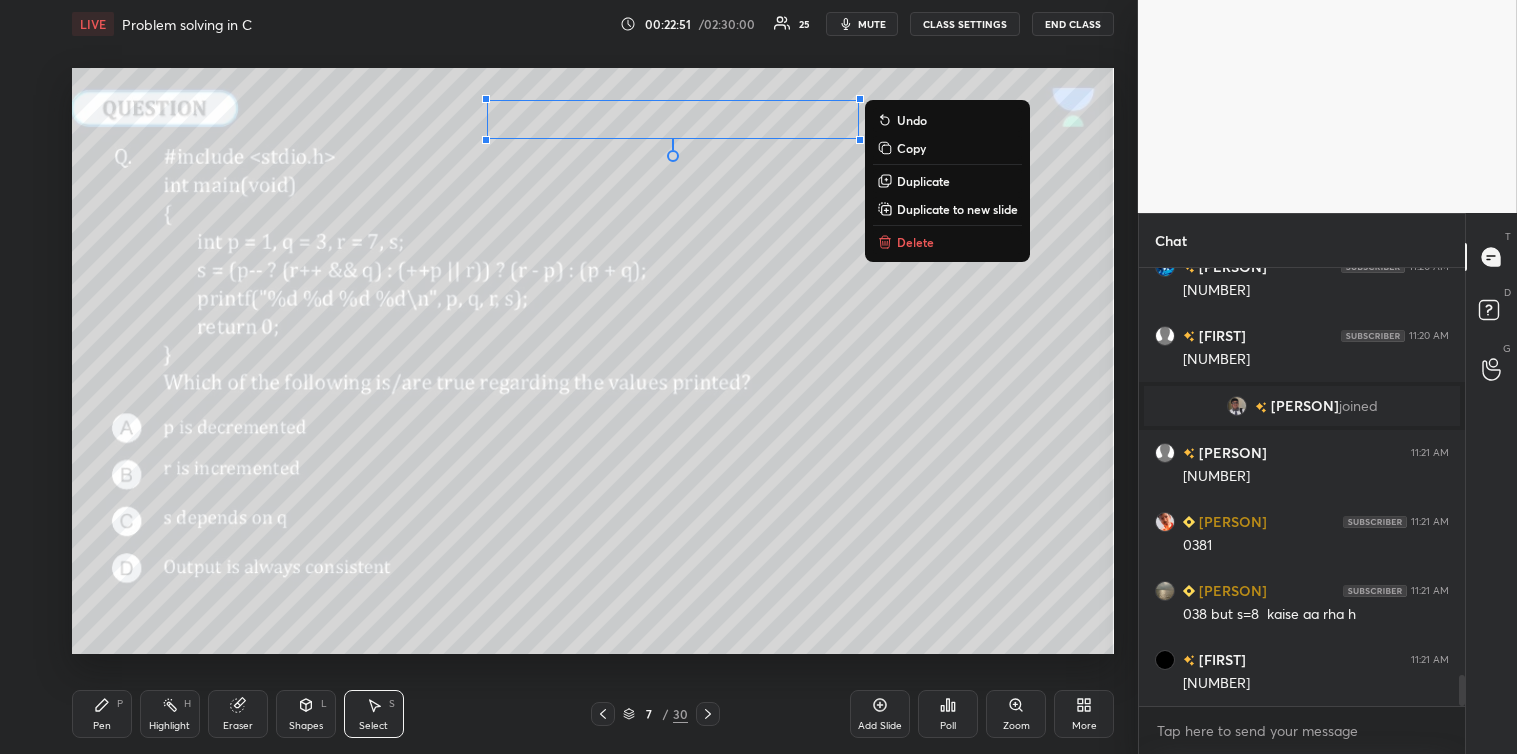 click on "Copy" at bounding box center (911, 148) 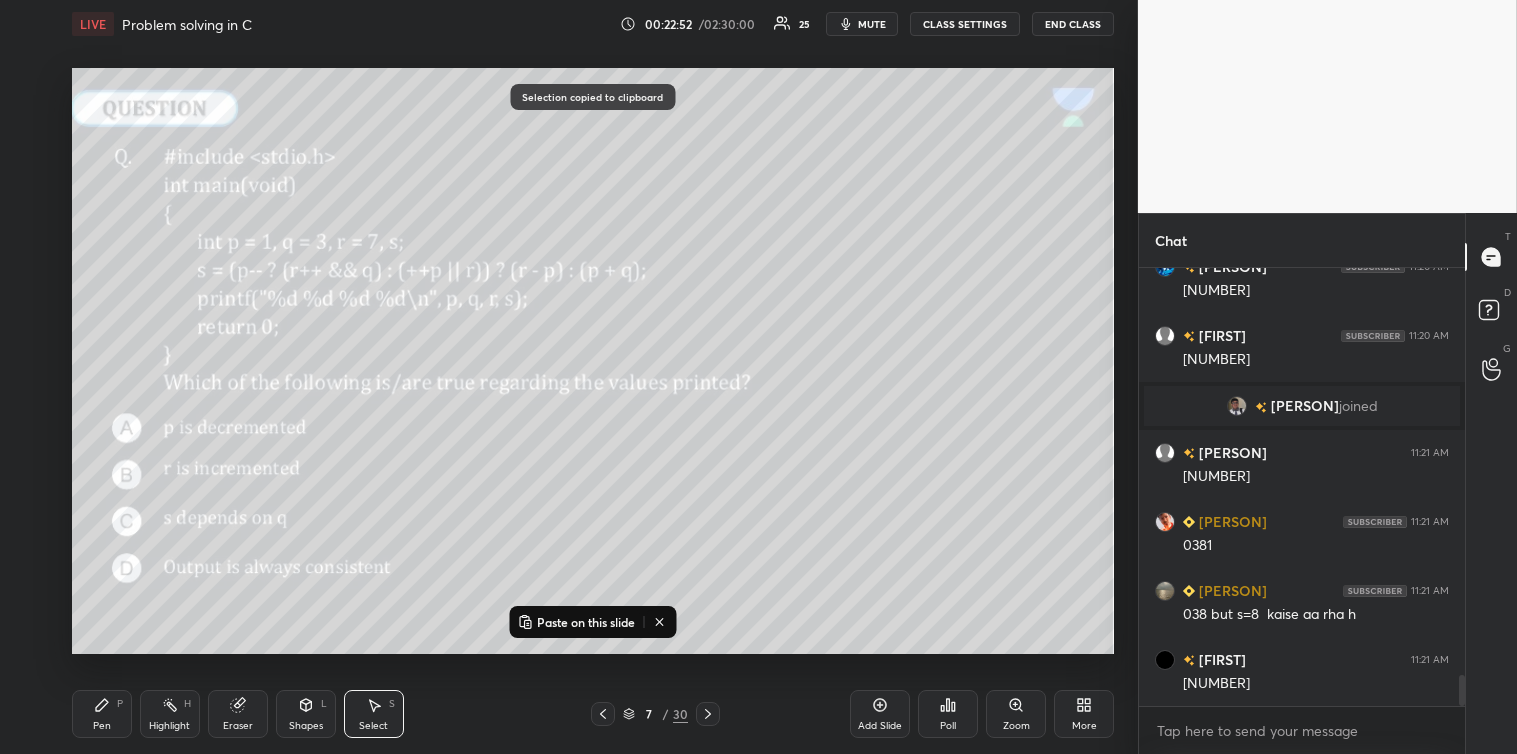 click on "Paste on this slide" at bounding box center (586, 622) 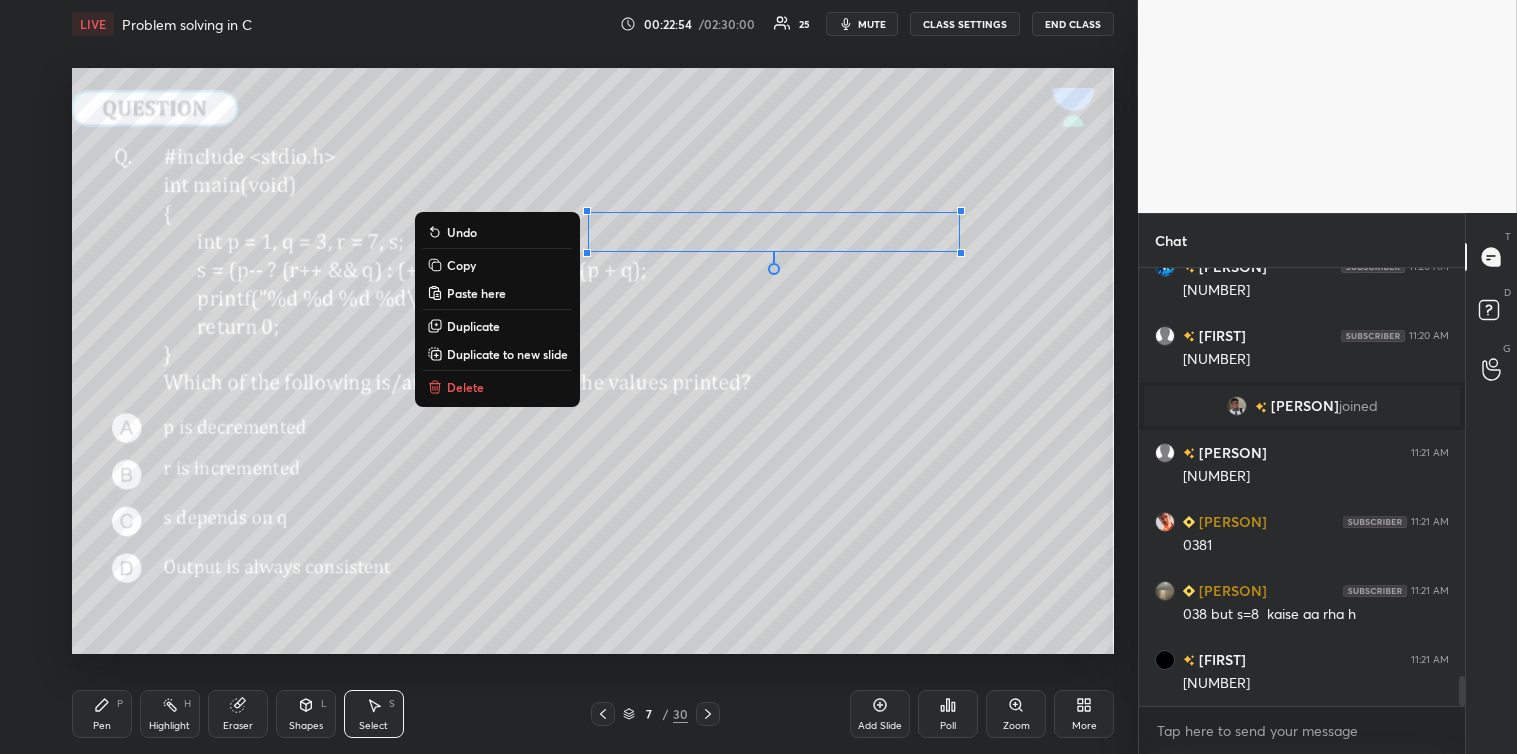 scroll, scrollTop: 5904, scrollLeft: 0, axis: vertical 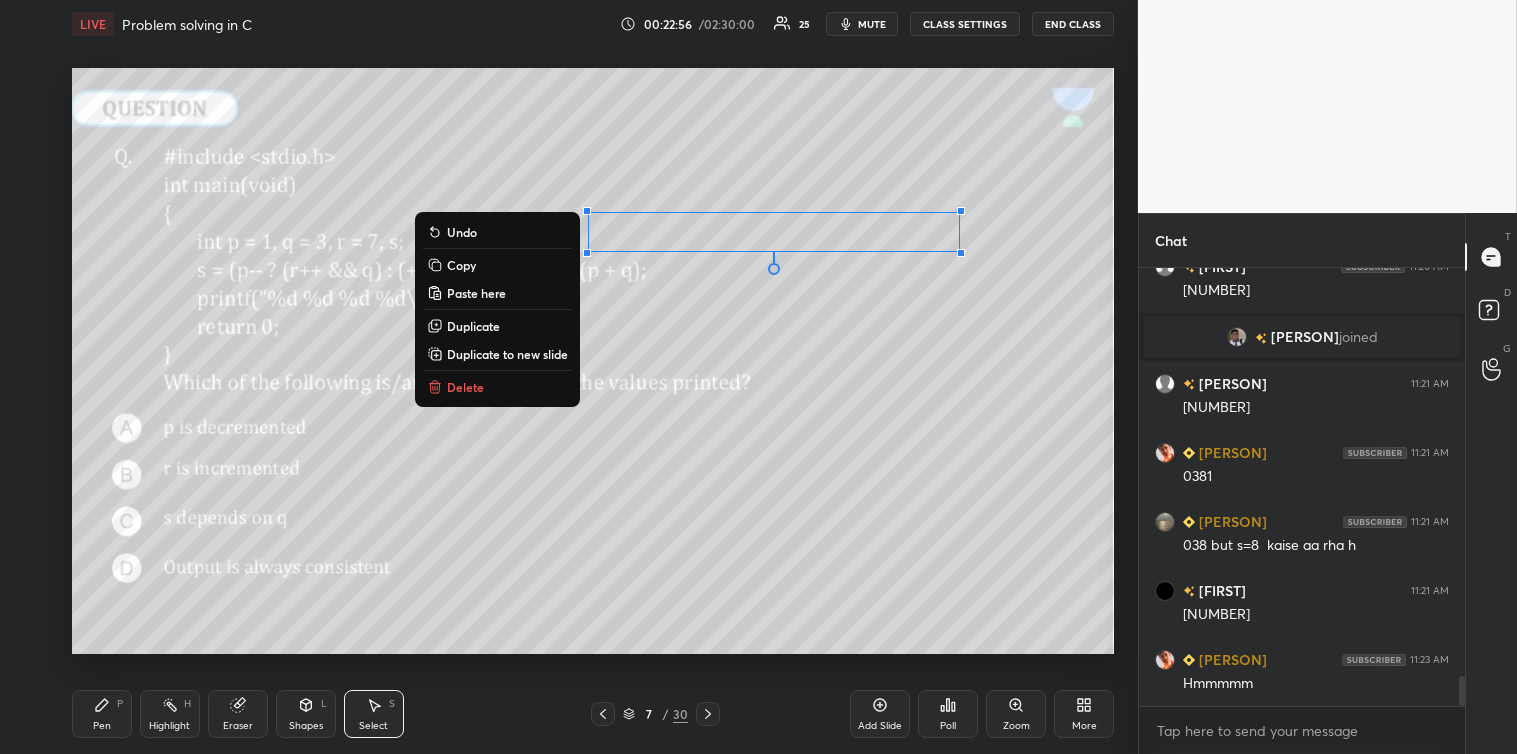 click on "0 ° Undo Copy Paste here Duplicate Duplicate to new slide Delete" at bounding box center (593, 361) 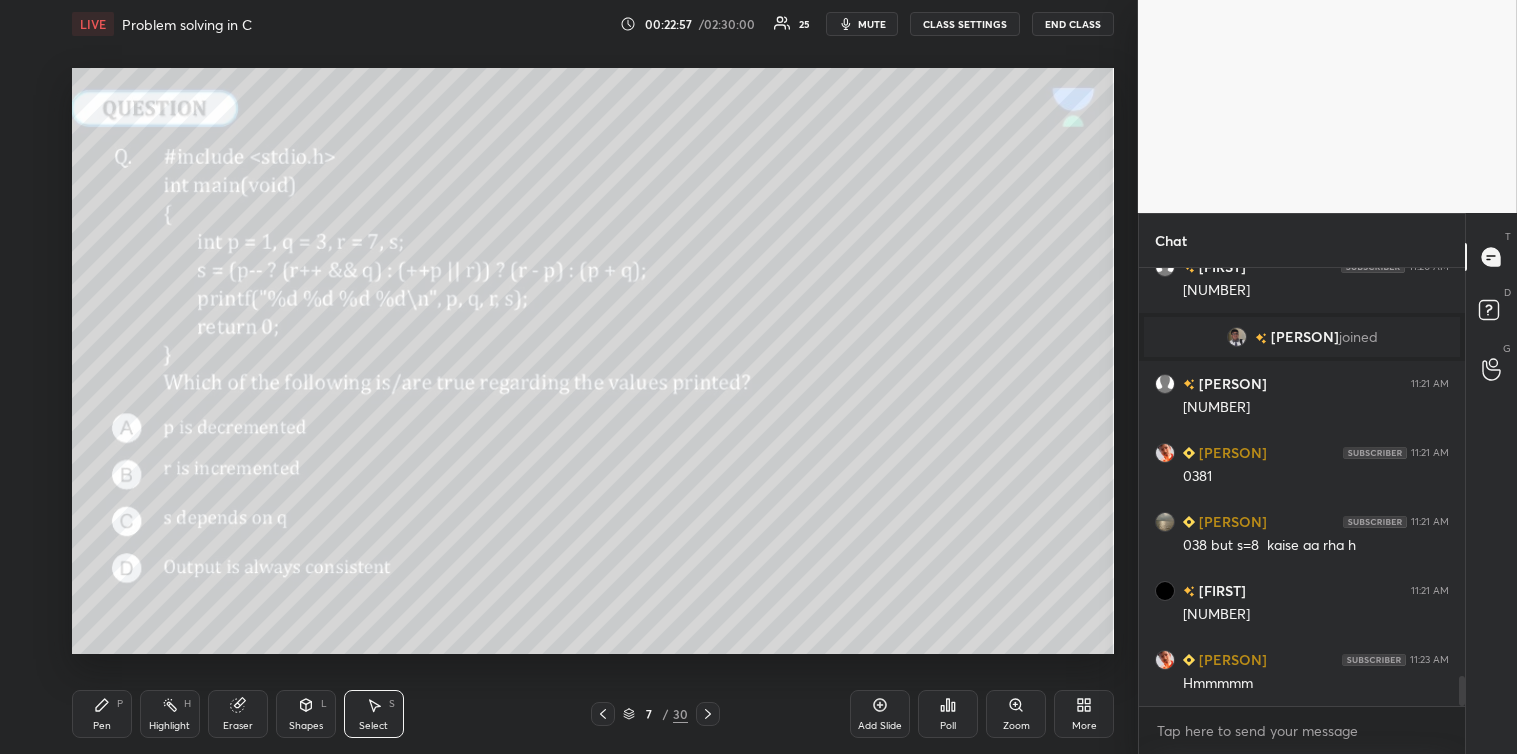 click on "Pen" at bounding box center (102, 726) 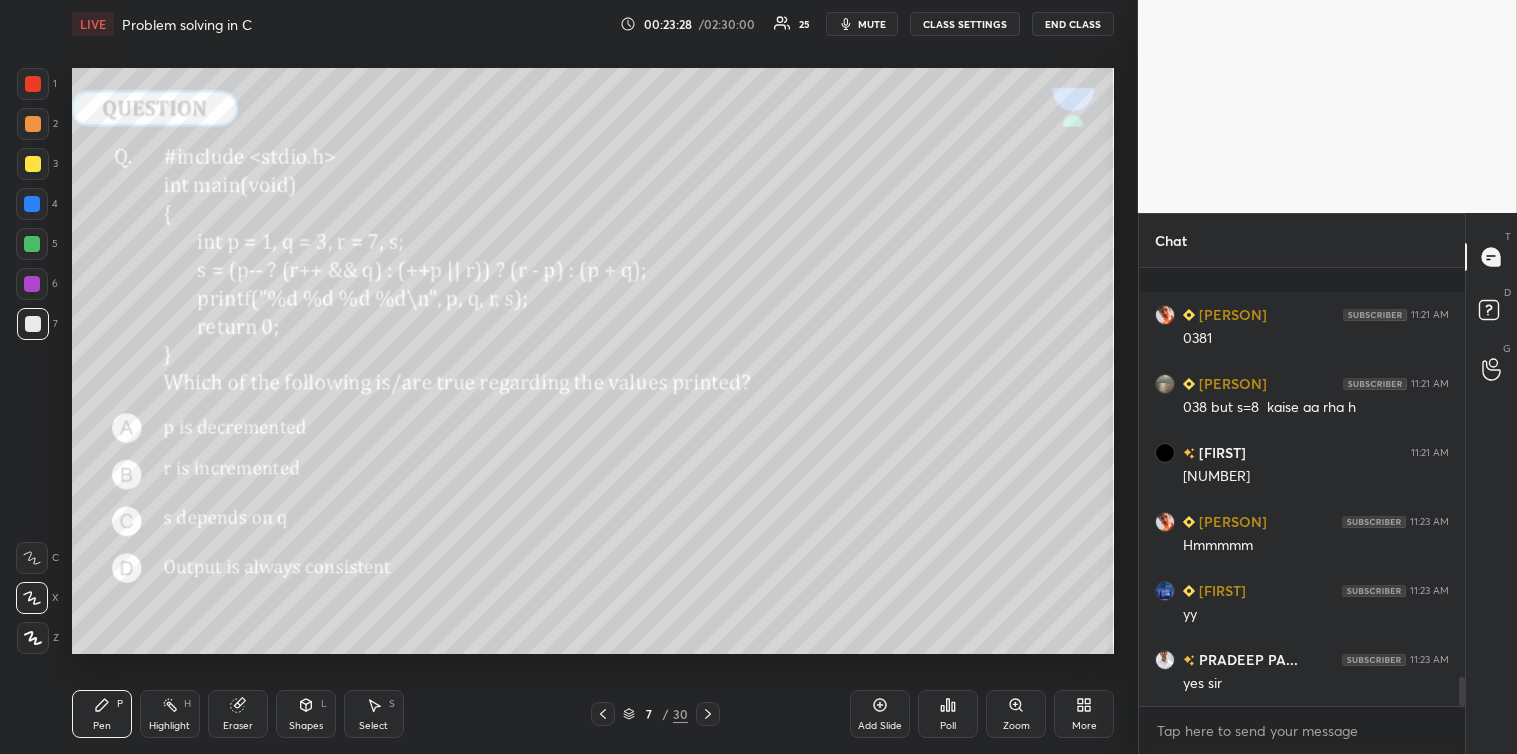 scroll, scrollTop: 6180, scrollLeft: 0, axis: vertical 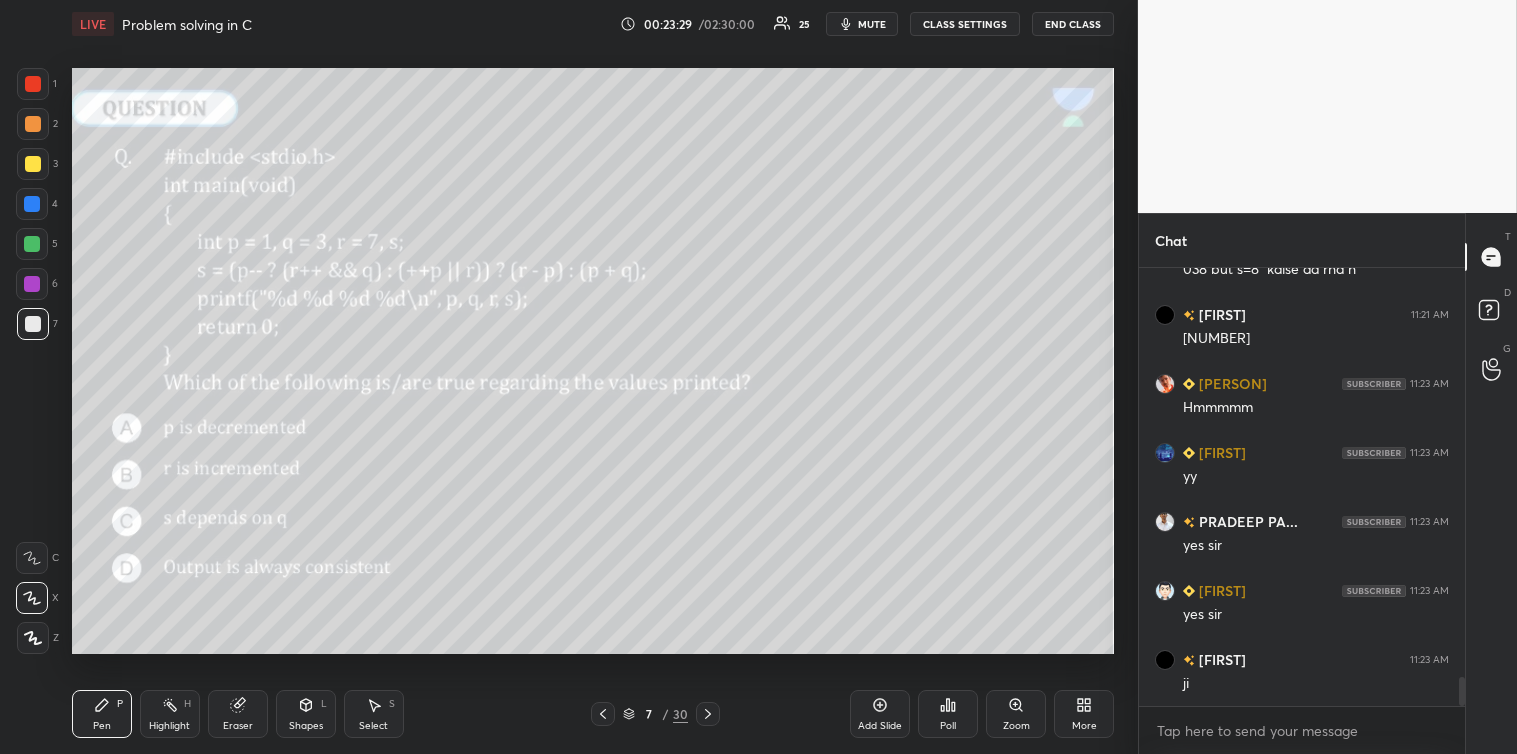 click at bounding box center [33, 164] 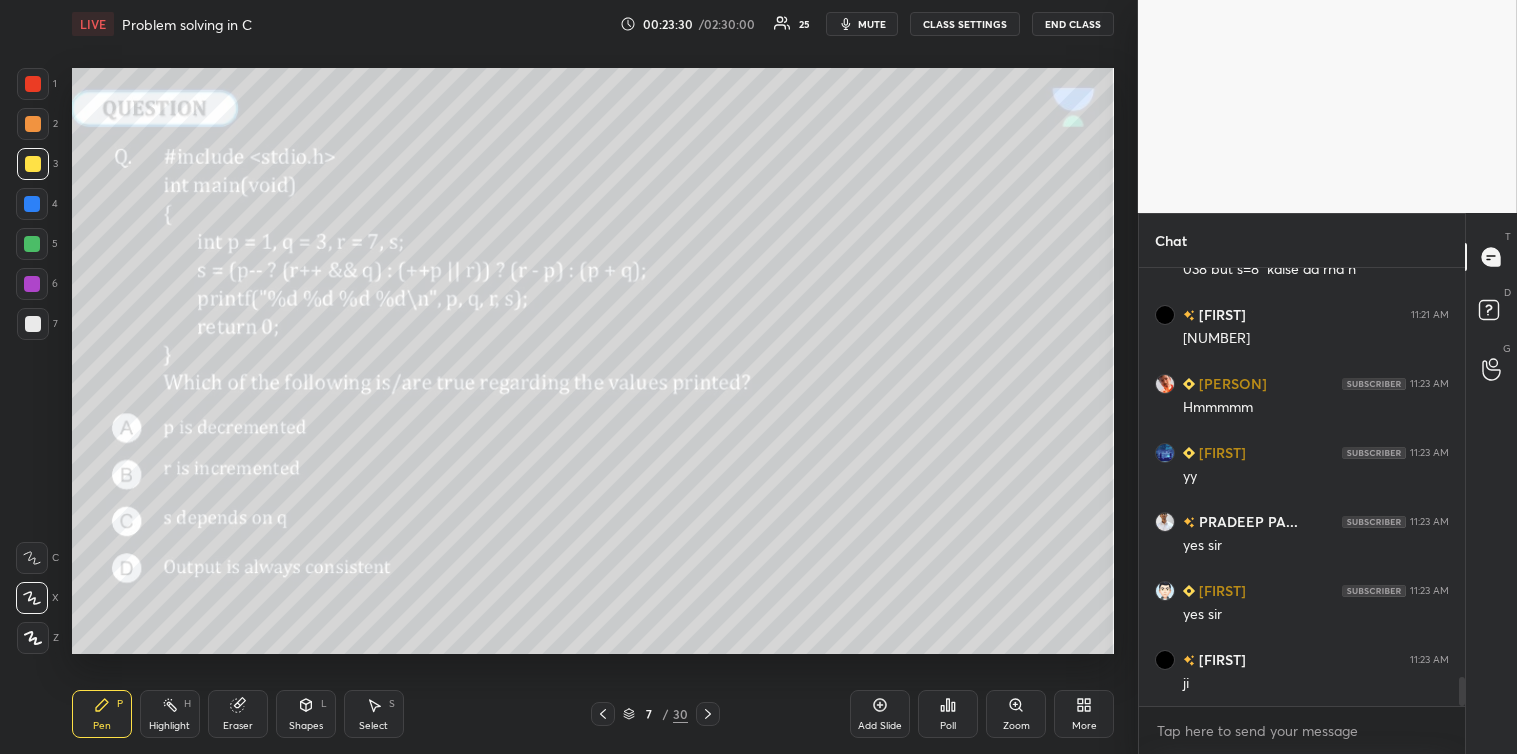 click at bounding box center [33, 84] 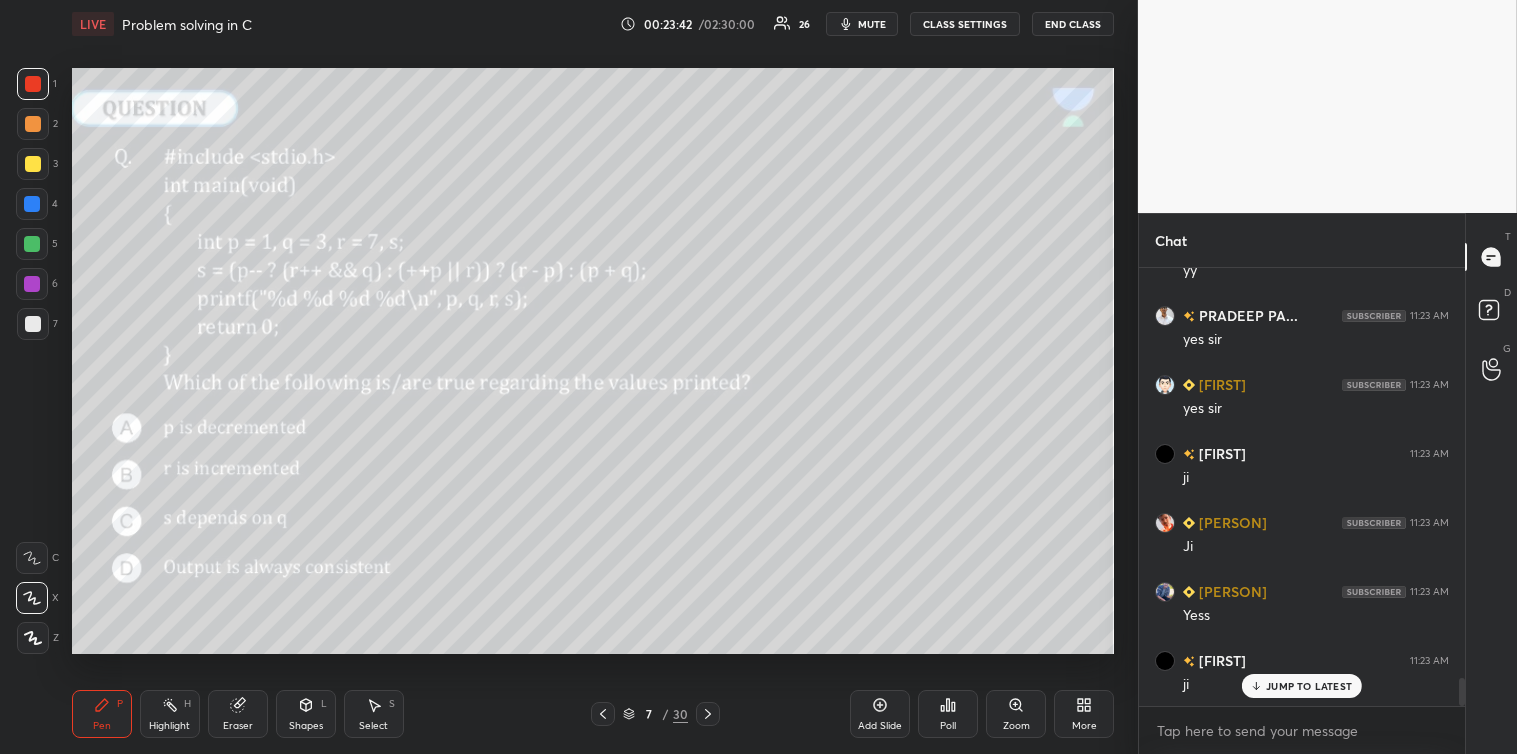 scroll, scrollTop: 6455, scrollLeft: 0, axis: vertical 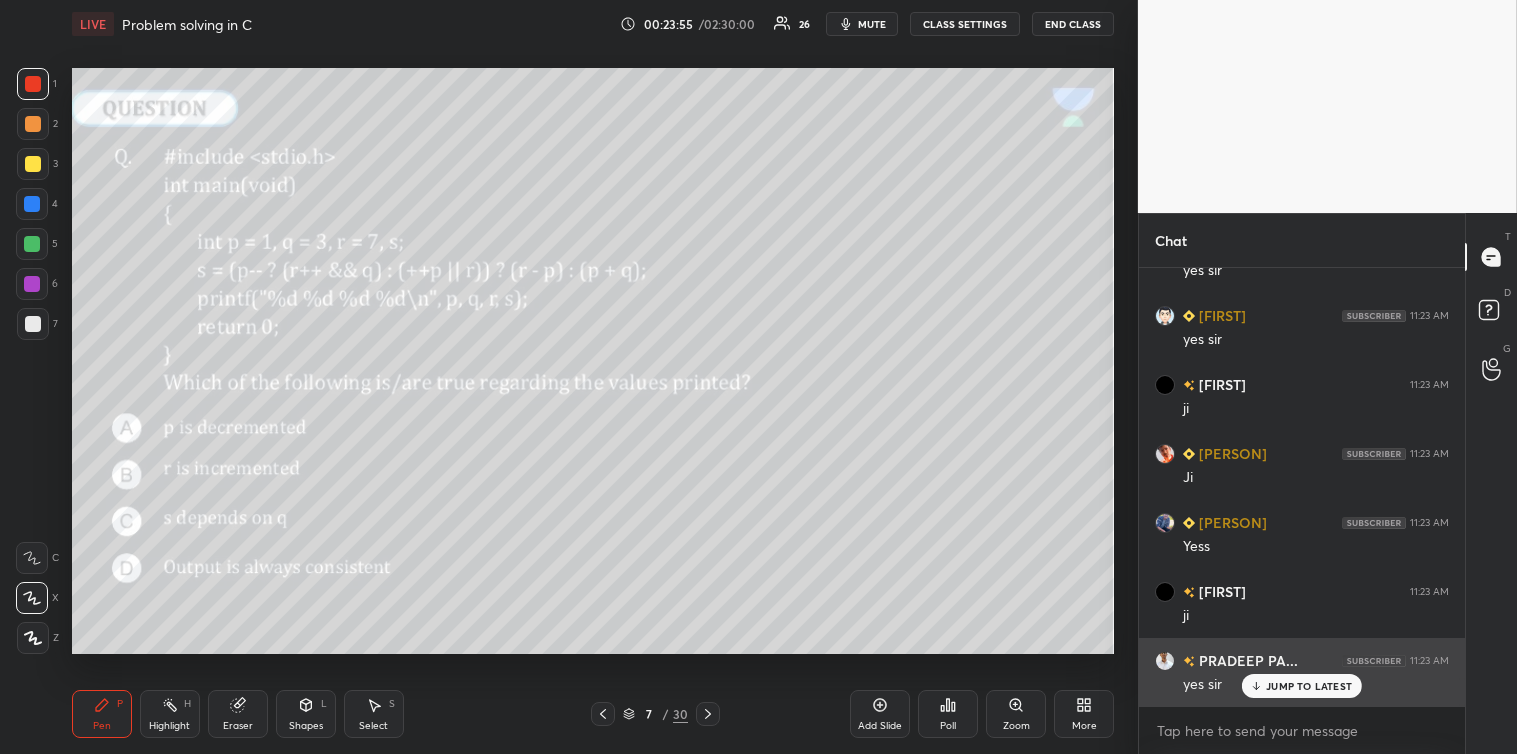 click on "JUMP TO LATEST" at bounding box center (1309, 686) 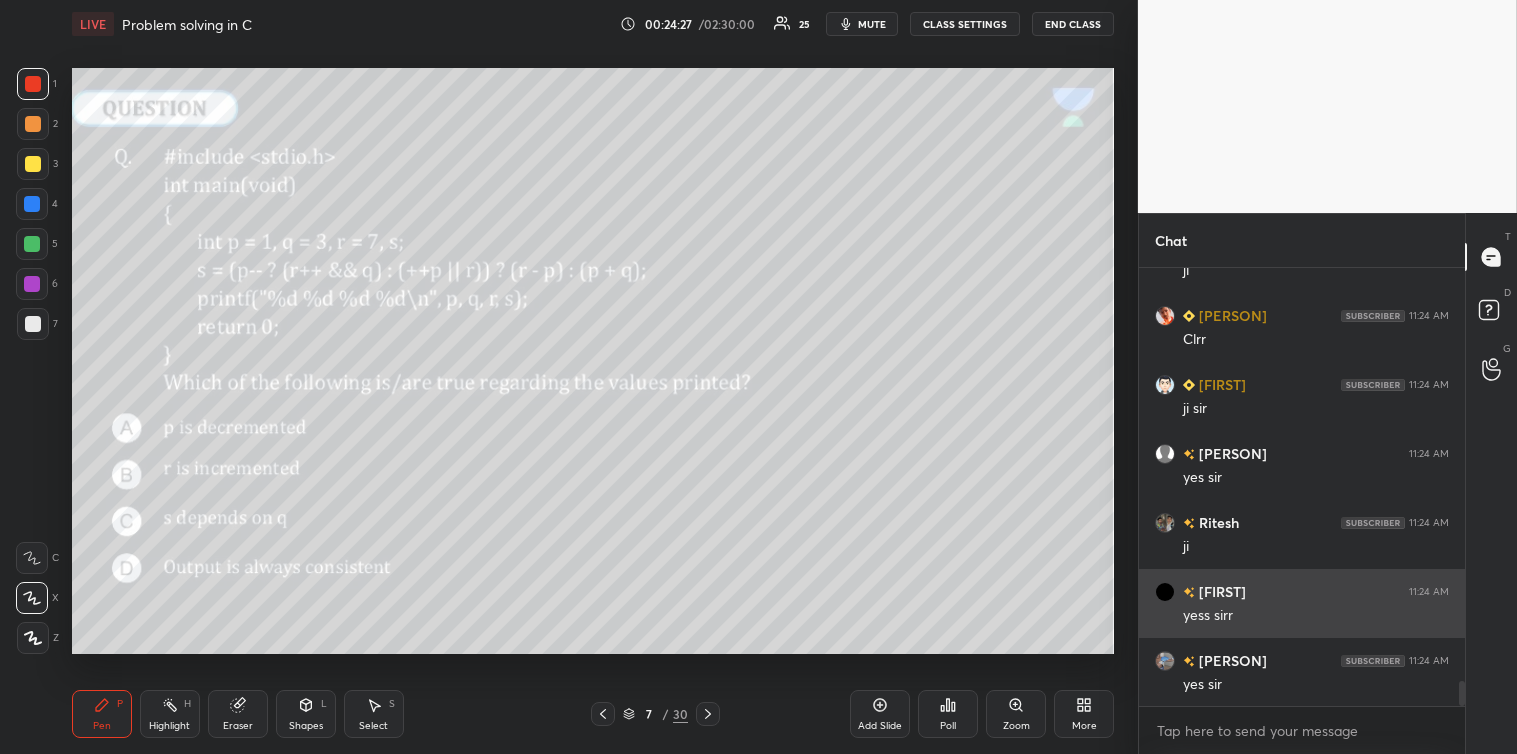 scroll, scrollTop: 7215, scrollLeft: 0, axis: vertical 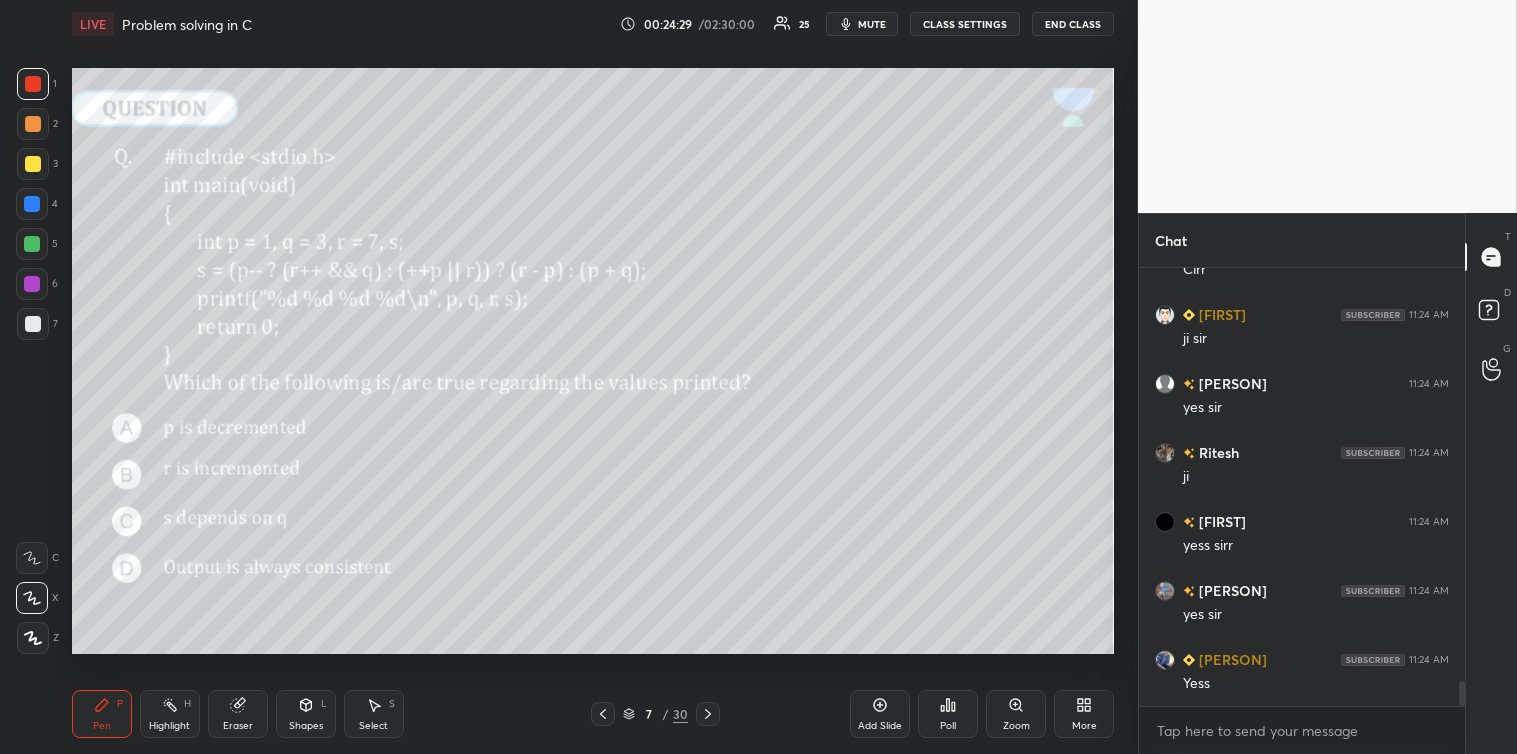click 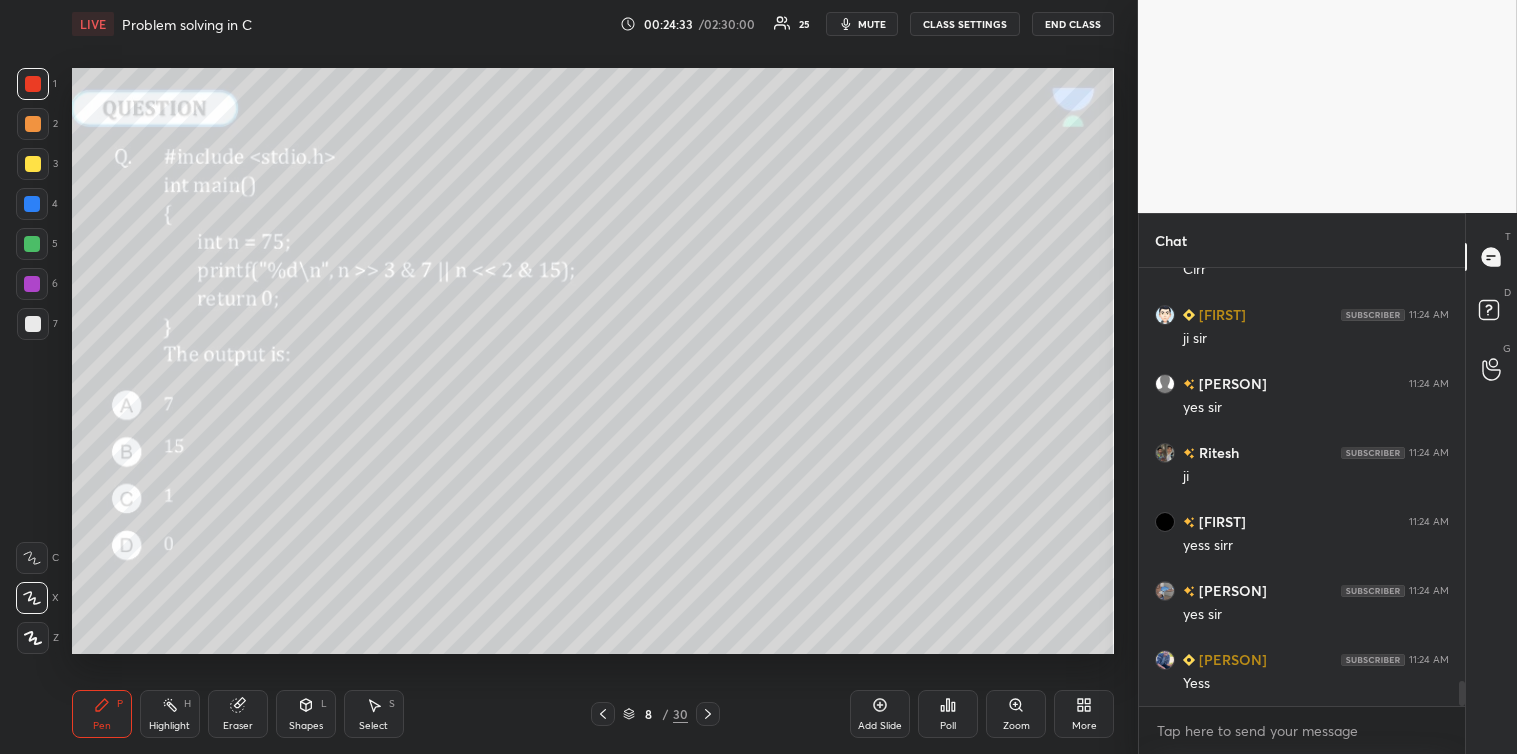 click on "Poll" at bounding box center (948, 714) 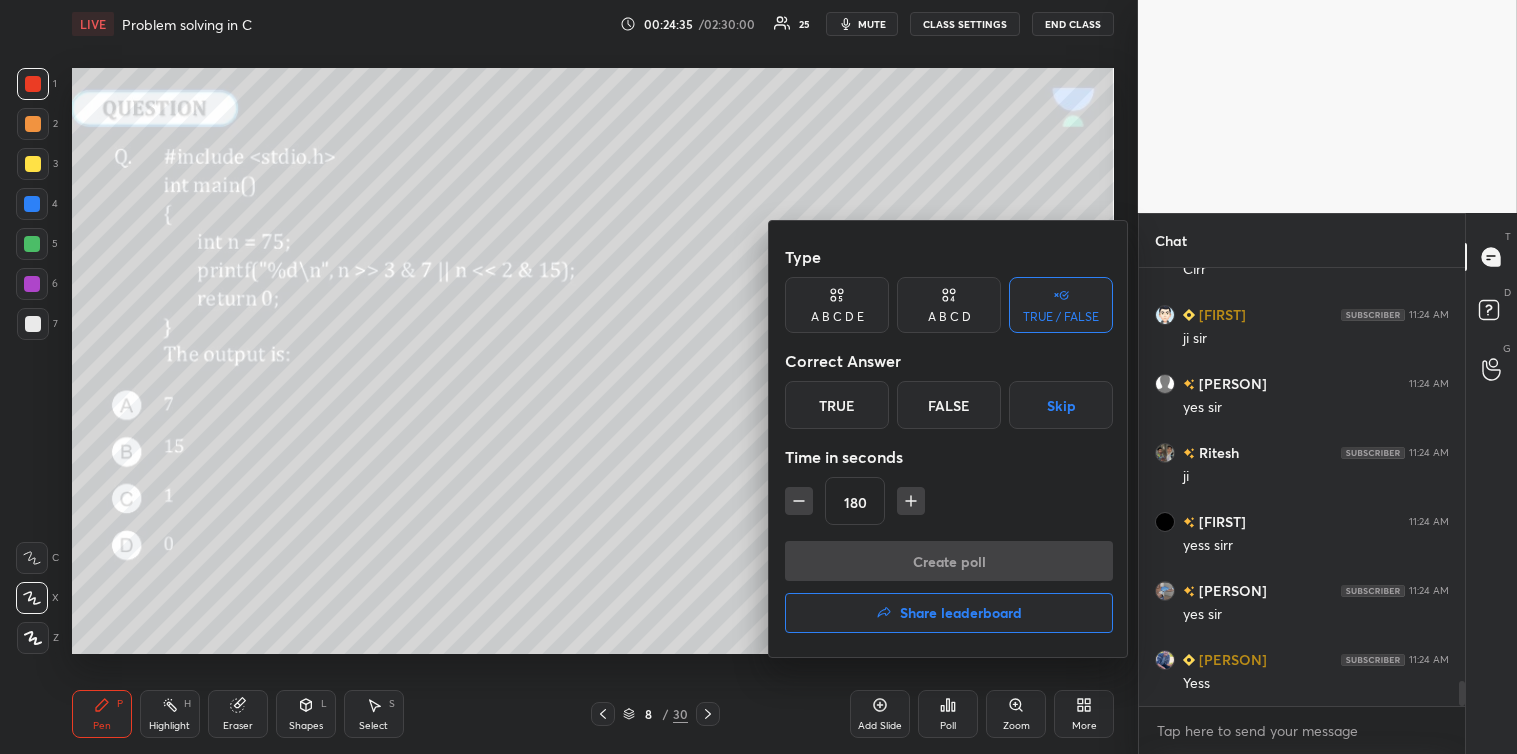 click on "A B C D" at bounding box center (949, 317) 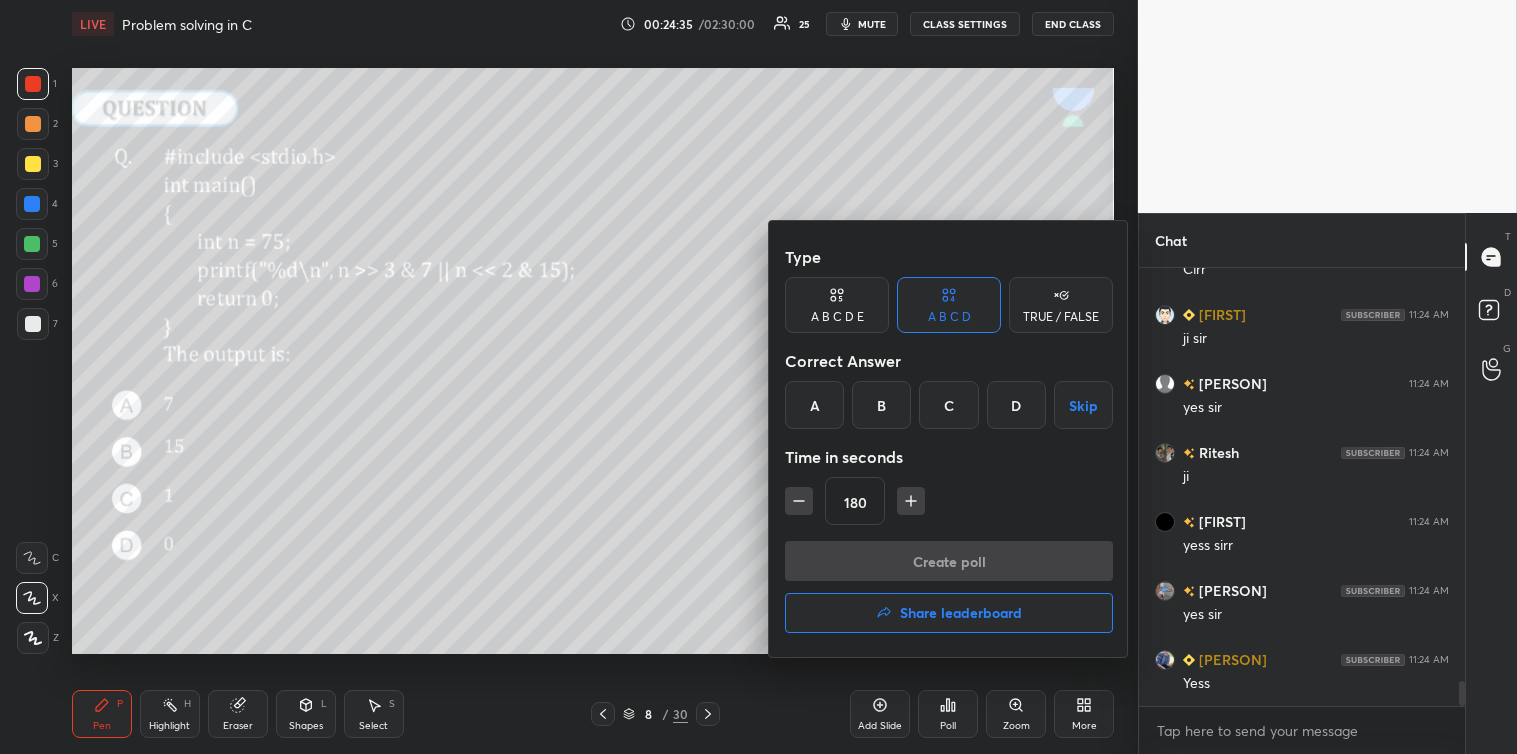 click on "C" at bounding box center (948, 405) 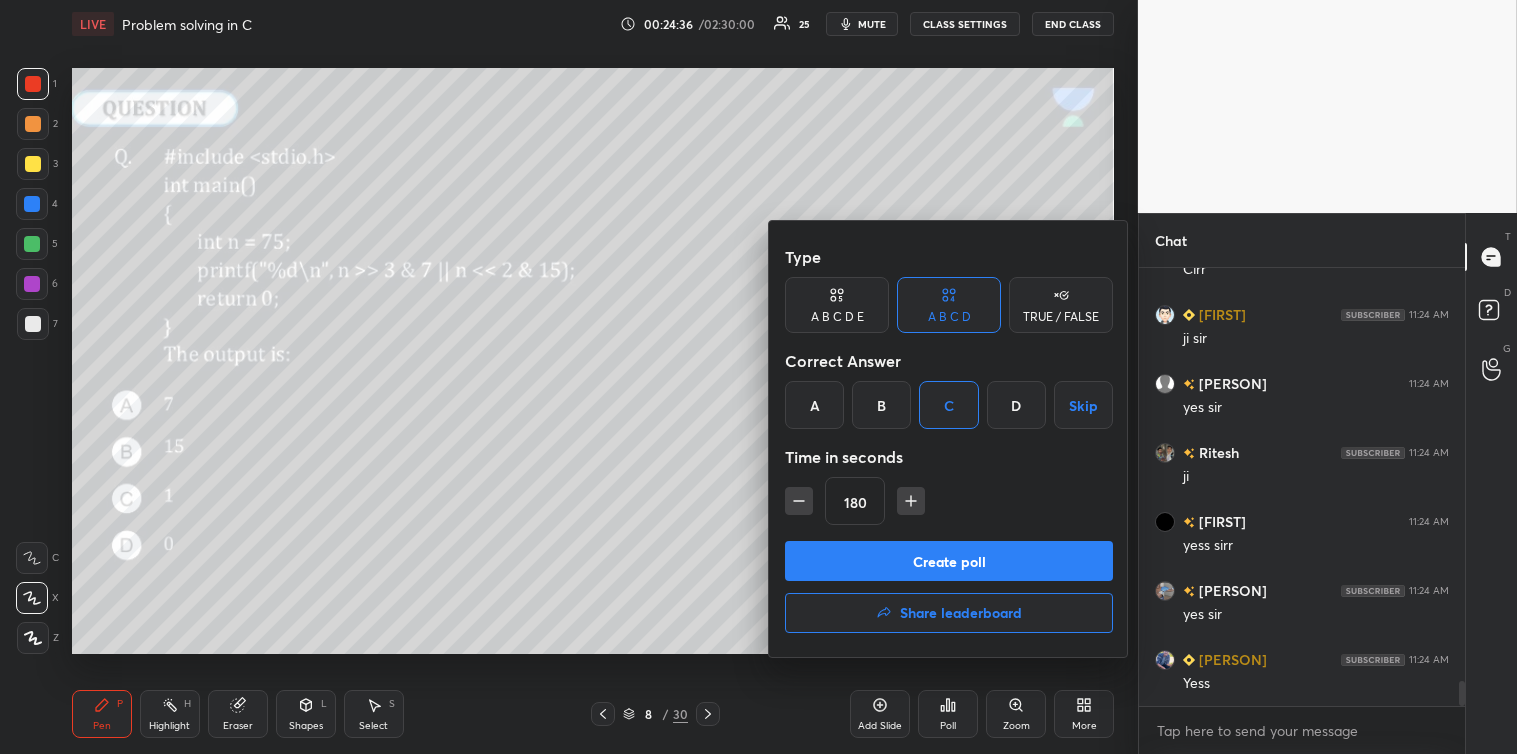click on "Create poll" at bounding box center (949, 561) 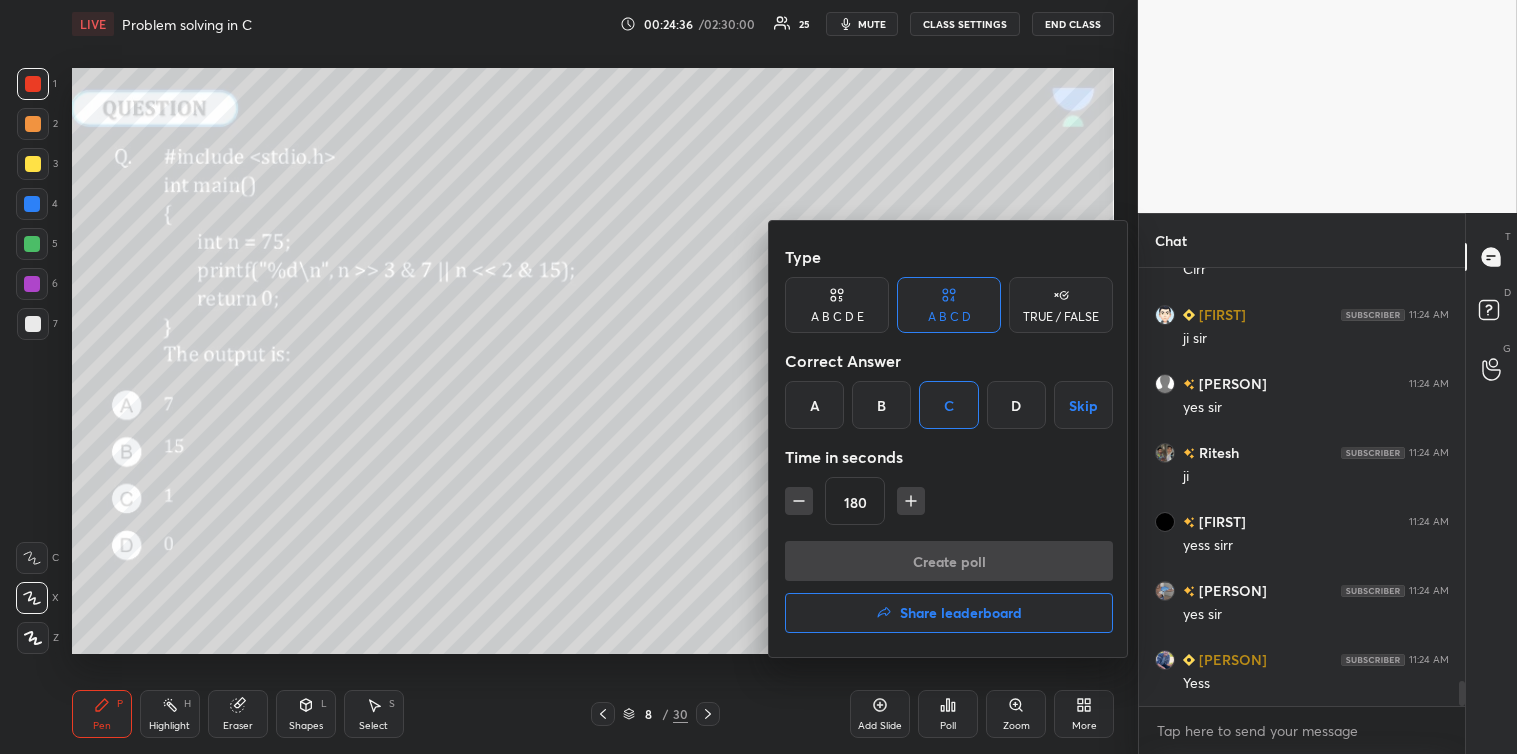 scroll, scrollTop: 390, scrollLeft: 320, axis: both 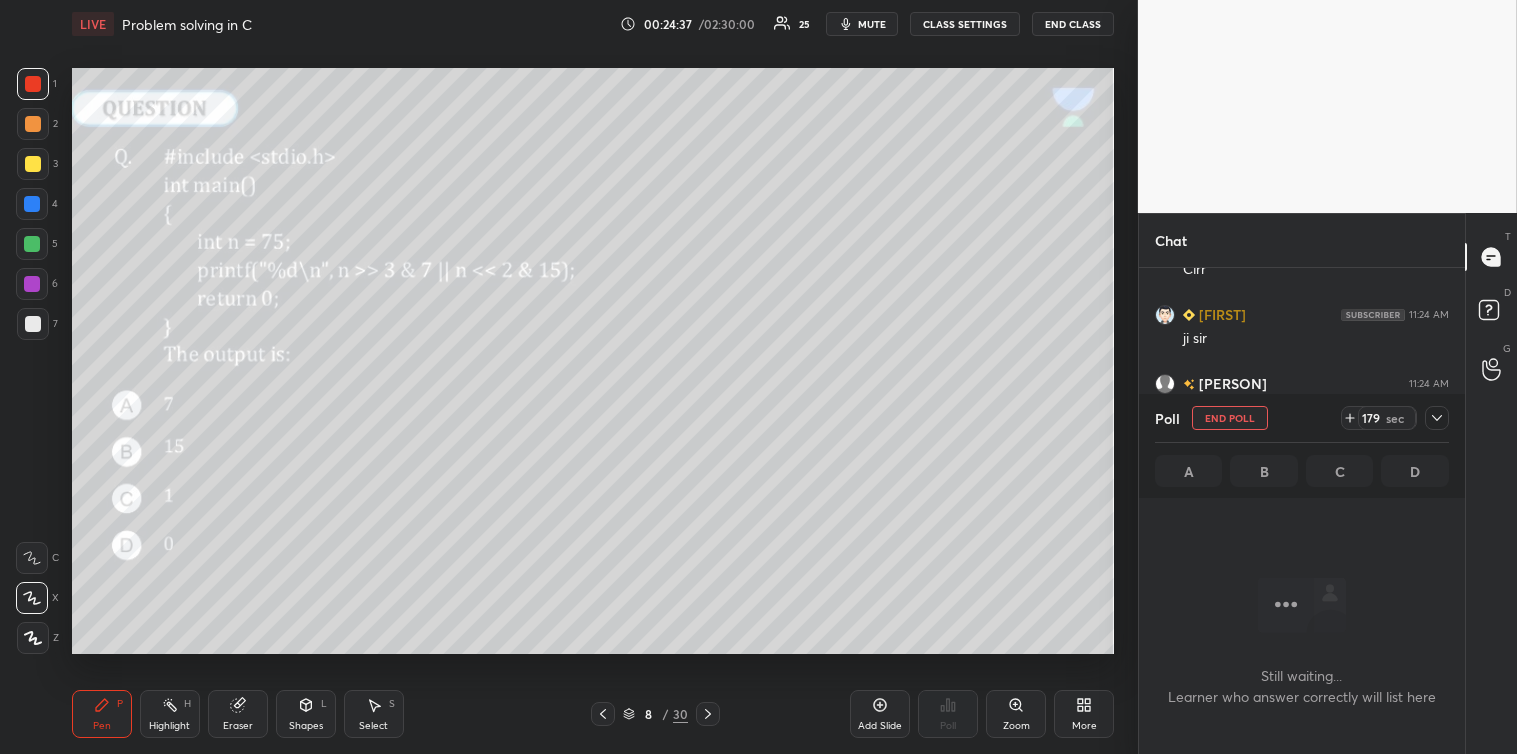 click on "mute" at bounding box center [872, 24] 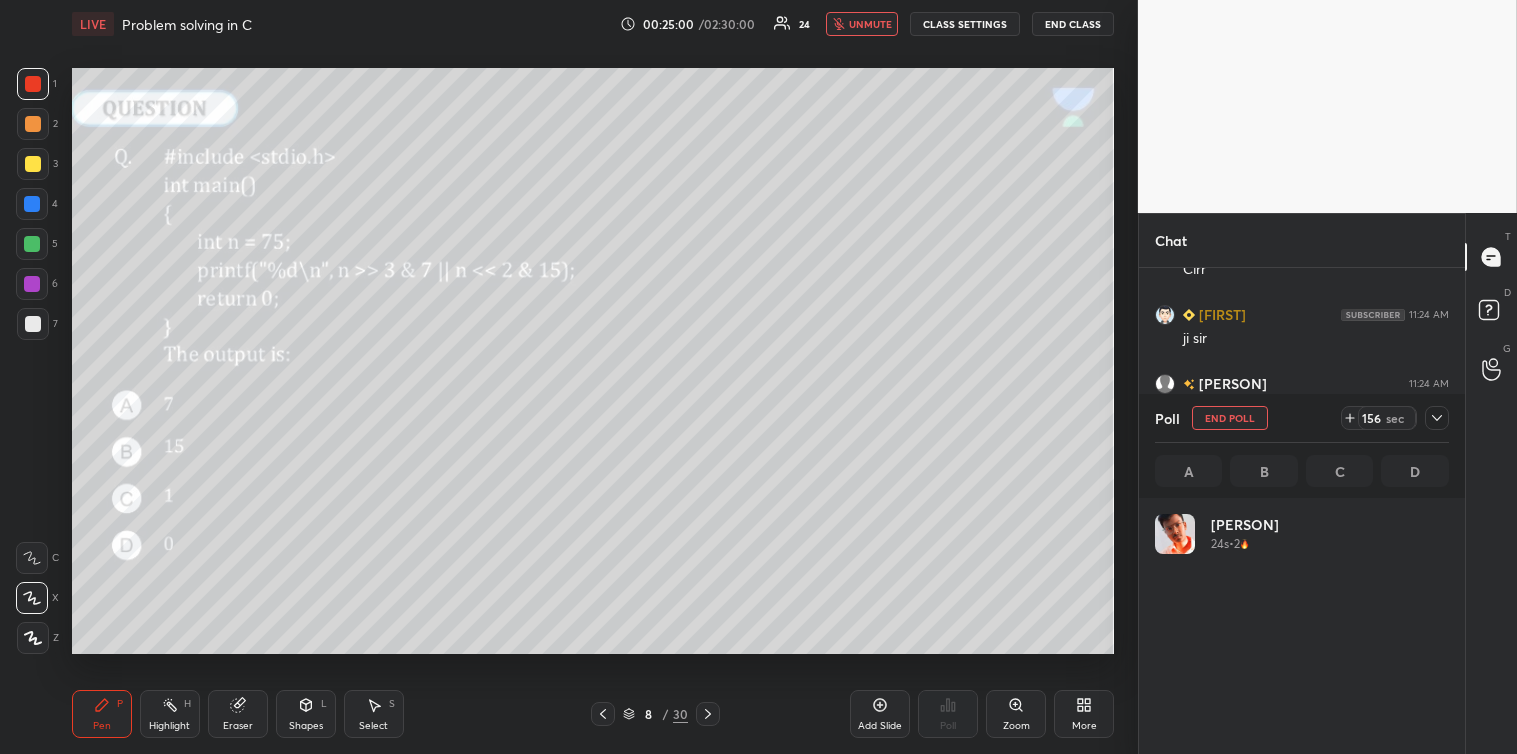 scroll, scrollTop: 6, scrollLeft: 6, axis: both 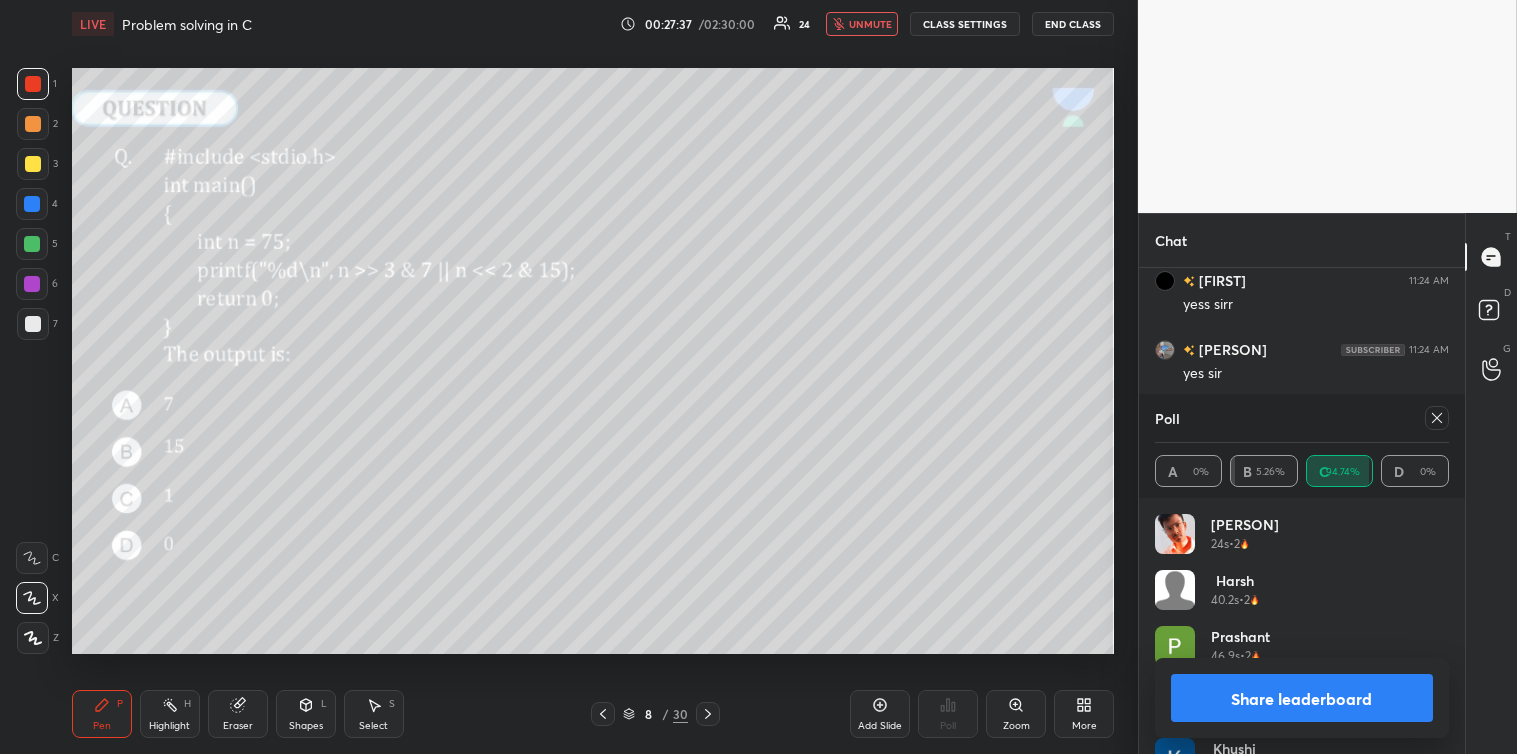 click on "unmute" at bounding box center (870, 24) 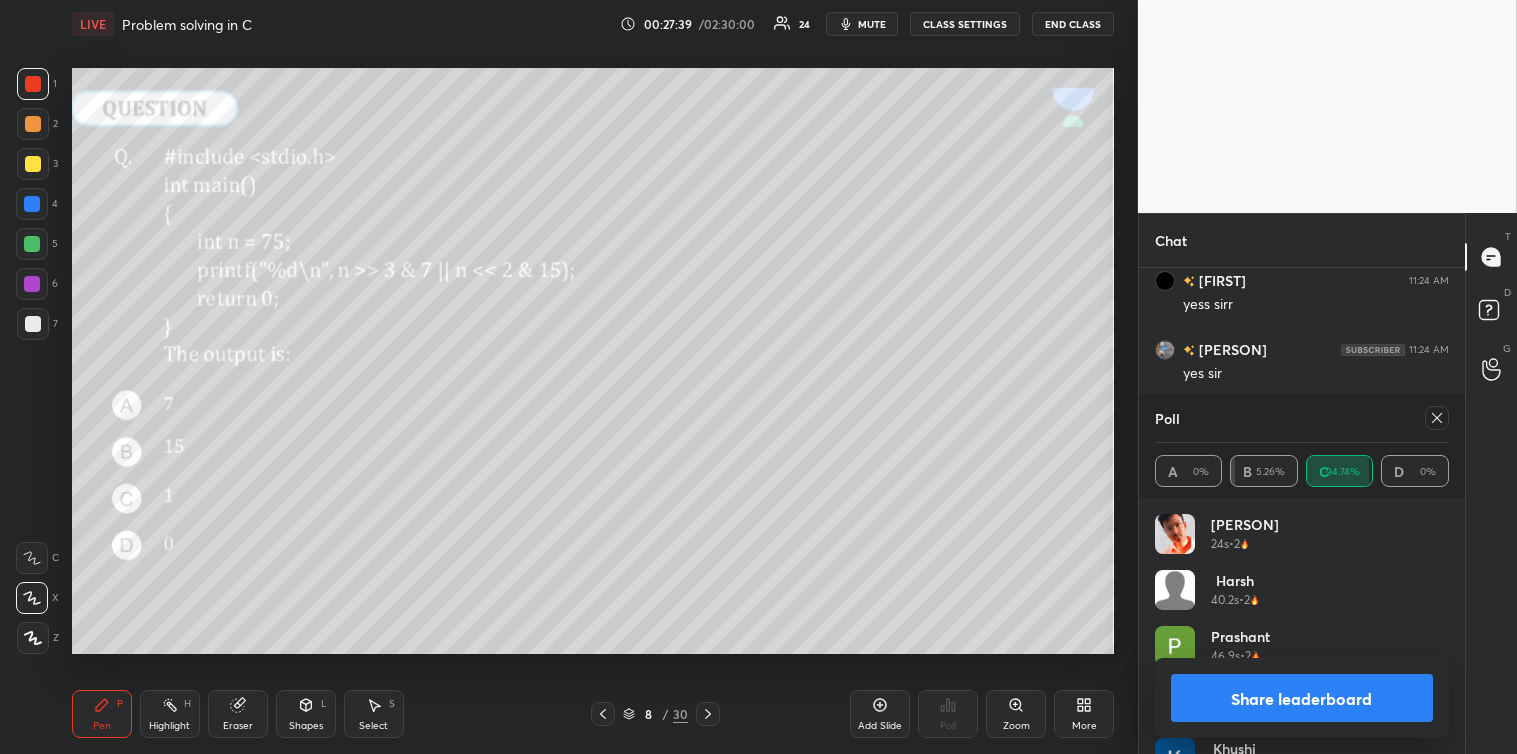 click 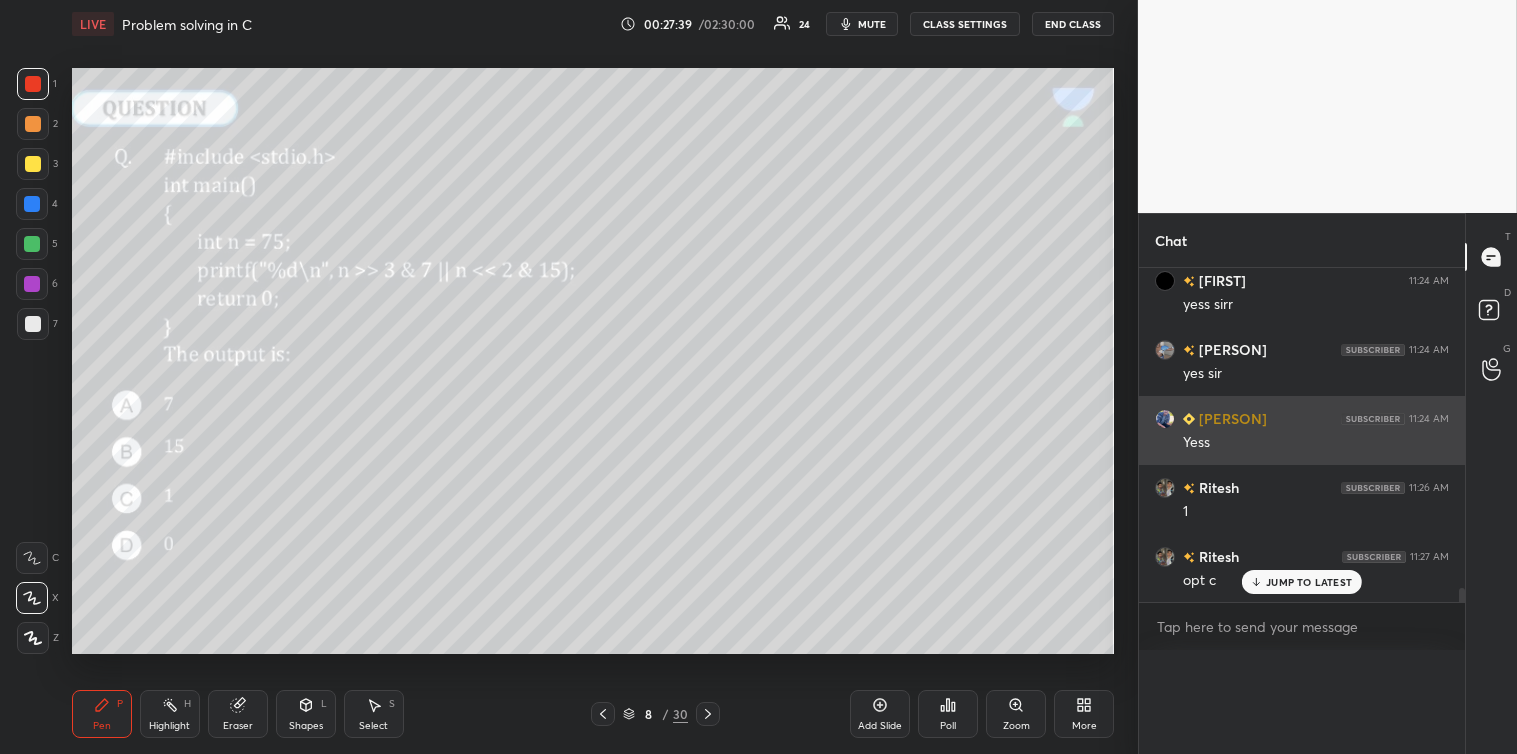 scroll, scrollTop: 0, scrollLeft: 0, axis: both 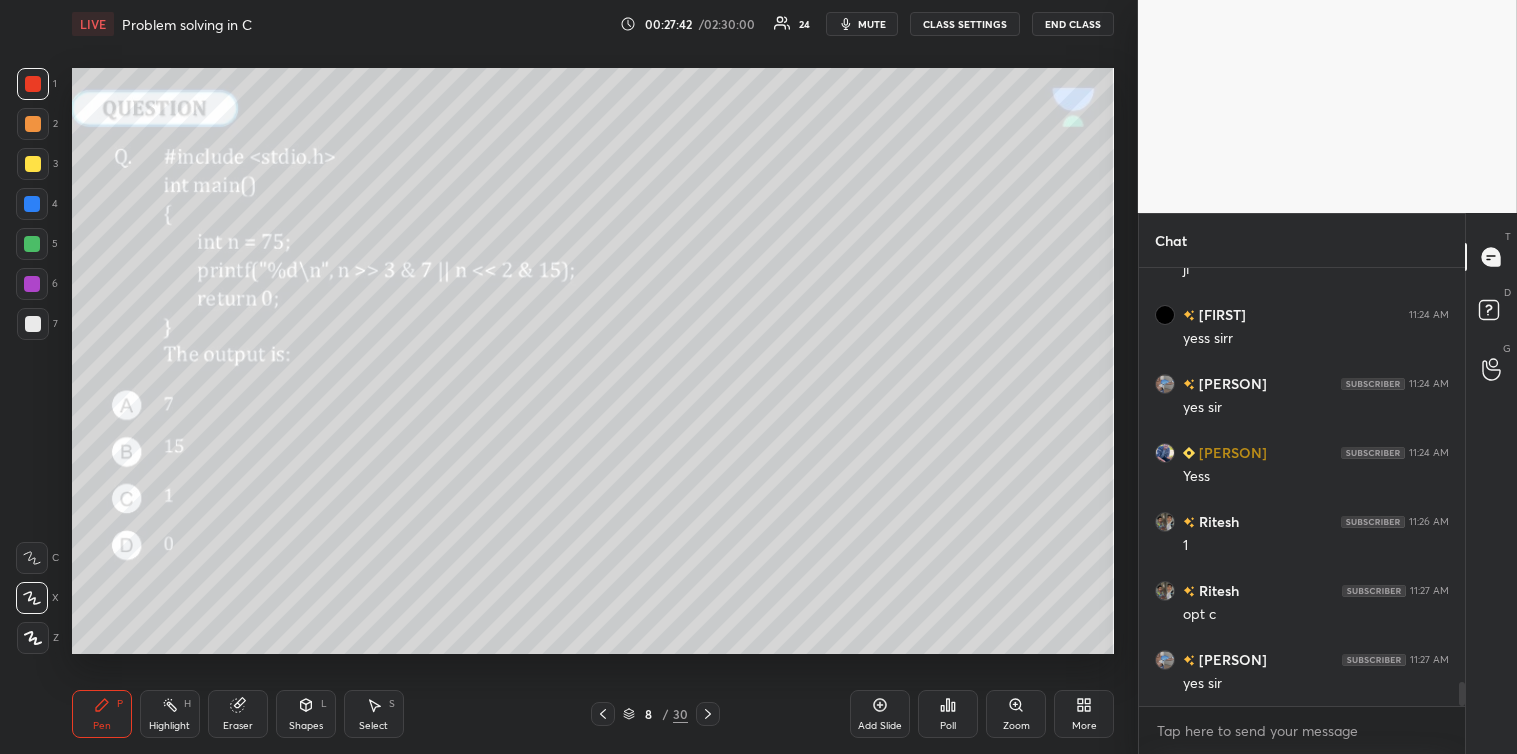 click at bounding box center (33, 324) 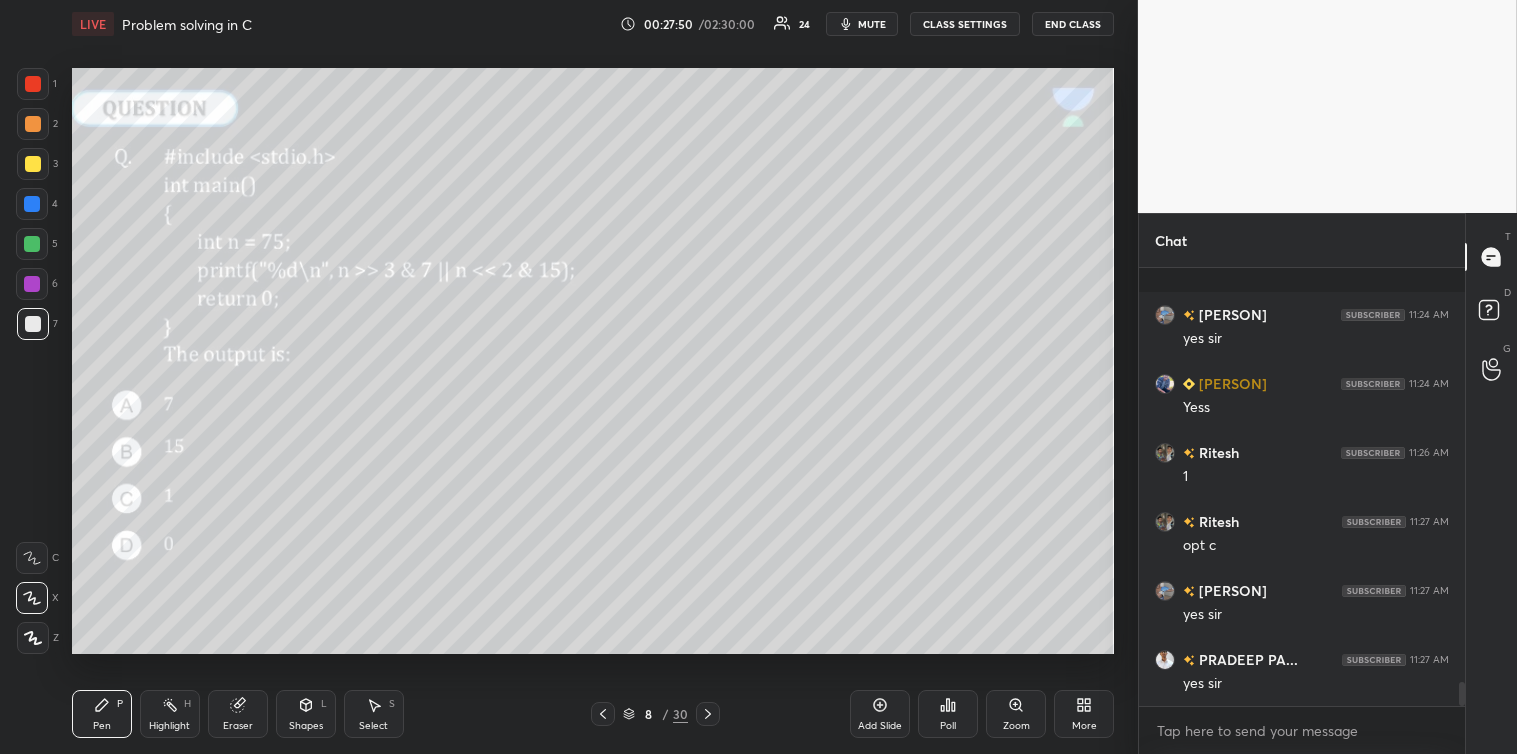 scroll, scrollTop: 7614, scrollLeft: 0, axis: vertical 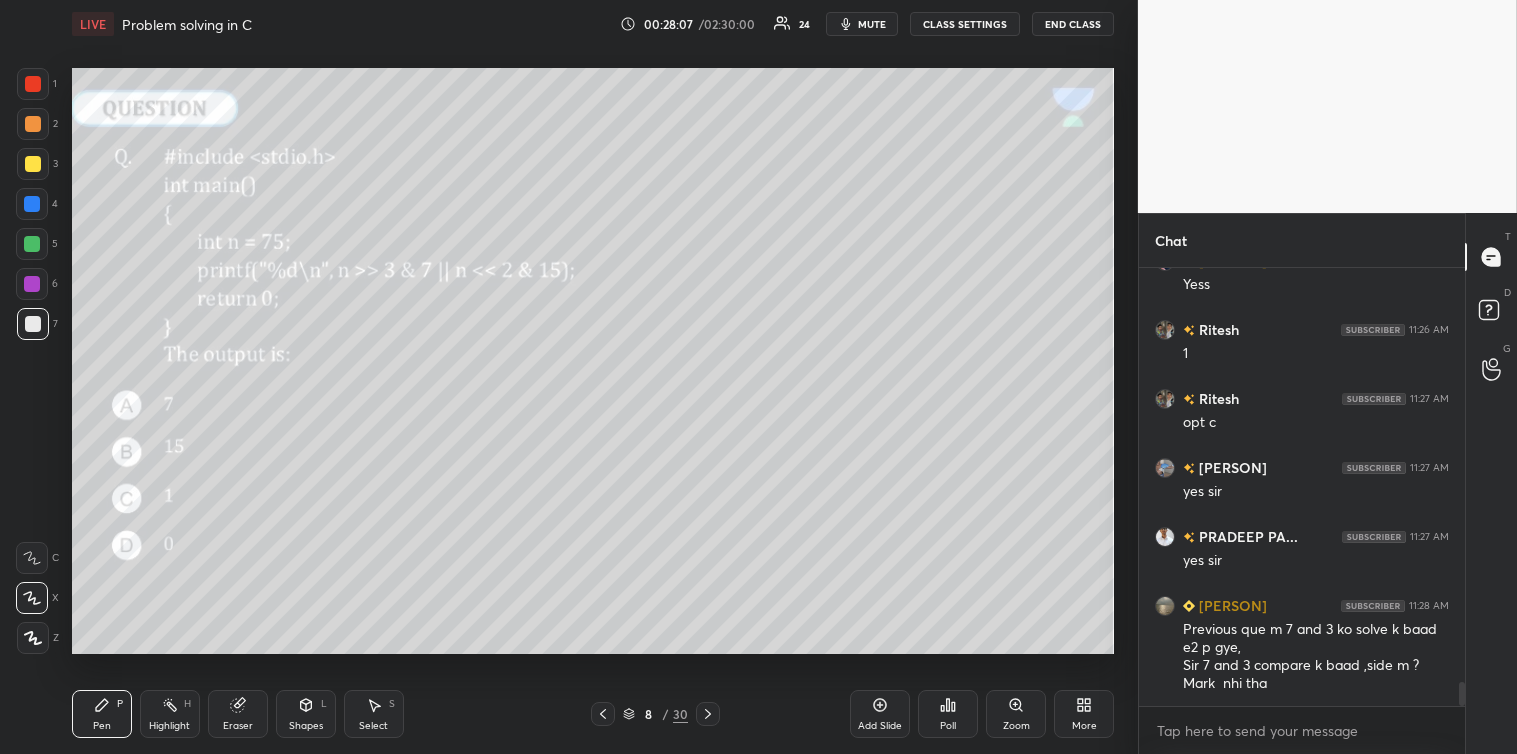 click at bounding box center [33, 164] 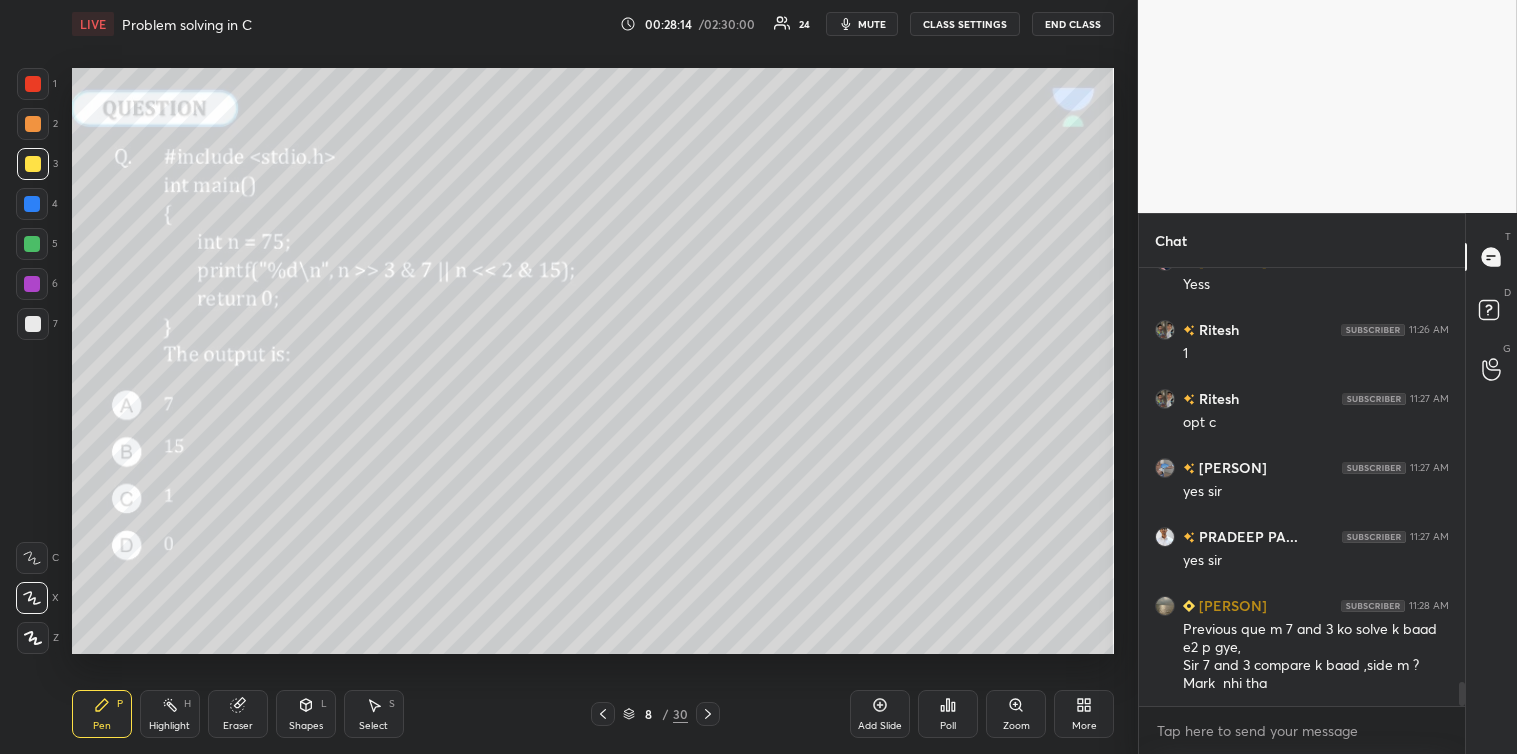 scroll, scrollTop: 7634, scrollLeft: 0, axis: vertical 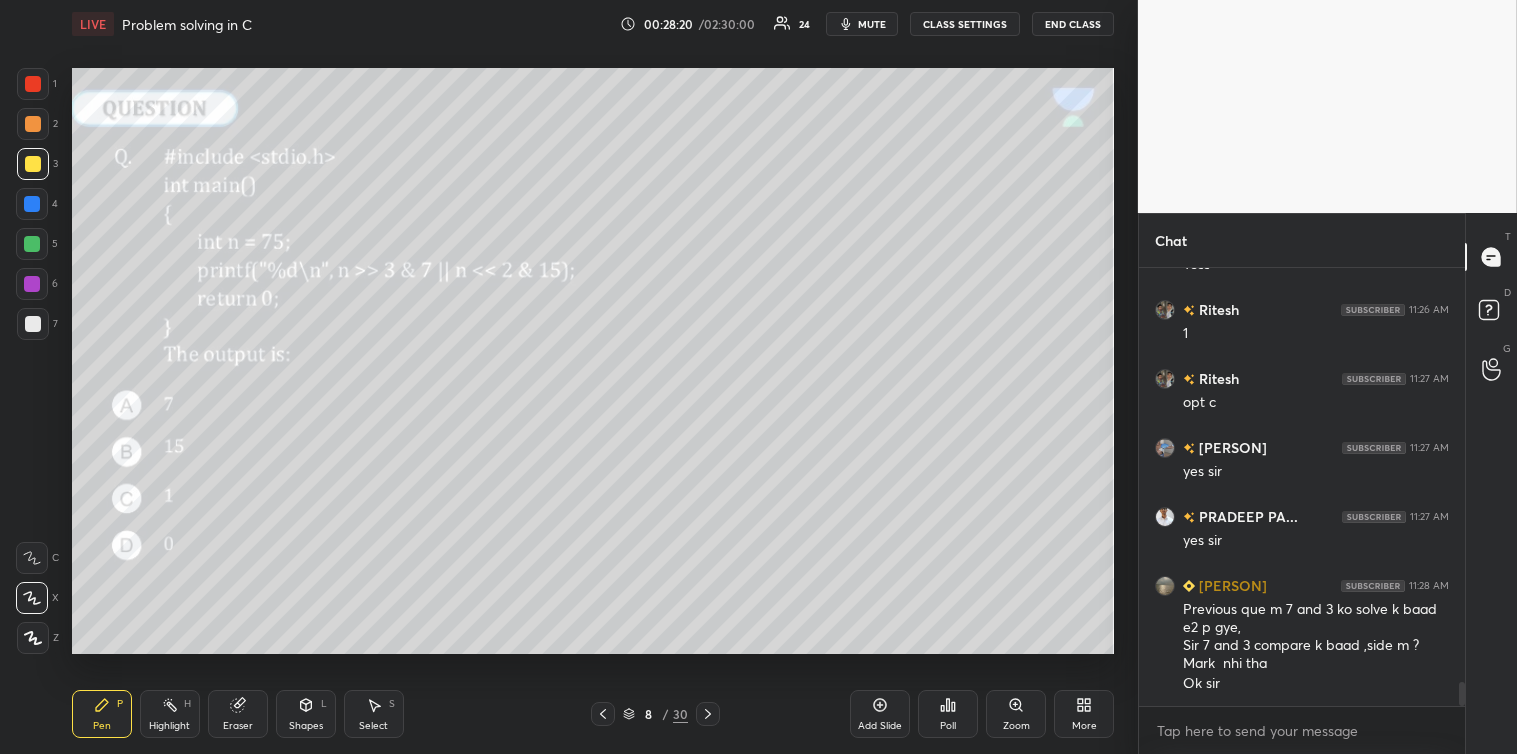click at bounding box center (32, 204) 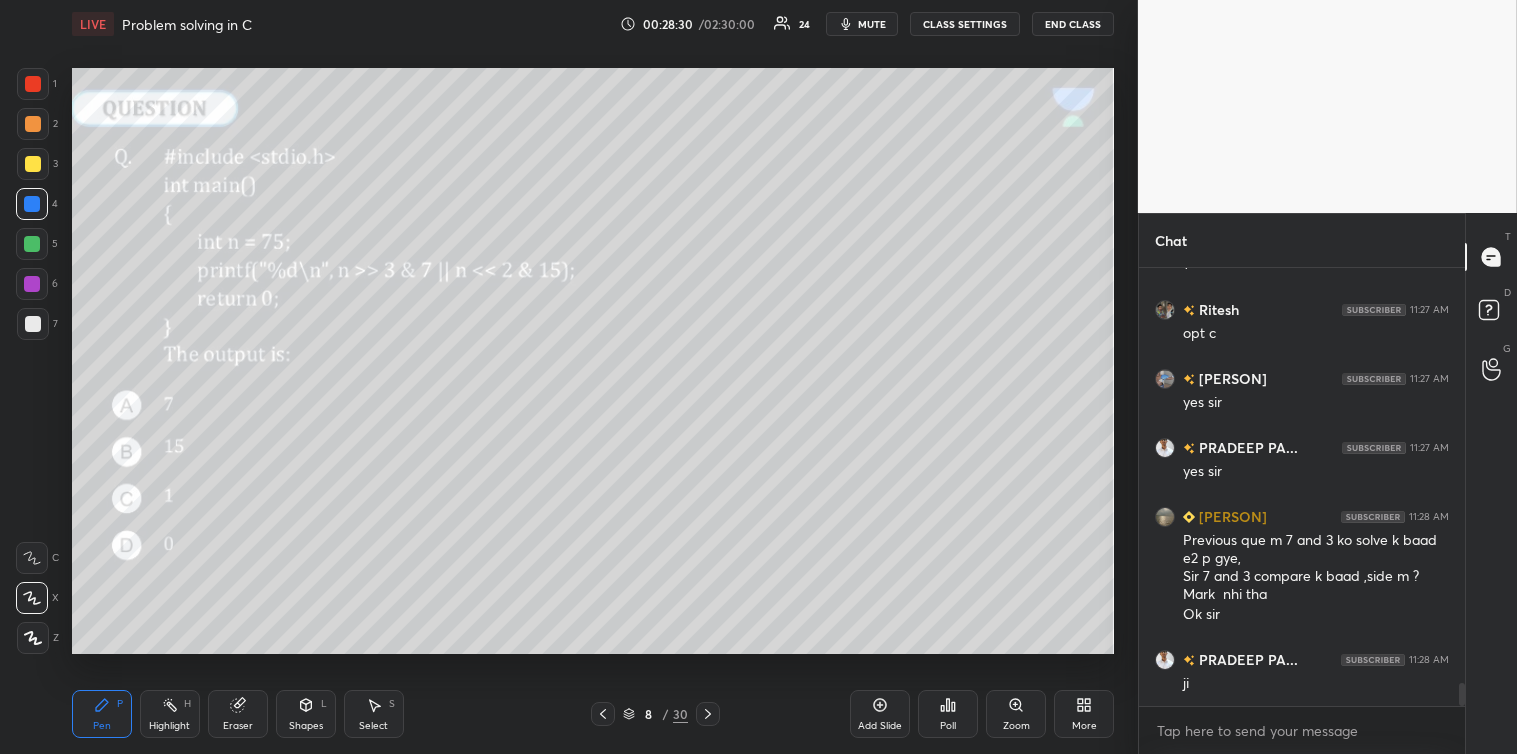 scroll, scrollTop: 7772, scrollLeft: 0, axis: vertical 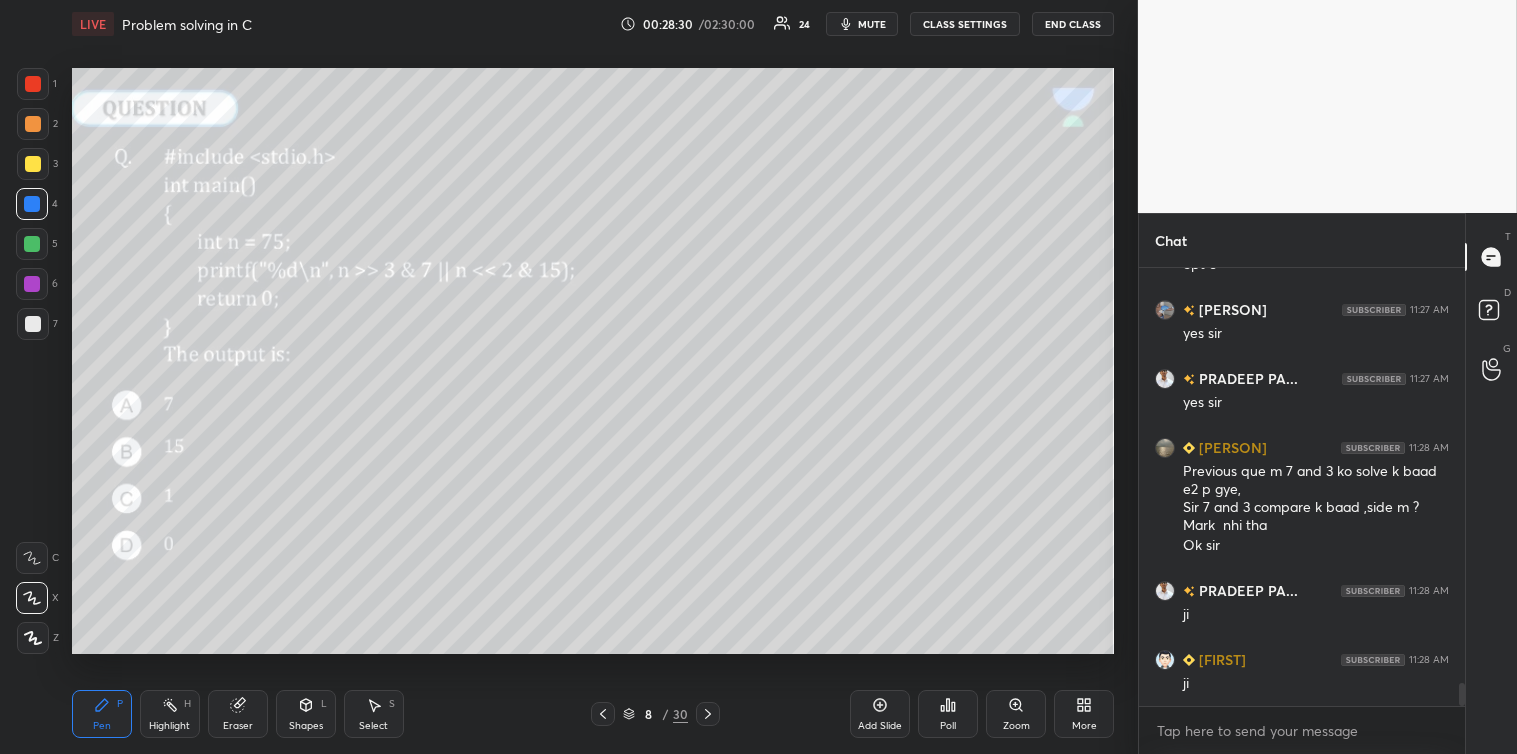 click at bounding box center (33, 164) 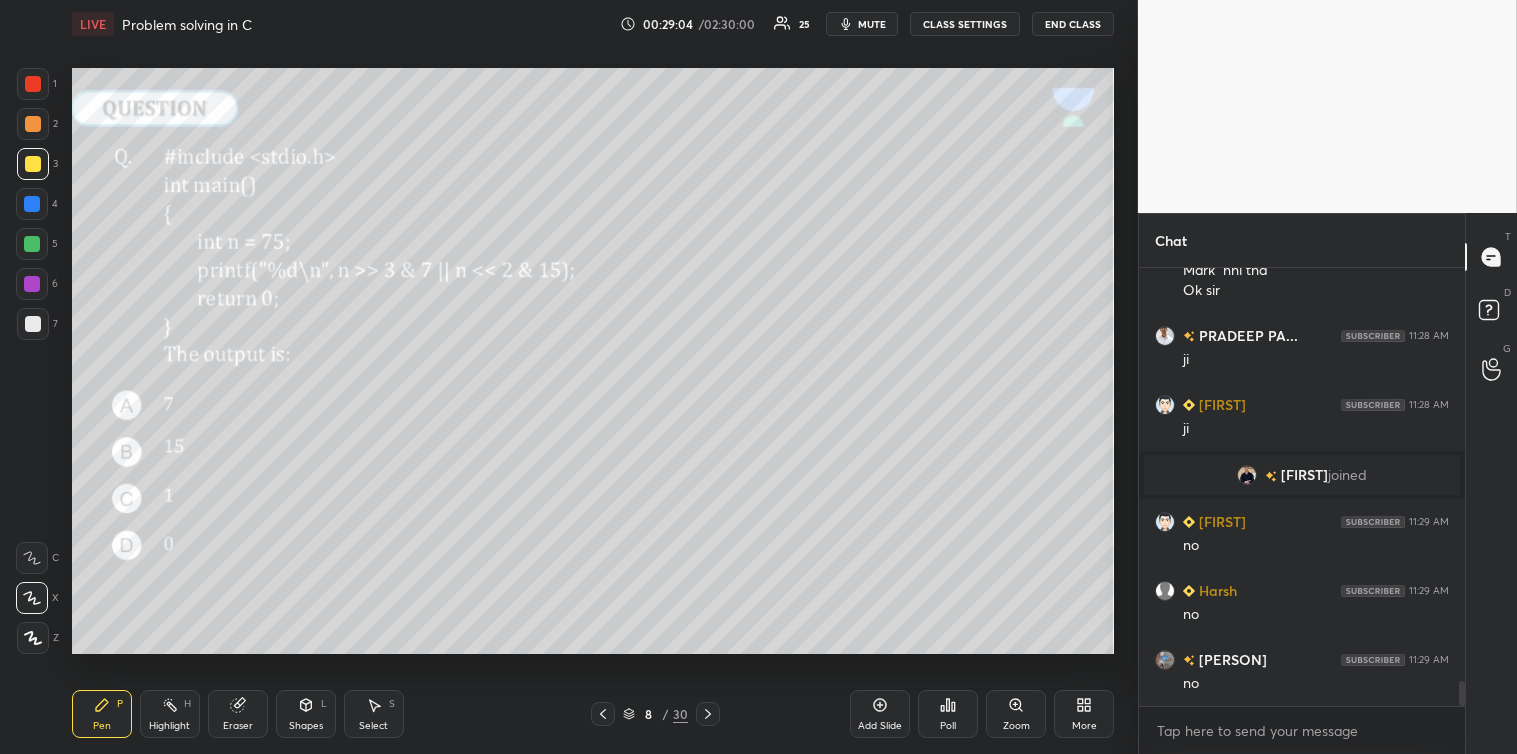scroll, scrollTop: 7283, scrollLeft: 0, axis: vertical 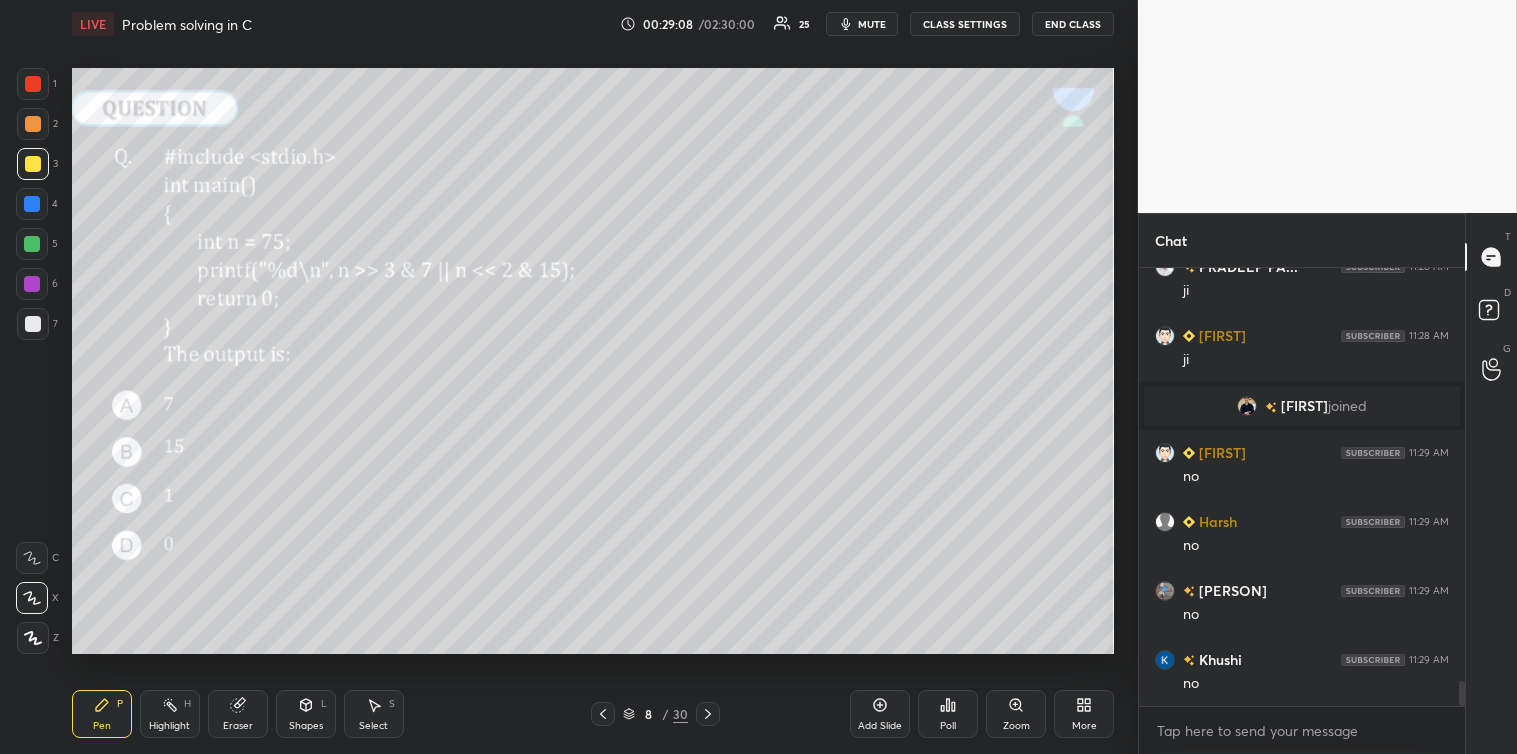 click 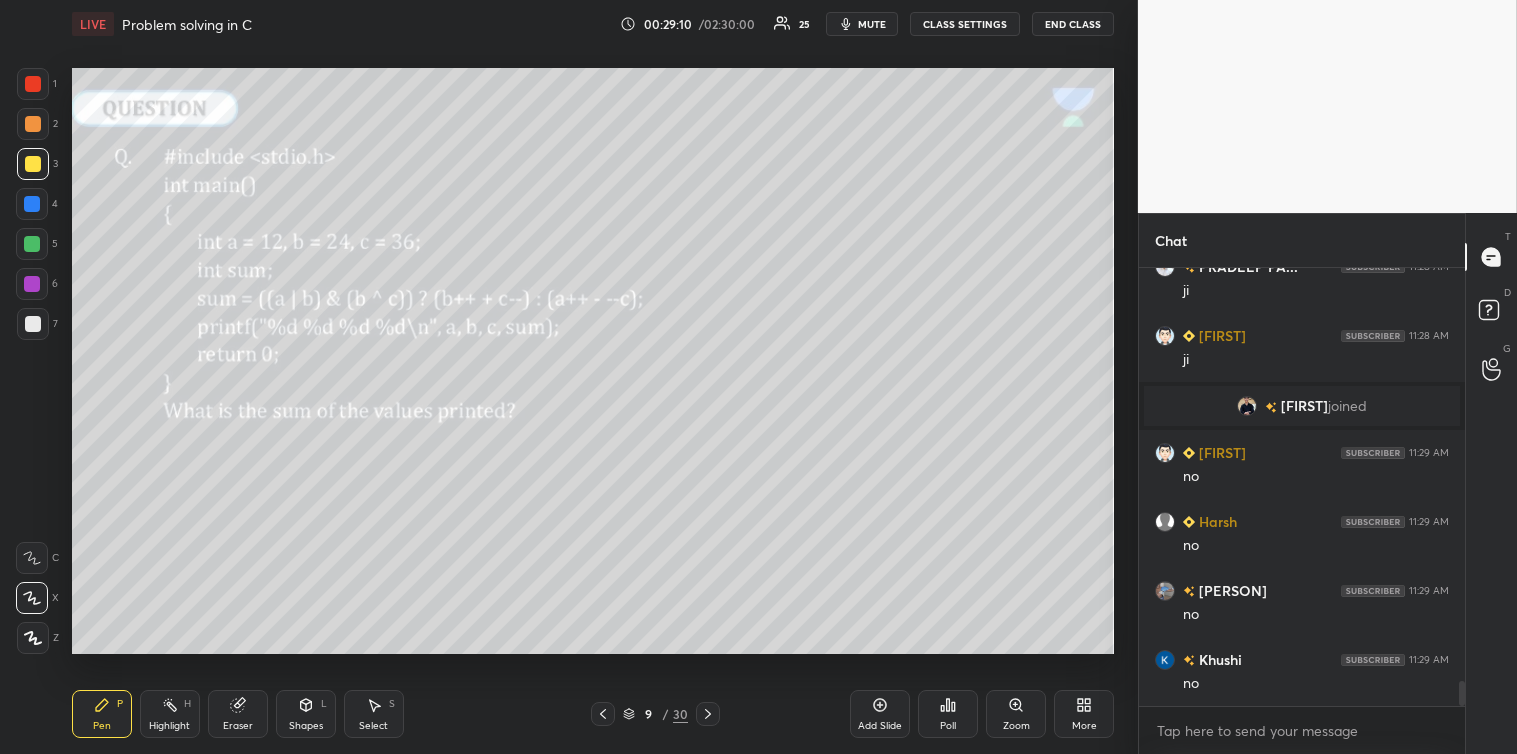 scroll, scrollTop: 7352, scrollLeft: 0, axis: vertical 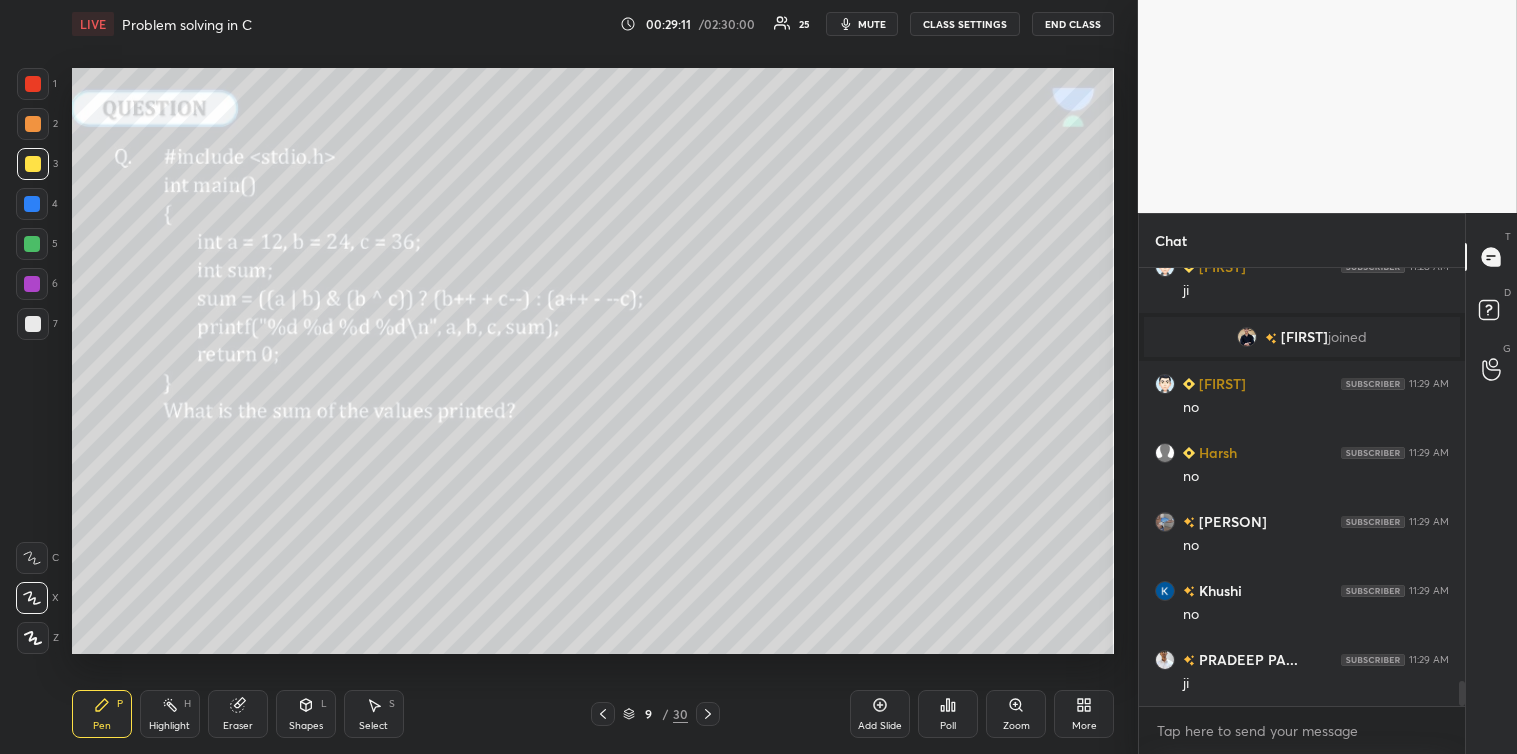 click 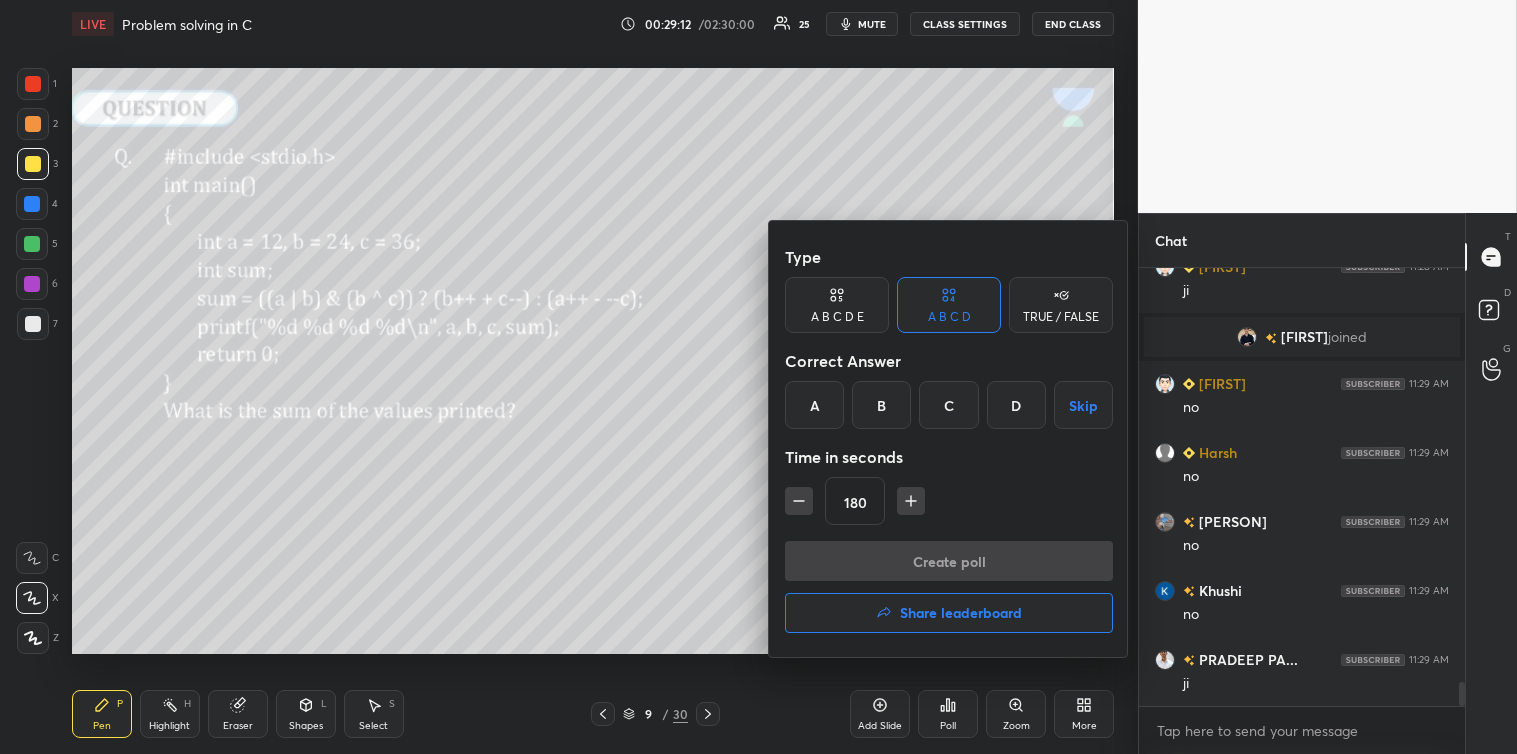 scroll, scrollTop: 7421, scrollLeft: 0, axis: vertical 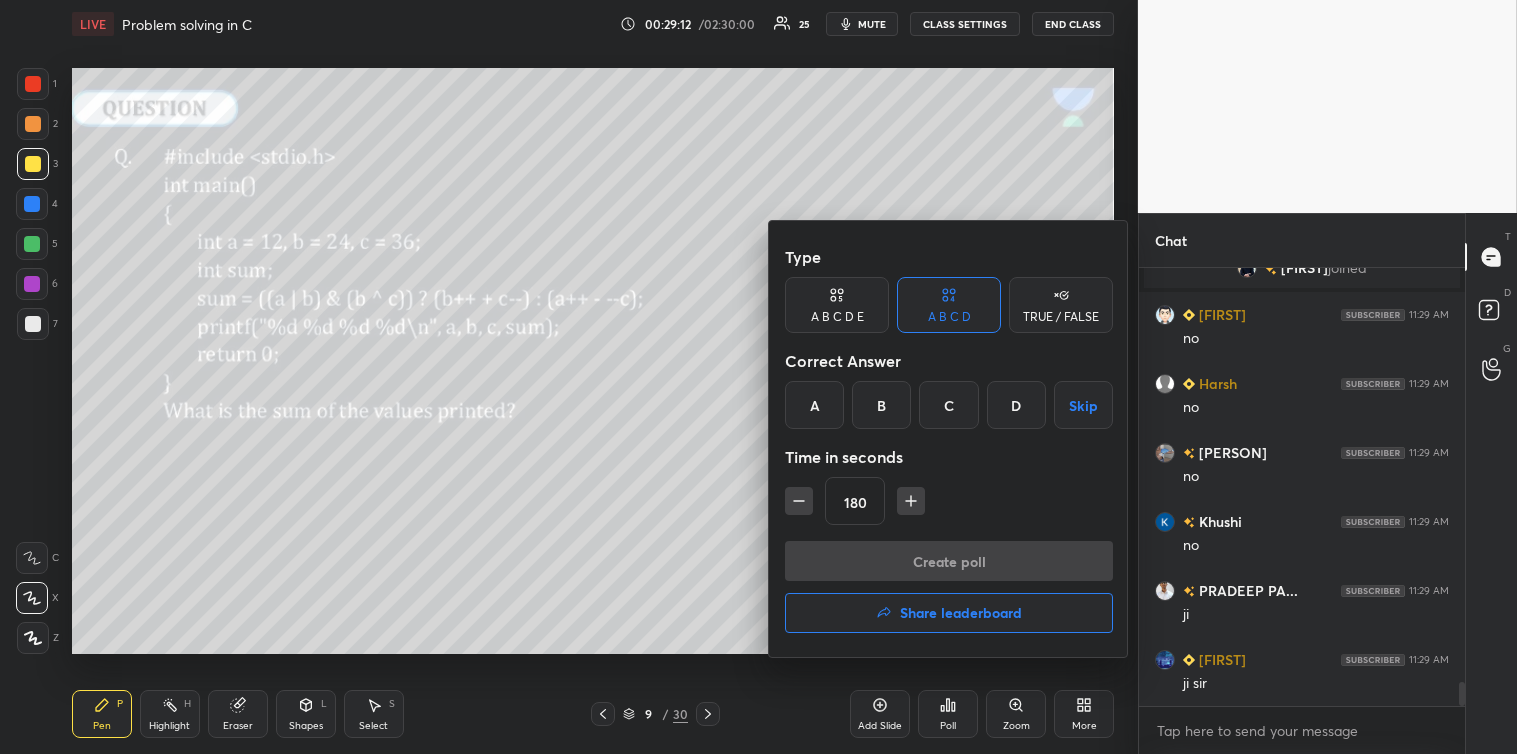 click 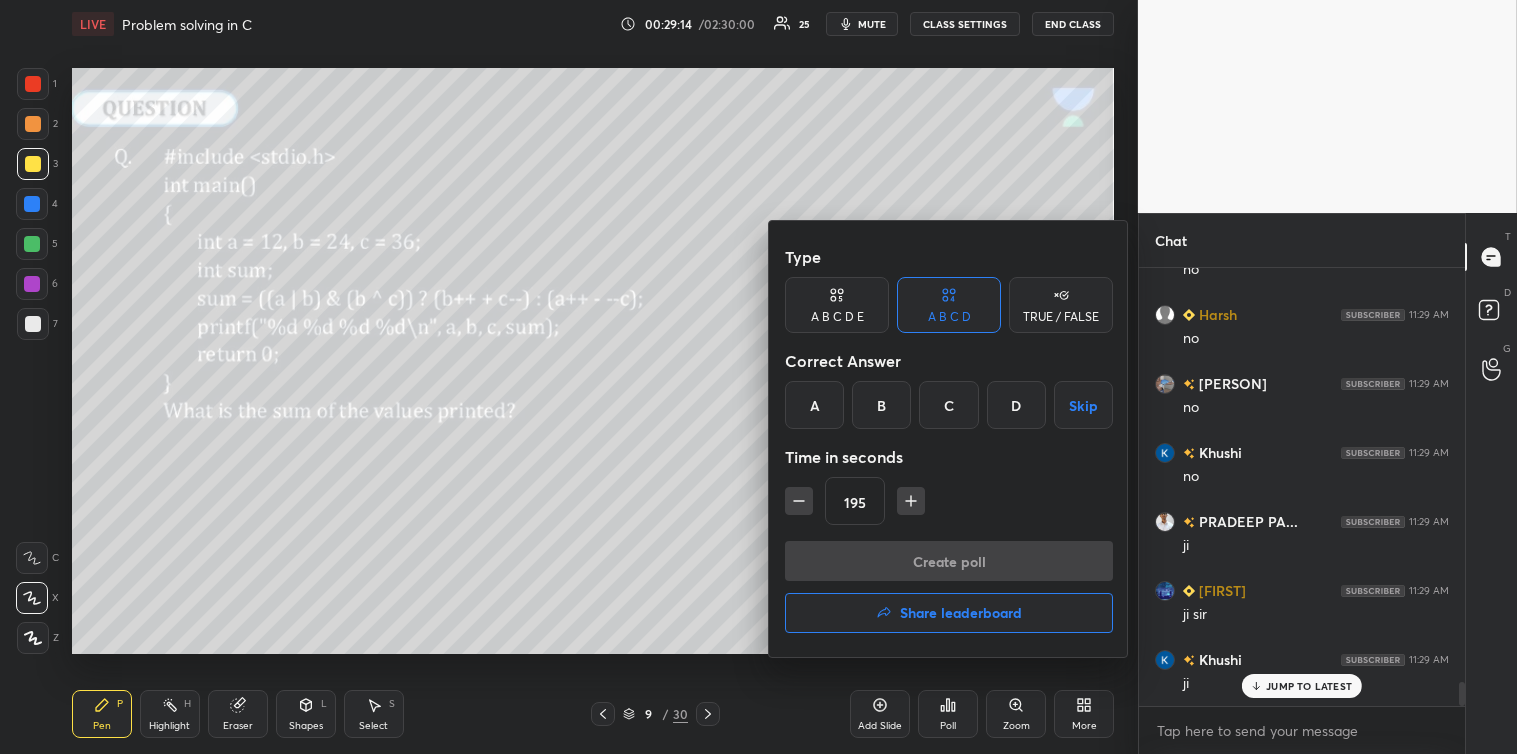 scroll, scrollTop: 7558, scrollLeft: 0, axis: vertical 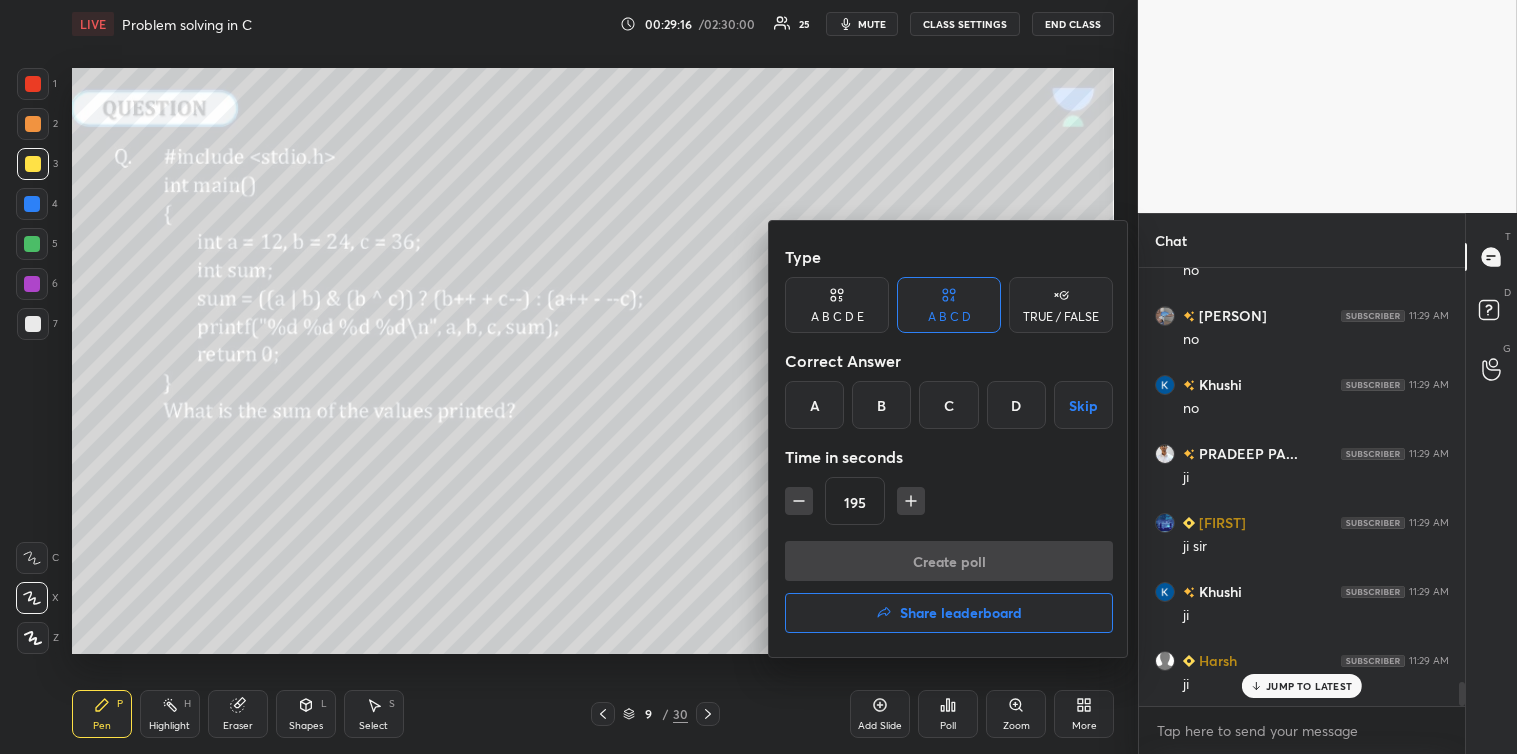 click 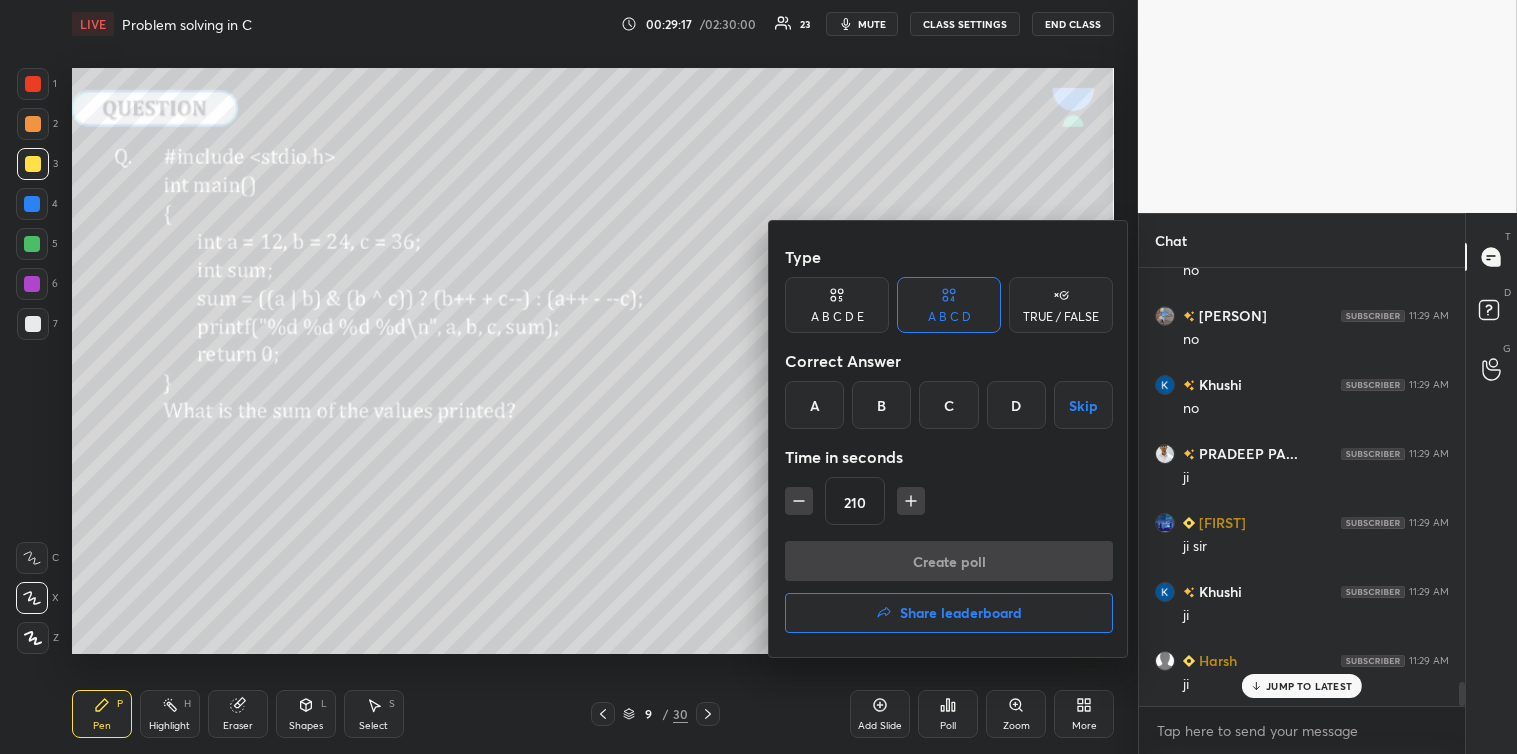click on "Skip" at bounding box center [1083, 405] 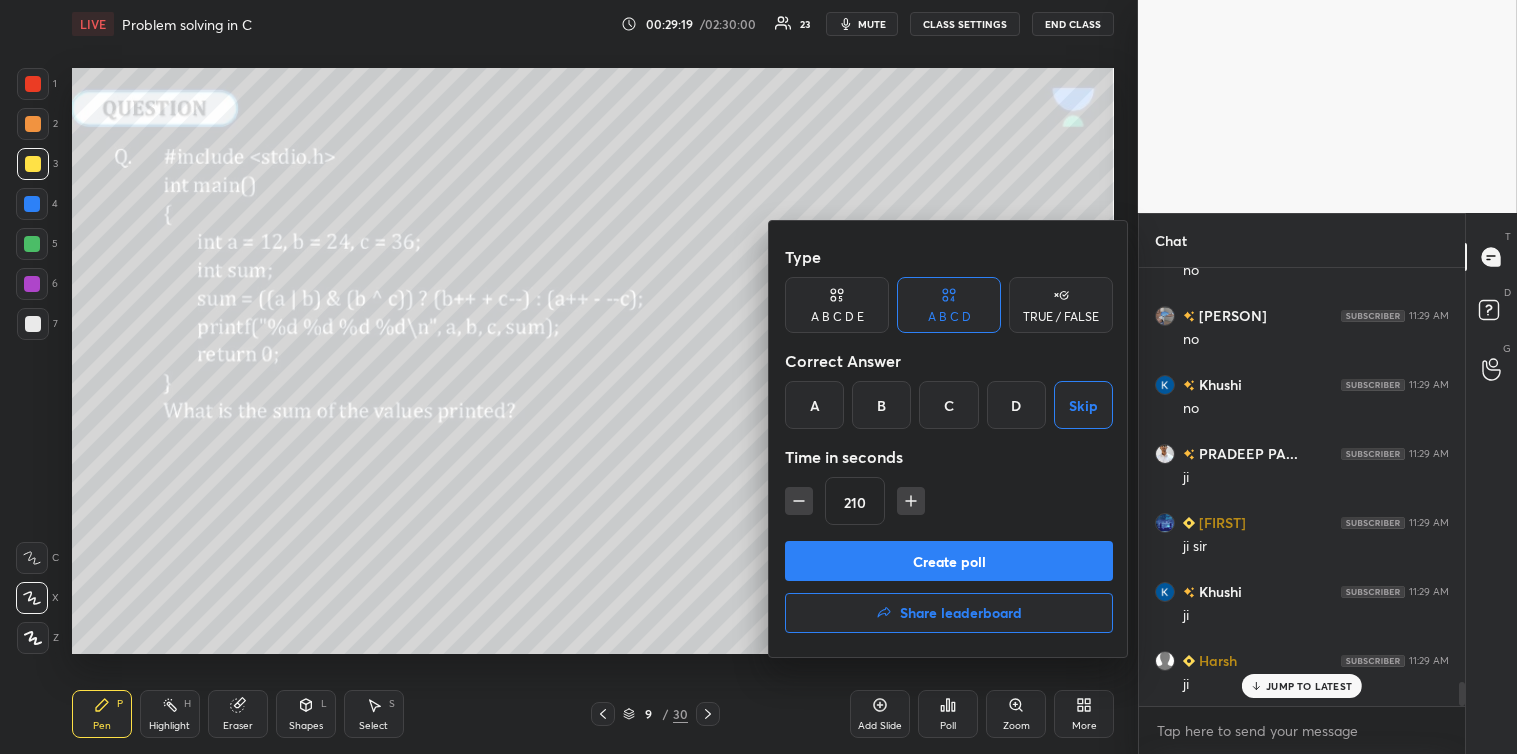 click on "Create poll" at bounding box center (949, 561) 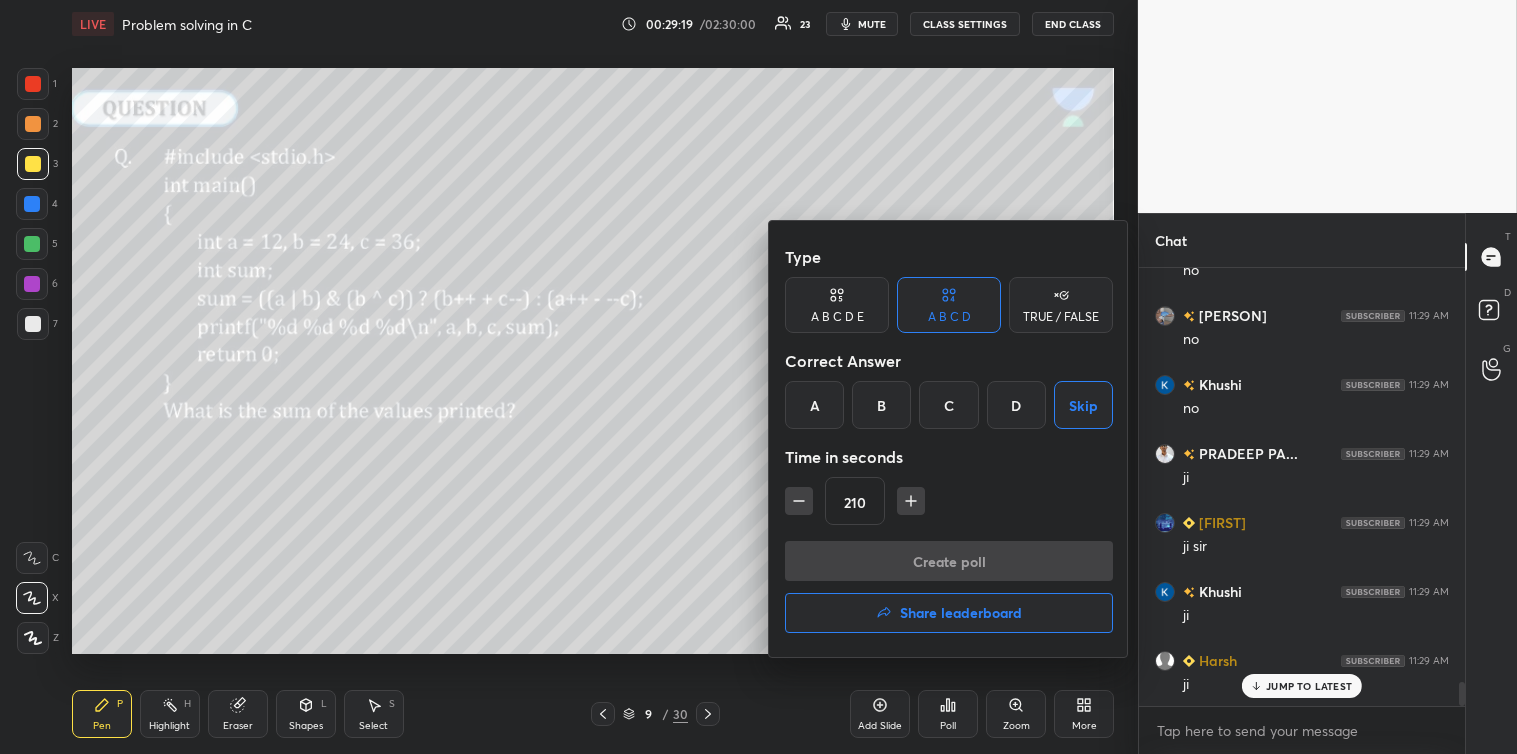 scroll, scrollTop: 390, scrollLeft: 320, axis: both 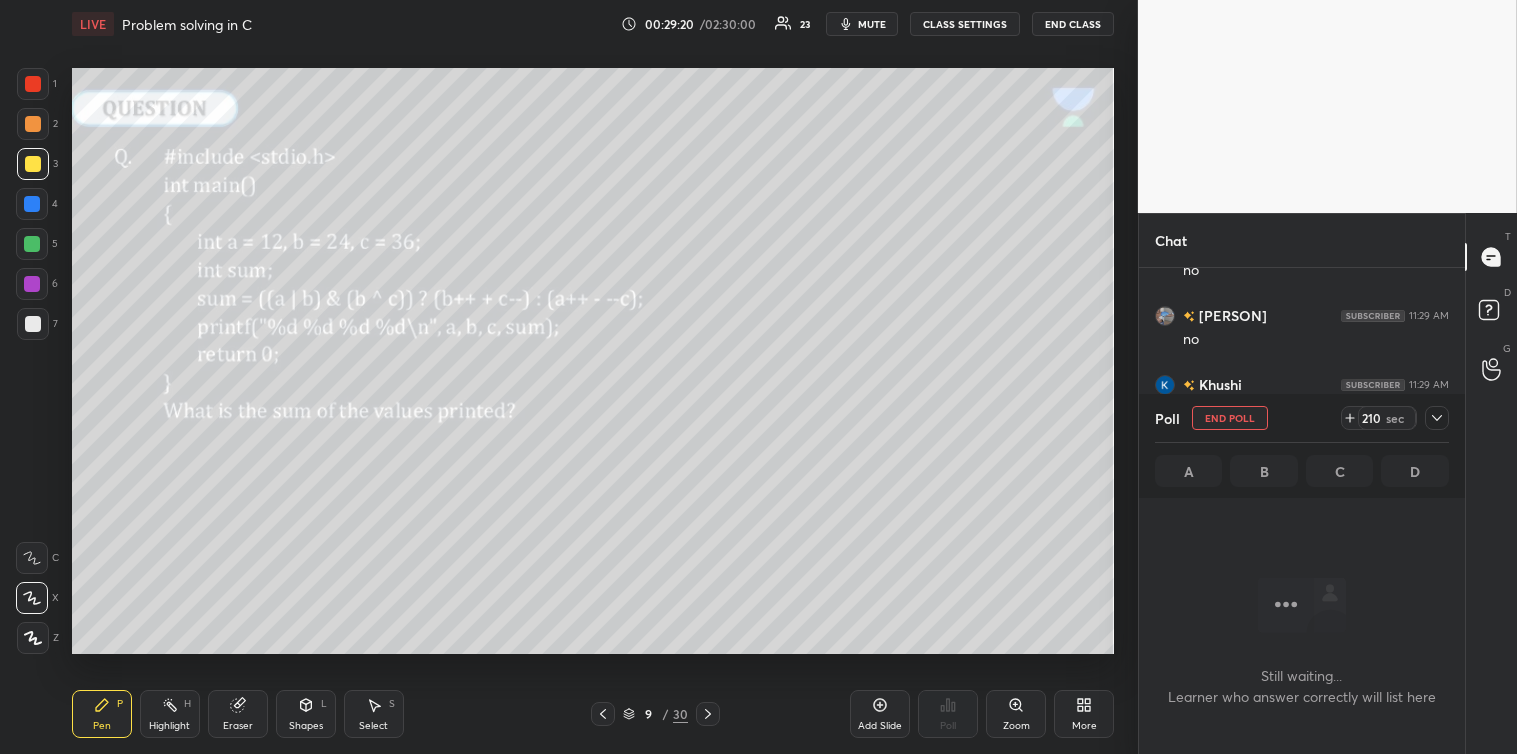 click 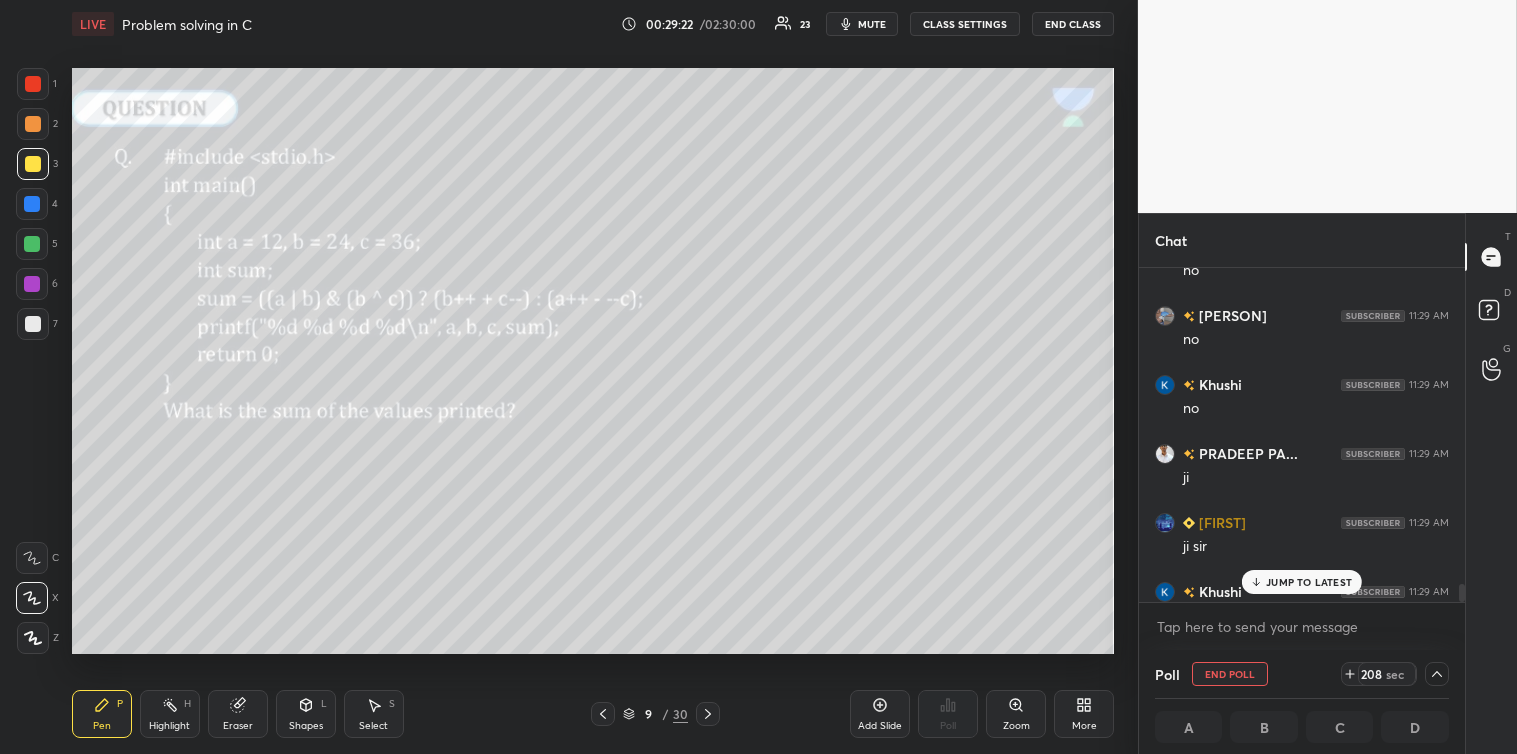 click on "mute" at bounding box center (872, 24) 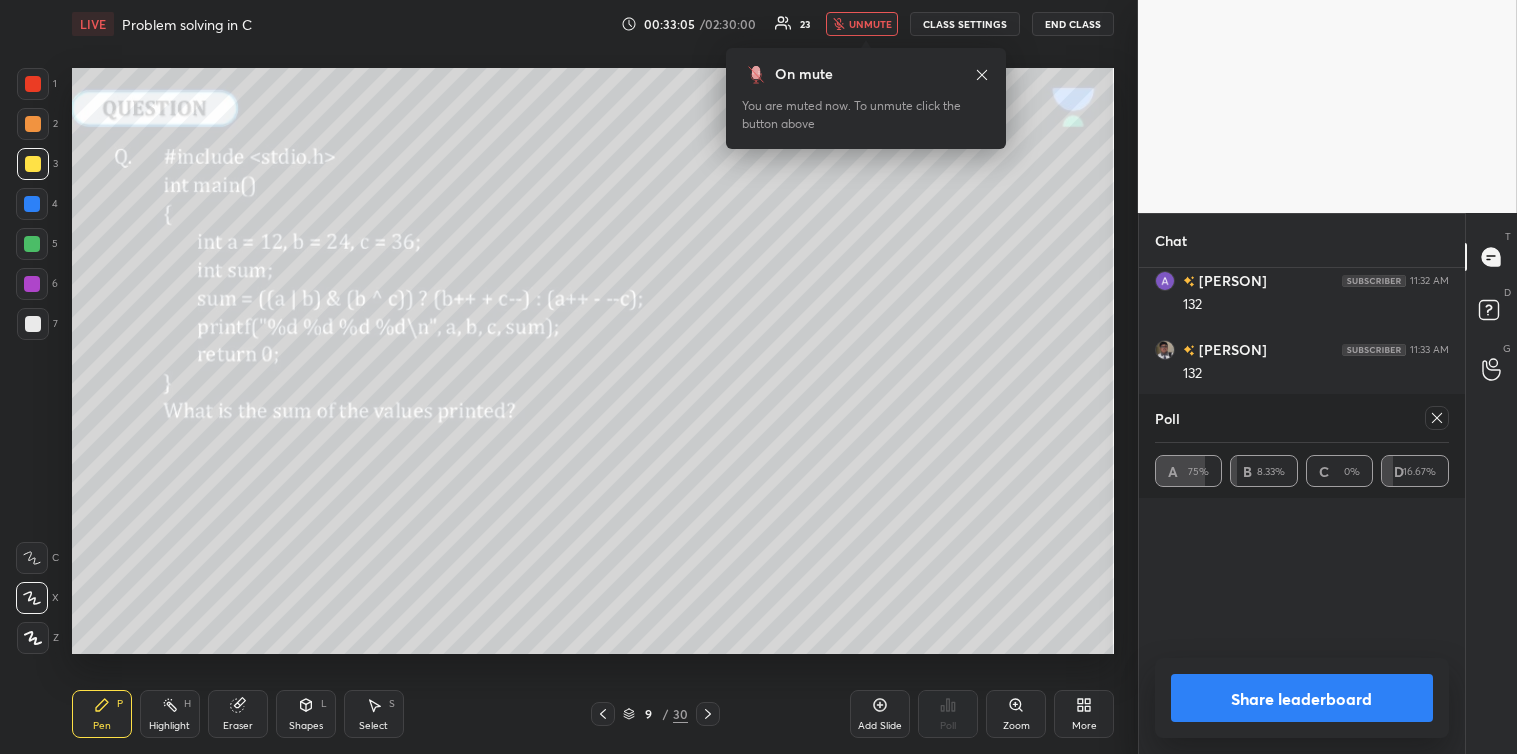 scroll, scrollTop: 8766, scrollLeft: 0, axis: vertical 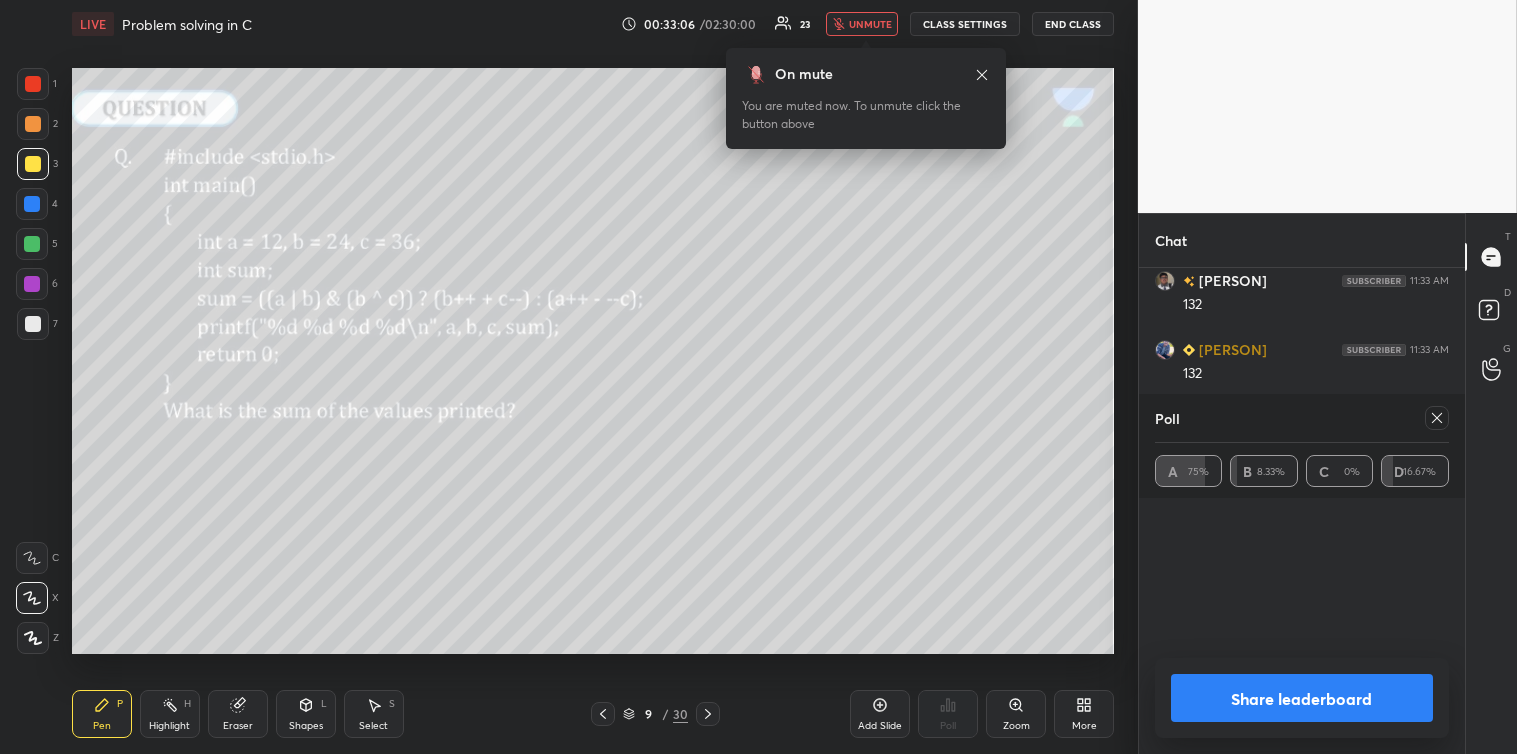 click 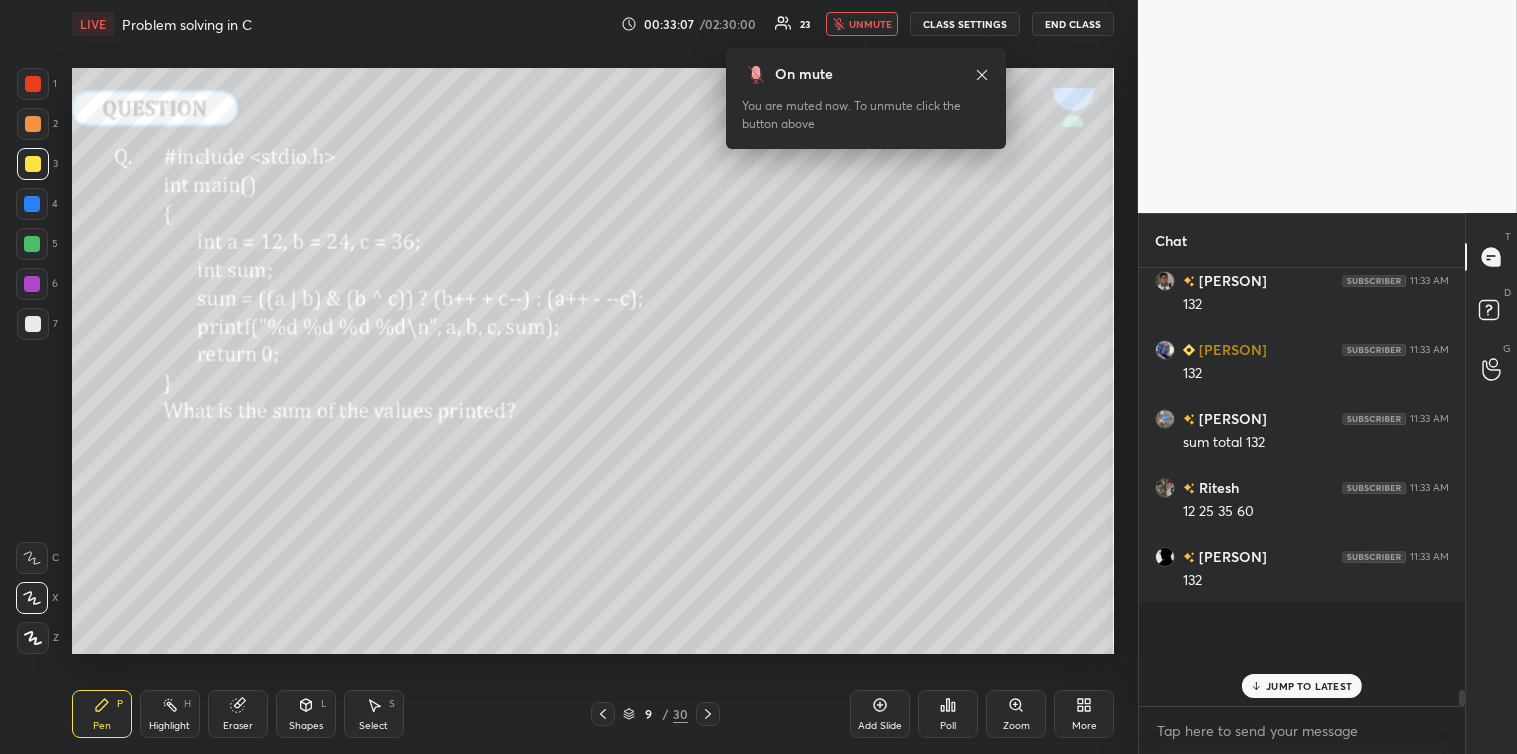 scroll, scrollTop: 371, scrollLeft: 320, axis: both 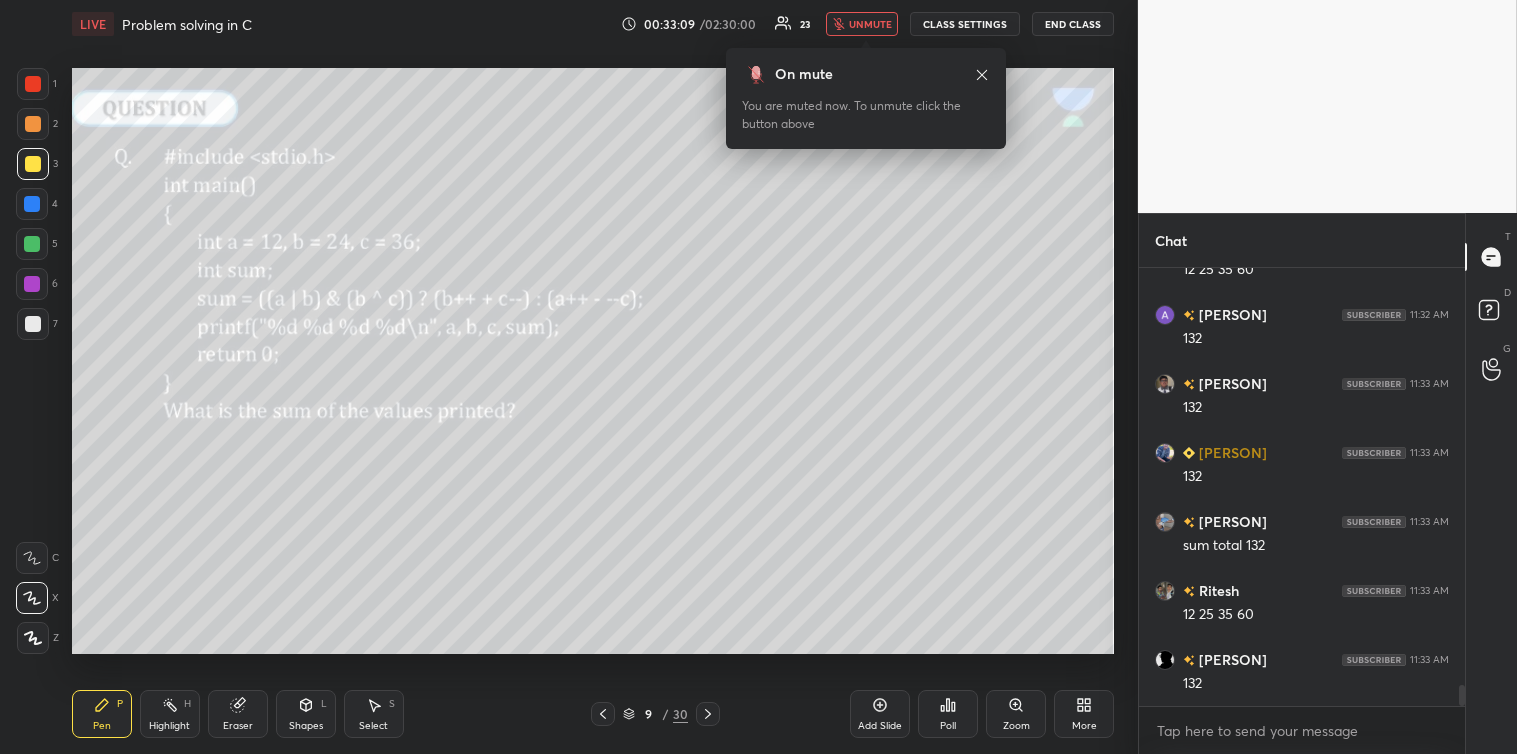 click on "unmute" at bounding box center [870, 24] 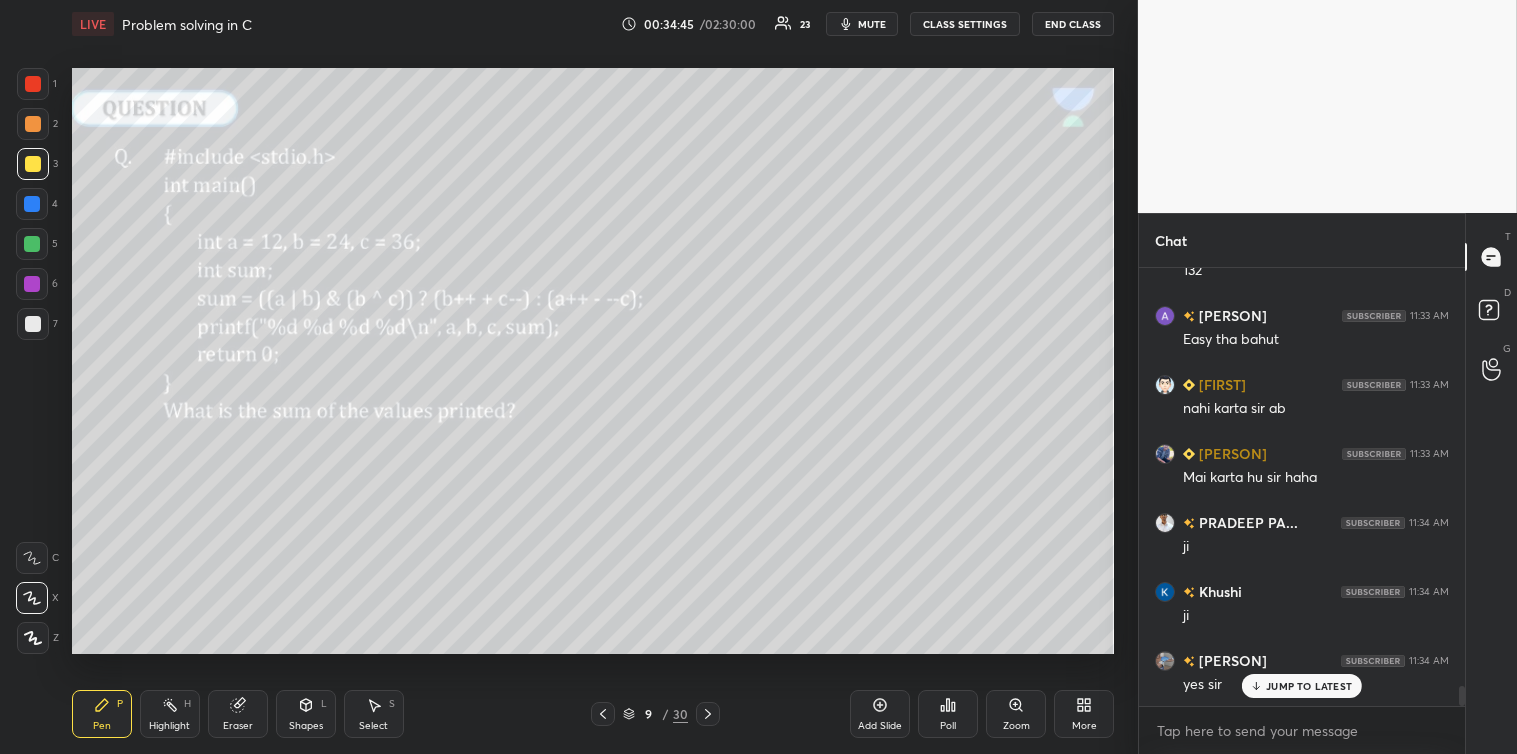 scroll, scrollTop: 9145, scrollLeft: 0, axis: vertical 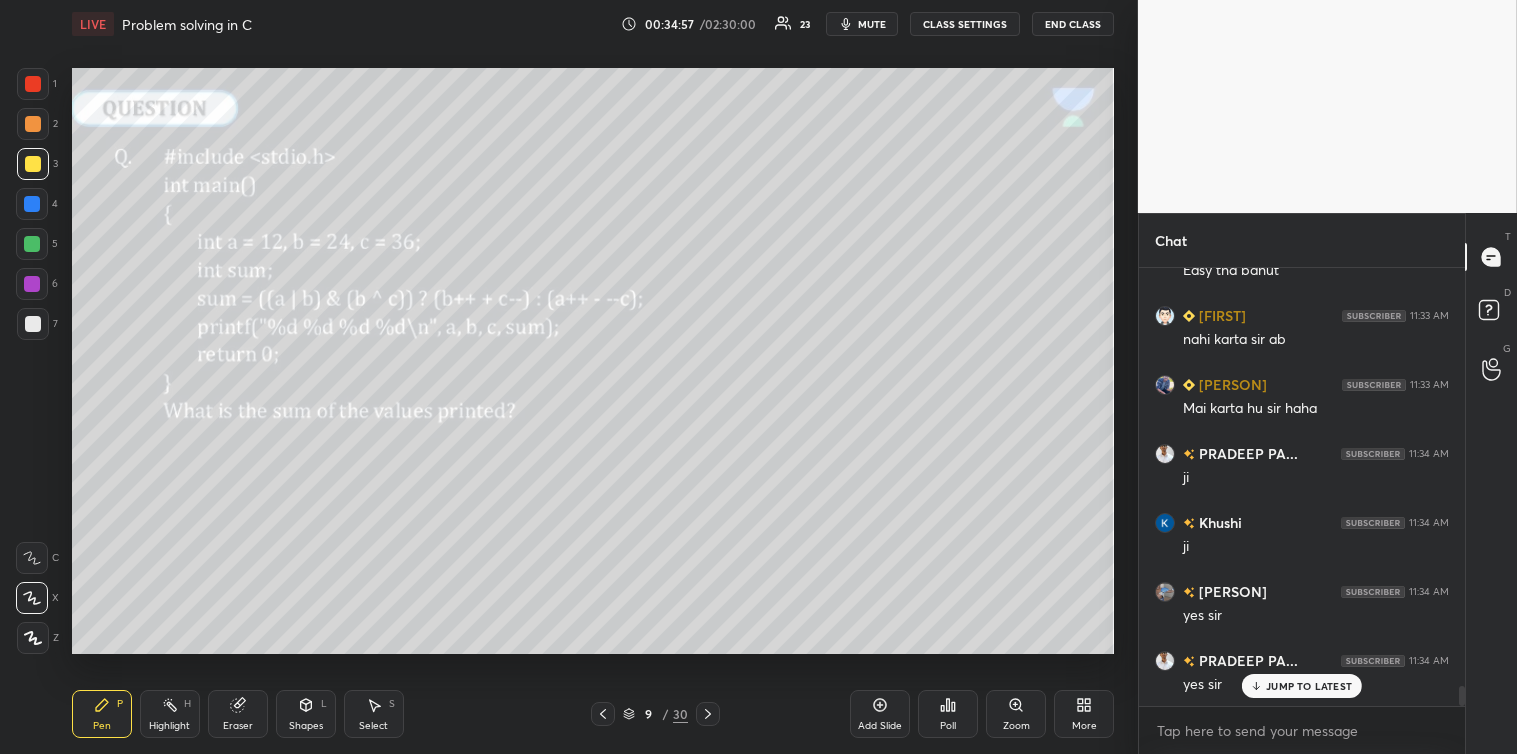 click on "Select S" at bounding box center [374, 714] 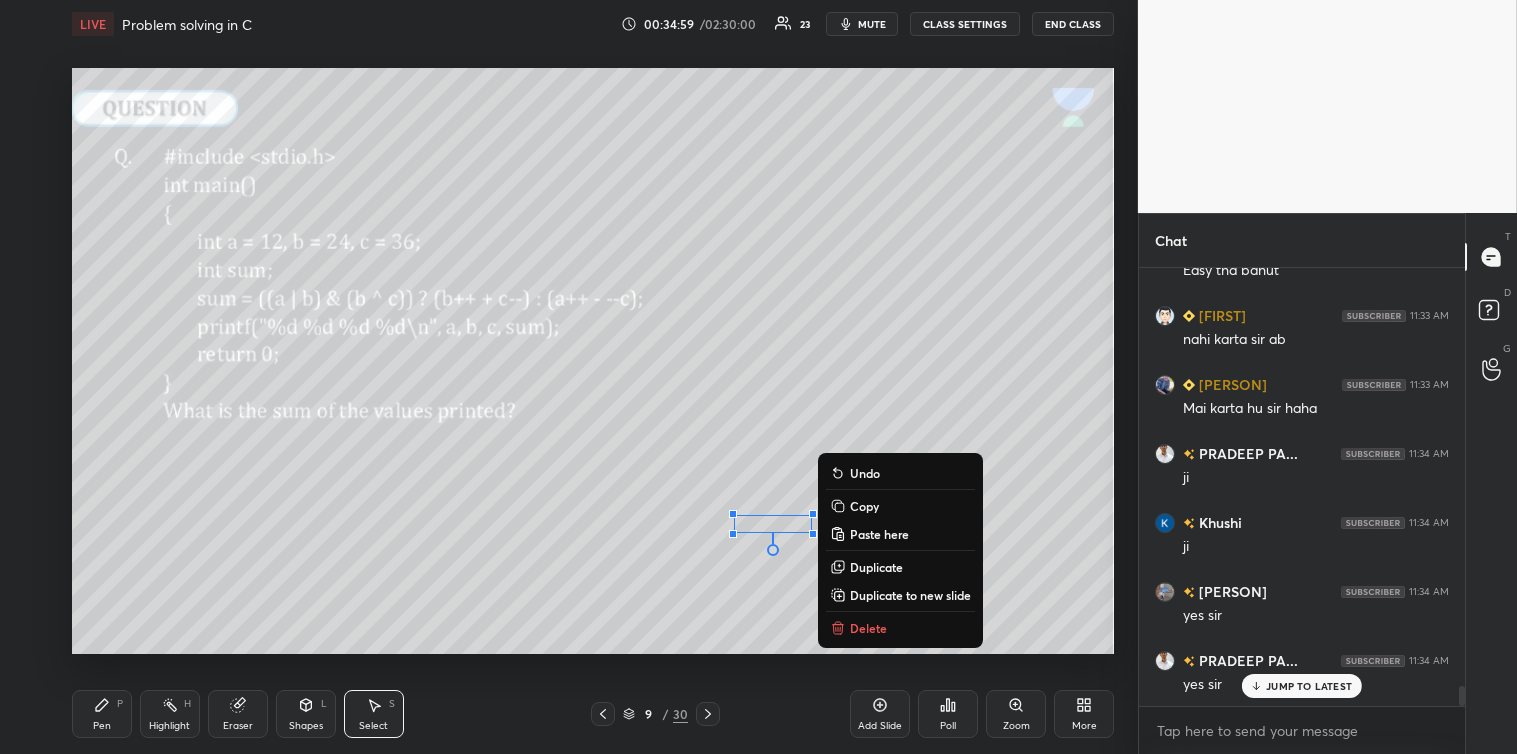 click on "0 ° Undo Copy Paste here Duplicate Duplicate to new slide Delete" at bounding box center (593, 361) 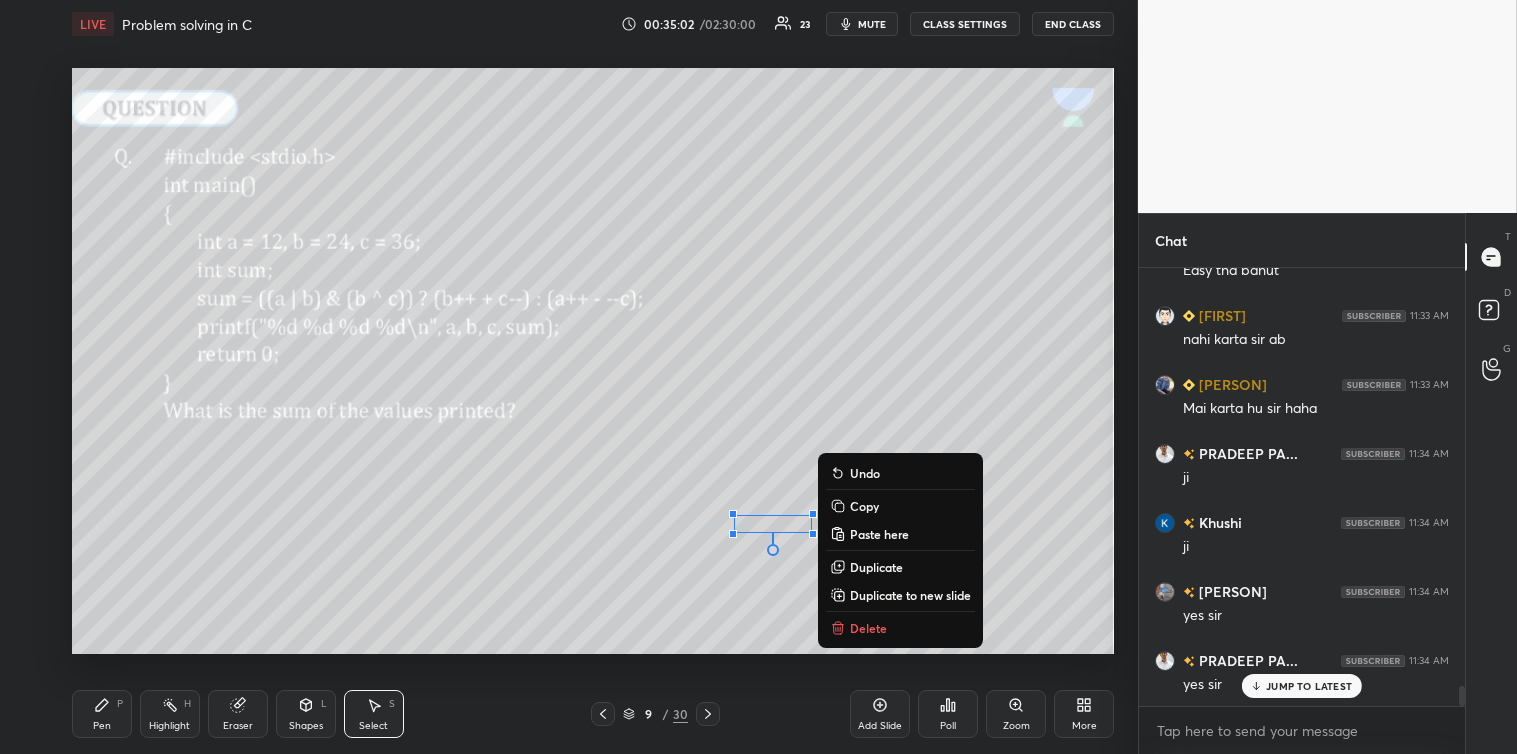 click on "Delete" at bounding box center [868, 628] 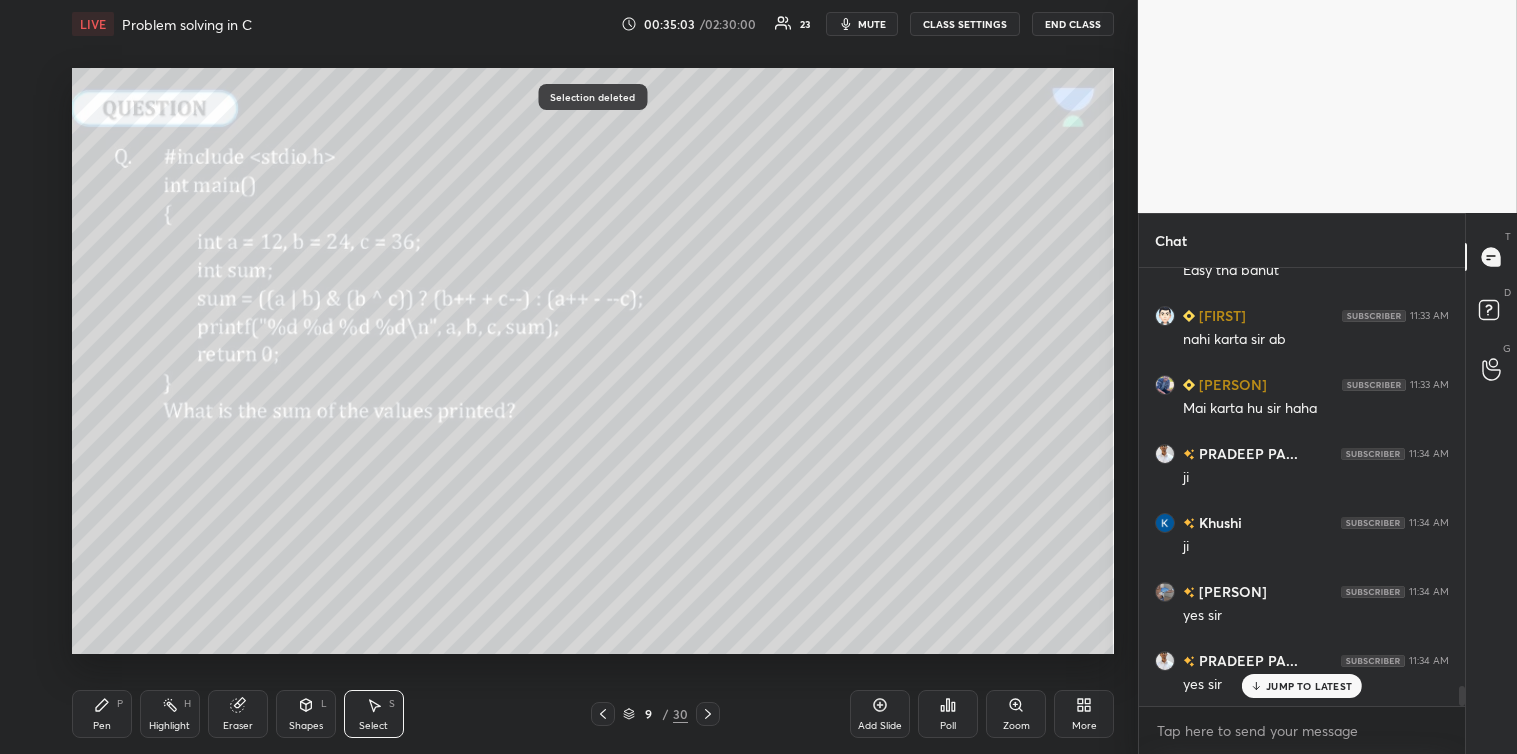 click on "Pen P" at bounding box center [102, 714] 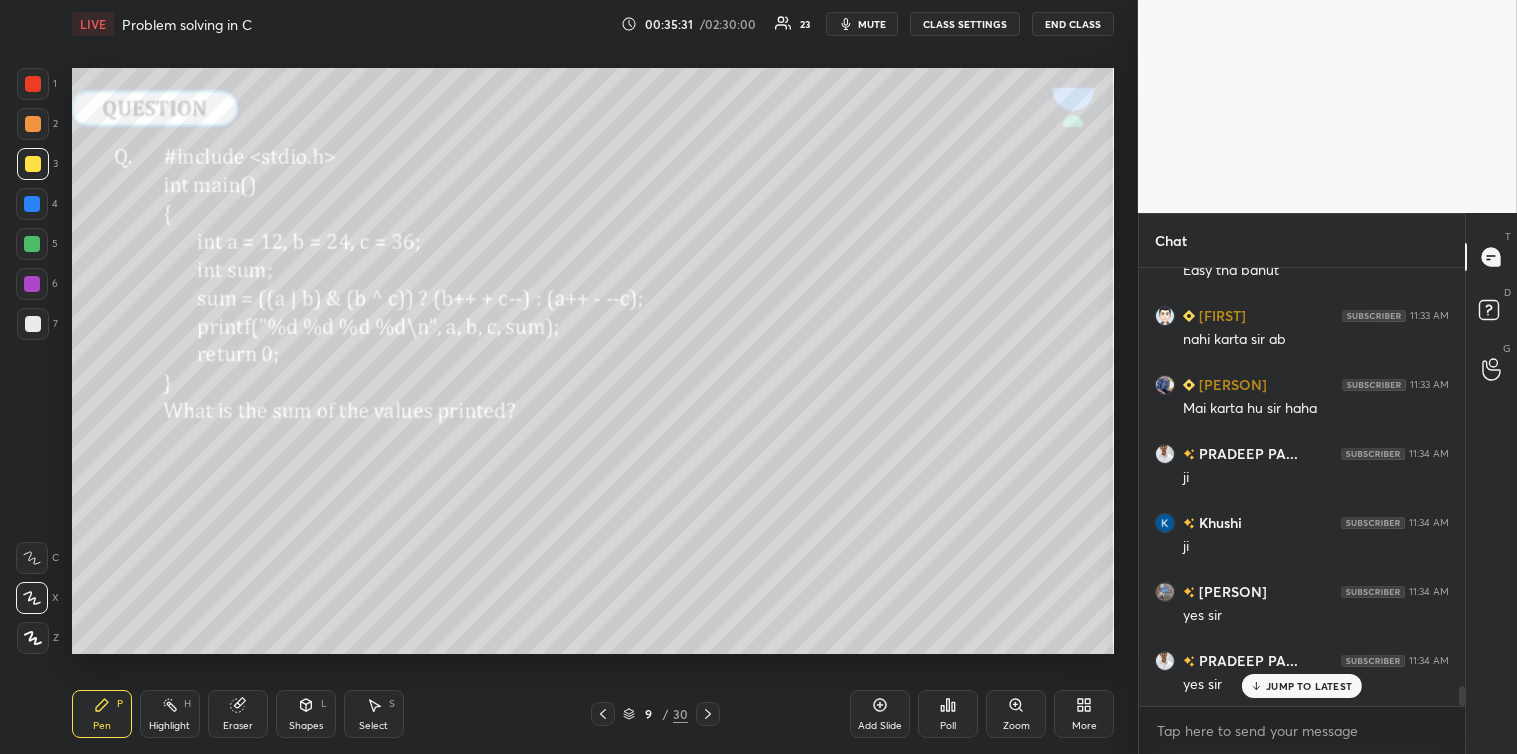 click at bounding box center [32, 244] 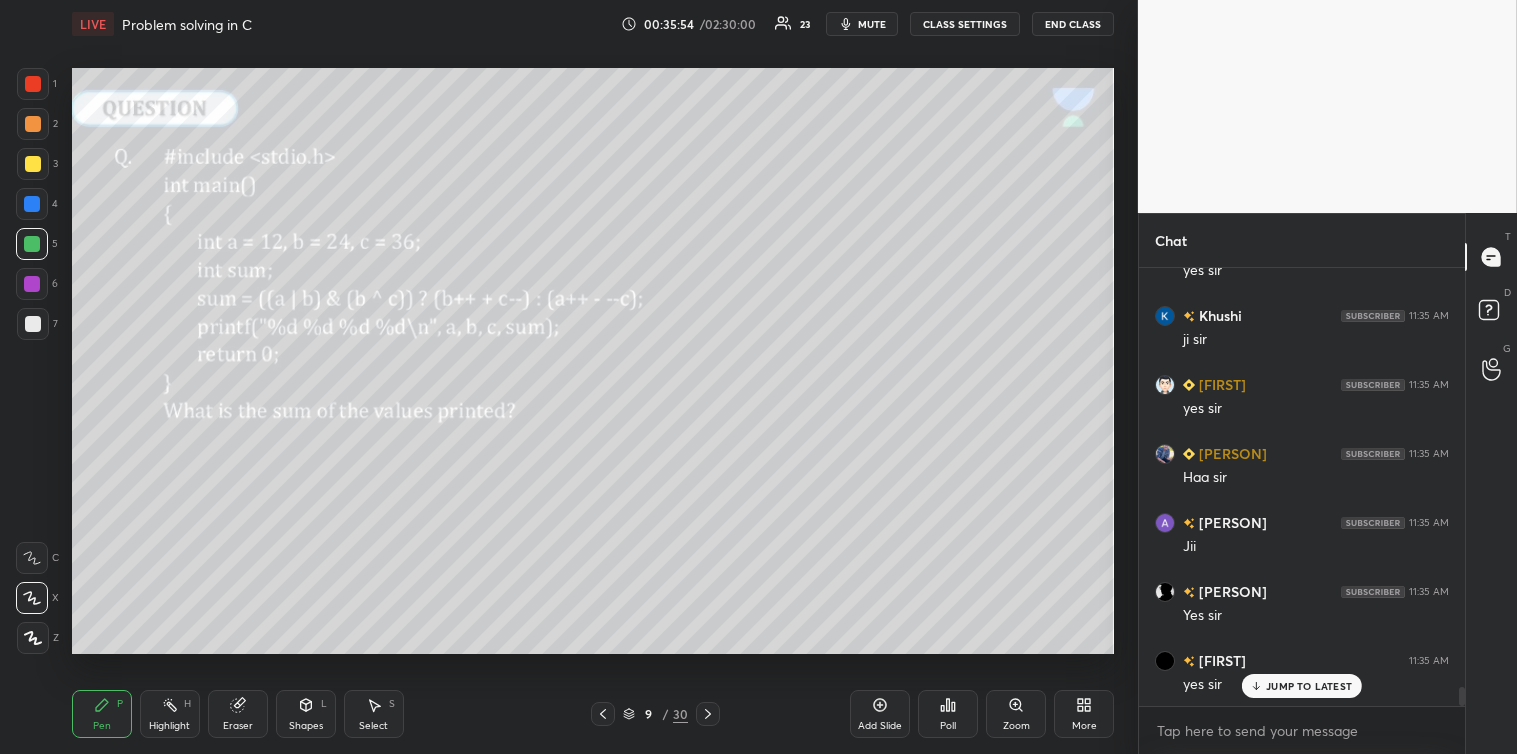 scroll, scrollTop: 9835, scrollLeft: 0, axis: vertical 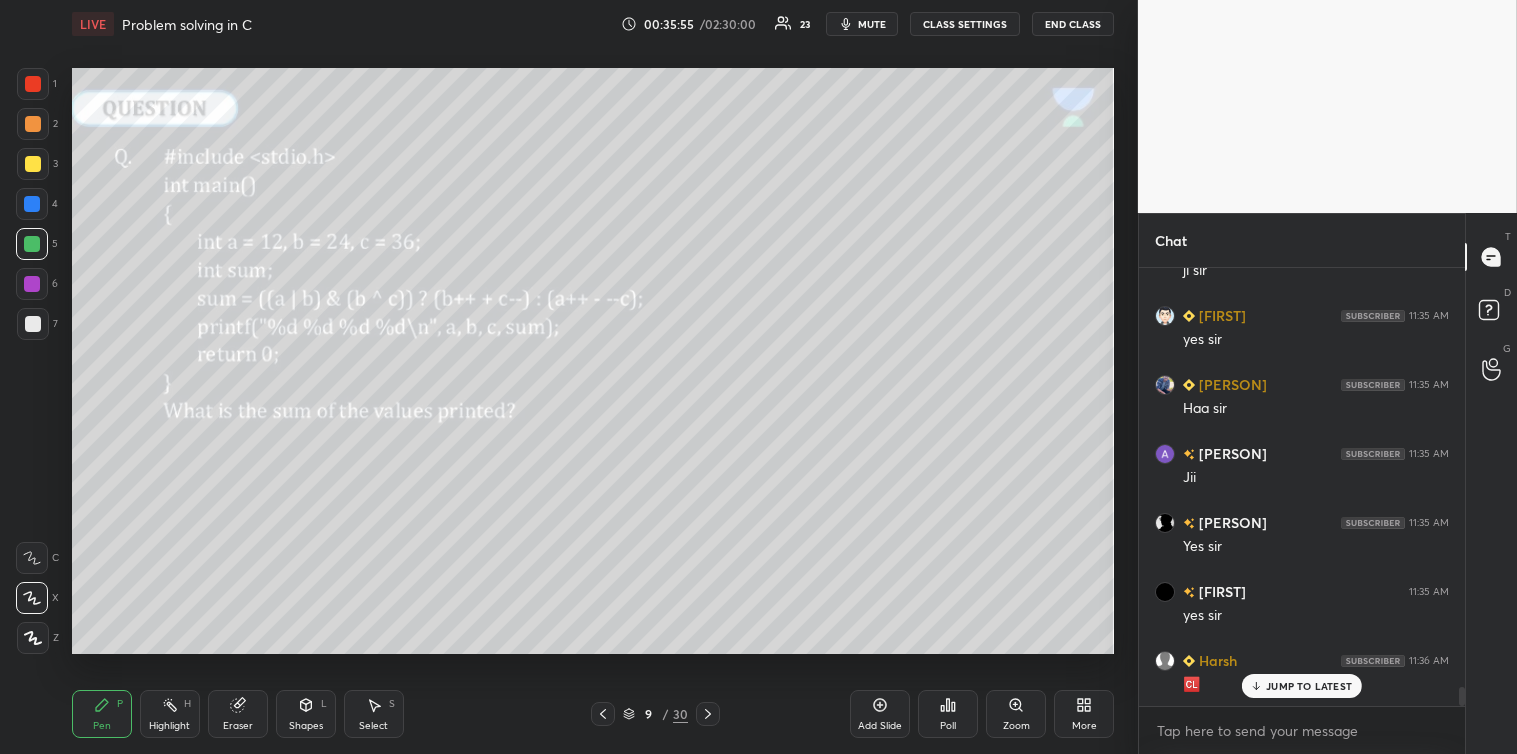 click 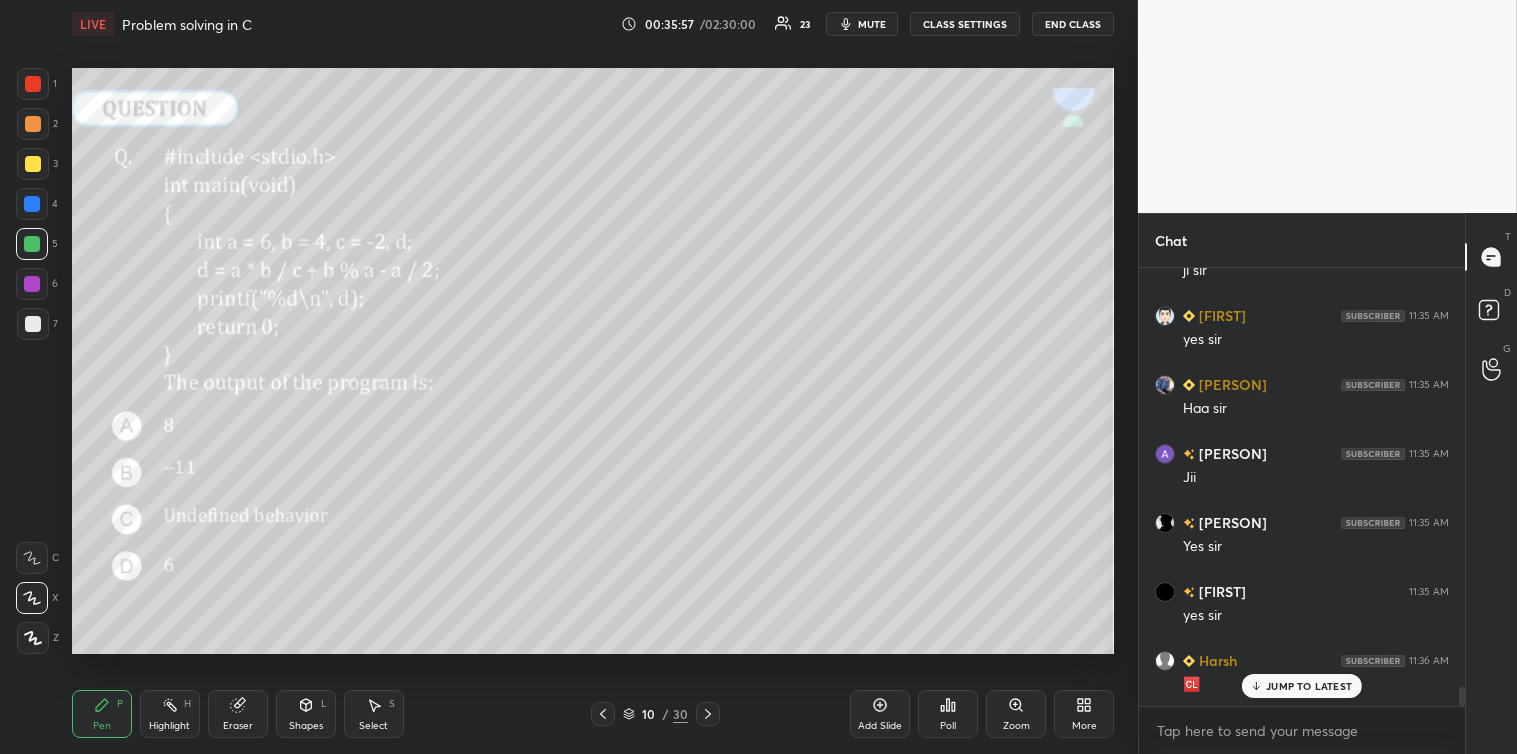 scroll, scrollTop: 9905, scrollLeft: 0, axis: vertical 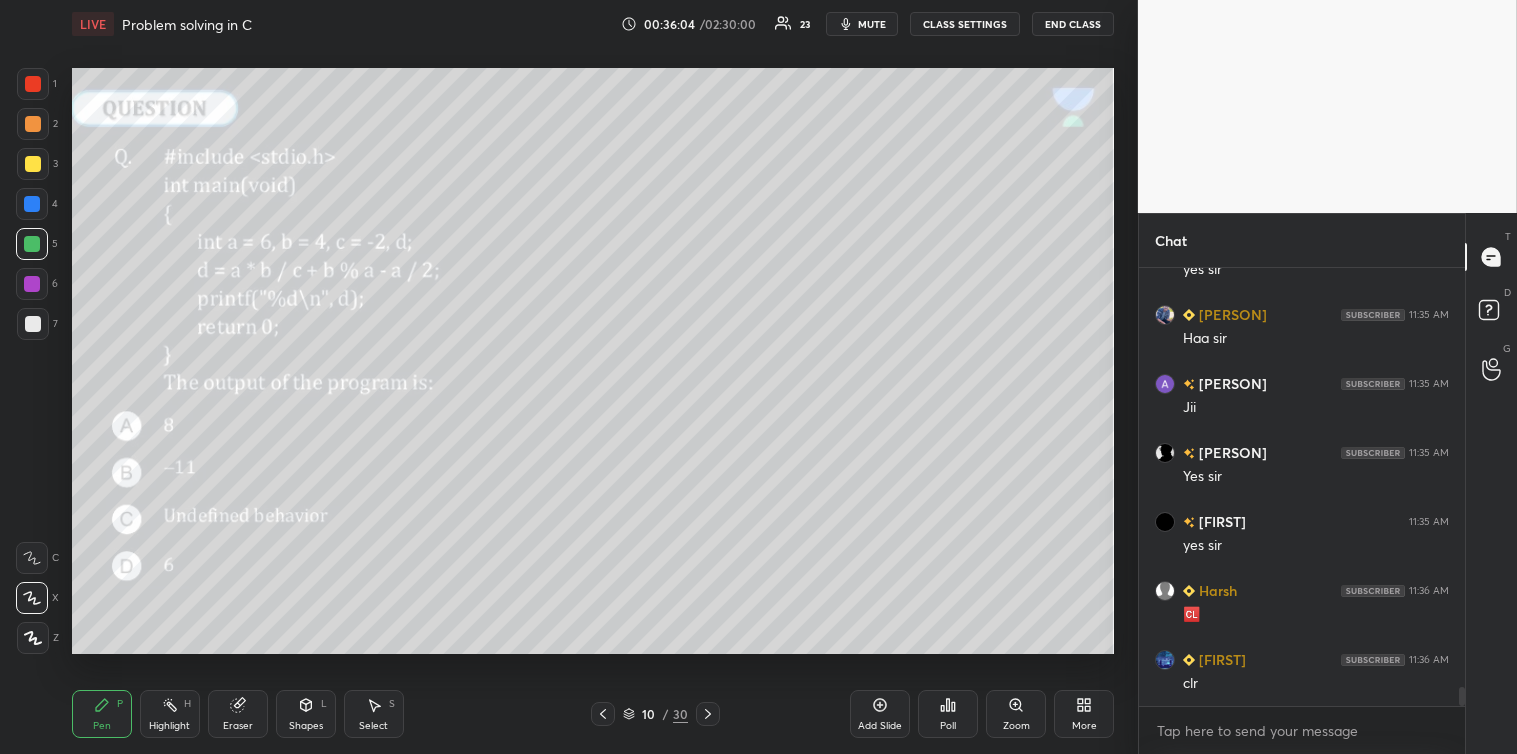 click 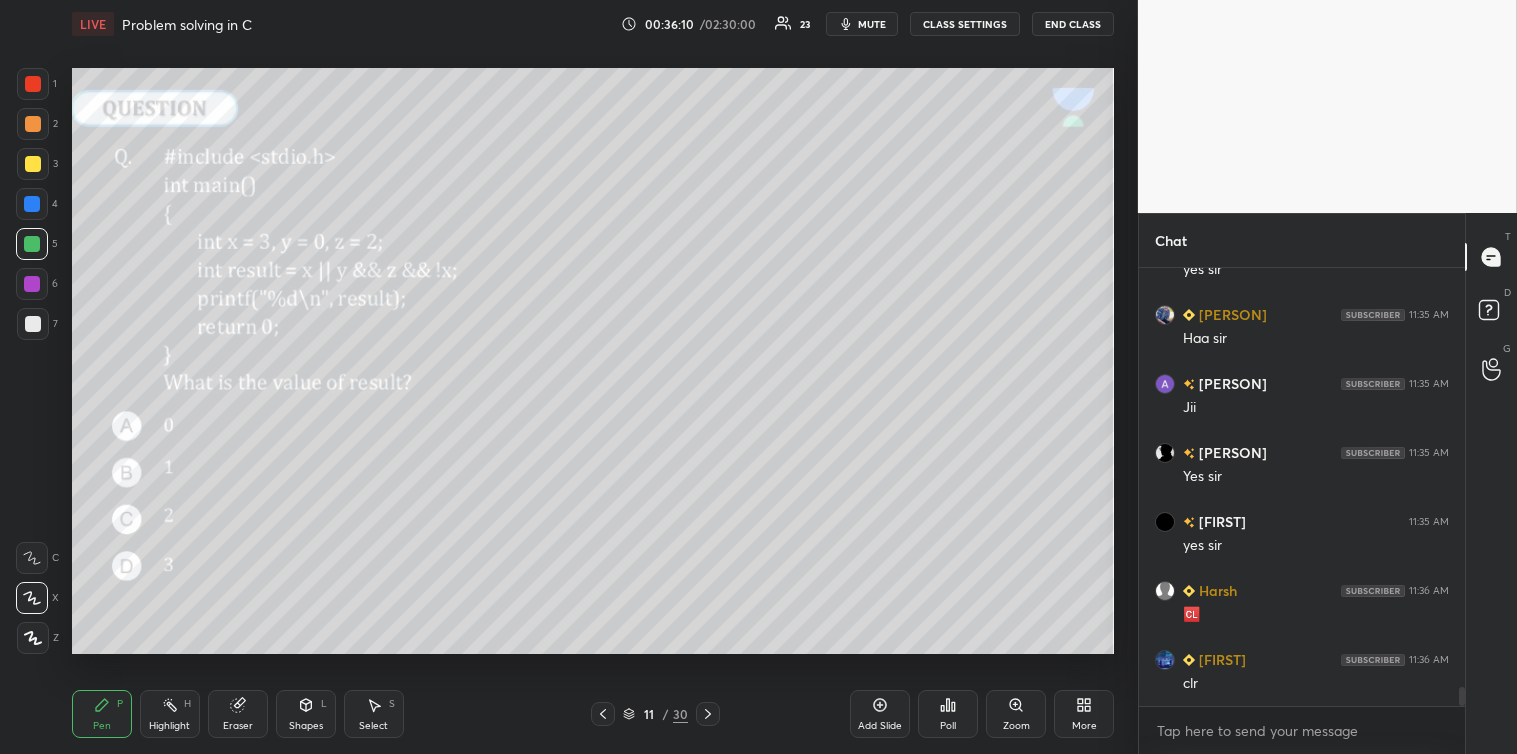 click on "Poll" at bounding box center (948, 714) 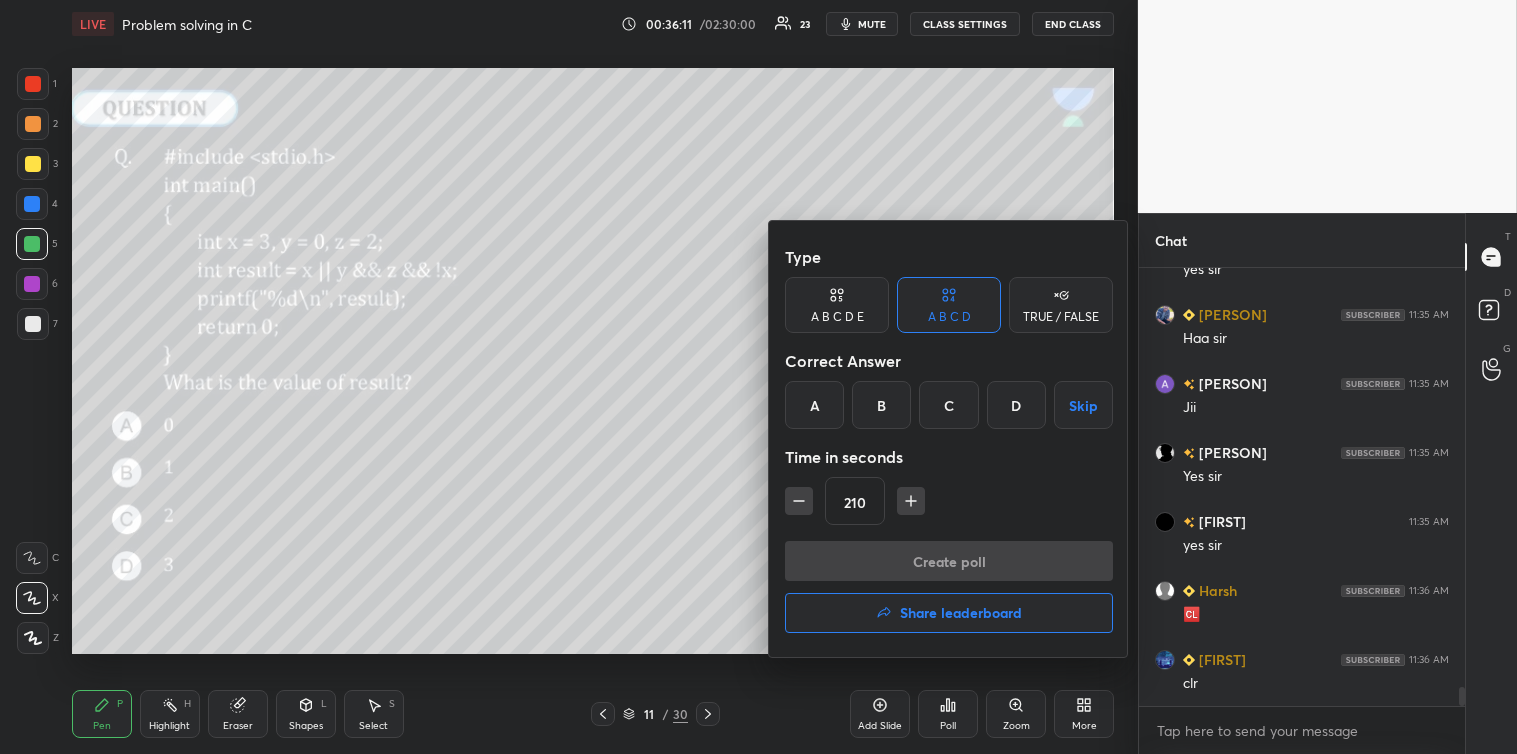 click at bounding box center [799, 501] 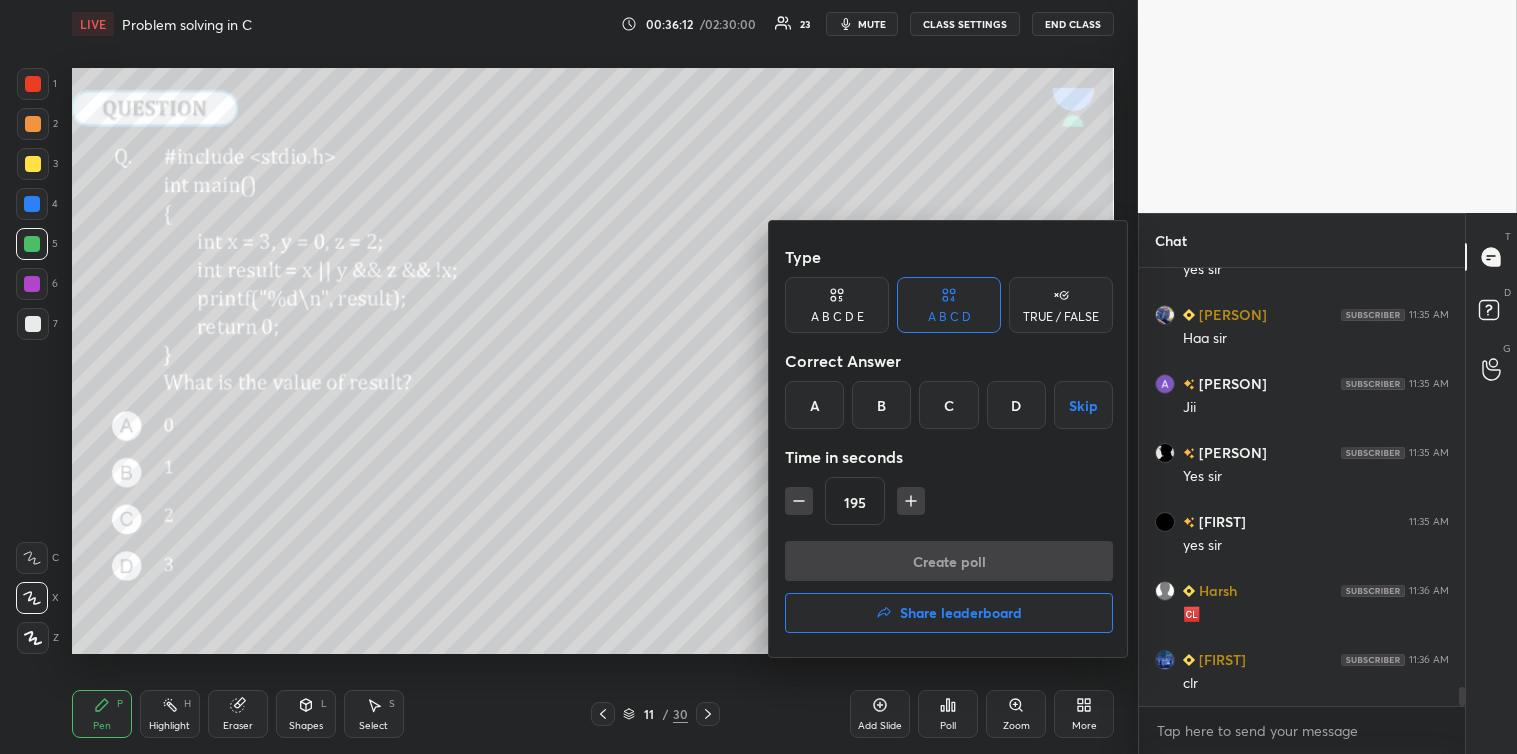 click 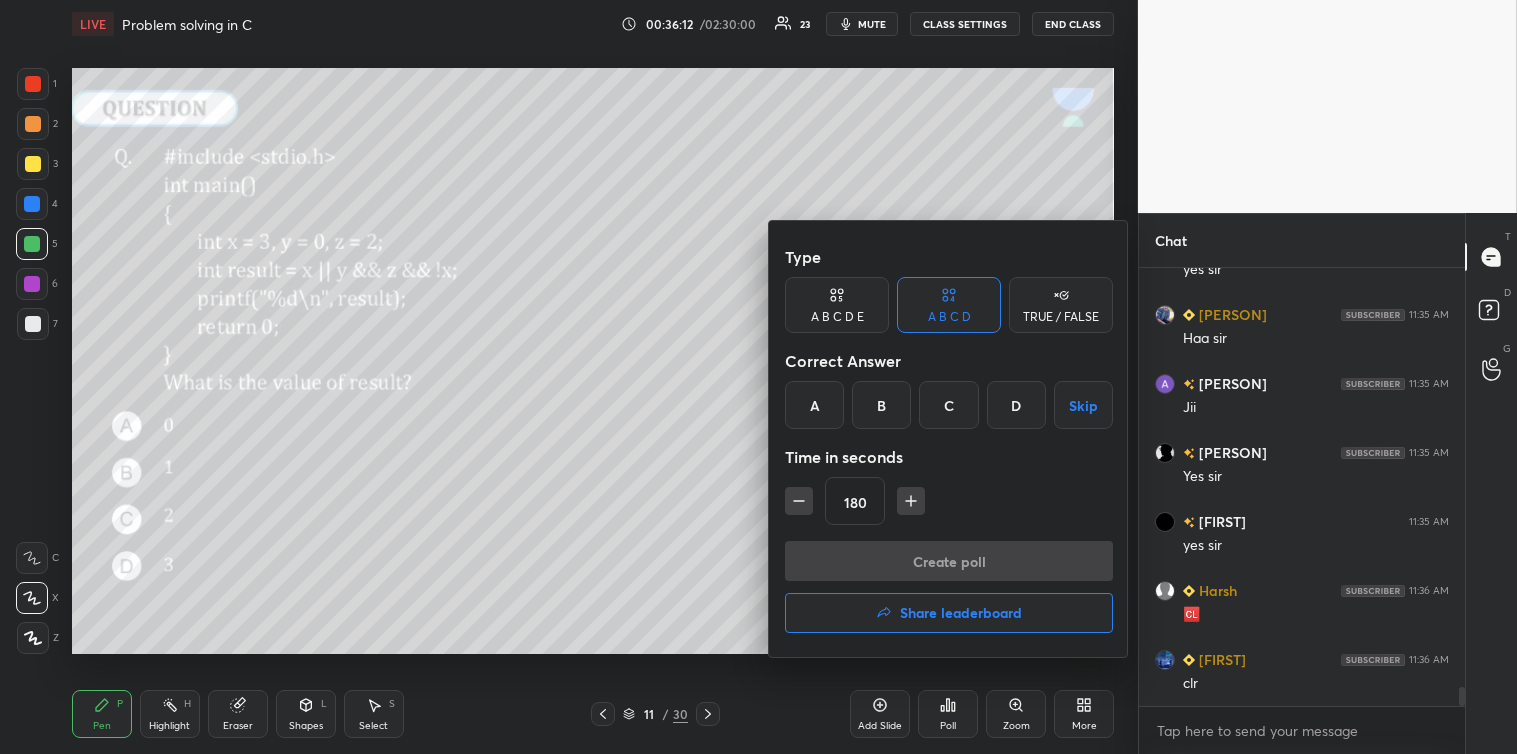 click on "Skip" at bounding box center (1083, 405) 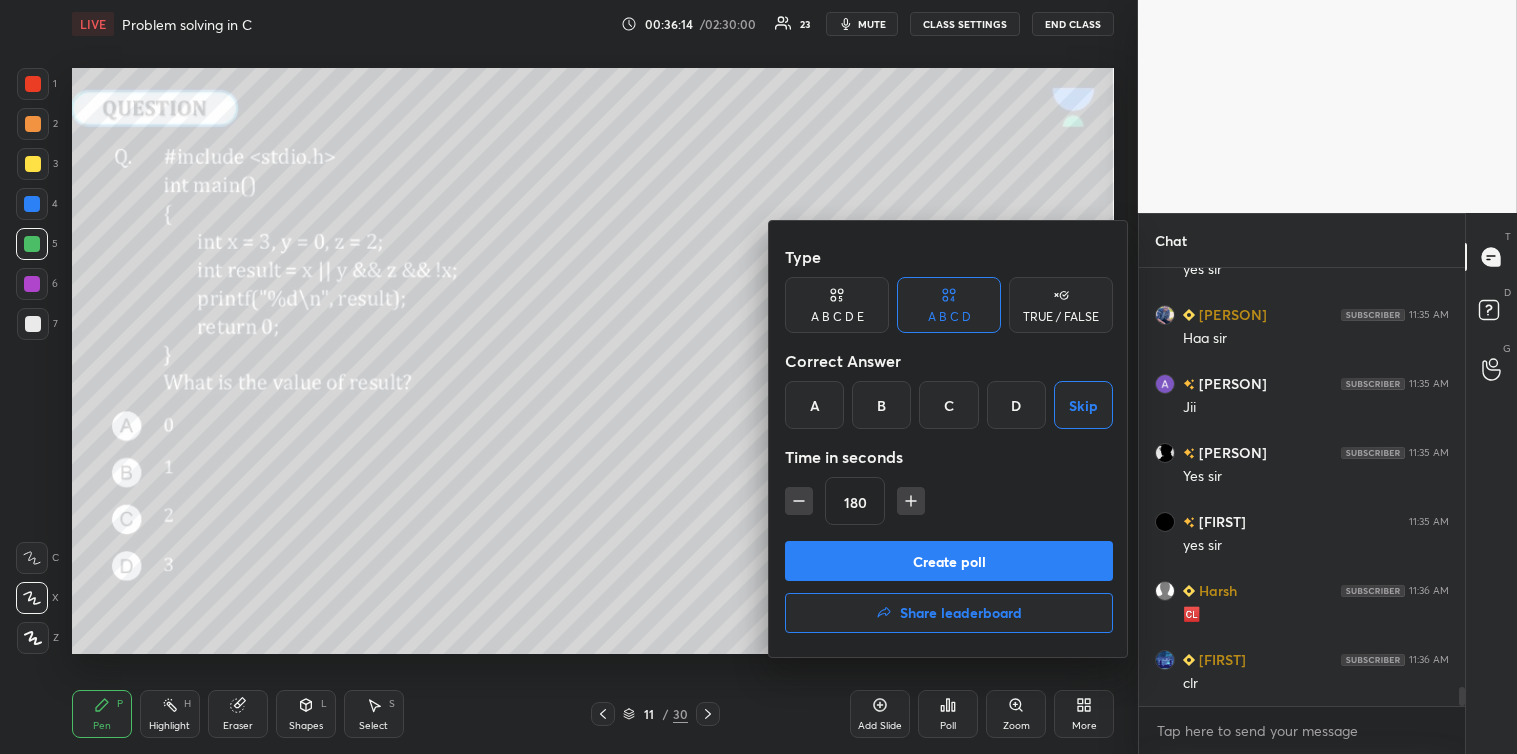 click on "TRUE / FALSE" at bounding box center [1061, 317] 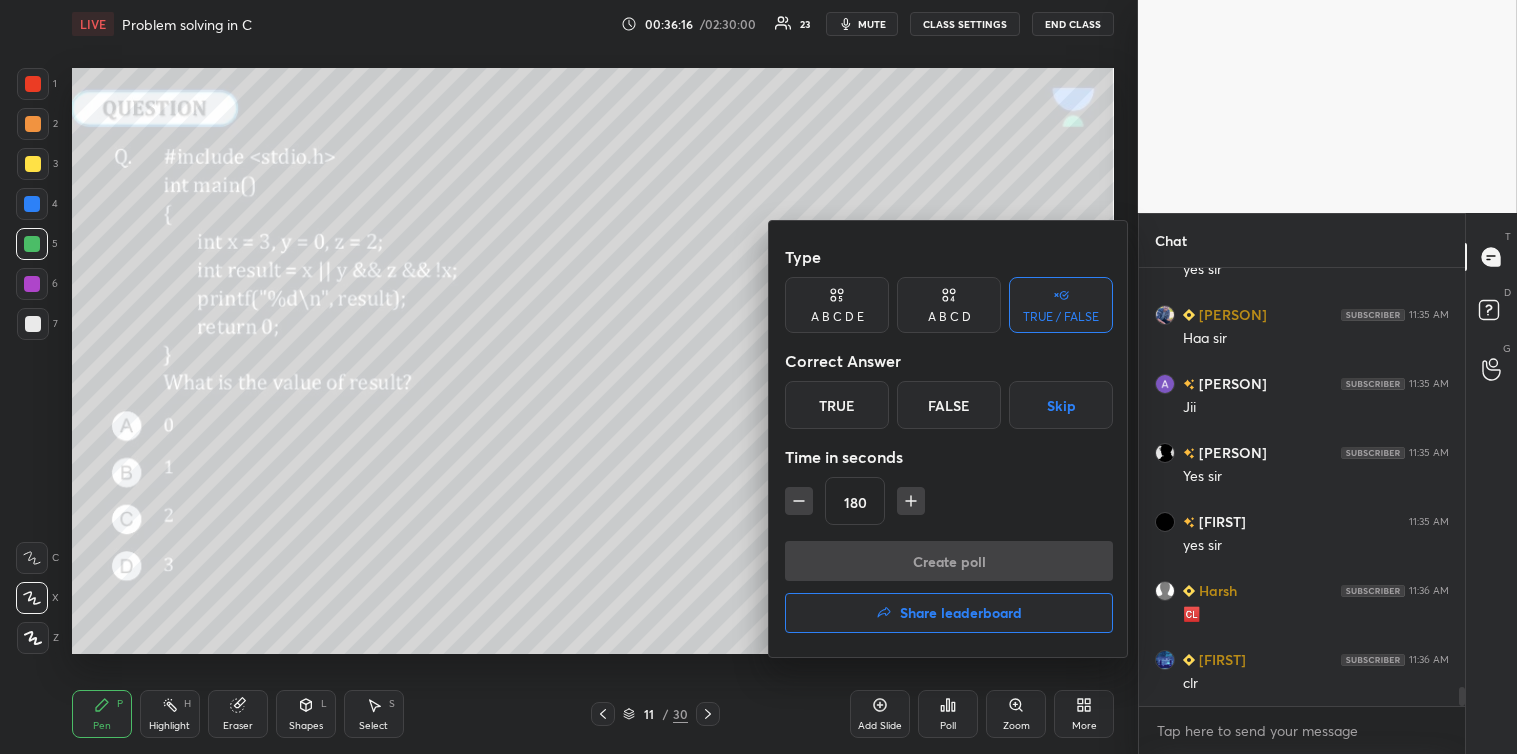 click on "Skip" at bounding box center (1061, 405) 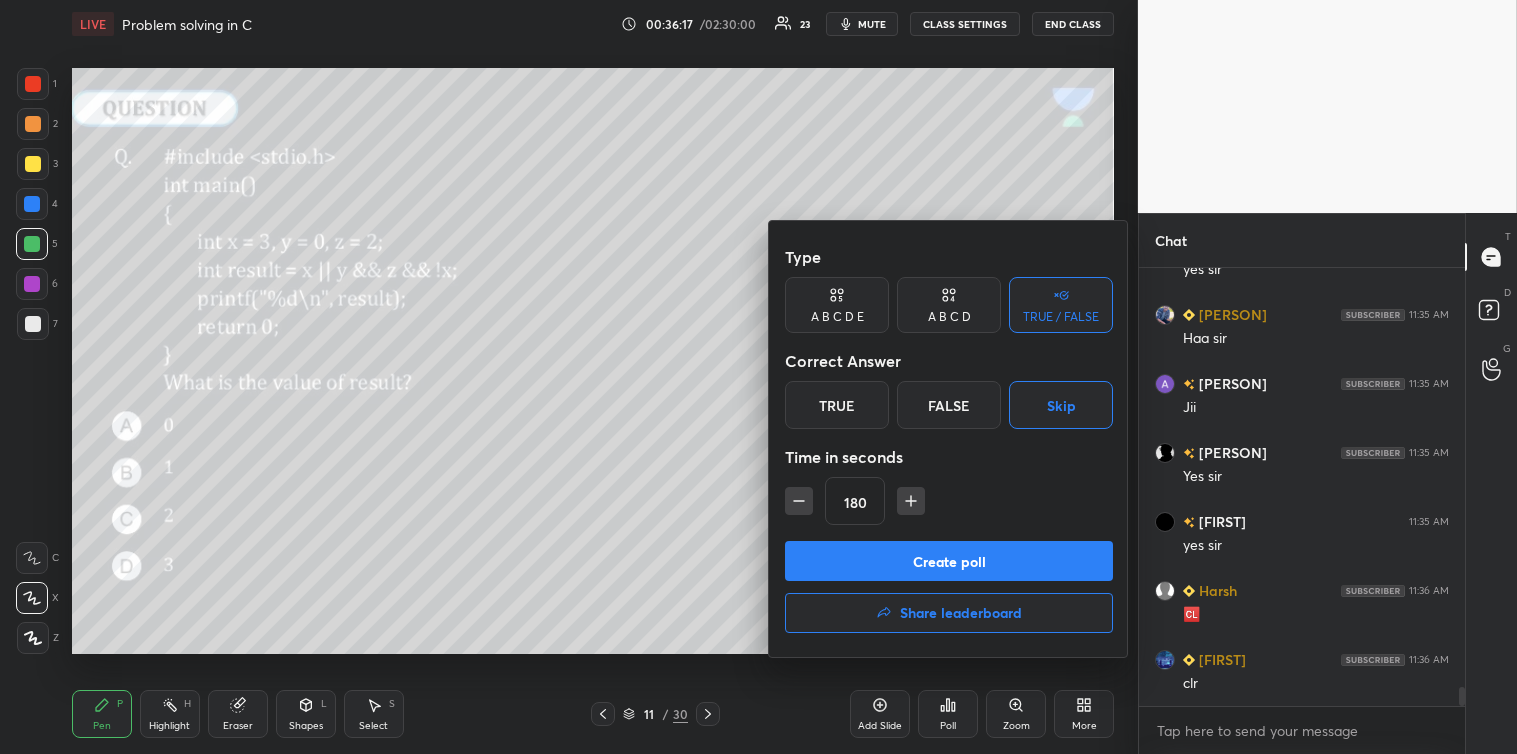 click on "Create poll" at bounding box center [949, 561] 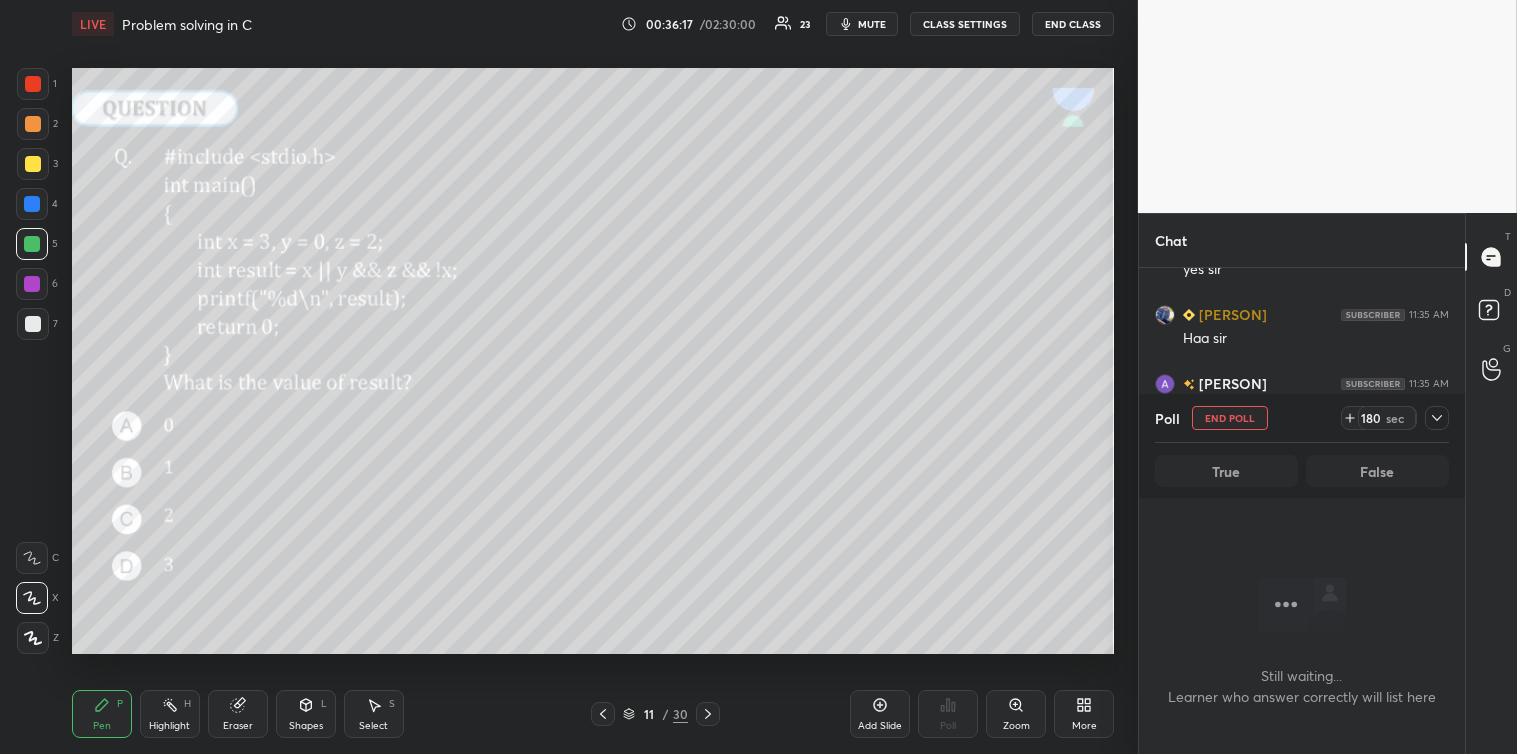 scroll, scrollTop: 408, scrollLeft: 320, axis: both 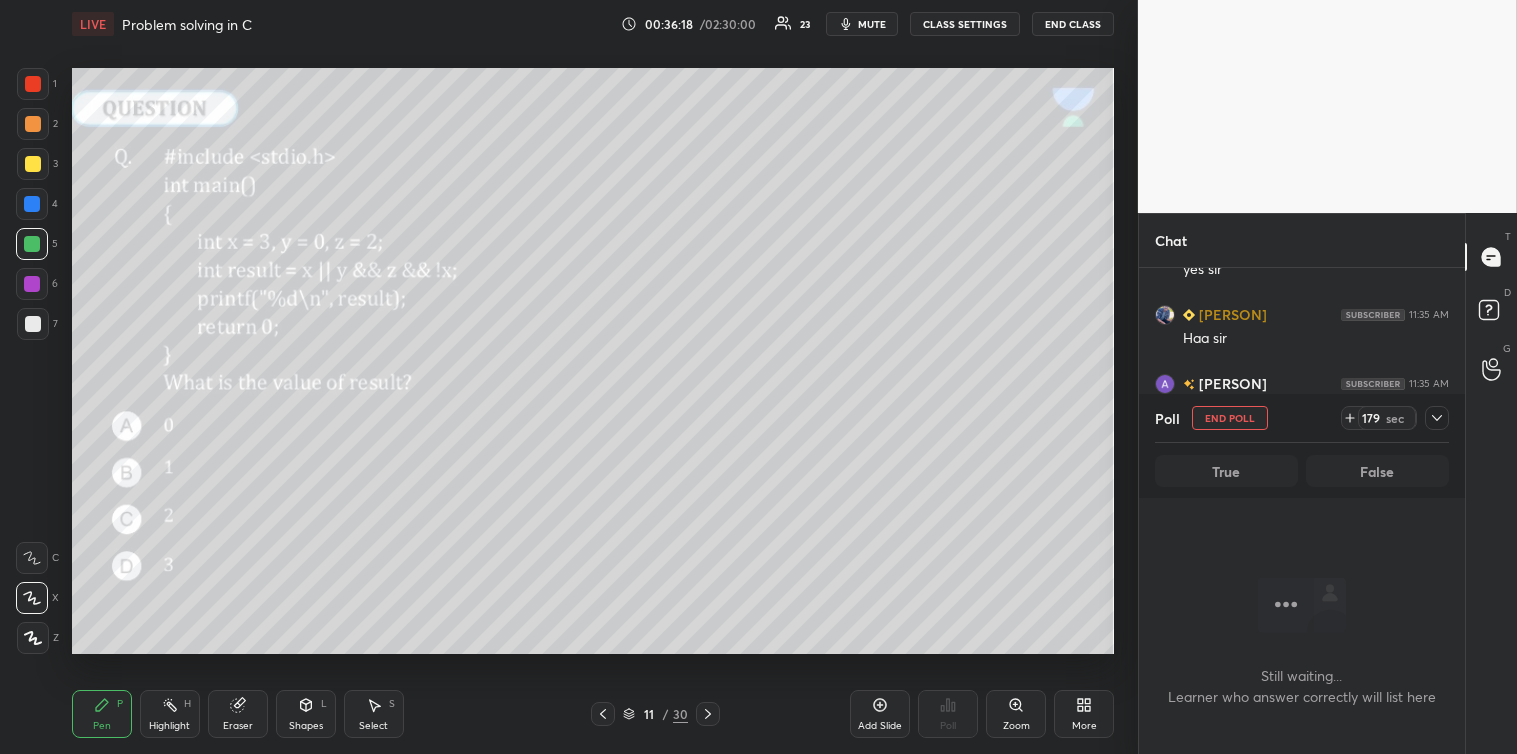 click on "mute" at bounding box center [862, 24] 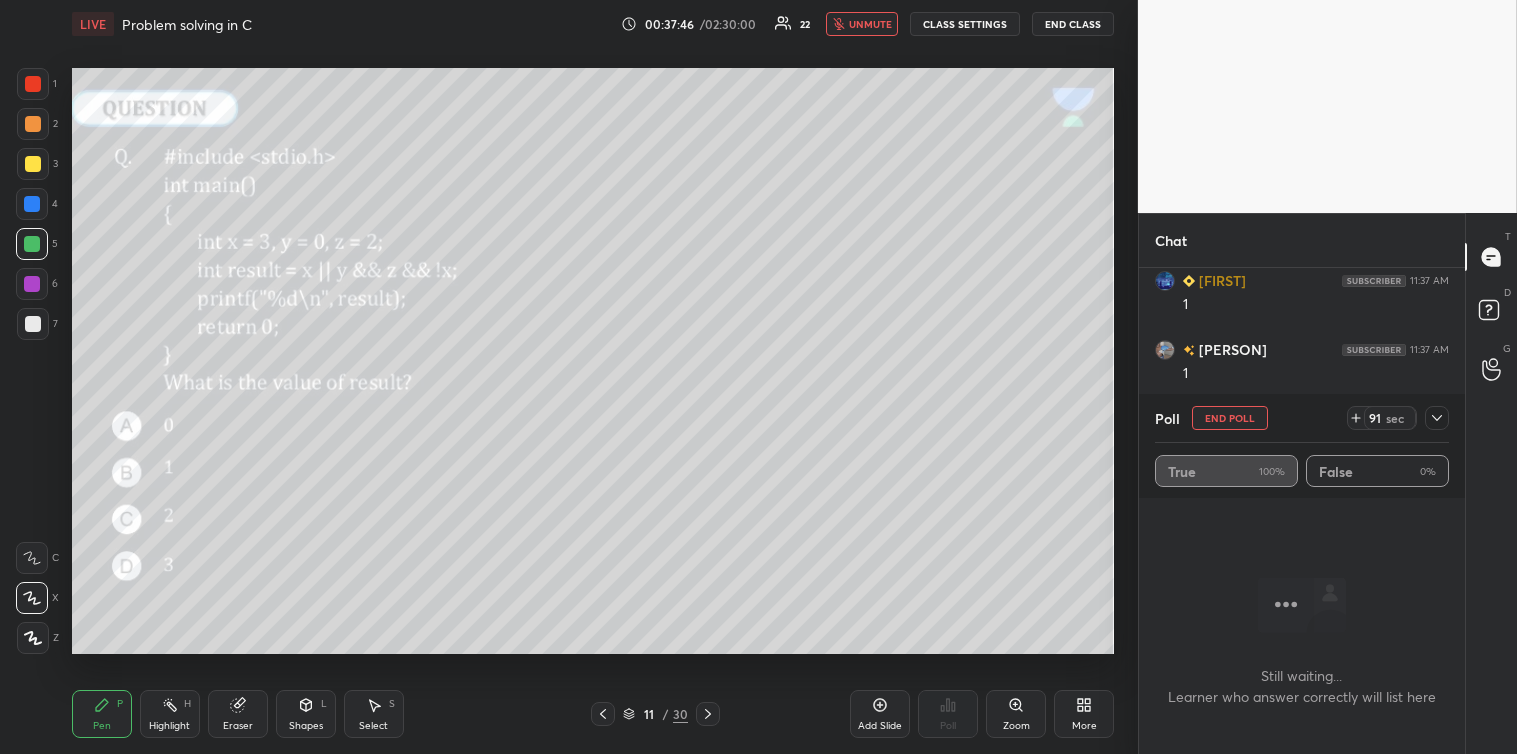 scroll, scrollTop: 11043, scrollLeft: 0, axis: vertical 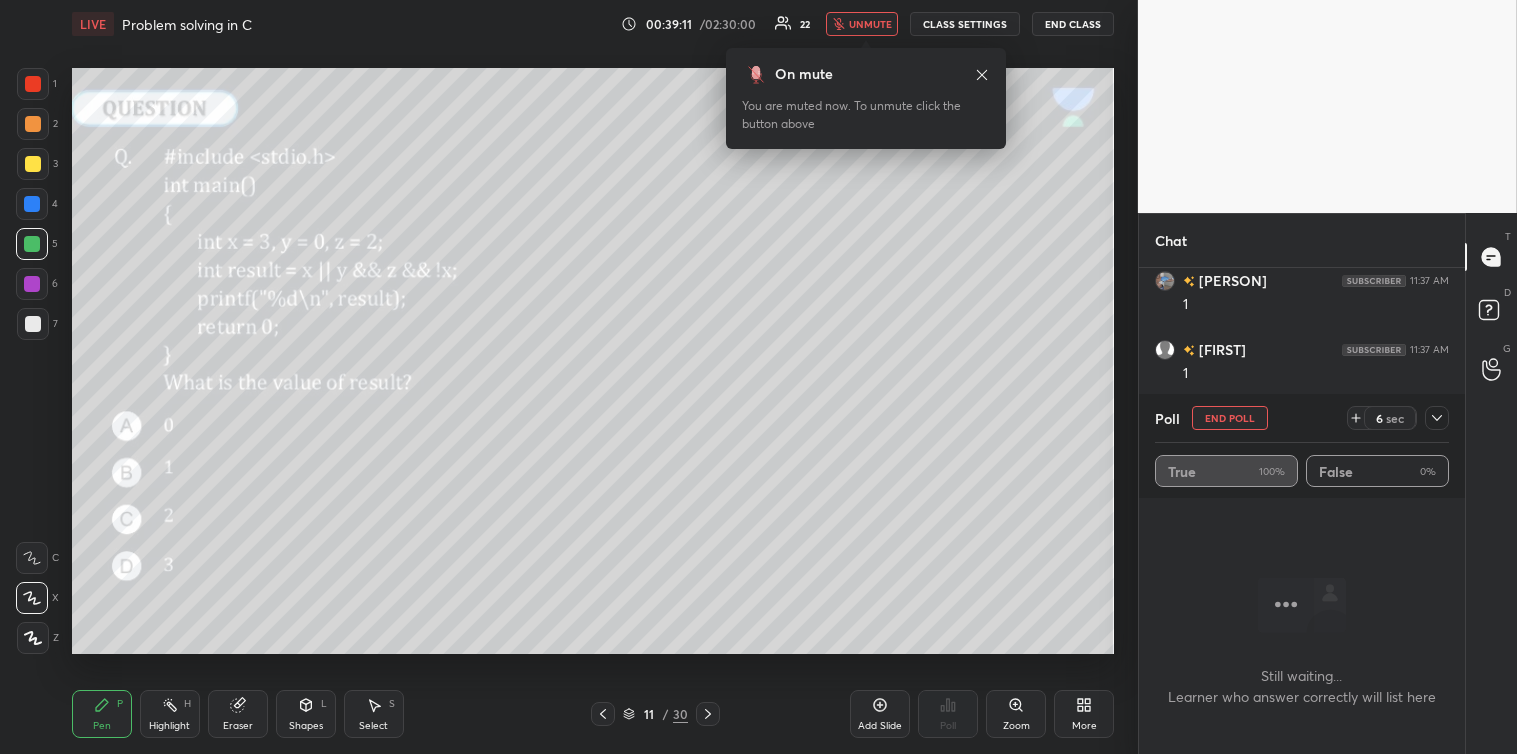 click on "unmute" at bounding box center [862, 24] 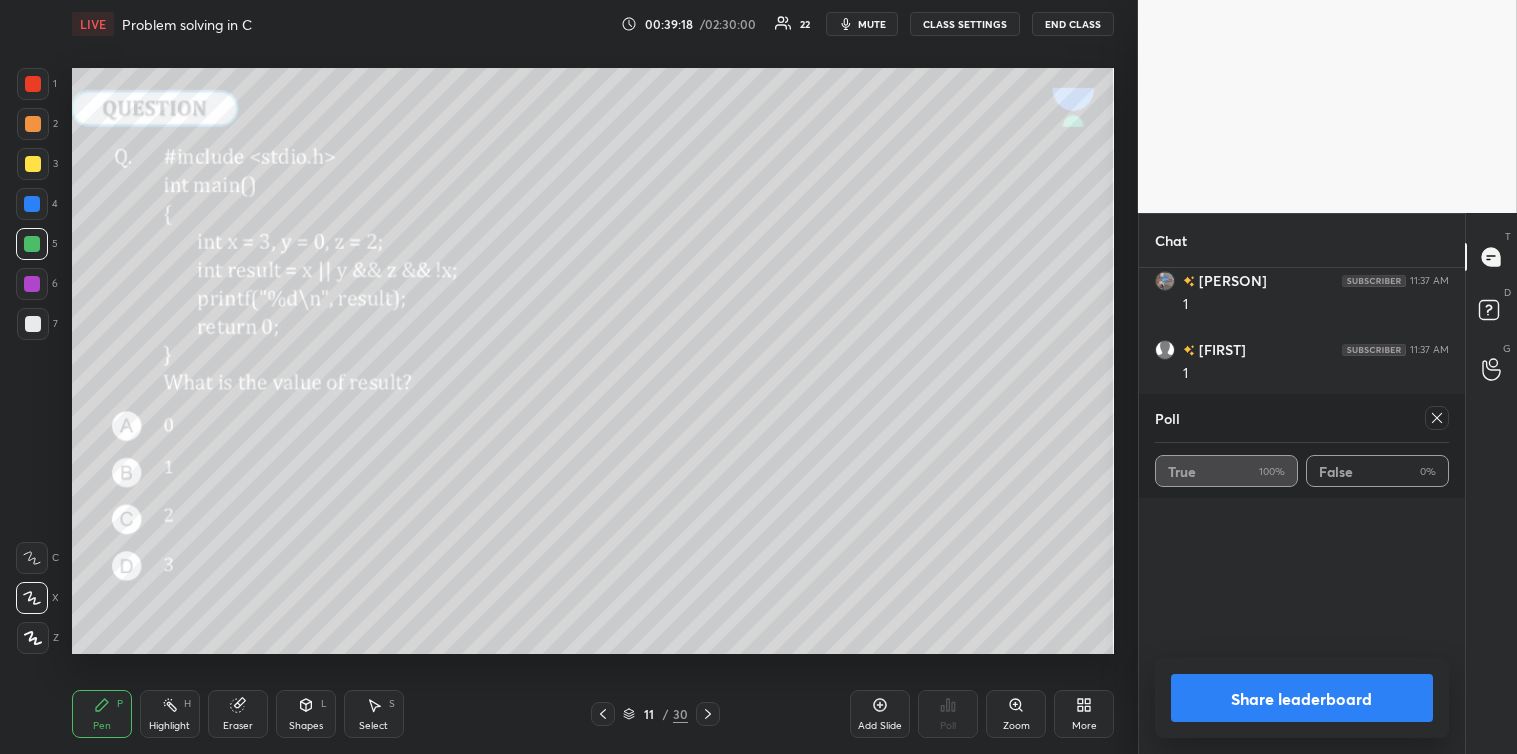 click 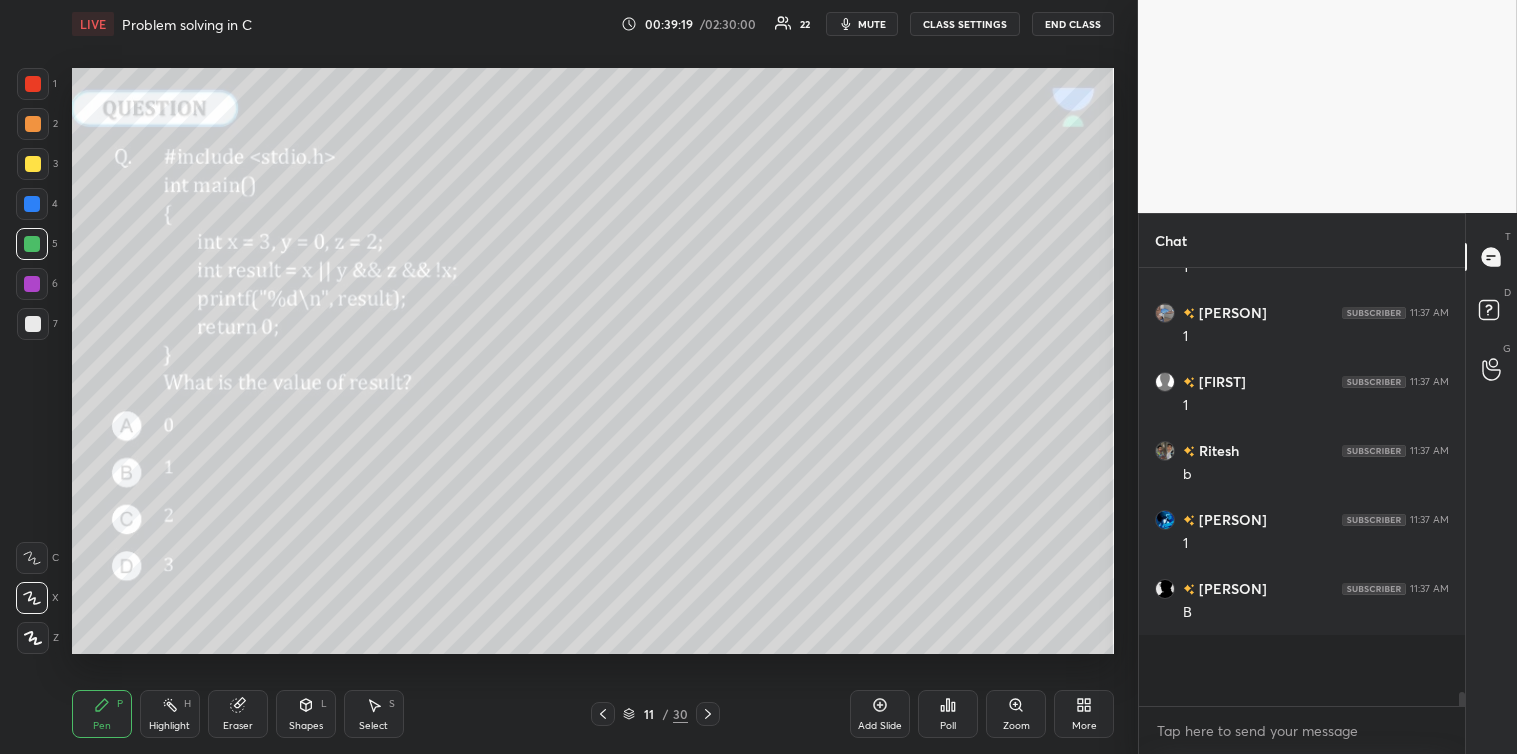 scroll, scrollTop: 371, scrollLeft: 320, axis: both 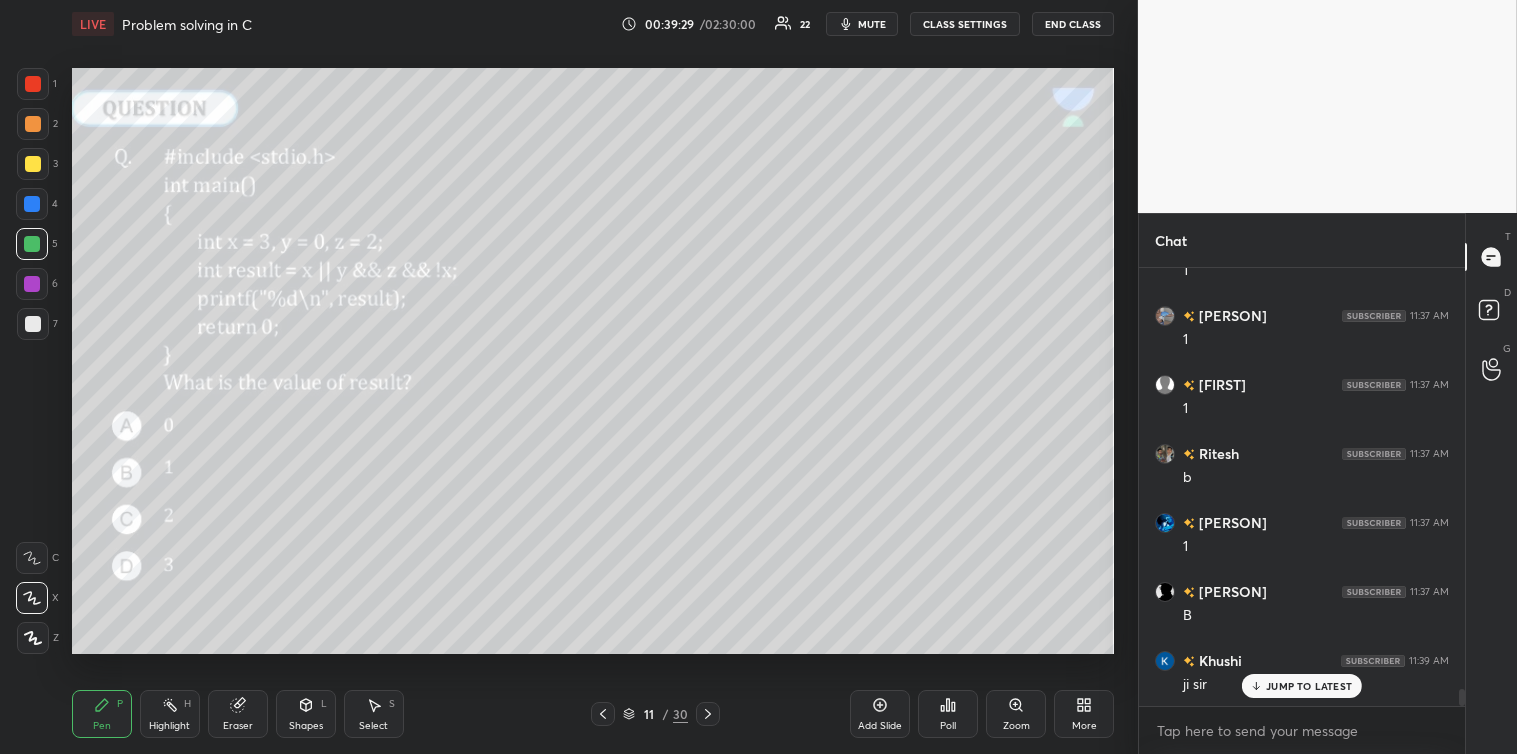click at bounding box center (33, 324) 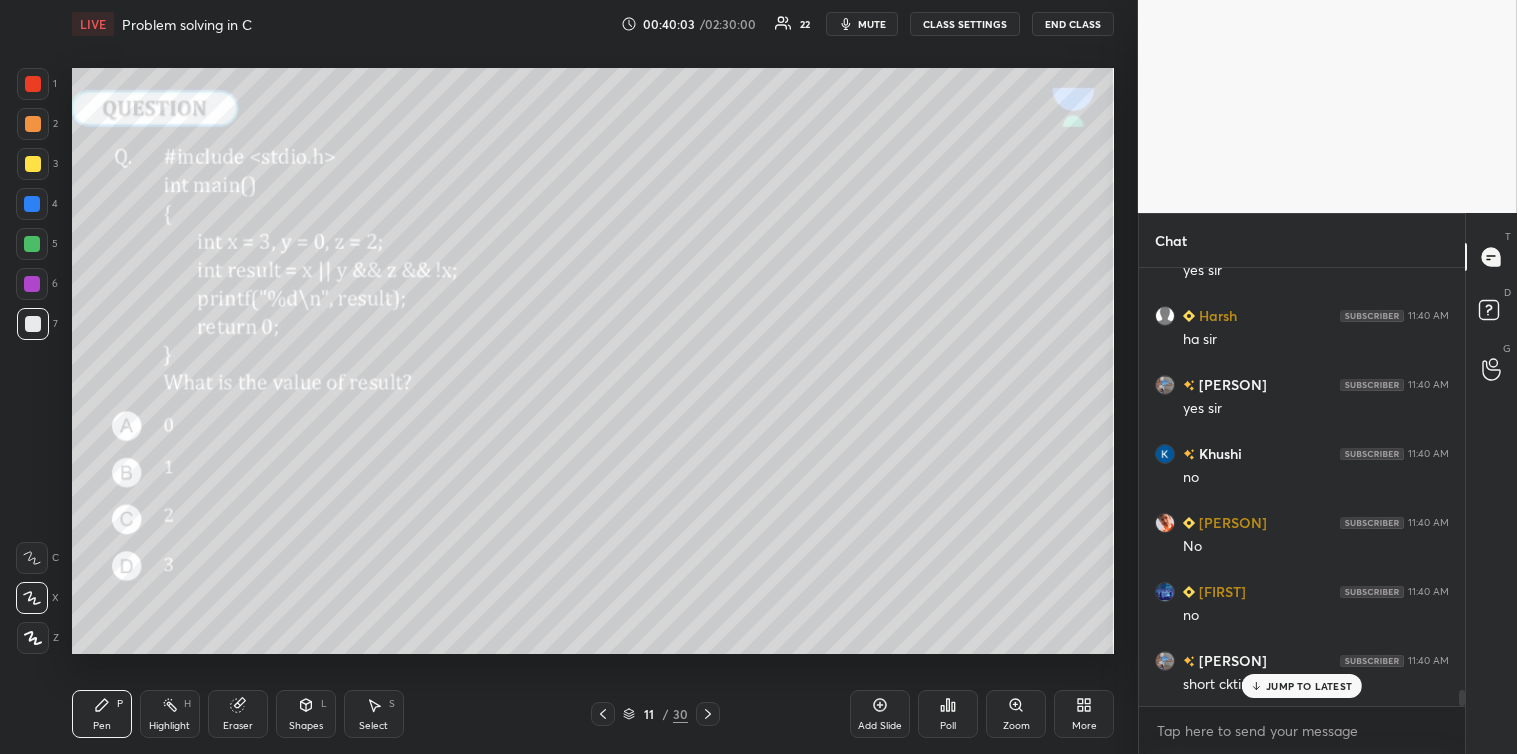scroll, scrollTop: 11836, scrollLeft: 0, axis: vertical 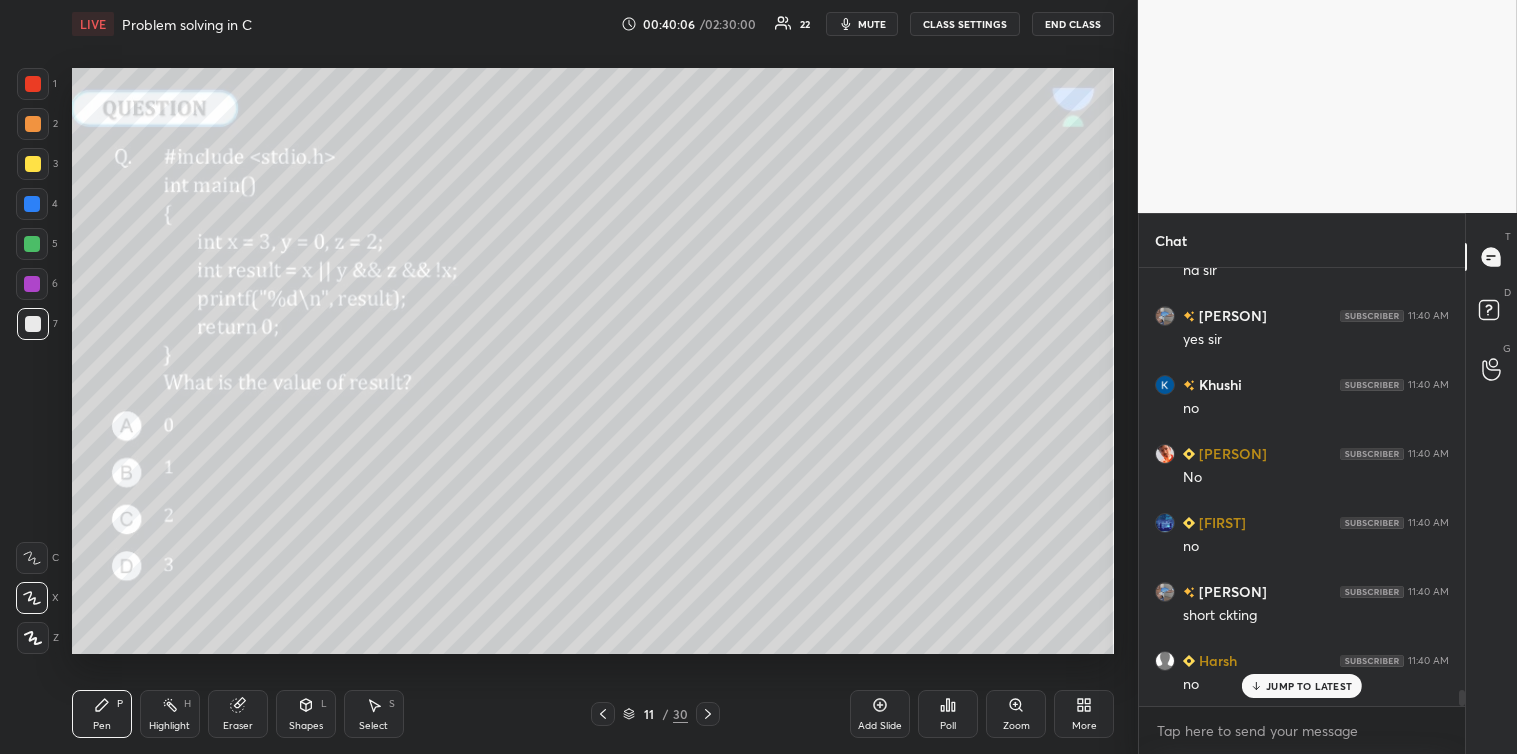 click 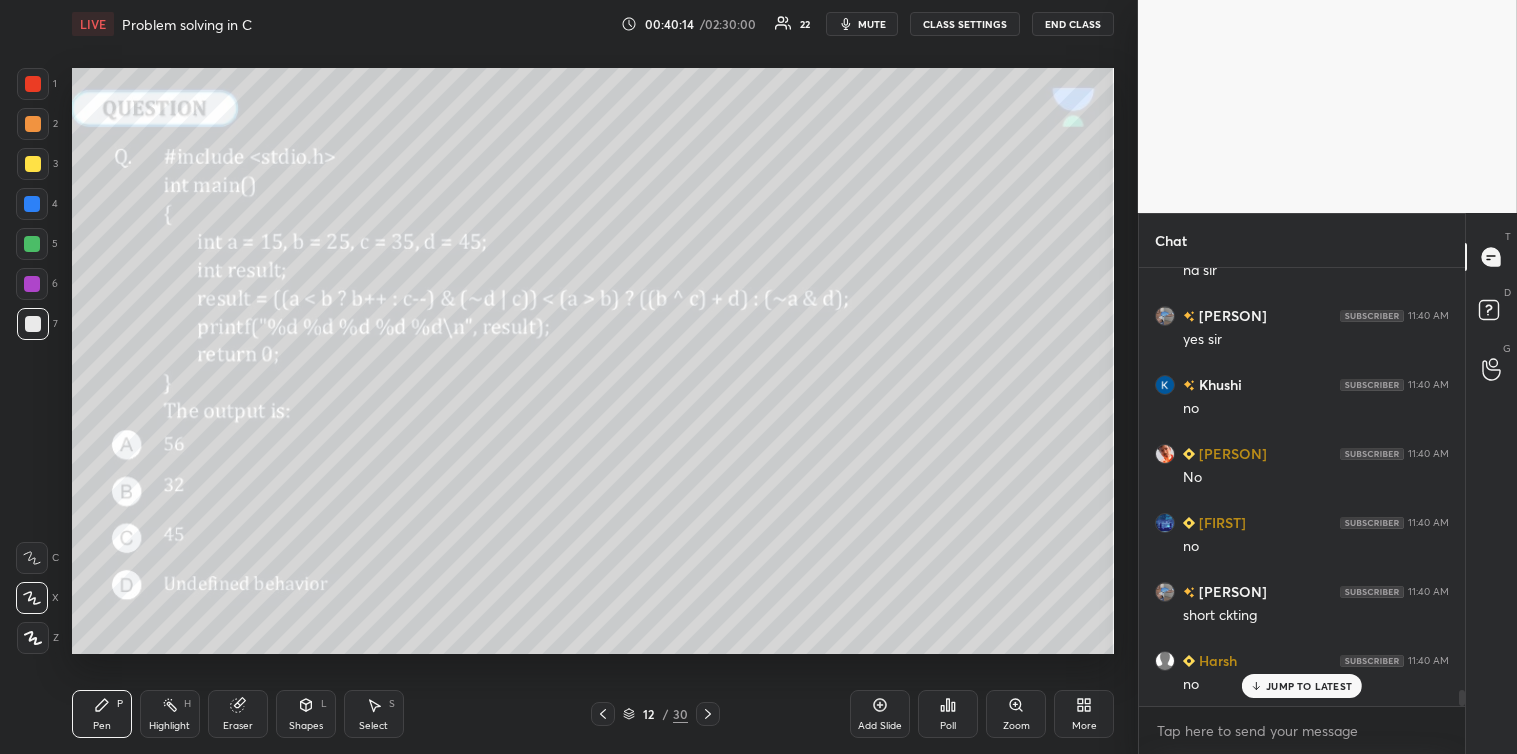 scroll, scrollTop: 11905, scrollLeft: 0, axis: vertical 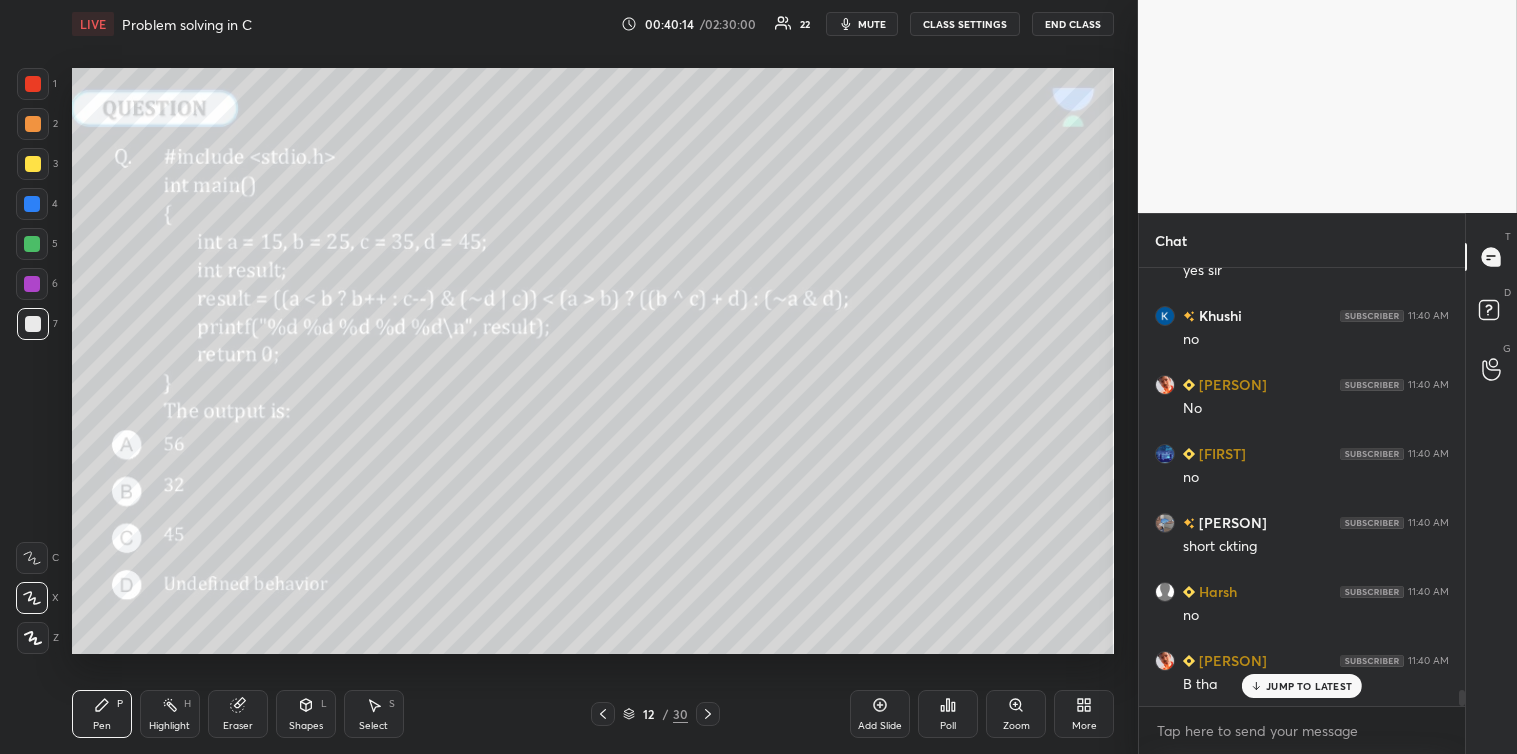 click on "Poll" at bounding box center (948, 714) 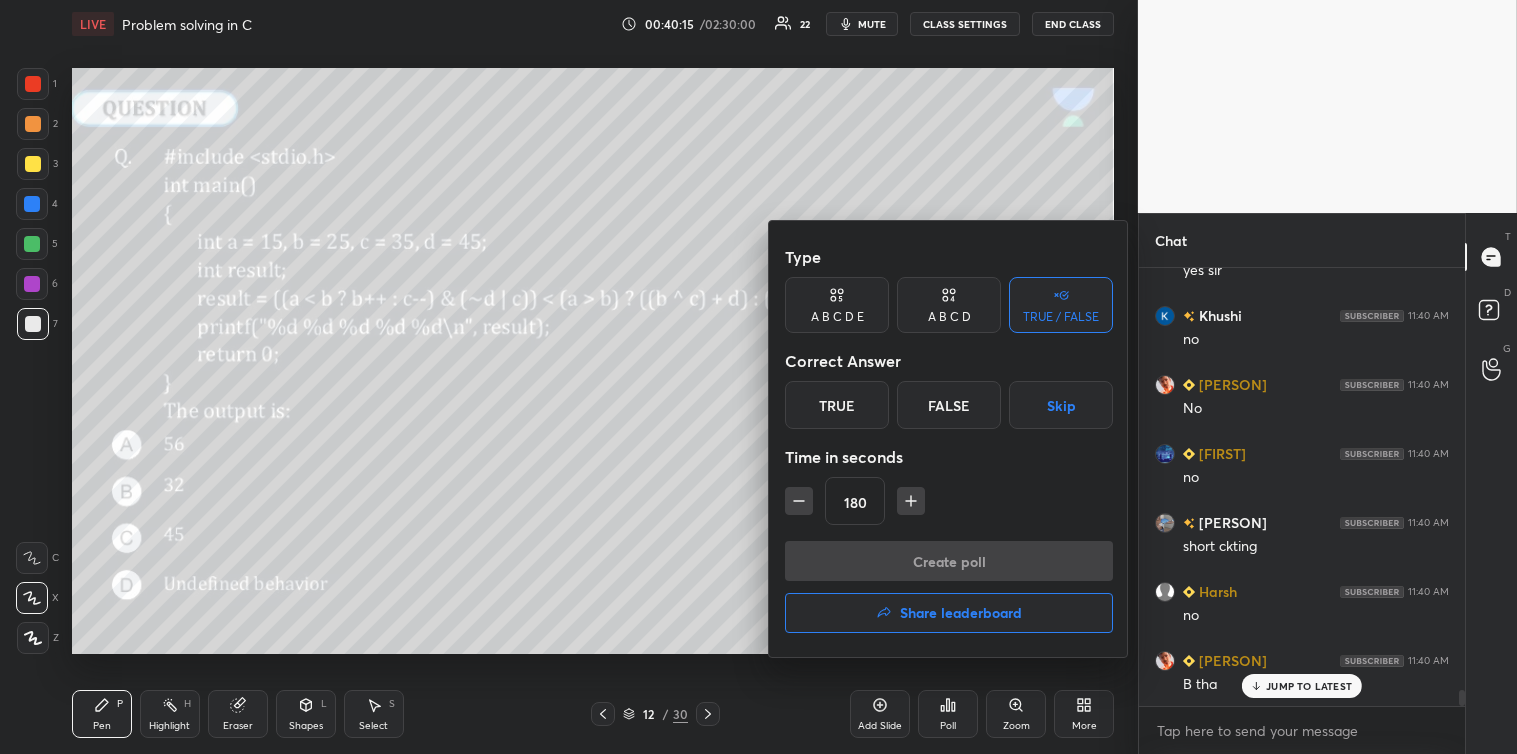 click 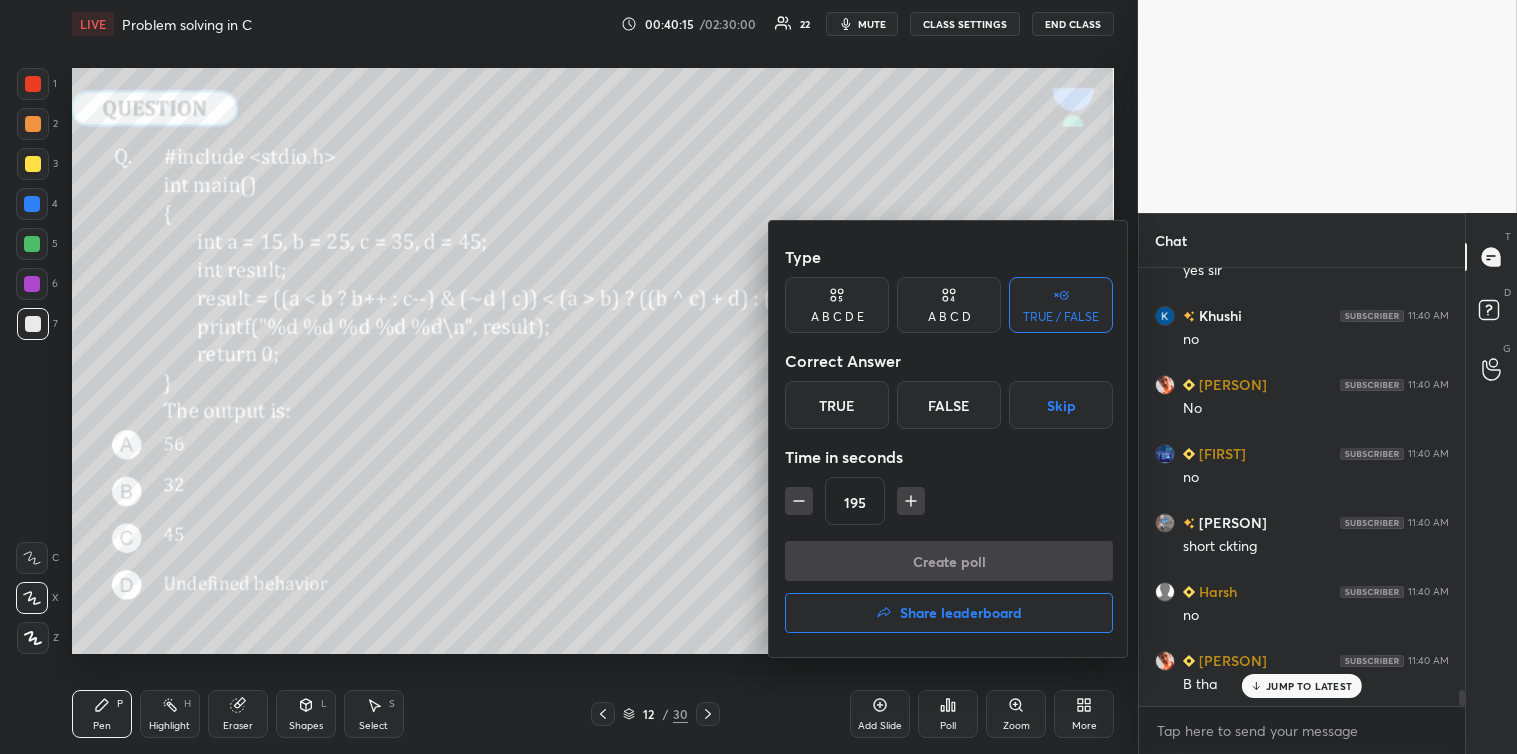 click 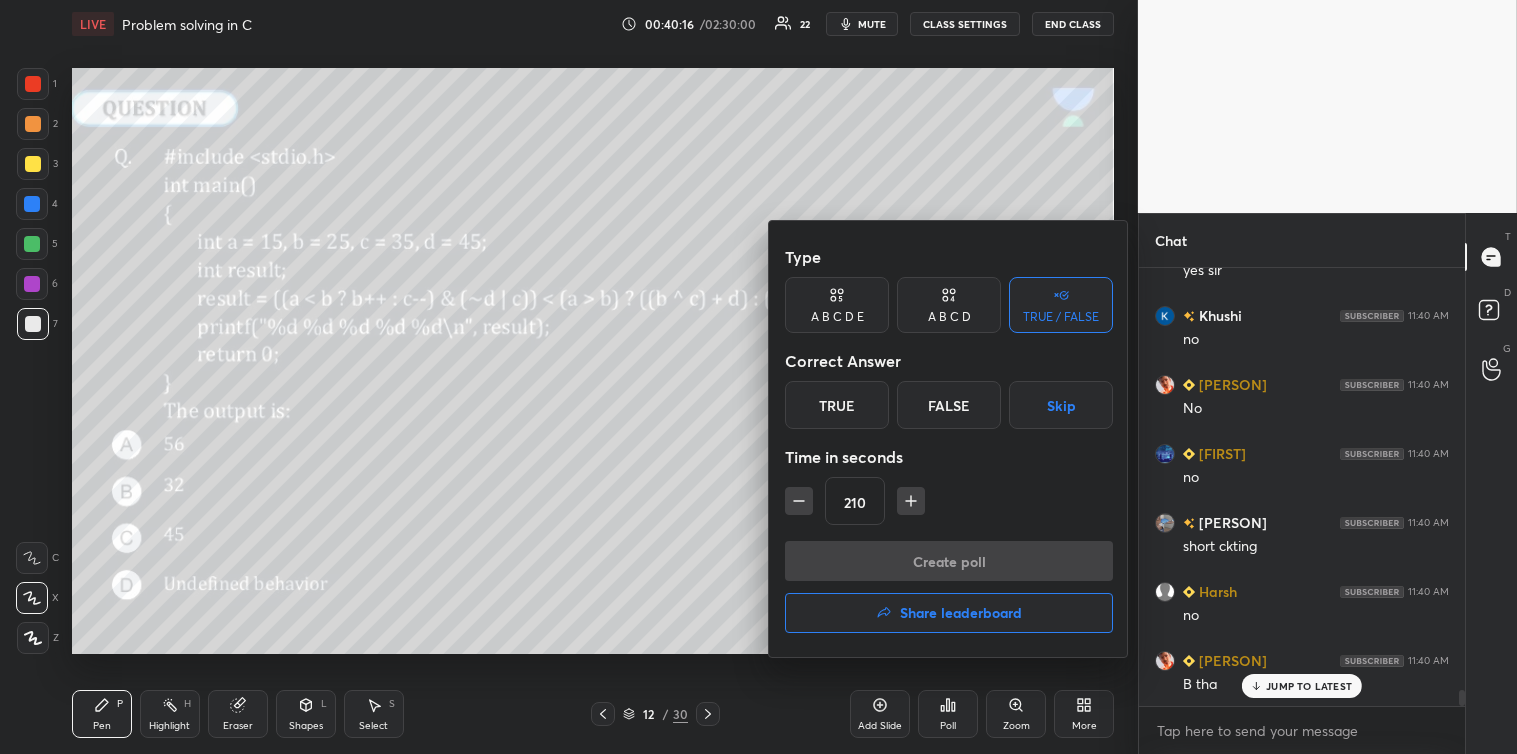 click 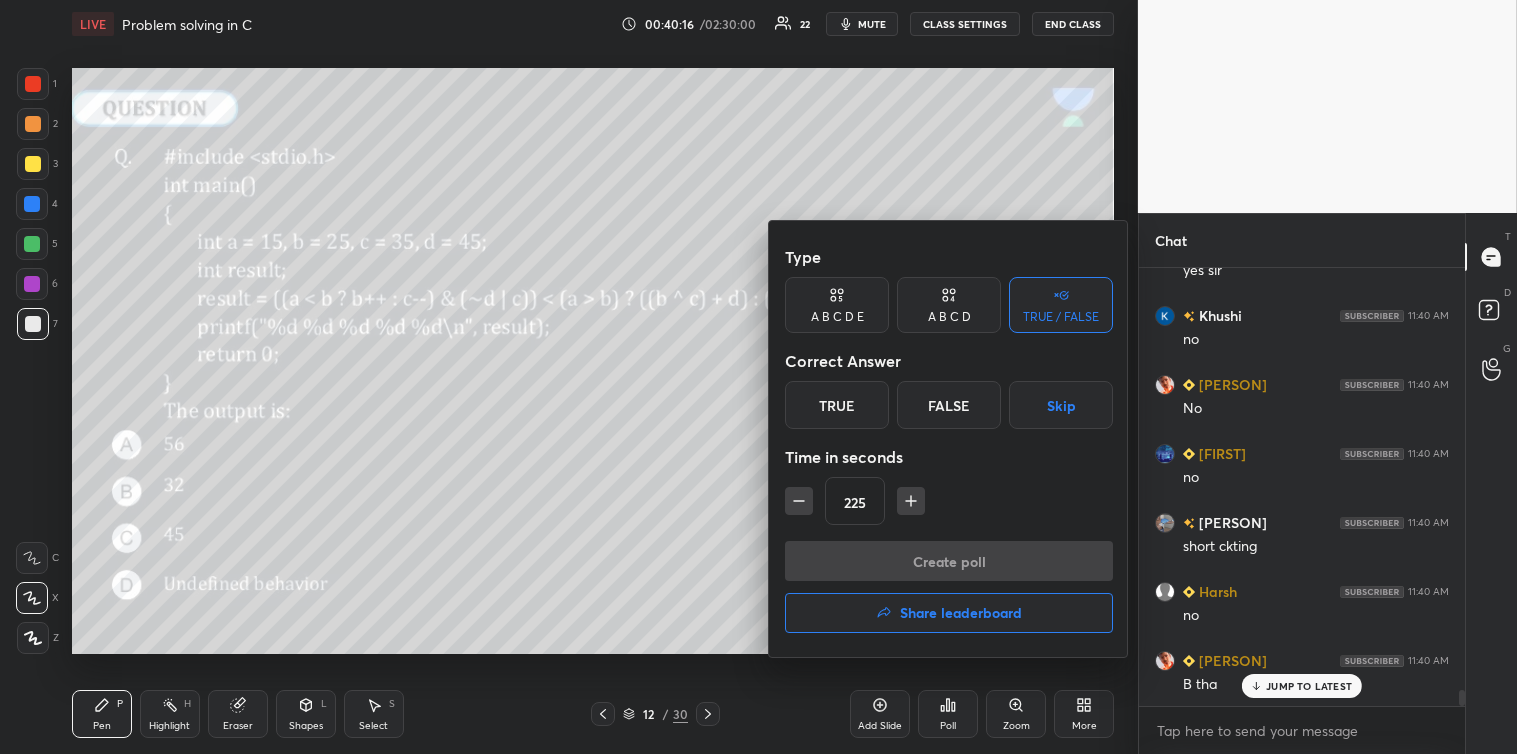click 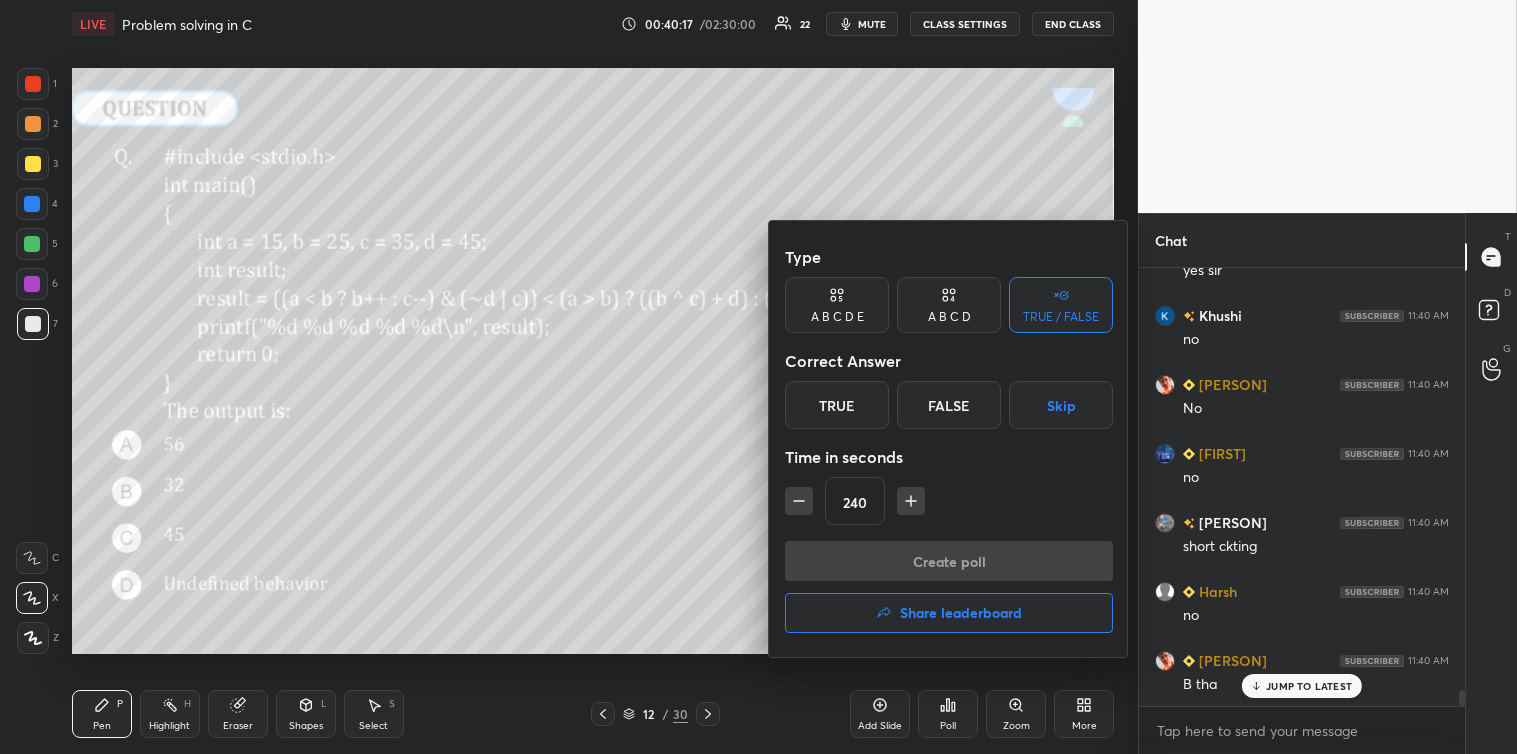 click on "A B C D" at bounding box center (949, 305) 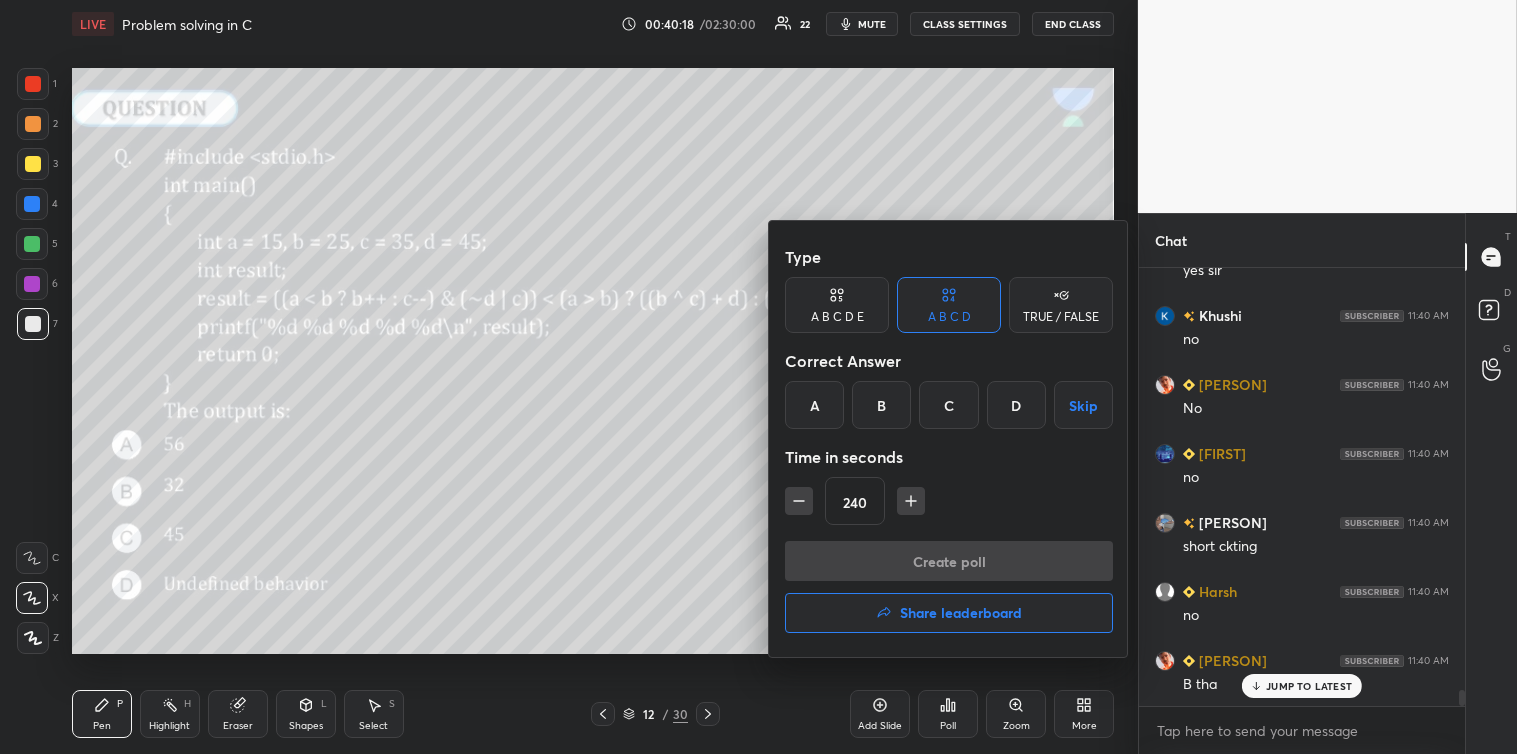click on "B" at bounding box center (881, 405) 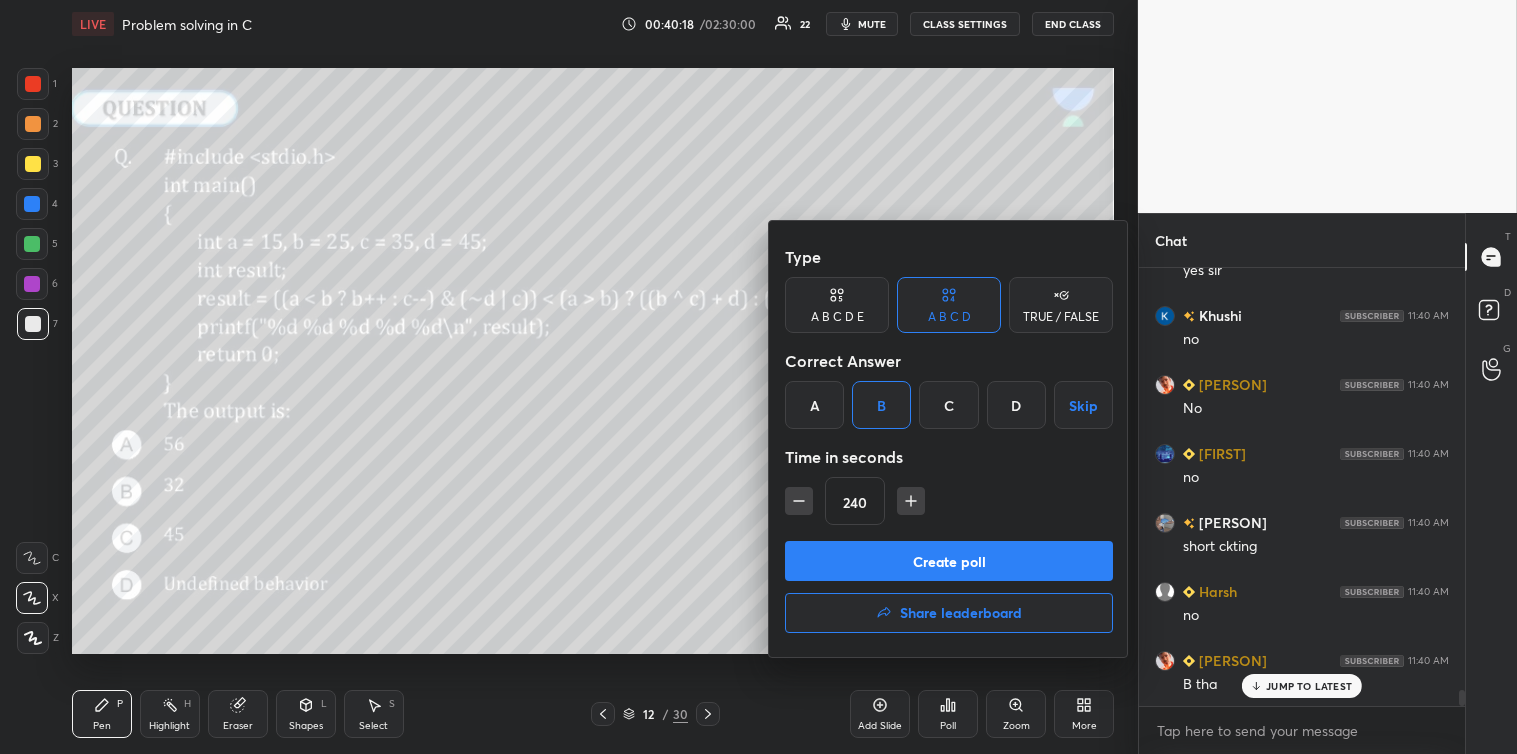 click on "Create poll" at bounding box center [949, 561] 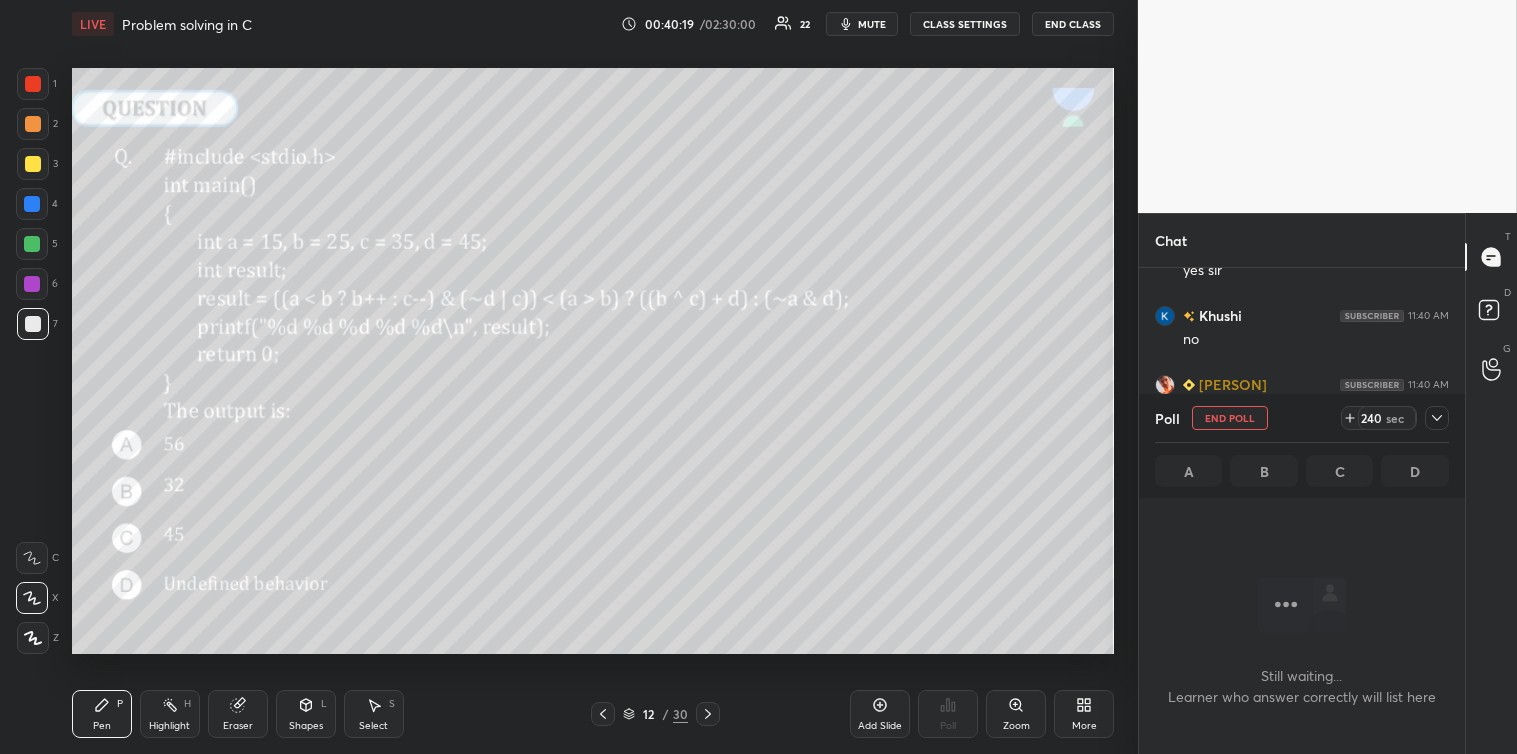 scroll, scrollTop: 408, scrollLeft: 320, axis: both 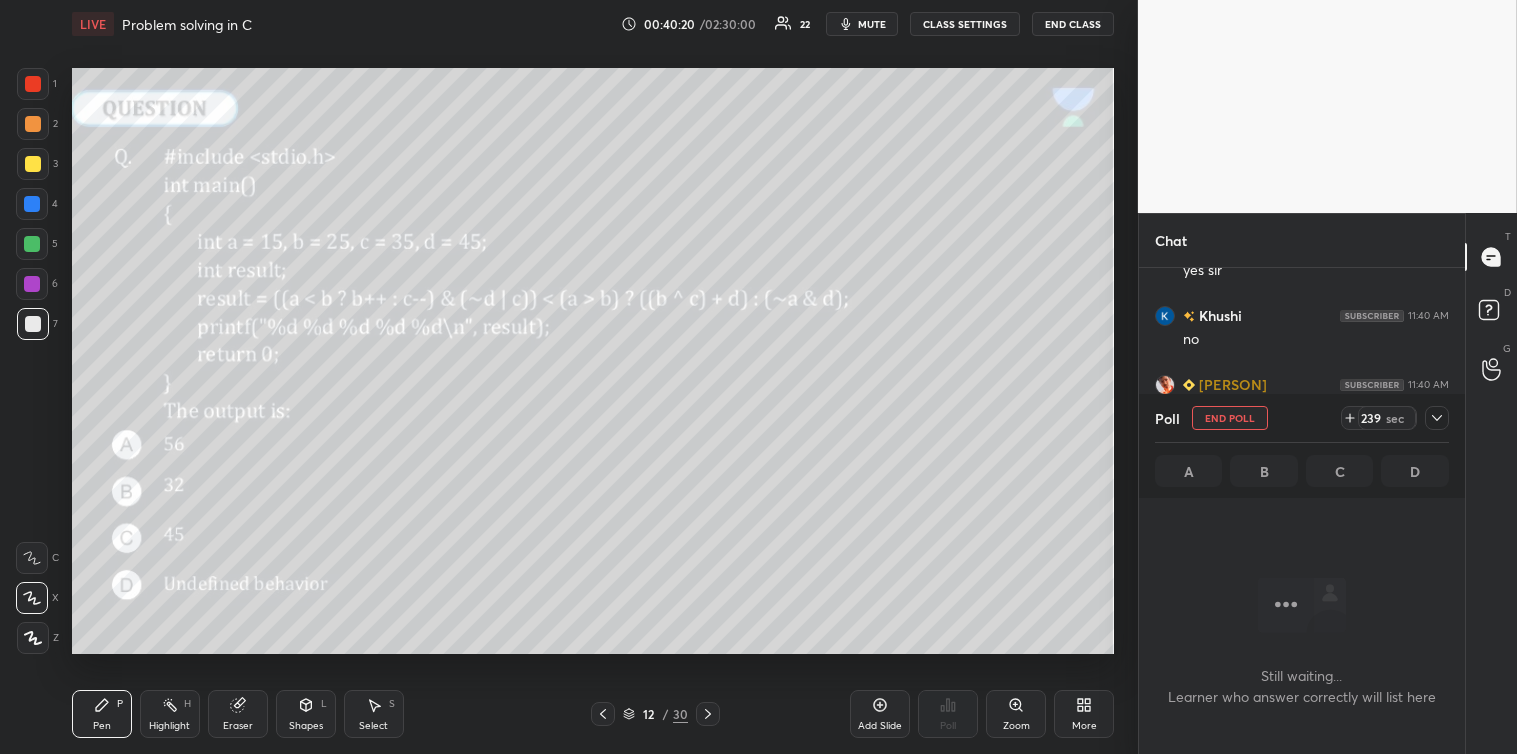 click at bounding box center (1437, 418) 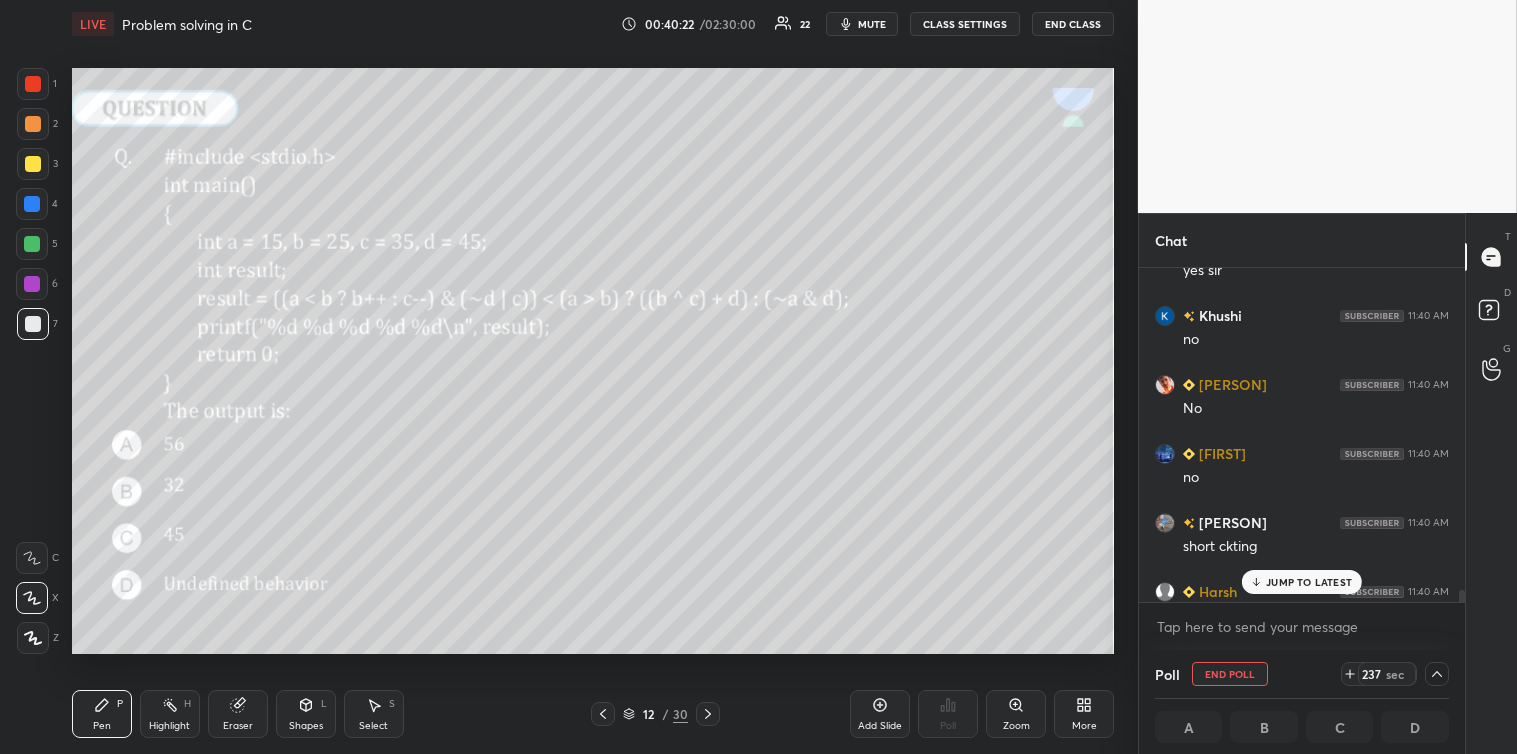click on "mute" at bounding box center (872, 24) 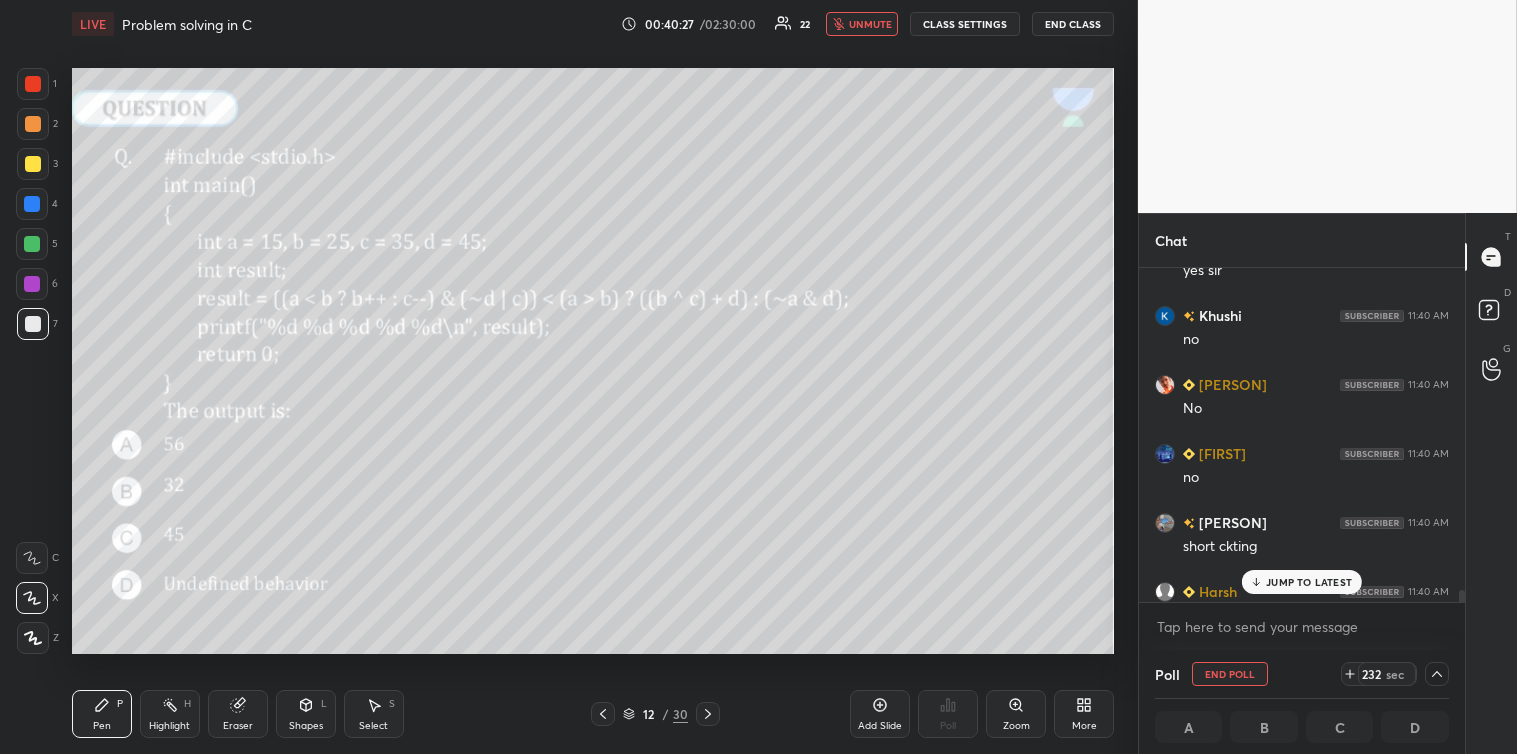 scroll, scrollTop: 1, scrollLeft: 6, axis: both 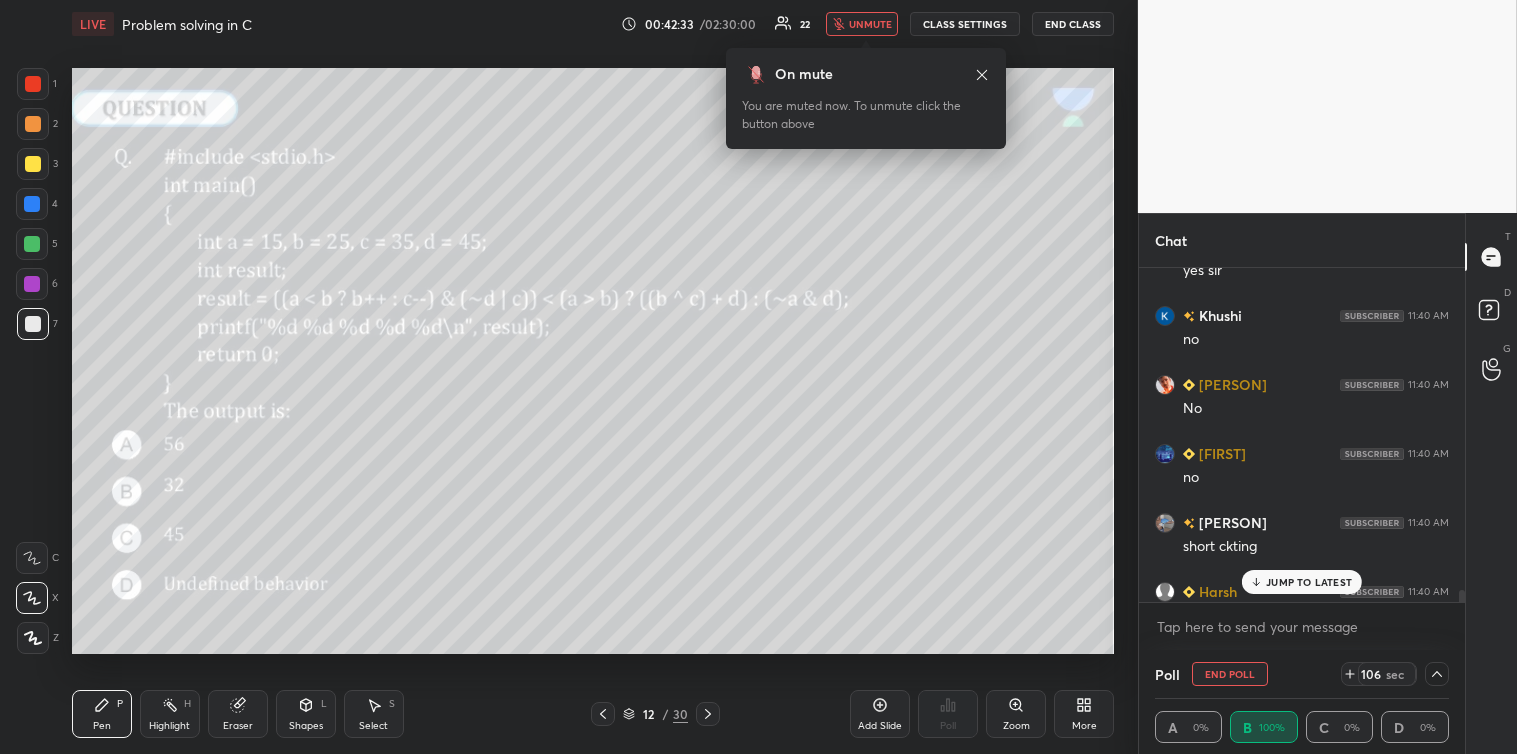 click on "unmute" at bounding box center (862, 24) 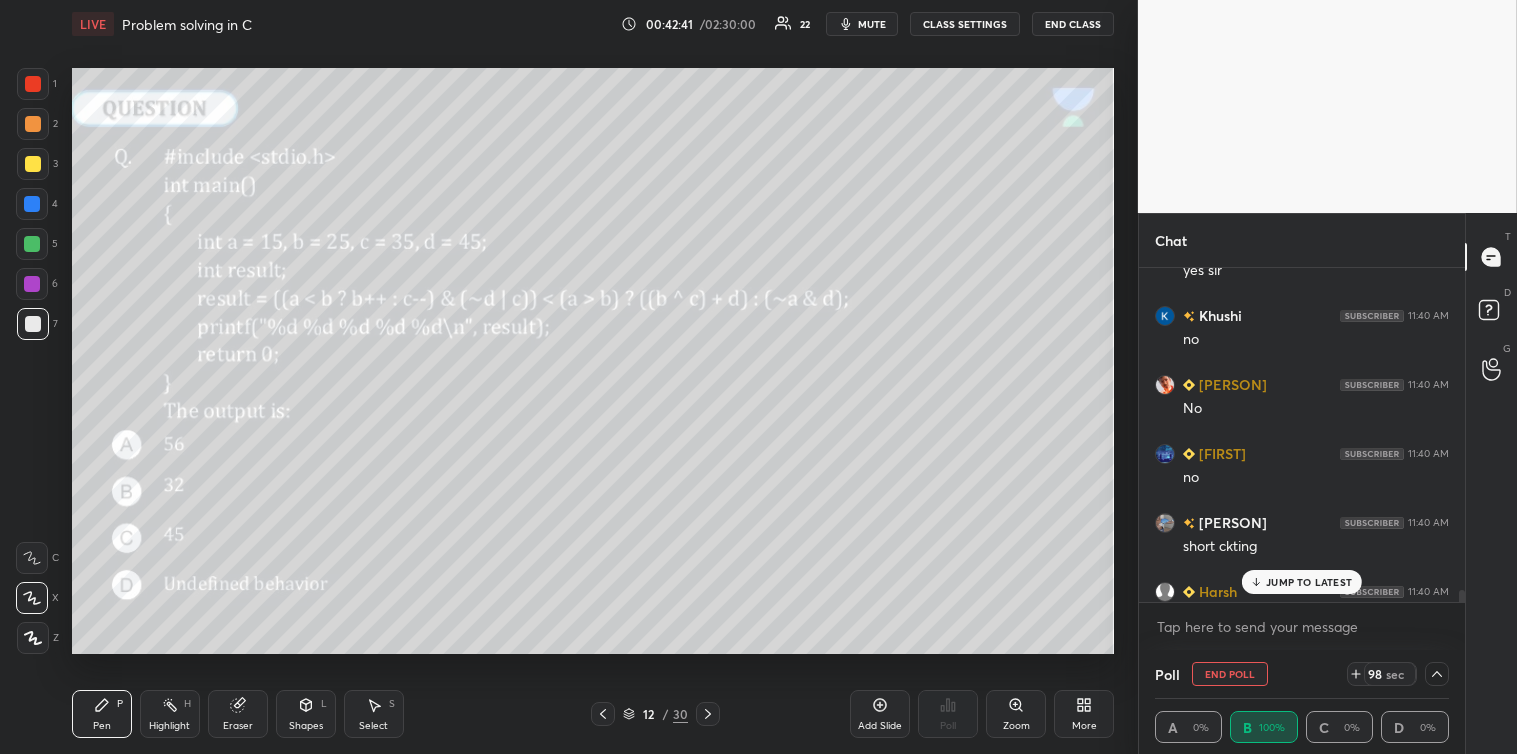 click on "mute" at bounding box center [862, 24] 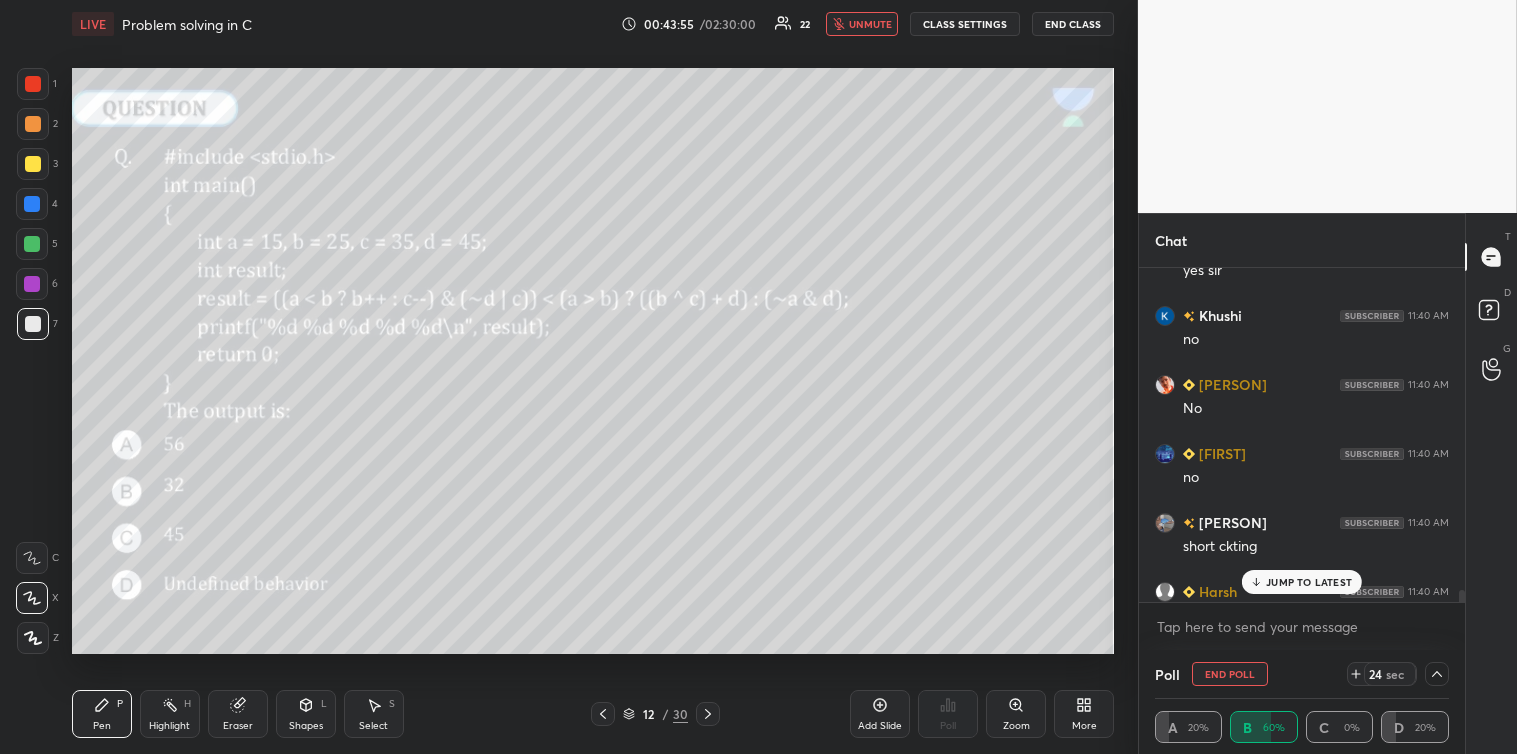 click 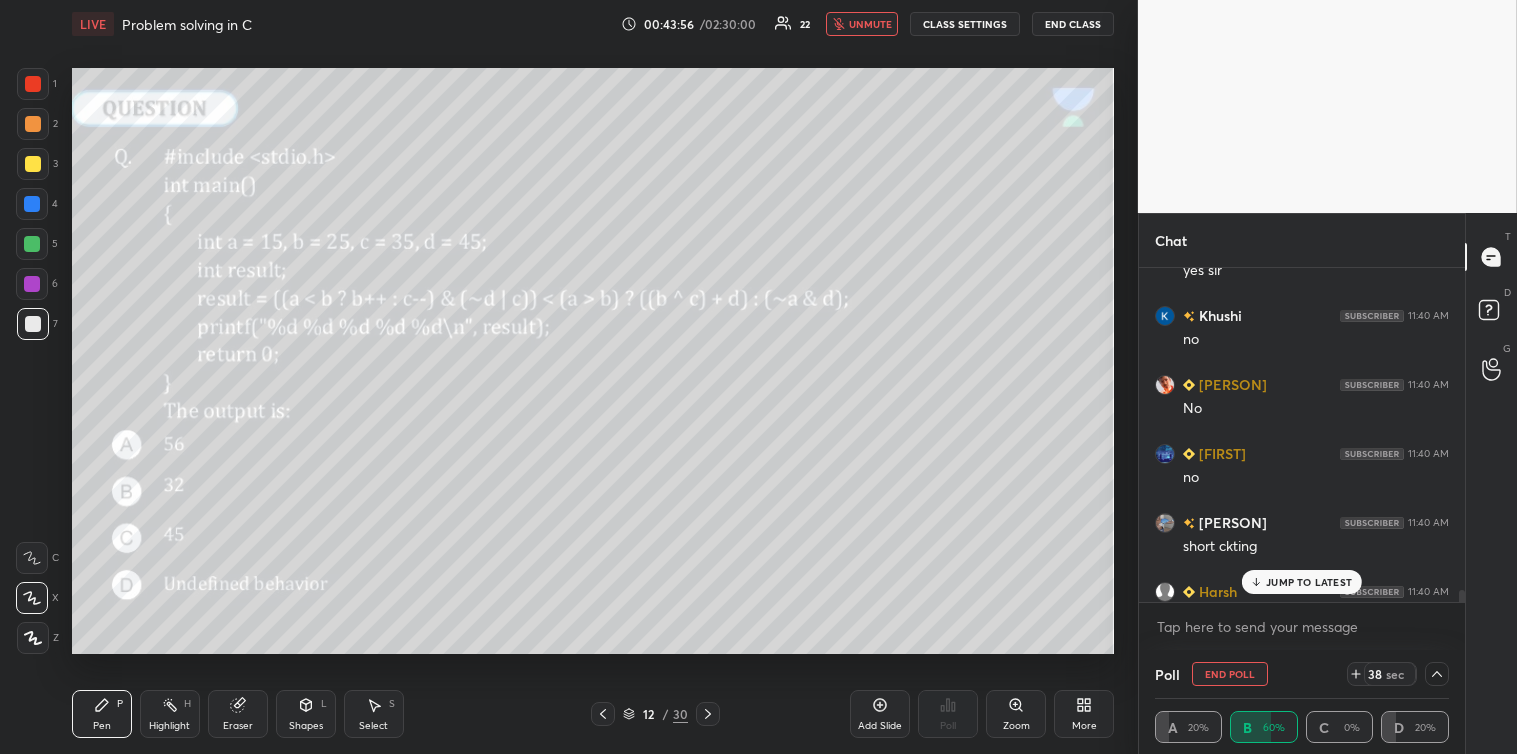 click 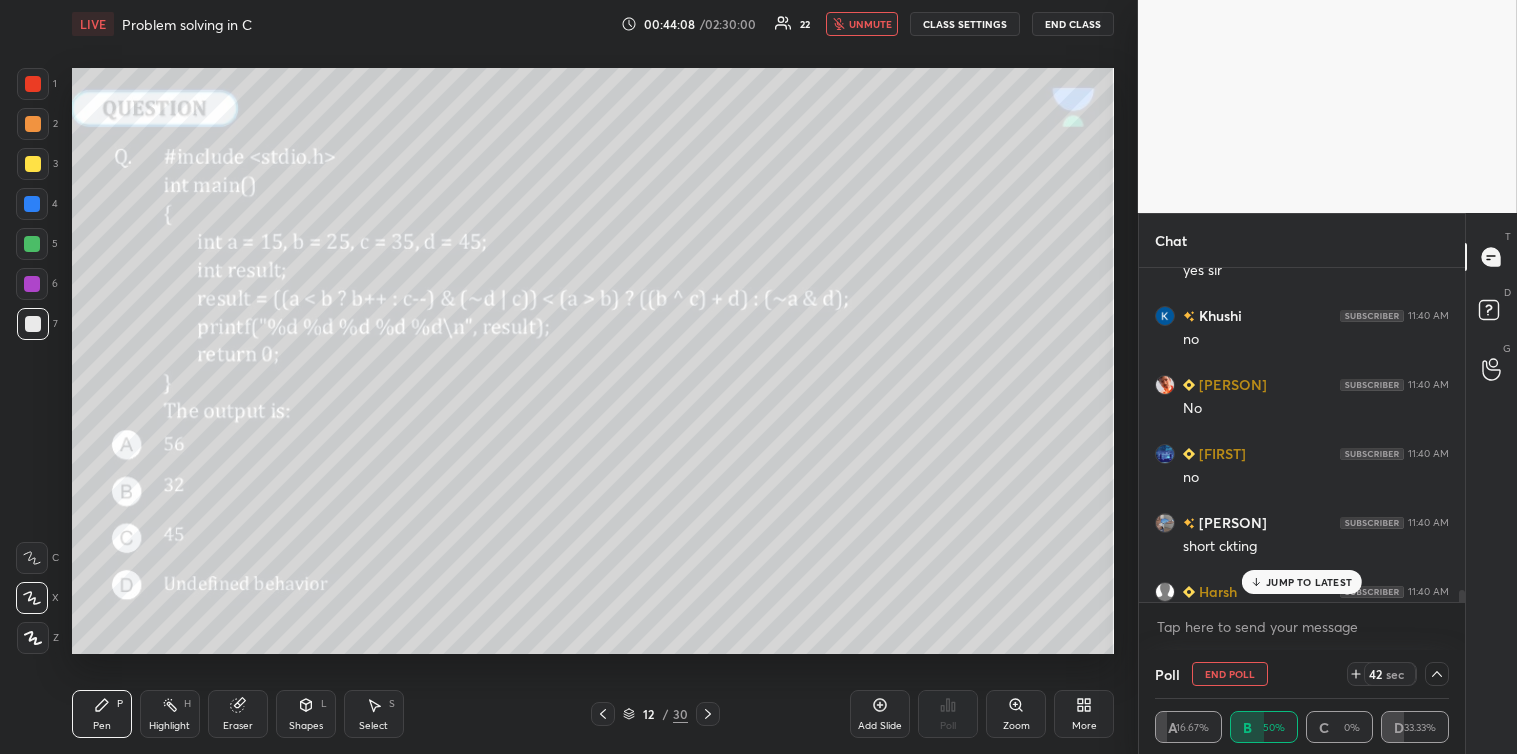 click on "JUMP TO LATEST" at bounding box center [1309, 582] 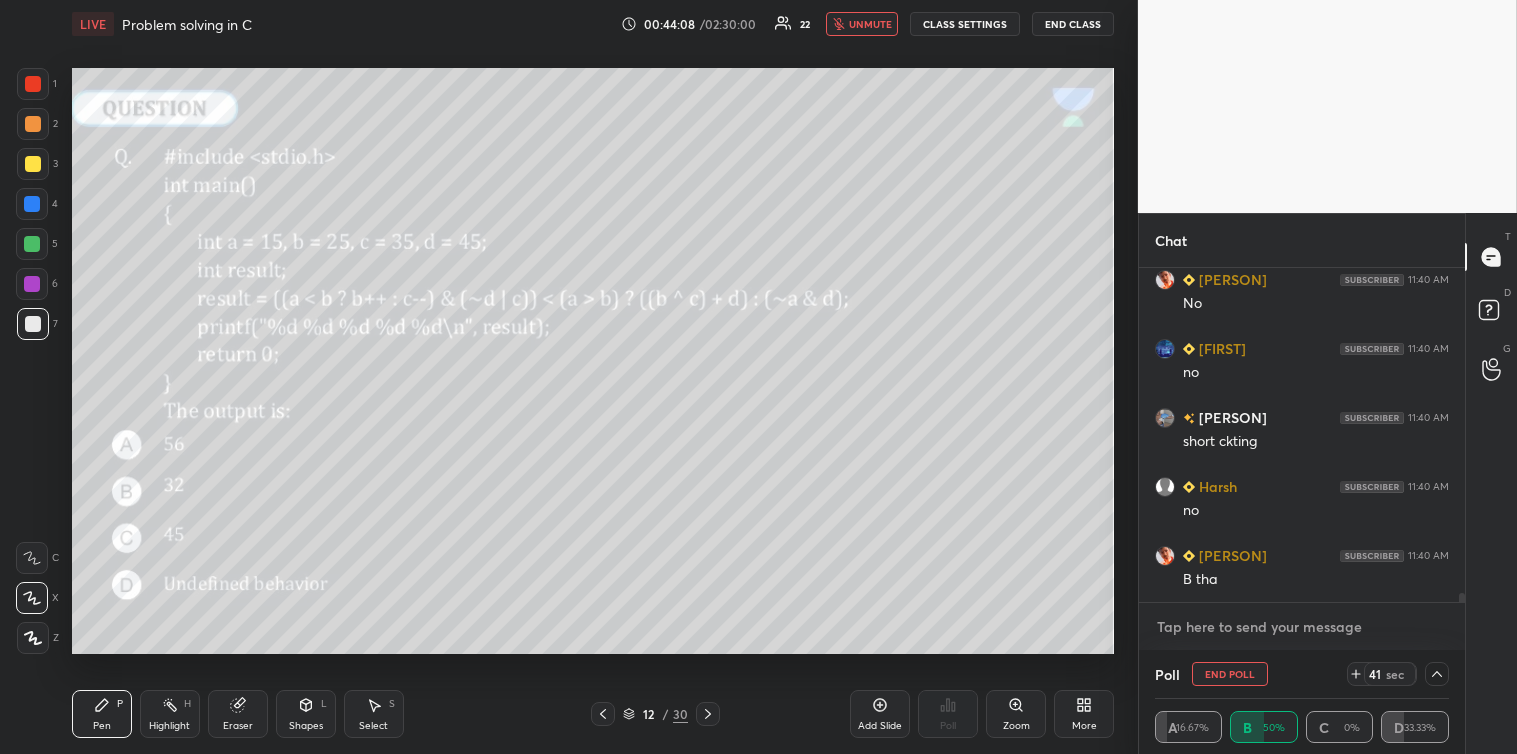 click at bounding box center (1302, 627) 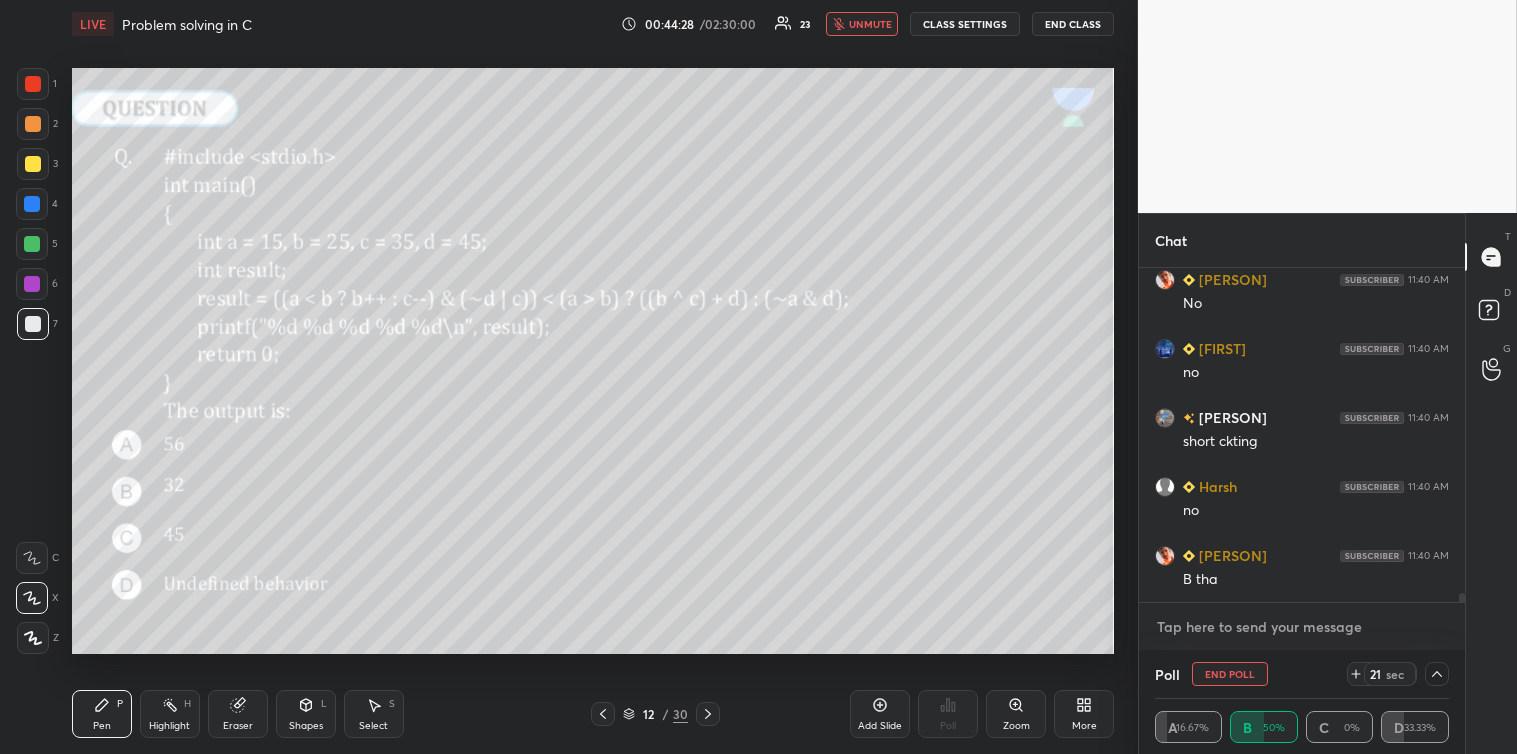 scroll, scrollTop: 12057, scrollLeft: 0, axis: vertical 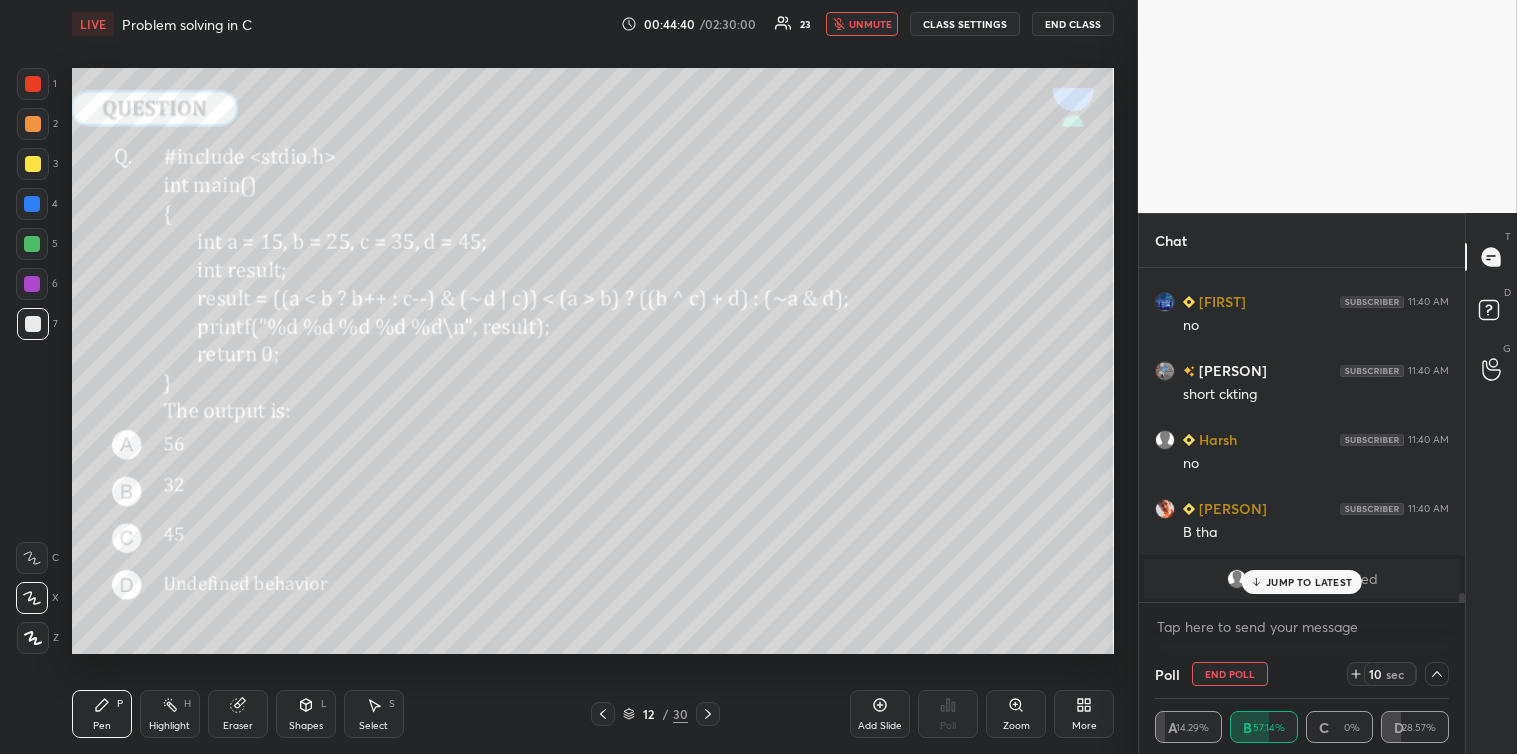 click on "JUMP TO LATEST" at bounding box center (1309, 582) 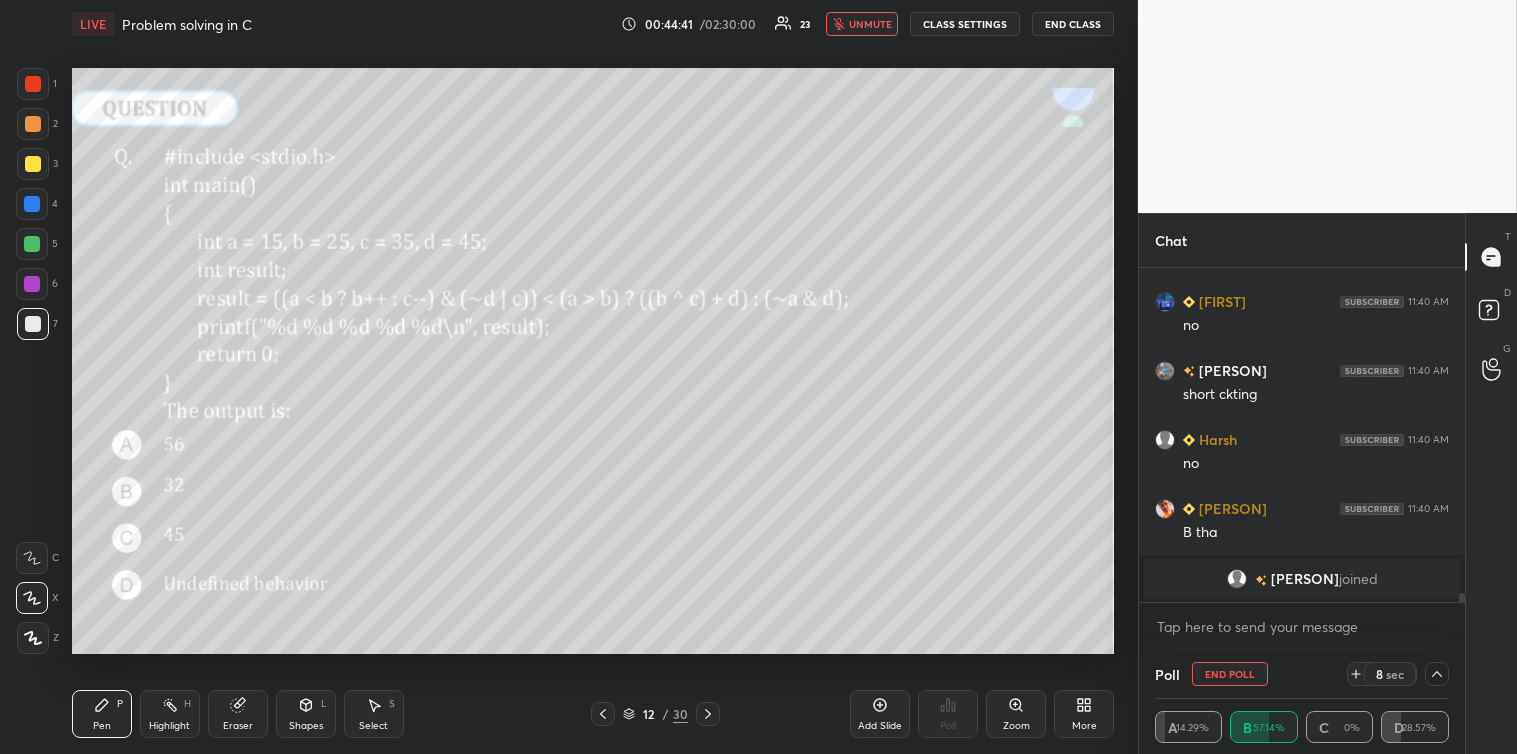 click on "unmute" at bounding box center [870, 24] 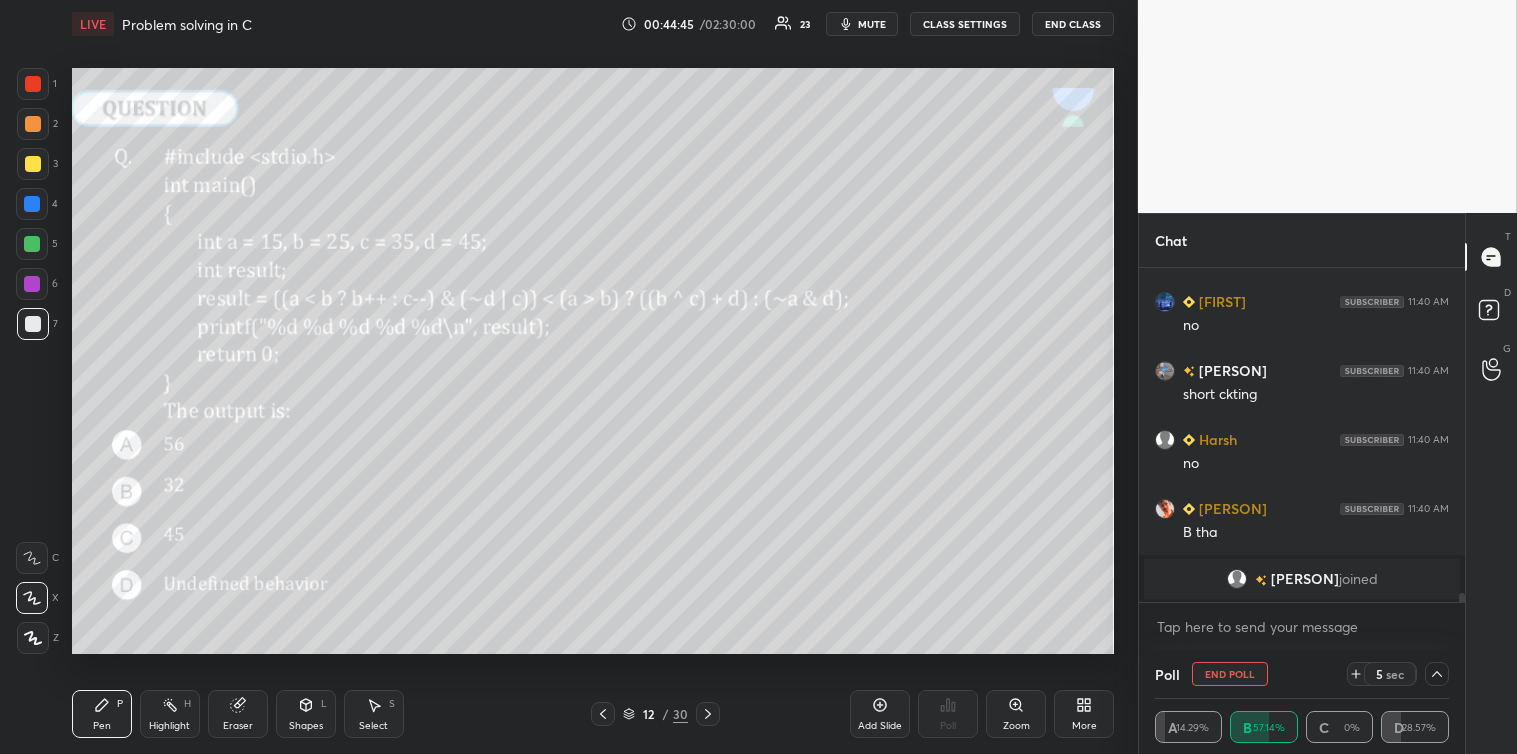 click on "[PERSON]" at bounding box center (1304, 579) 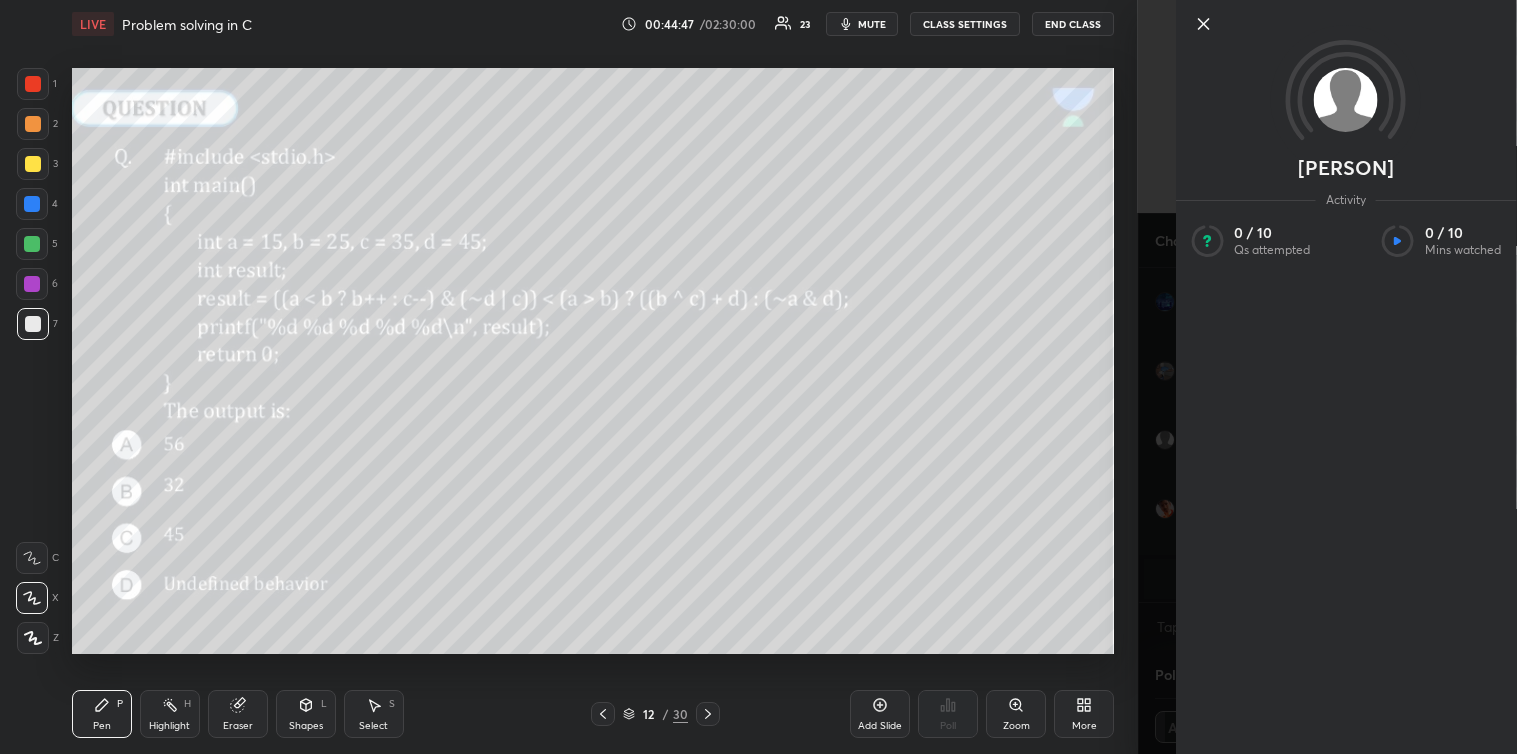 click 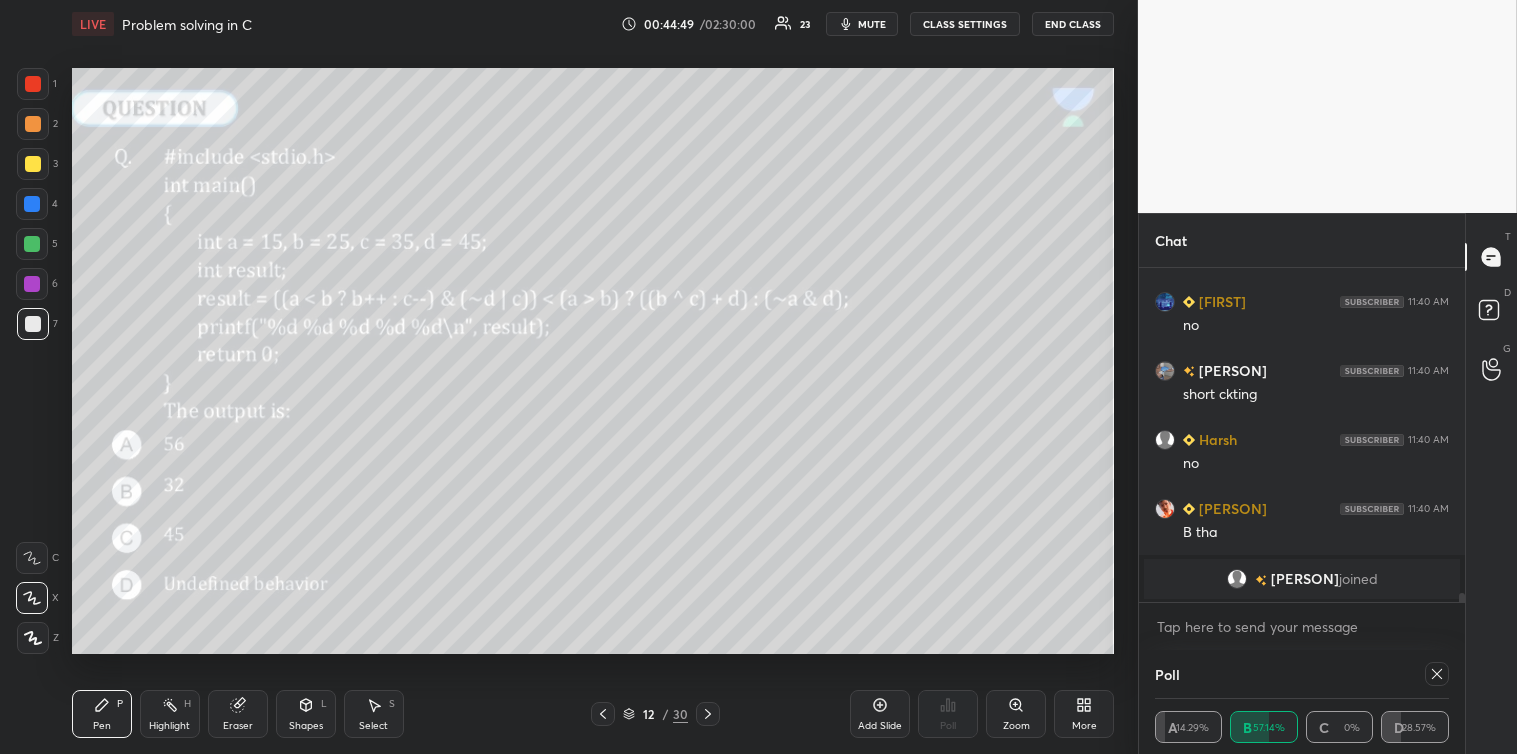 scroll, scrollTop: 5, scrollLeft: 6, axis: both 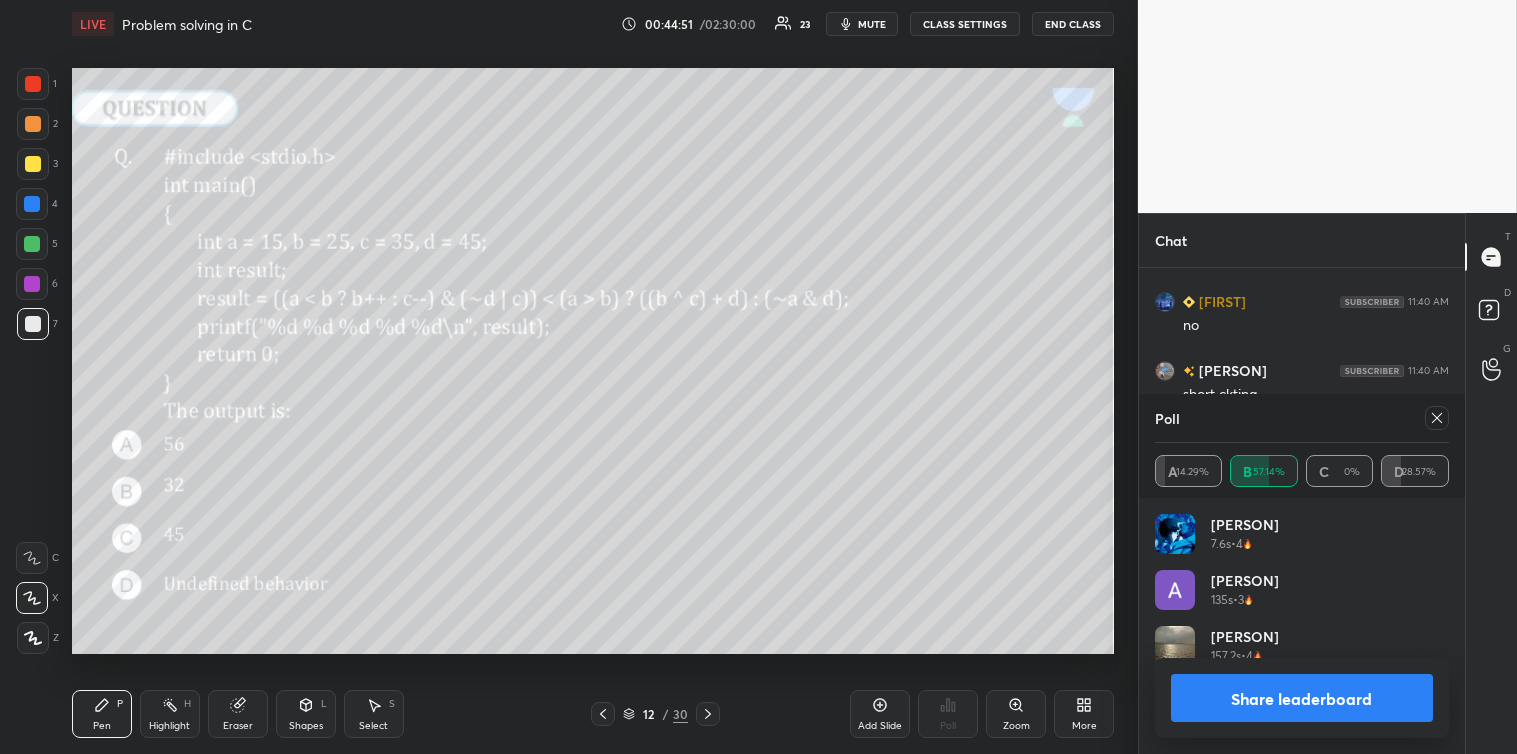 click 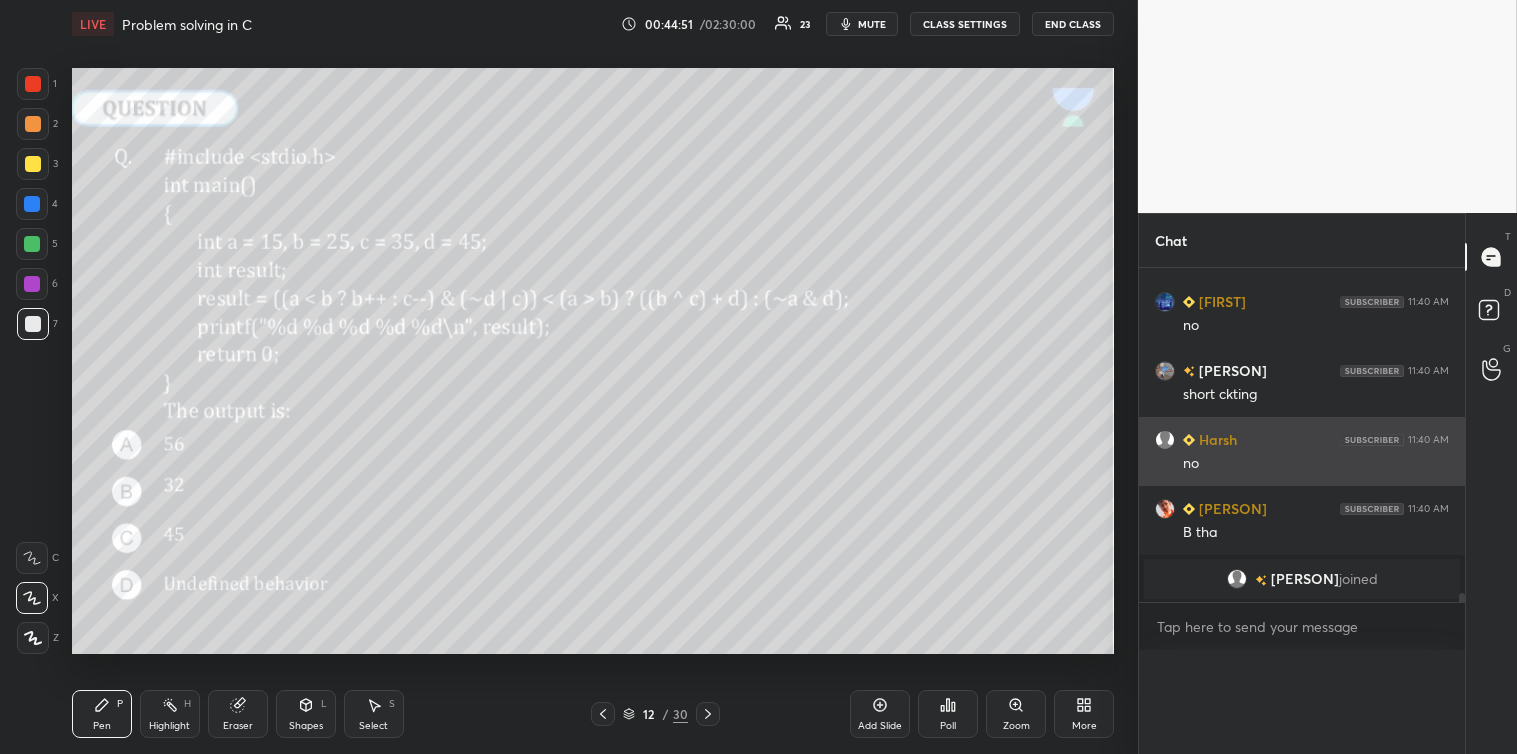 scroll, scrollTop: 1, scrollLeft: 6, axis: both 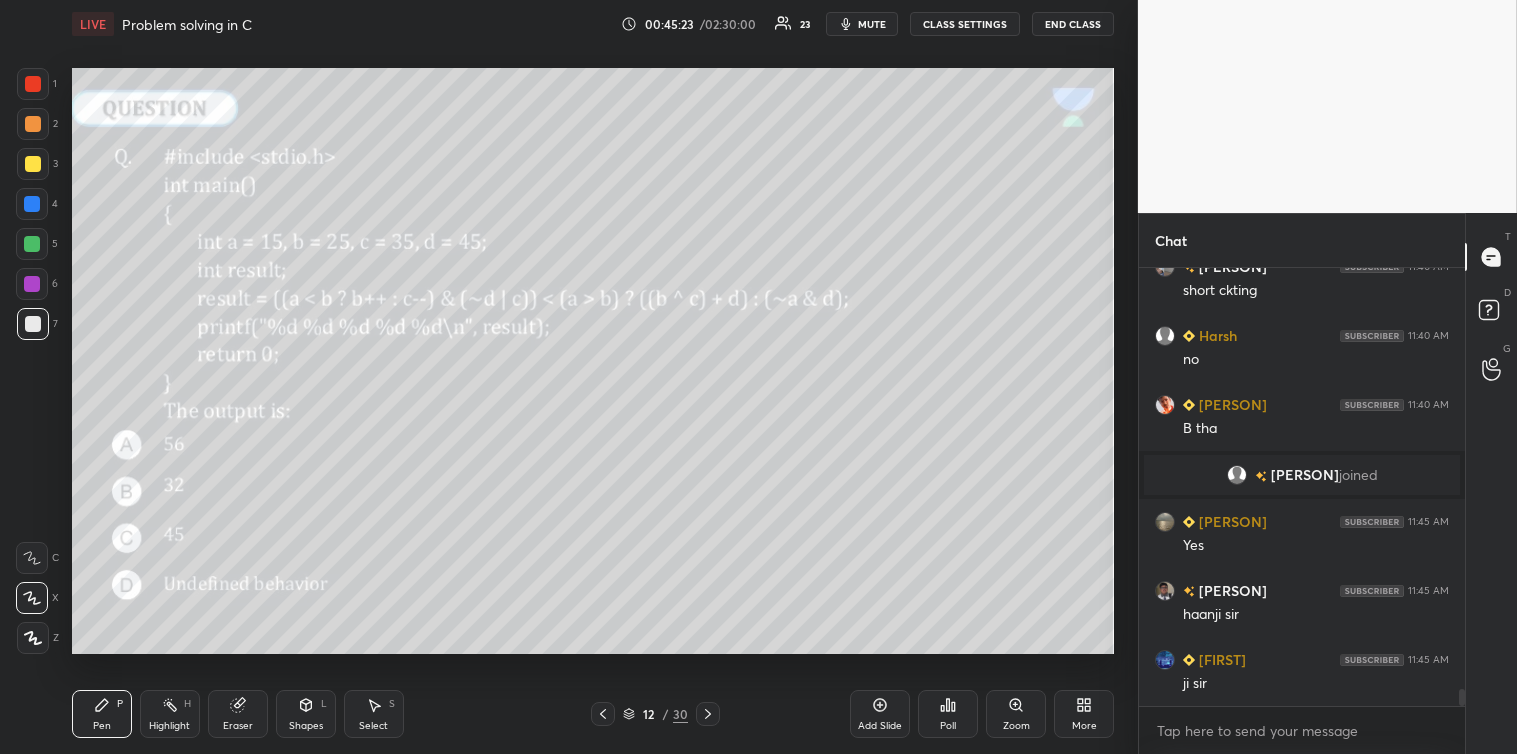 click at bounding box center (33, 164) 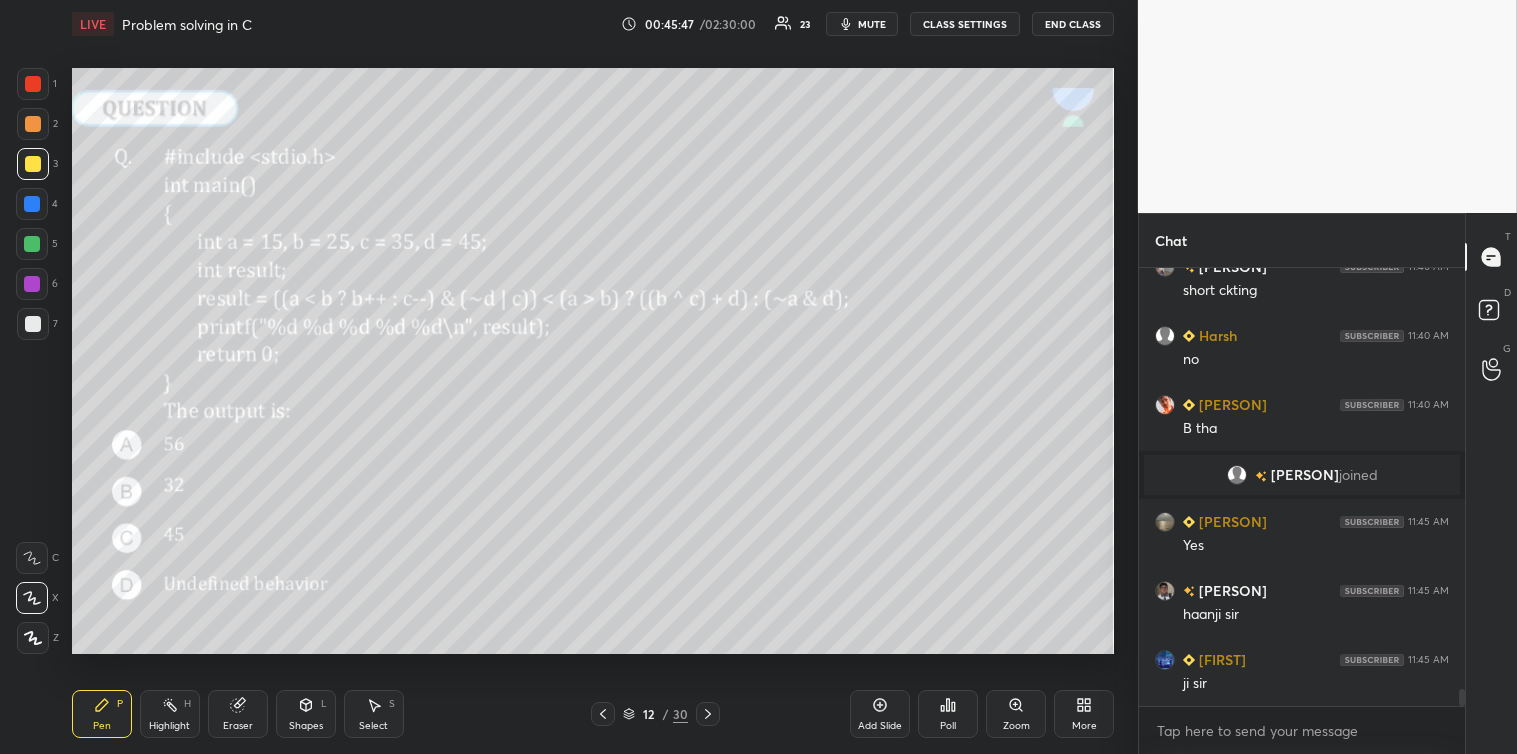 click at bounding box center (33, 324) 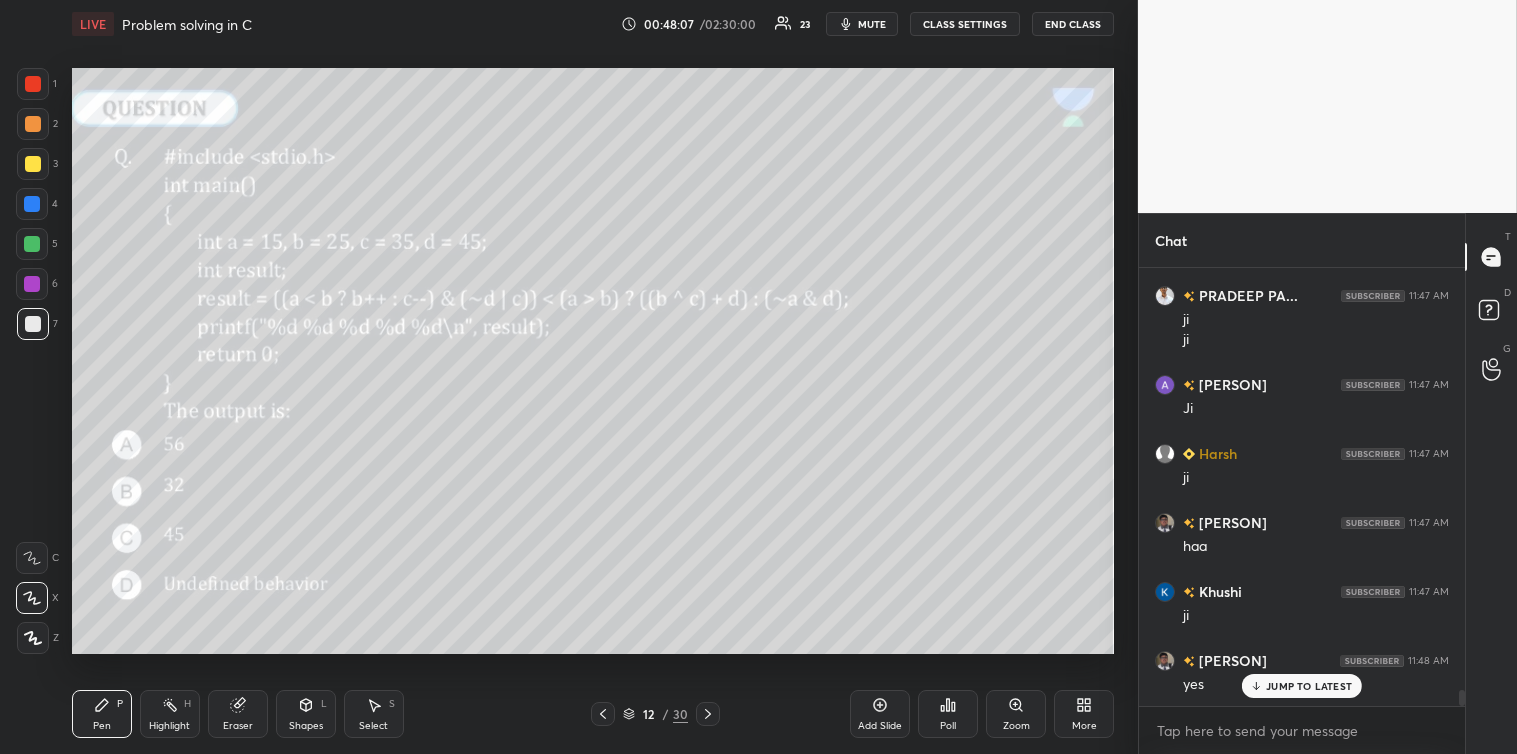 scroll, scrollTop: 11845, scrollLeft: 0, axis: vertical 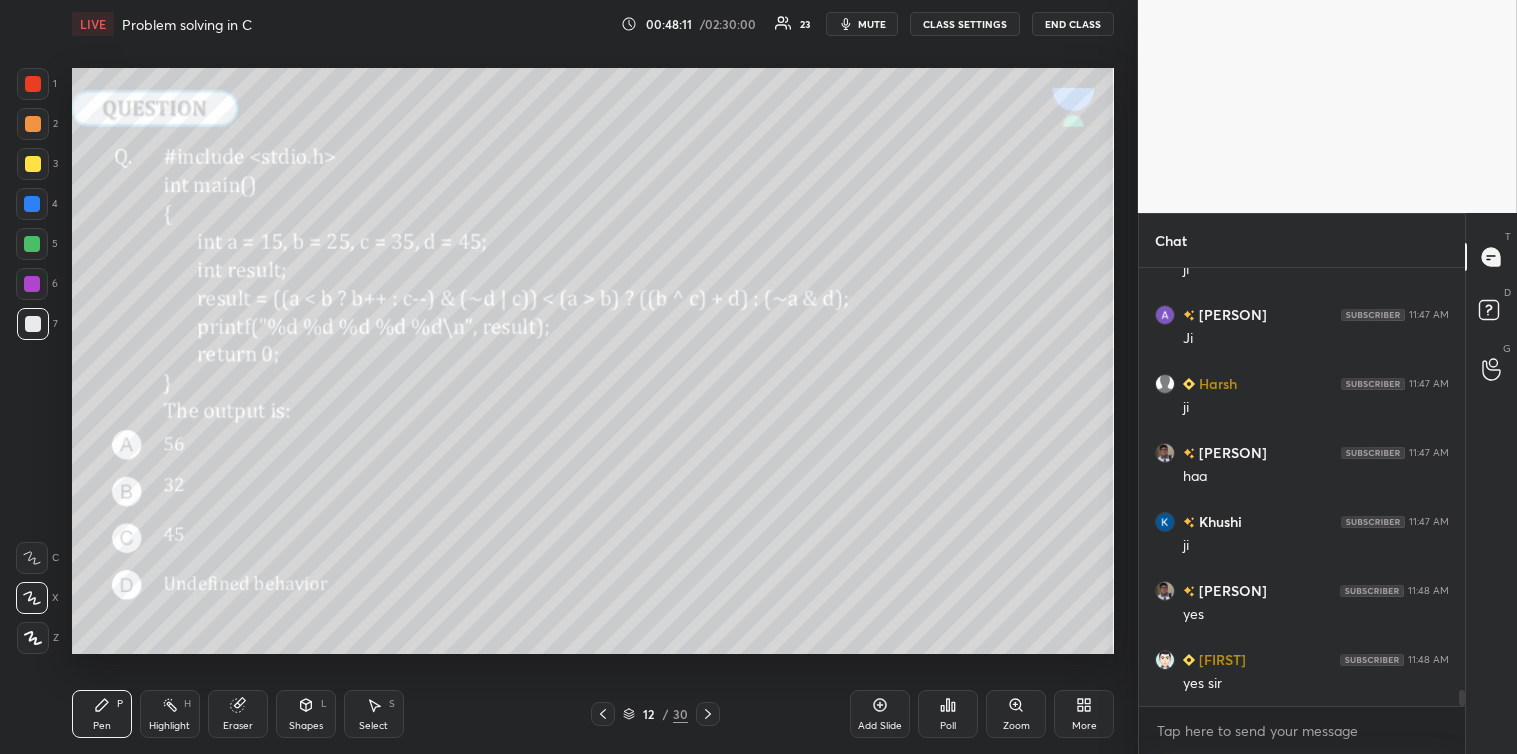 click 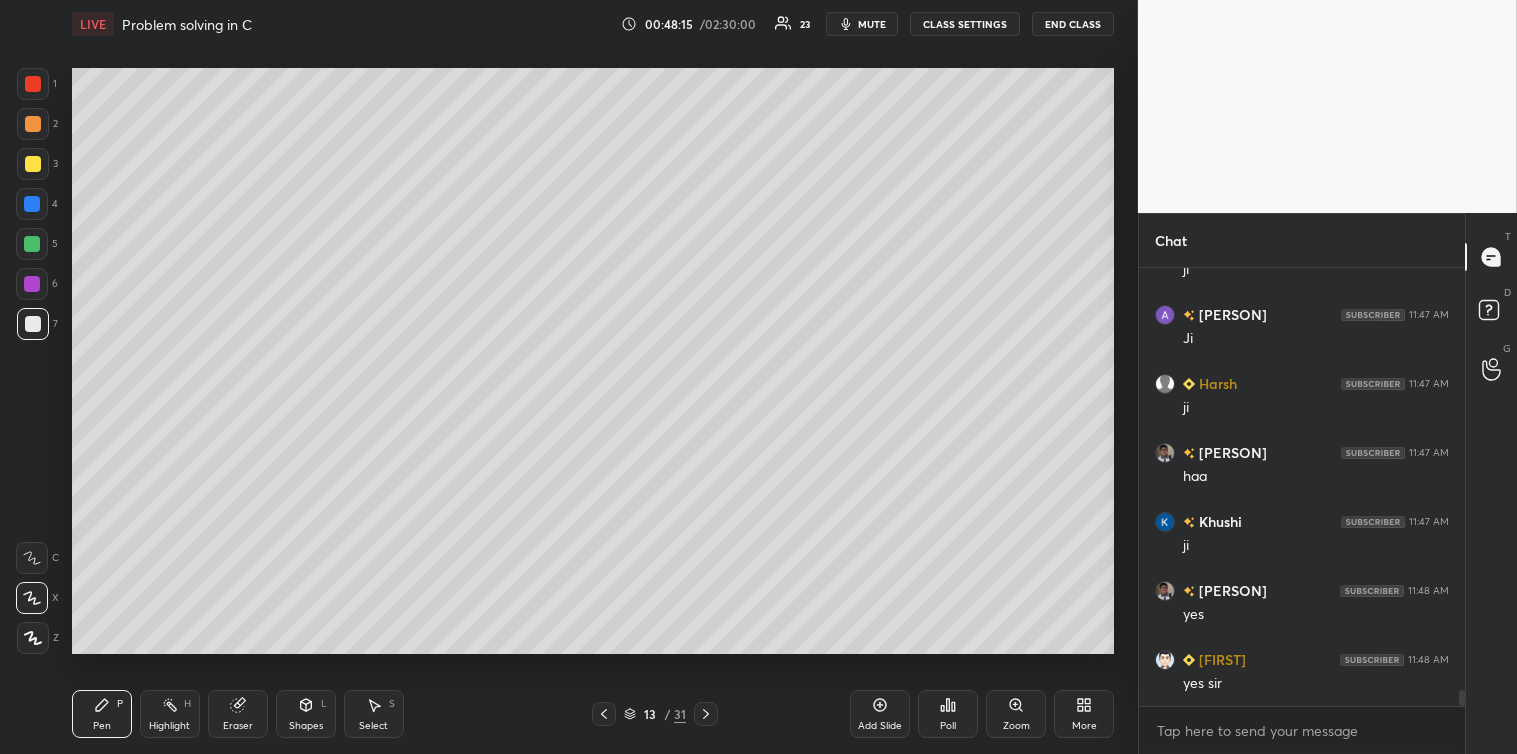 click 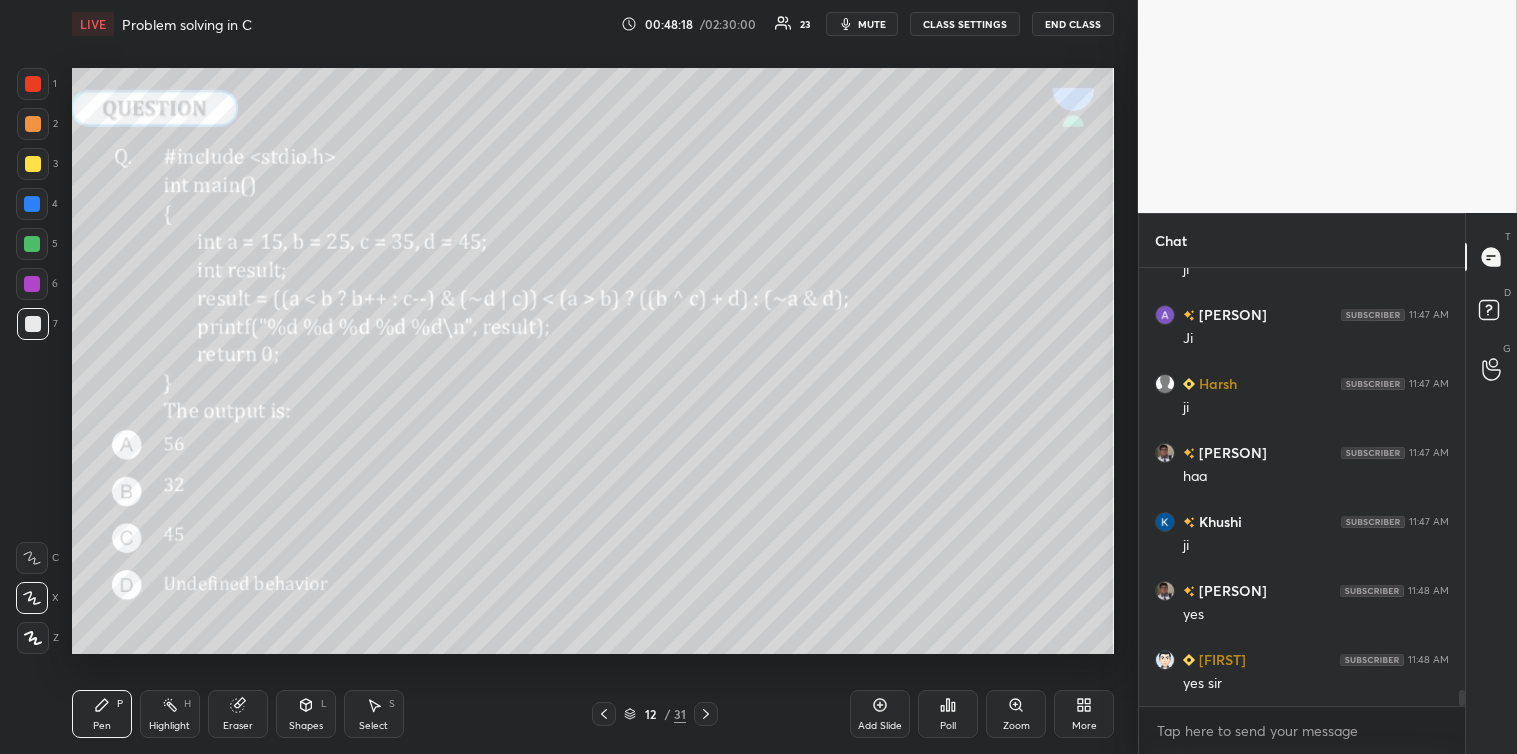 click 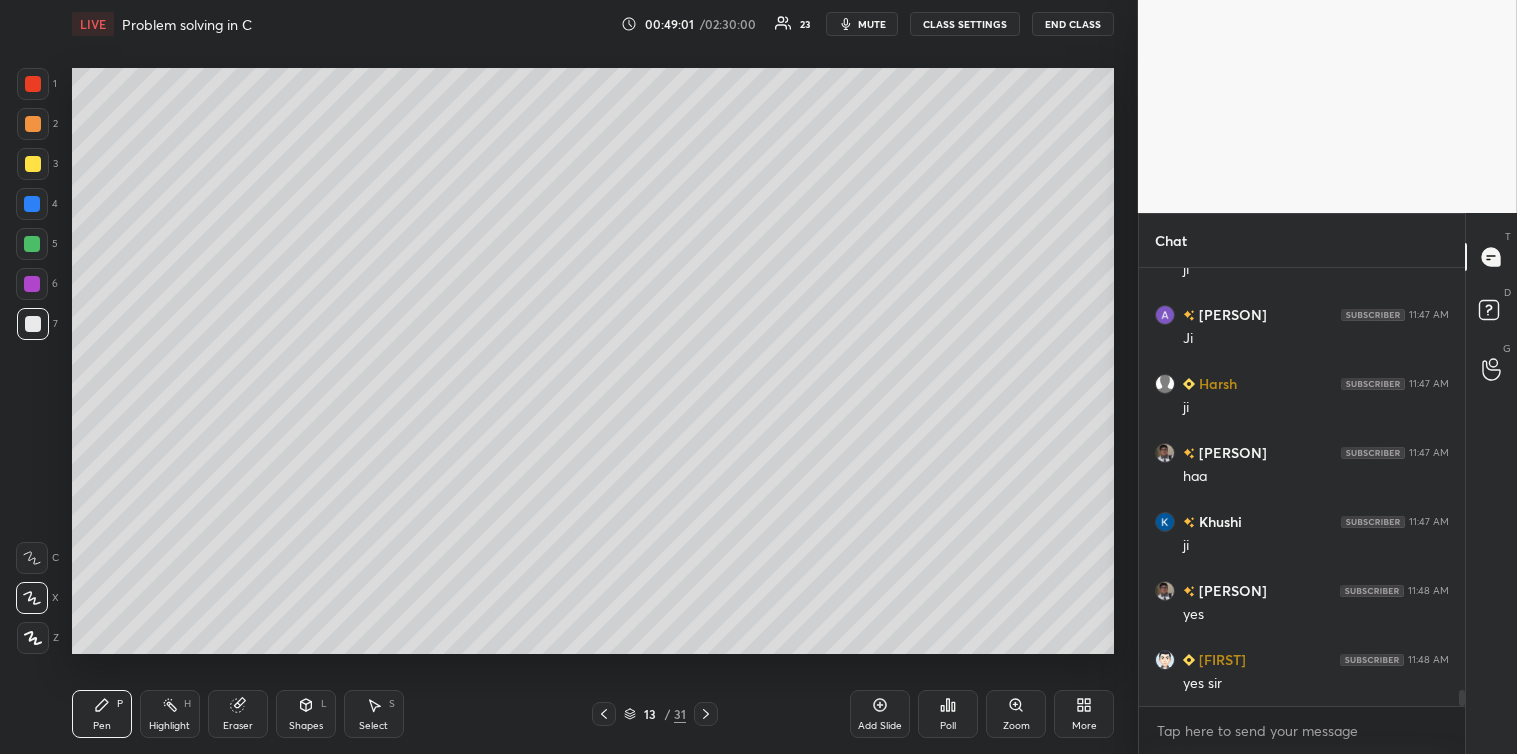 click 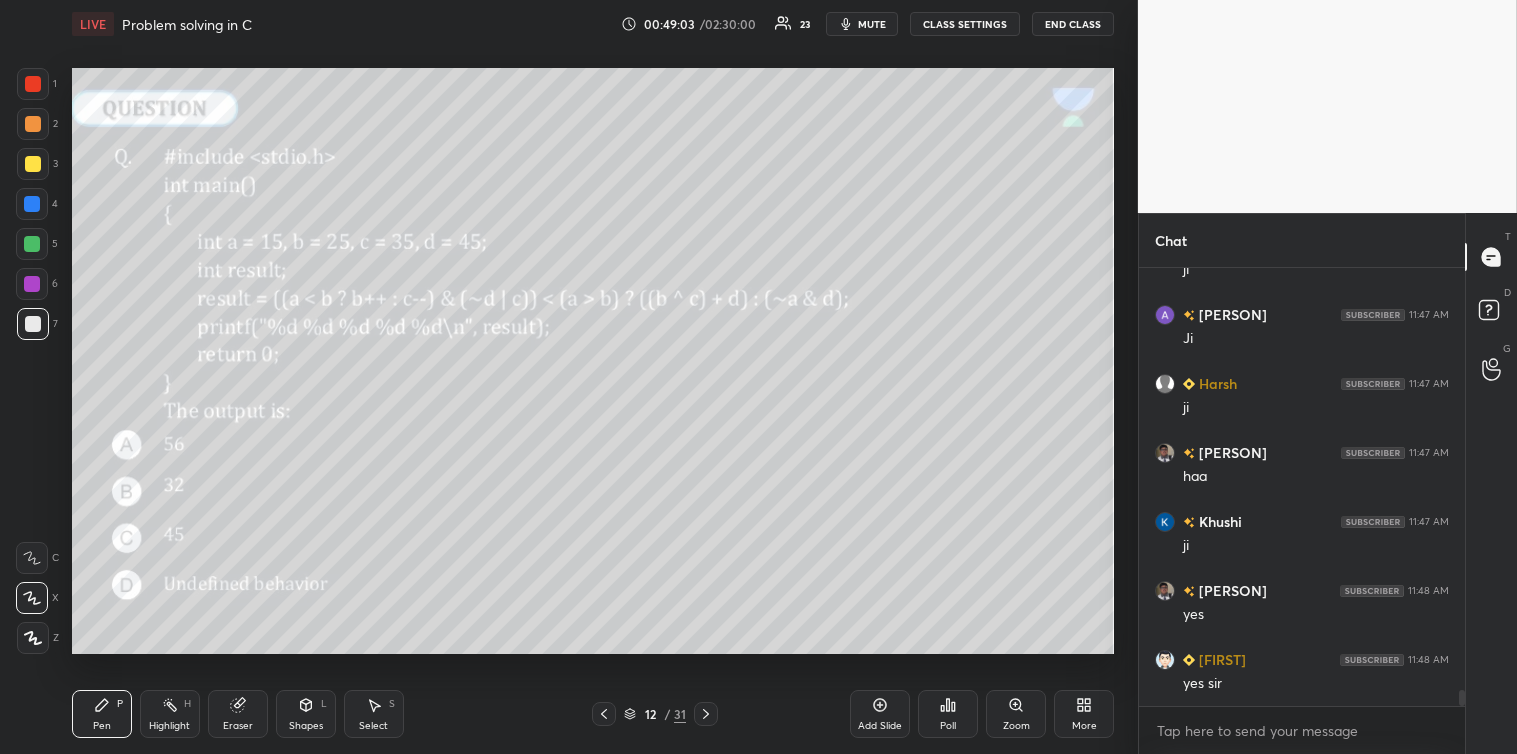 click 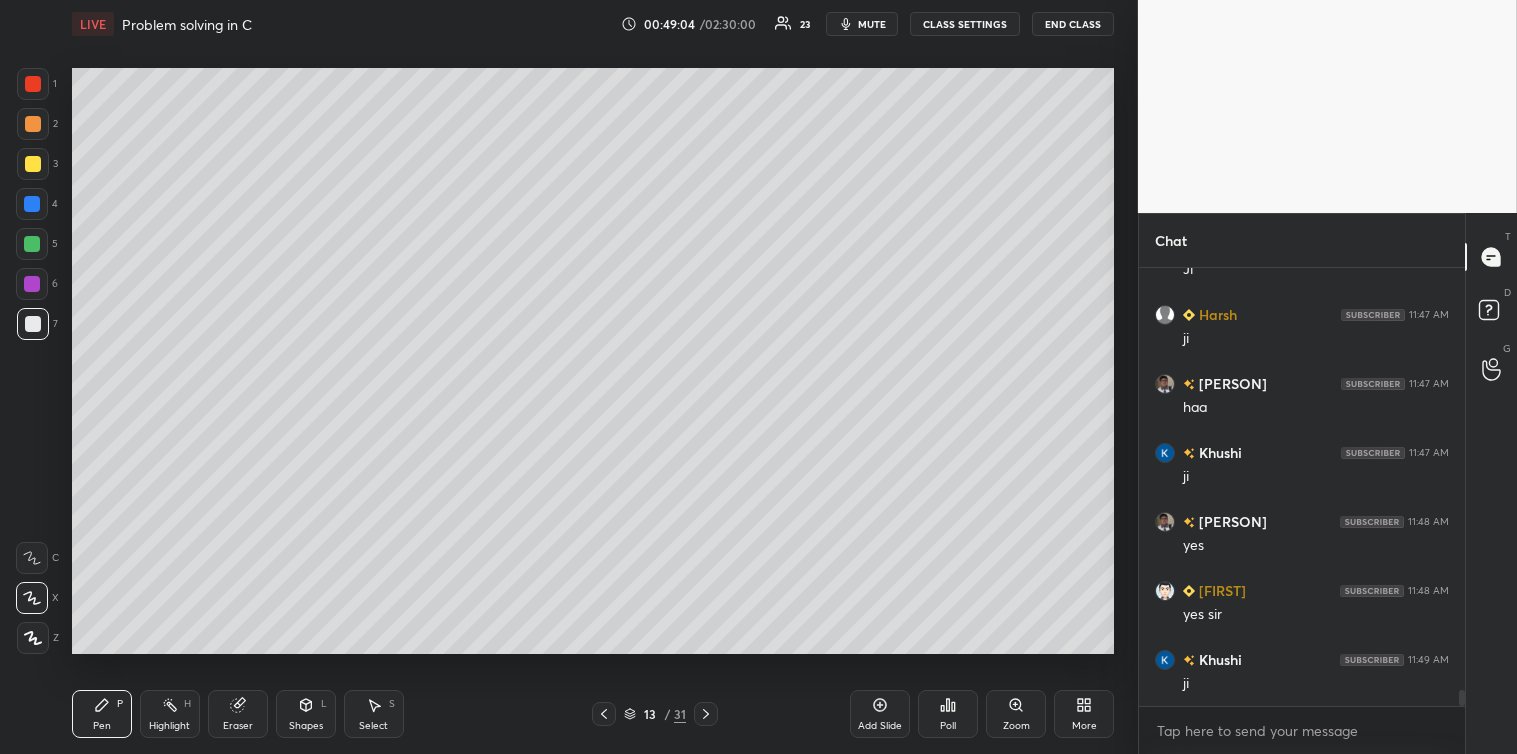 click at bounding box center [706, 714] 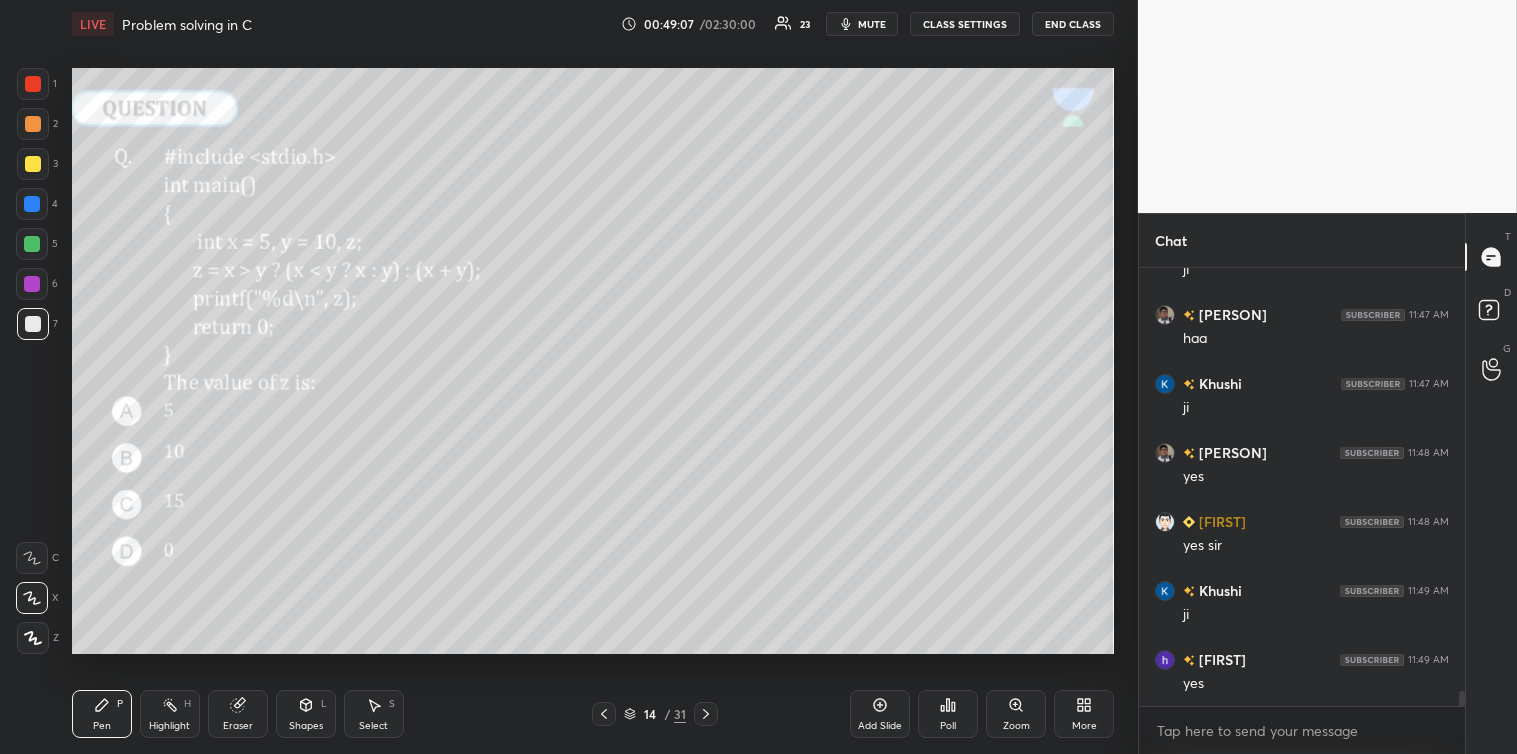 scroll, scrollTop: 12052, scrollLeft: 0, axis: vertical 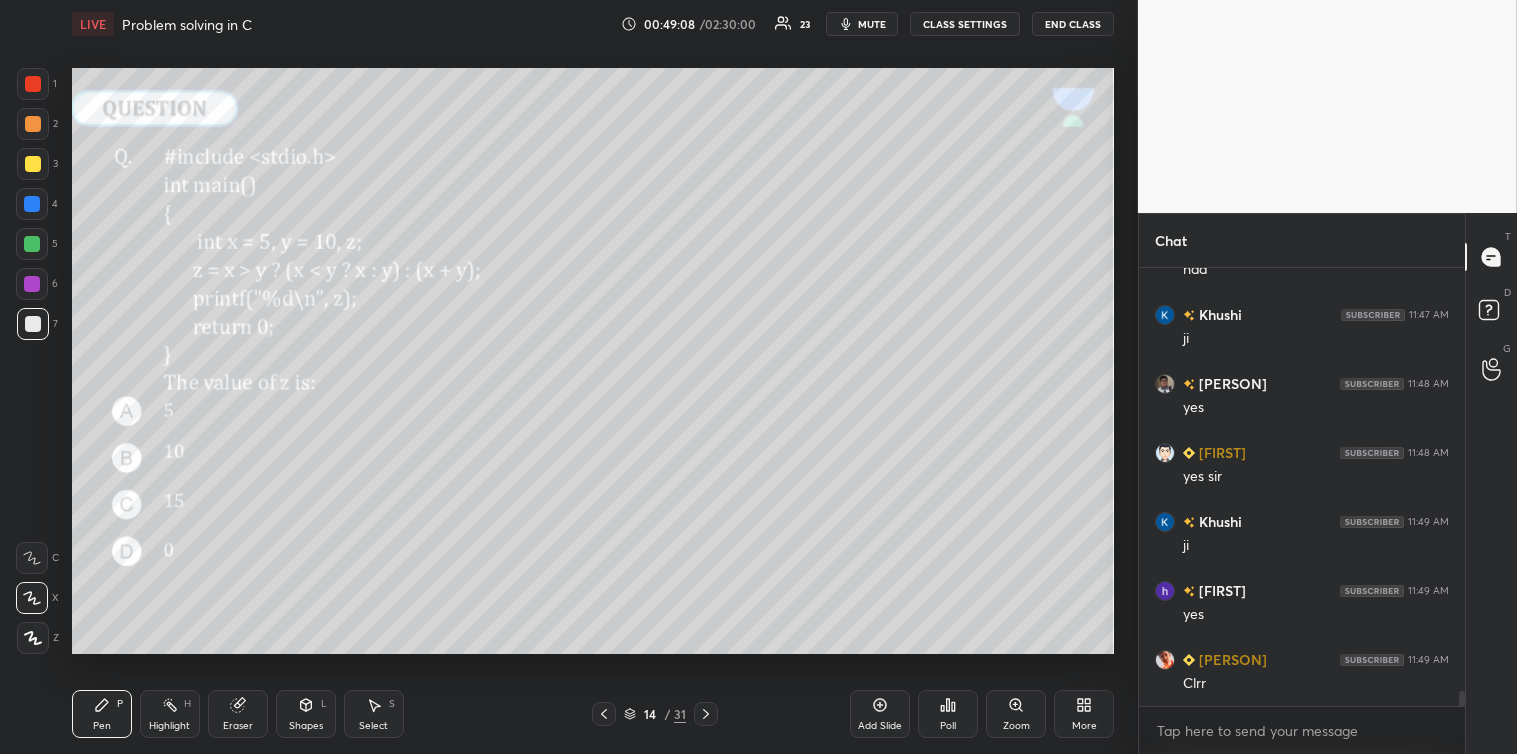 click 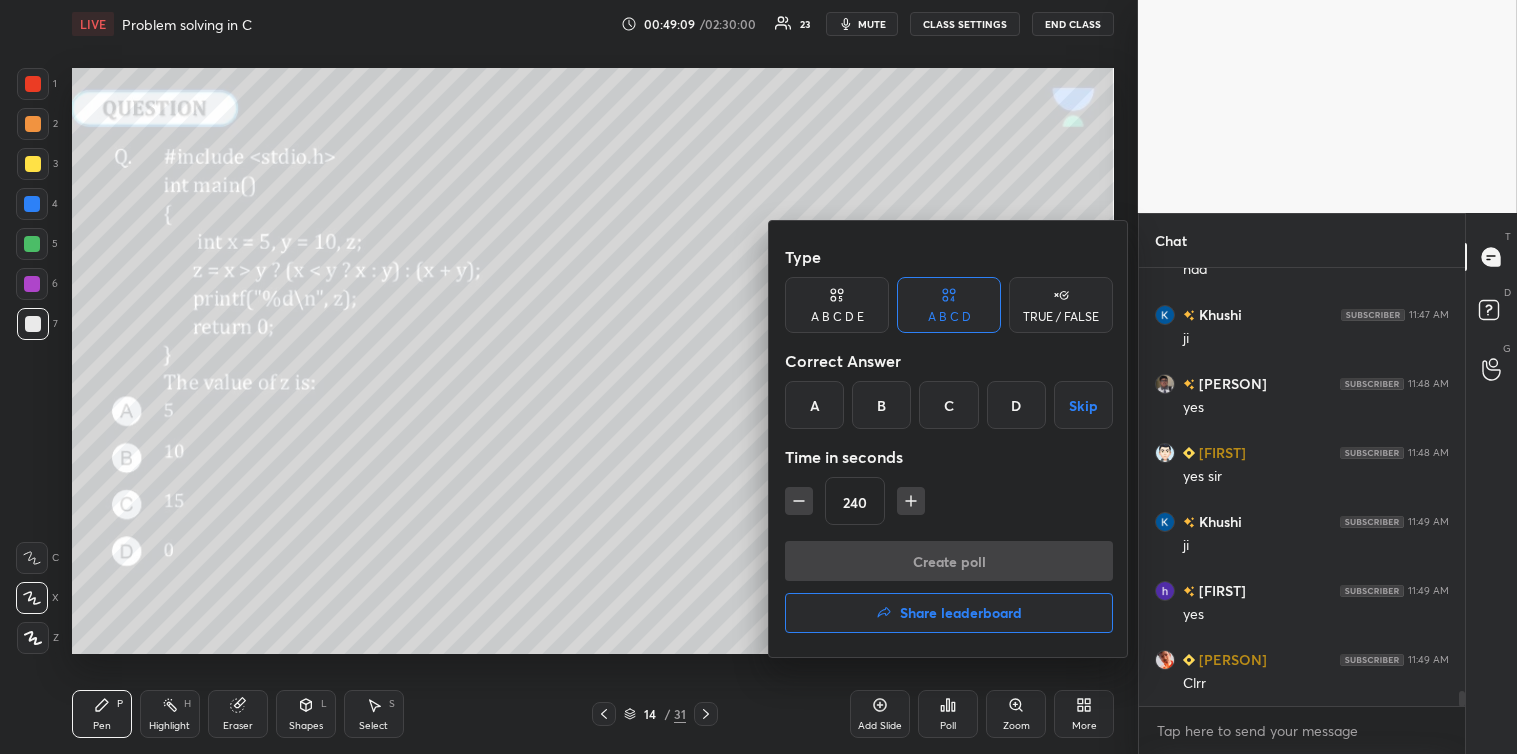 scroll, scrollTop: 12121, scrollLeft: 0, axis: vertical 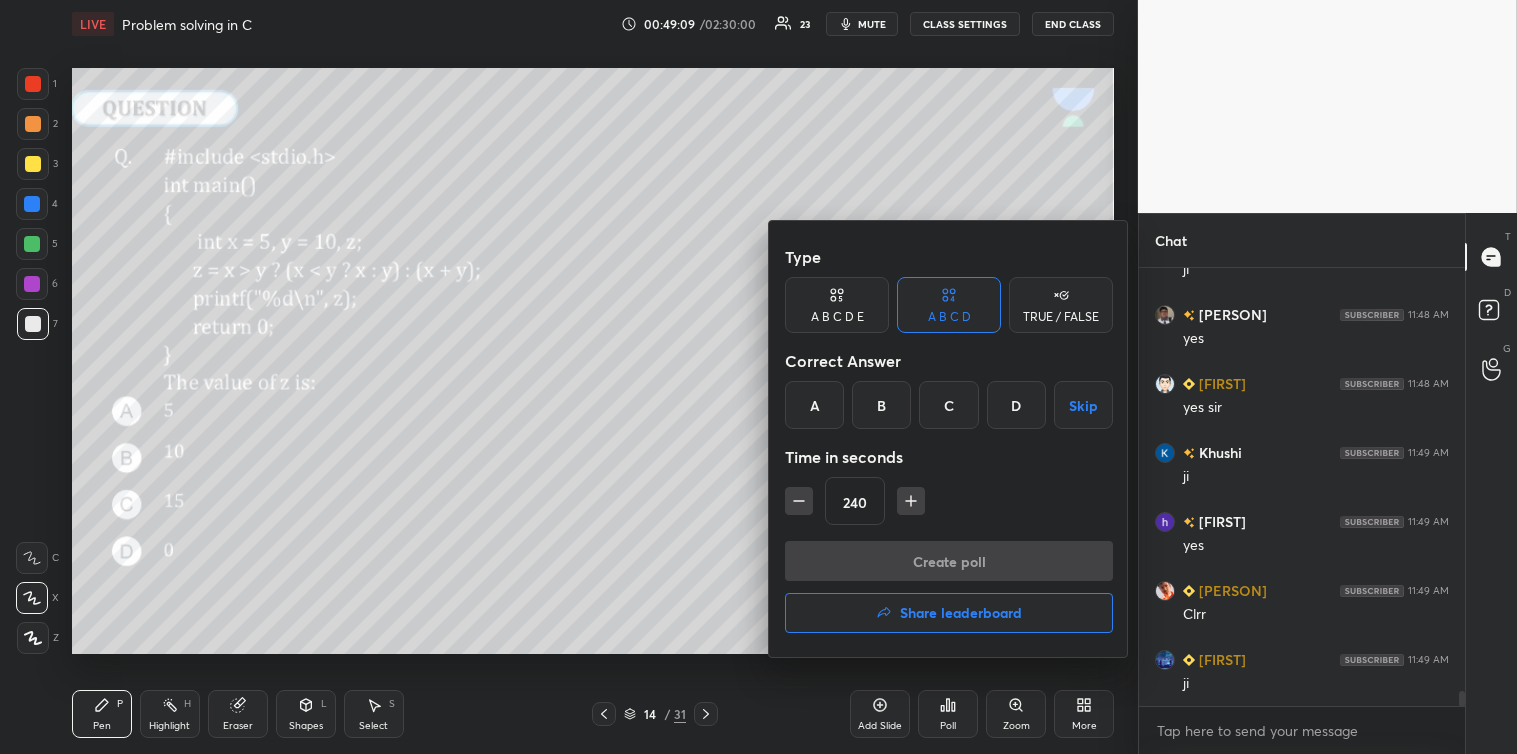 click 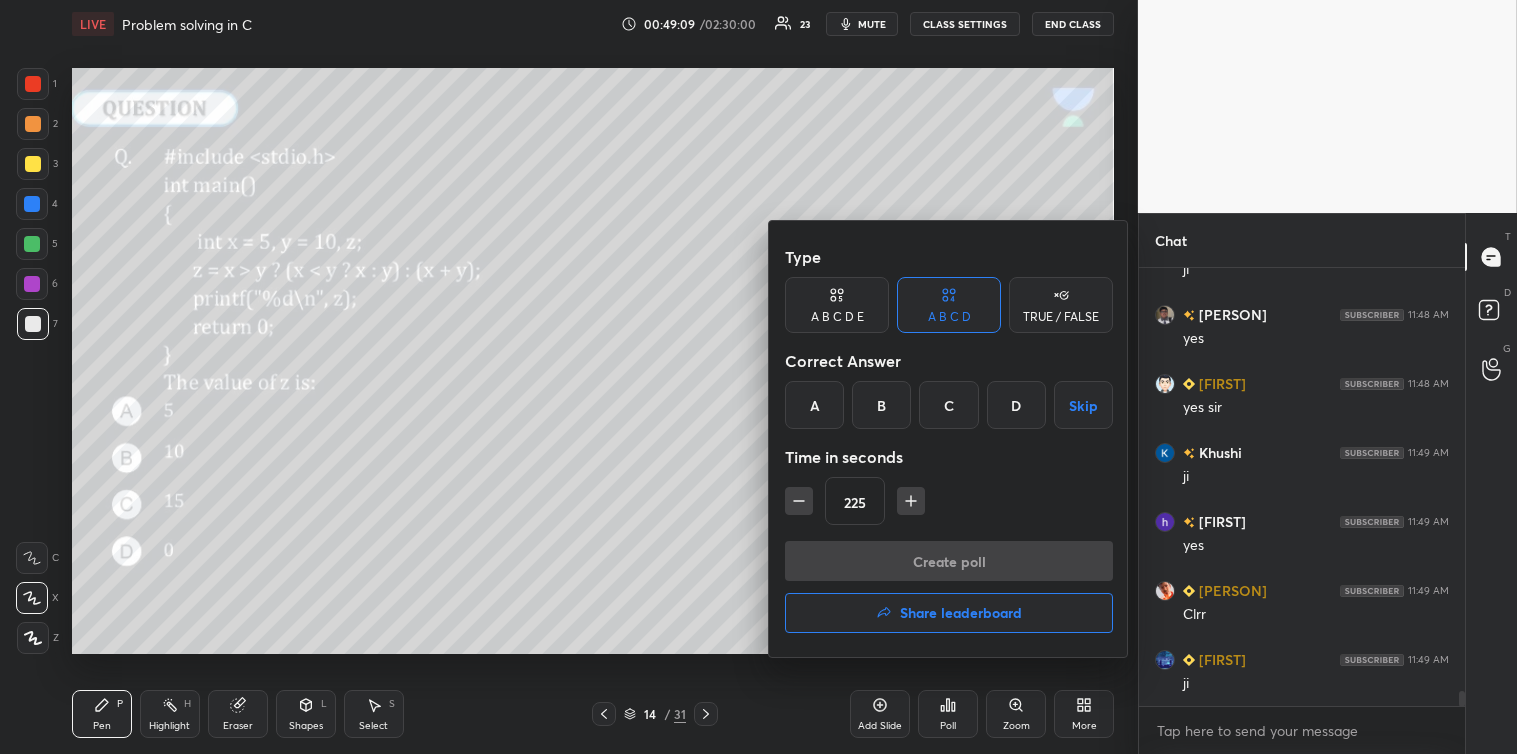 click 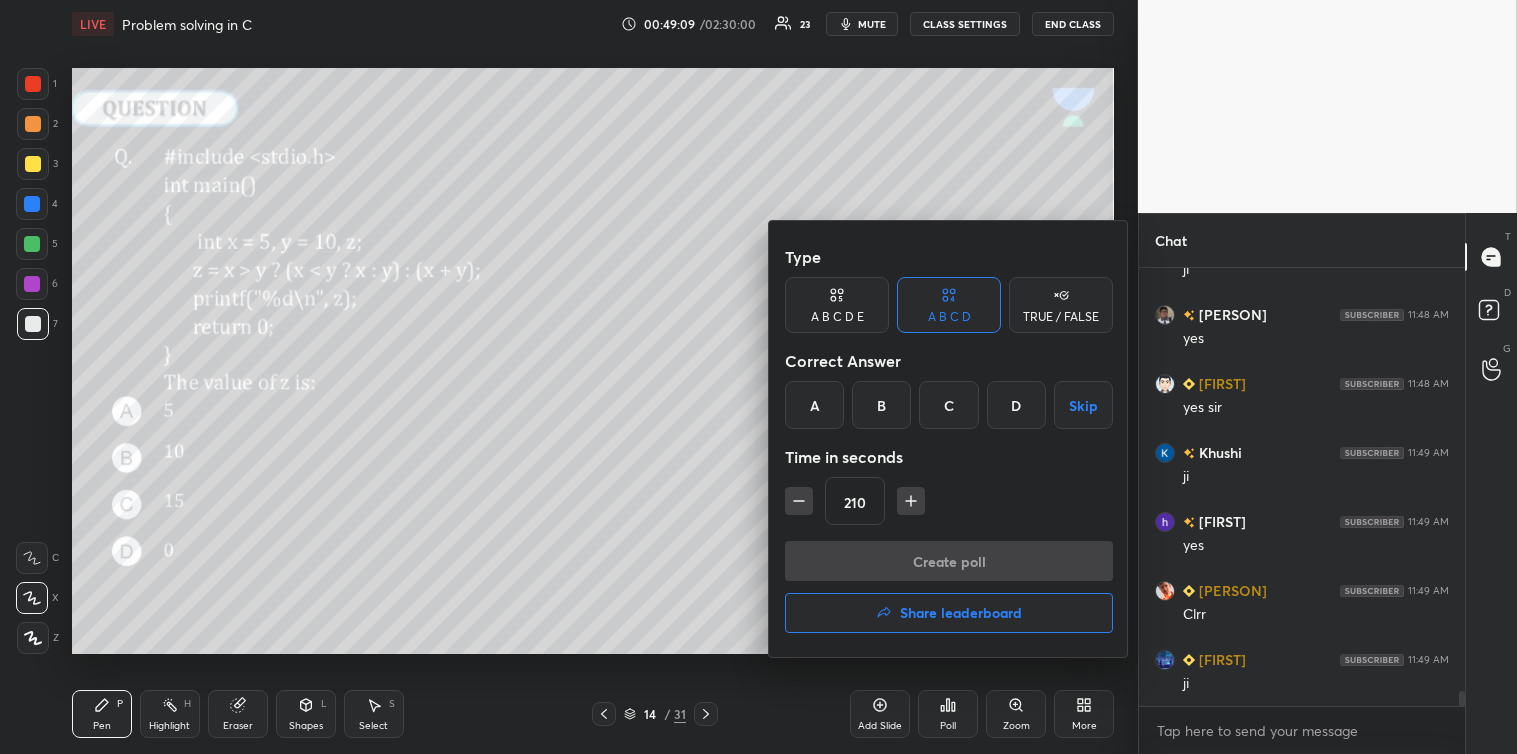 click 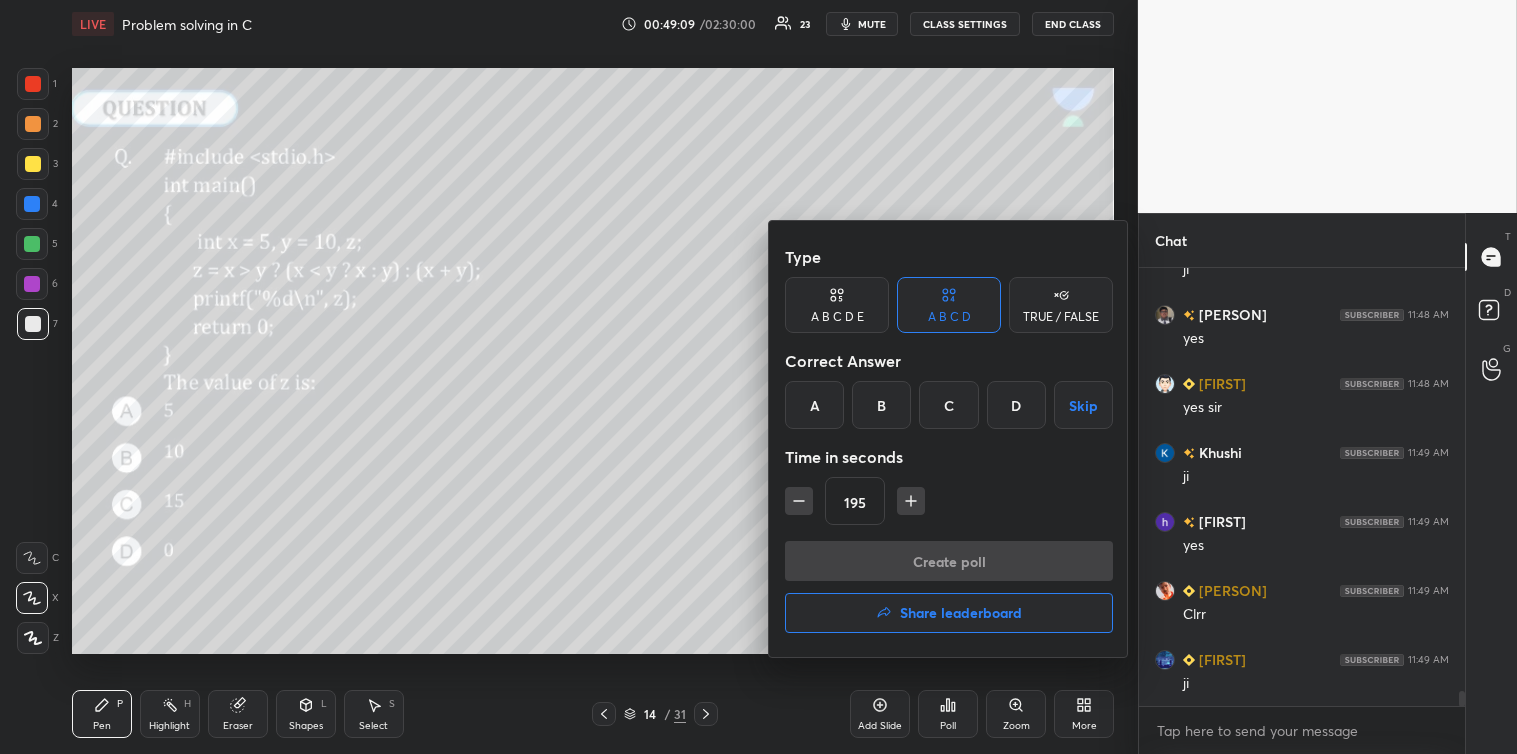 click 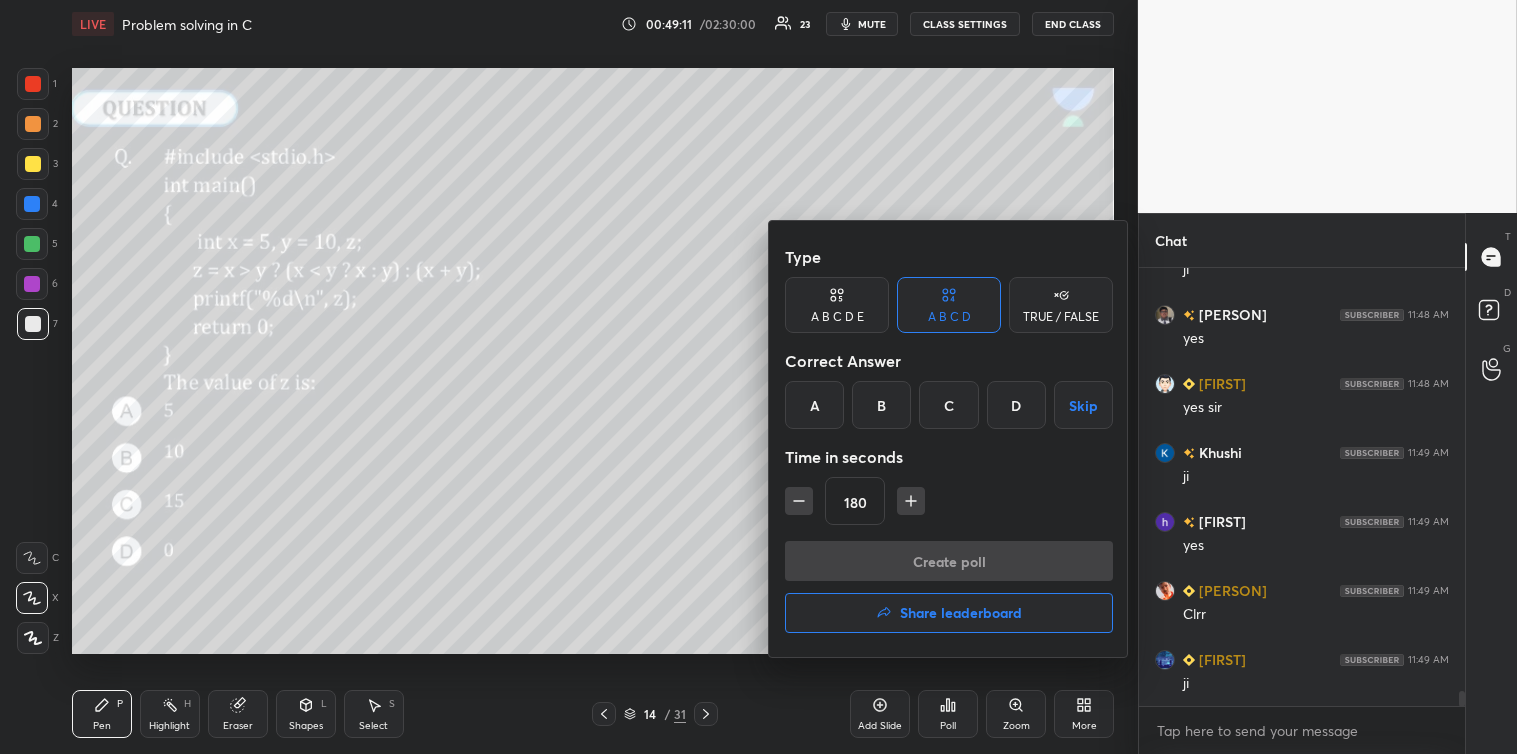 click on "TRUE / FALSE" at bounding box center [1061, 317] 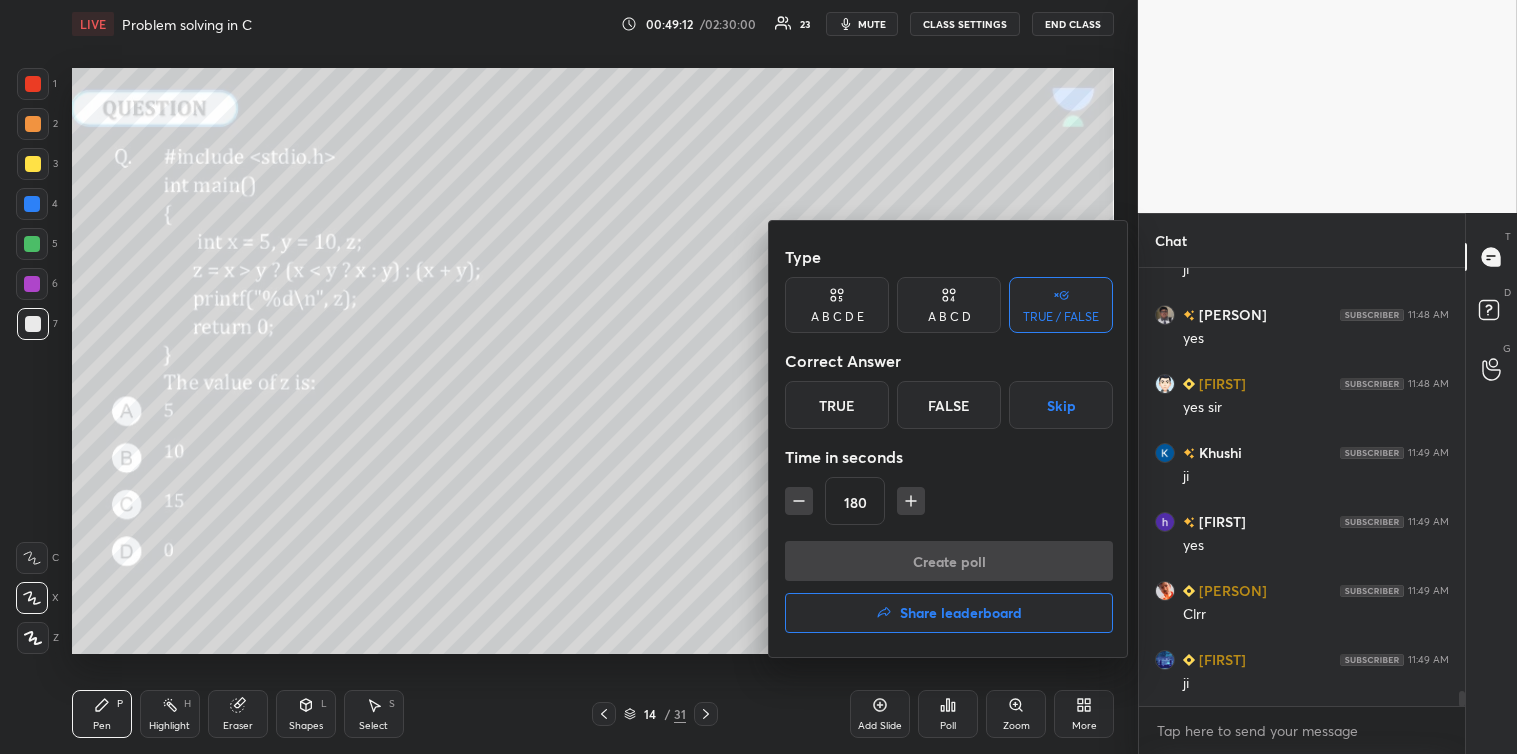 click on "Skip" at bounding box center [1061, 405] 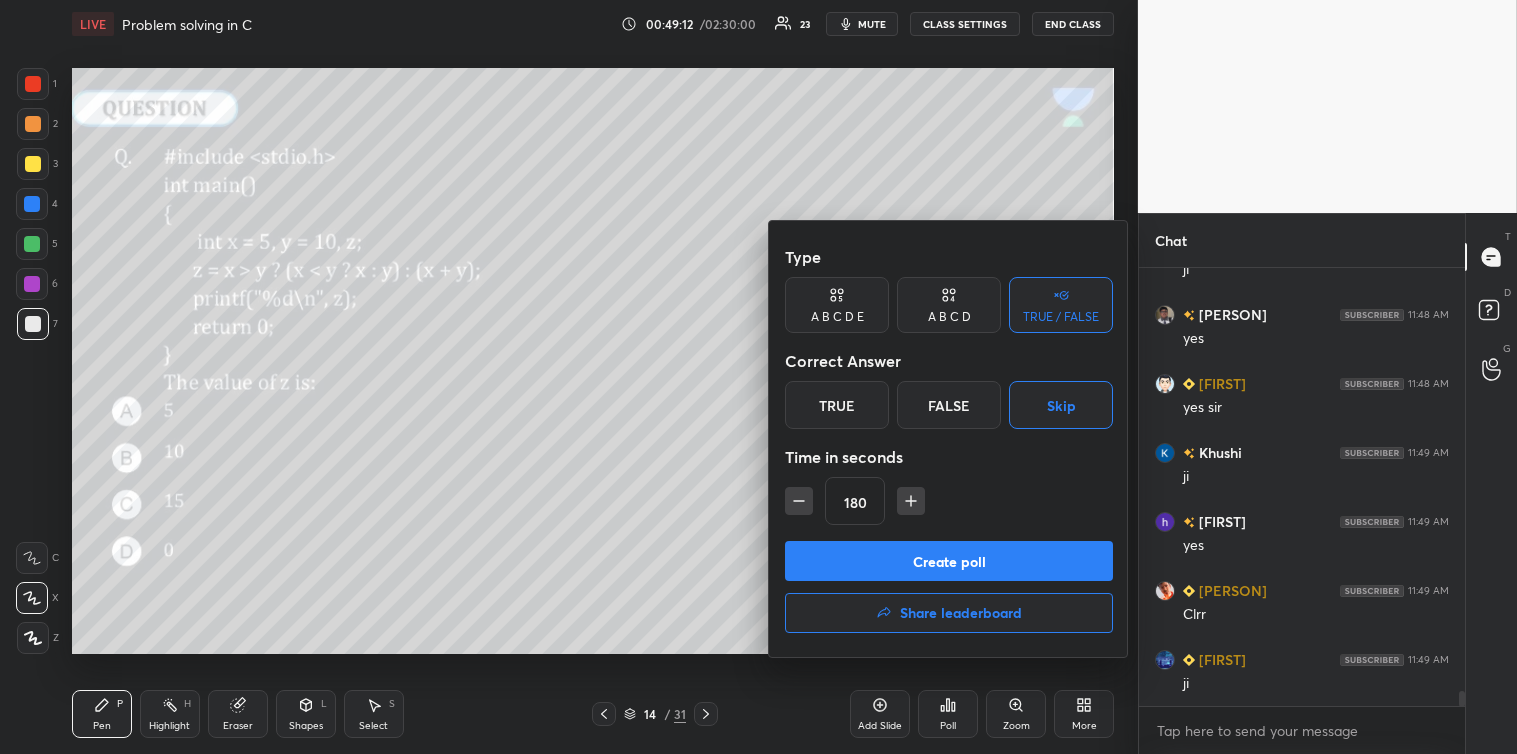 click on "Create poll" at bounding box center (949, 561) 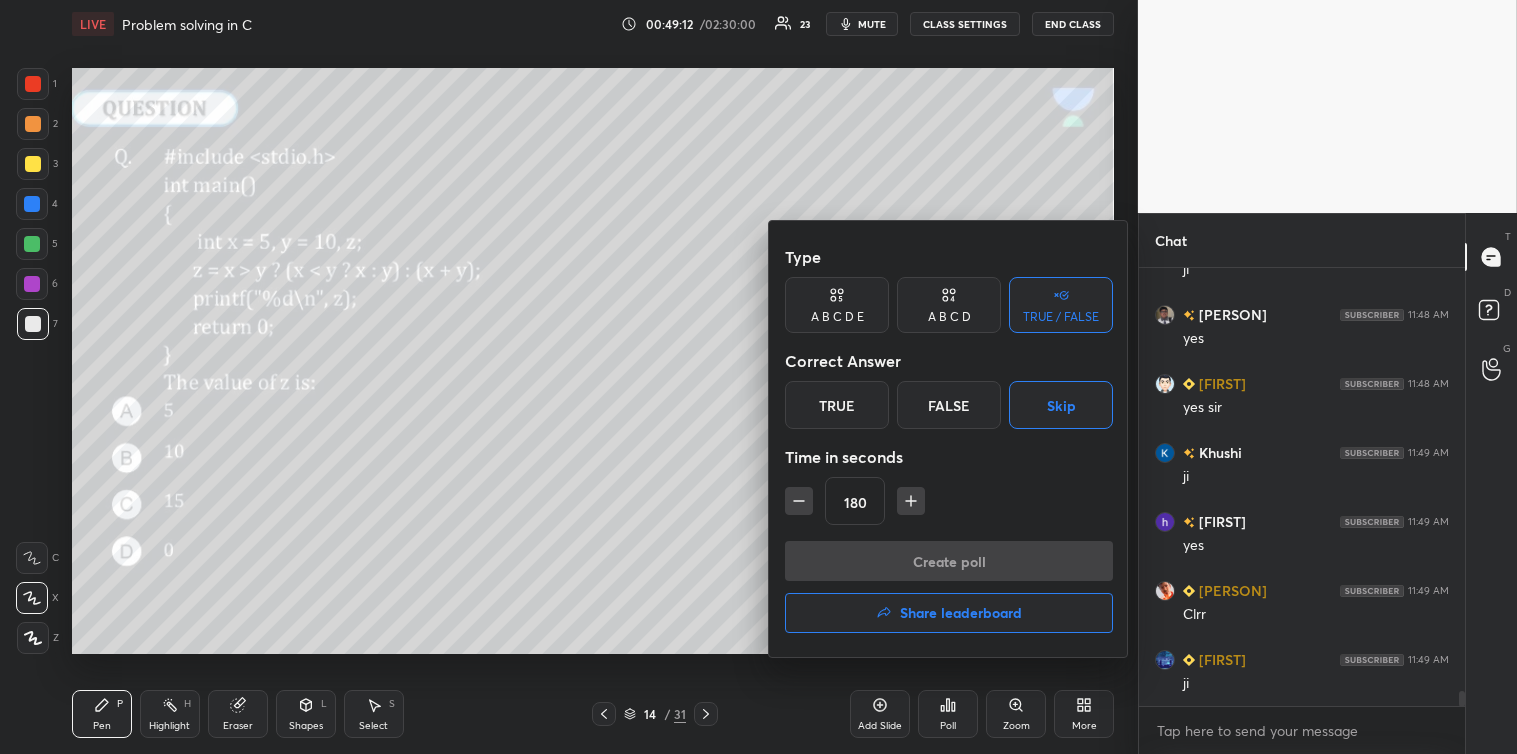 scroll, scrollTop: 390, scrollLeft: 320, axis: both 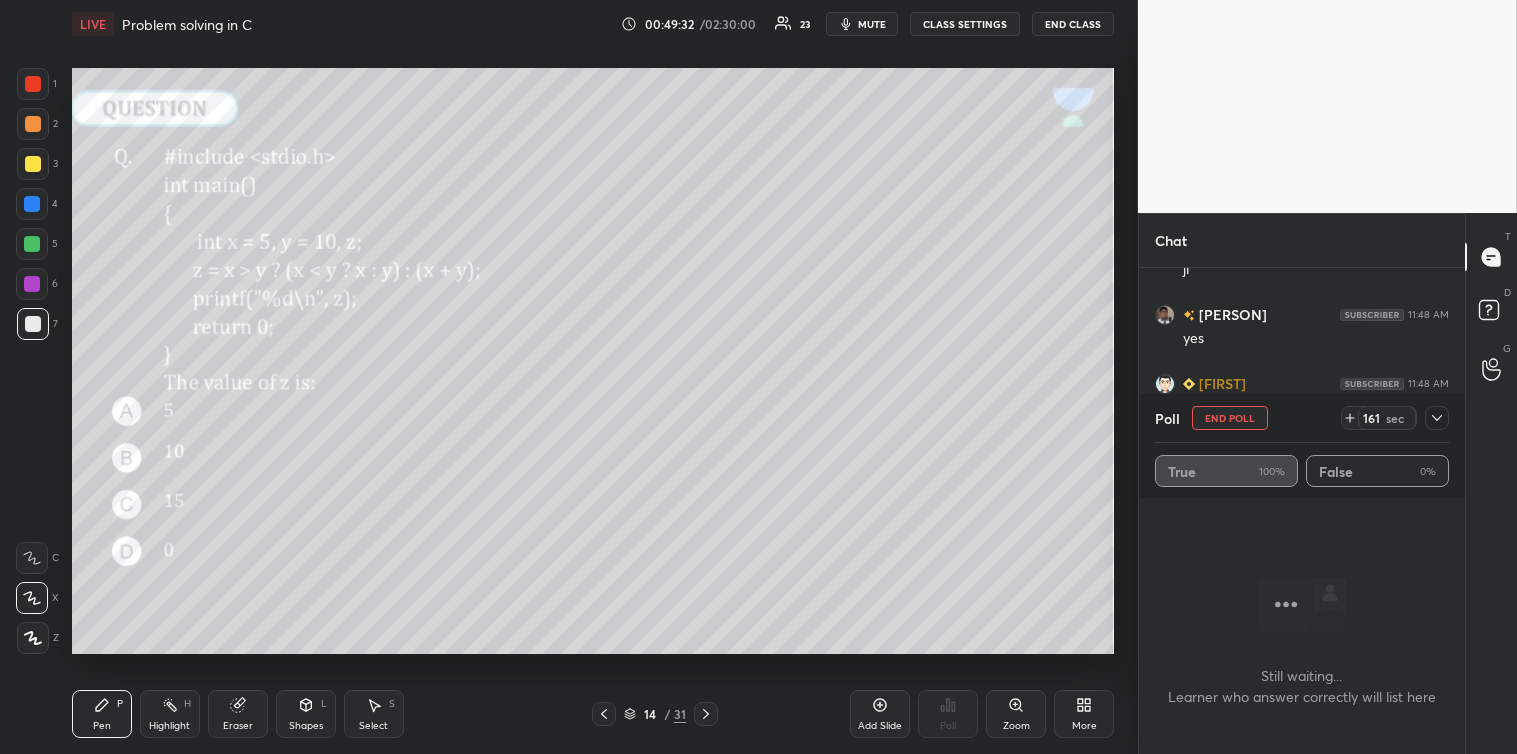 click on "mute" at bounding box center (872, 24) 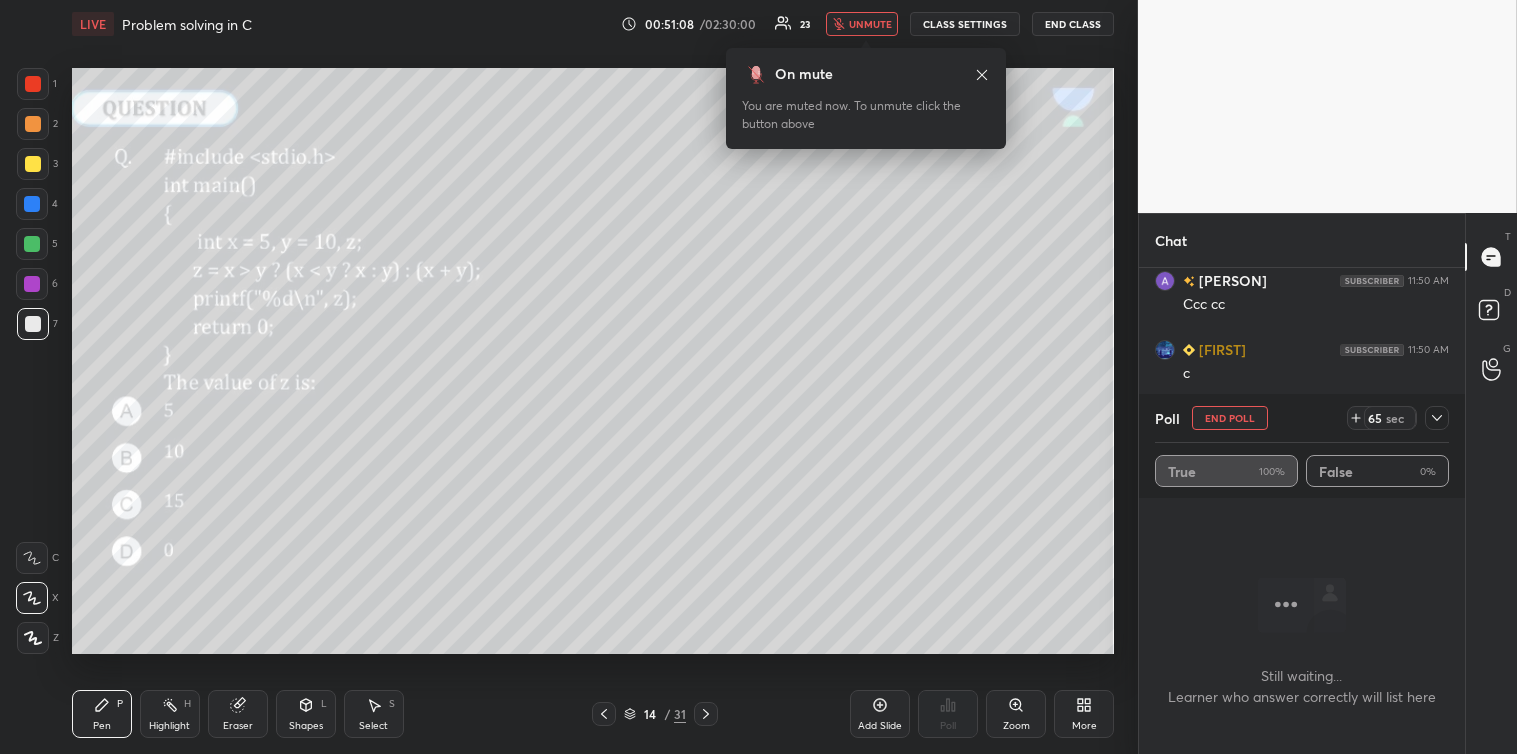 scroll, scrollTop: 13466, scrollLeft: 0, axis: vertical 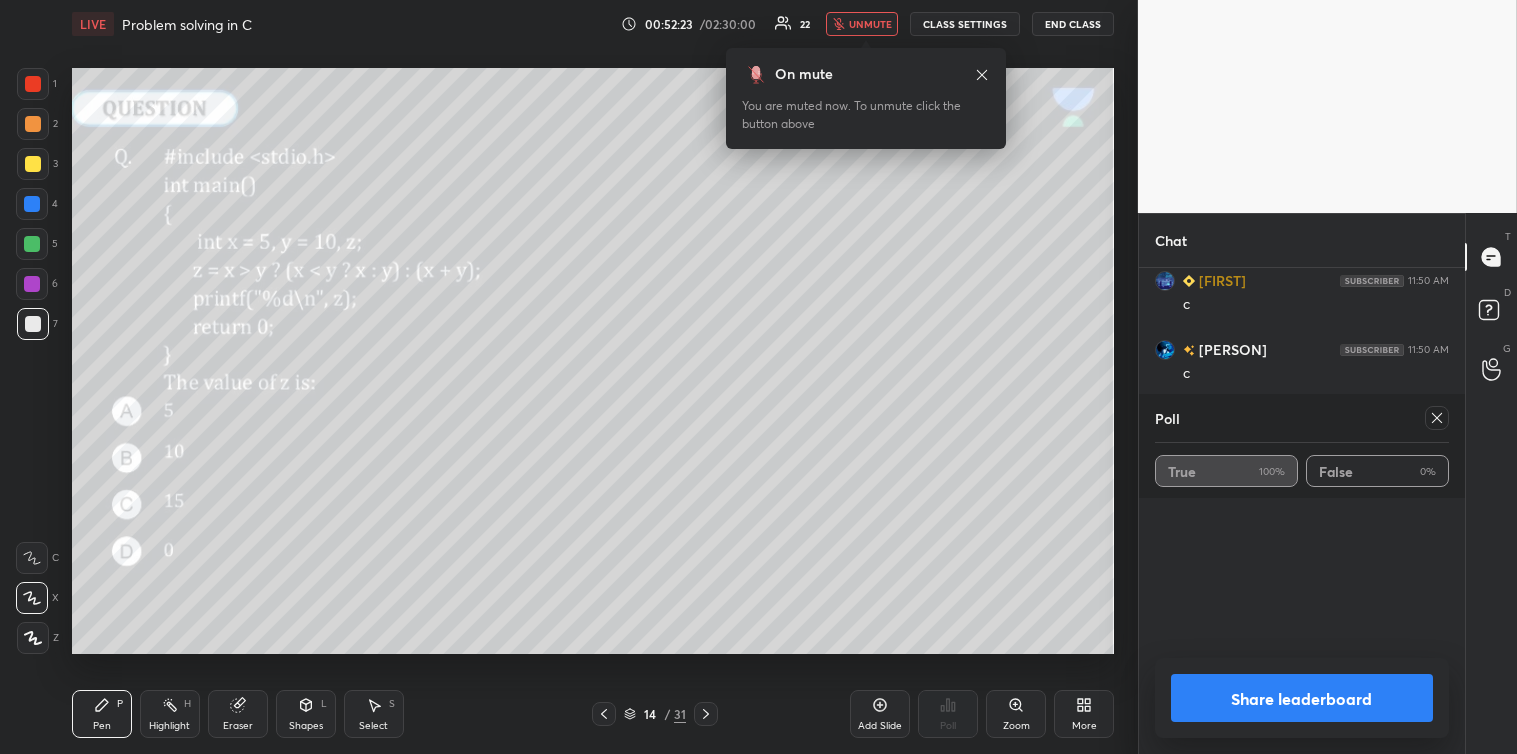 click on "unmute" at bounding box center [870, 24] 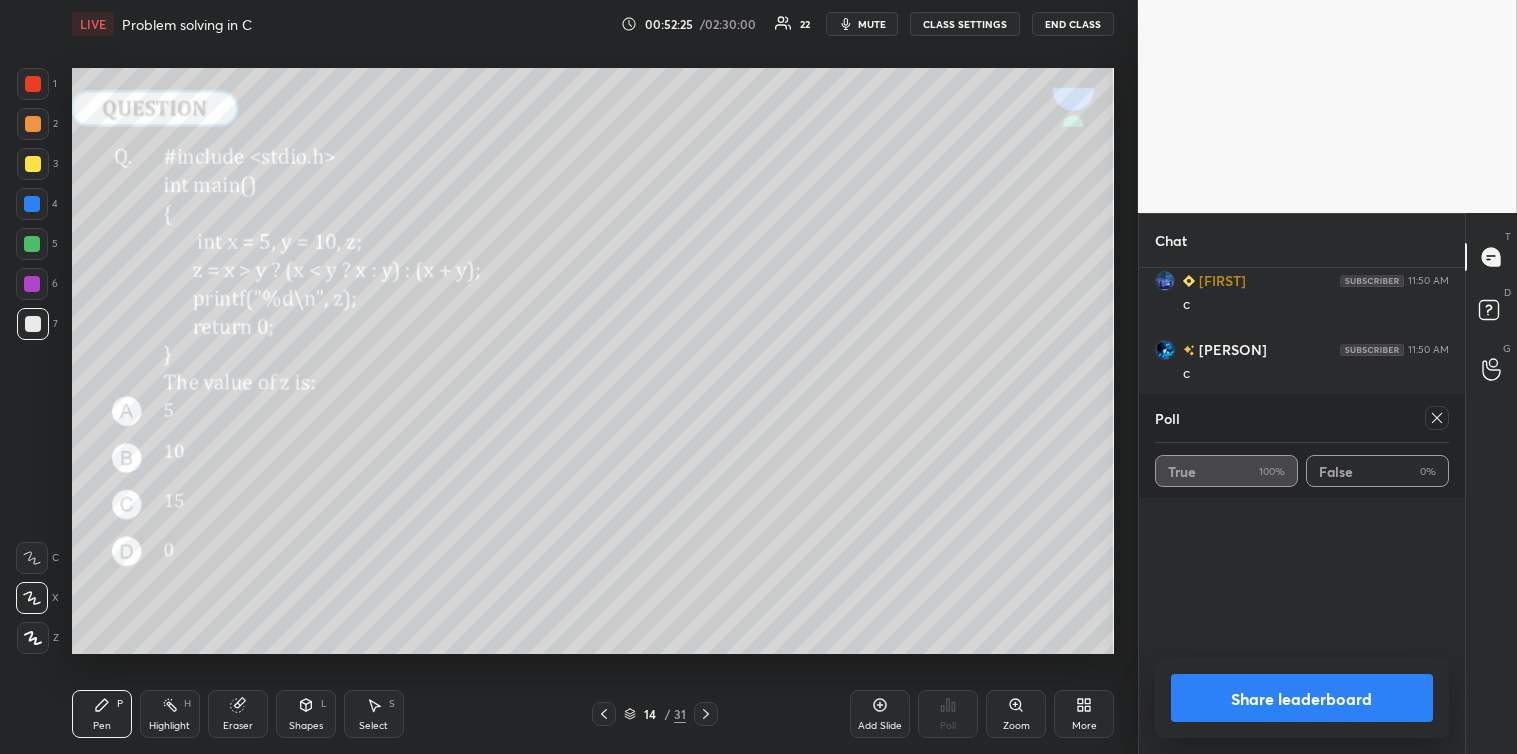click 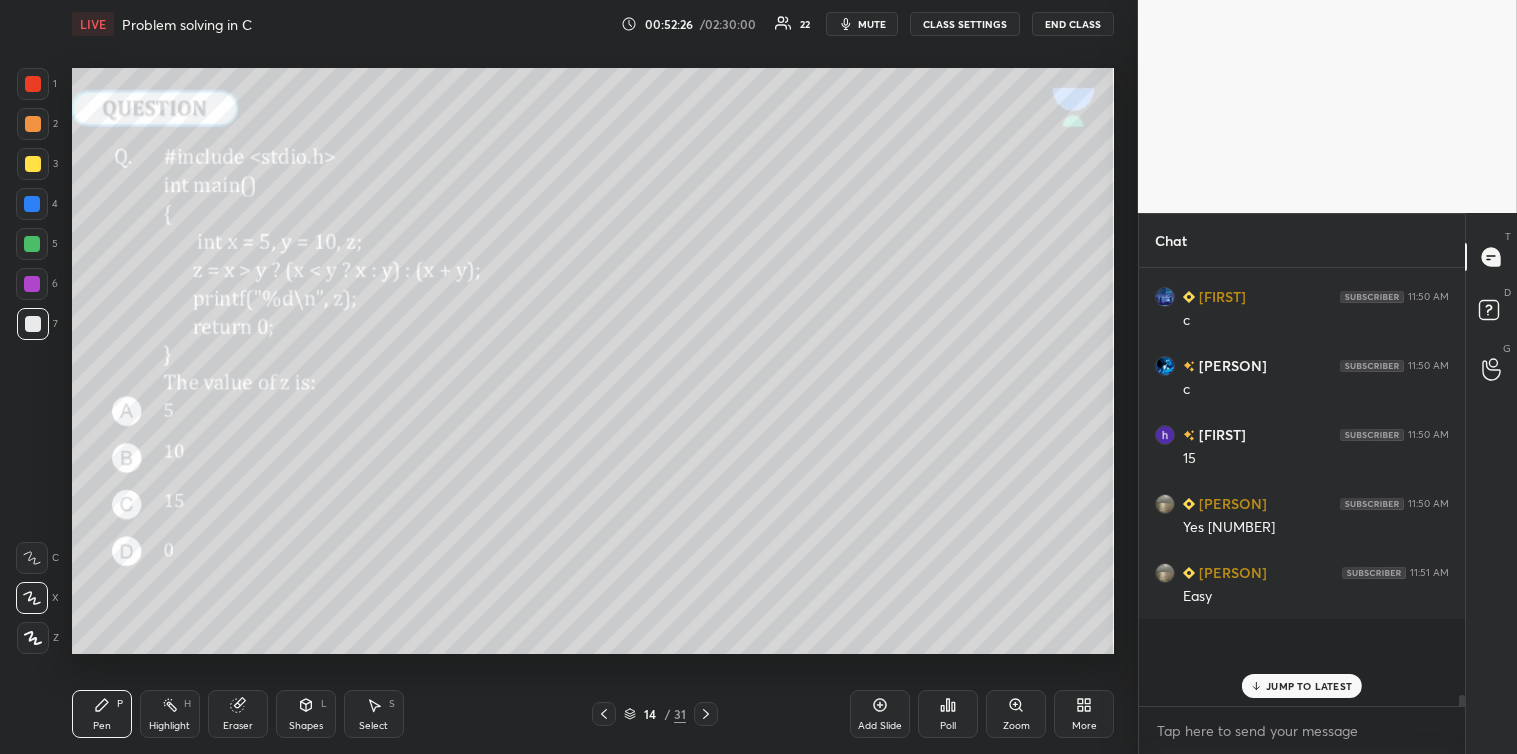 scroll, scrollTop: 361, scrollLeft: 320, axis: both 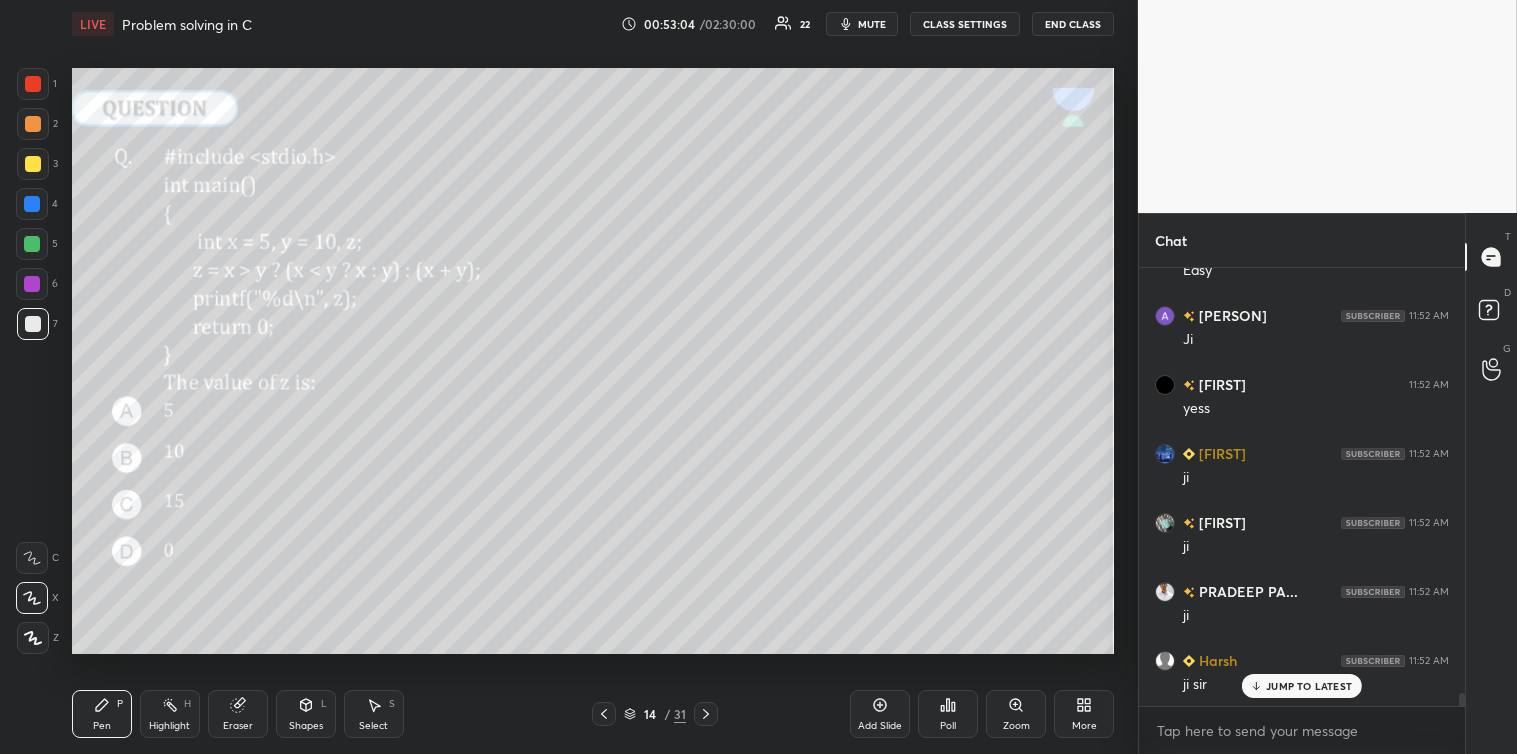 click 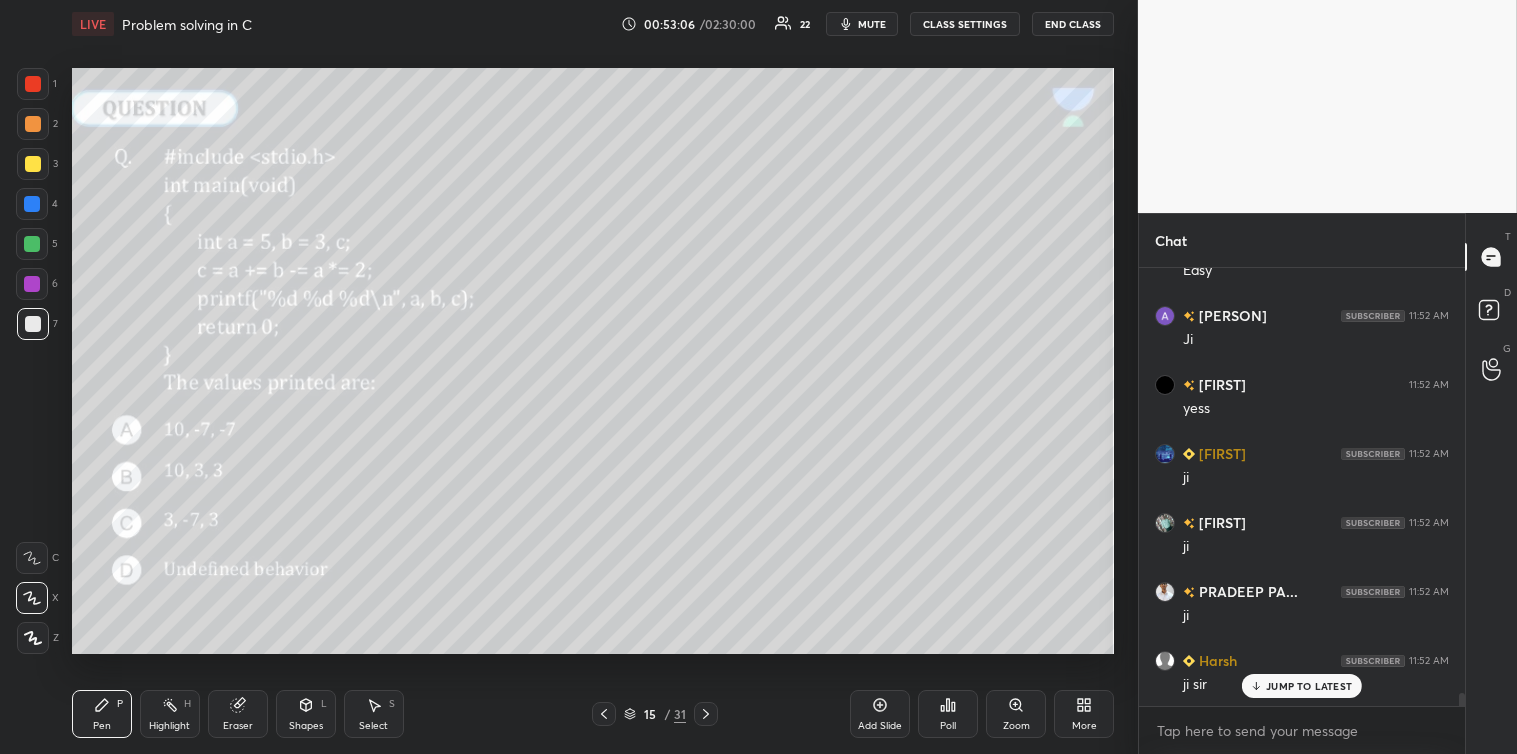 click 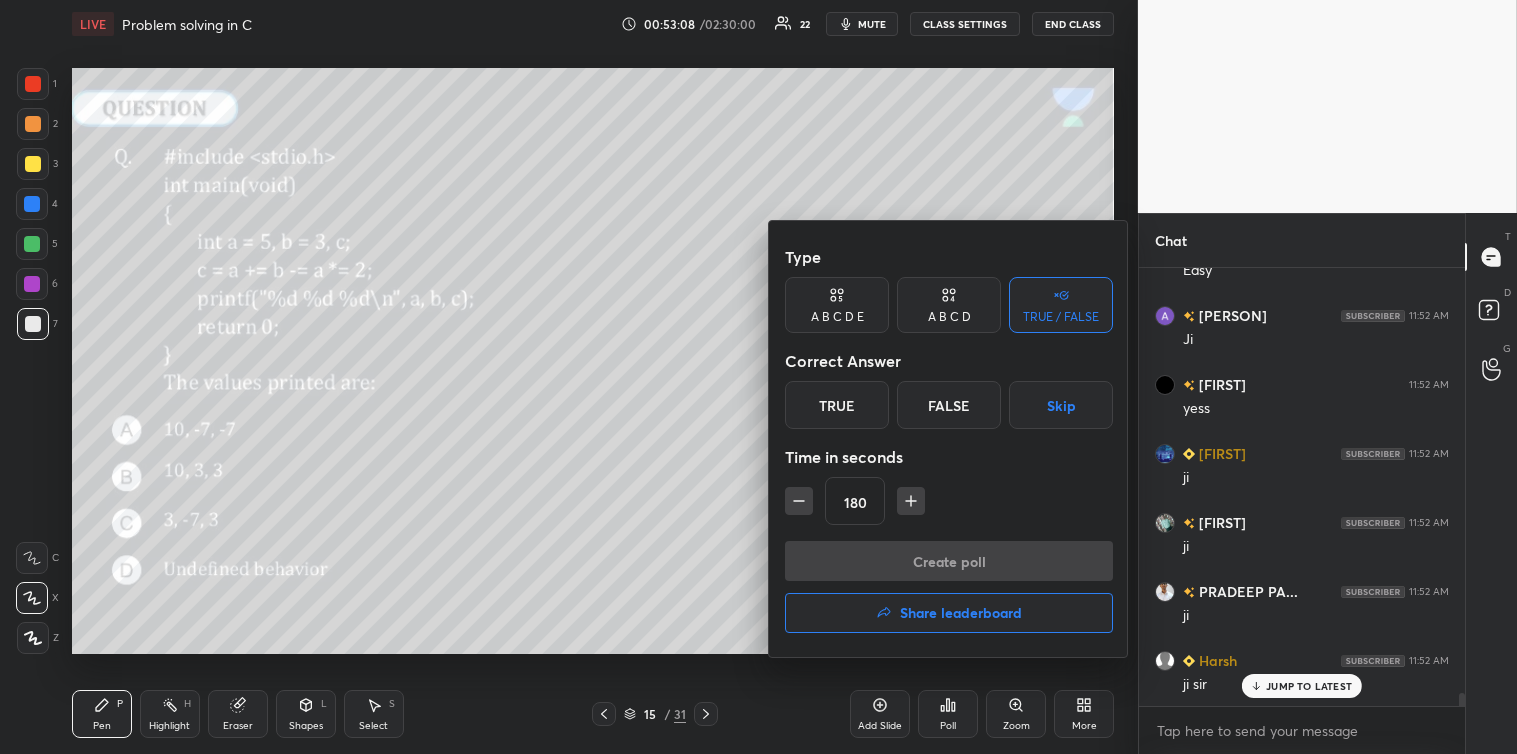 click on "Skip" at bounding box center (1061, 405) 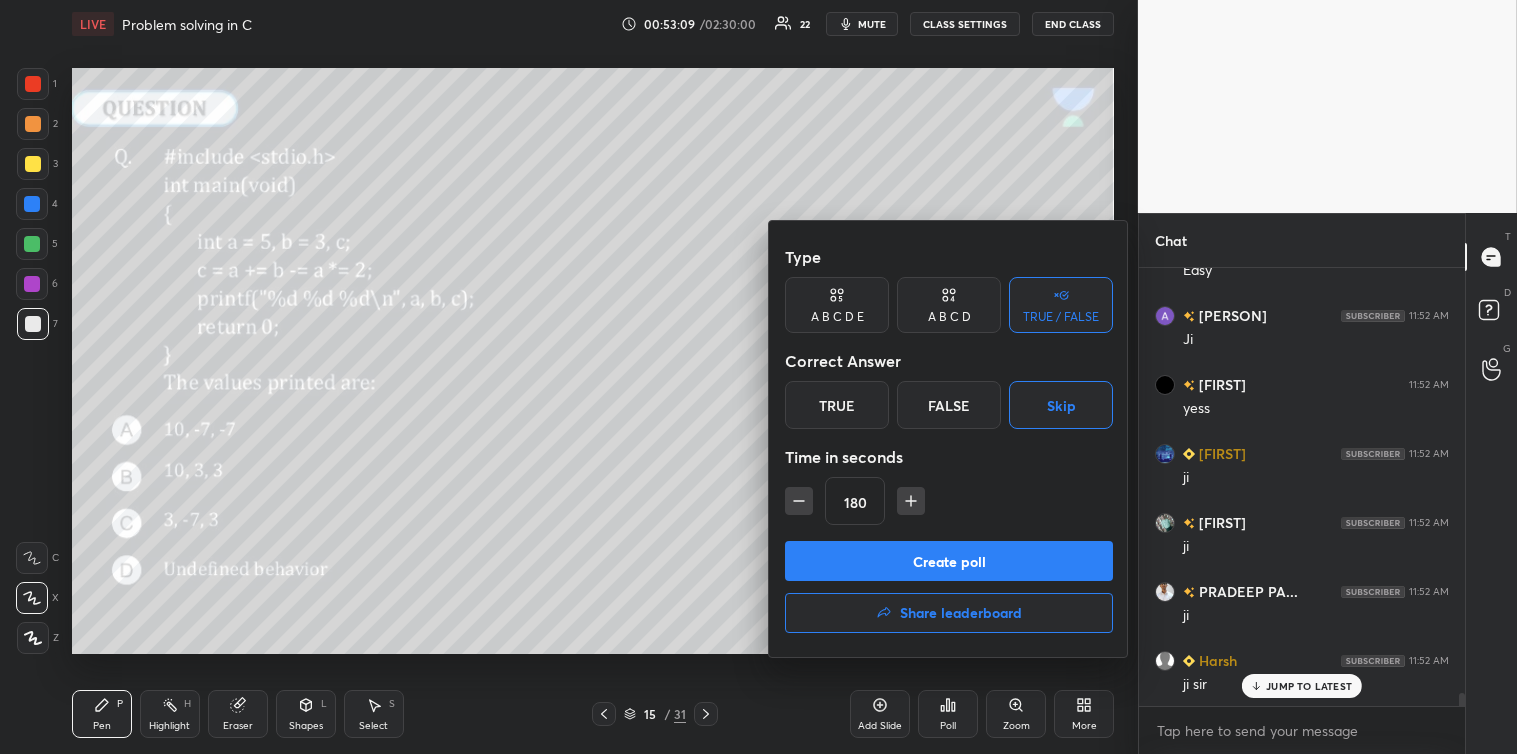 click on "Create poll" at bounding box center [949, 561] 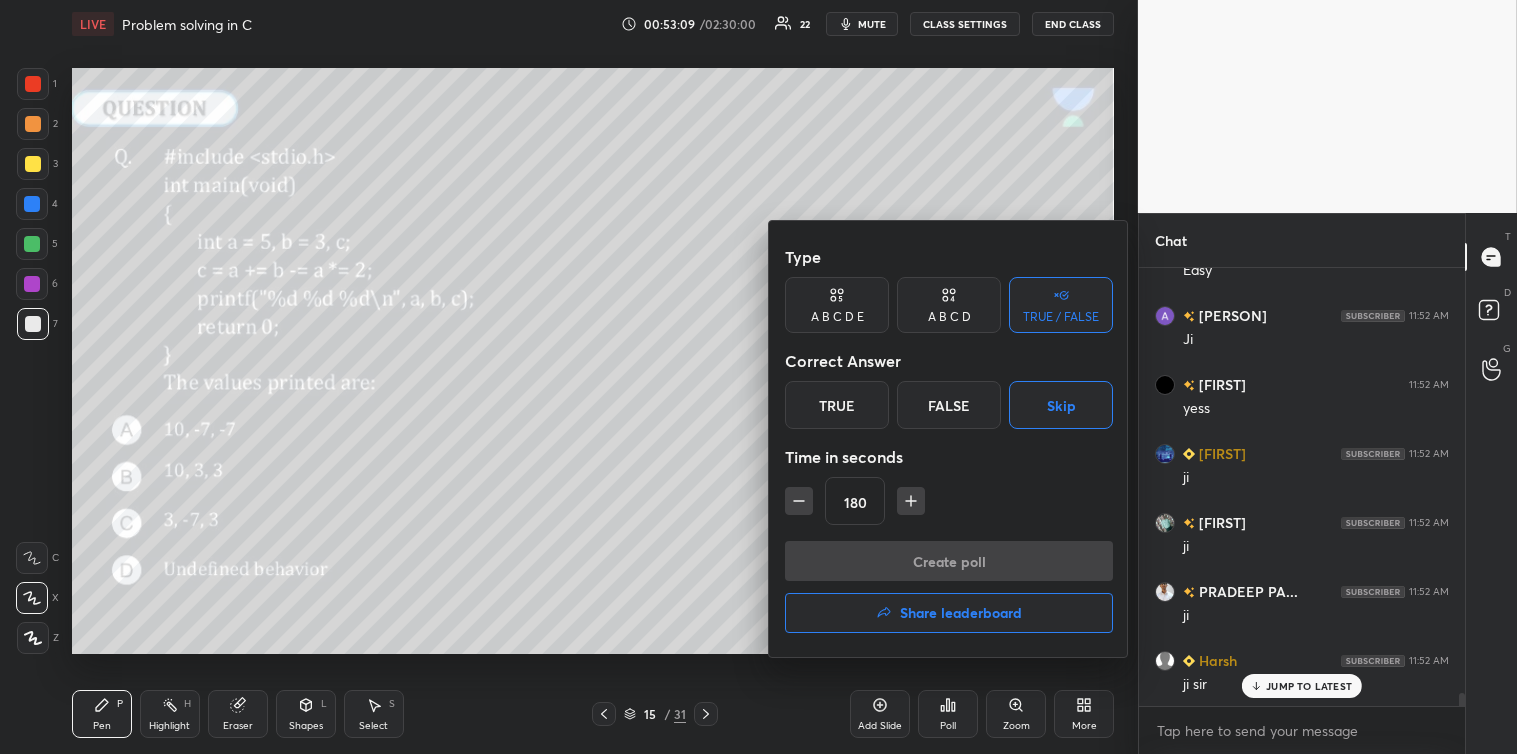 scroll, scrollTop: 390, scrollLeft: 320, axis: both 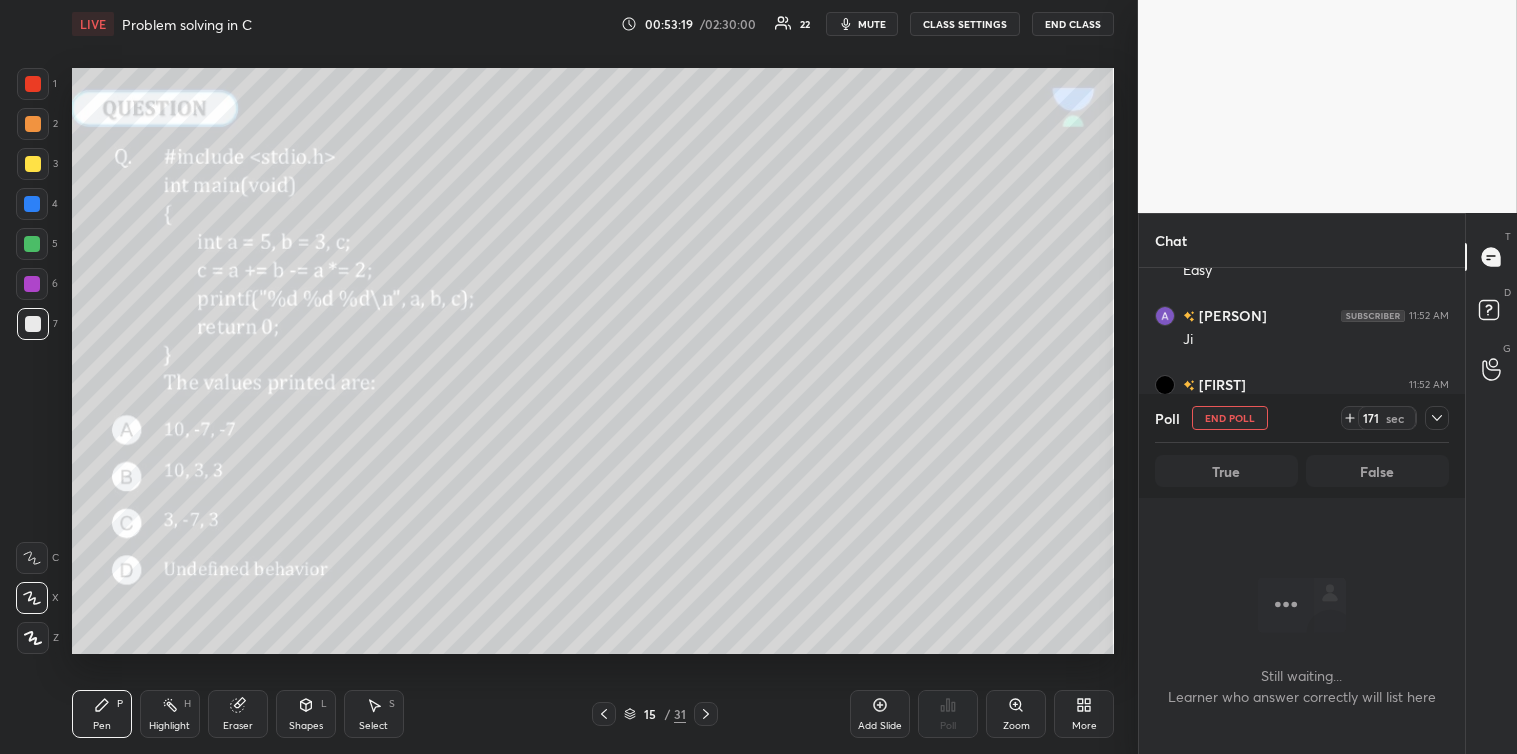 click at bounding box center [1437, 418] 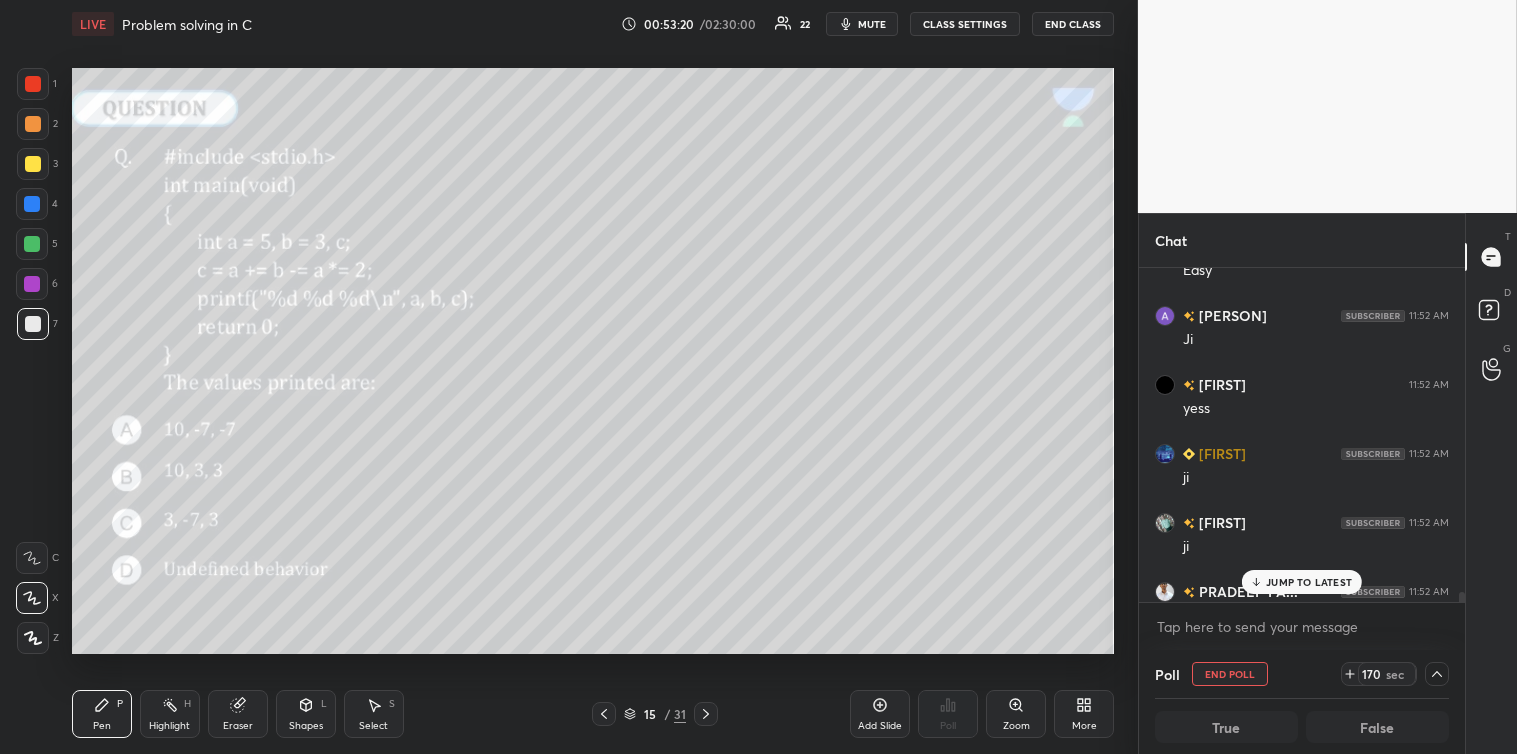 click on "JUMP TO LATEST" at bounding box center (1309, 582) 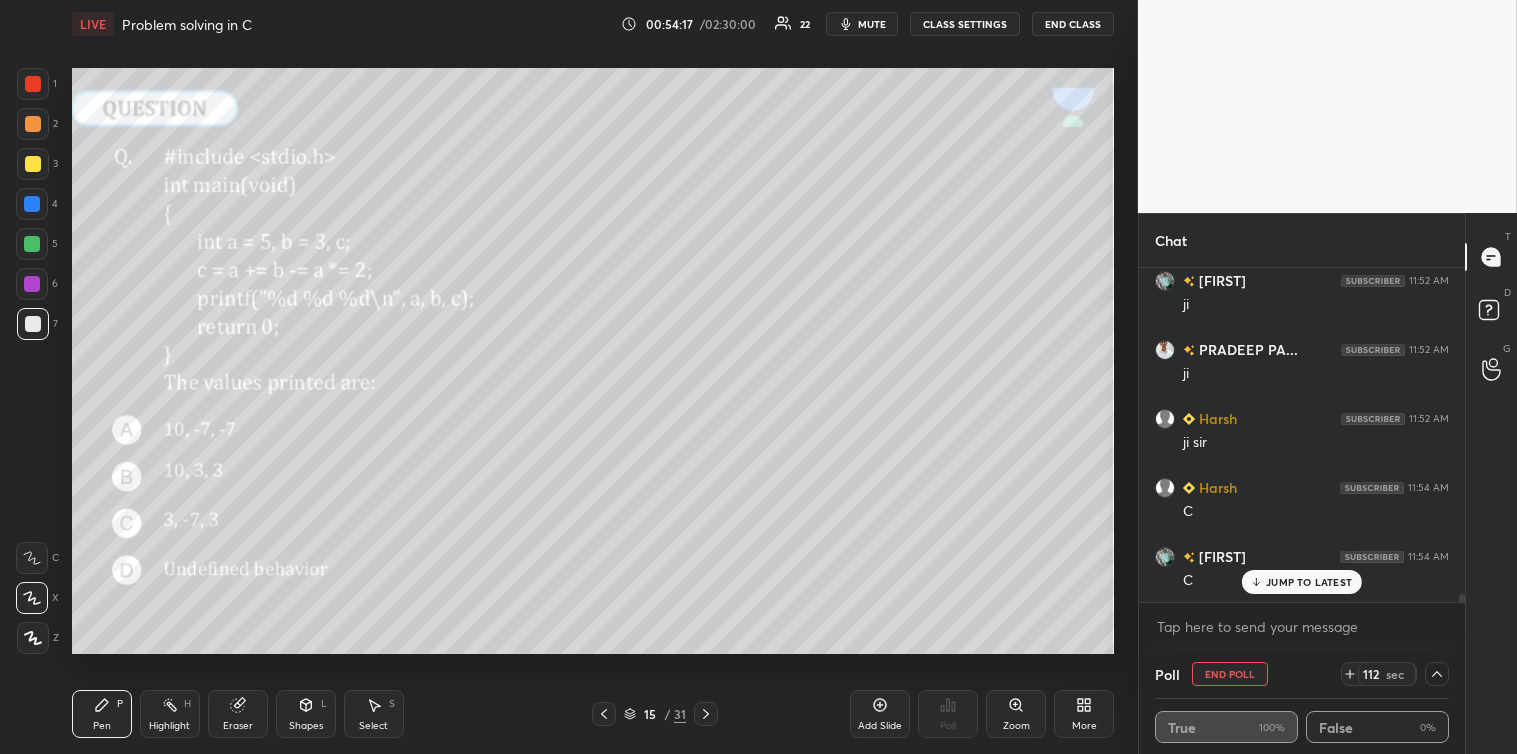 scroll, scrollTop: 14087, scrollLeft: 0, axis: vertical 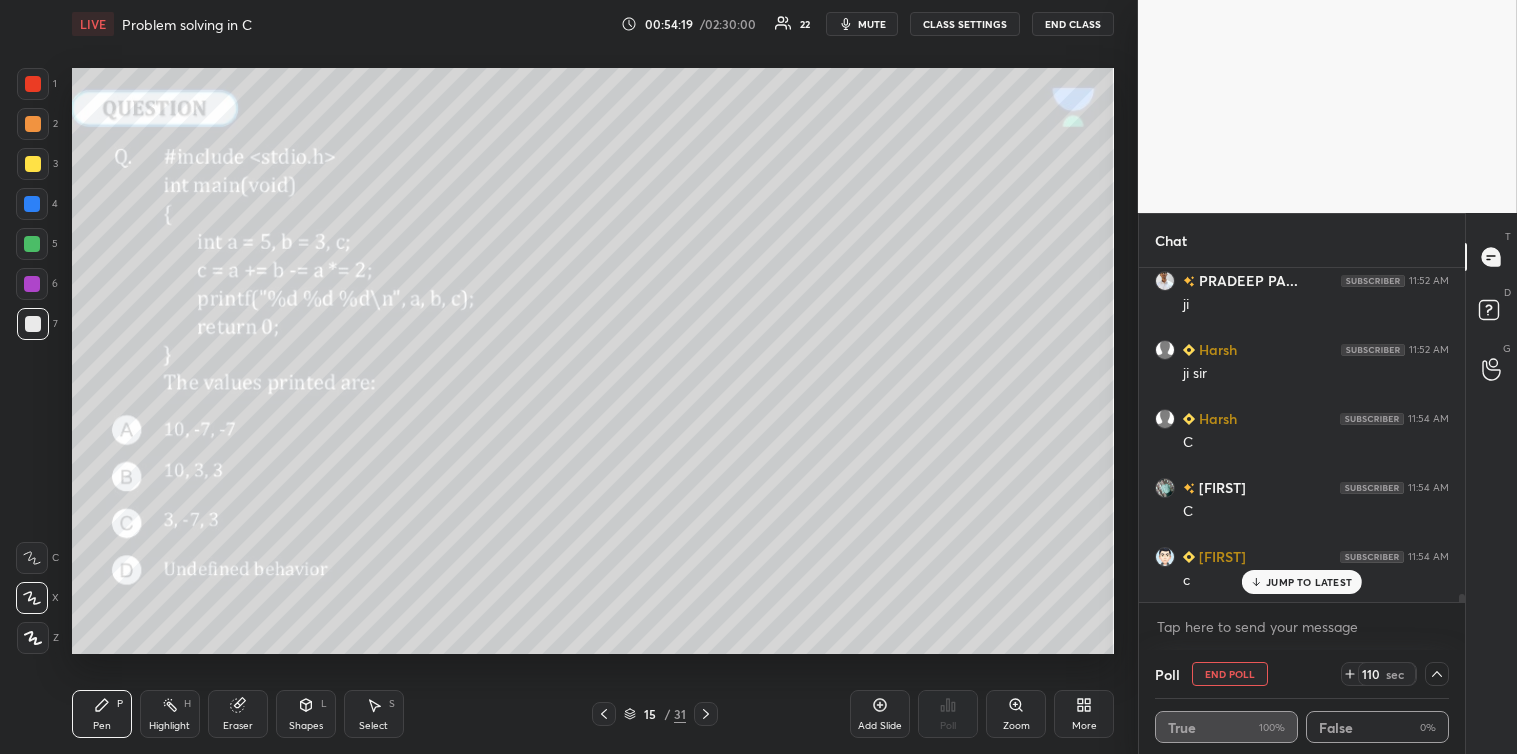 click on "JUMP TO LATEST" at bounding box center (1309, 582) 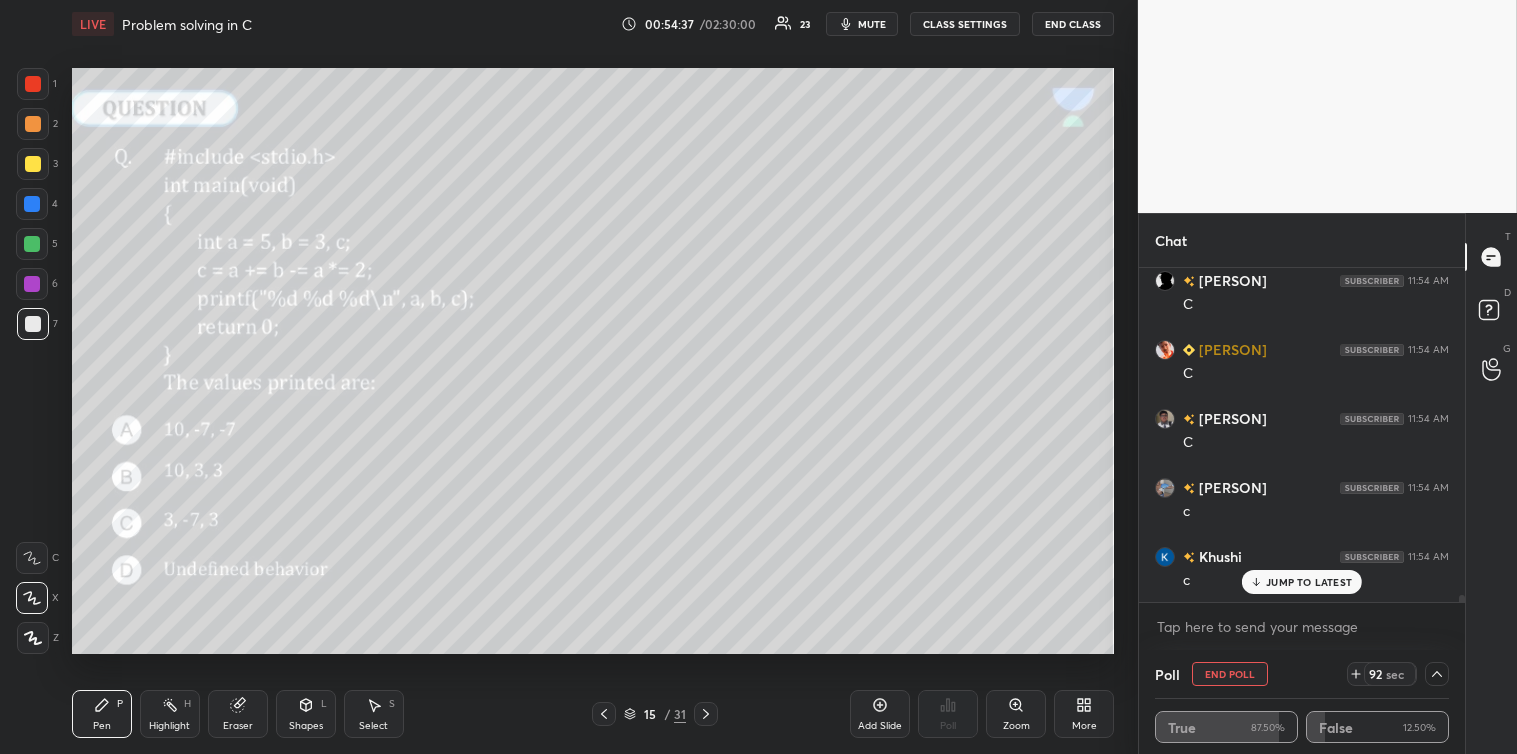 scroll, scrollTop: 14846, scrollLeft: 0, axis: vertical 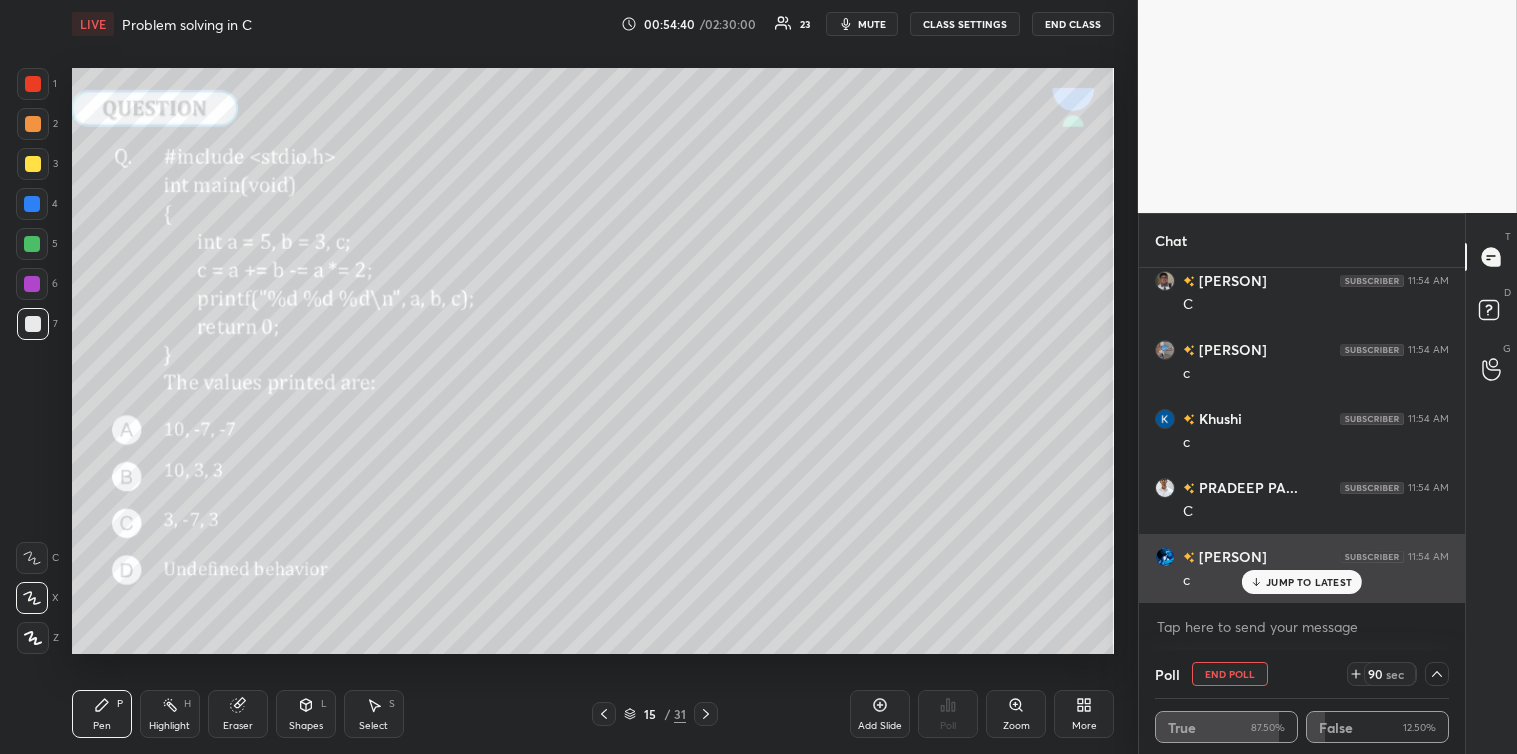 click on "JUMP TO LATEST" at bounding box center (1309, 582) 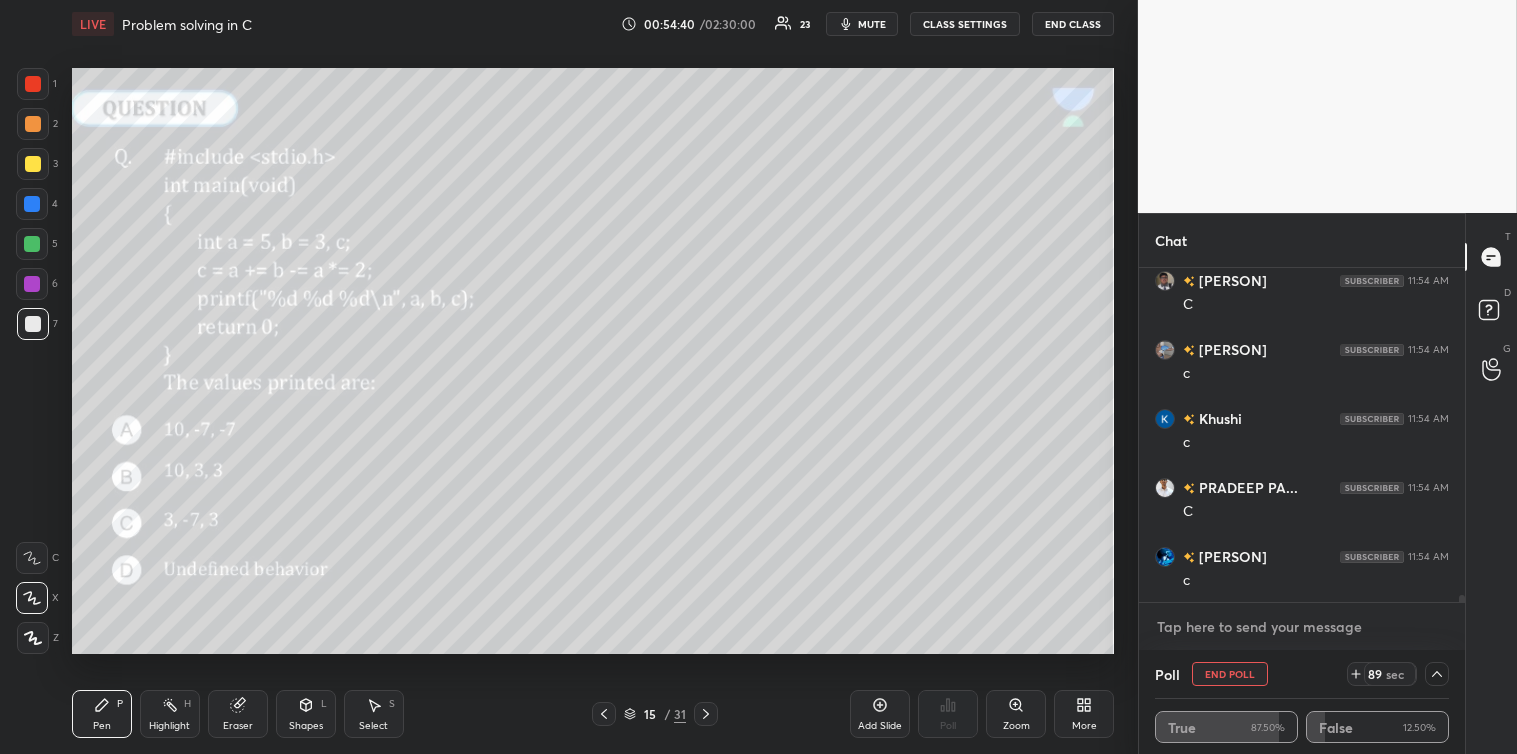 click at bounding box center [1302, 627] 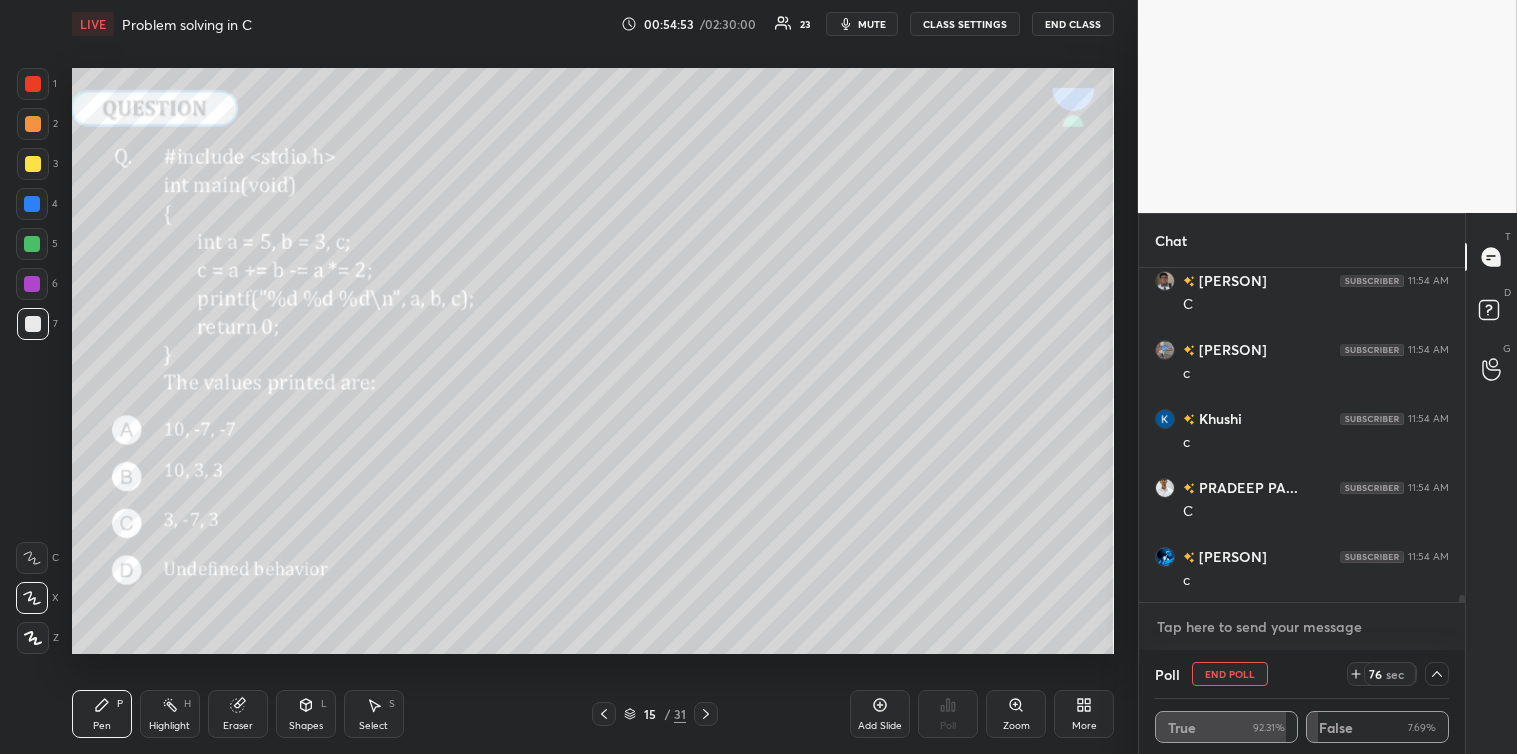 click at bounding box center (1302, 627) 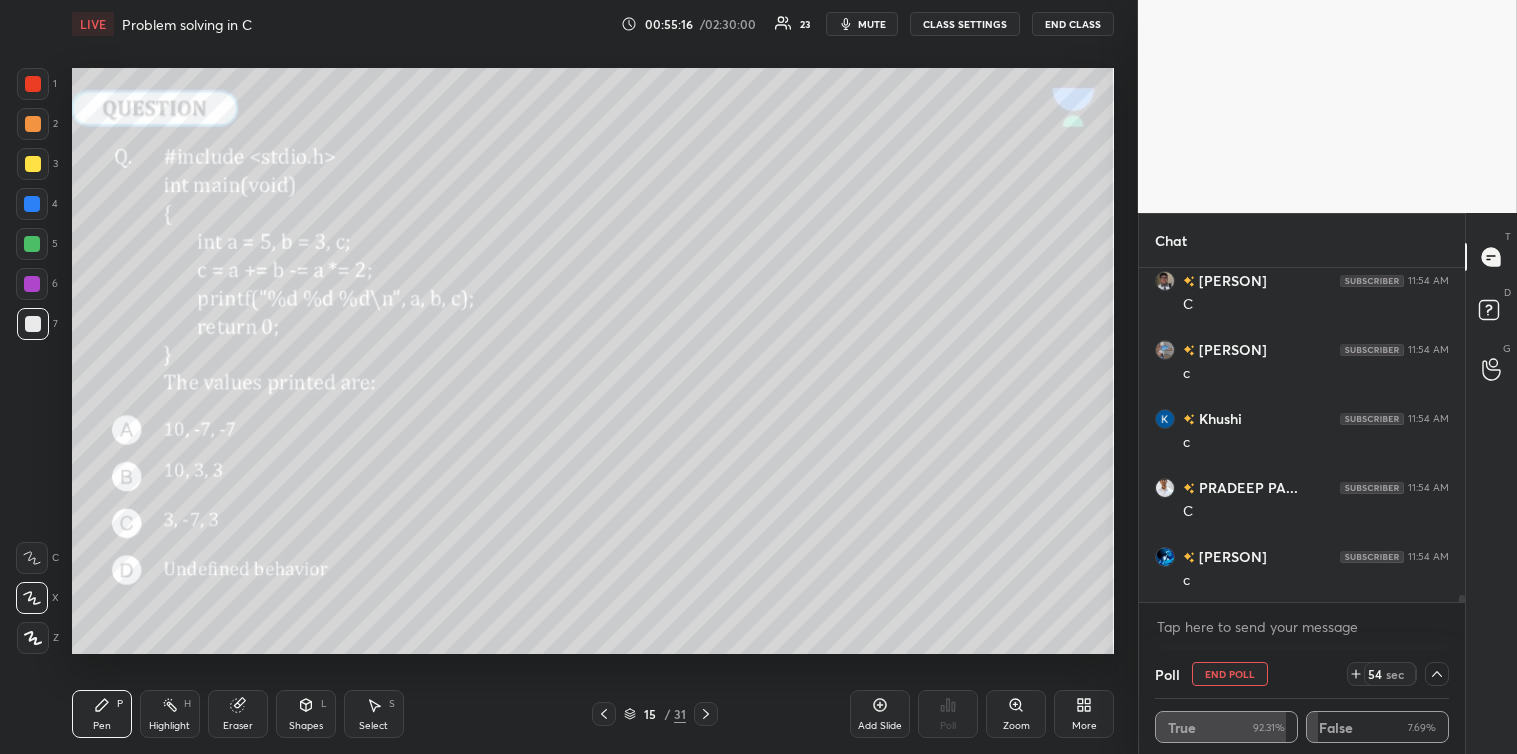 click 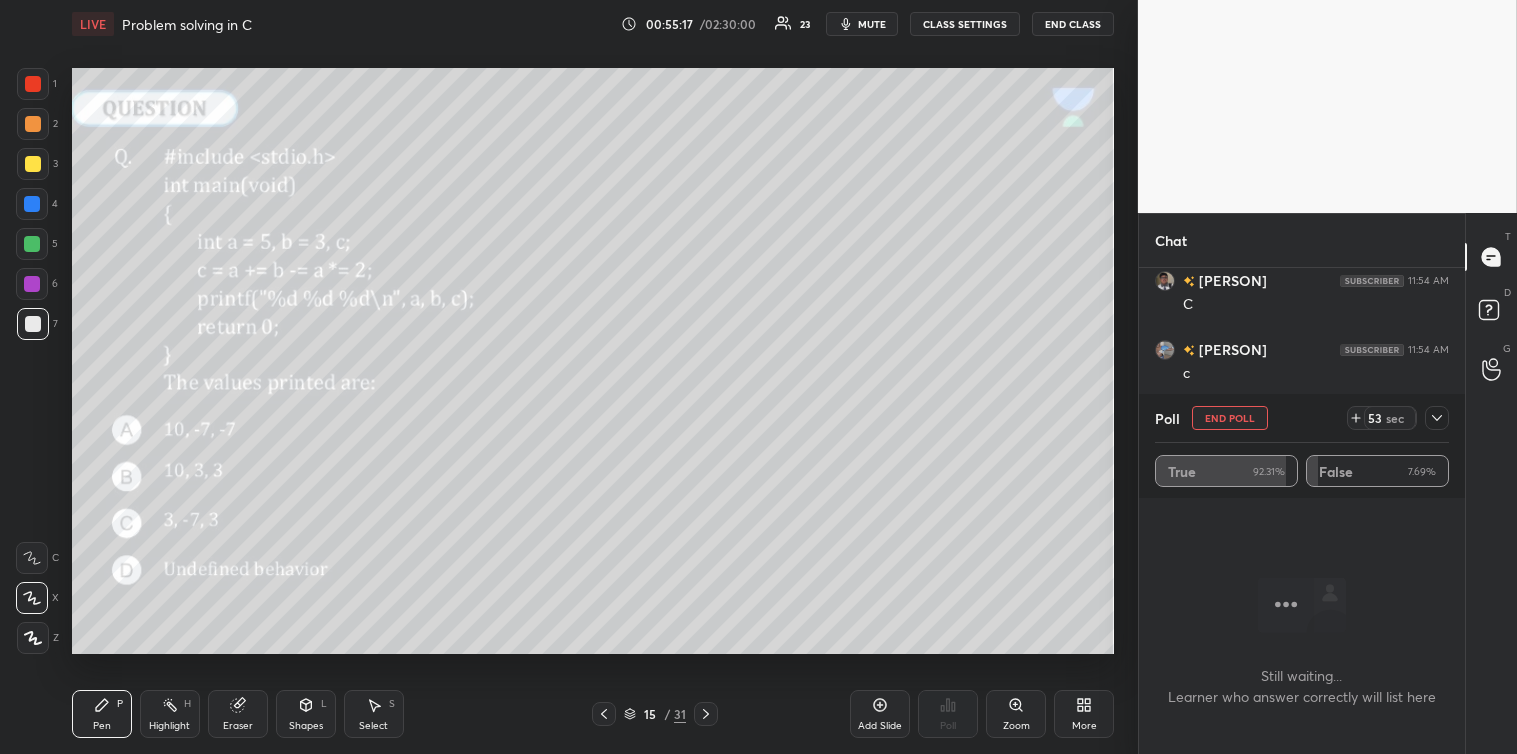 scroll, scrollTop: 14933, scrollLeft: 0, axis: vertical 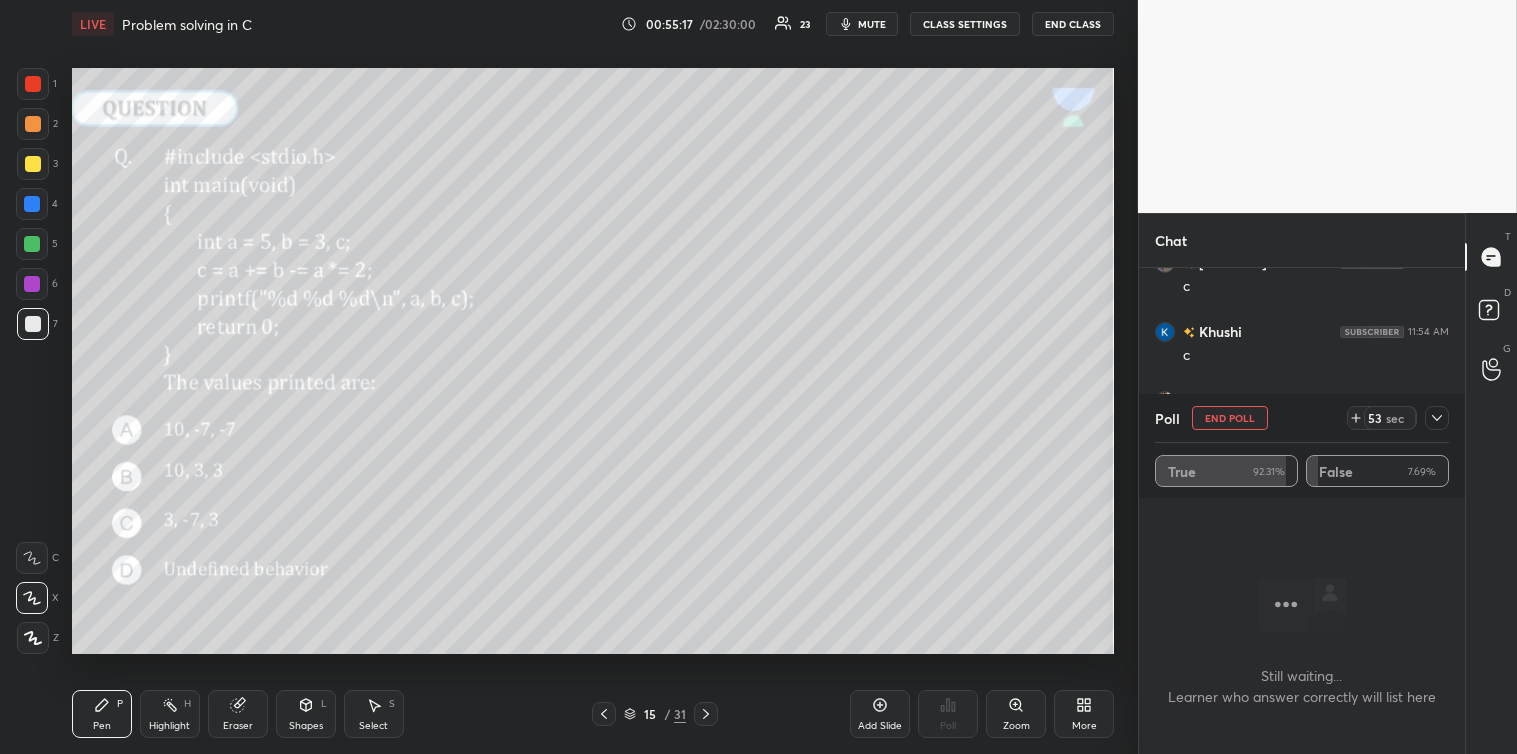 click at bounding box center [1437, 418] 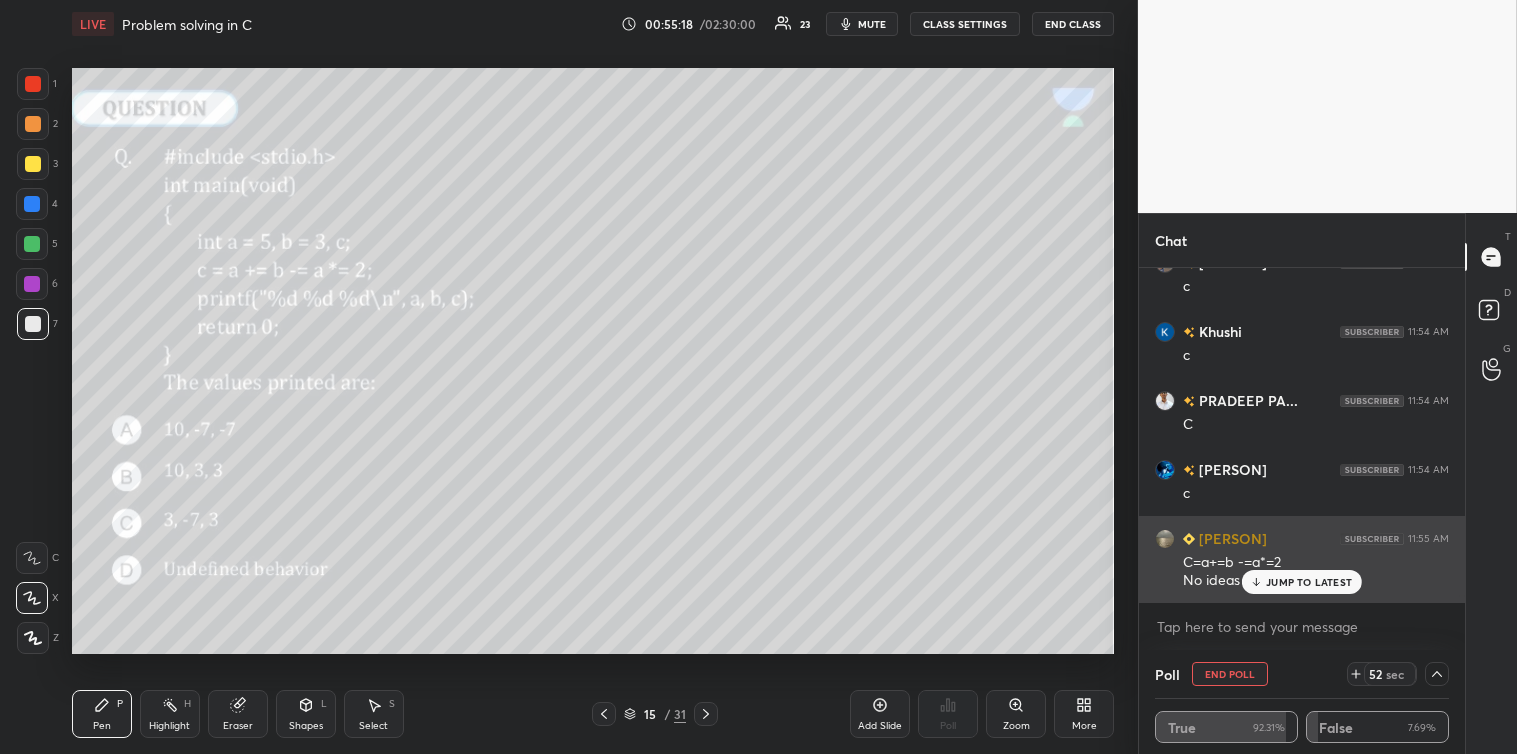 click on "JUMP TO LATEST" at bounding box center (1309, 582) 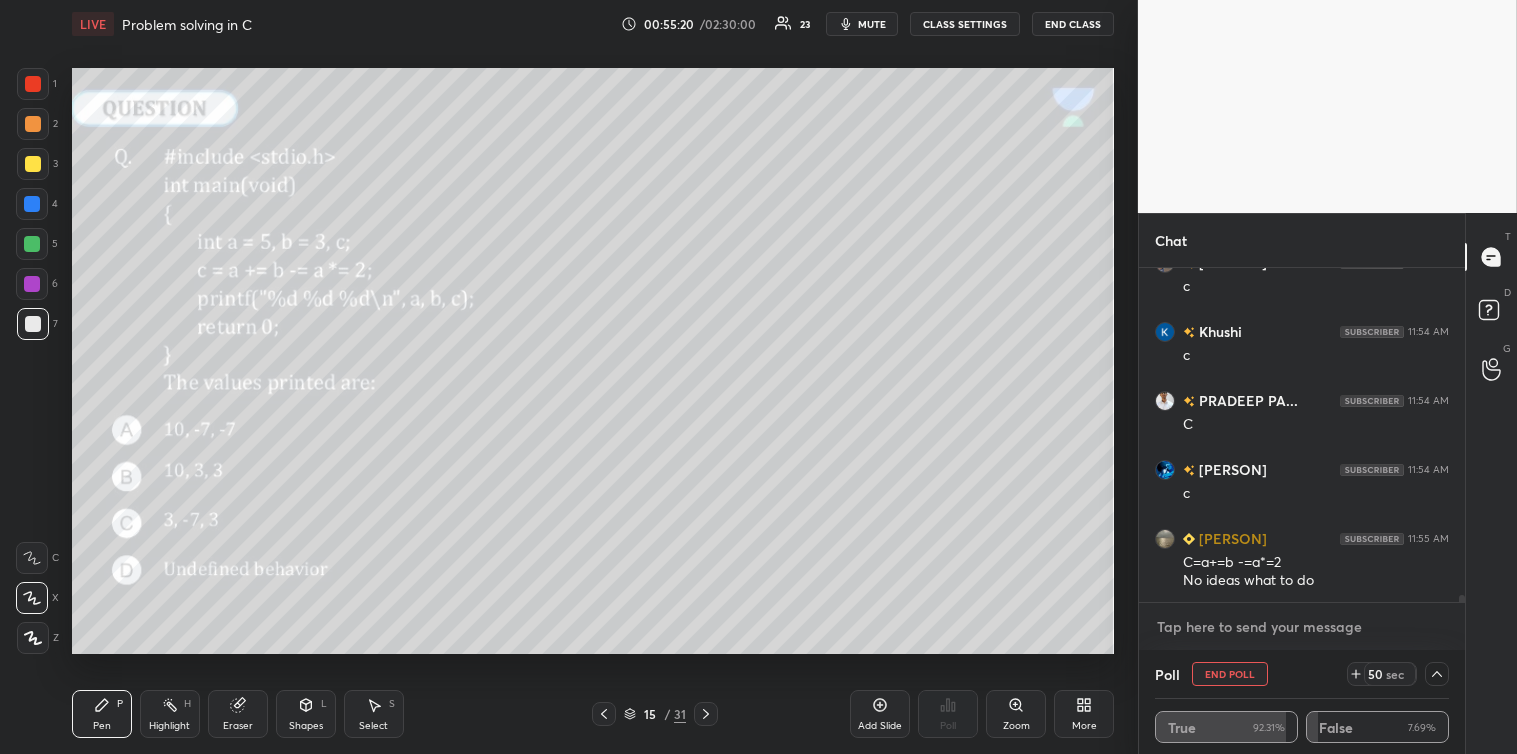 click at bounding box center [1302, 627] 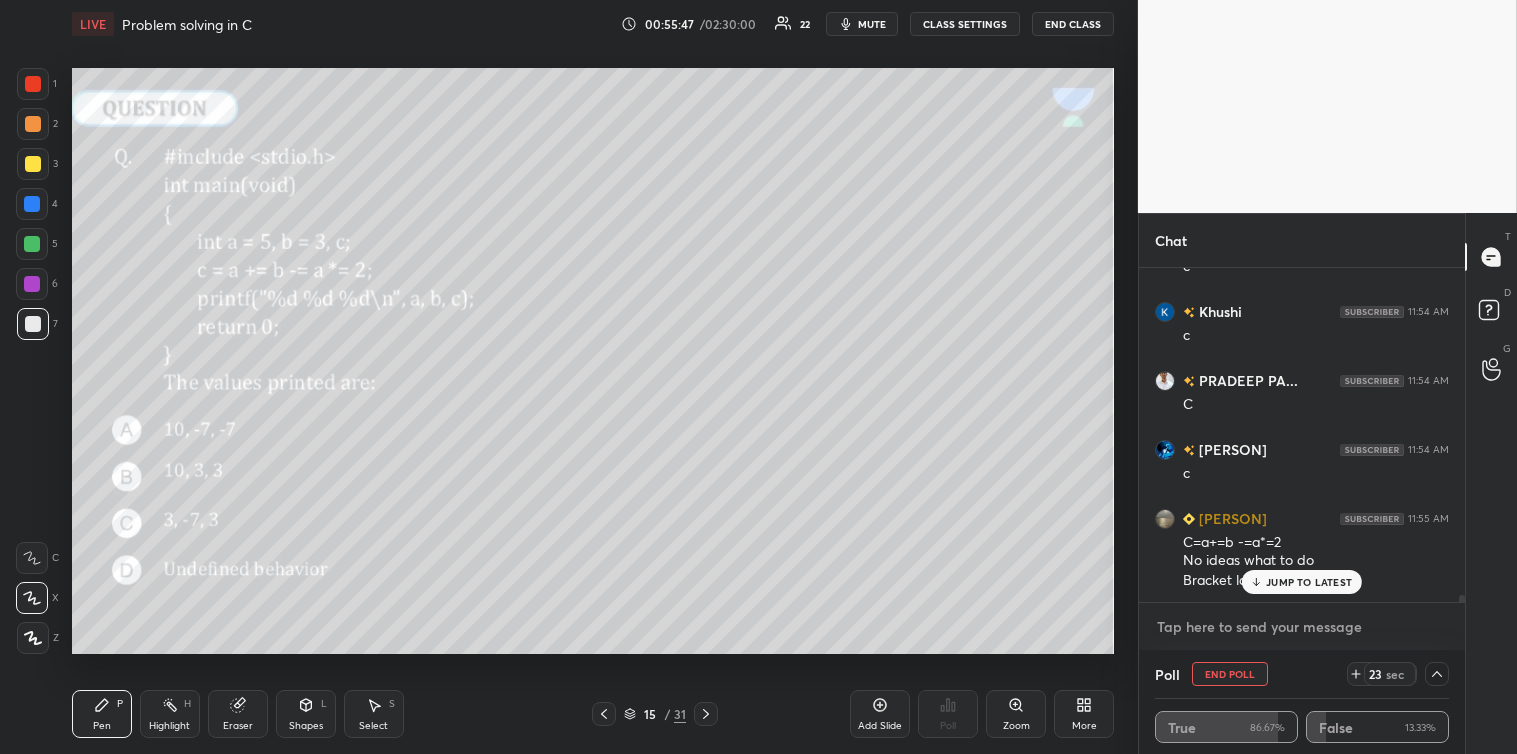 scroll, scrollTop: 15022, scrollLeft: 0, axis: vertical 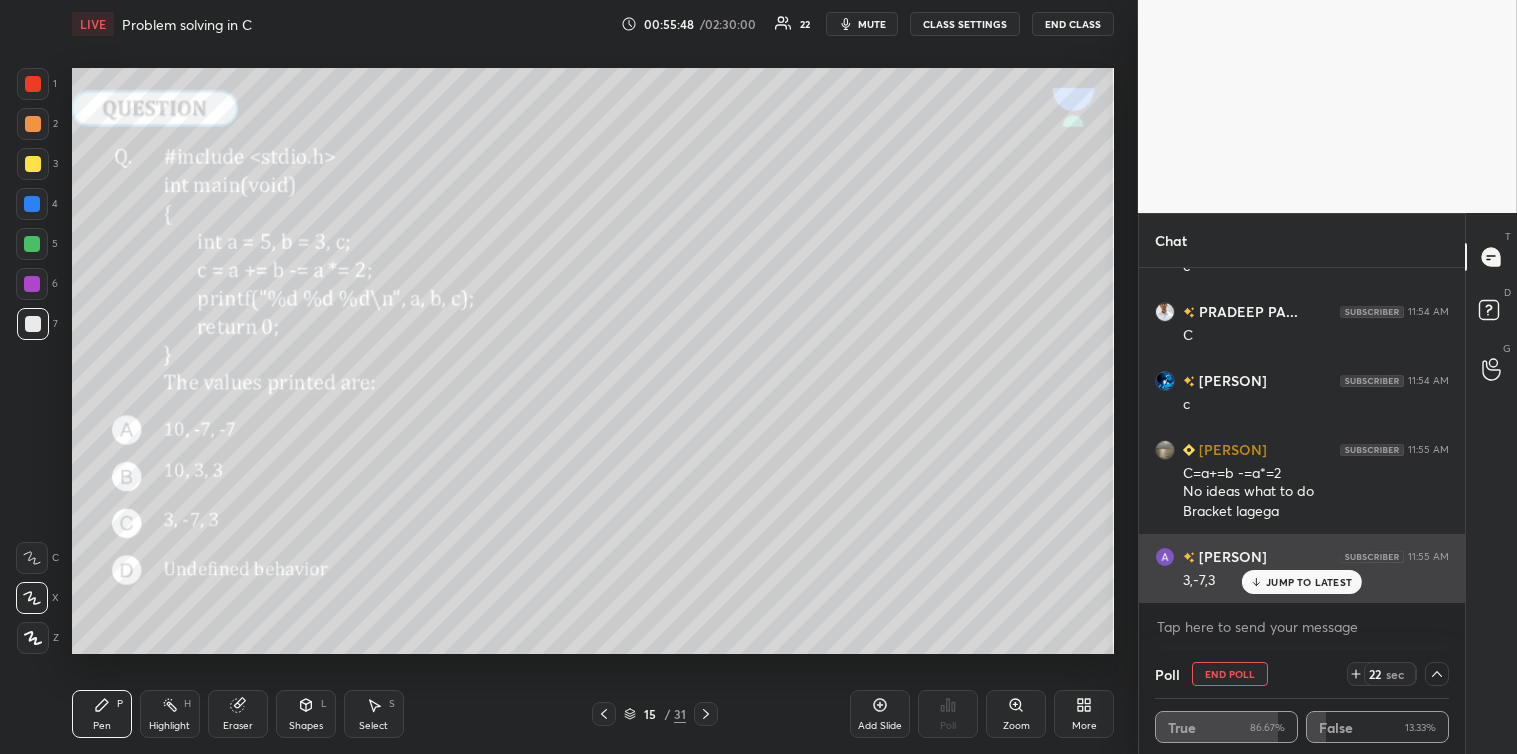 click on "JUMP TO LATEST" at bounding box center (1309, 582) 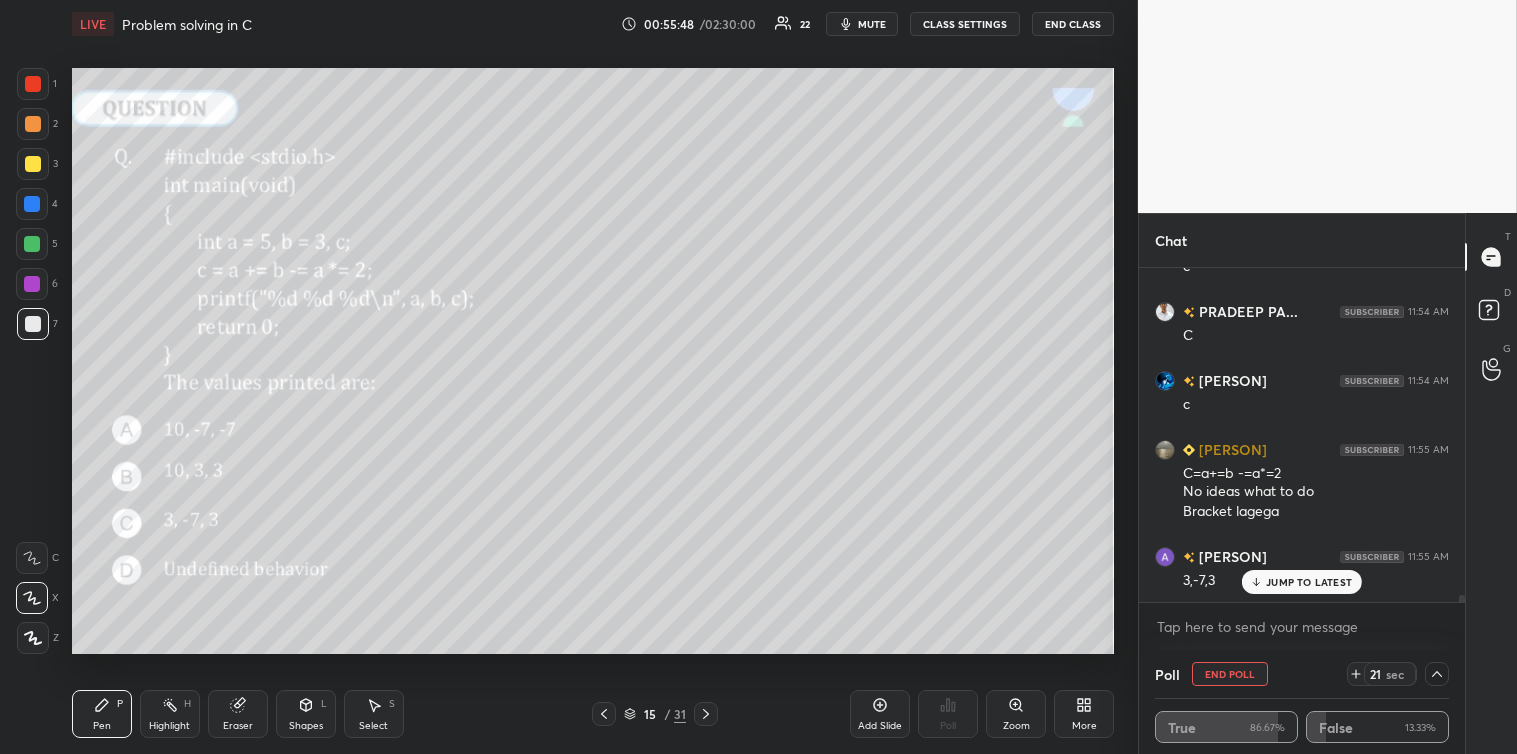 scroll, scrollTop: 15091, scrollLeft: 0, axis: vertical 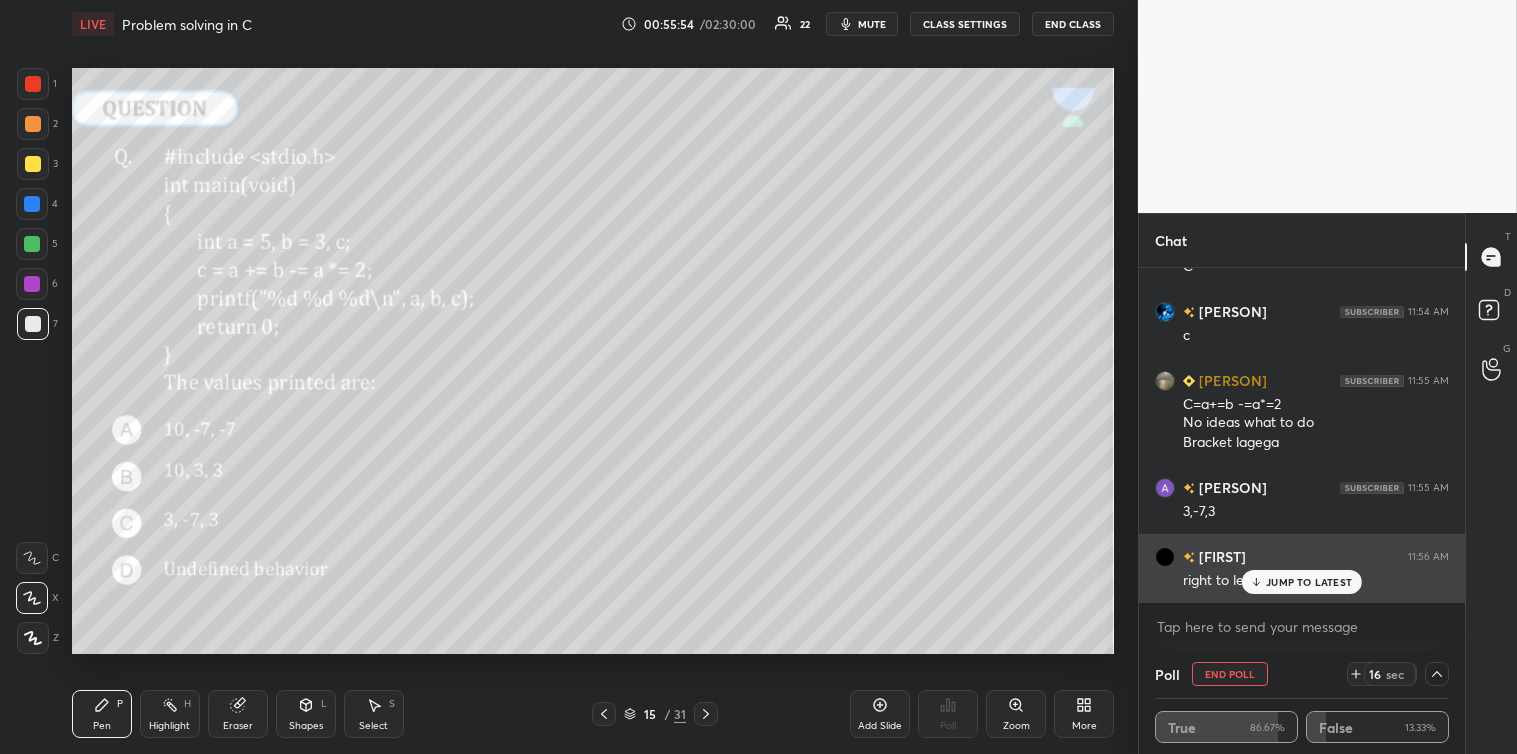 click on "JUMP TO LATEST" at bounding box center [1302, 582] 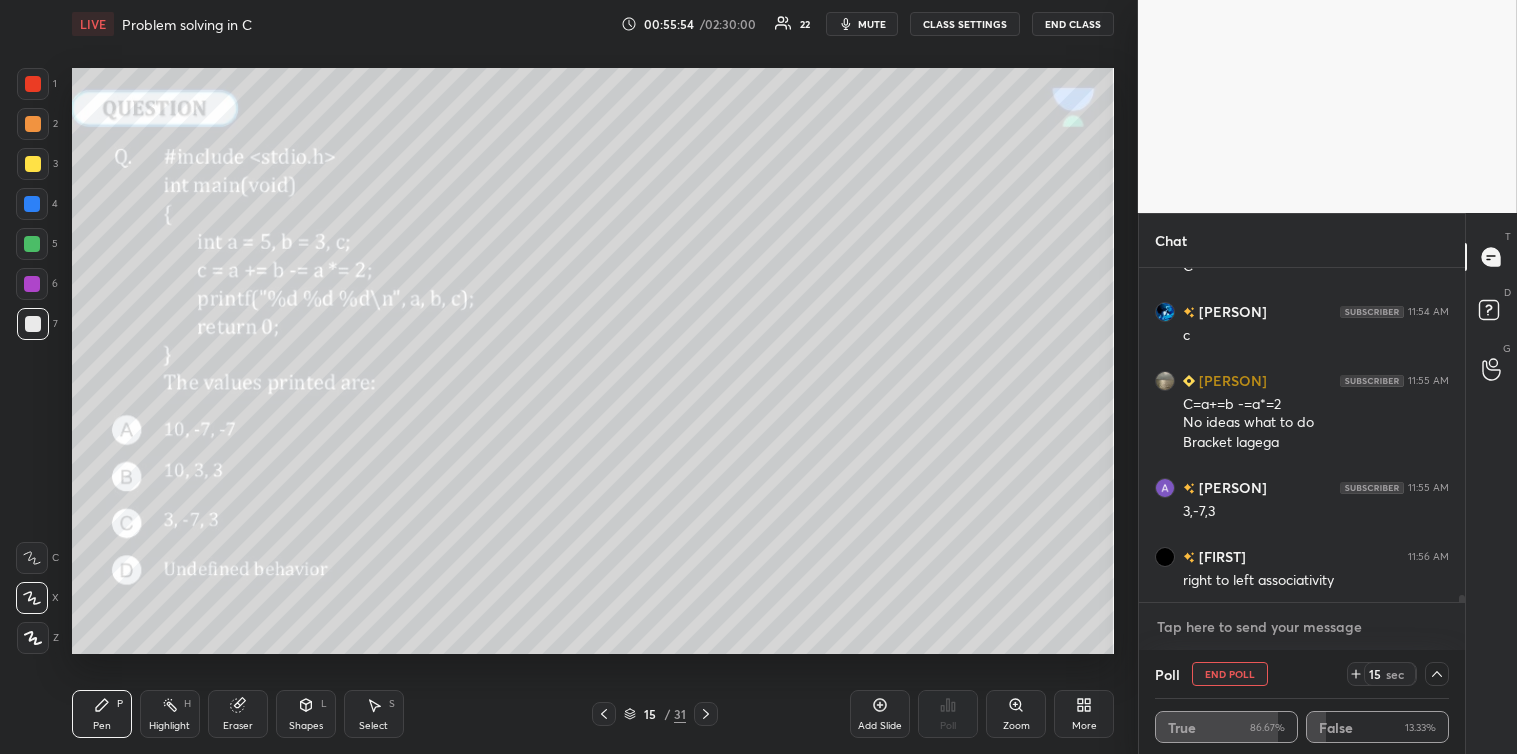 click at bounding box center (1302, 627) 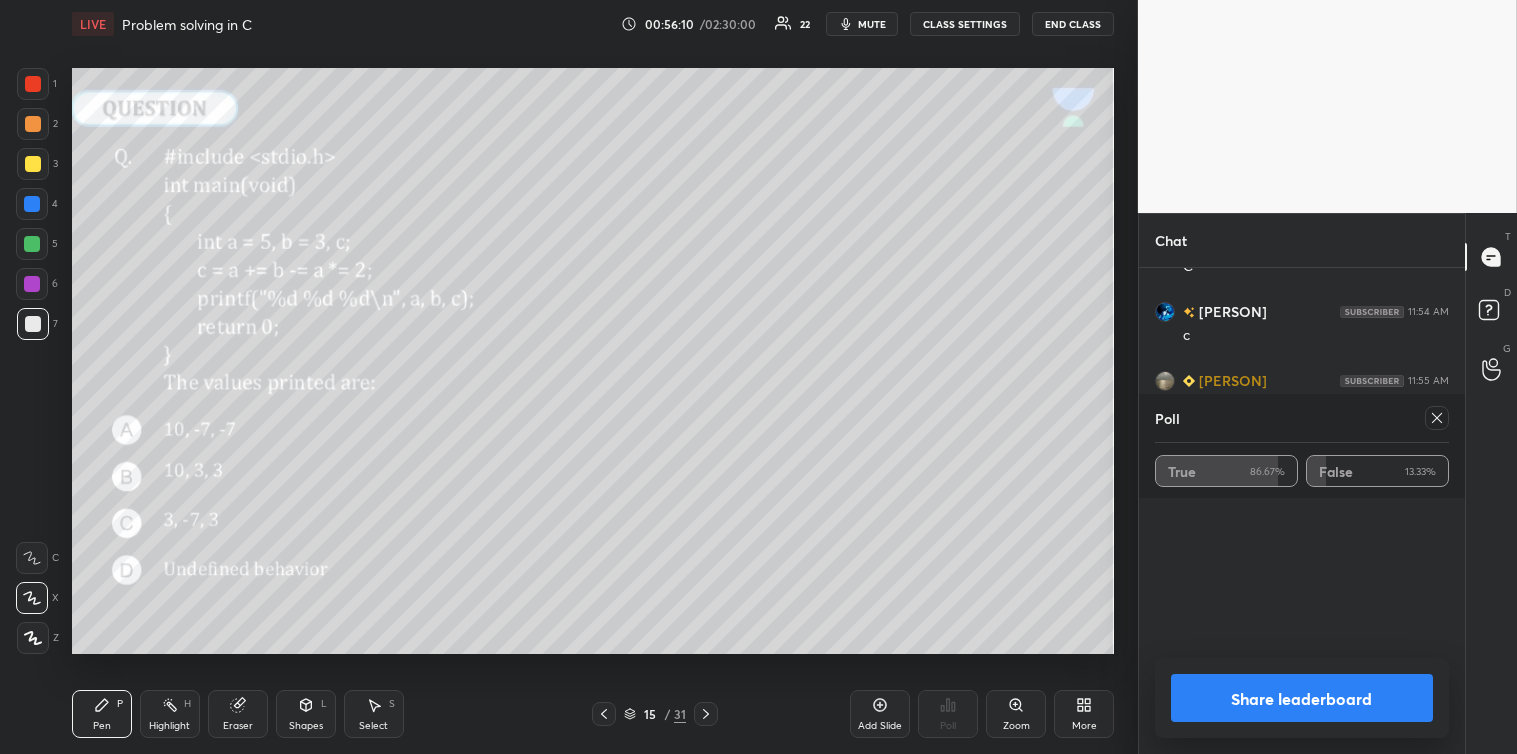 scroll, scrollTop: 15161, scrollLeft: 0, axis: vertical 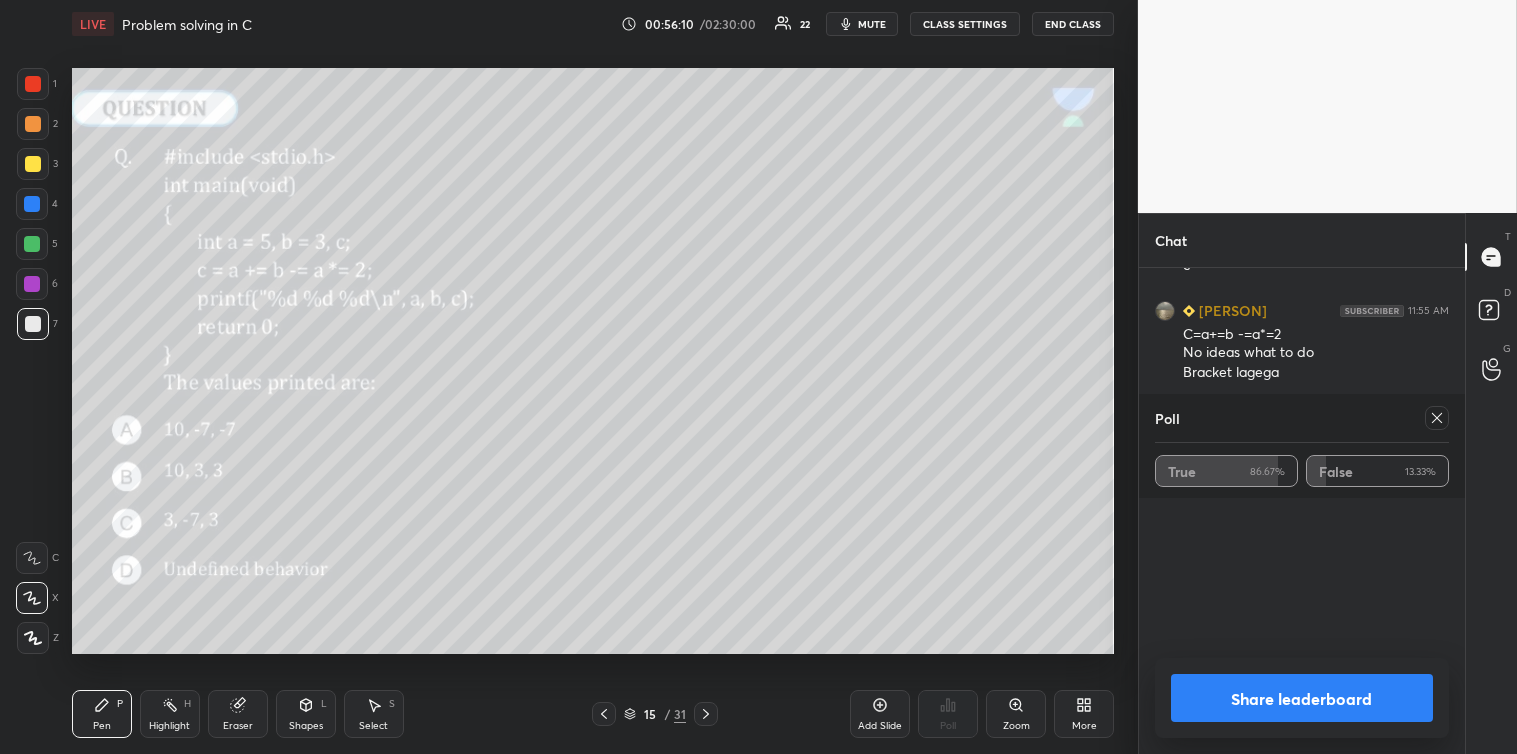 click 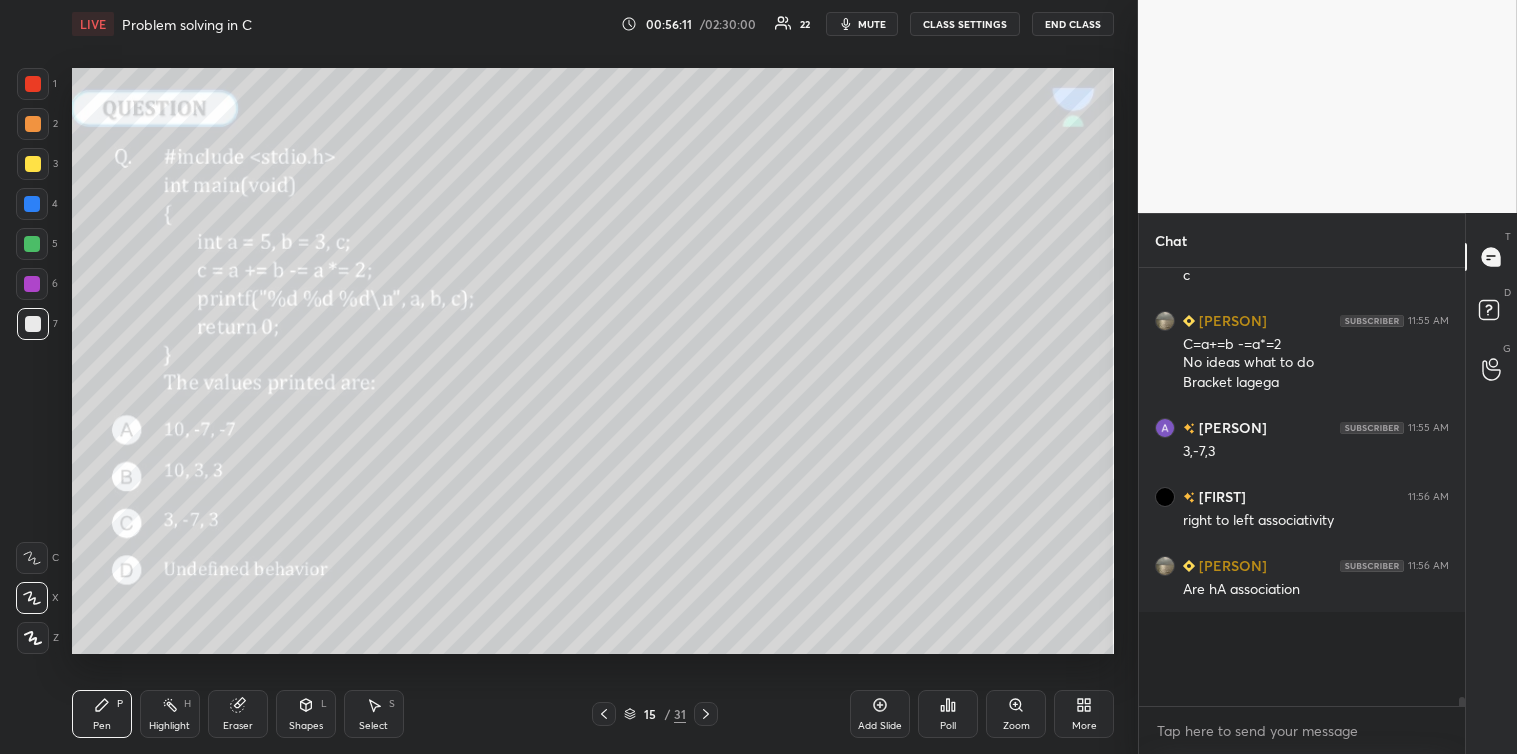 scroll, scrollTop: 421, scrollLeft: 320, axis: both 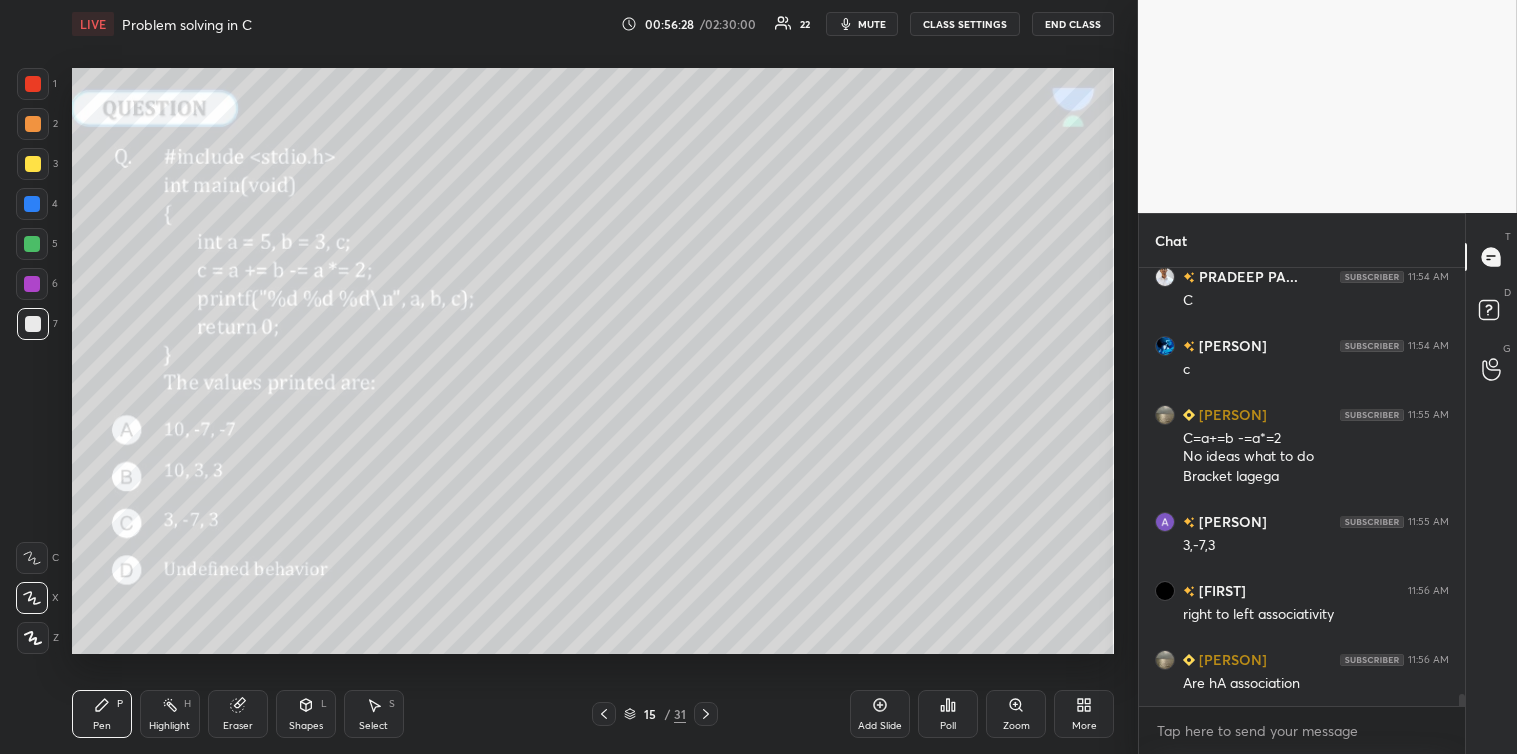 click at bounding box center [33, 164] 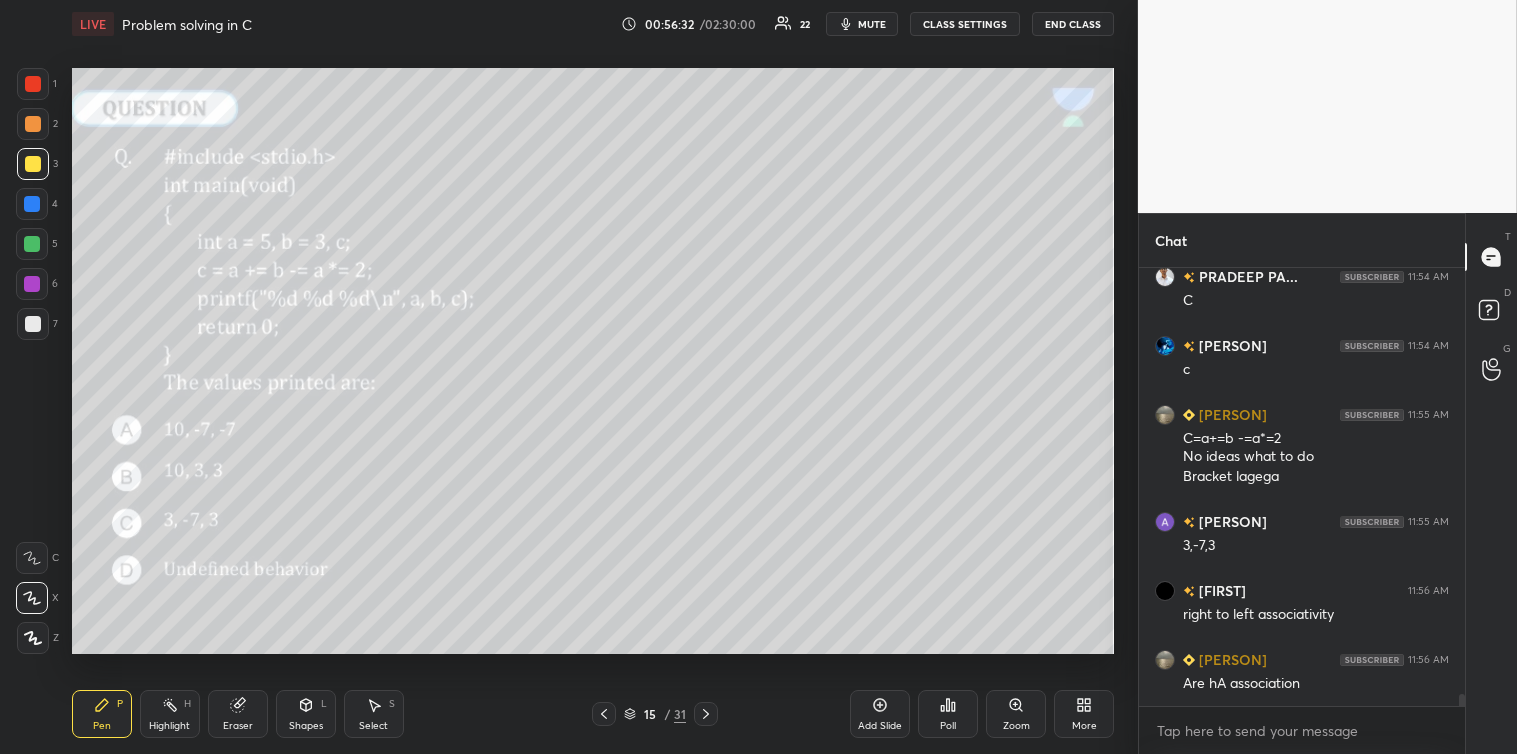 scroll, scrollTop: 15125, scrollLeft: 0, axis: vertical 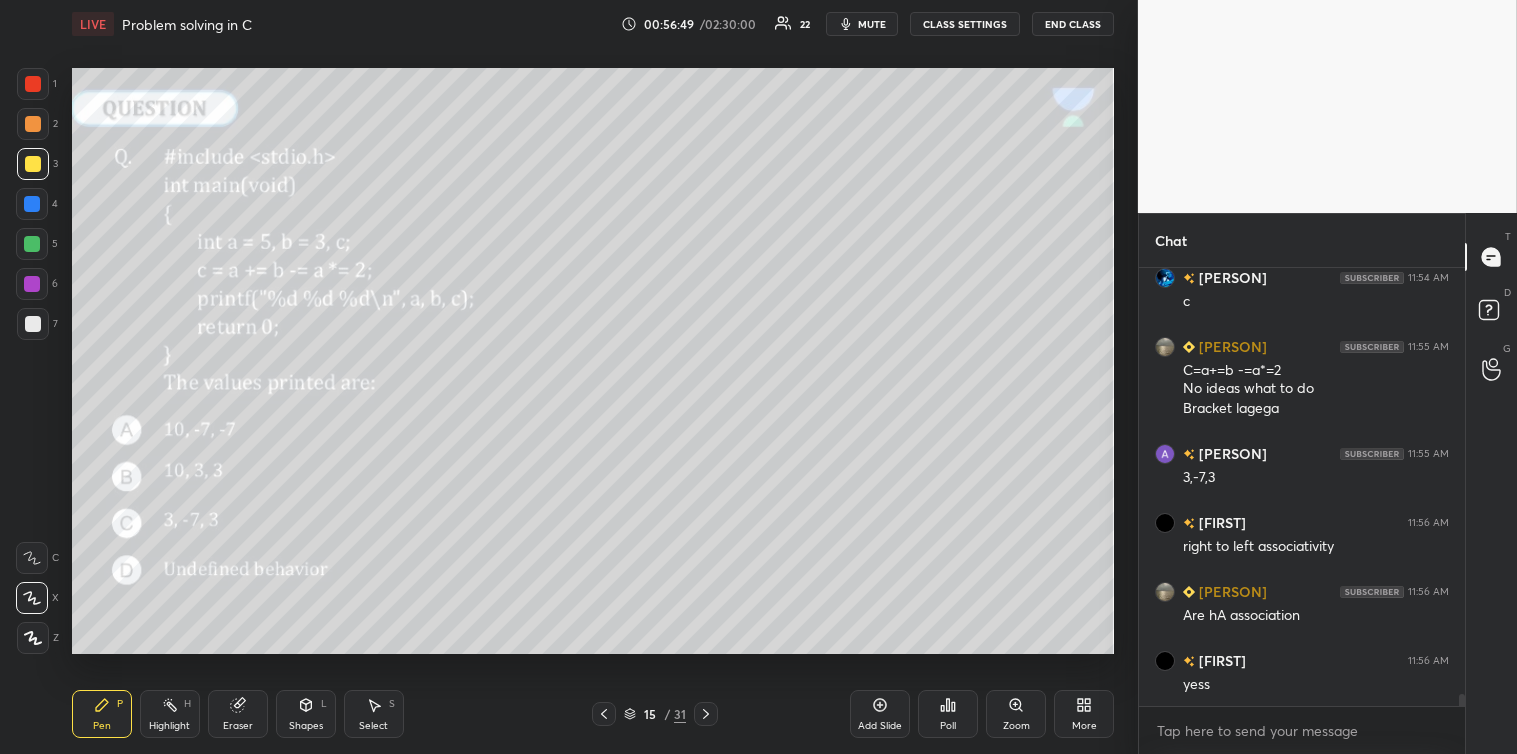 click at bounding box center [33, 324] 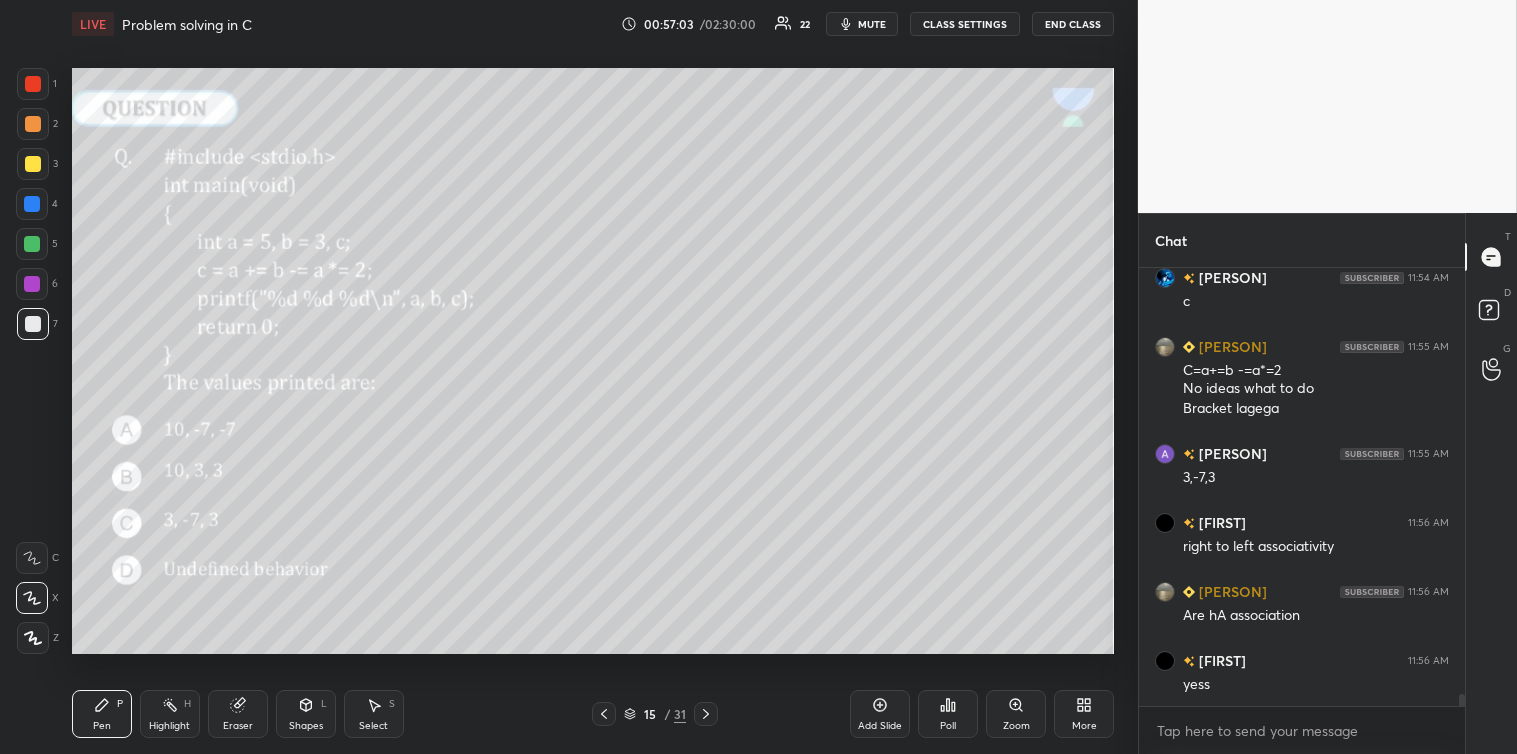 click at bounding box center [32, 244] 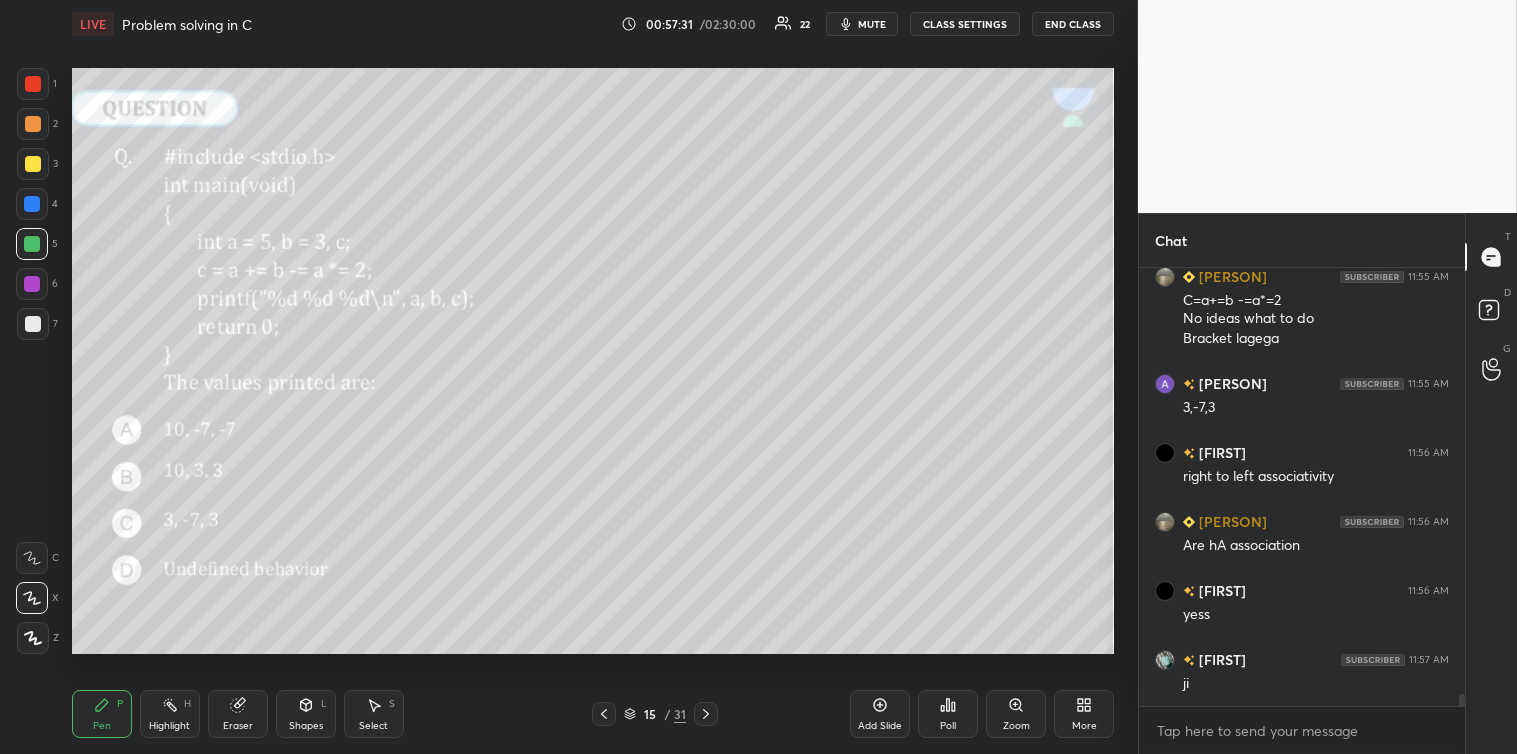 scroll, scrollTop: 15264, scrollLeft: 0, axis: vertical 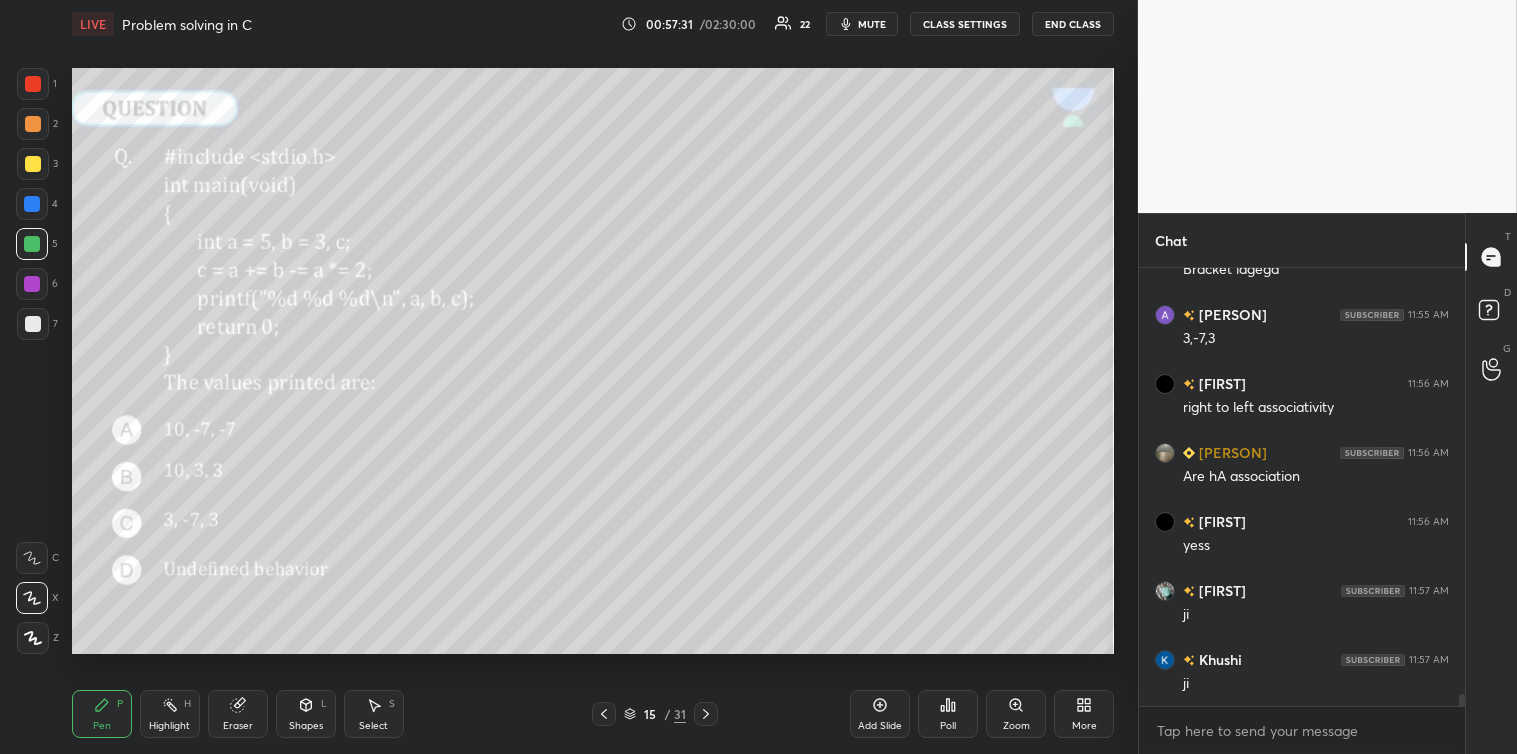 click at bounding box center (33, 324) 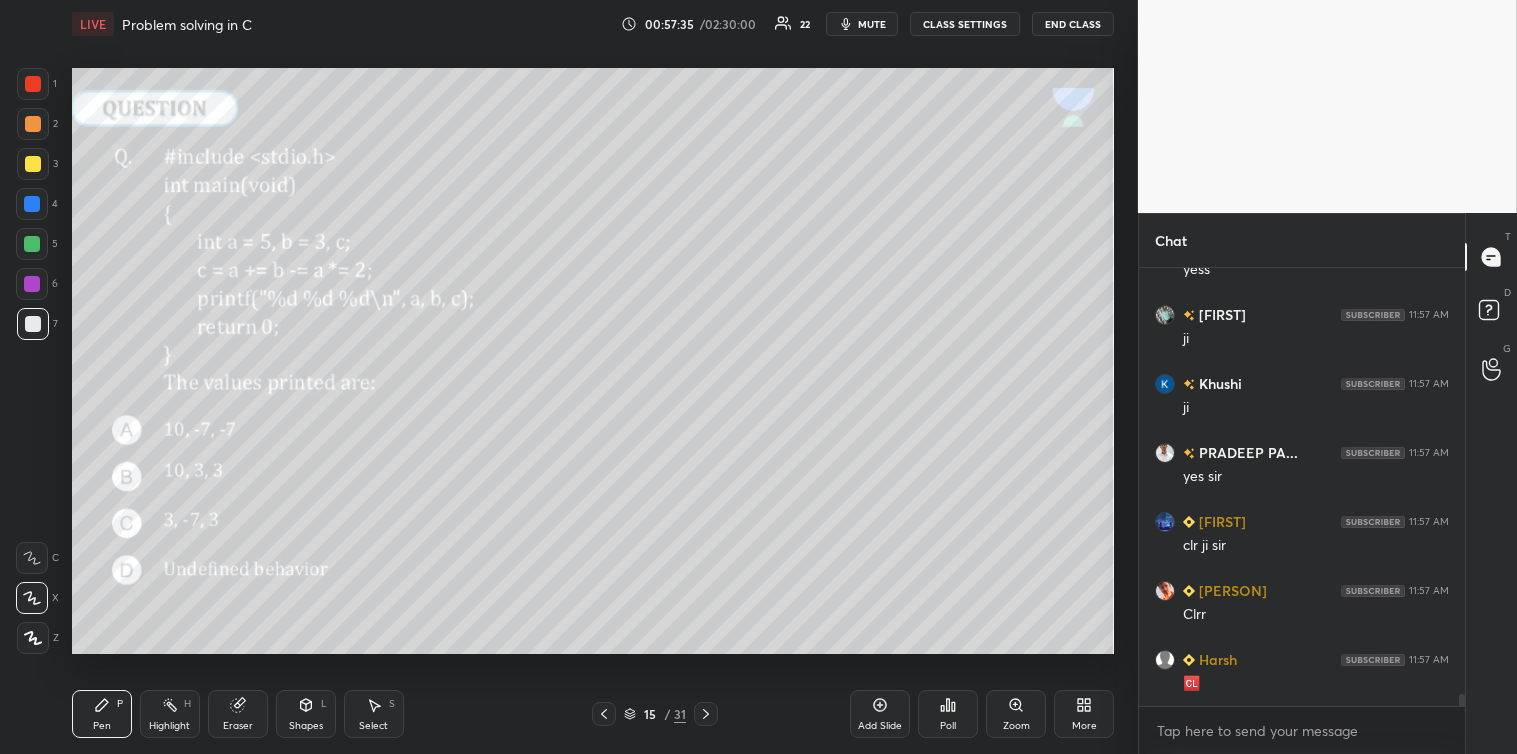 scroll, scrollTop: 15608, scrollLeft: 0, axis: vertical 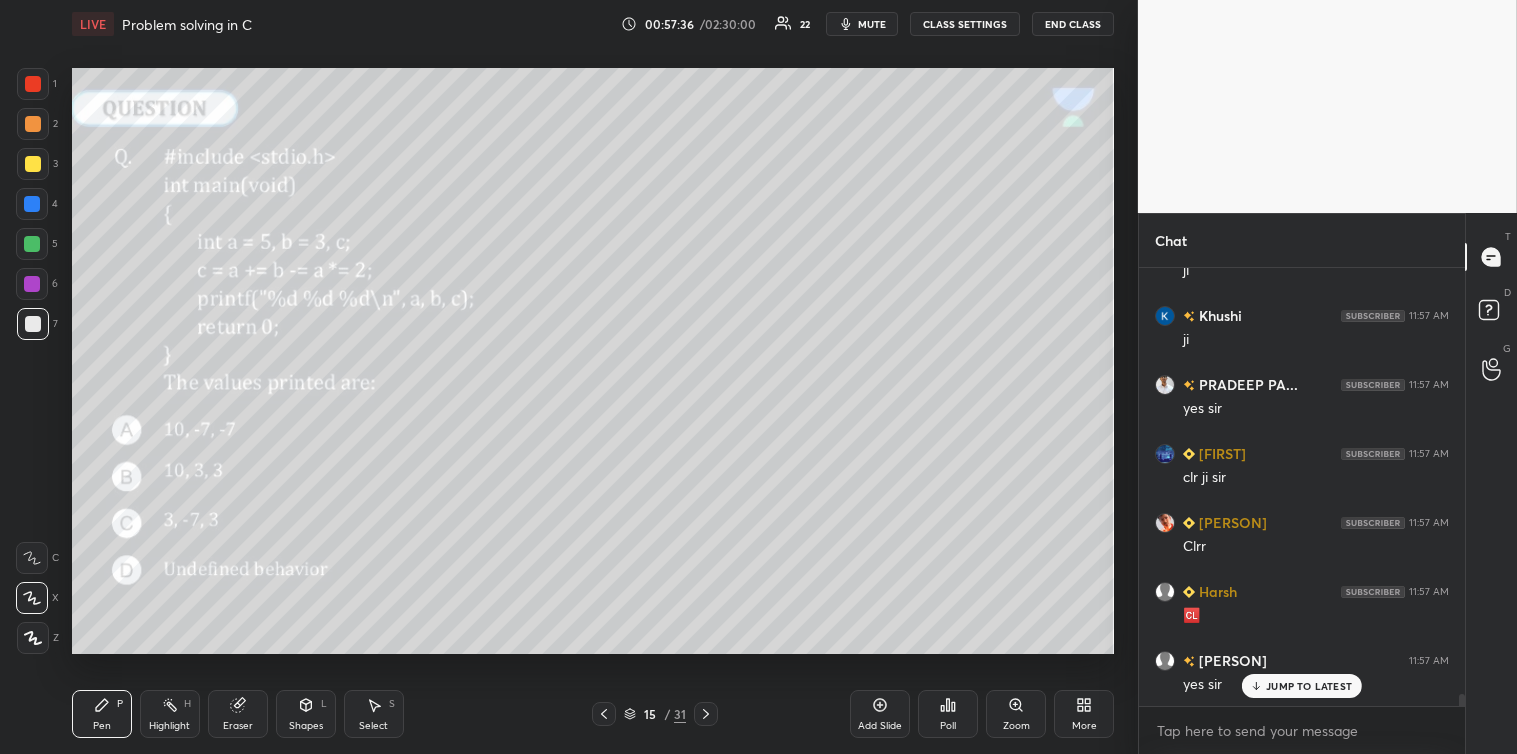 click 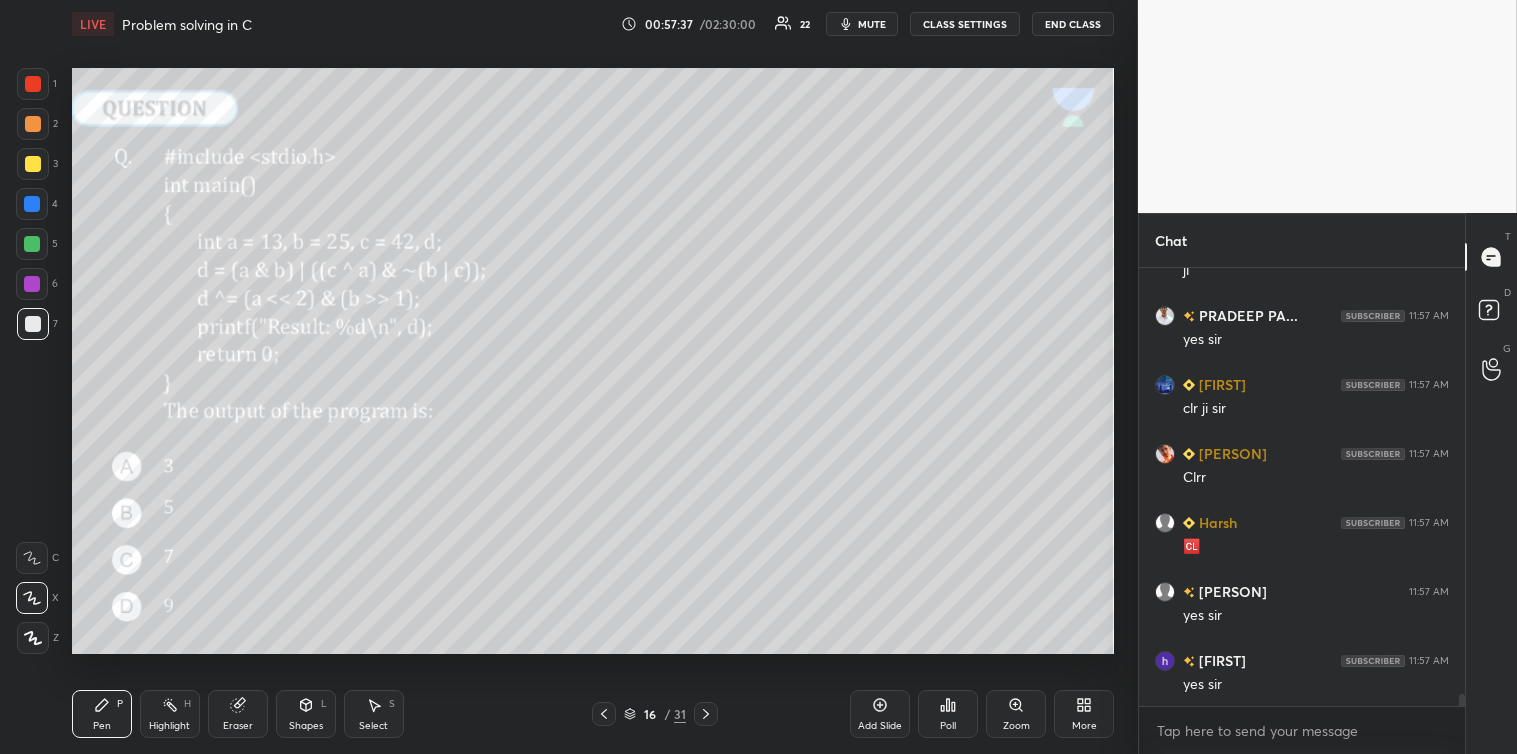 scroll, scrollTop: 15885, scrollLeft: 0, axis: vertical 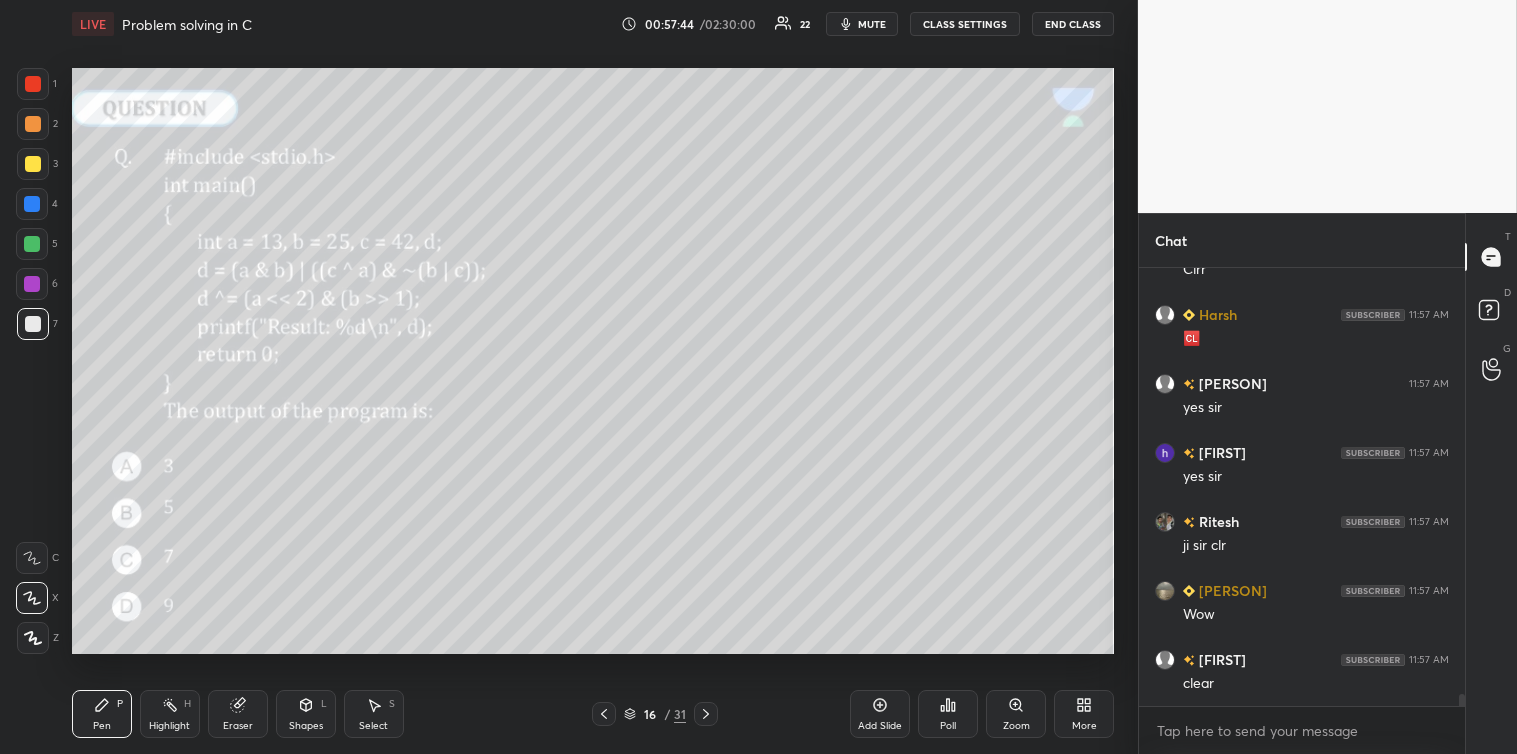 click on "Poll" at bounding box center [948, 714] 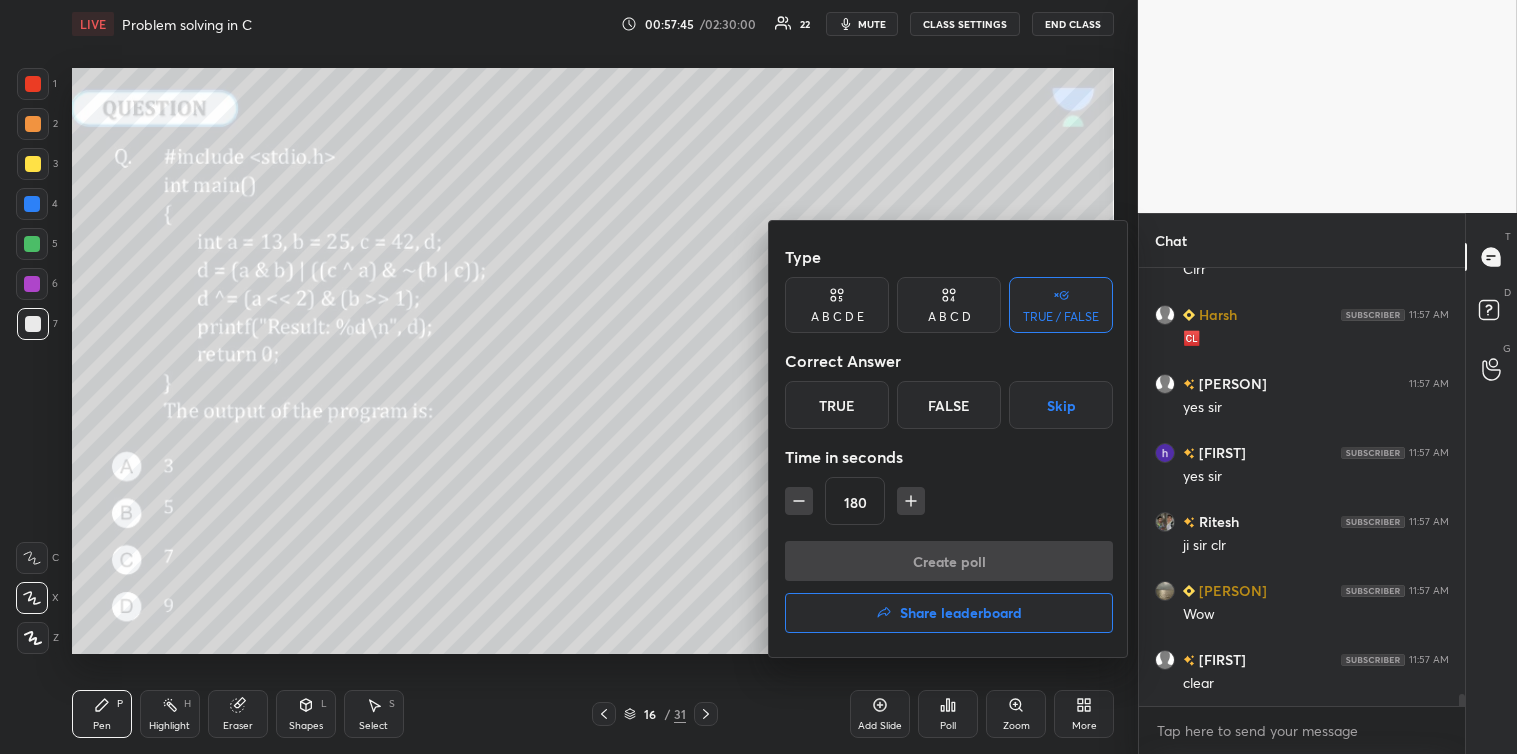 click 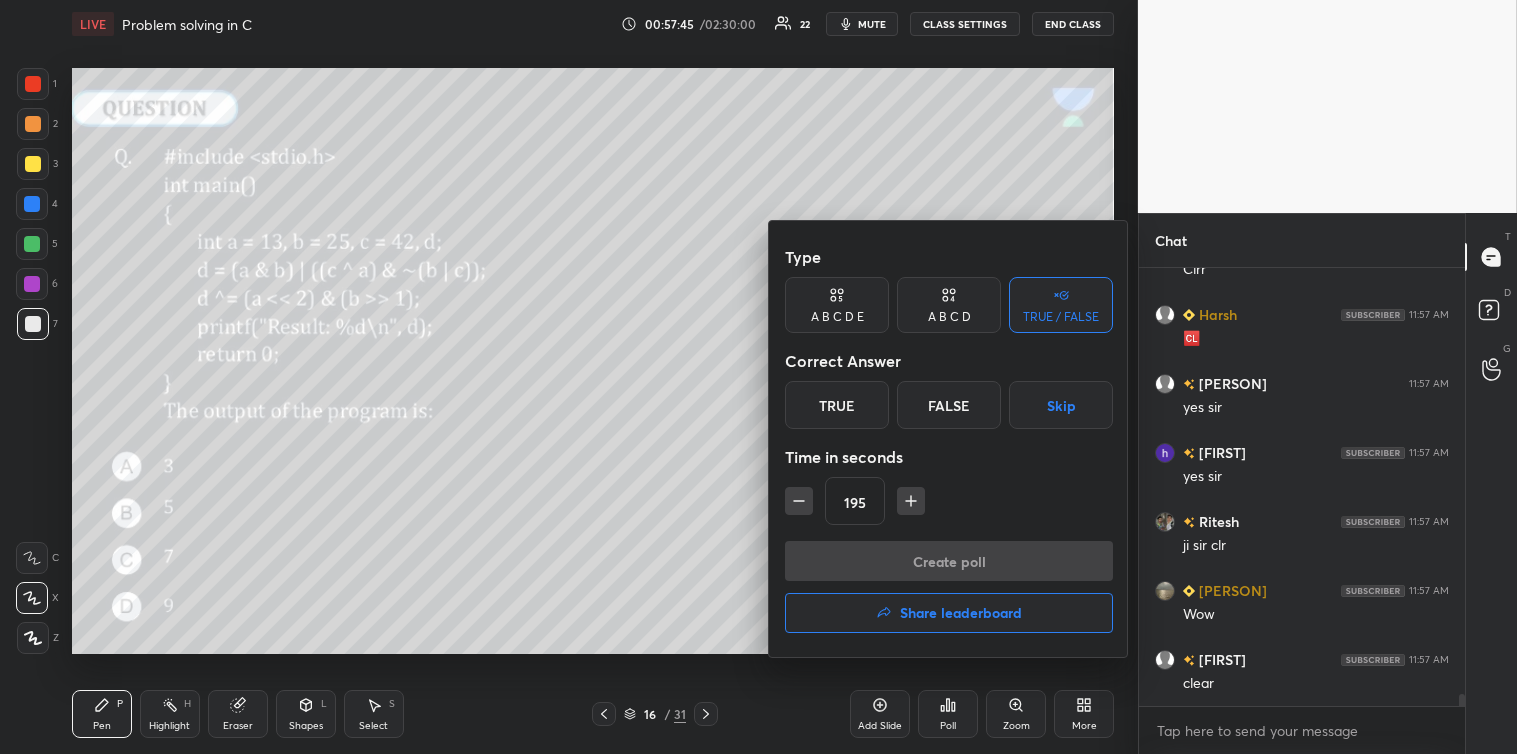 click 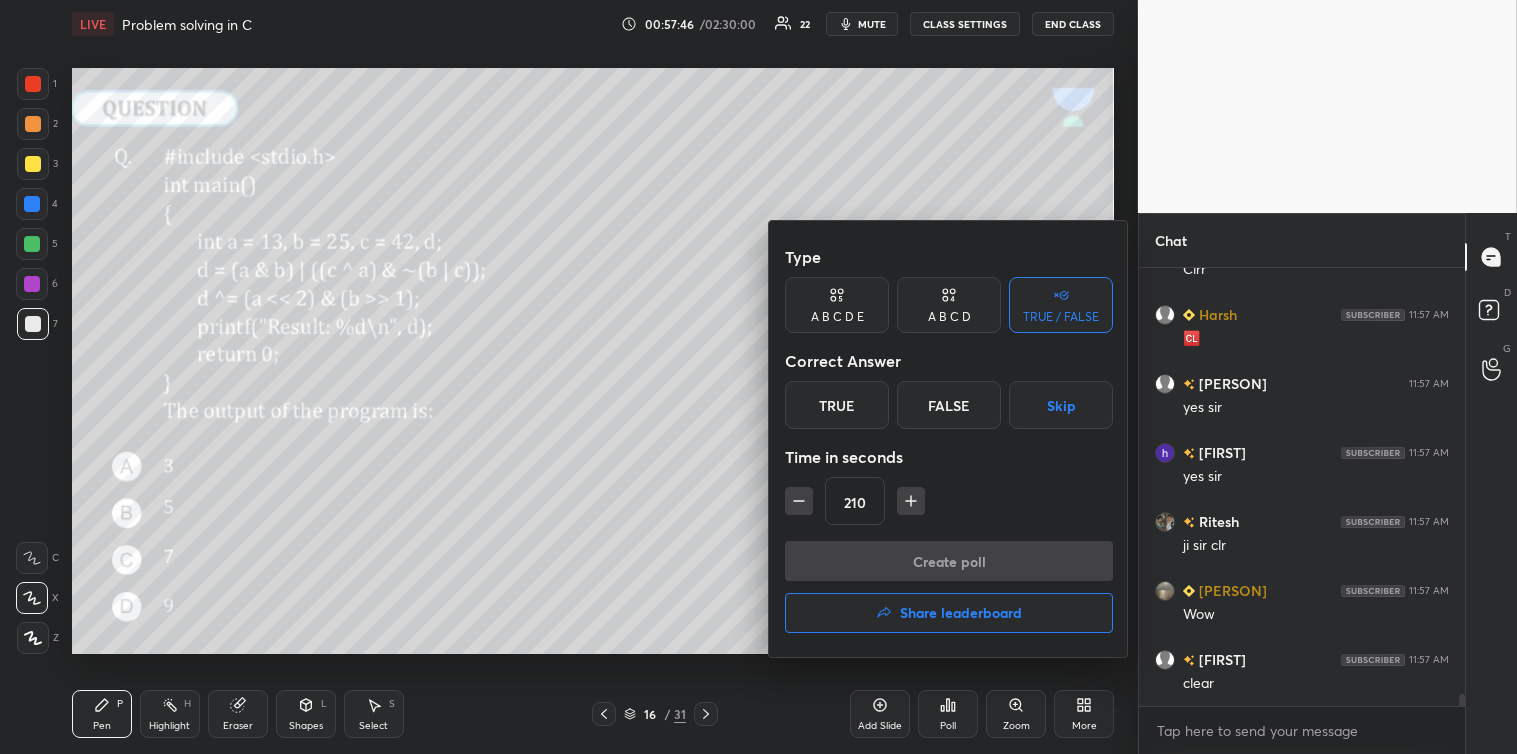 click 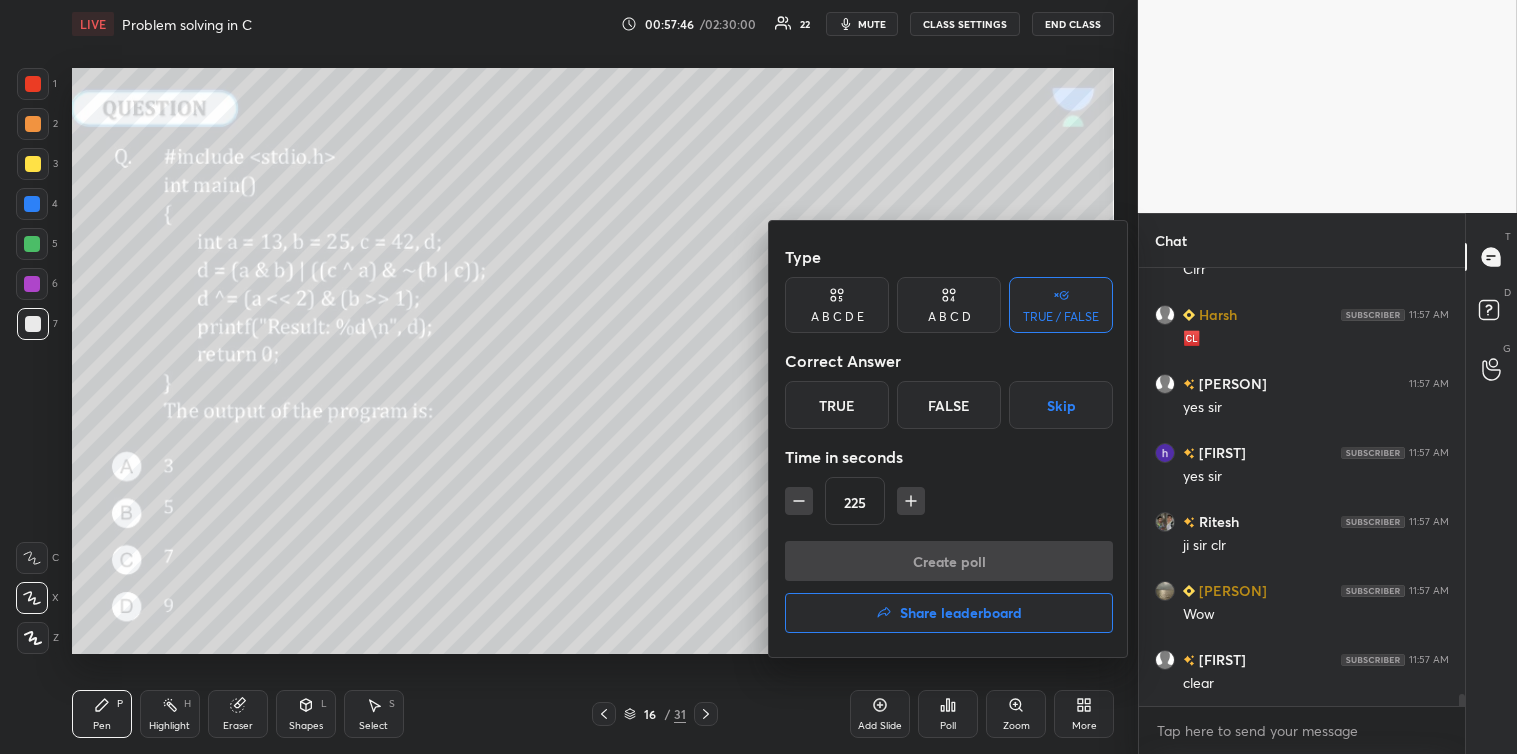 click 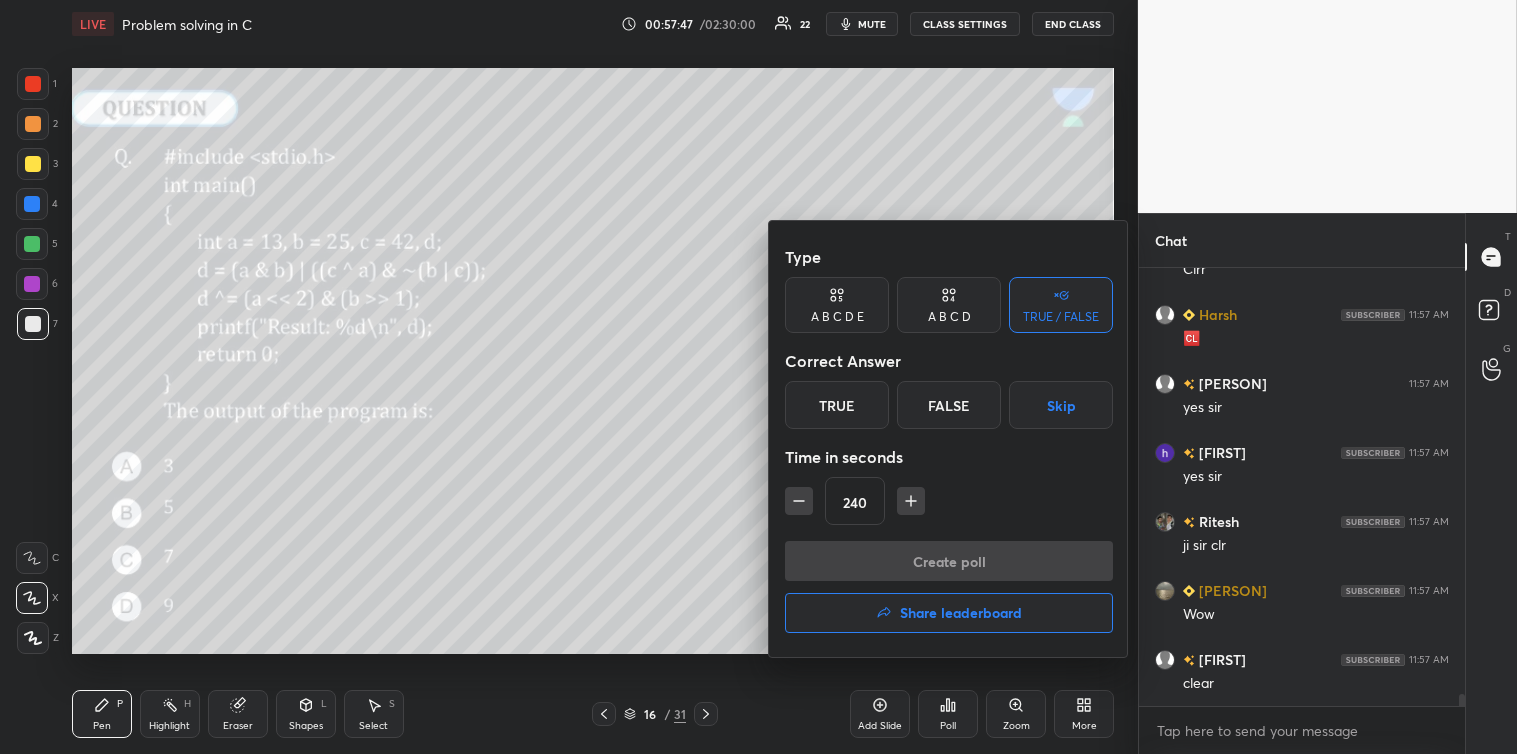 click on "Skip" at bounding box center (1061, 405) 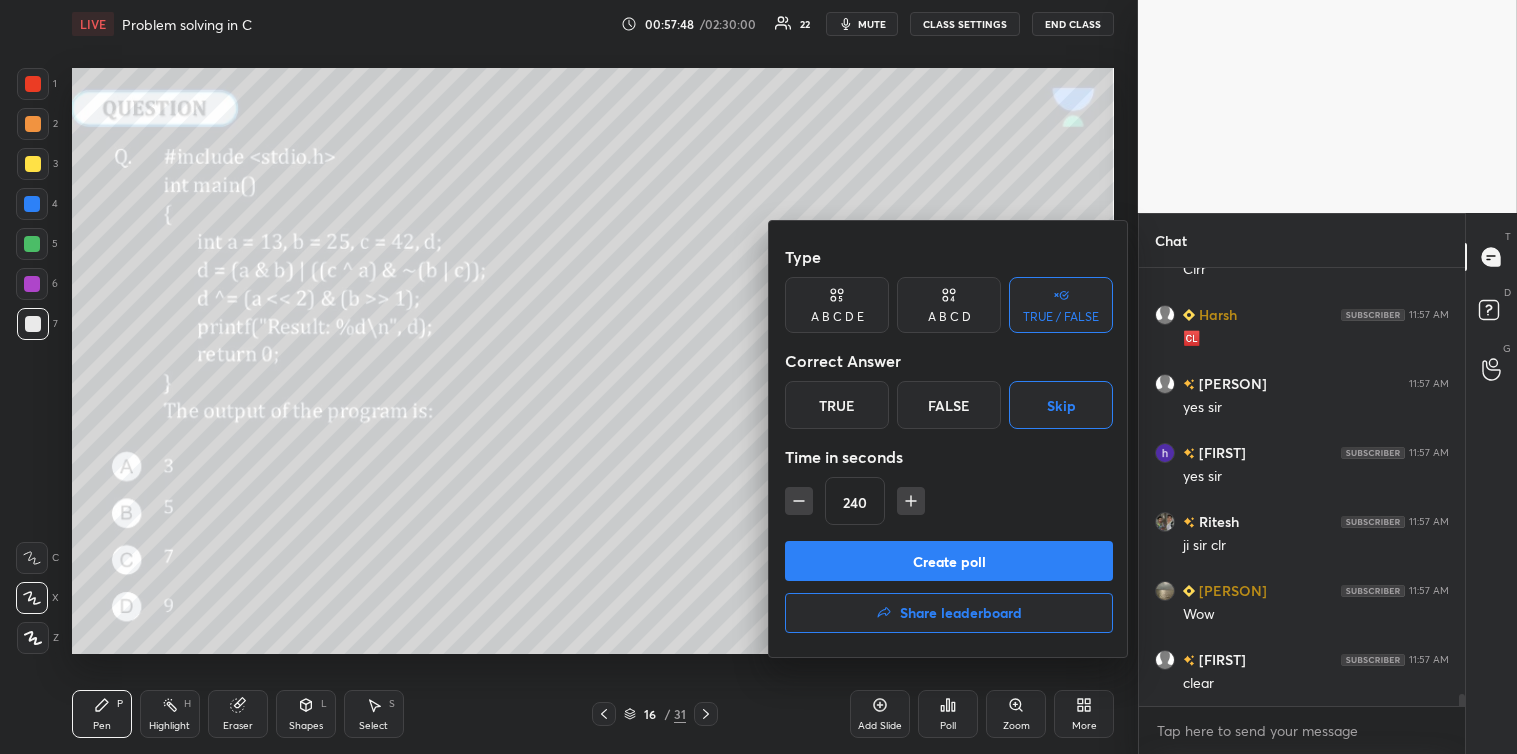 click on "Create poll" at bounding box center [949, 561] 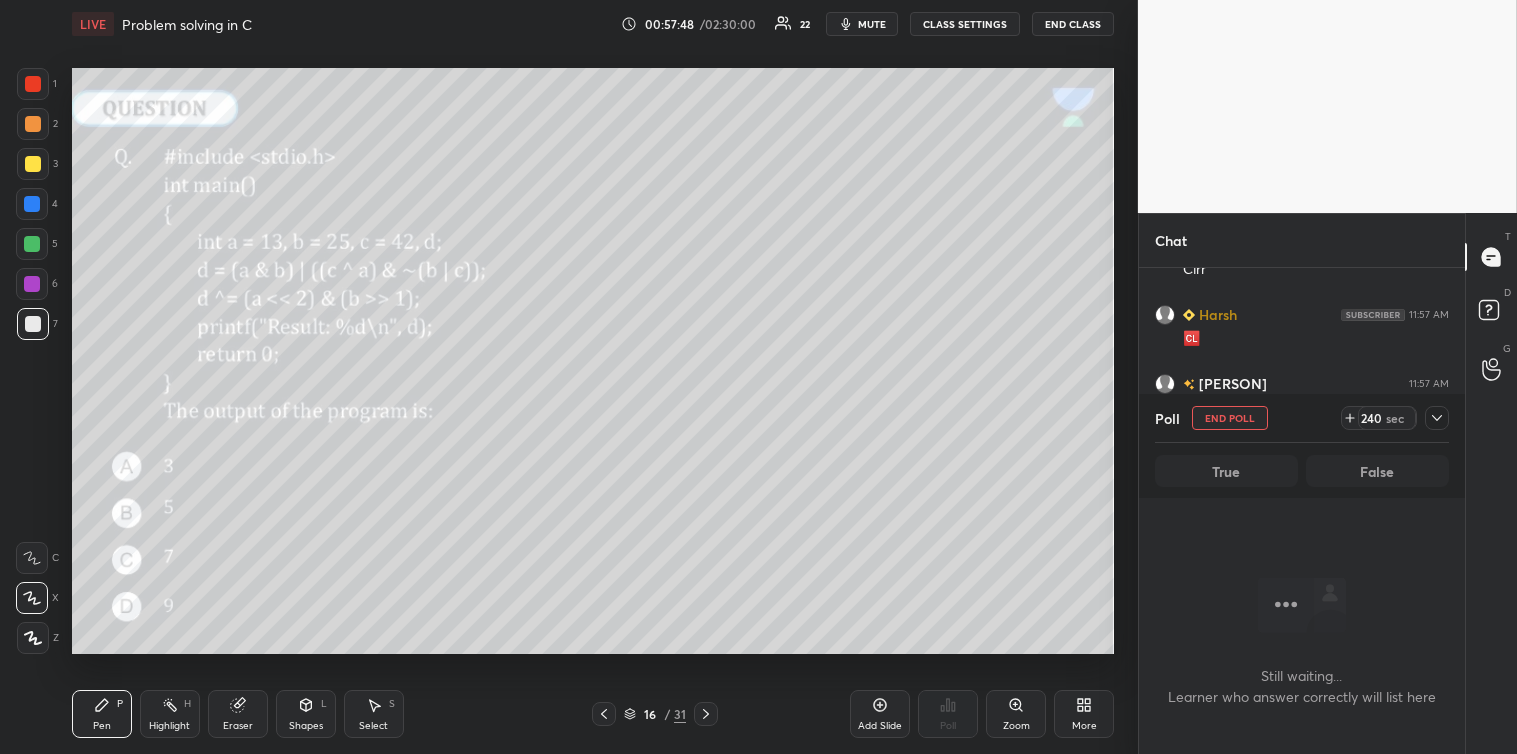 scroll, scrollTop: 398, scrollLeft: 320, axis: both 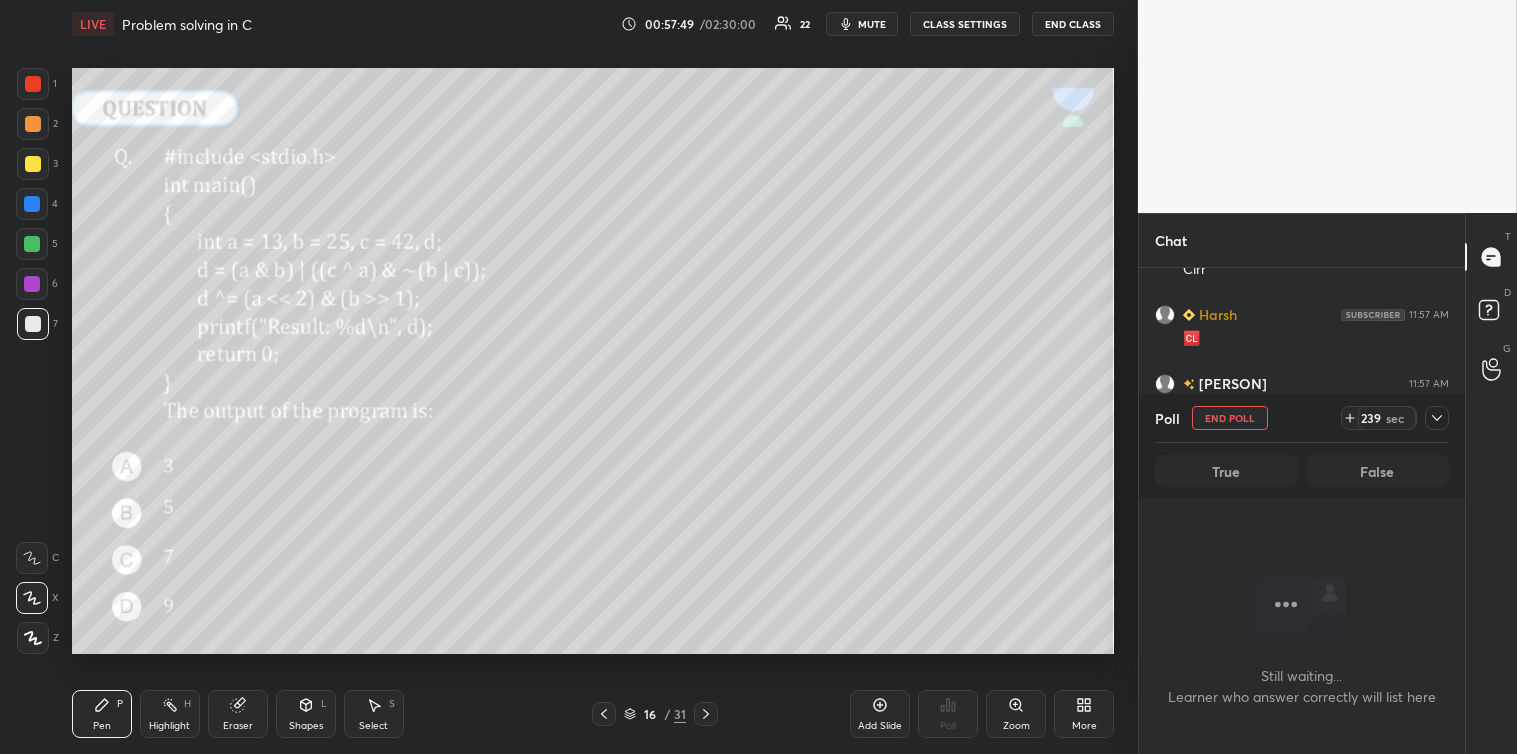 click on "mute" at bounding box center [872, 24] 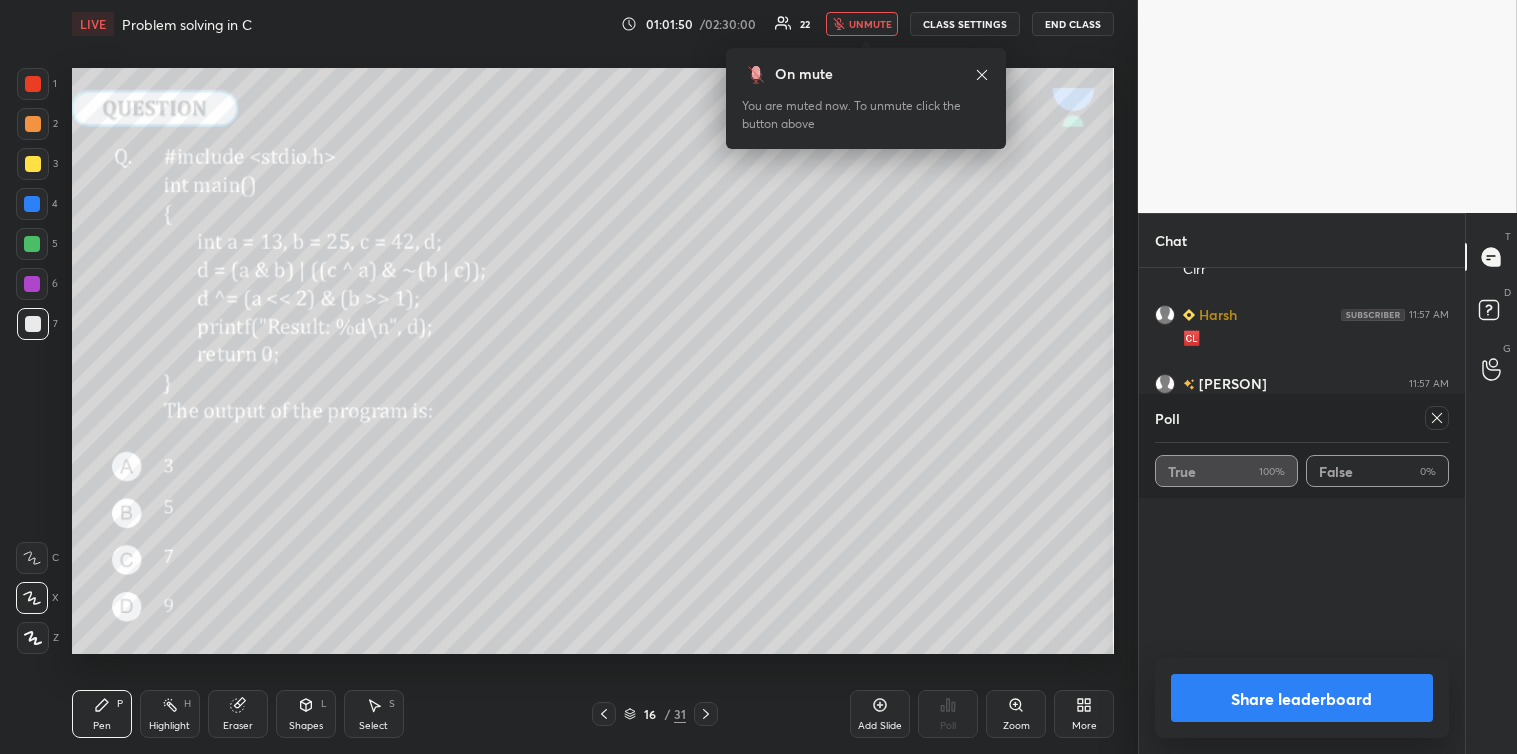 click on "unmute" at bounding box center (862, 24) 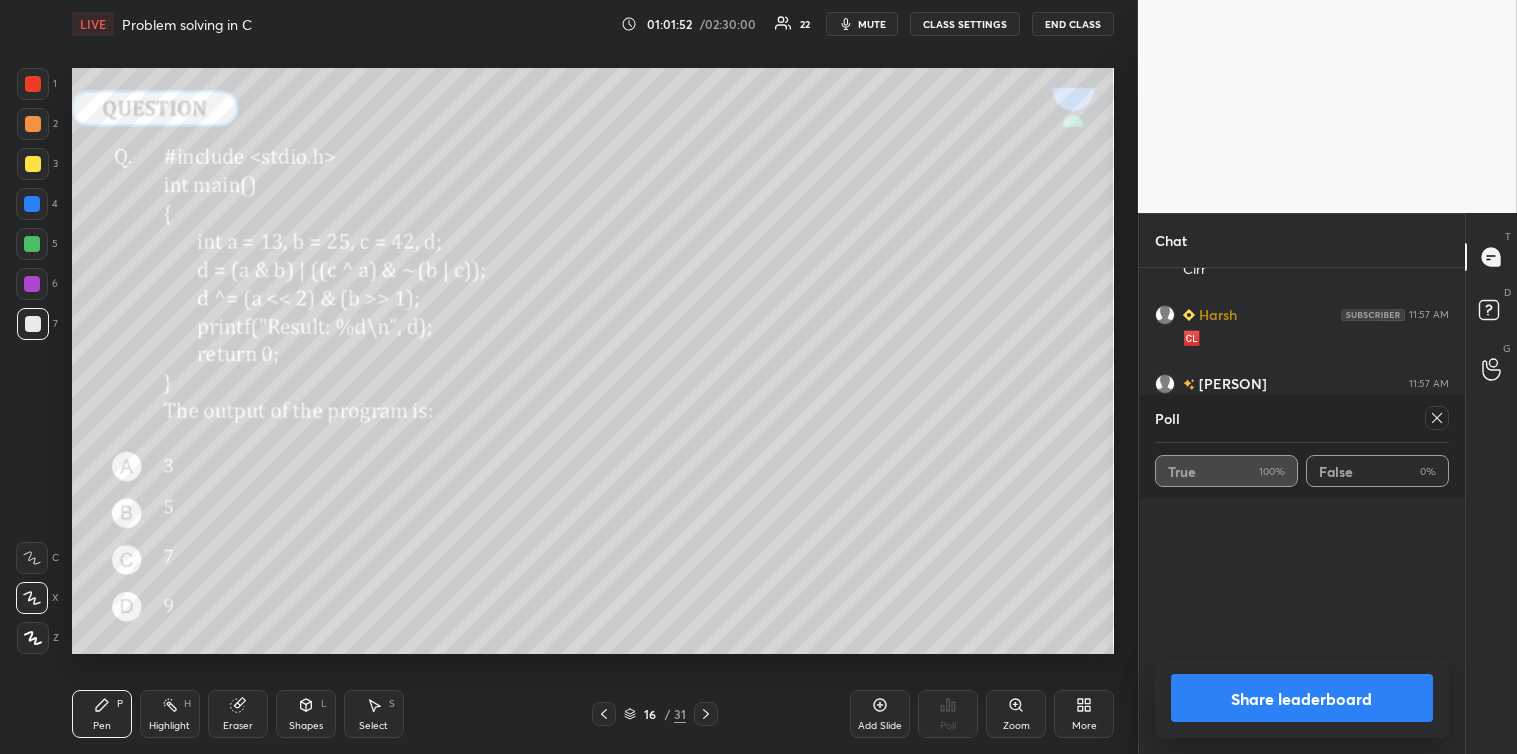 click 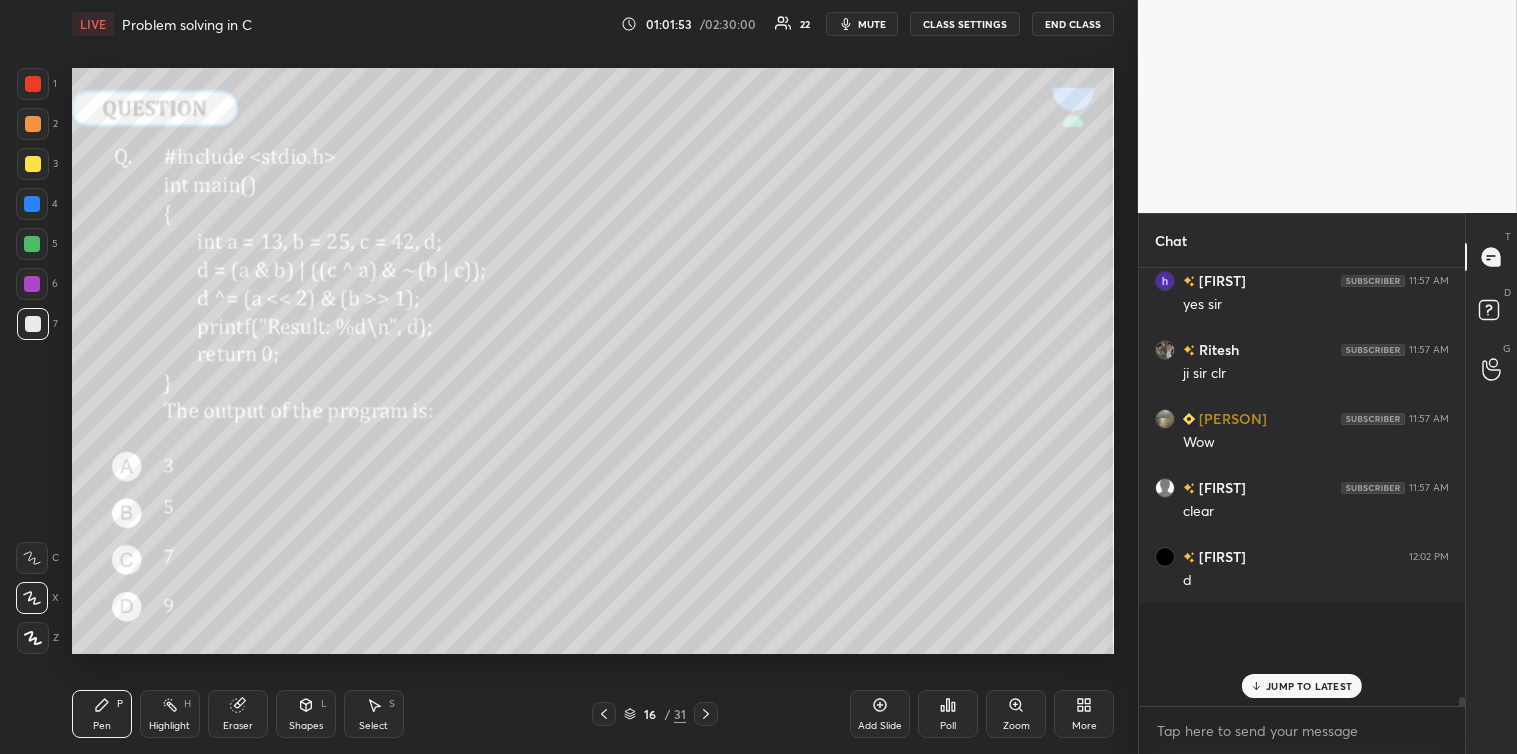 scroll, scrollTop: 426, scrollLeft: 320, axis: both 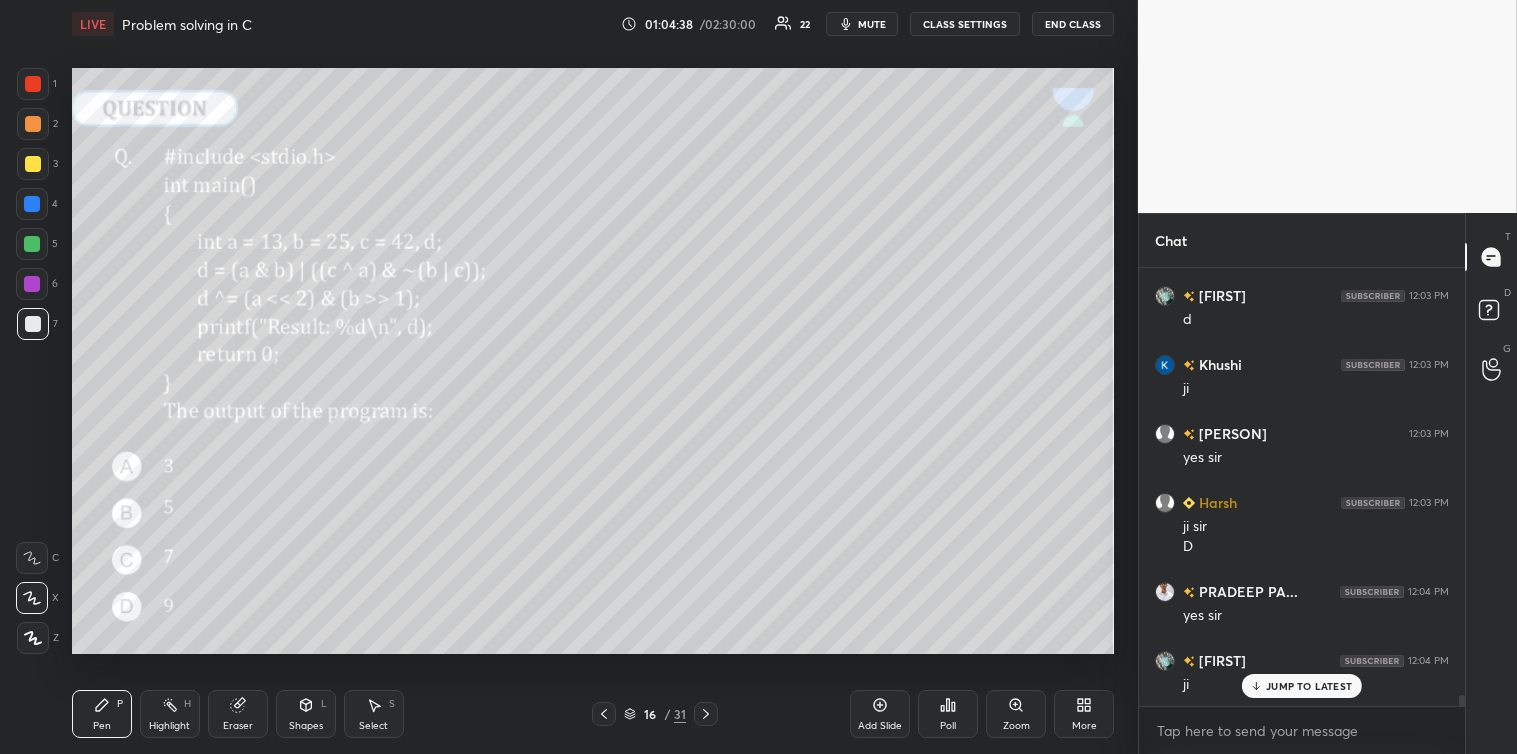click at bounding box center [33, 164] 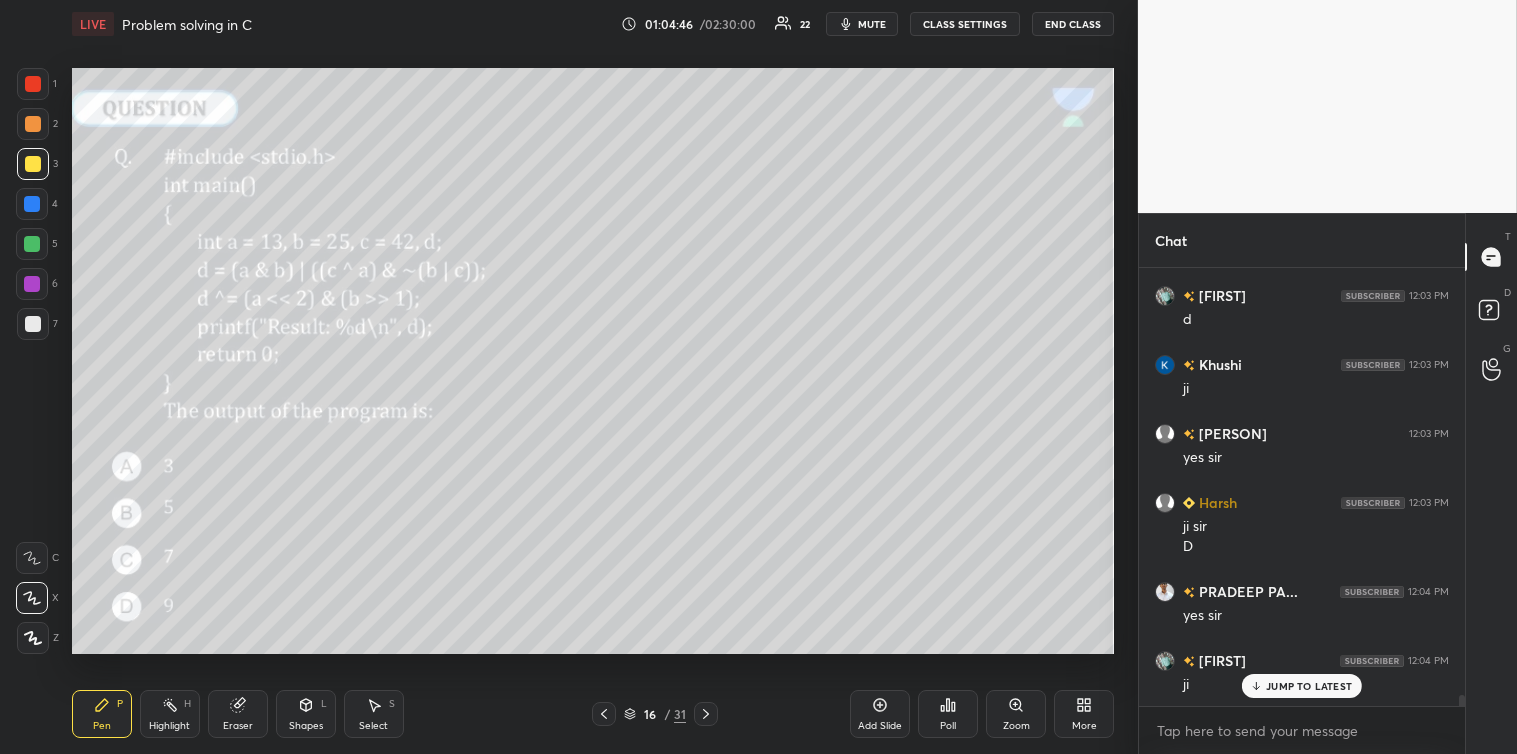 click 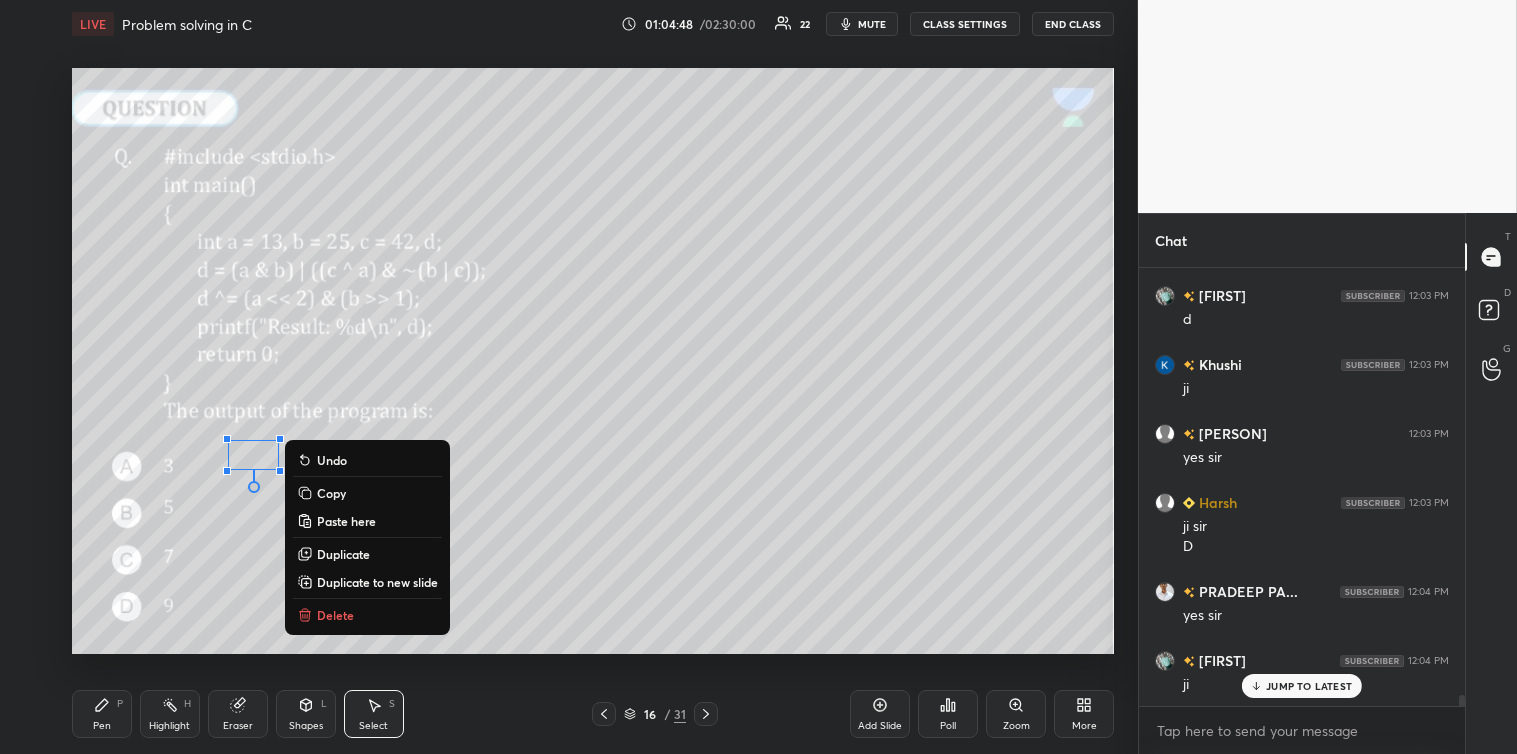 click on "0 ° Undo Copy Paste here Duplicate Duplicate to new slide Delete" at bounding box center (593, 361) 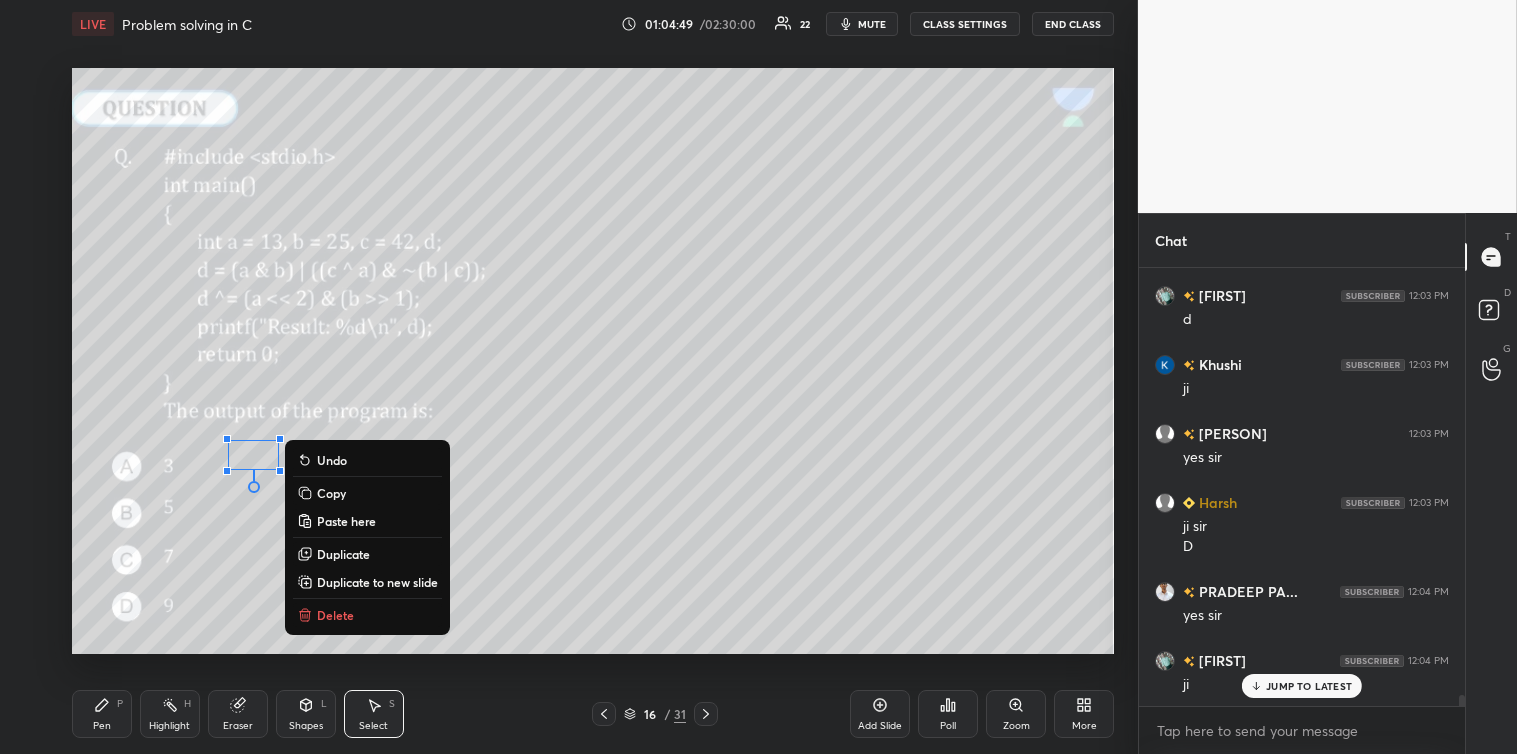 click on "Delete" at bounding box center [335, 615] 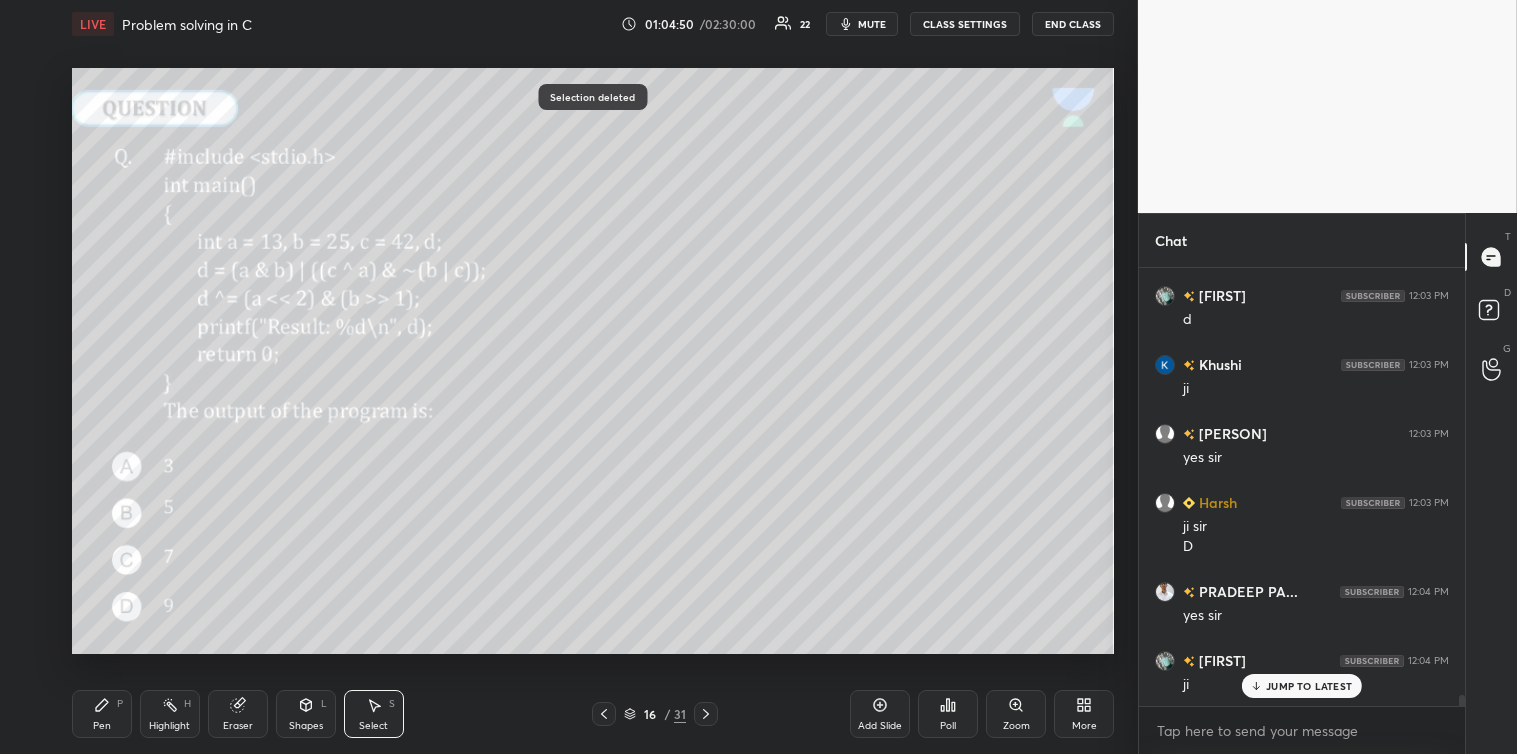 click 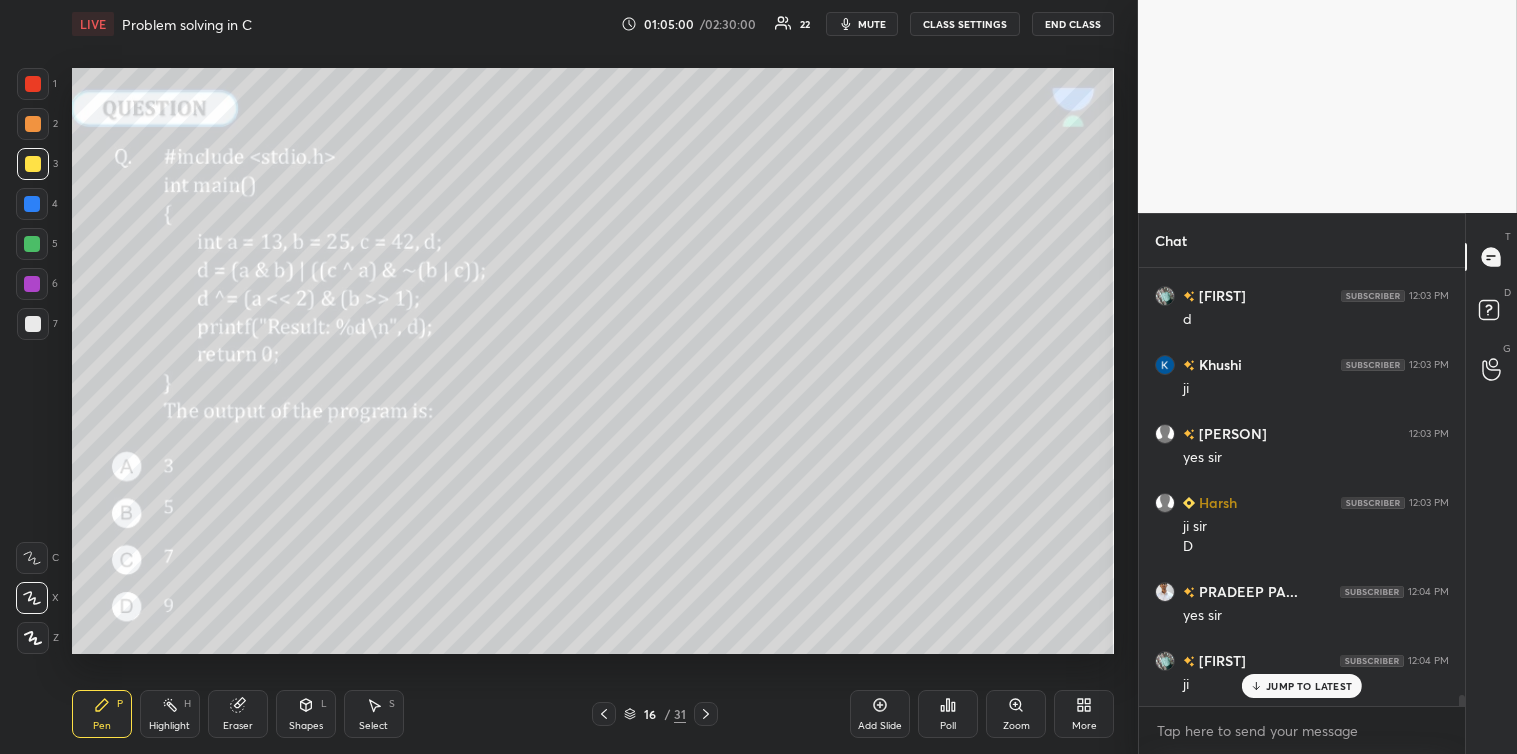 click 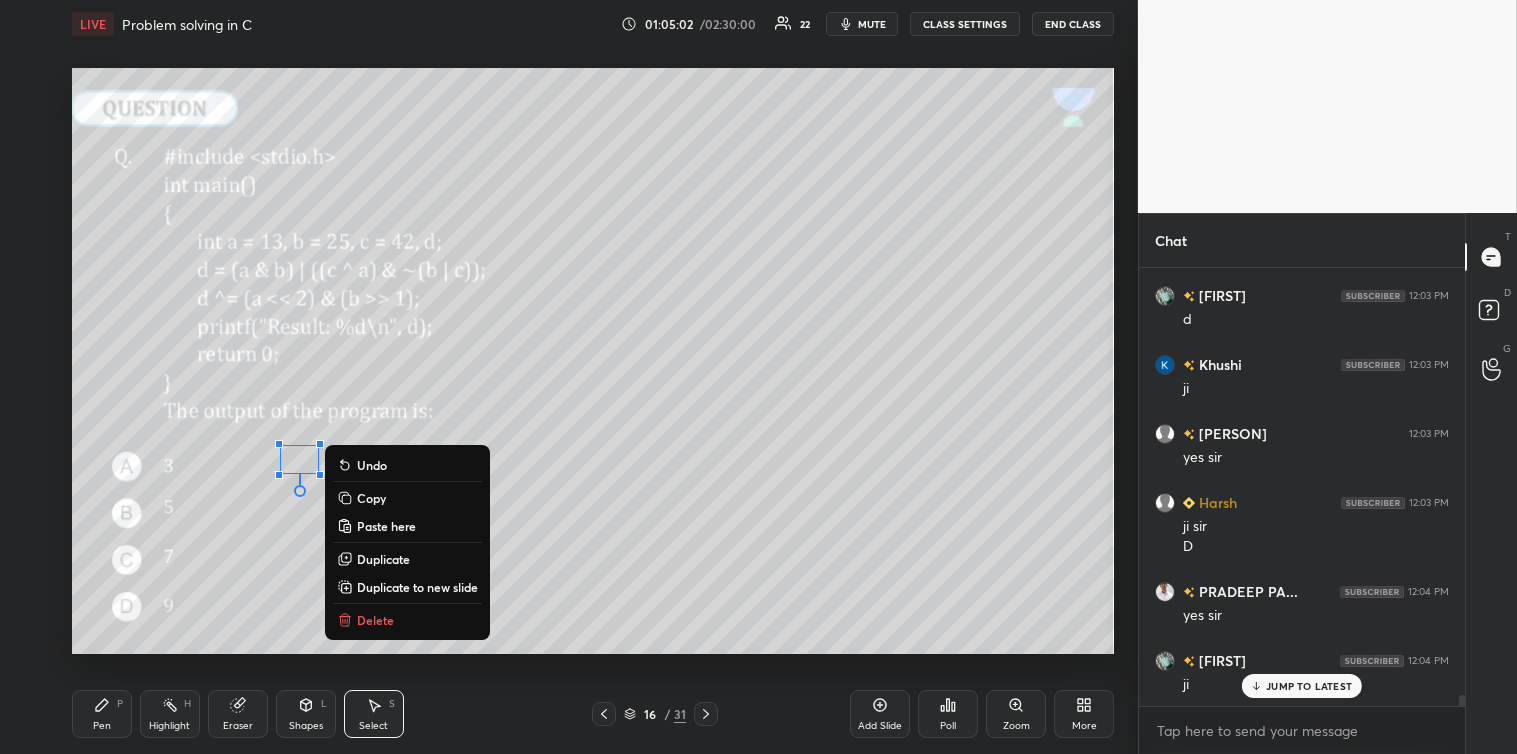 click on "Delete" at bounding box center (407, 620) 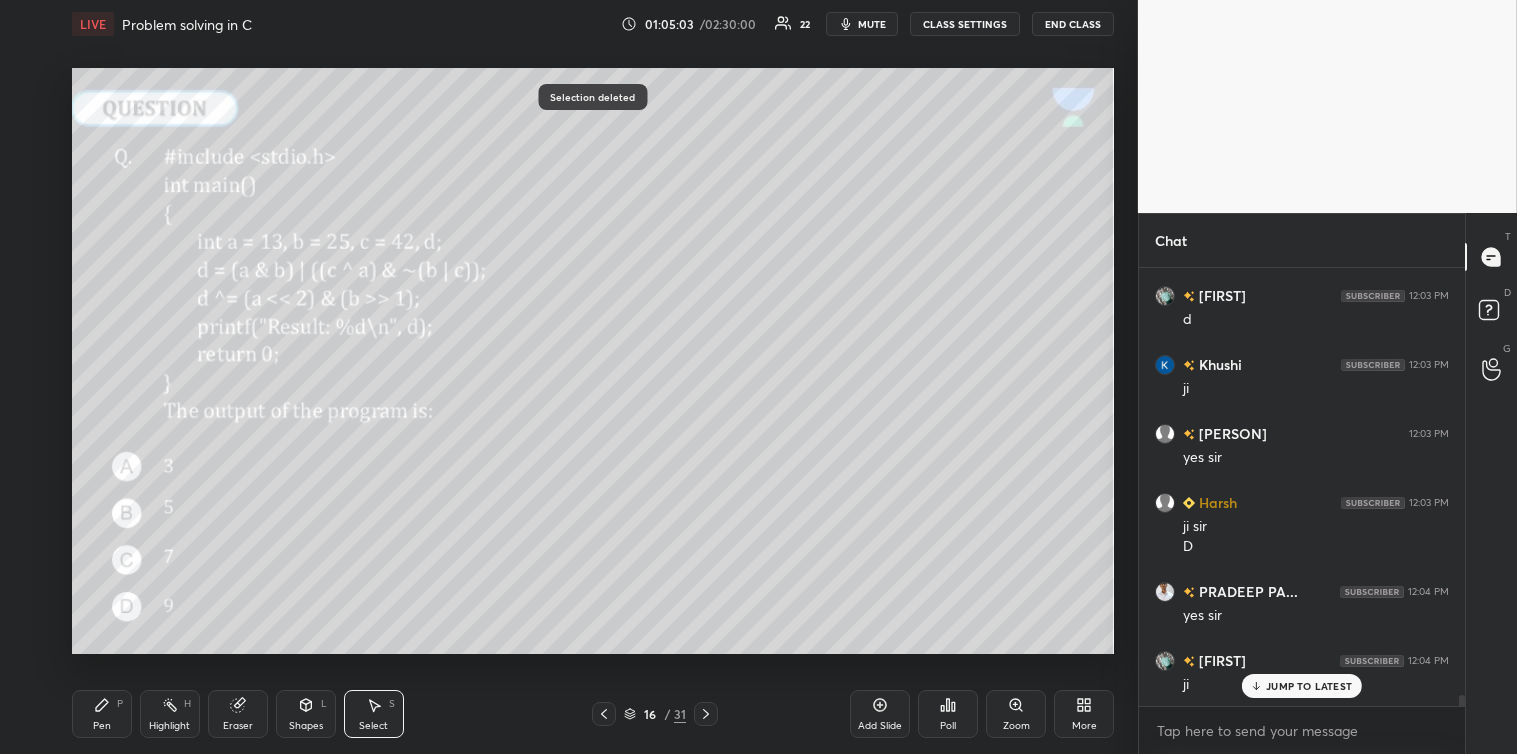 click on "Pen P" at bounding box center (102, 714) 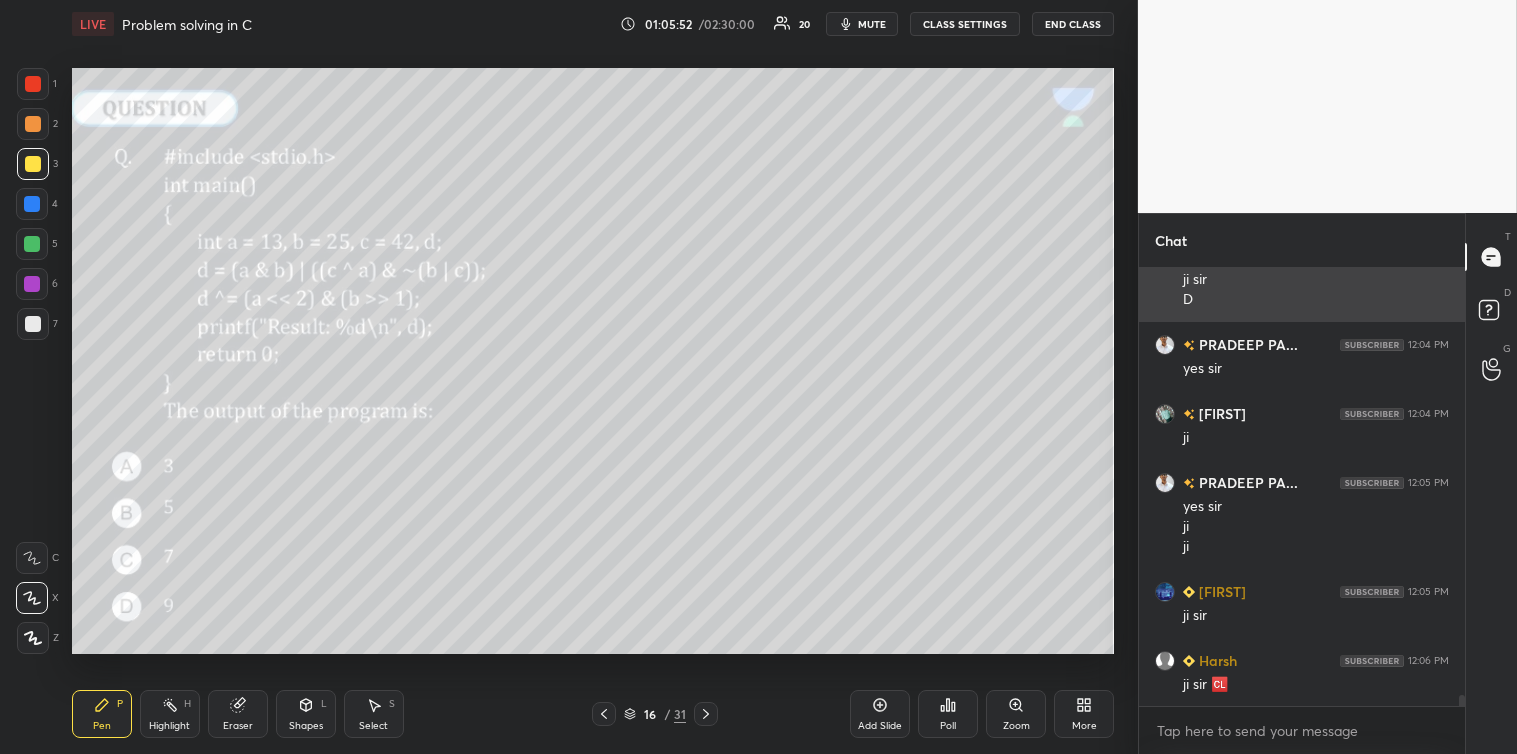 scroll, scrollTop: 17325, scrollLeft: 0, axis: vertical 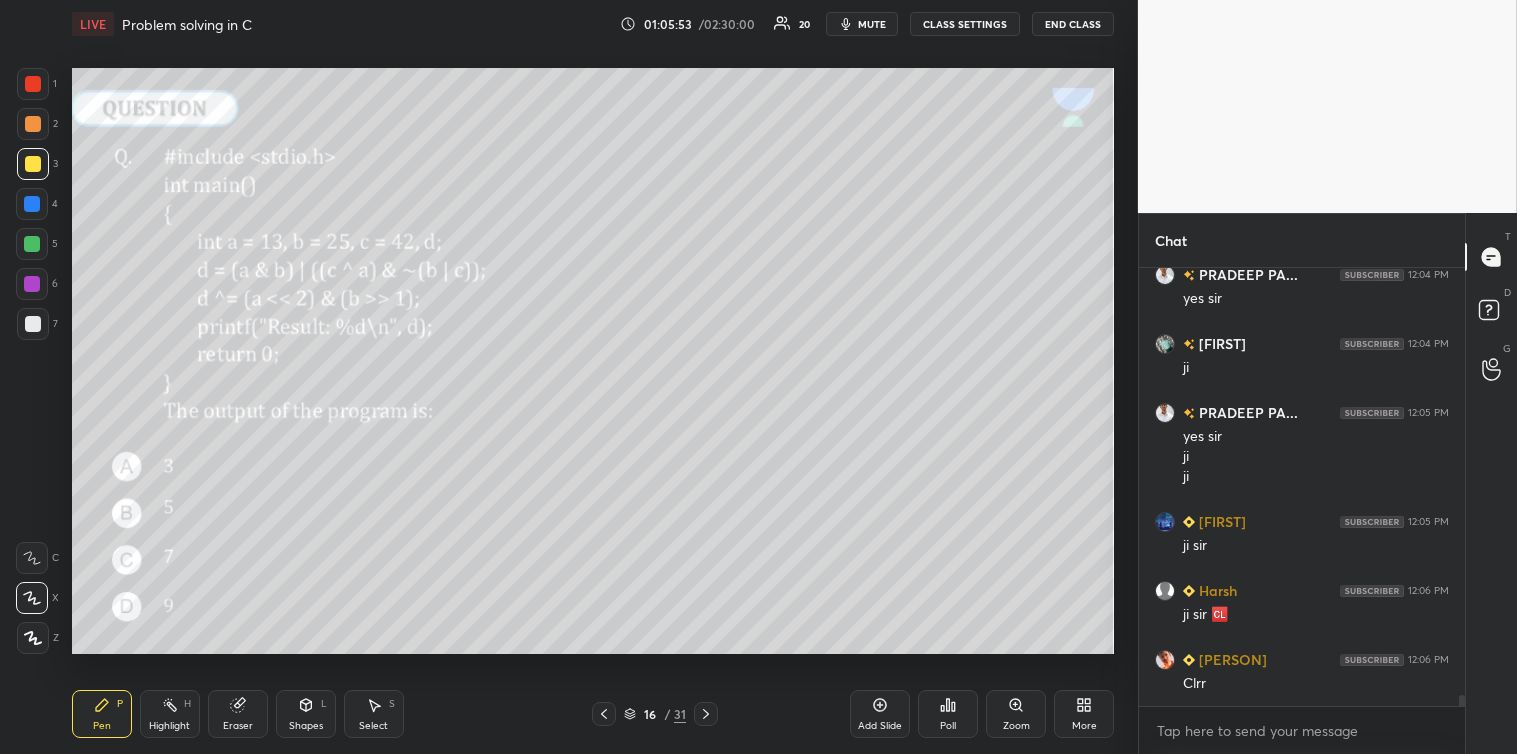 click 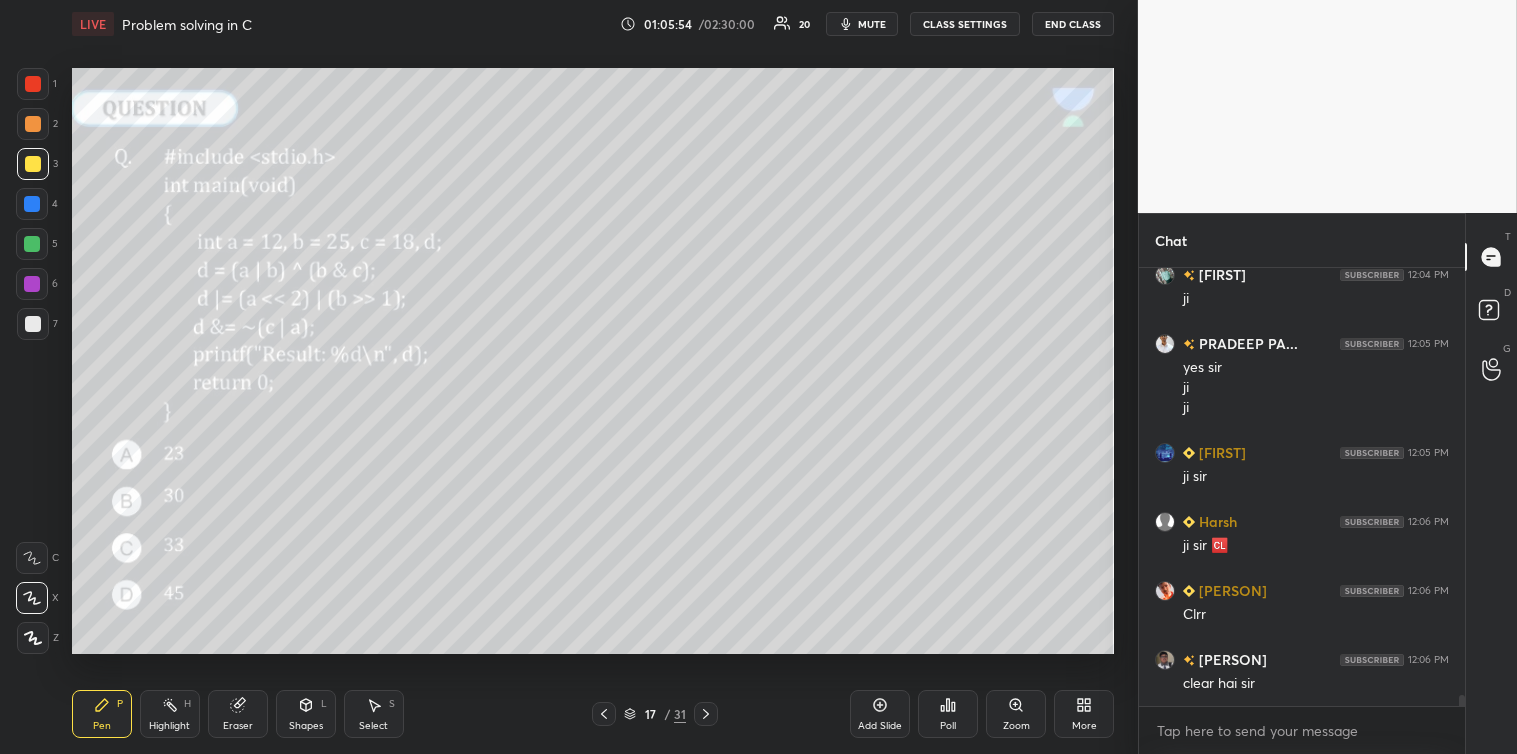 scroll, scrollTop: 17532, scrollLeft: 0, axis: vertical 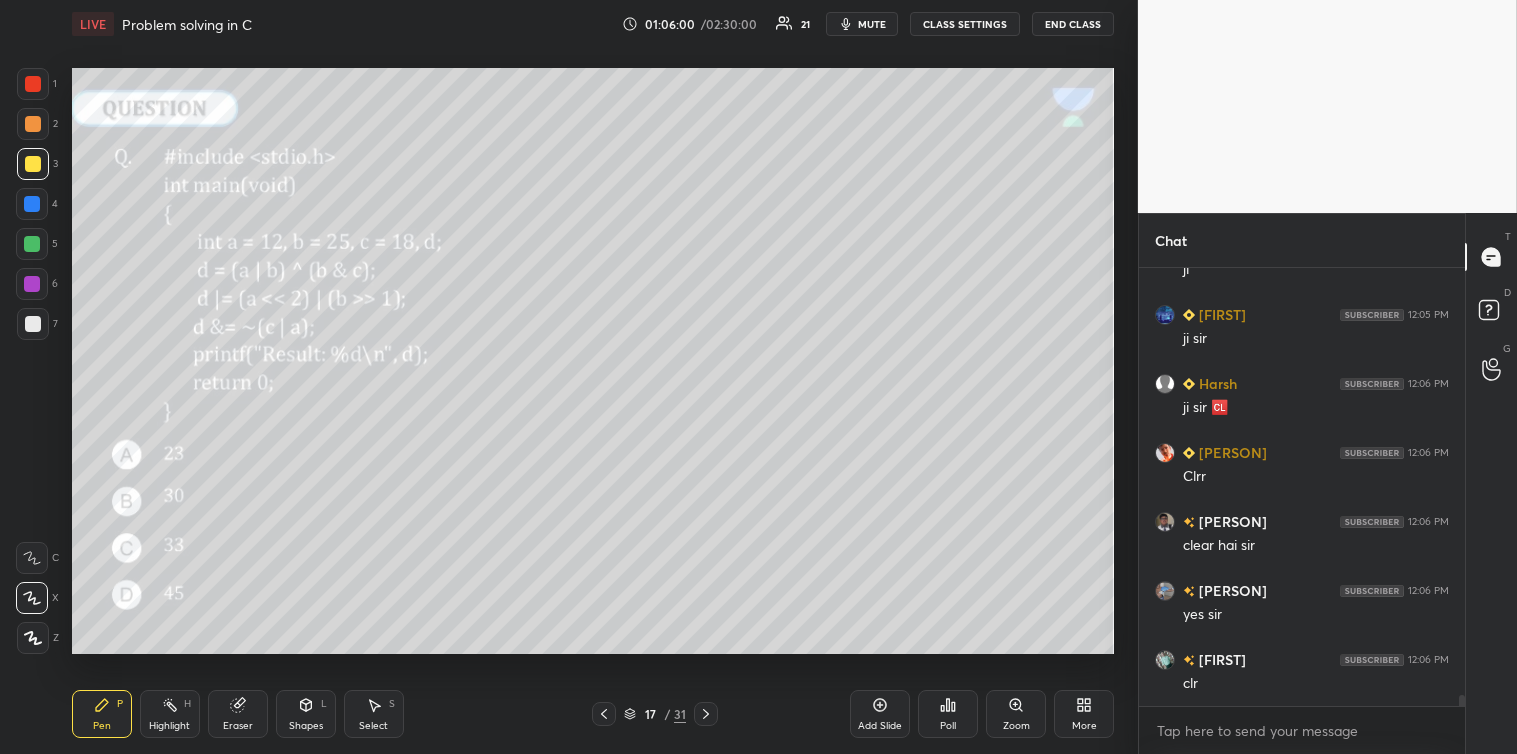 click on "Poll" at bounding box center [948, 714] 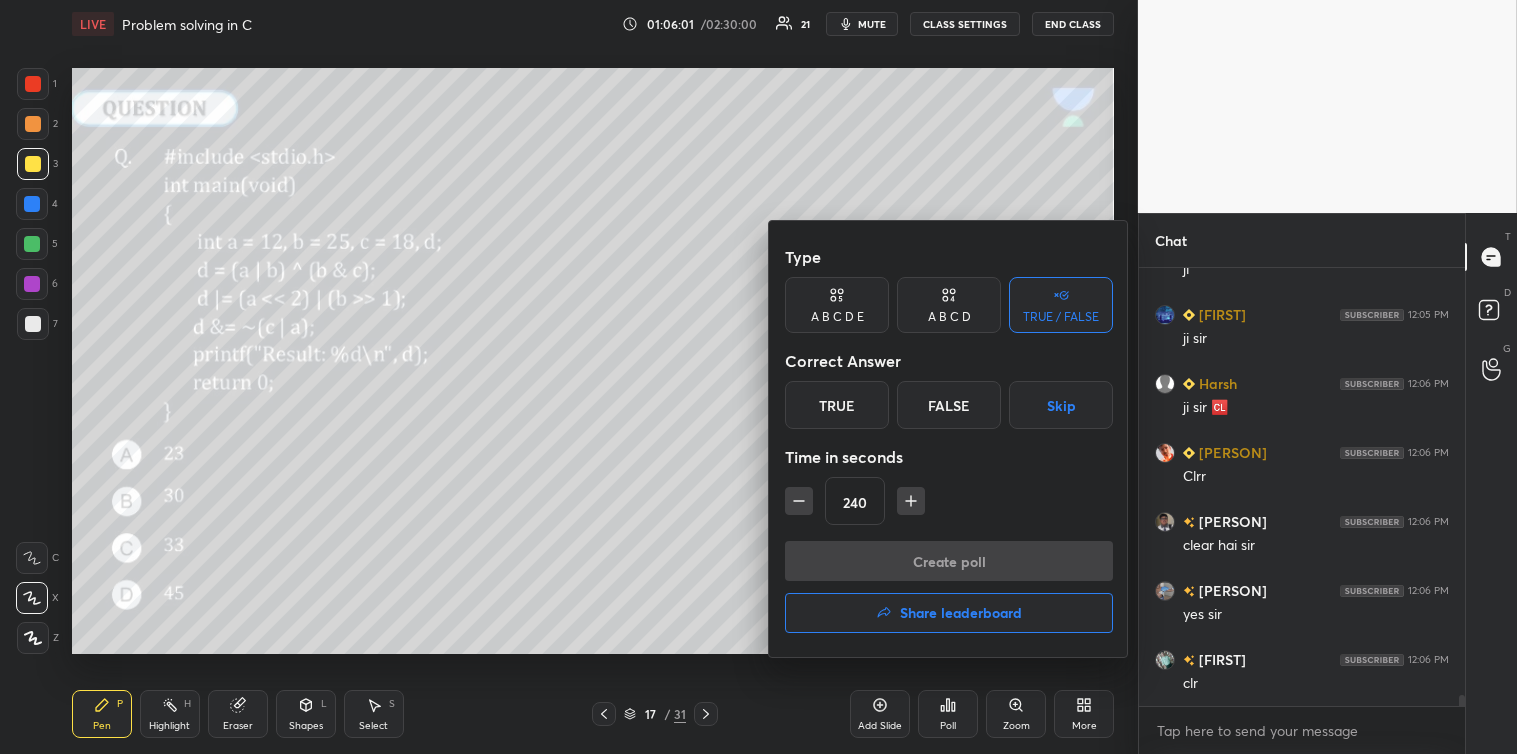 click on "Skip" at bounding box center [1061, 405] 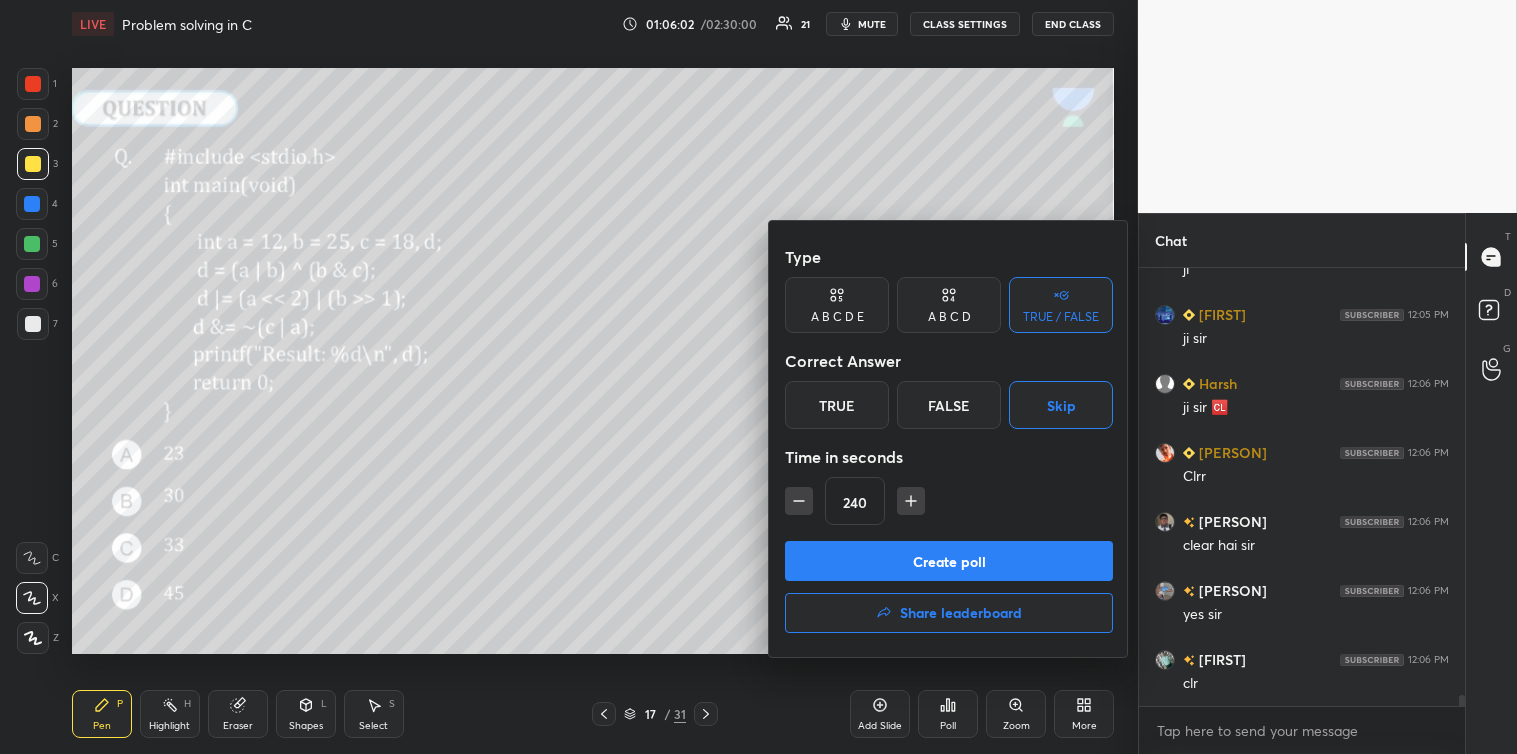 click on "Create poll" at bounding box center (949, 561) 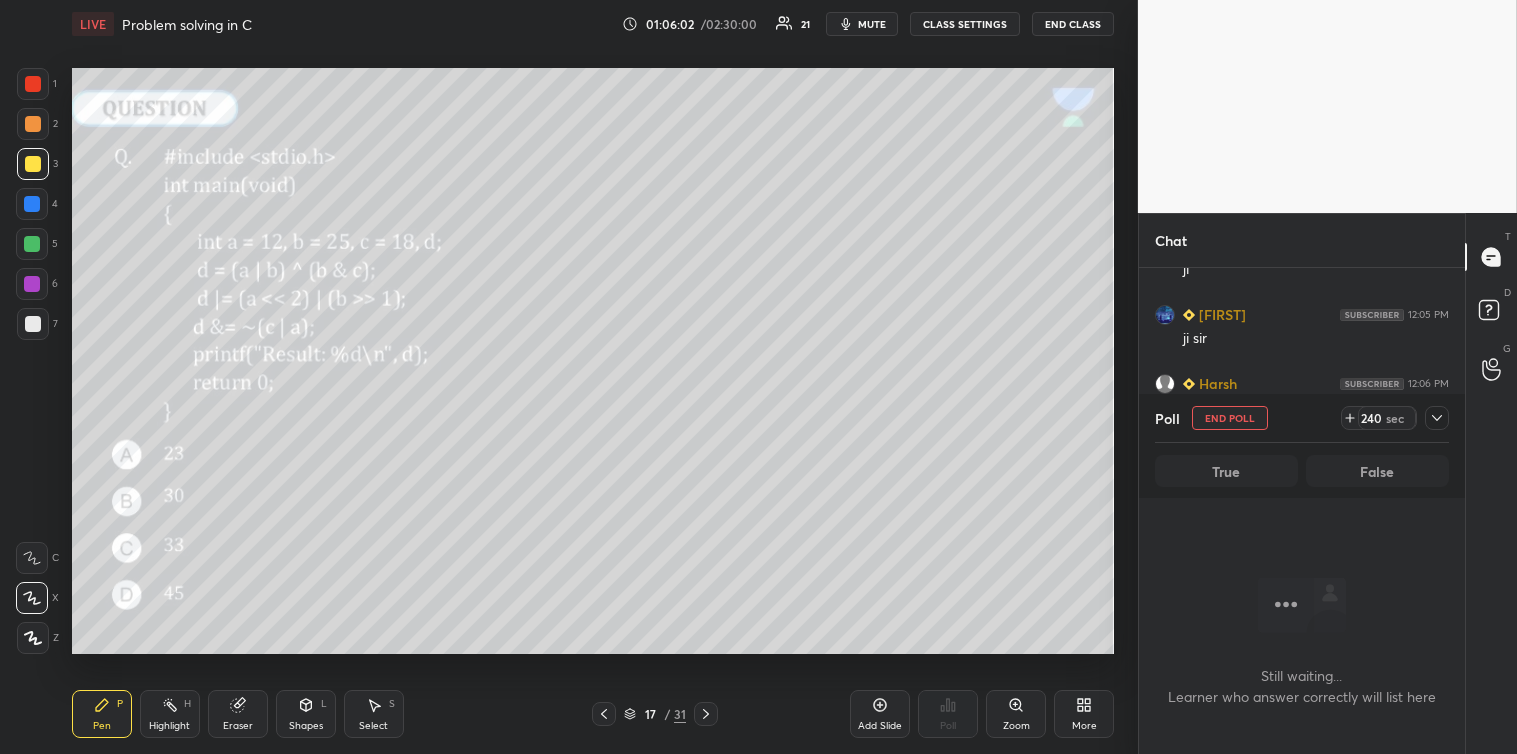 scroll, scrollTop: 415, scrollLeft: 320, axis: both 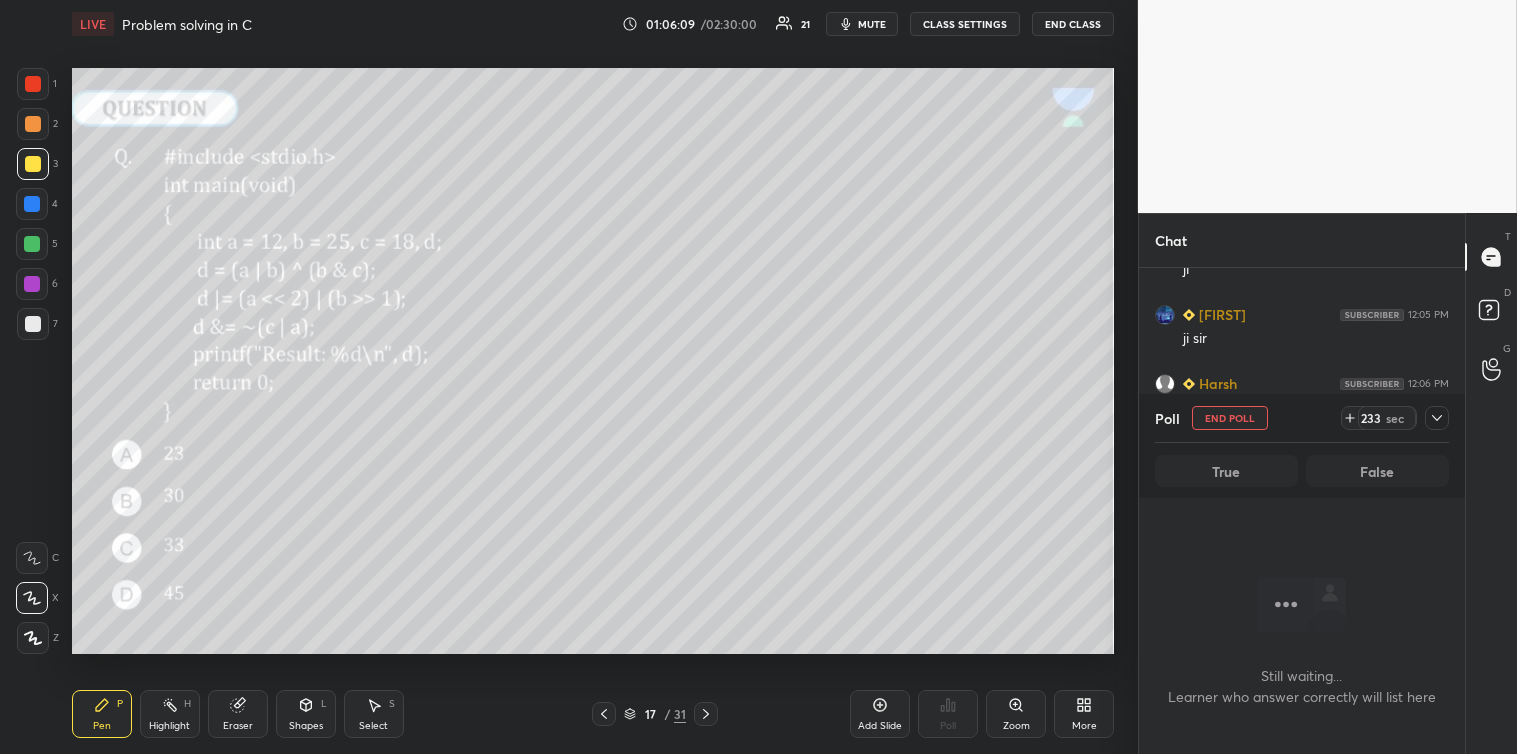 click on "mute" at bounding box center (872, 24) 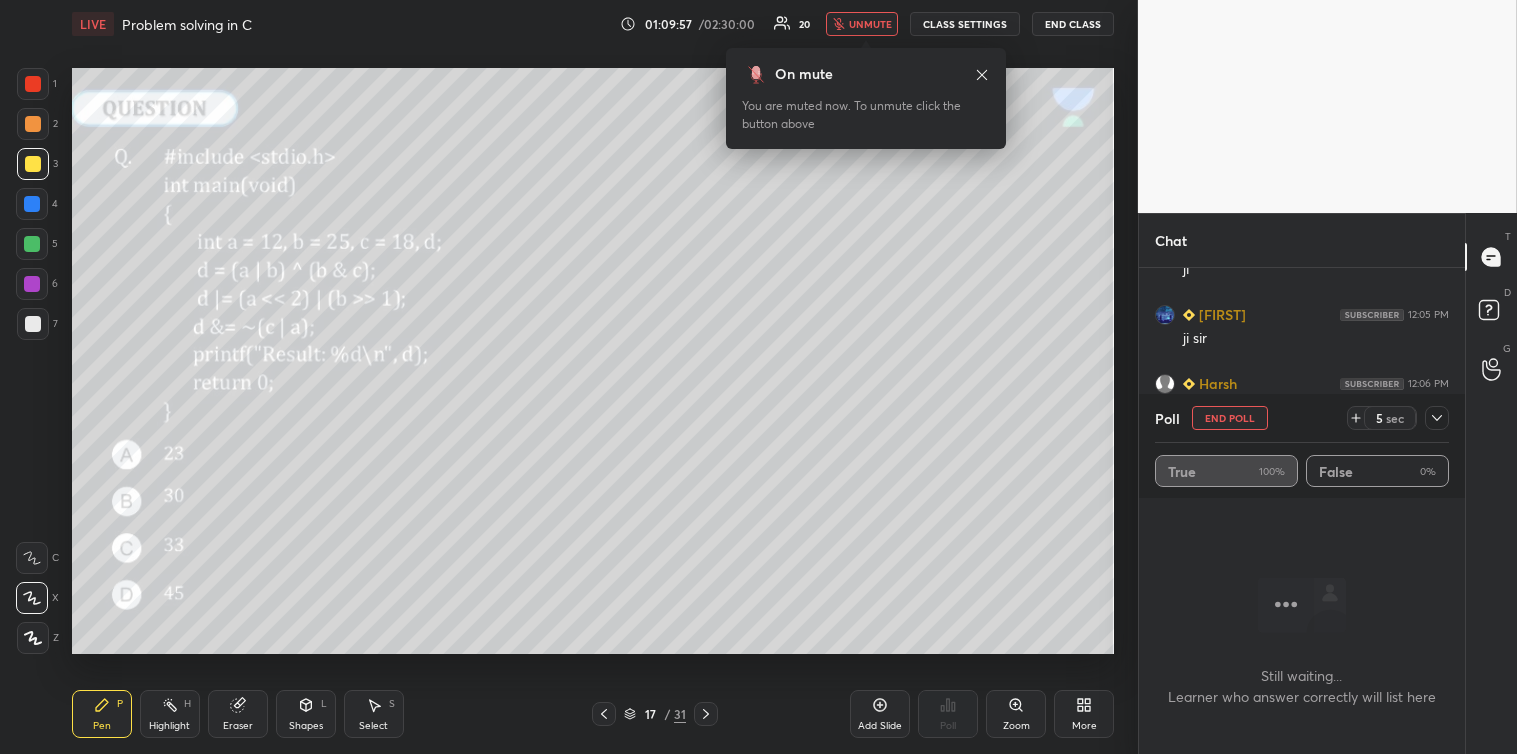 scroll, scrollTop: 17683, scrollLeft: 0, axis: vertical 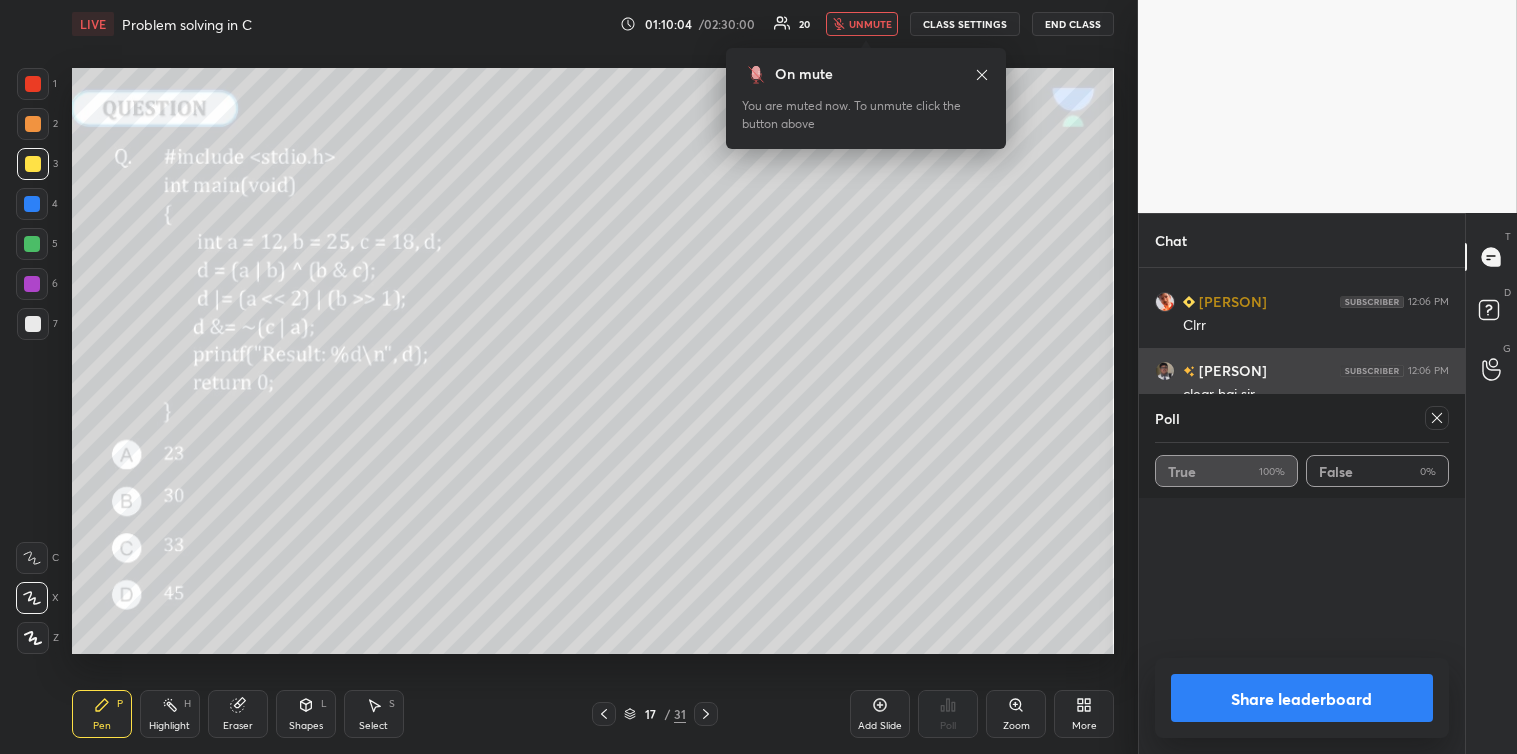 click 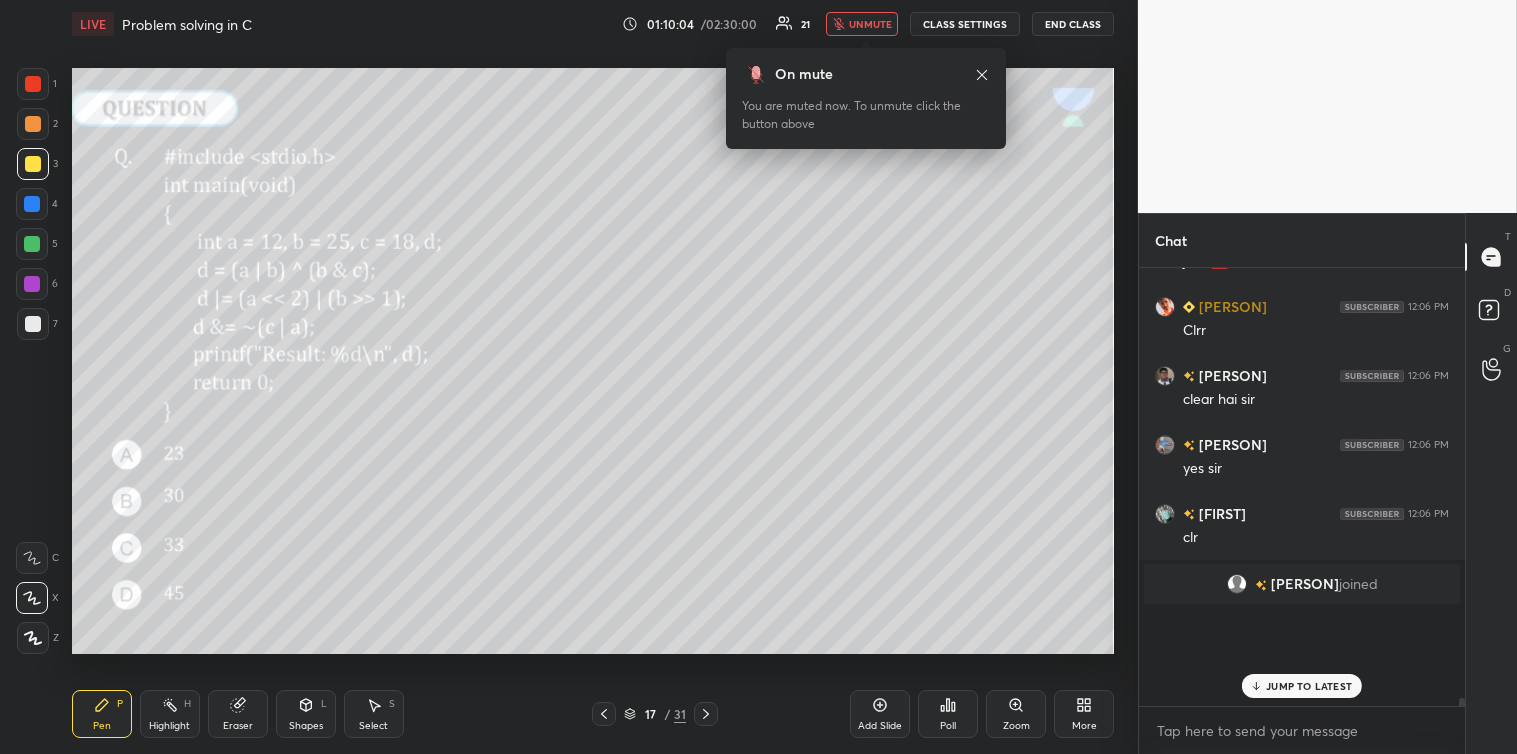 scroll, scrollTop: 361, scrollLeft: 320, axis: both 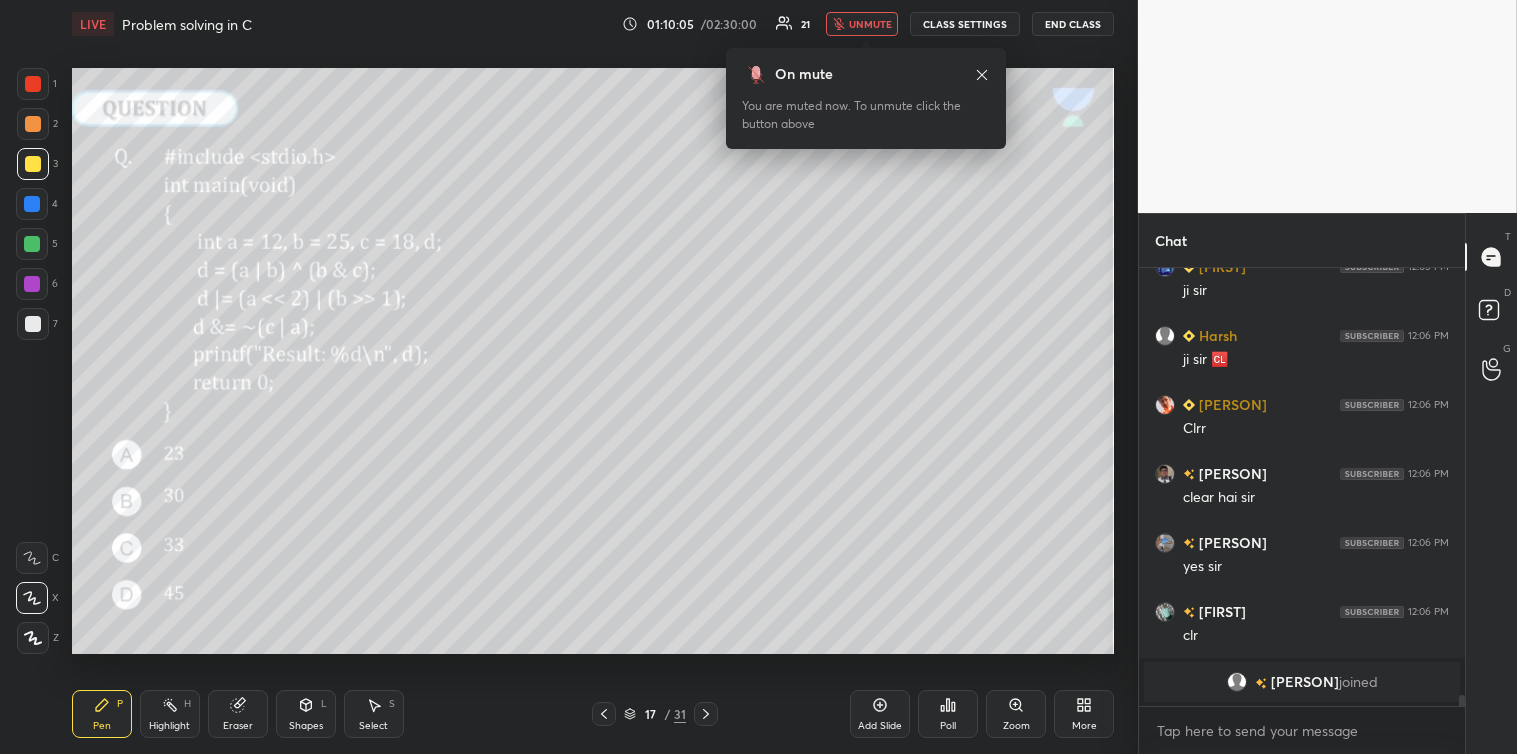 click 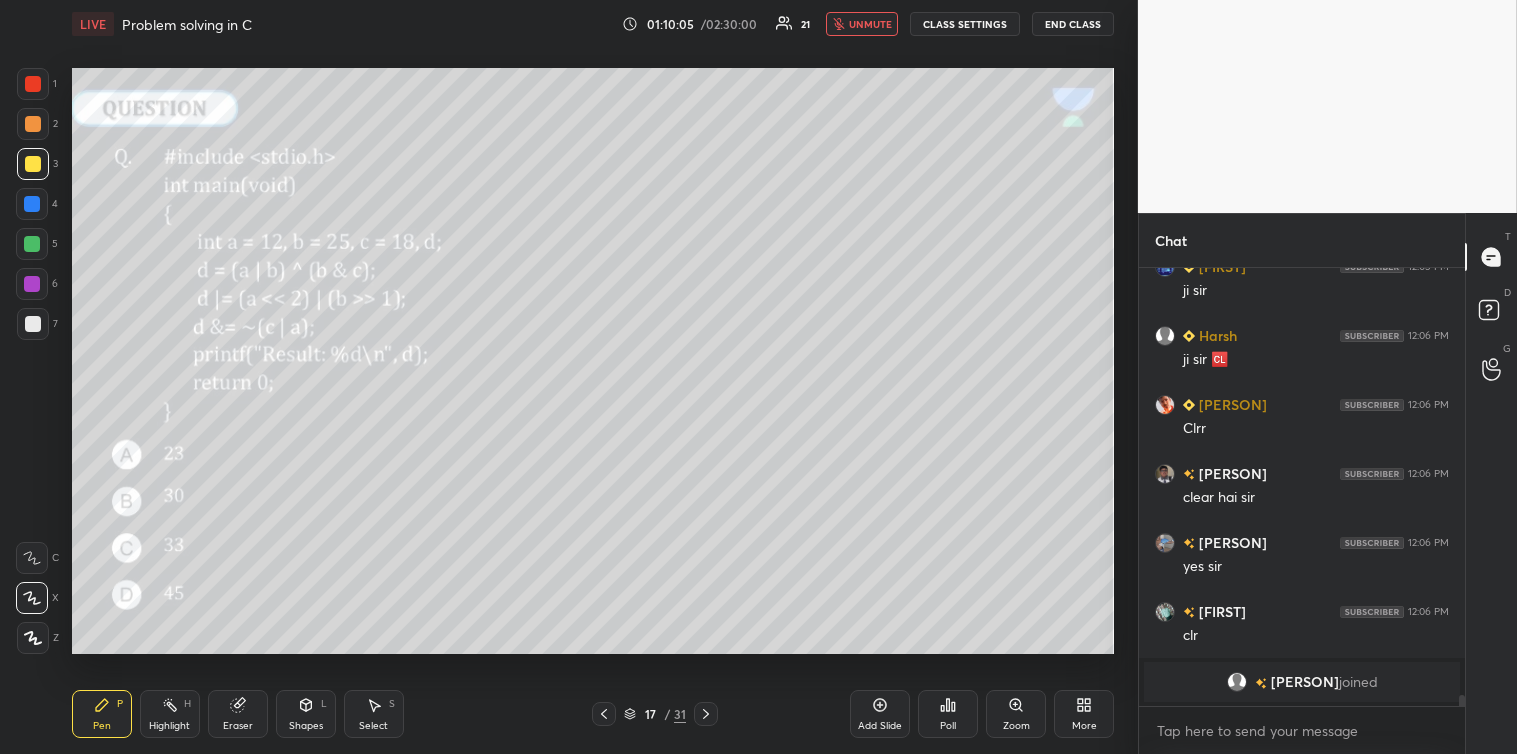 click on "unmute" at bounding box center (870, 24) 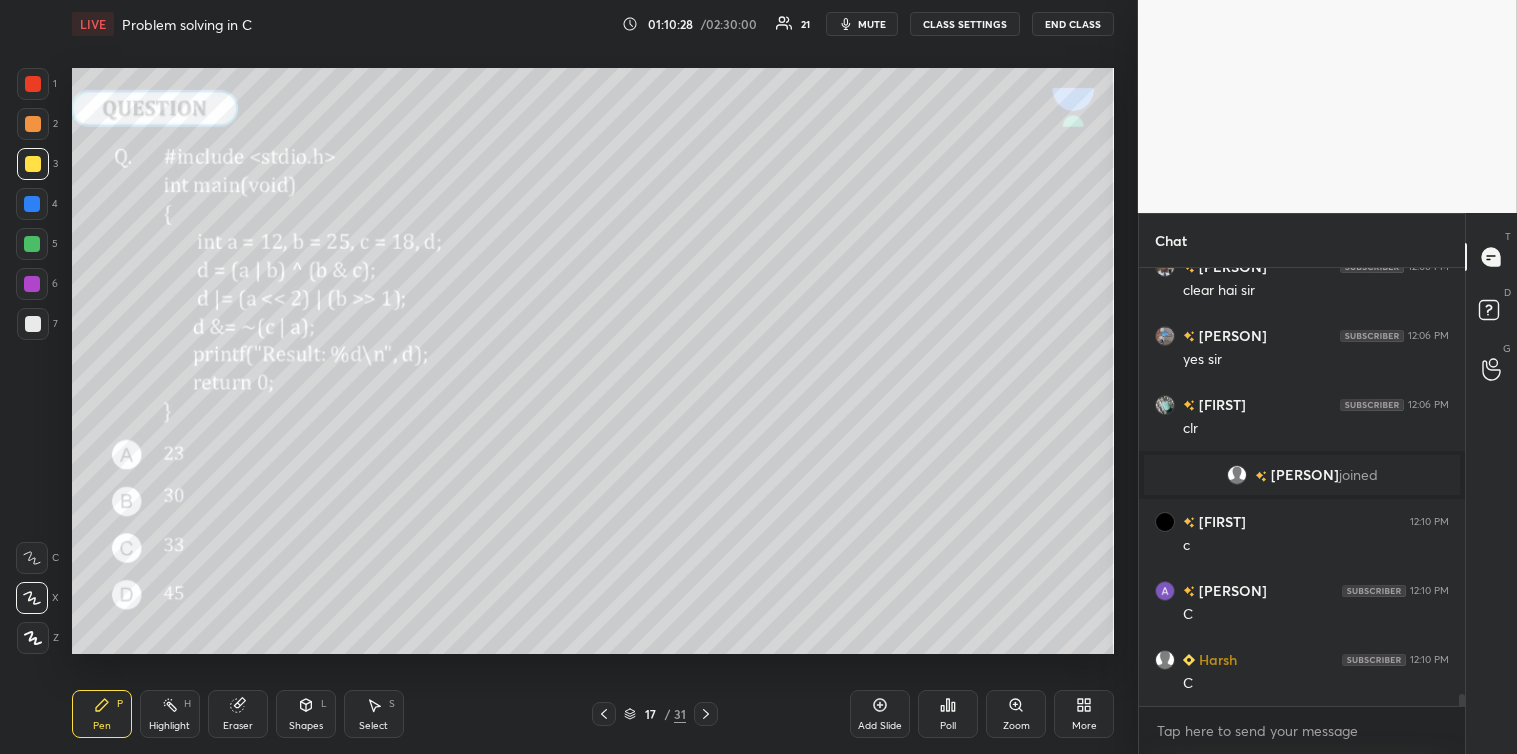 scroll, scrollTop: 15900, scrollLeft: 0, axis: vertical 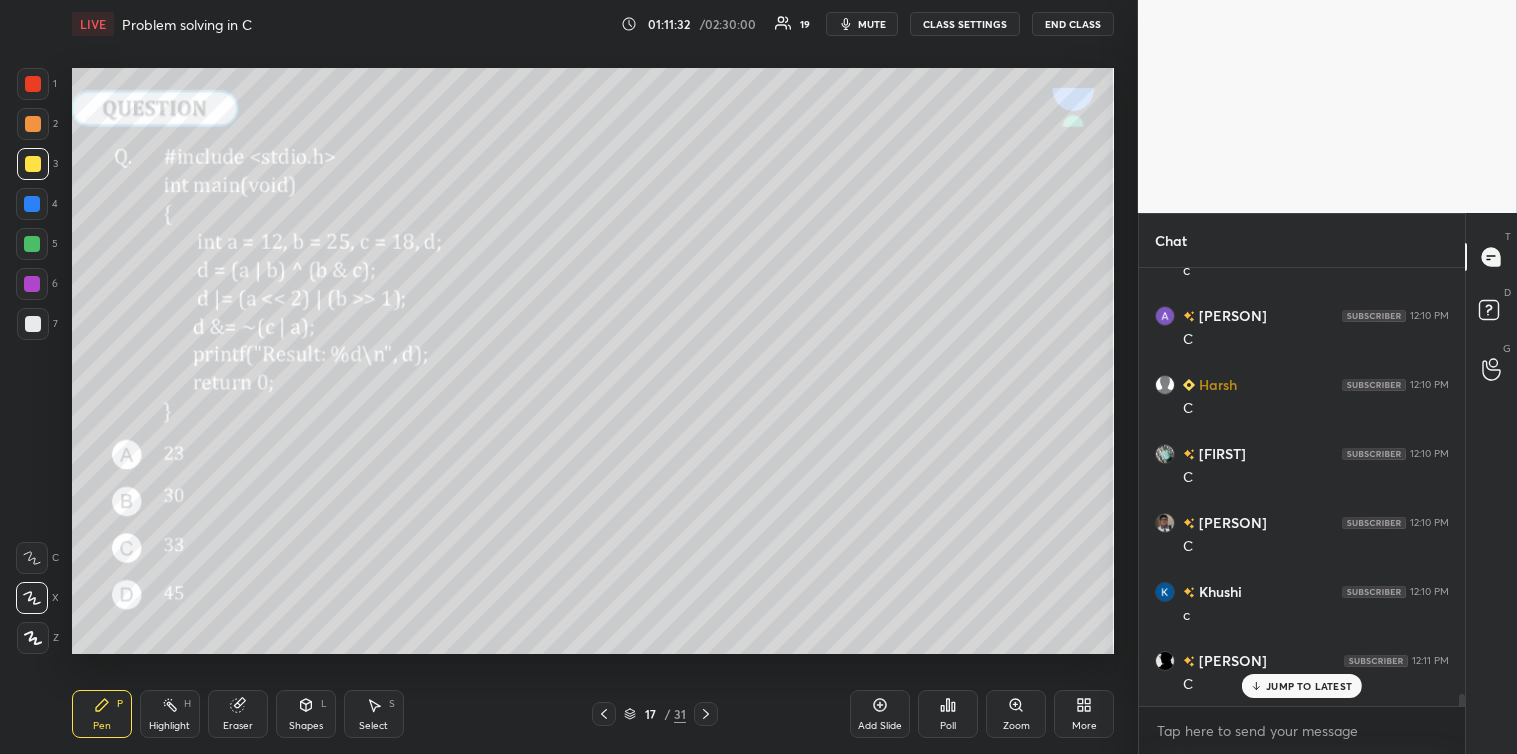 click at bounding box center [32, 204] 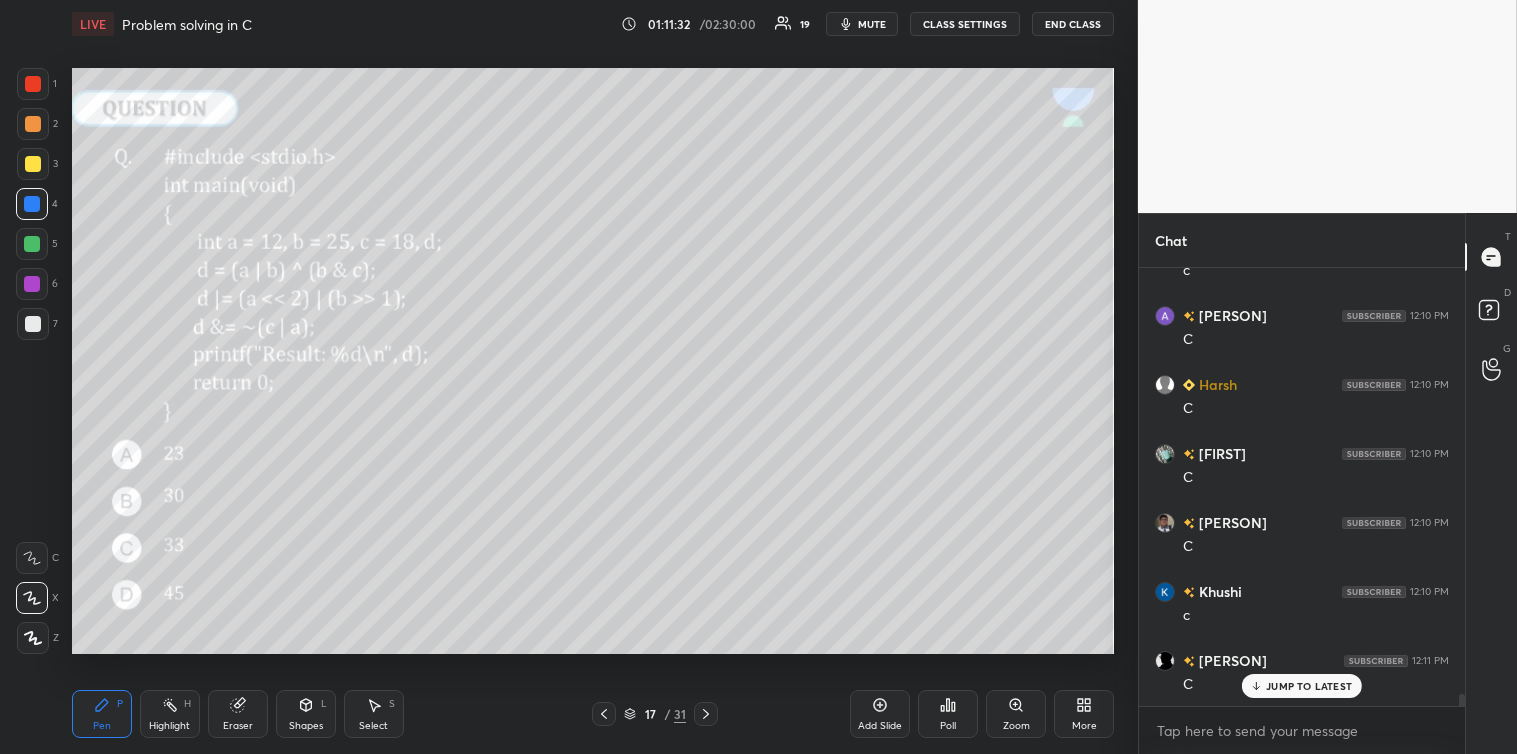 click at bounding box center [33, 324] 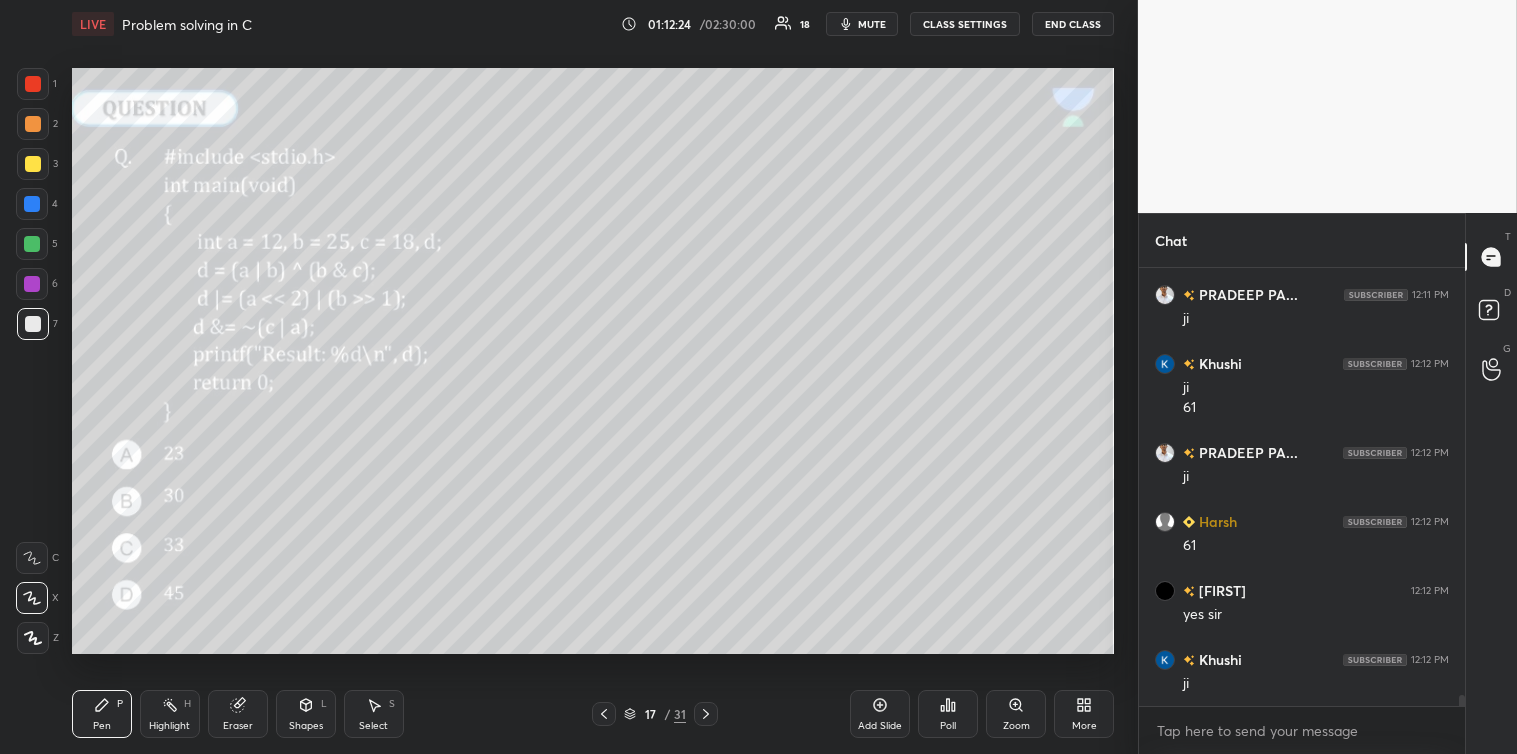 scroll, scrollTop: 16610, scrollLeft: 0, axis: vertical 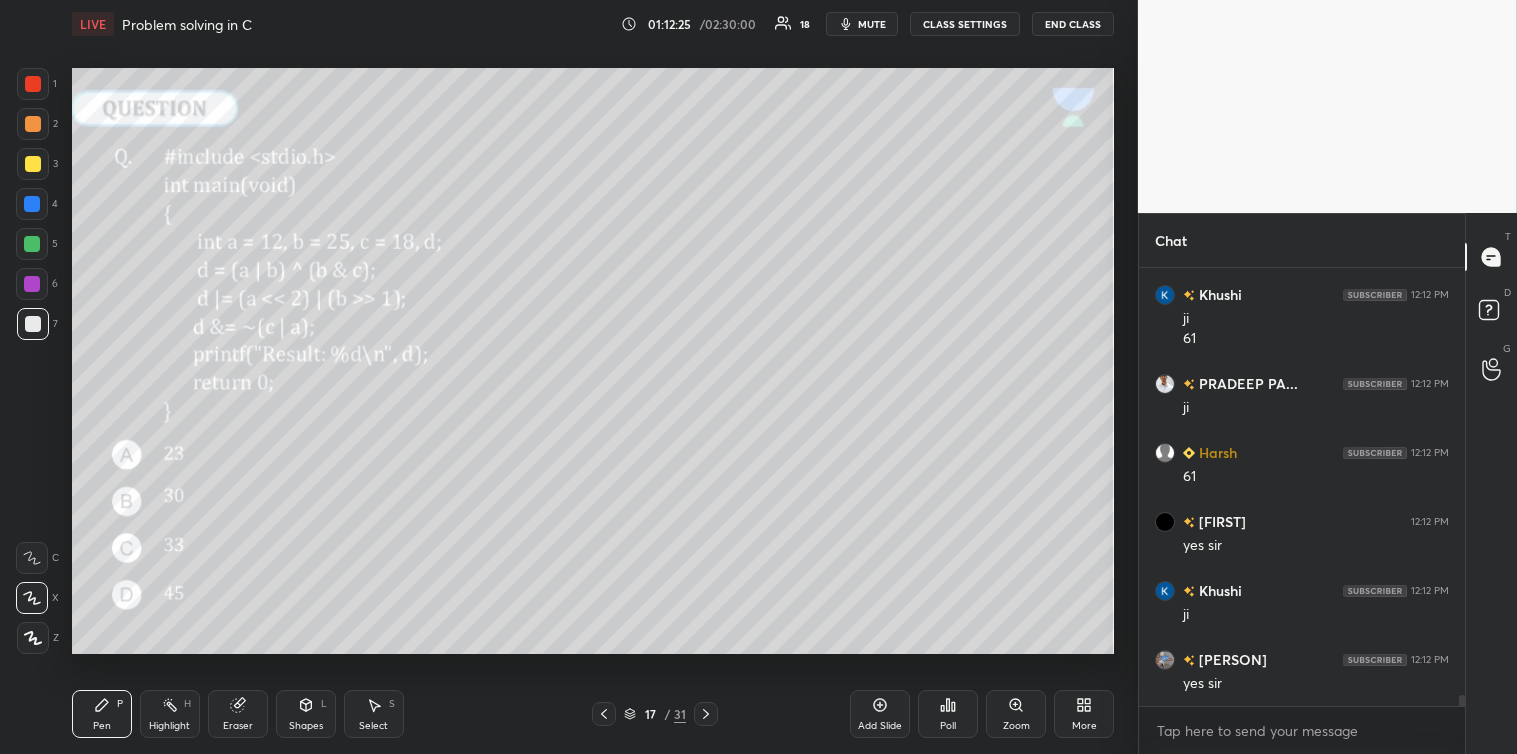 click at bounding box center (32, 244) 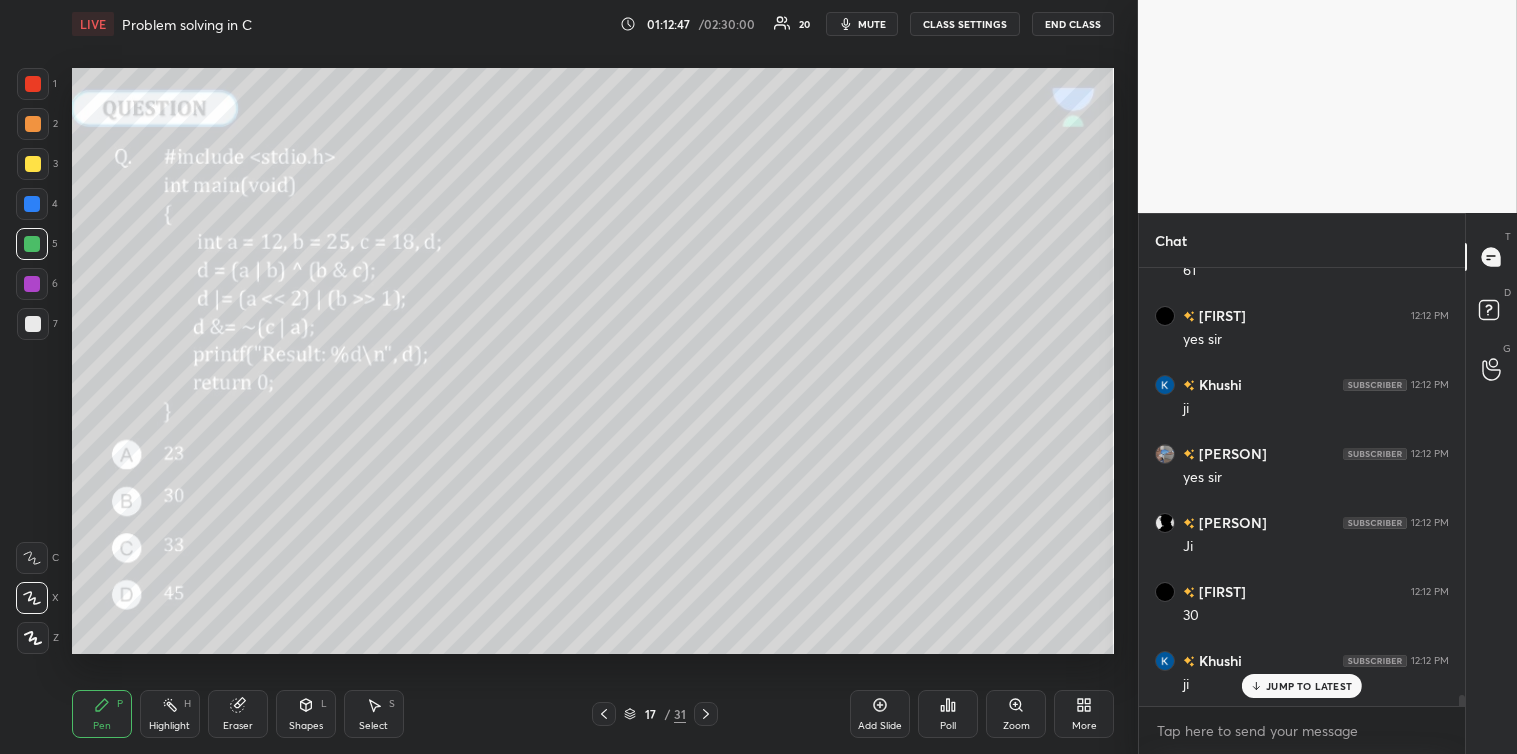 scroll, scrollTop: 16885, scrollLeft: 0, axis: vertical 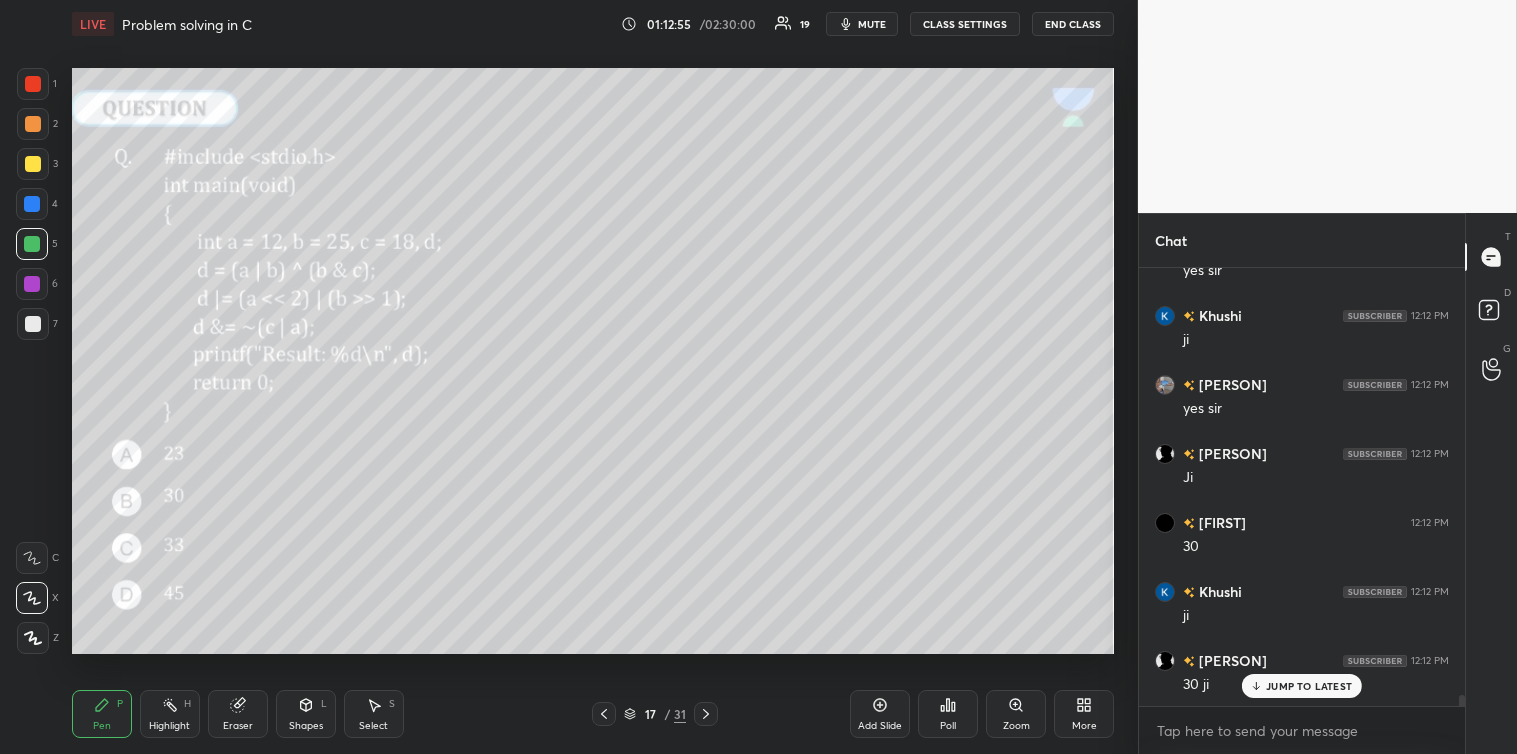 click on "Add Slide" at bounding box center (880, 714) 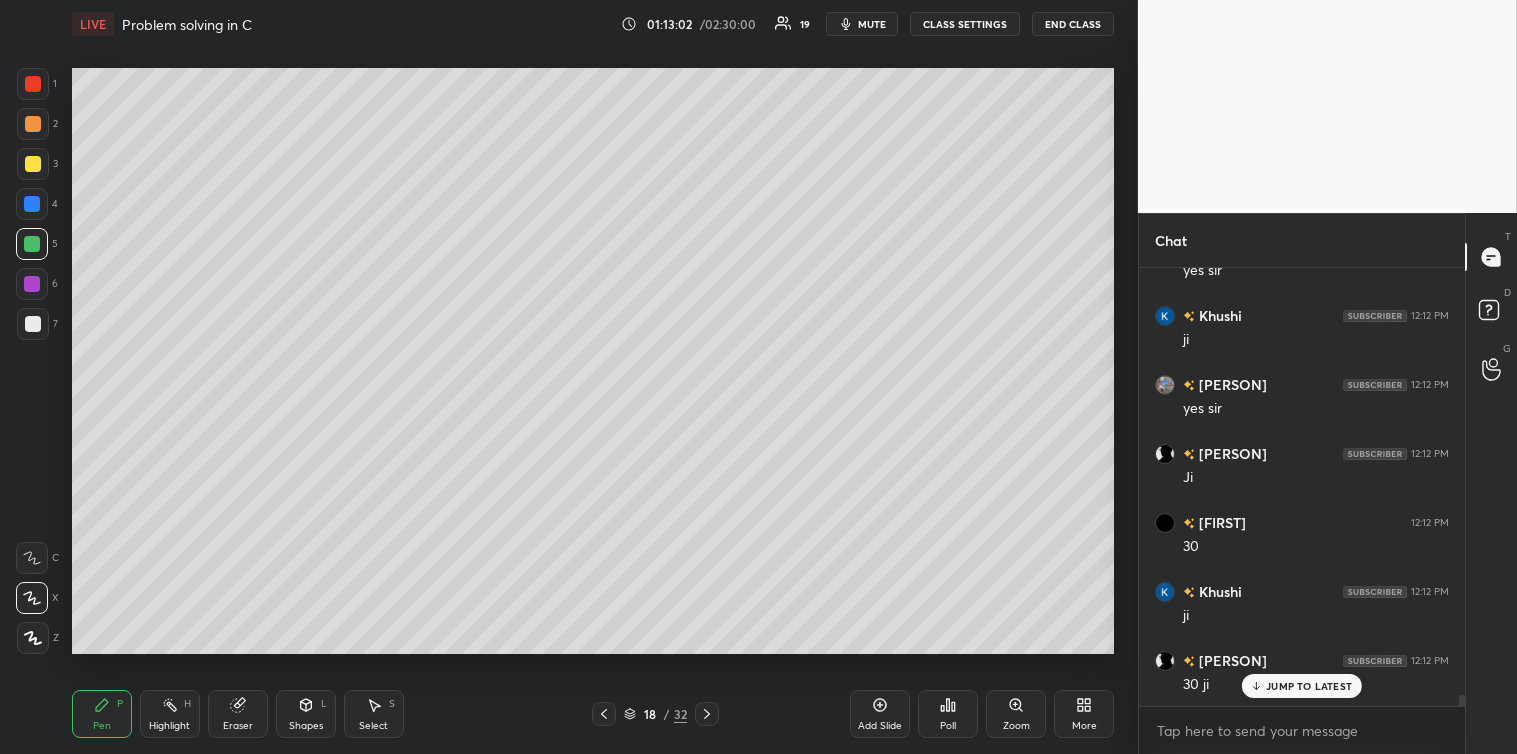 click on "Select S" at bounding box center (374, 714) 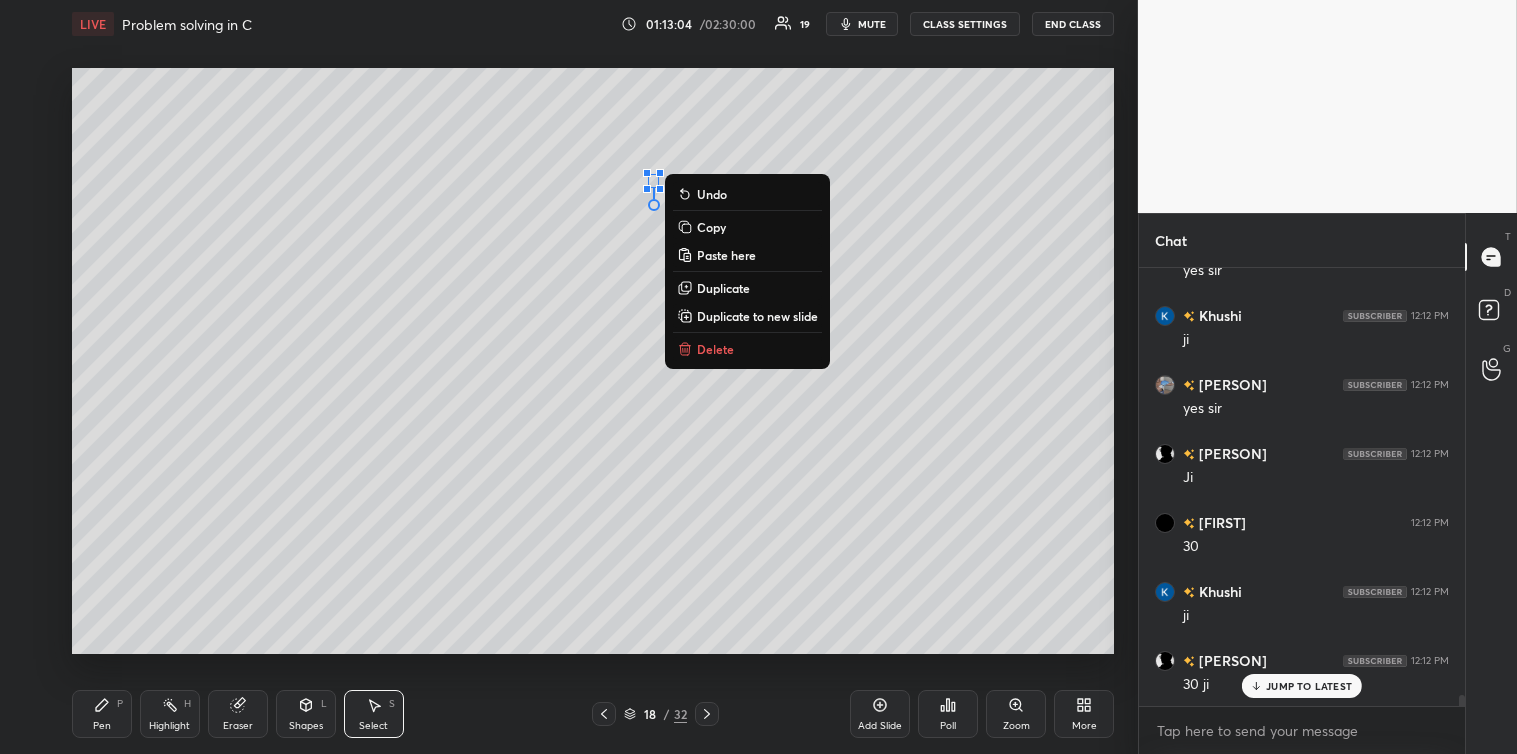 click on "Pen P" at bounding box center [102, 714] 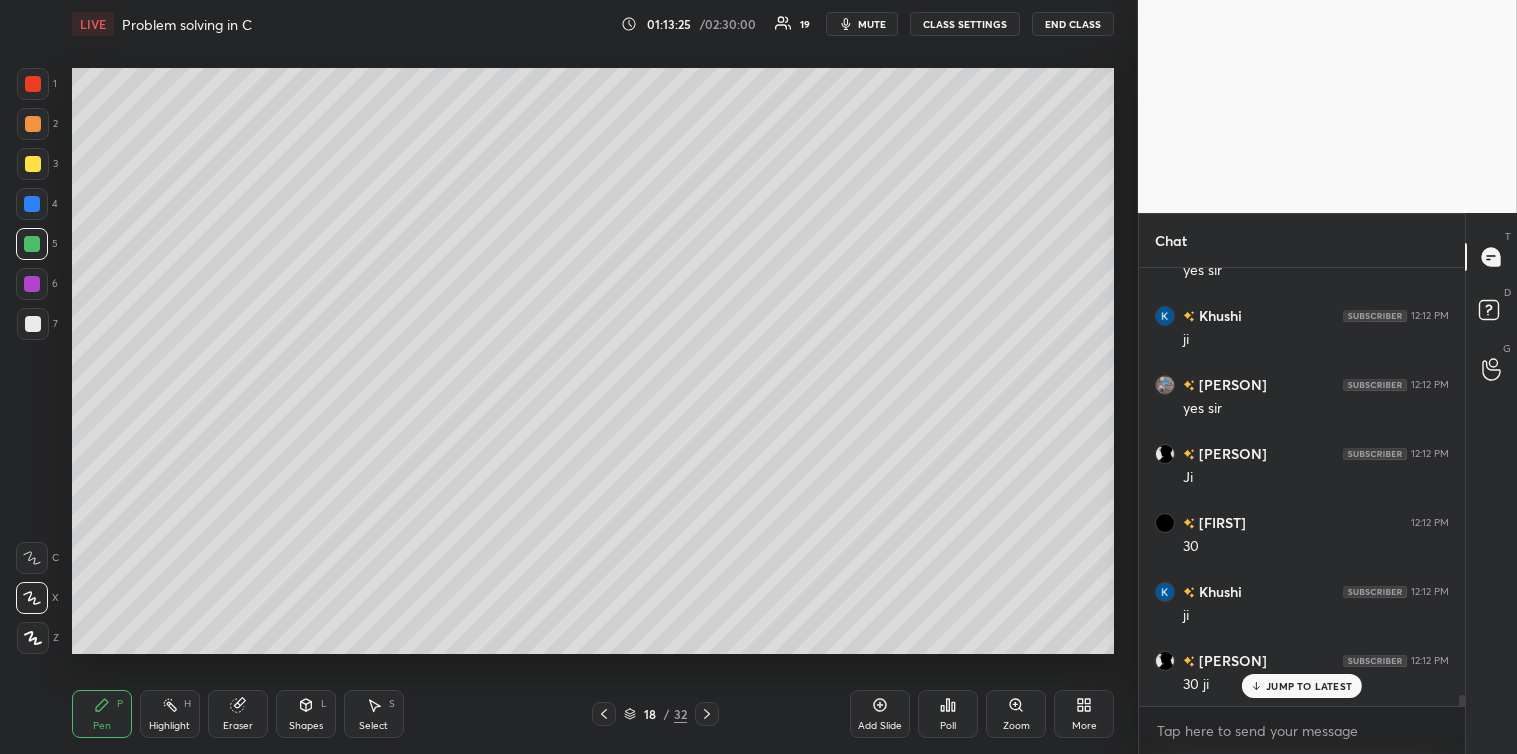 click 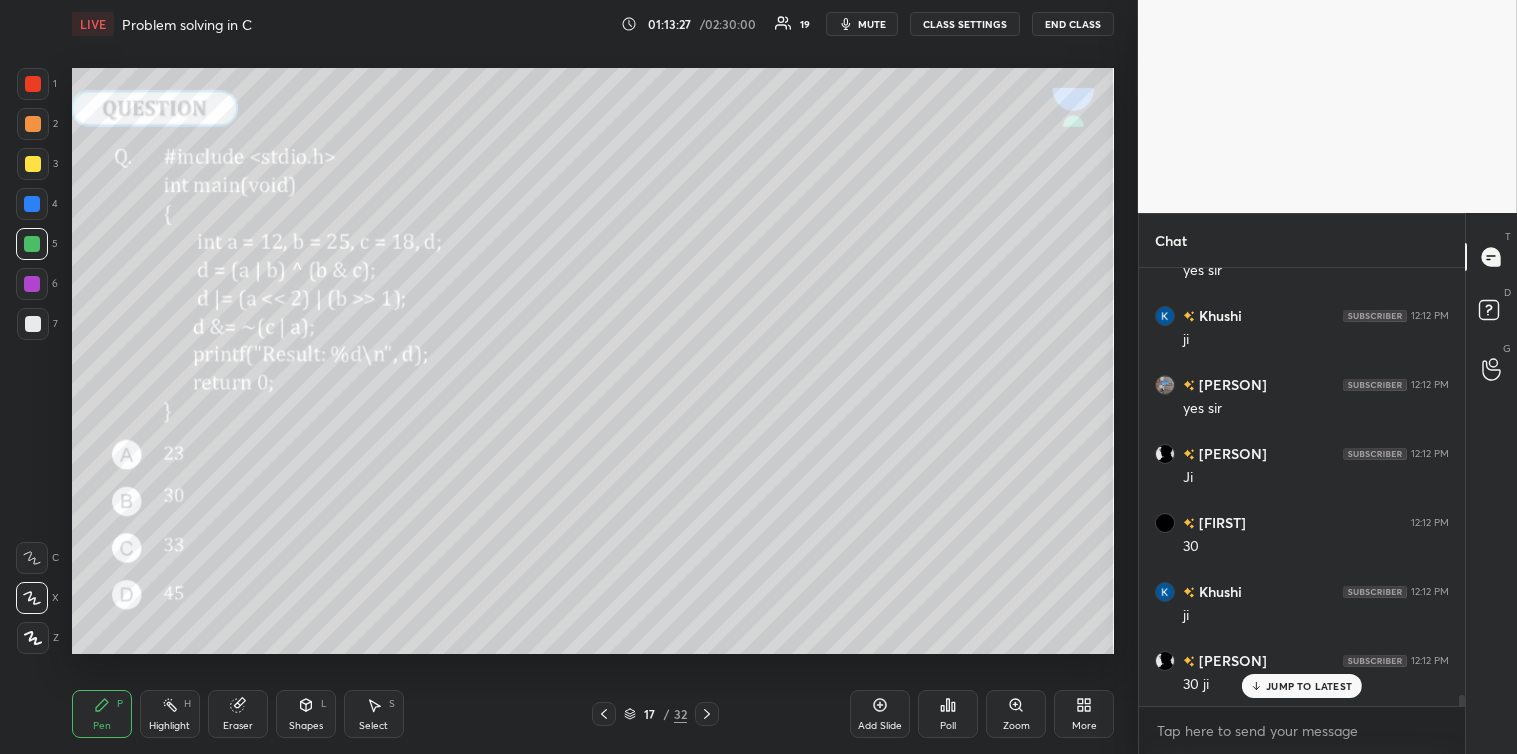click 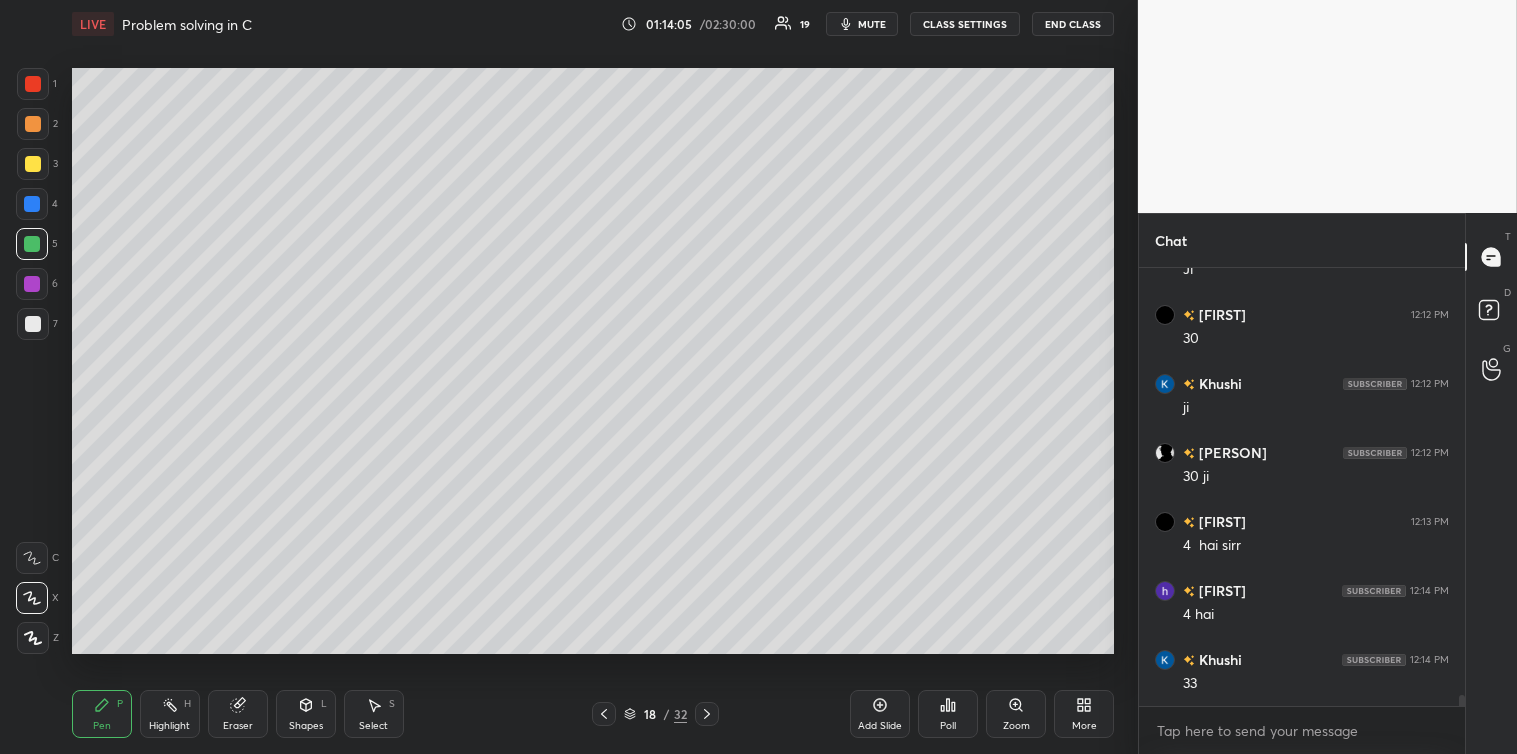 scroll, scrollTop: 17162, scrollLeft: 0, axis: vertical 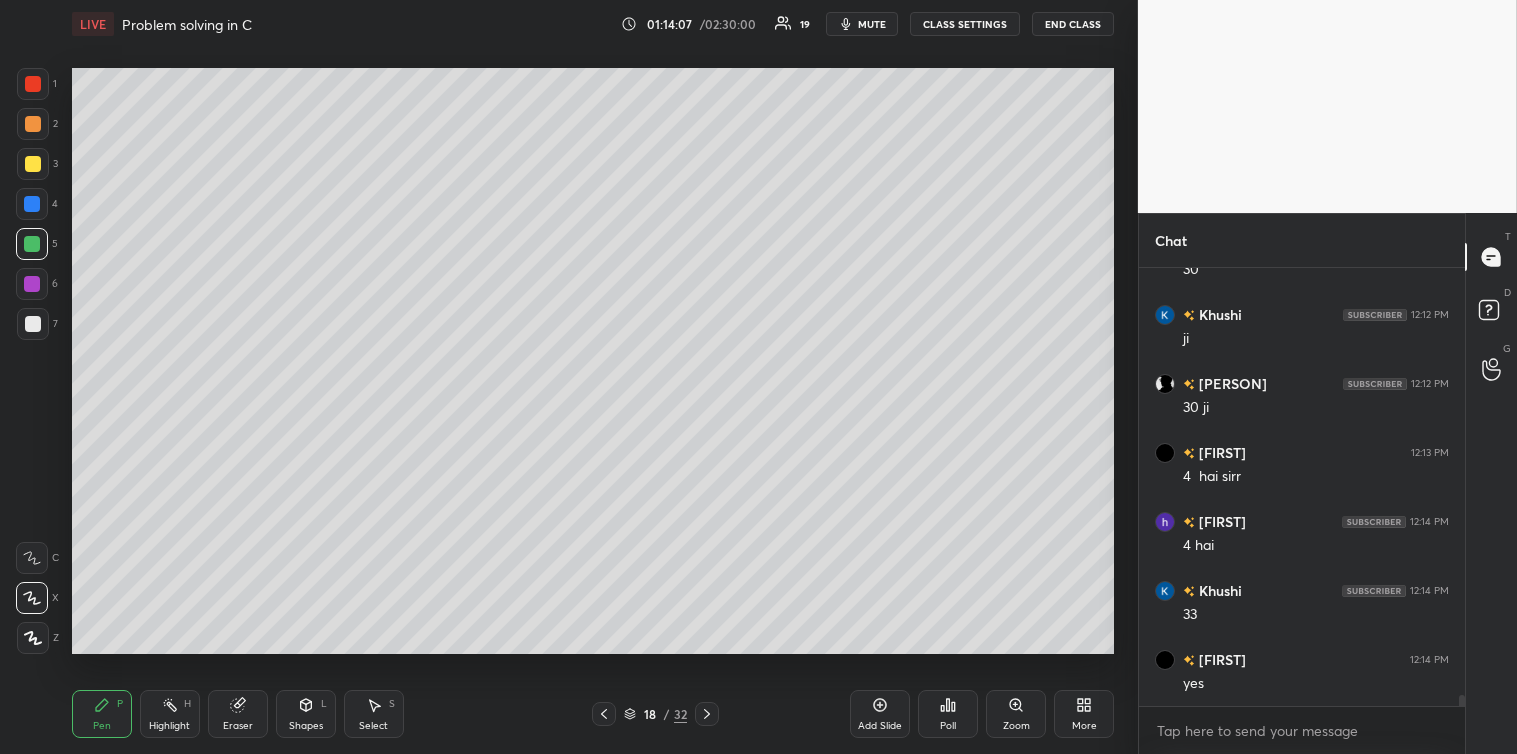 click 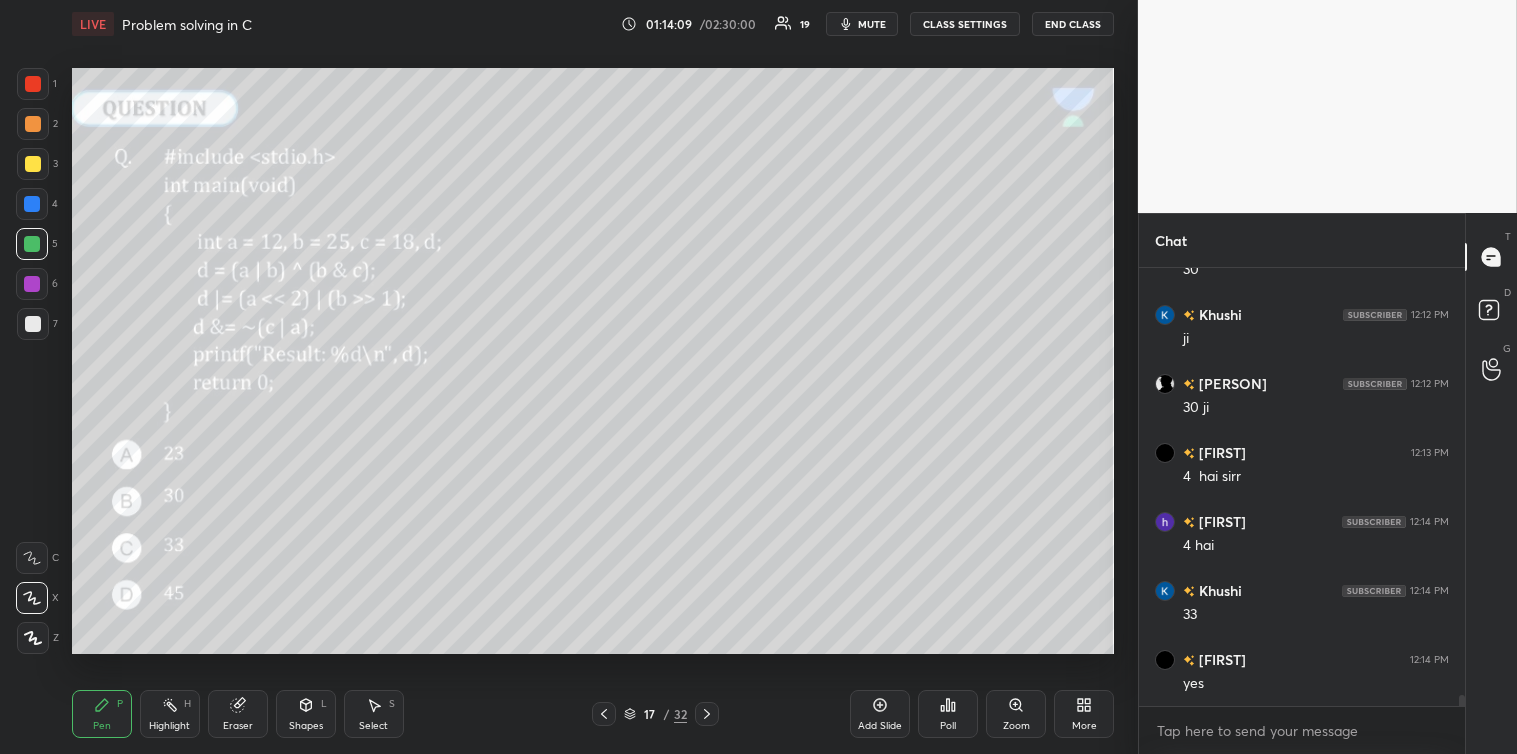 scroll, scrollTop: 17231, scrollLeft: 0, axis: vertical 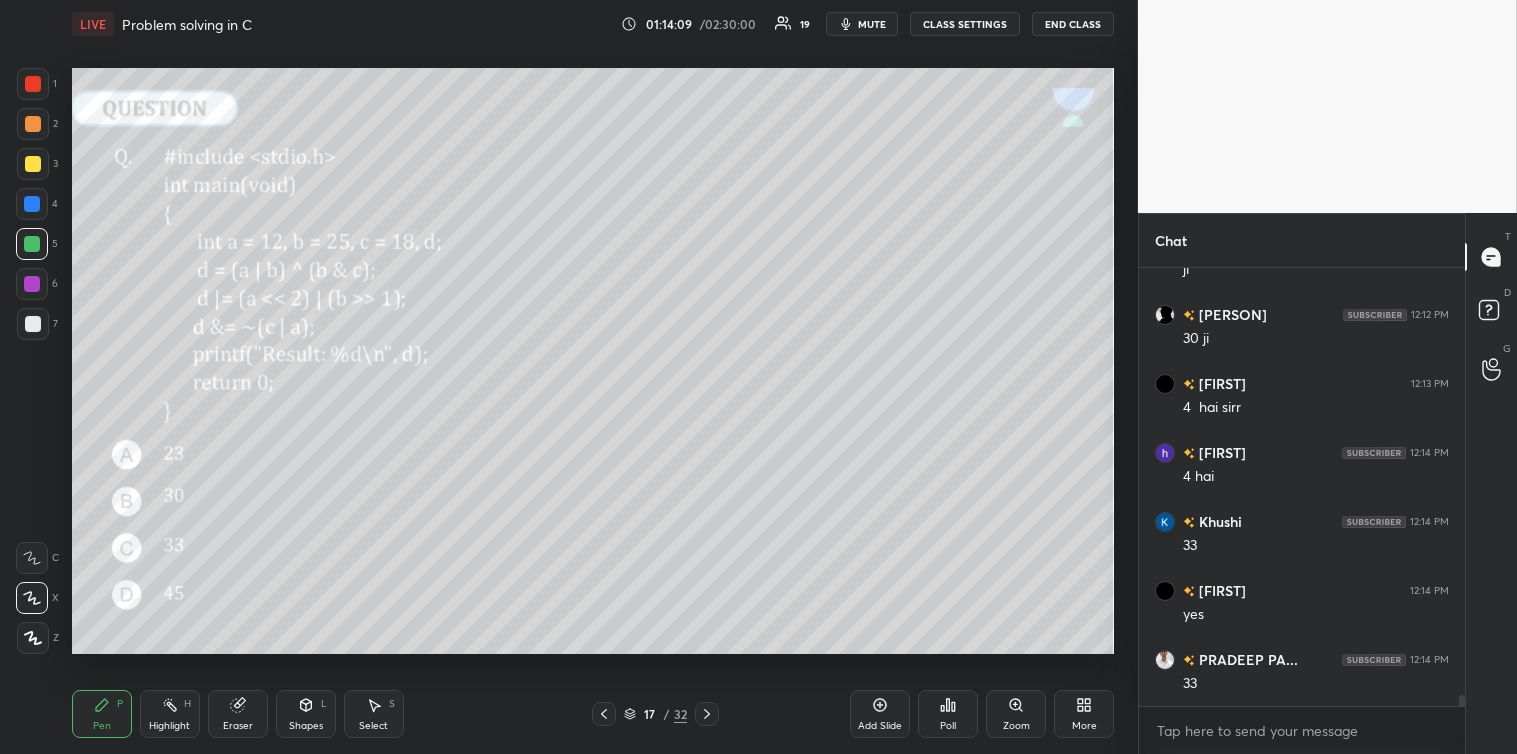 click 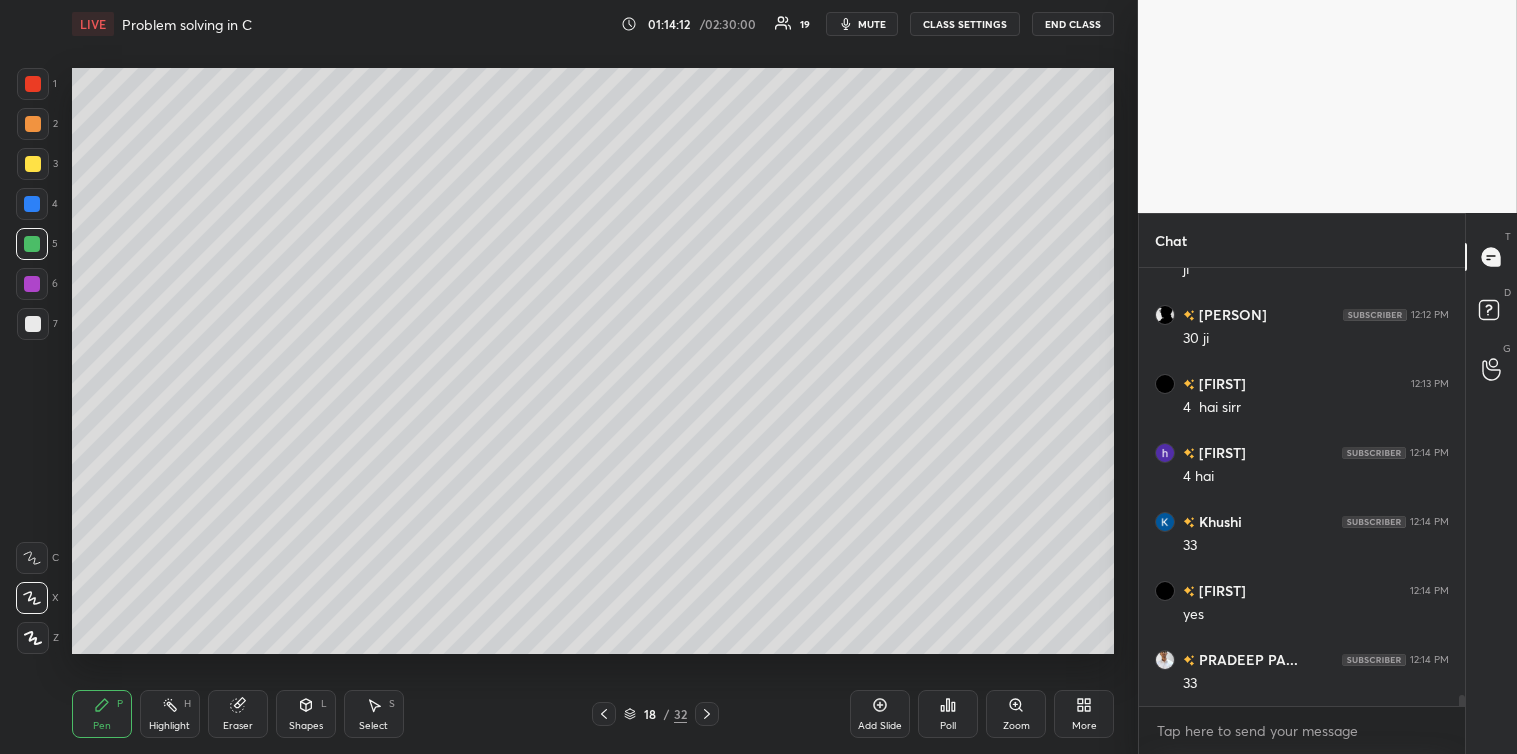 click on "Pen P Highlight H Eraser Shapes L Select S 18 / 32 Add Slide Poll Zoom More" at bounding box center [593, 714] 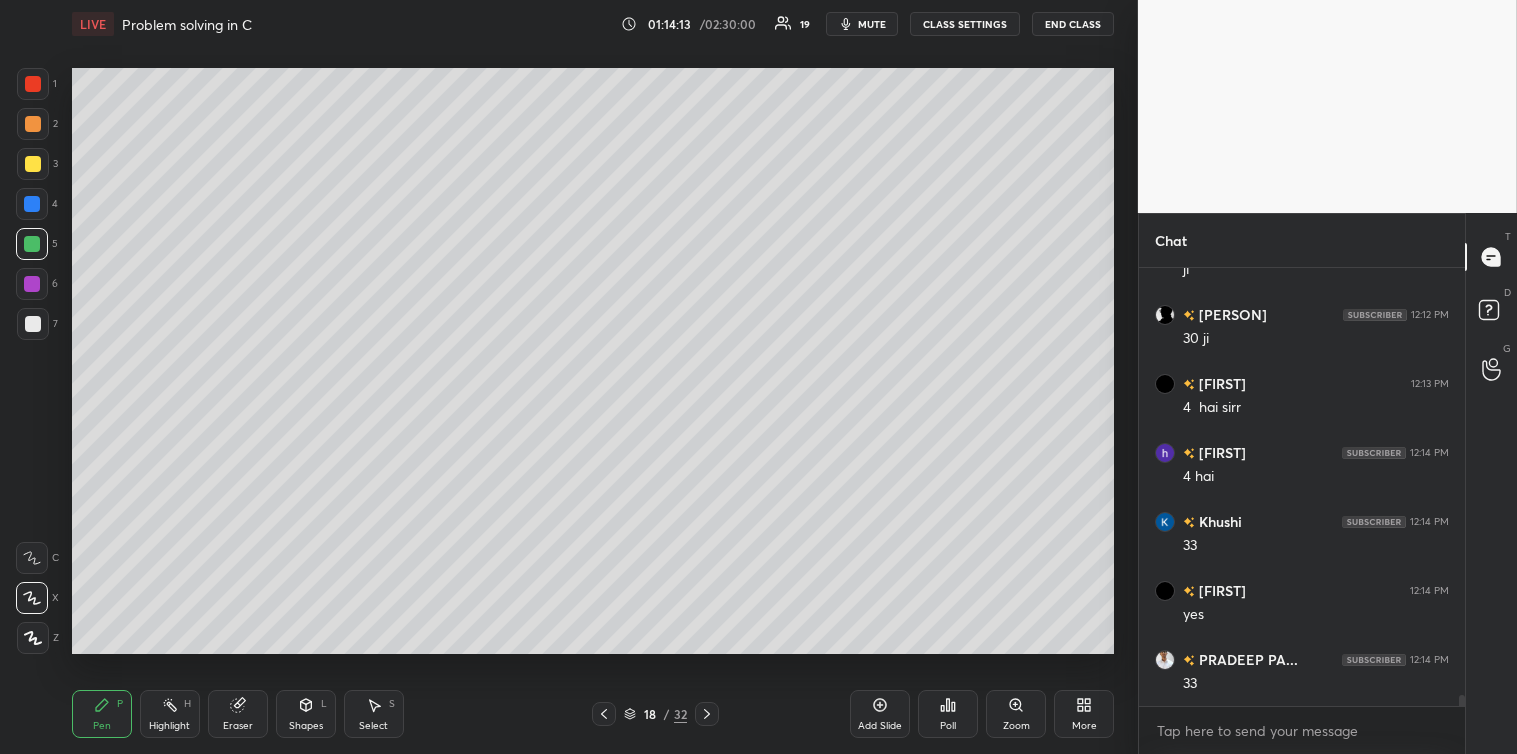 click 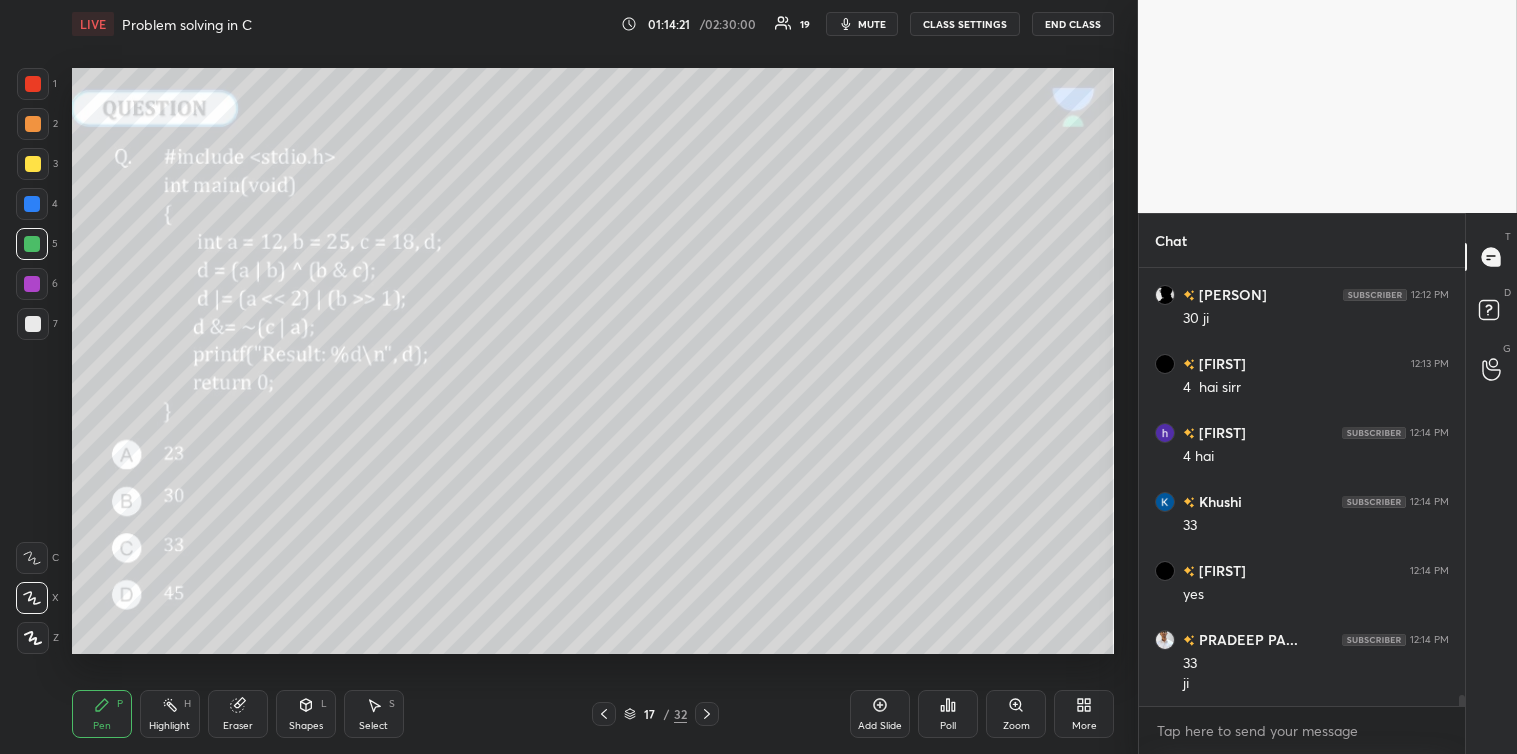 scroll, scrollTop: 17320, scrollLeft: 0, axis: vertical 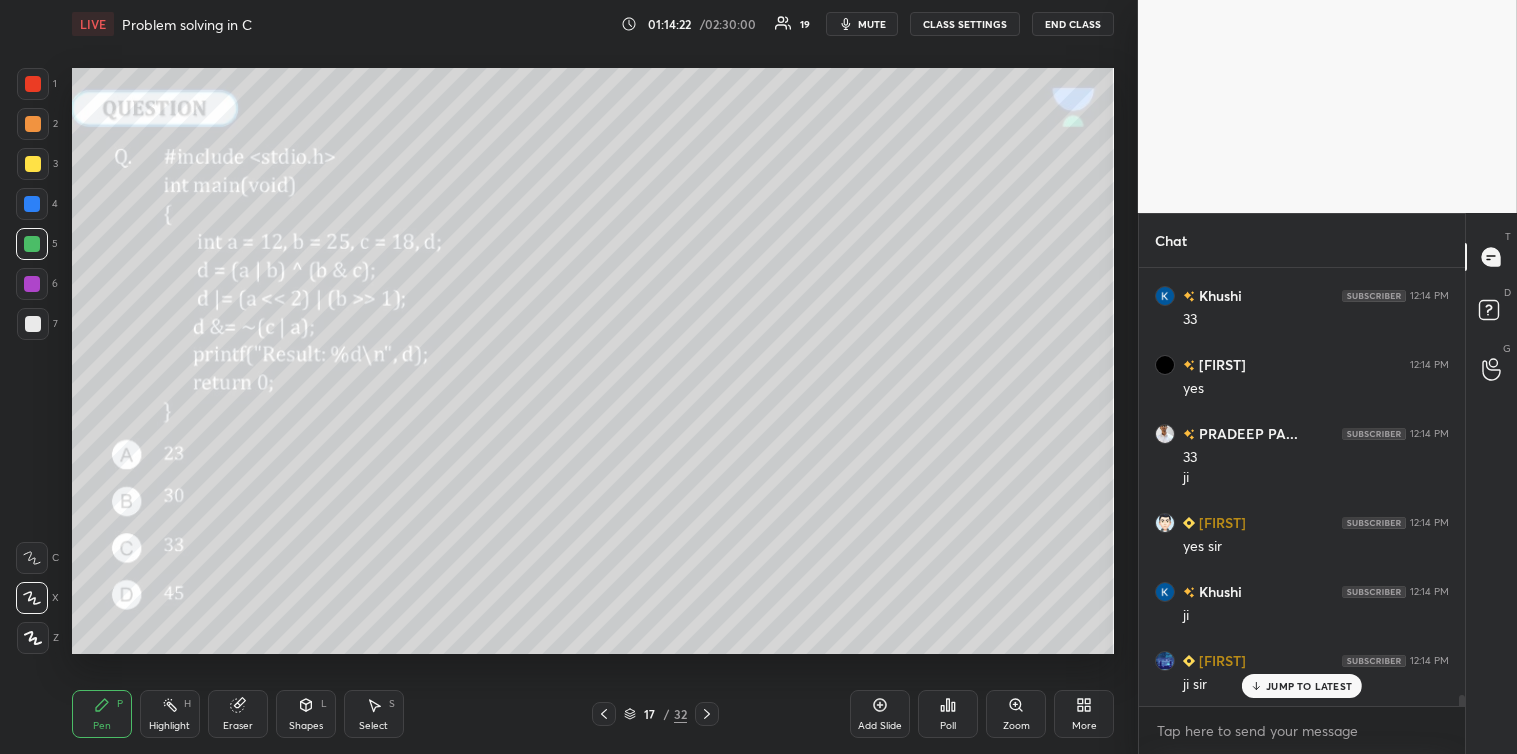 click 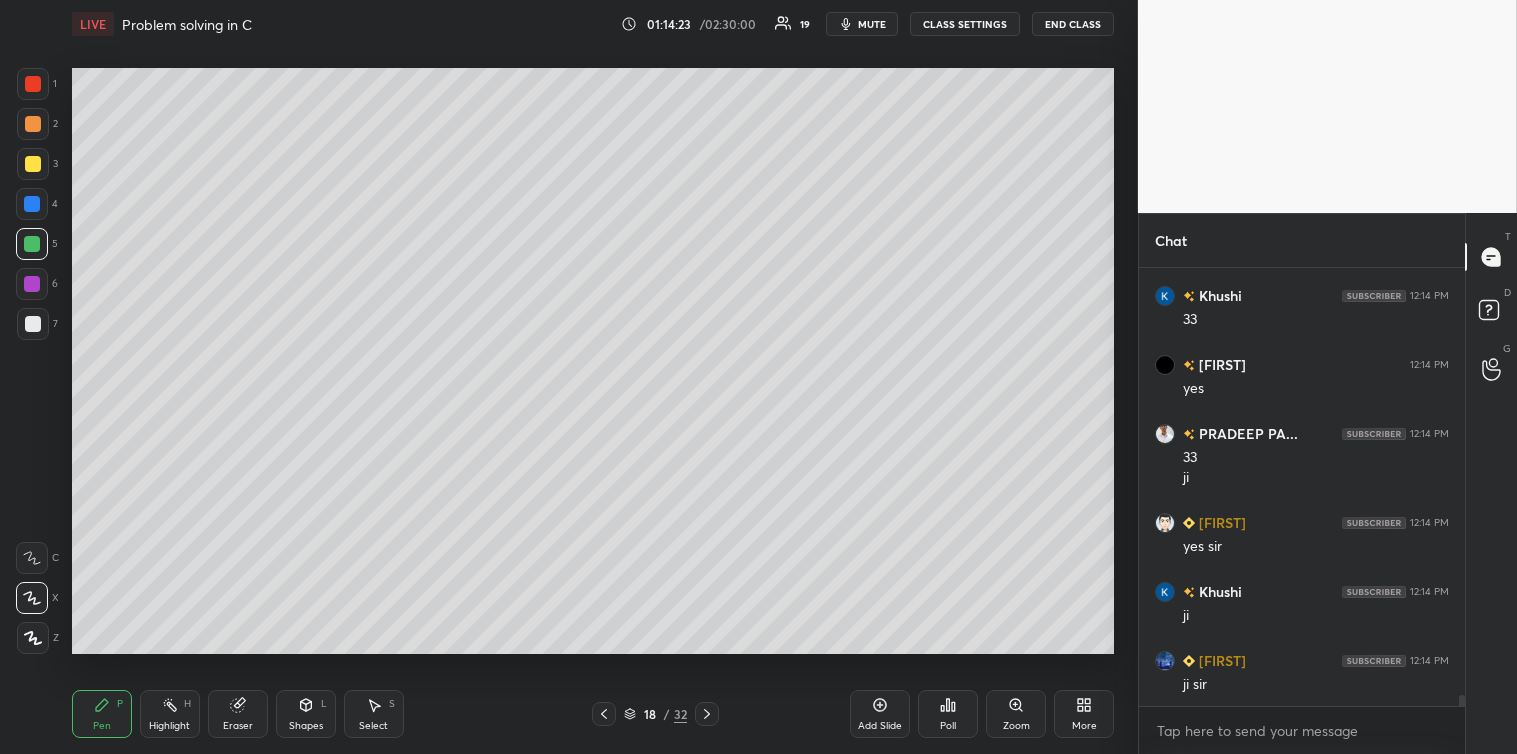 scroll, scrollTop: 17526, scrollLeft: 0, axis: vertical 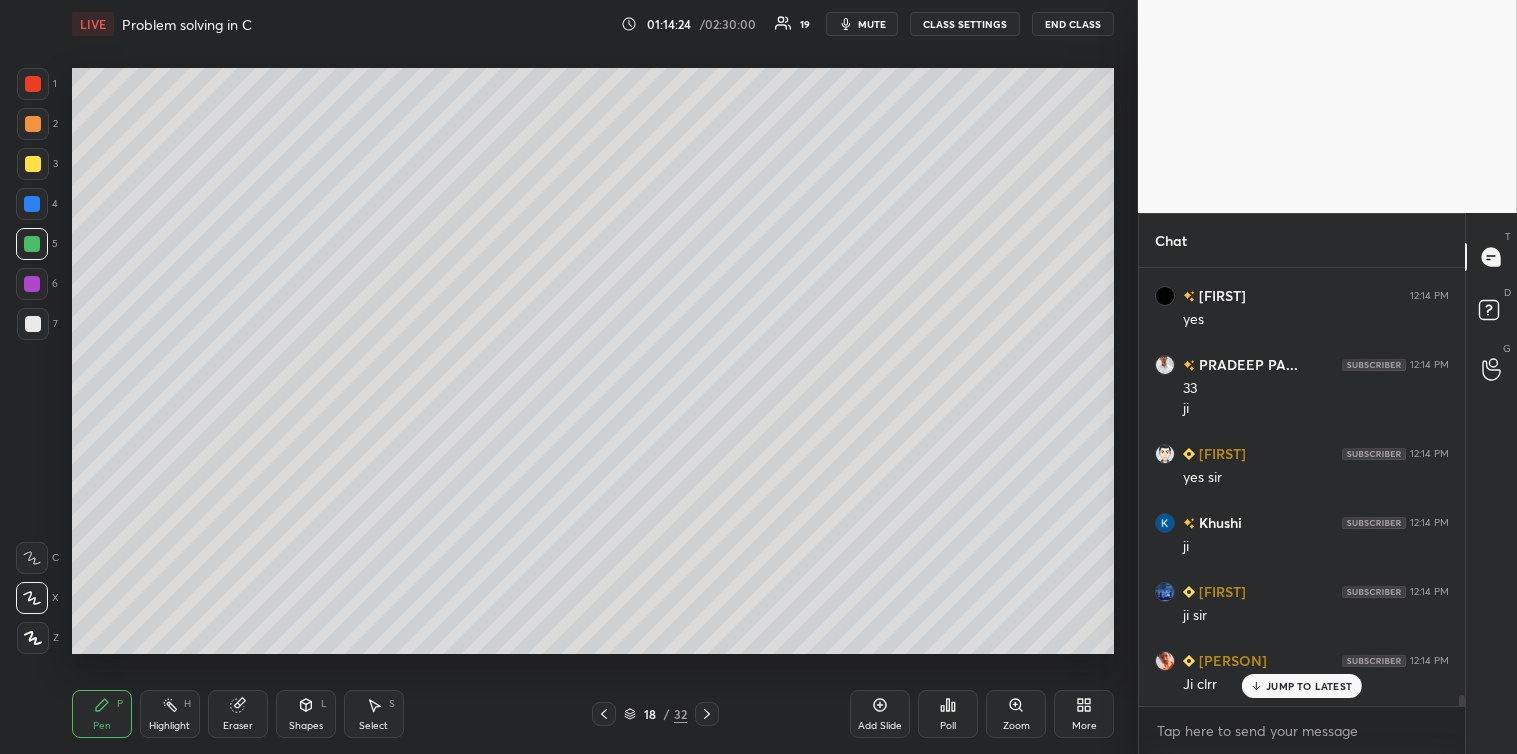 click 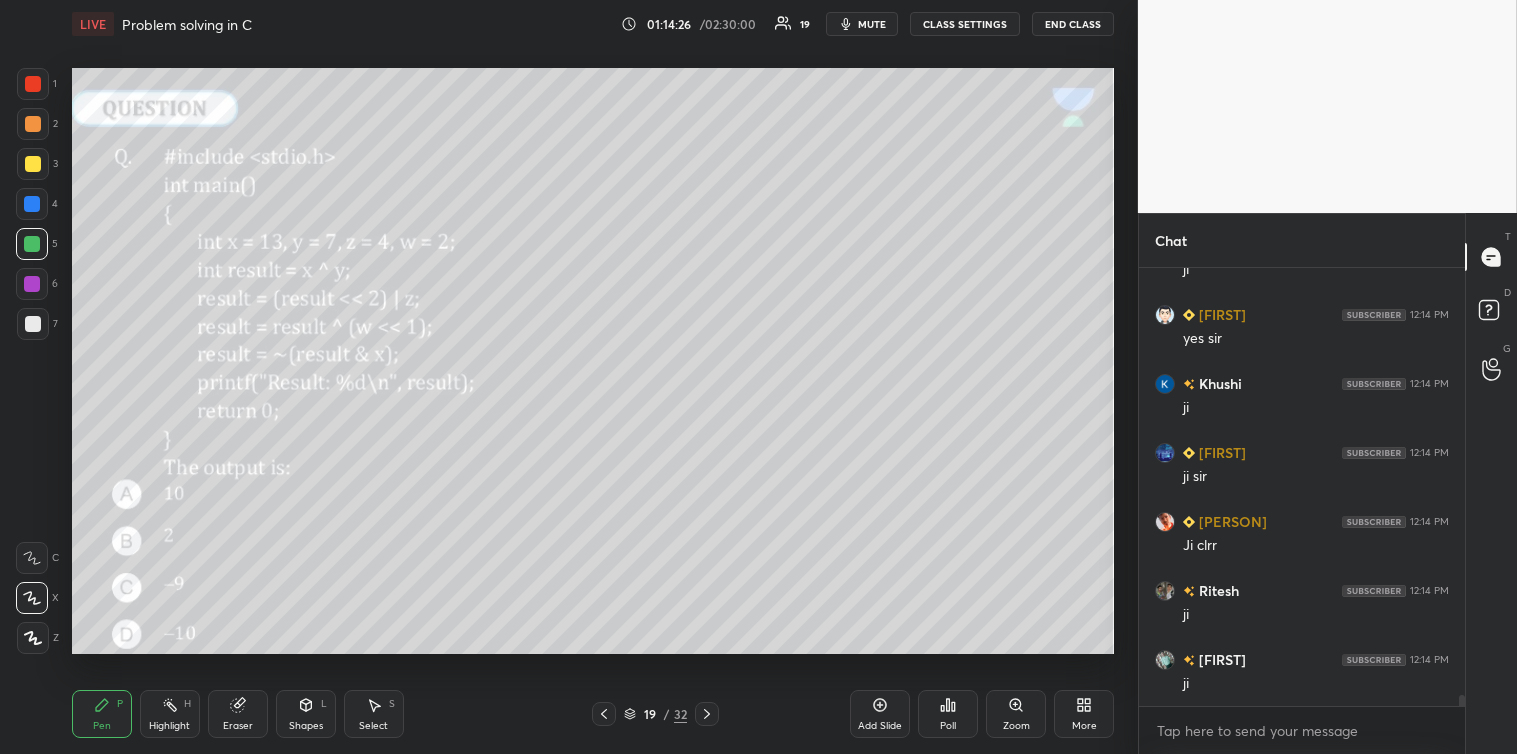 scroll, scrollTop: 17734, scrollLeft: 0, axis: vertical 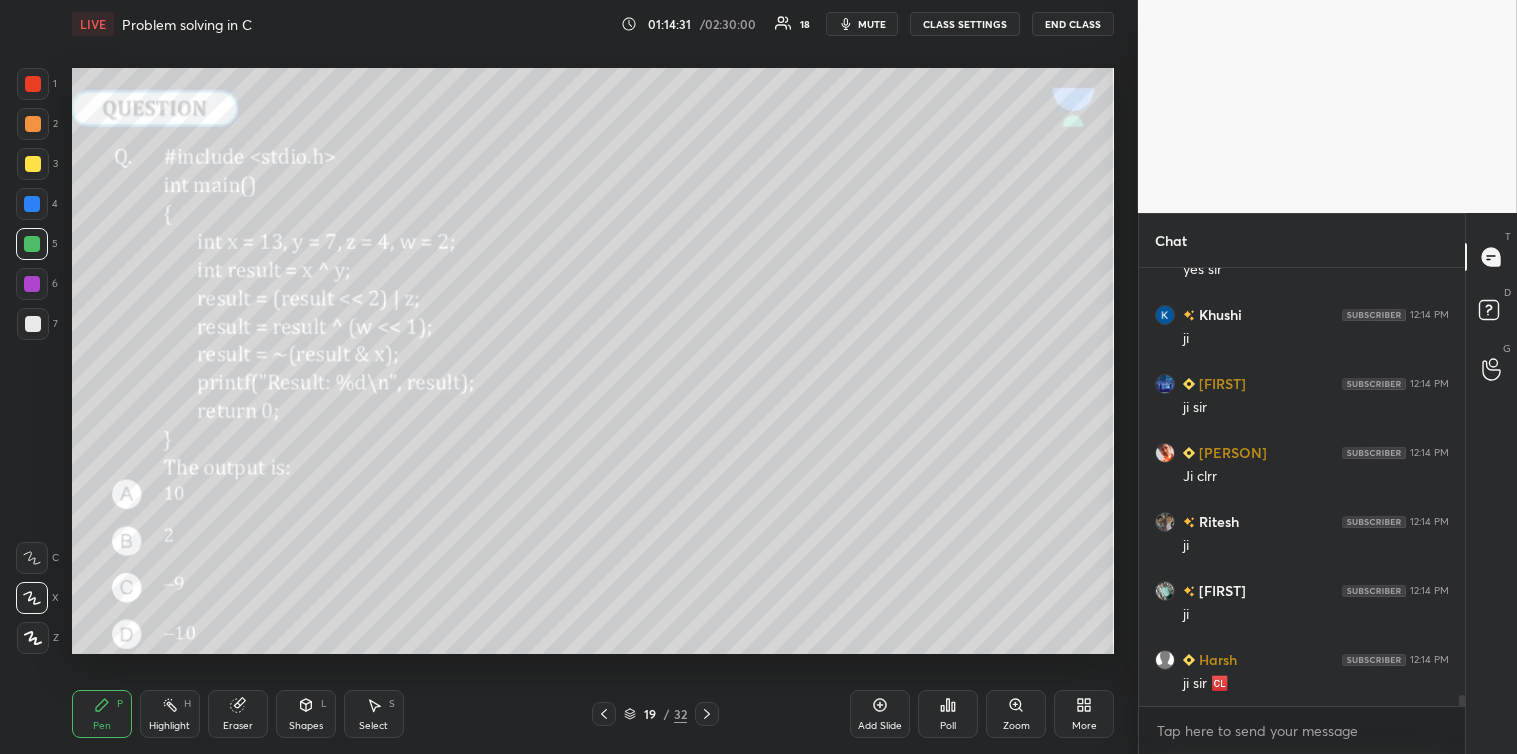 click on "Poll" at bounding box center [948, 714] 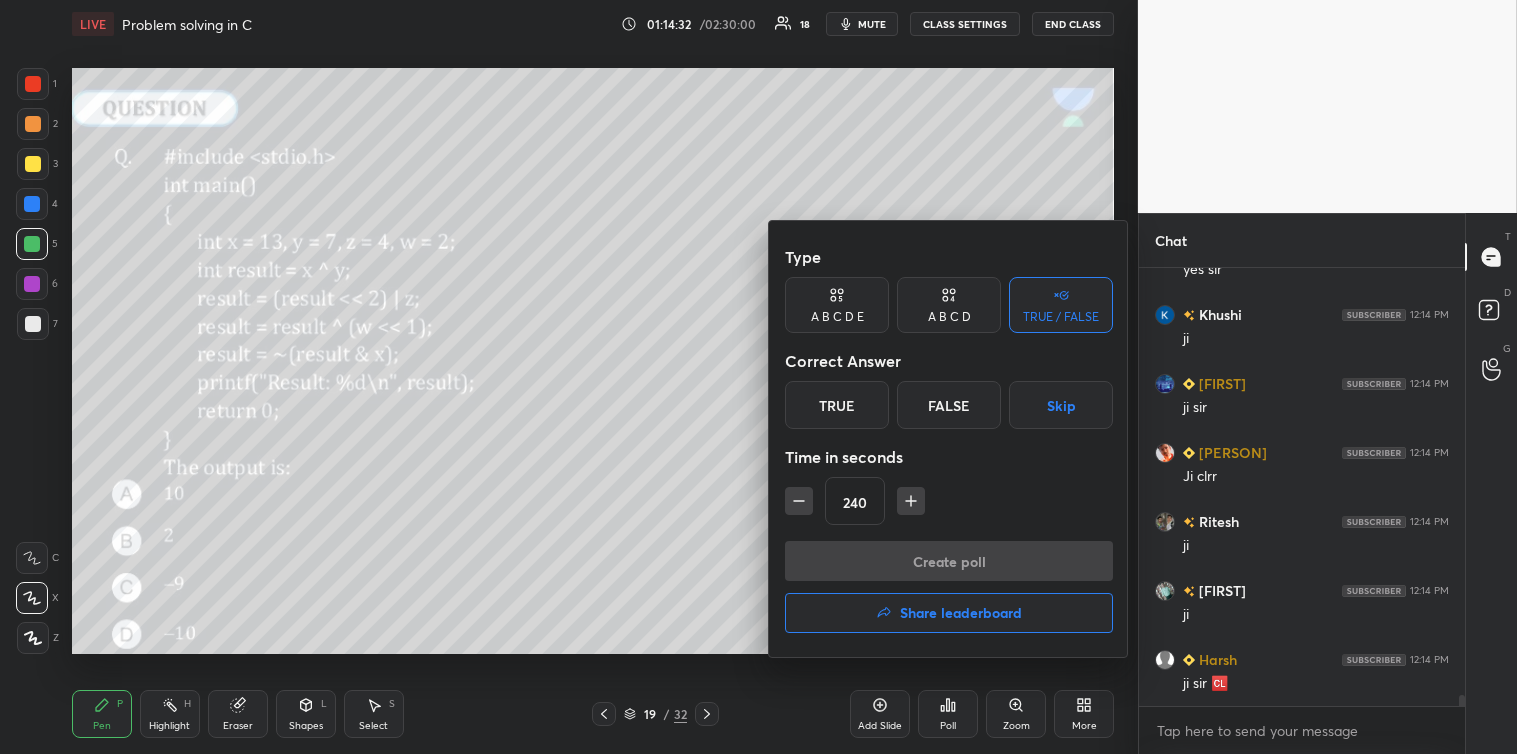 click on "Skip" at bounding box center [1061, 405] 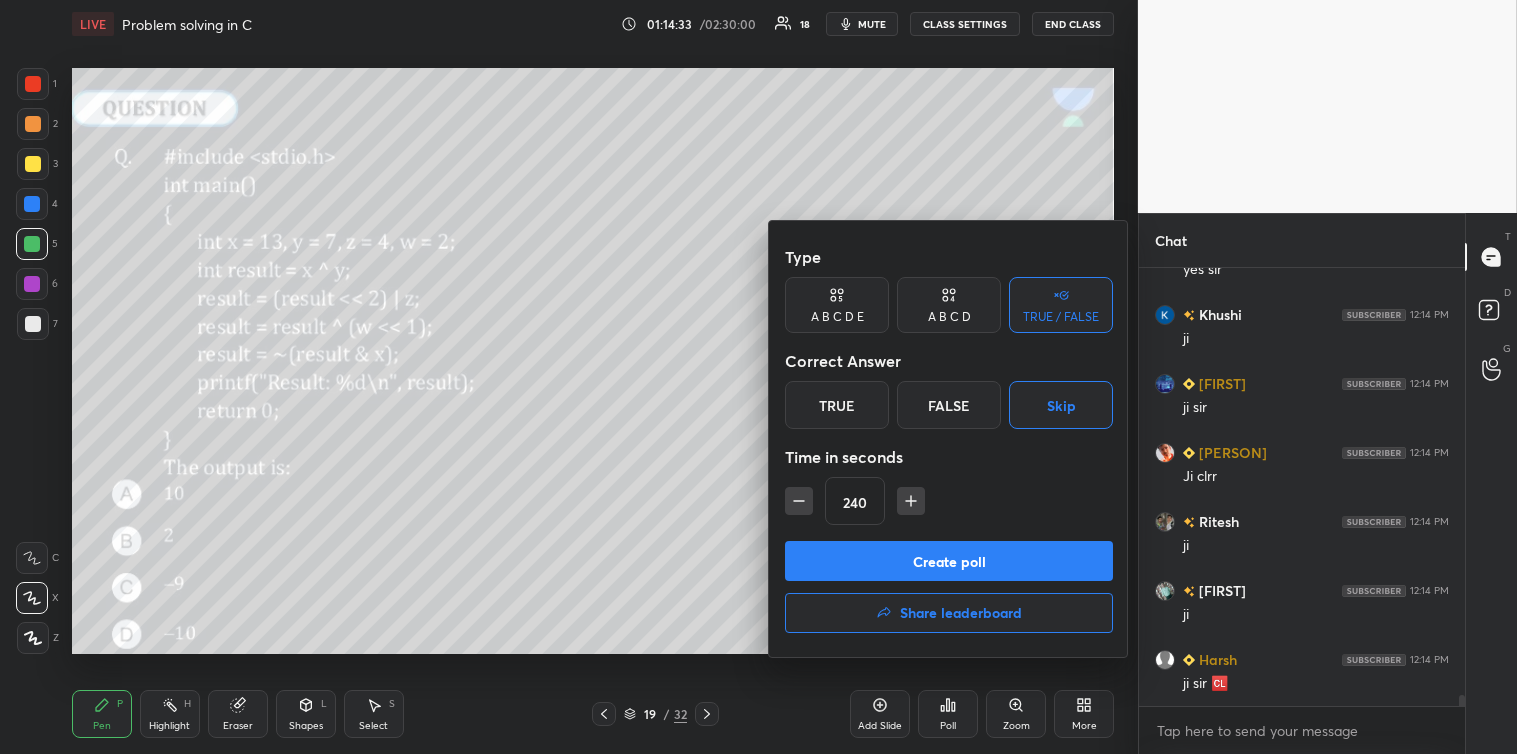 click on "Create poll" at bounding box center (949, 561) 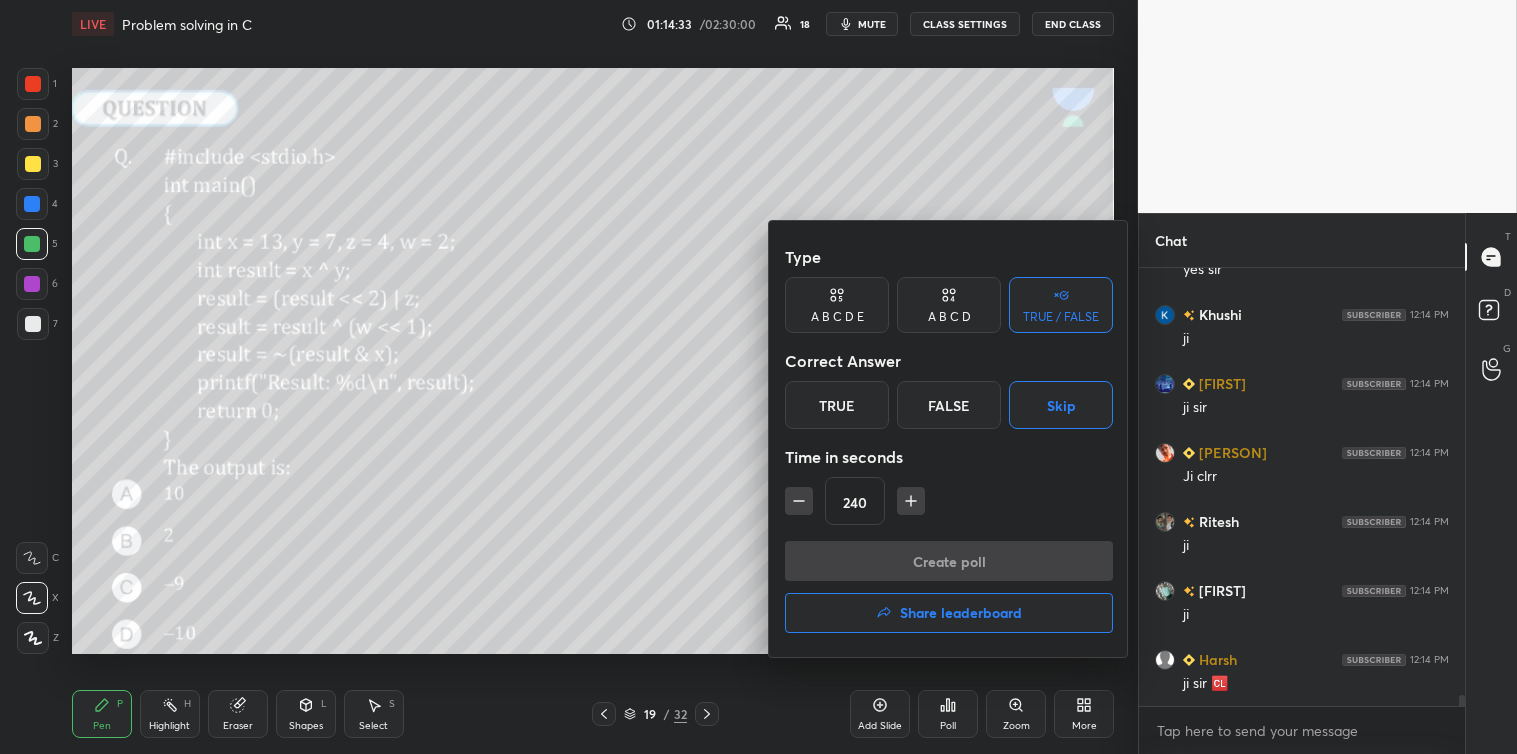 scroll, scrollTop: 398, scrollLeft: 320, axis: both 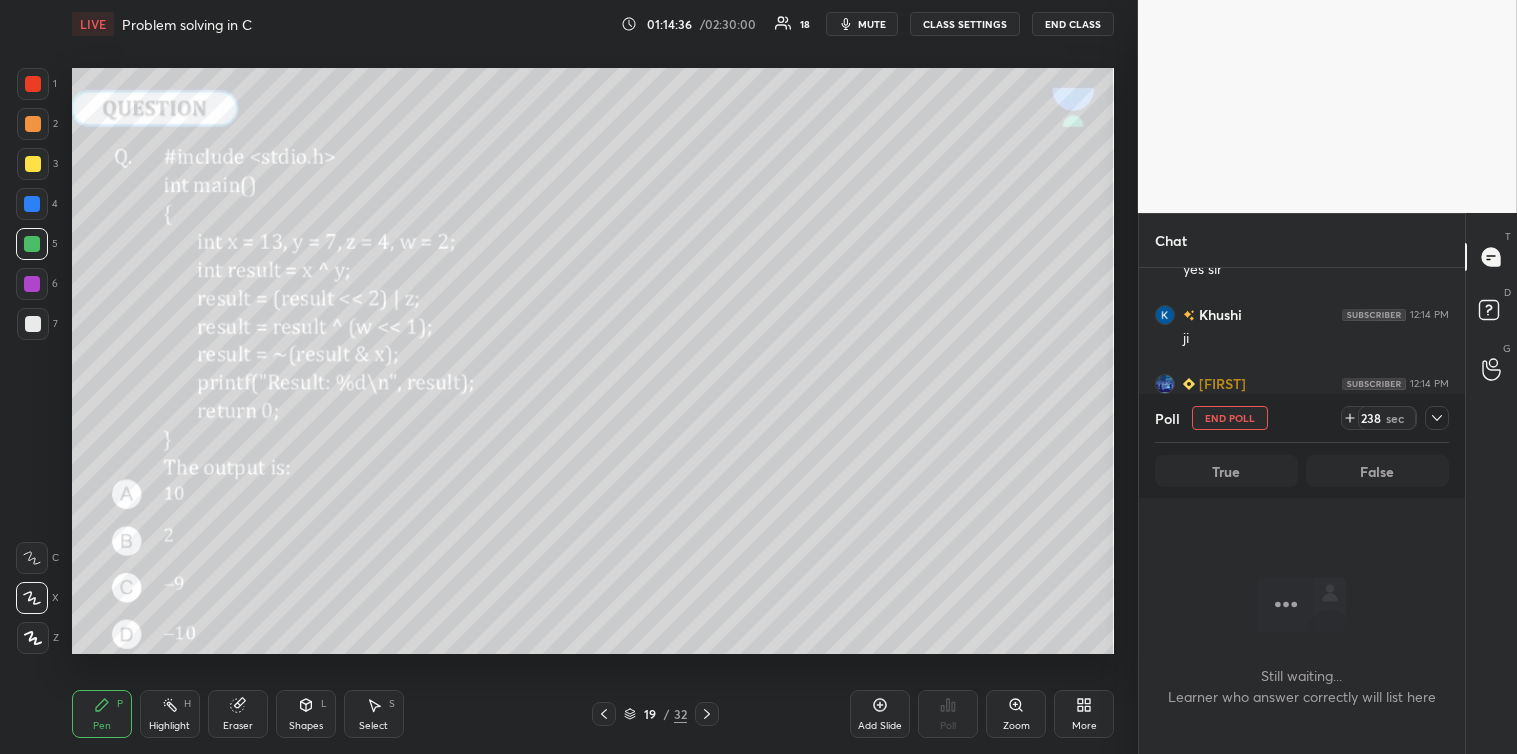 click on "mute" at bounding box center (862, 24) 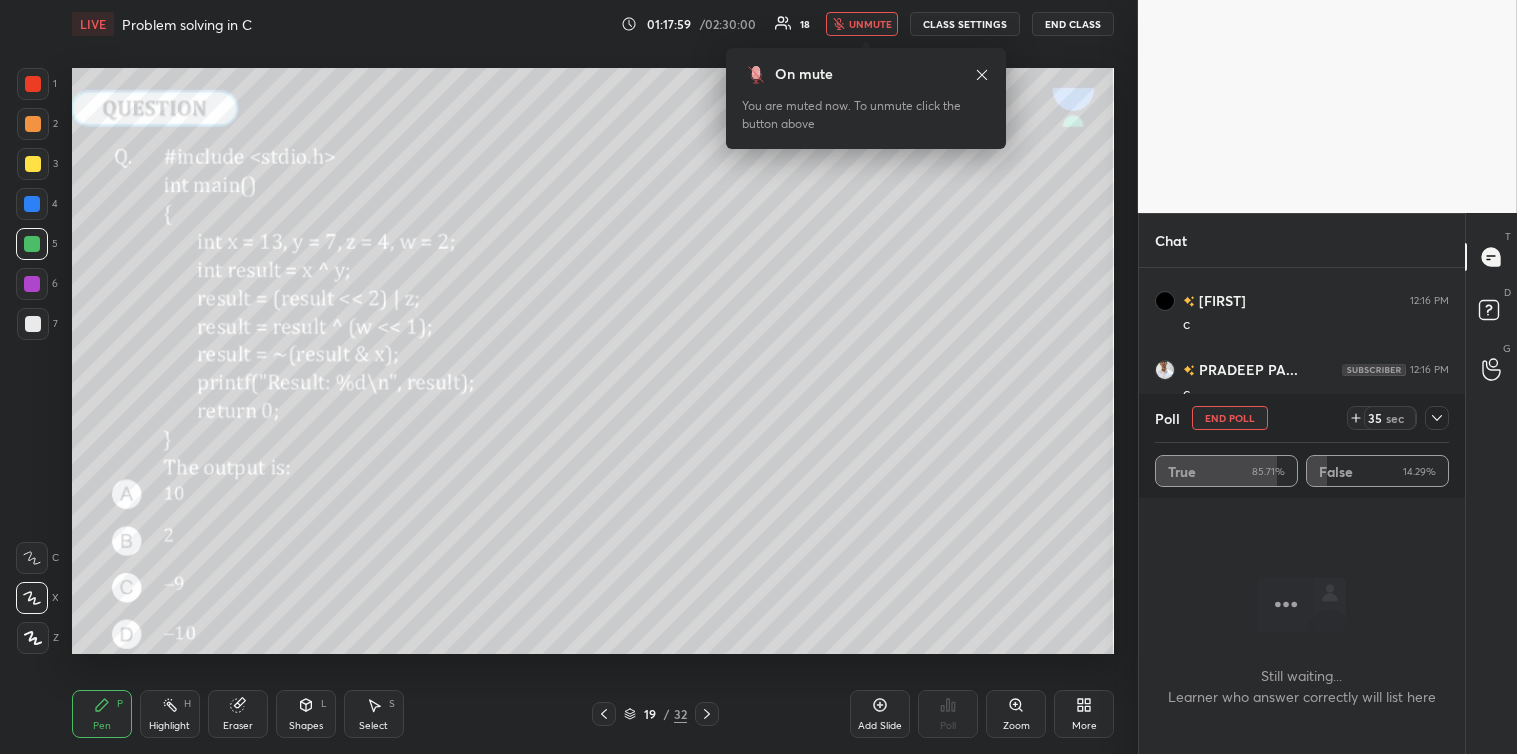 scroll, scrollTop: 18368, scrollLeft: 0, axis: vertical 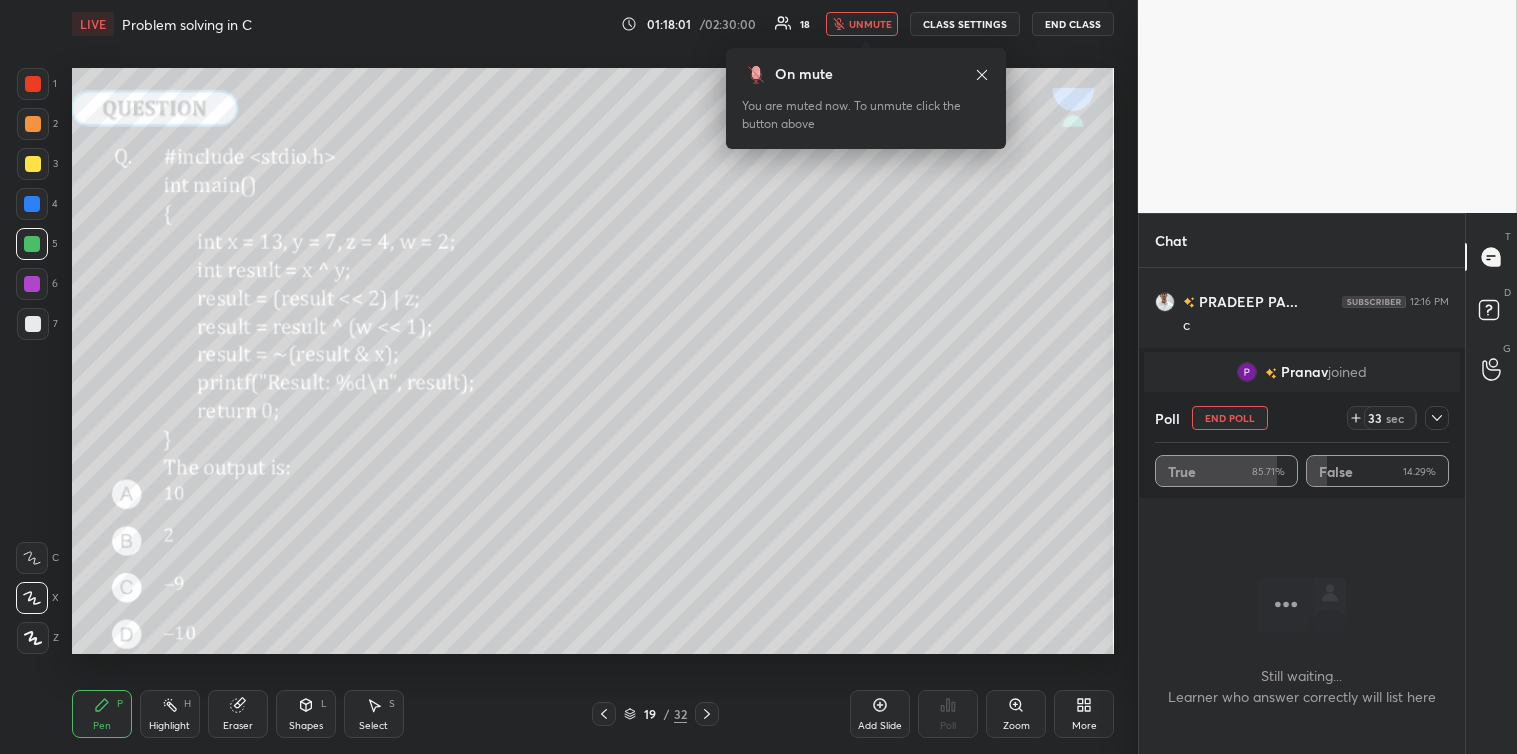 click on "unmute" at bounding box center (870, 24) 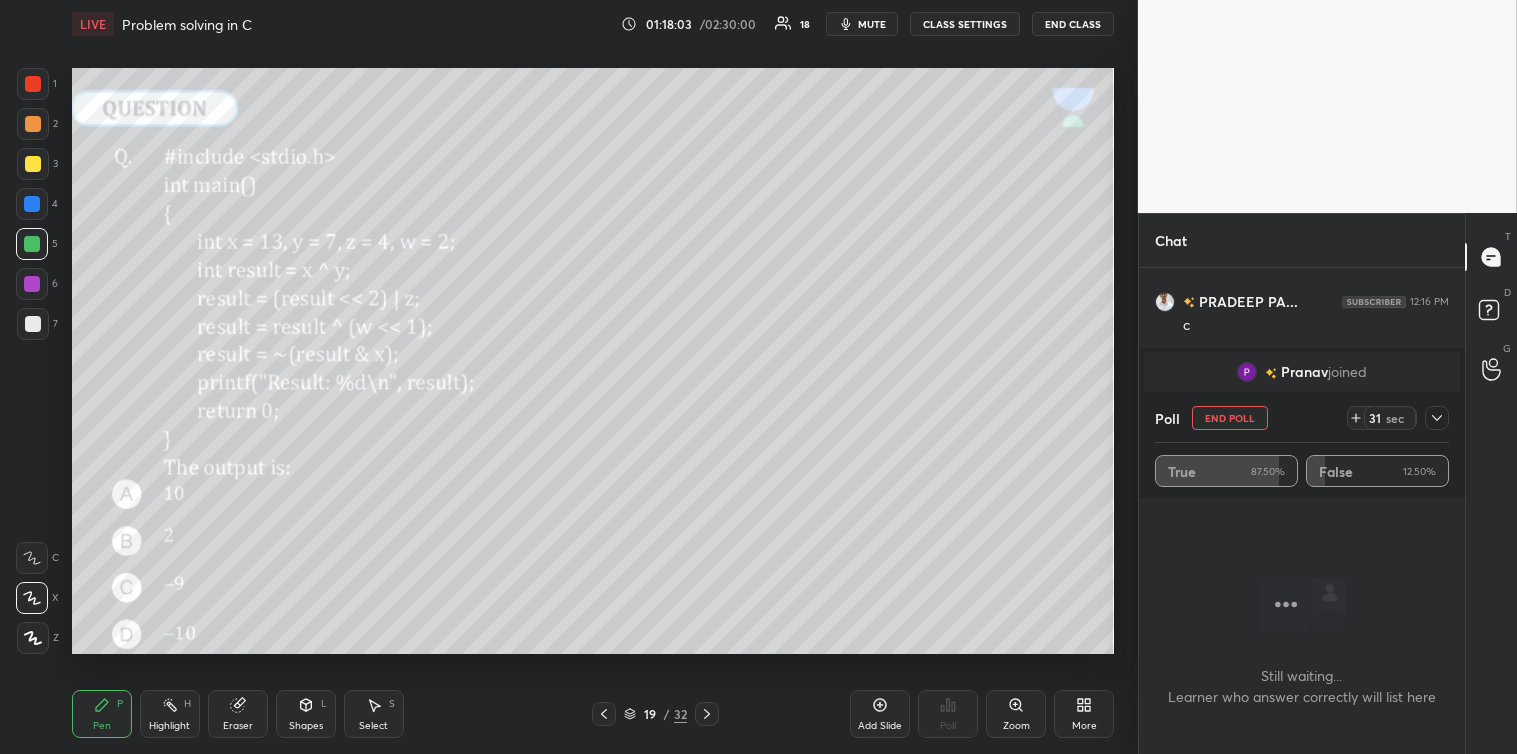 click at bounding box center [1437, 418] 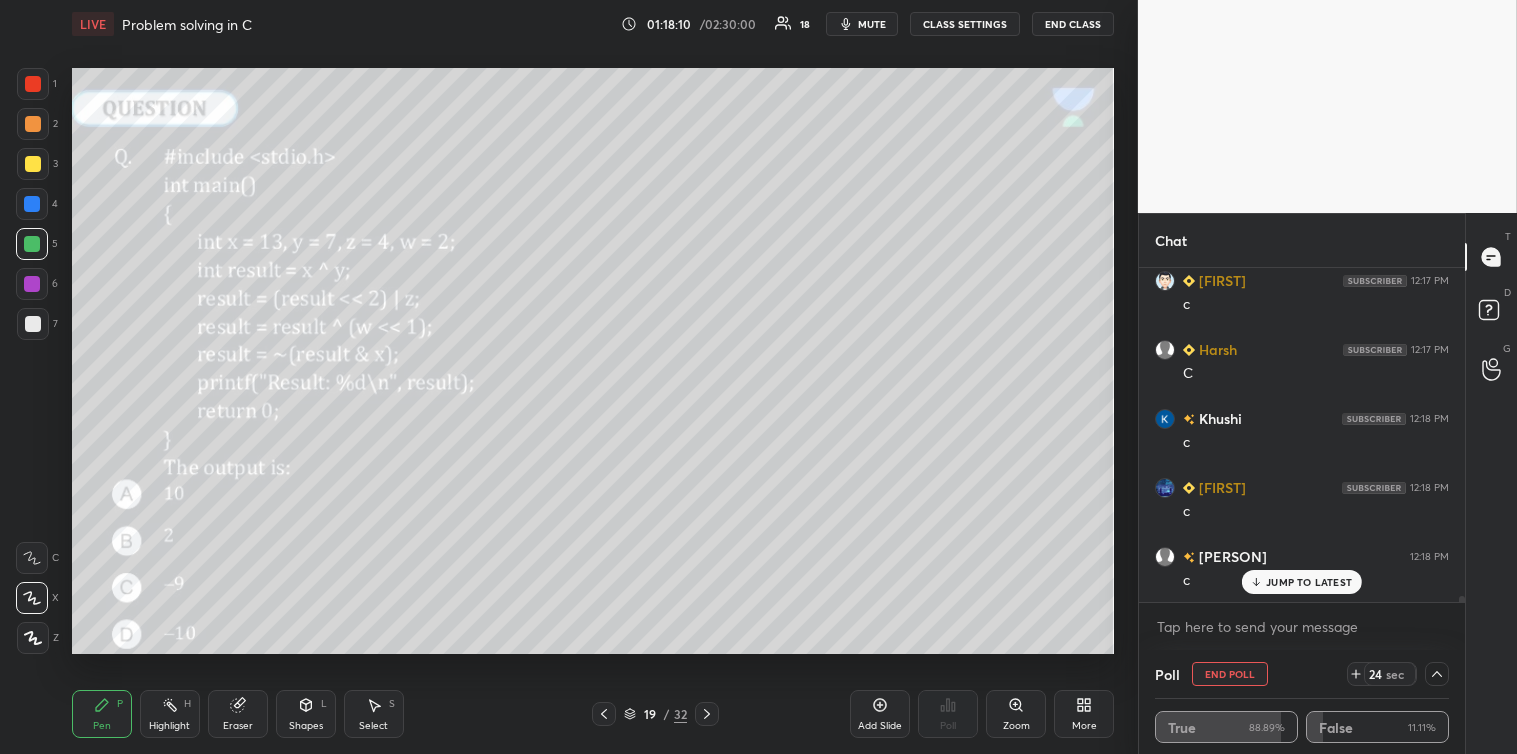 scroll, scrollTop: 18575, scrollLeft: 0, axis: vertical 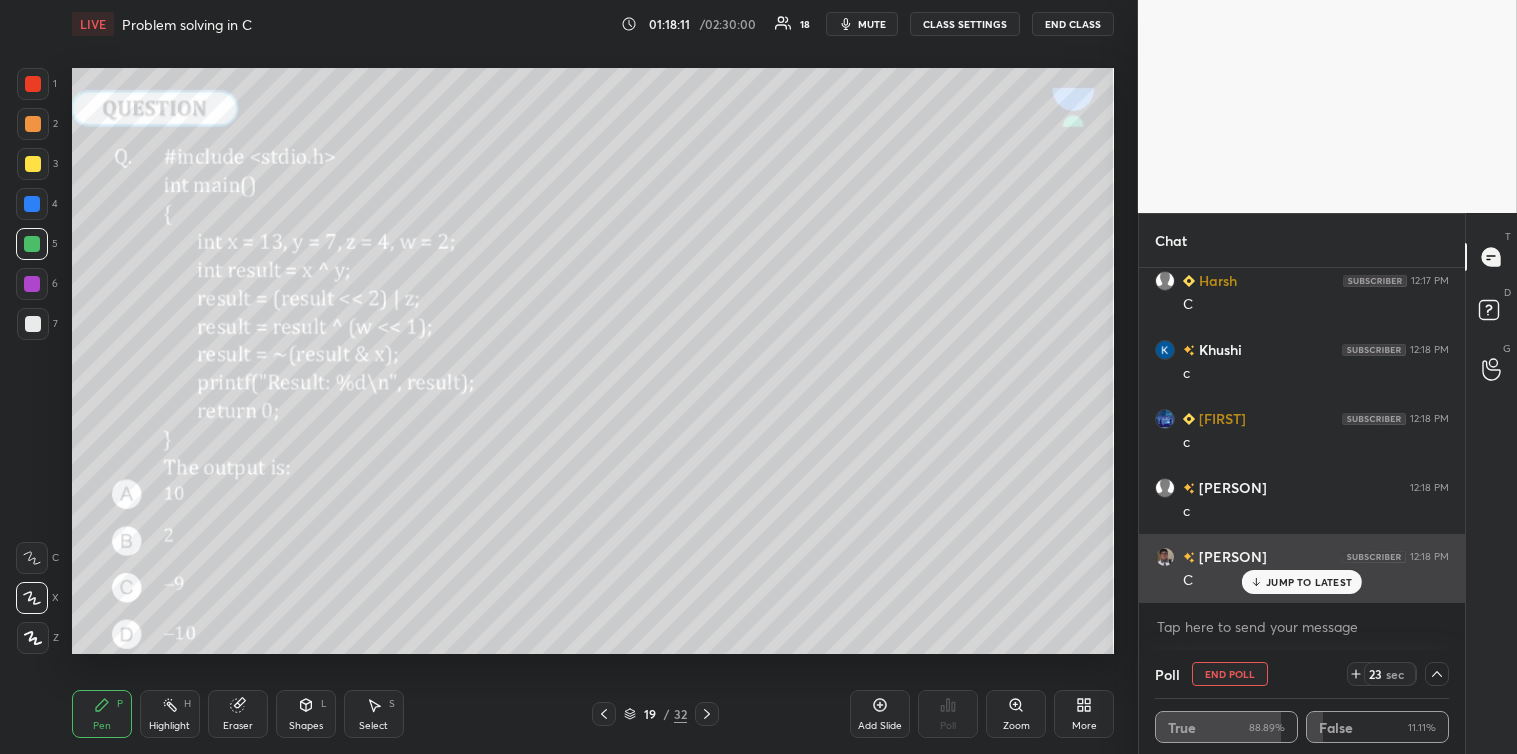 click on "JUMP TO LATEST" at bounding box center (1309, 582) 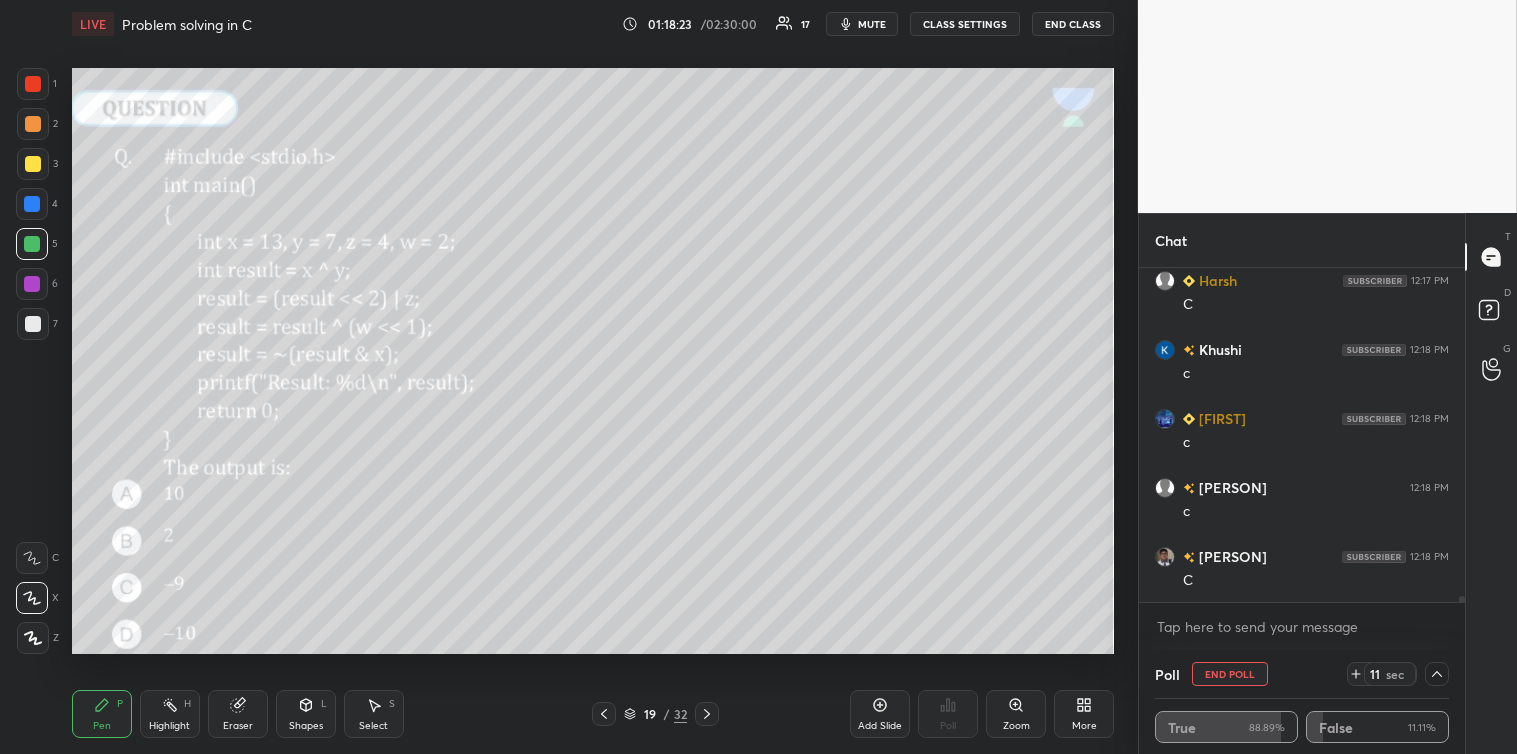 click at bounding box center (33, 324) 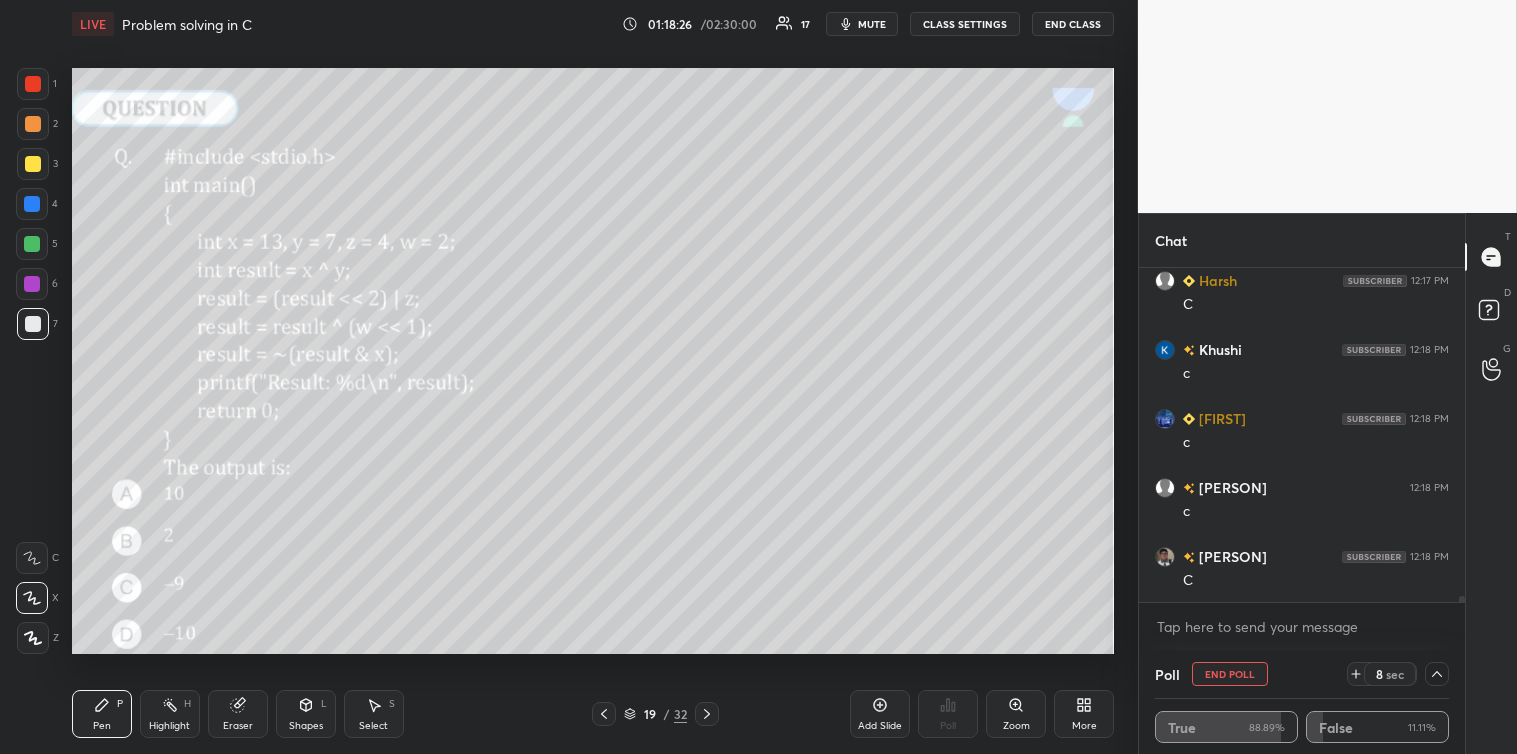 click 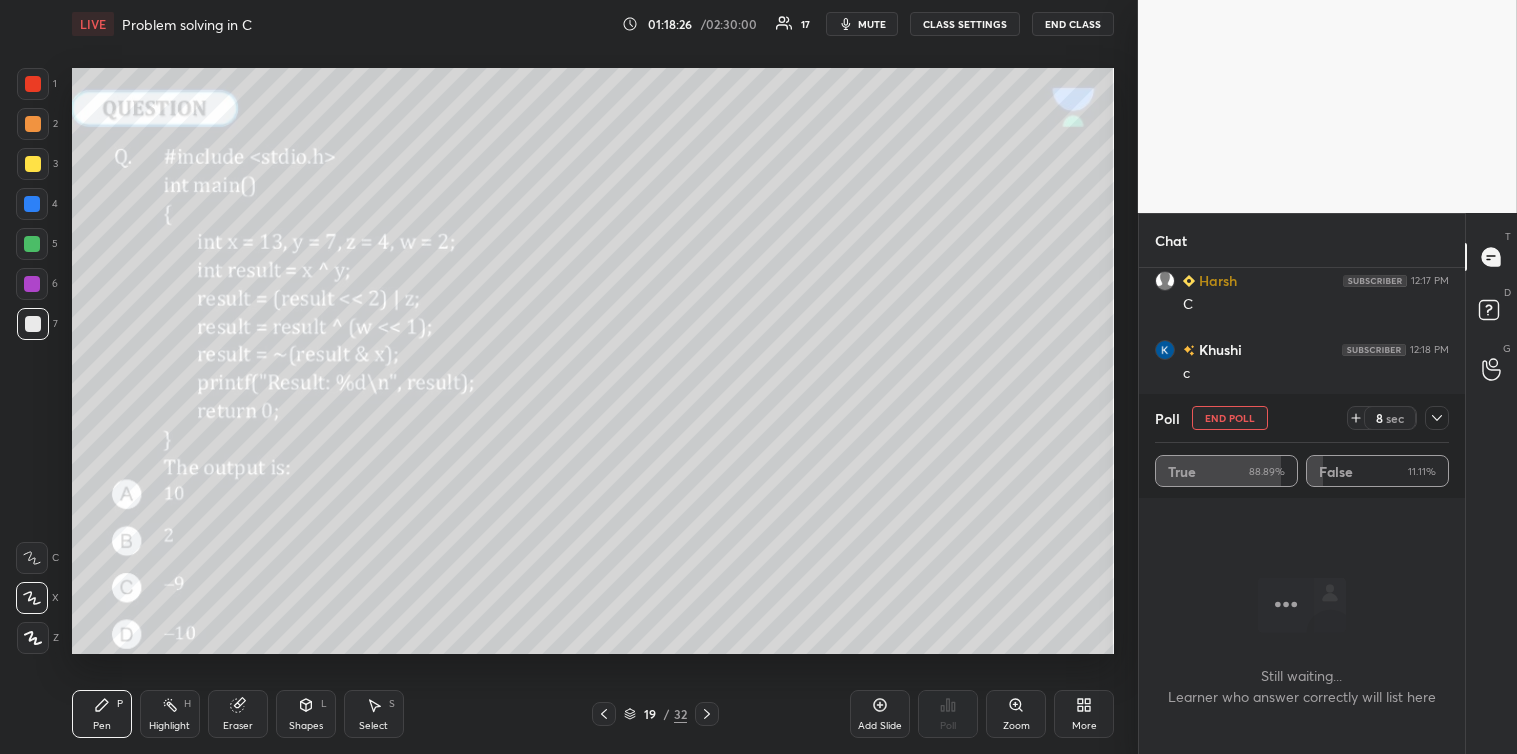 click 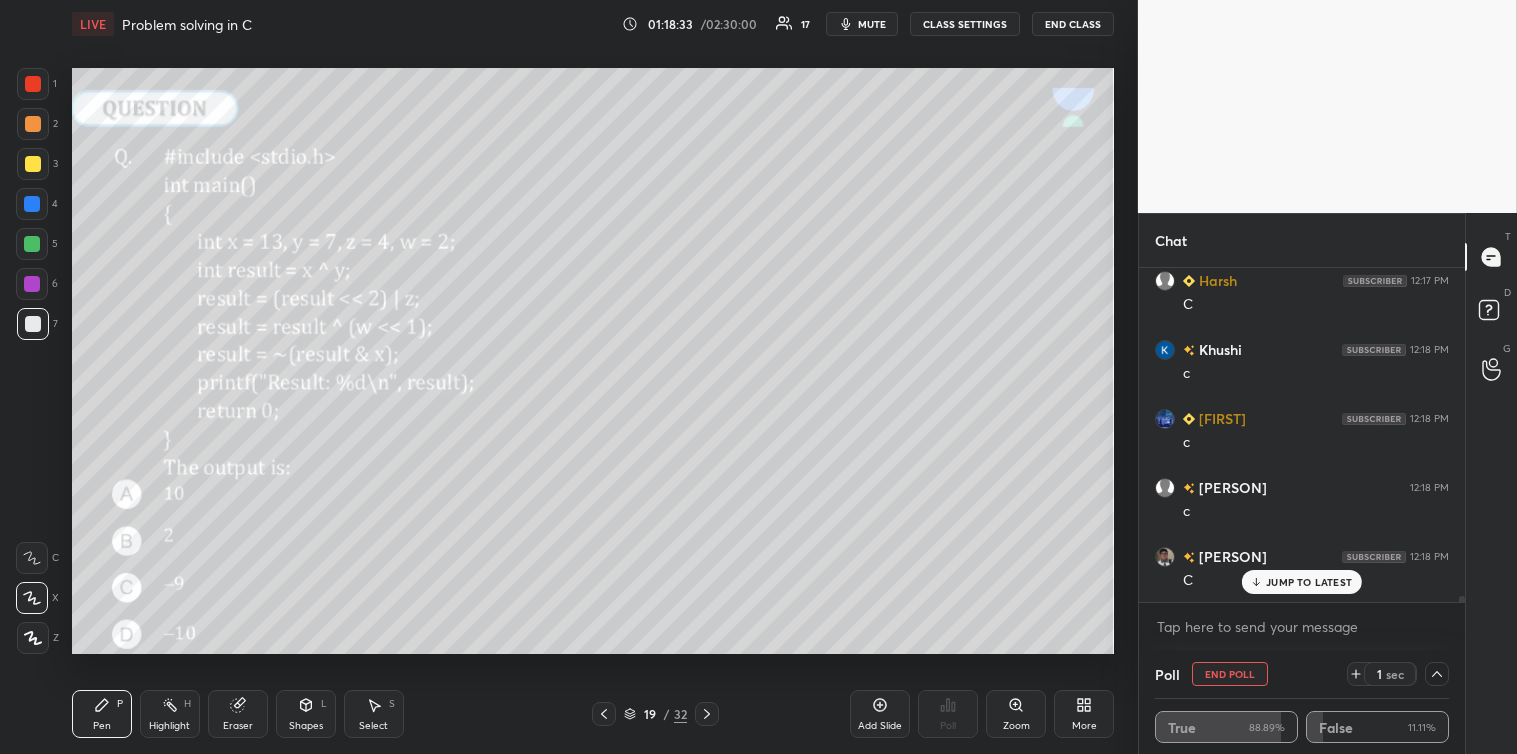 scroll, scrollTop: 18644, scrollLeft: 0, axis: vertical 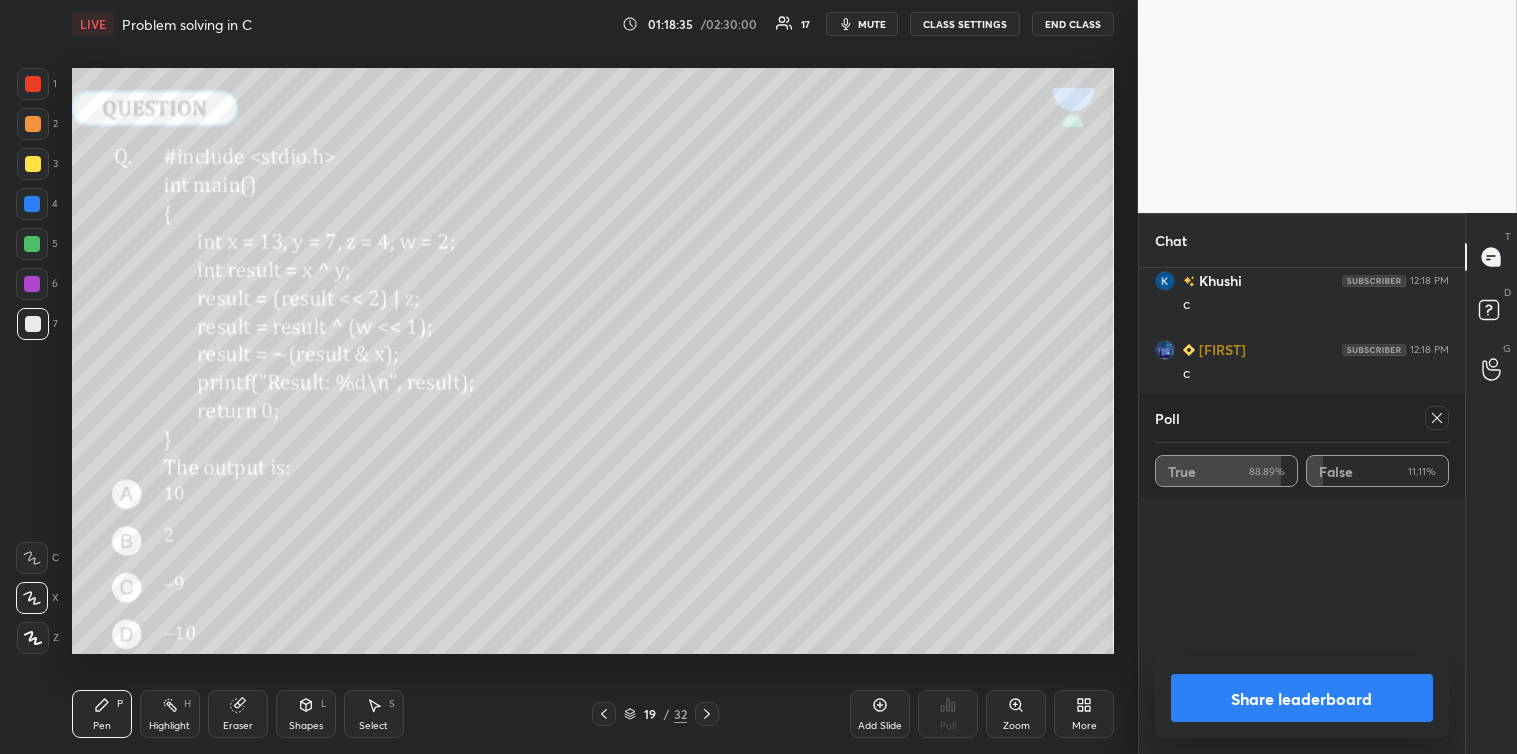 click 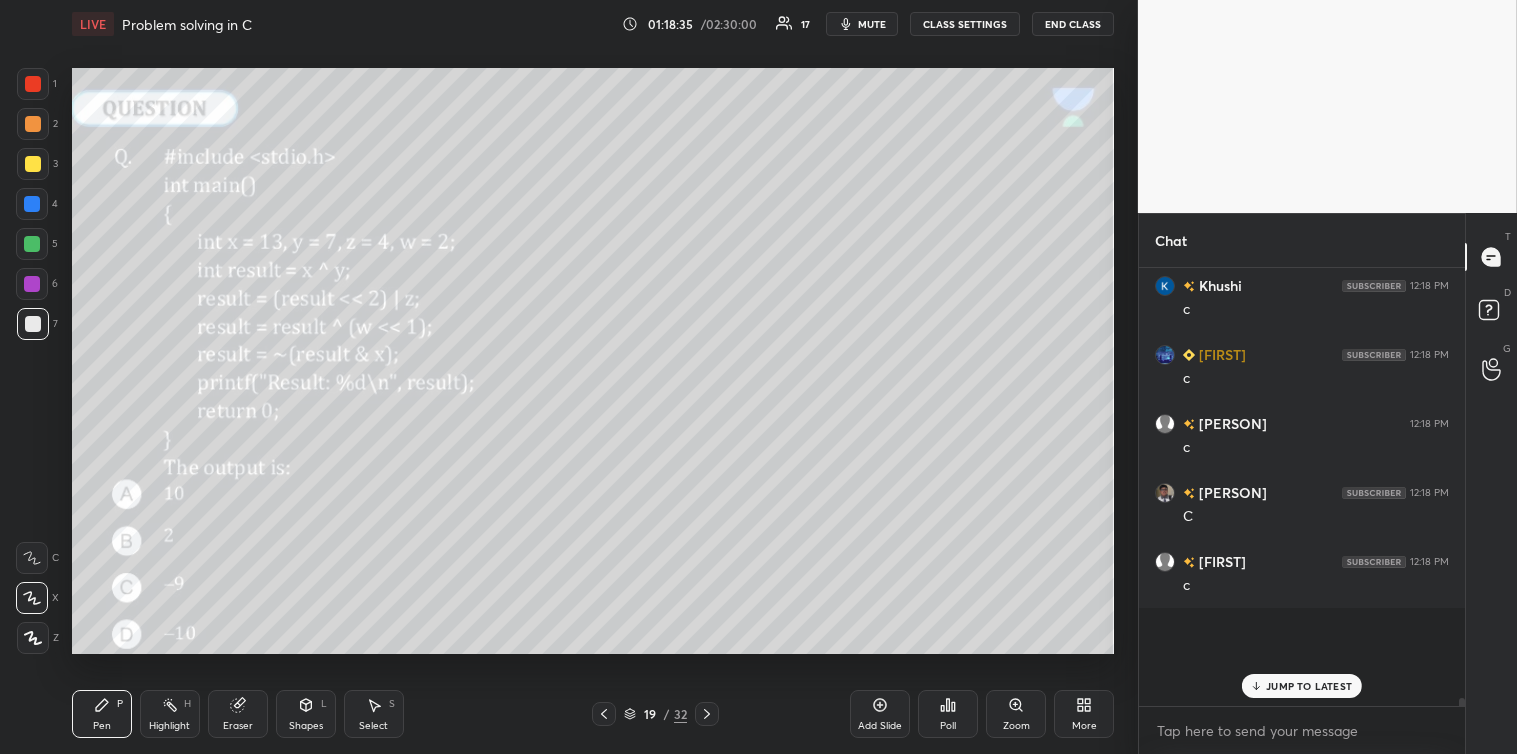 scroll, scrollTop: 361, scrollLeft: 320, axis: both 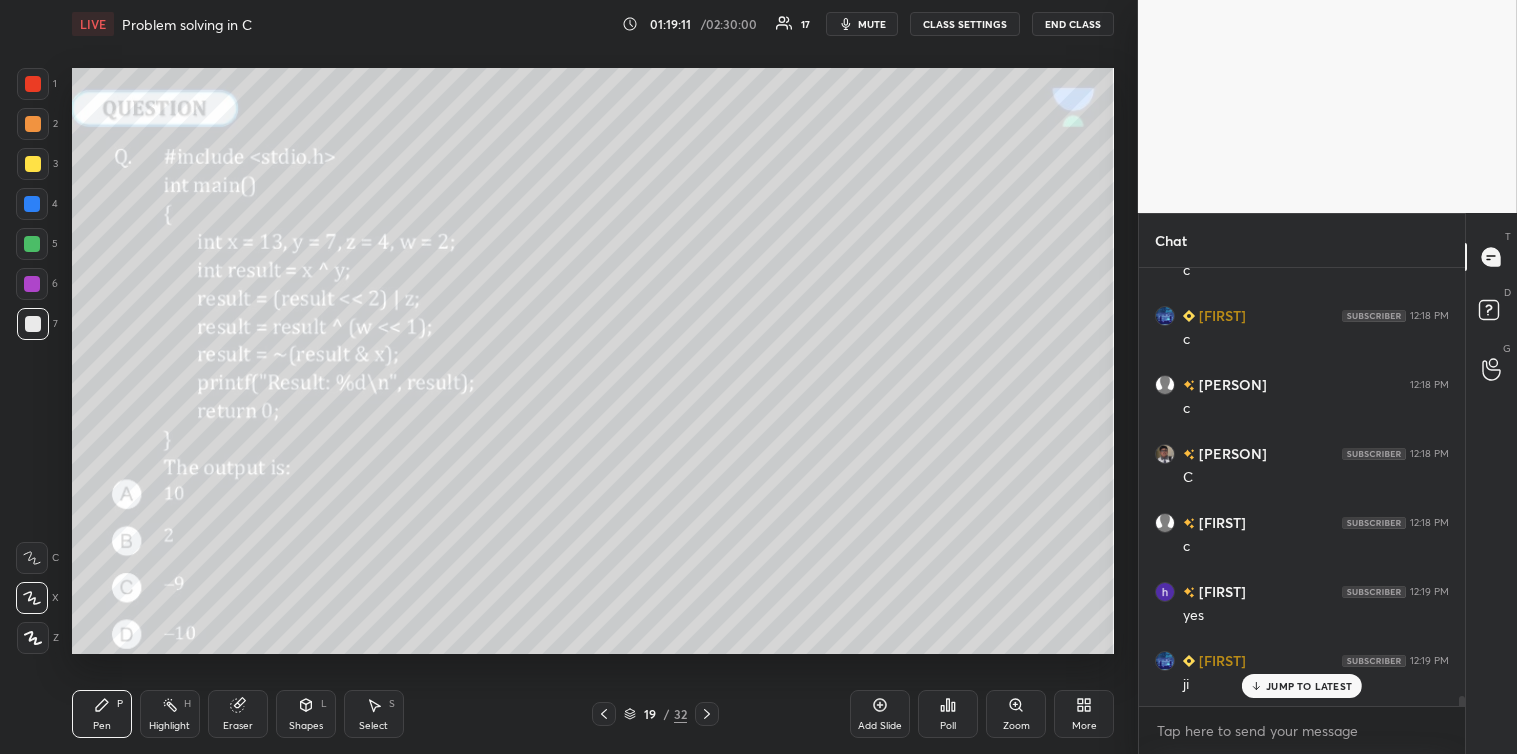 click at bounding box center (33, 164) 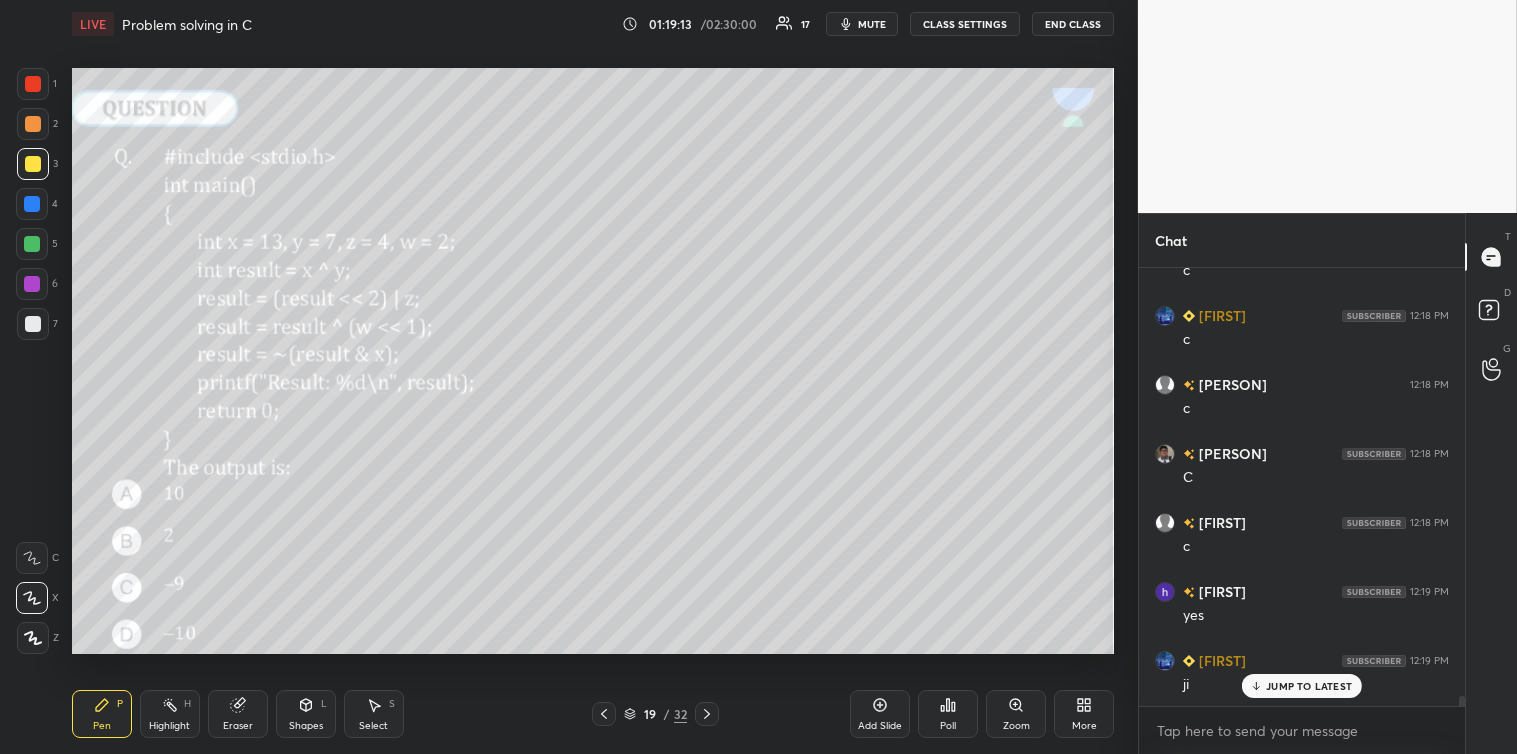 scroll, scrollTop: 18747, scrollLeft: 0, axis: vertical 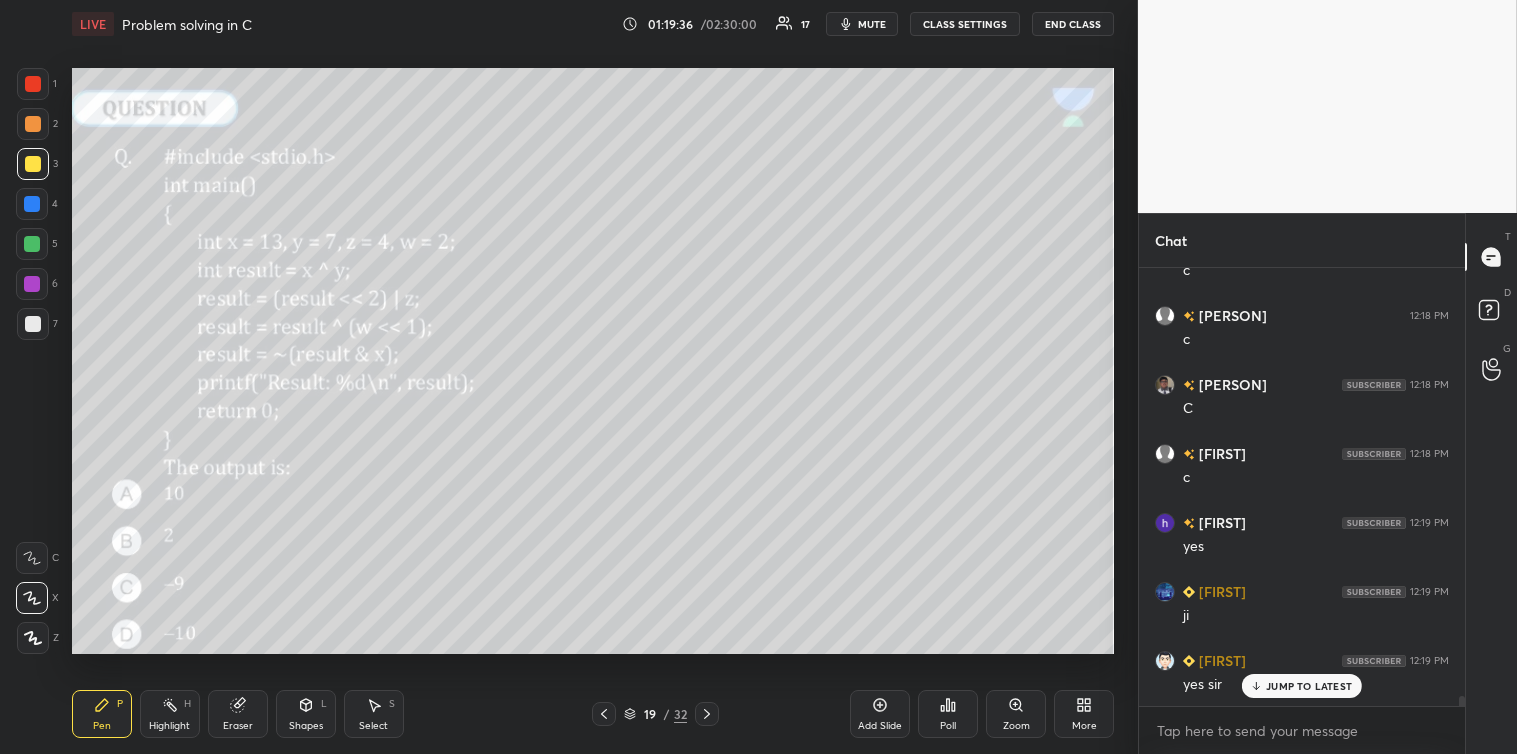 click at bounding box center [33, 324] 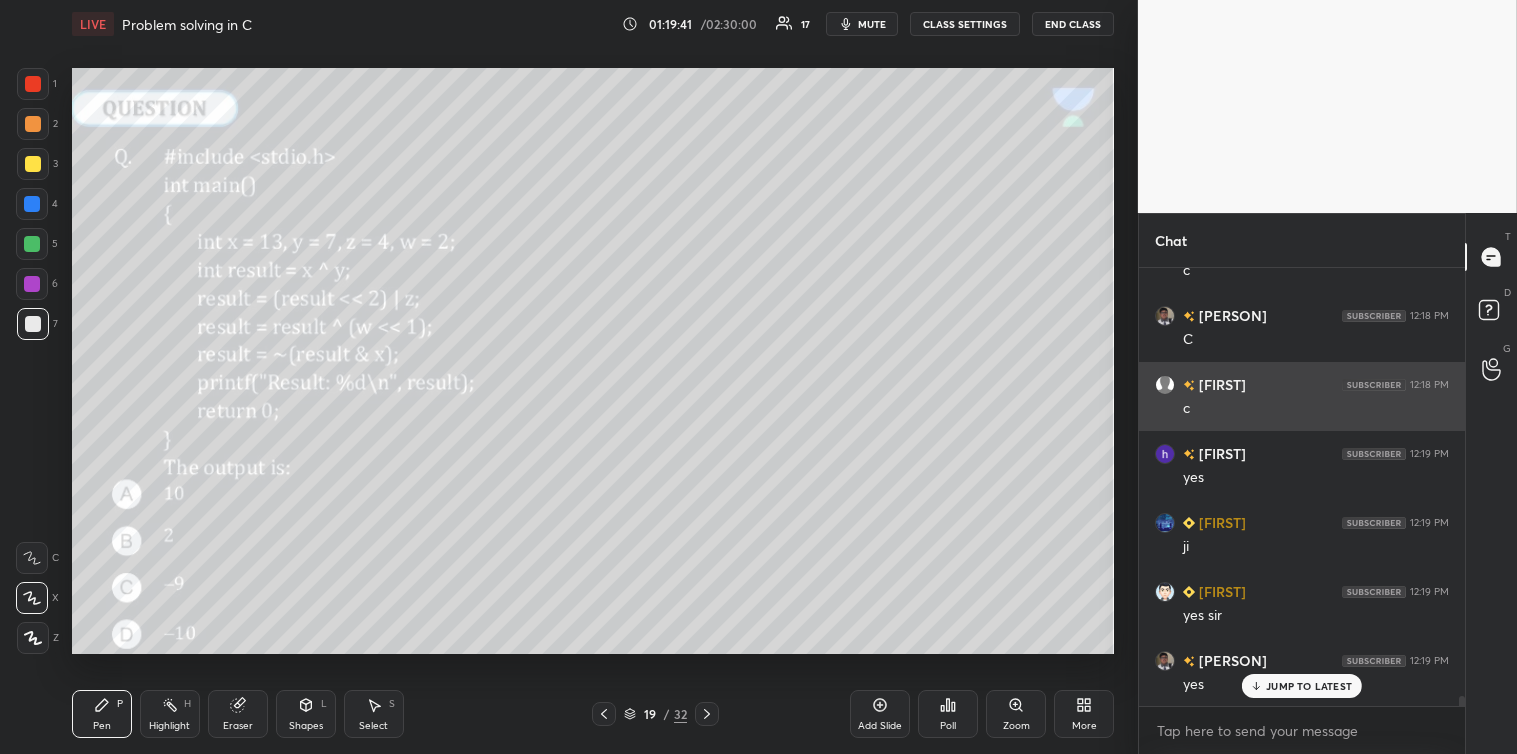 scroll, scrollTop: 18885, scrollLeft: 0, axis: vertical 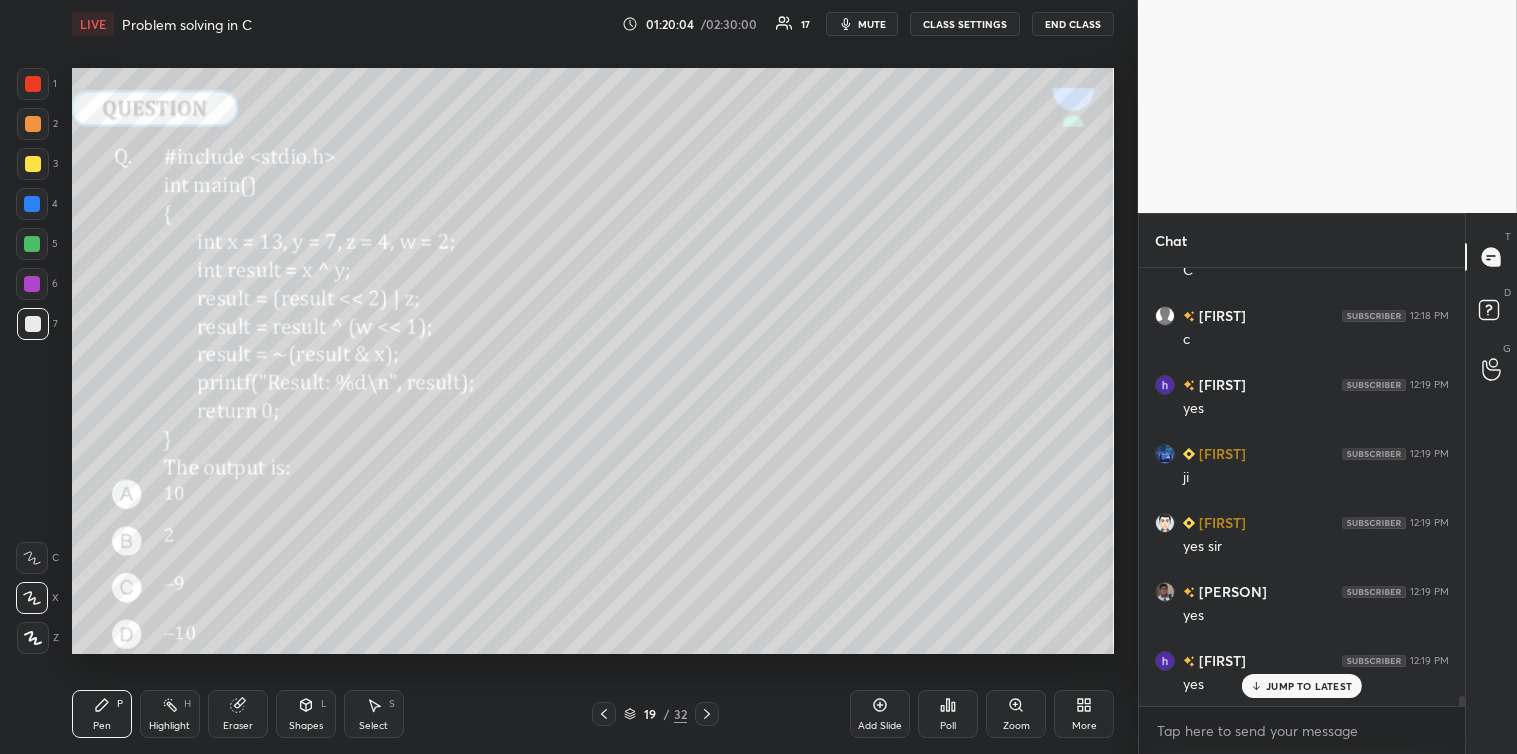 click at bounding box center (33, 164) 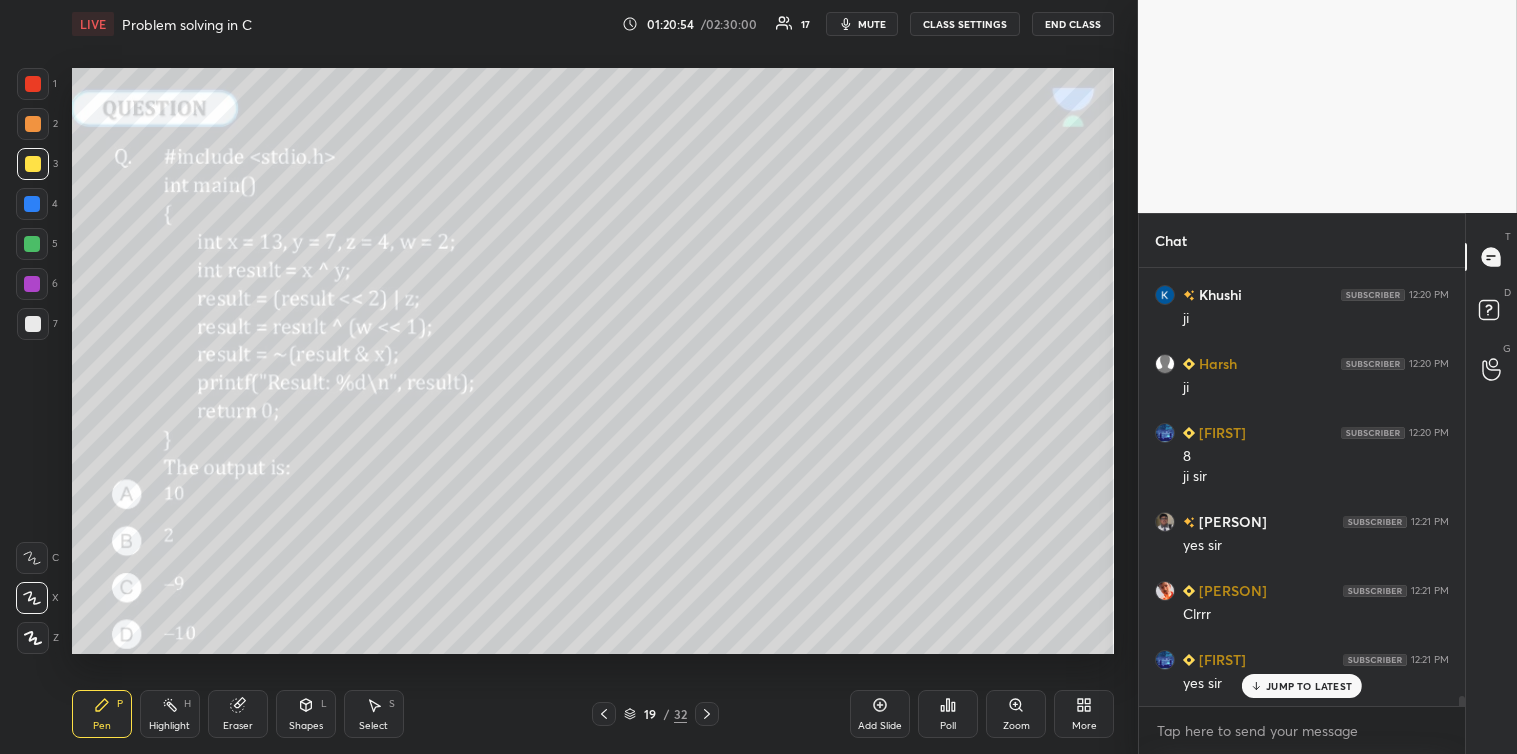 scroll, scrollTop: 19388, scrollLeft: 0, axis: vertical 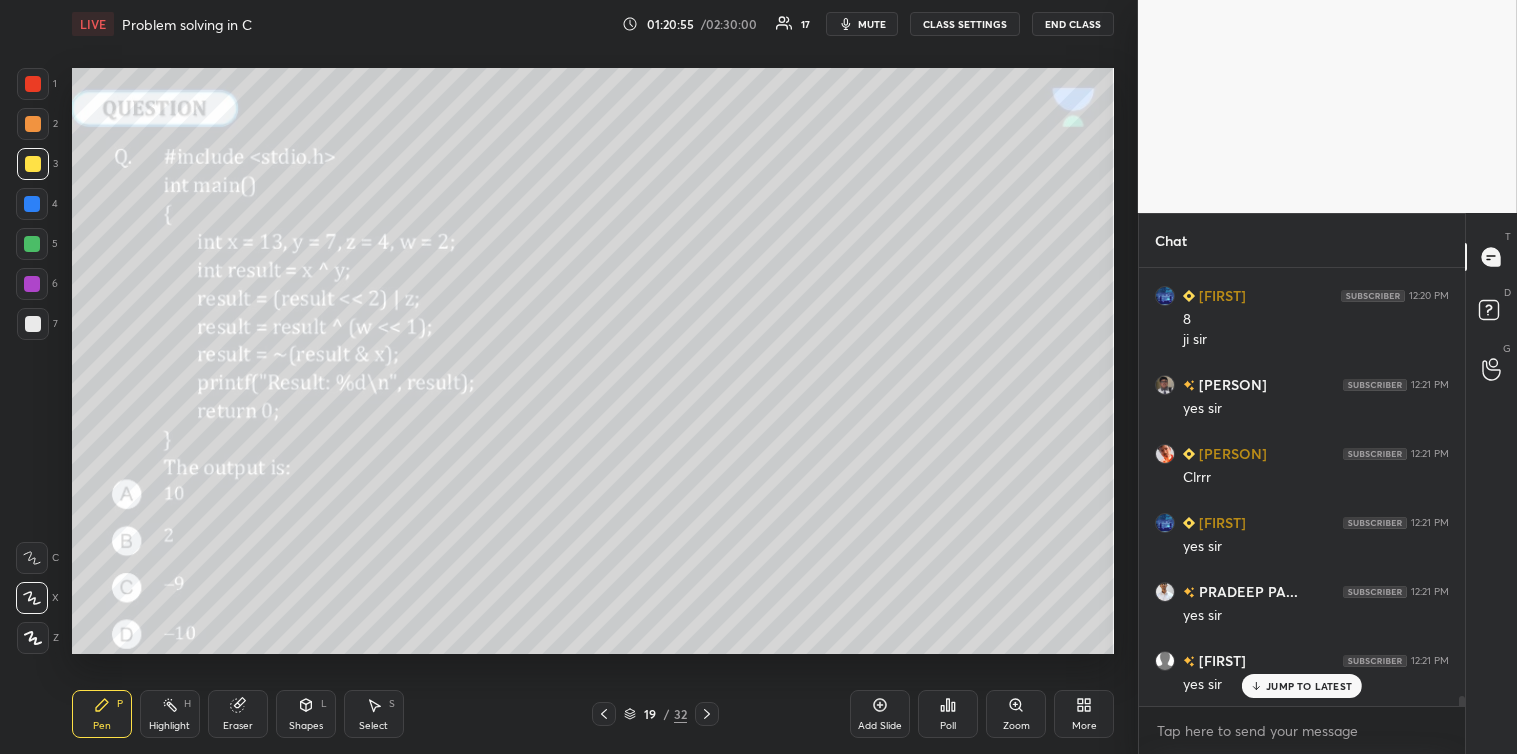click on "[PERSON] 12:18 PM c [PERSON] 12:18 PM c [PERSON] 12:18 PM C [PERSON] 12:18 PM c [PERSON] 12:19 PM yes [PERSON] 12:19 PM ji [PERSON] 12:19 PM yes sir [PERSON] 12:19 PM yes [PERSON] 12:19 PM yes [PERSON] 12:20 PM ji [PERSON] 12:20 PM ji [PERSON] 12:20 PM 8 ji sir [PERSON] 12:21 PM yes sir [PERSON] 12:21 PM Clrrr [PERSON] 12:21 PM yes sir [PERSON] 12:21 PM yes sir [PERSON] 12:21 PM yes sir" at bounding box center (1302, 487) 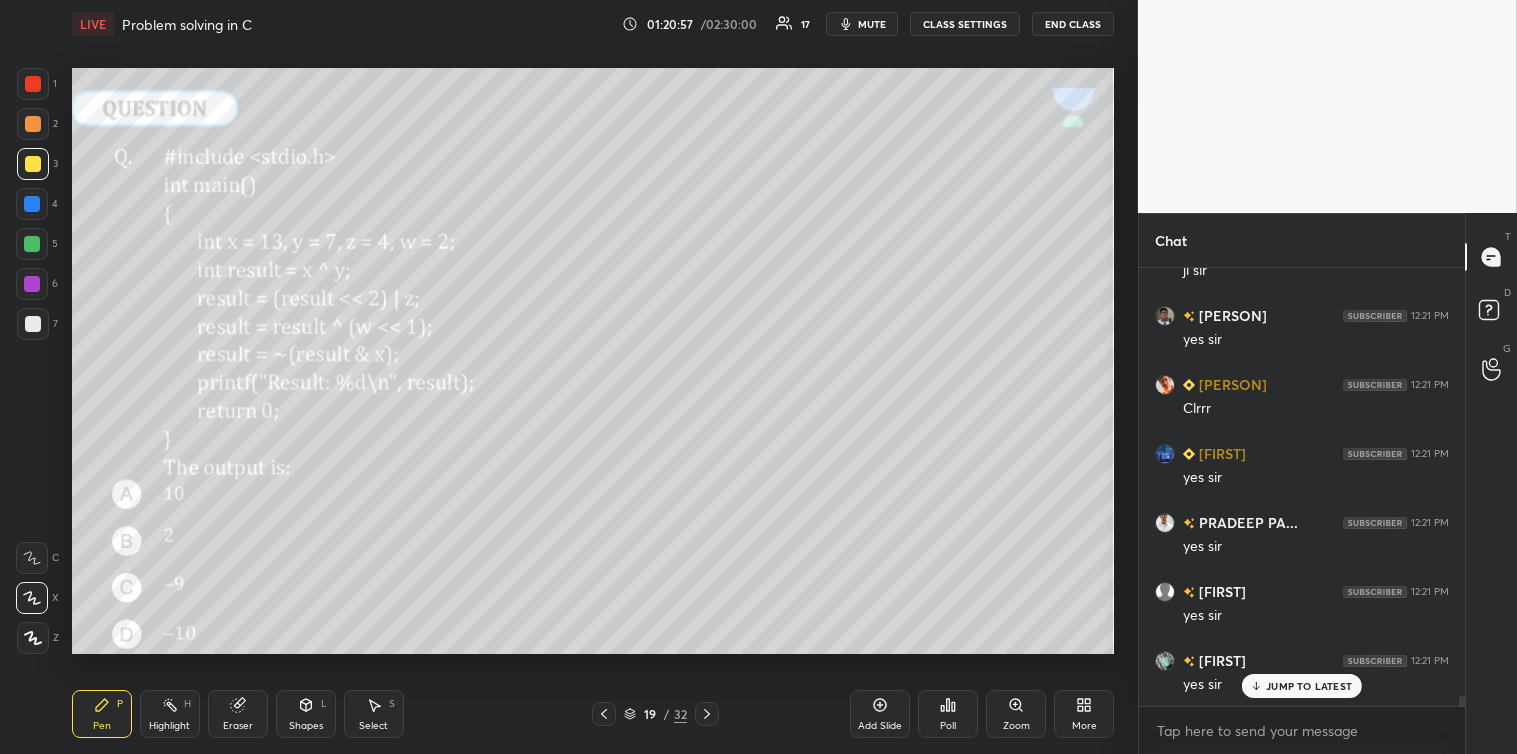 scroll, scrollTop: 19595, scrollLeft: 0, axis: vertical 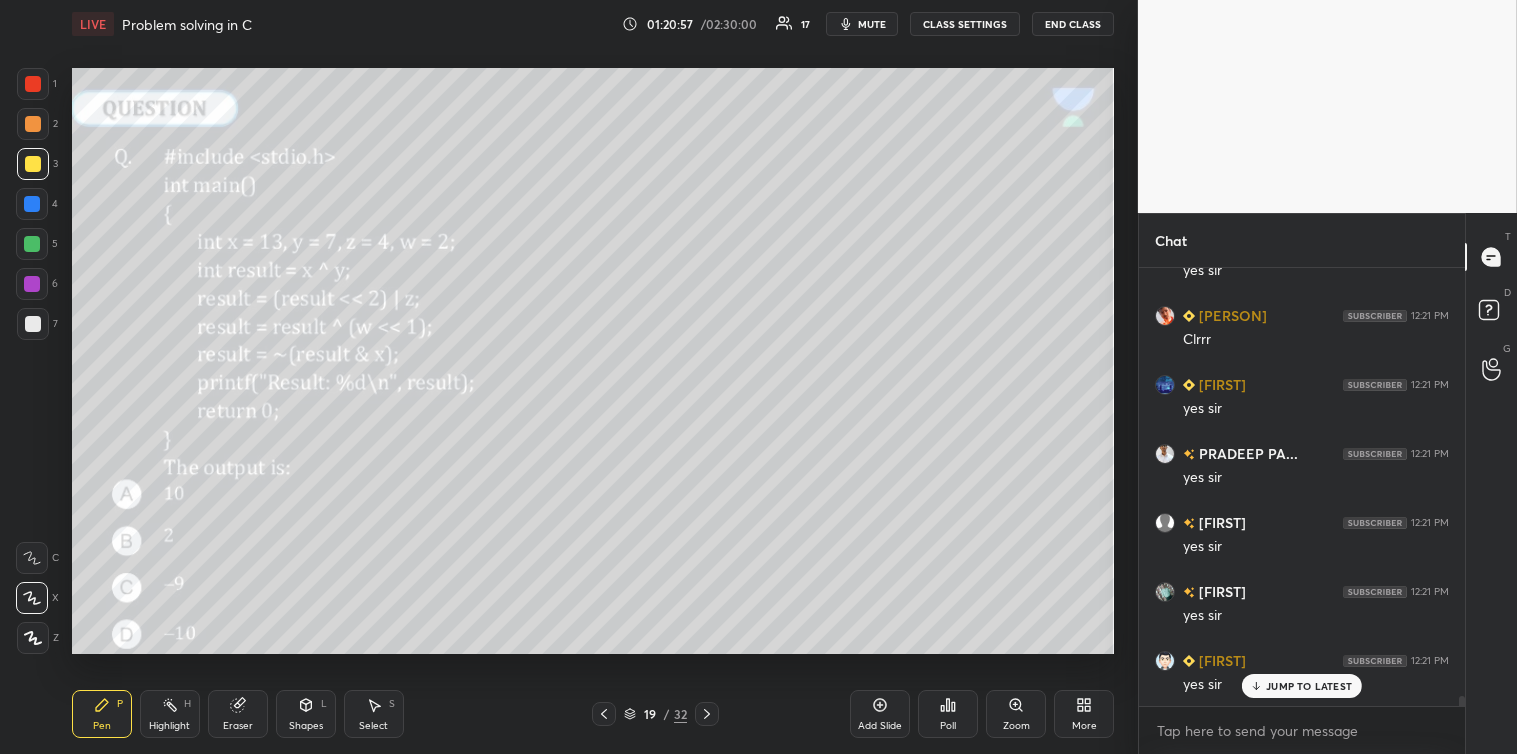 click 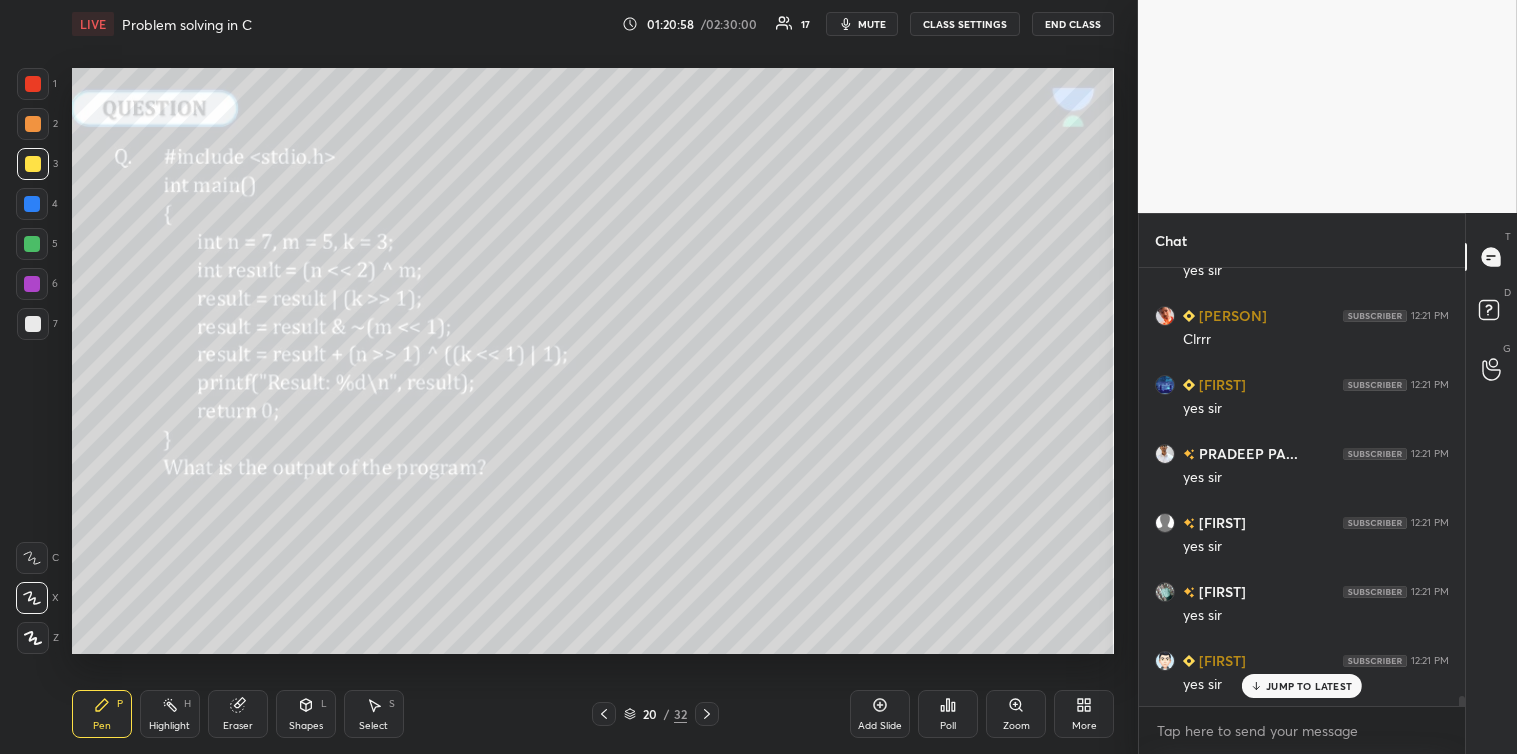 scroll, scrollTop: 19734, scrollLeft: 0, axis: vertical 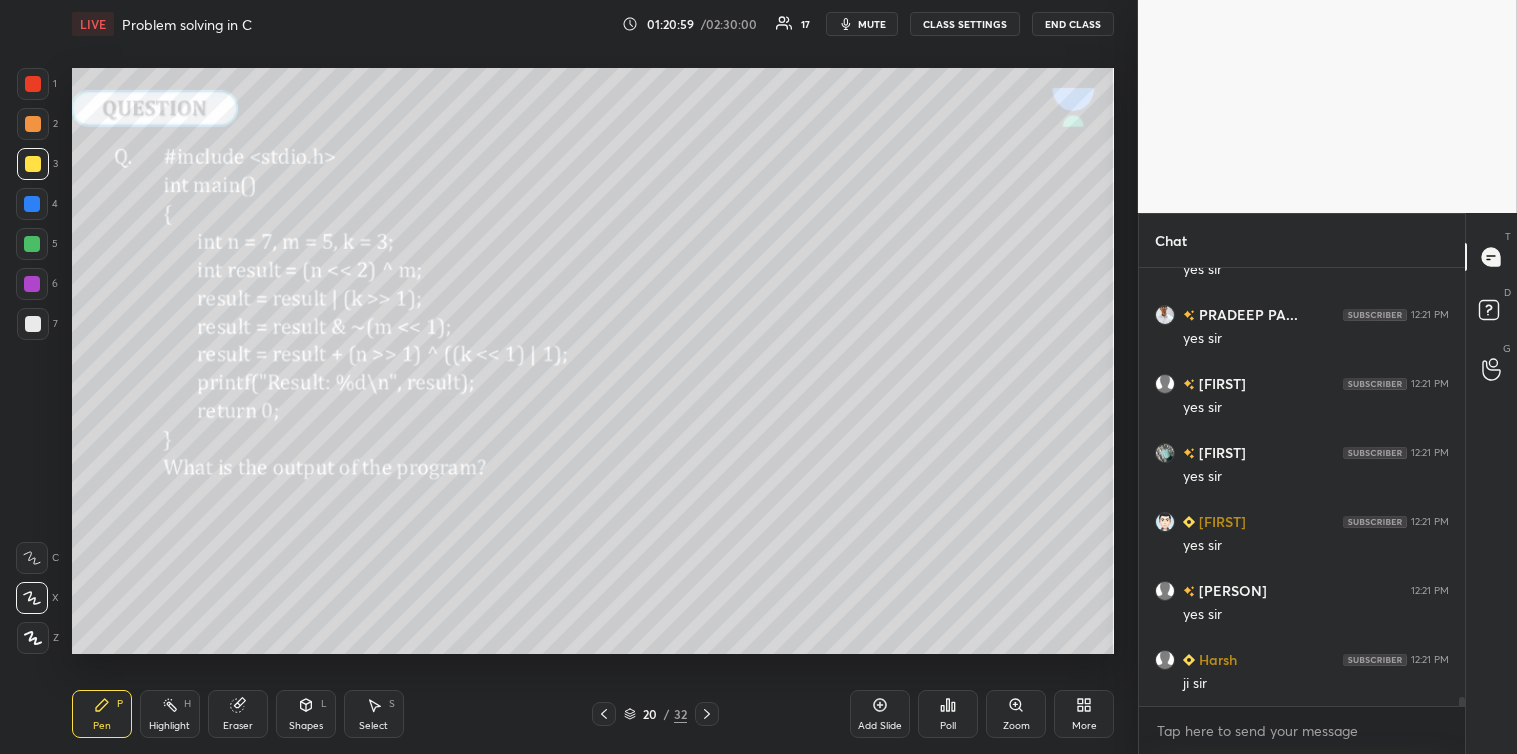 click on "Poll" at bounding box center [948, 726] 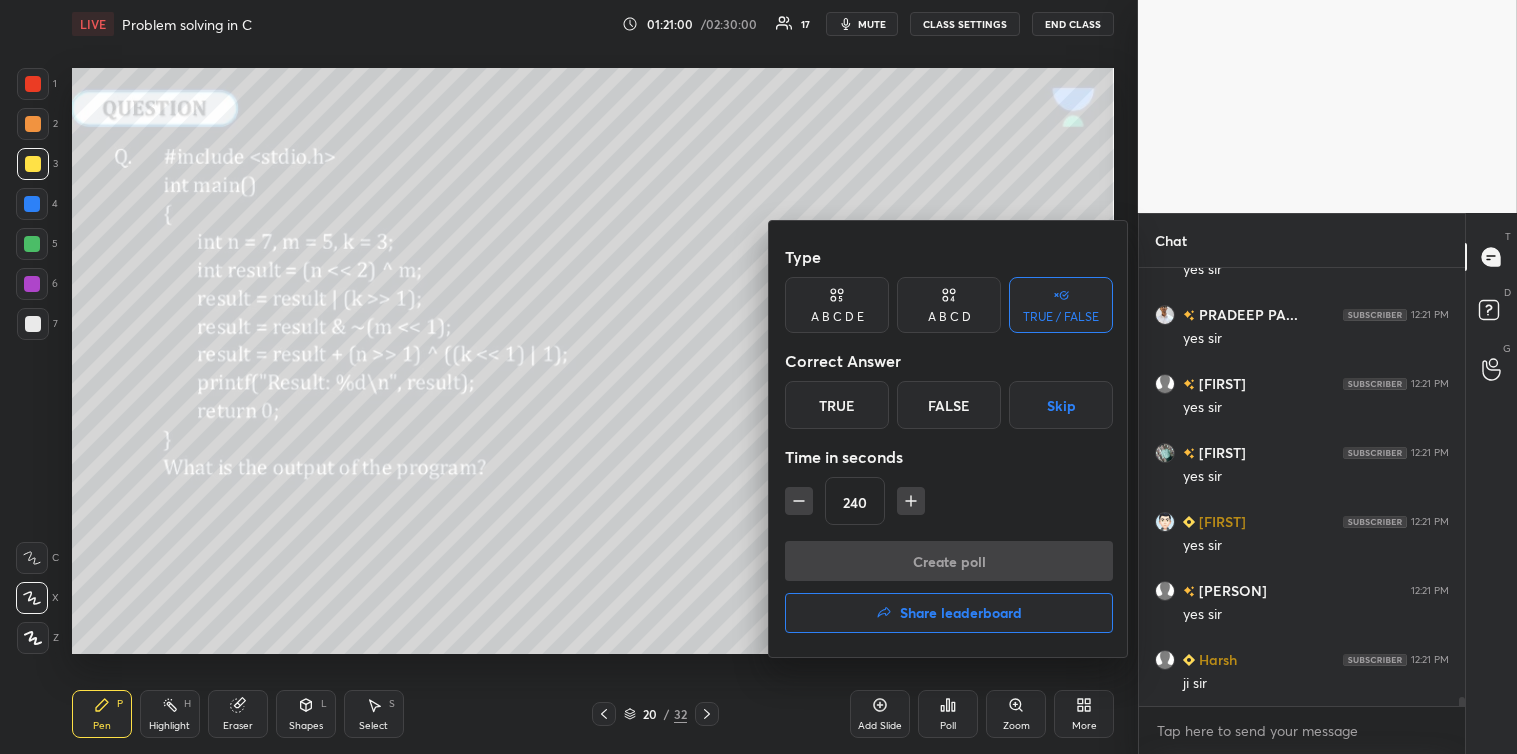 click on "Skip" at bounding box center (1061, 405) 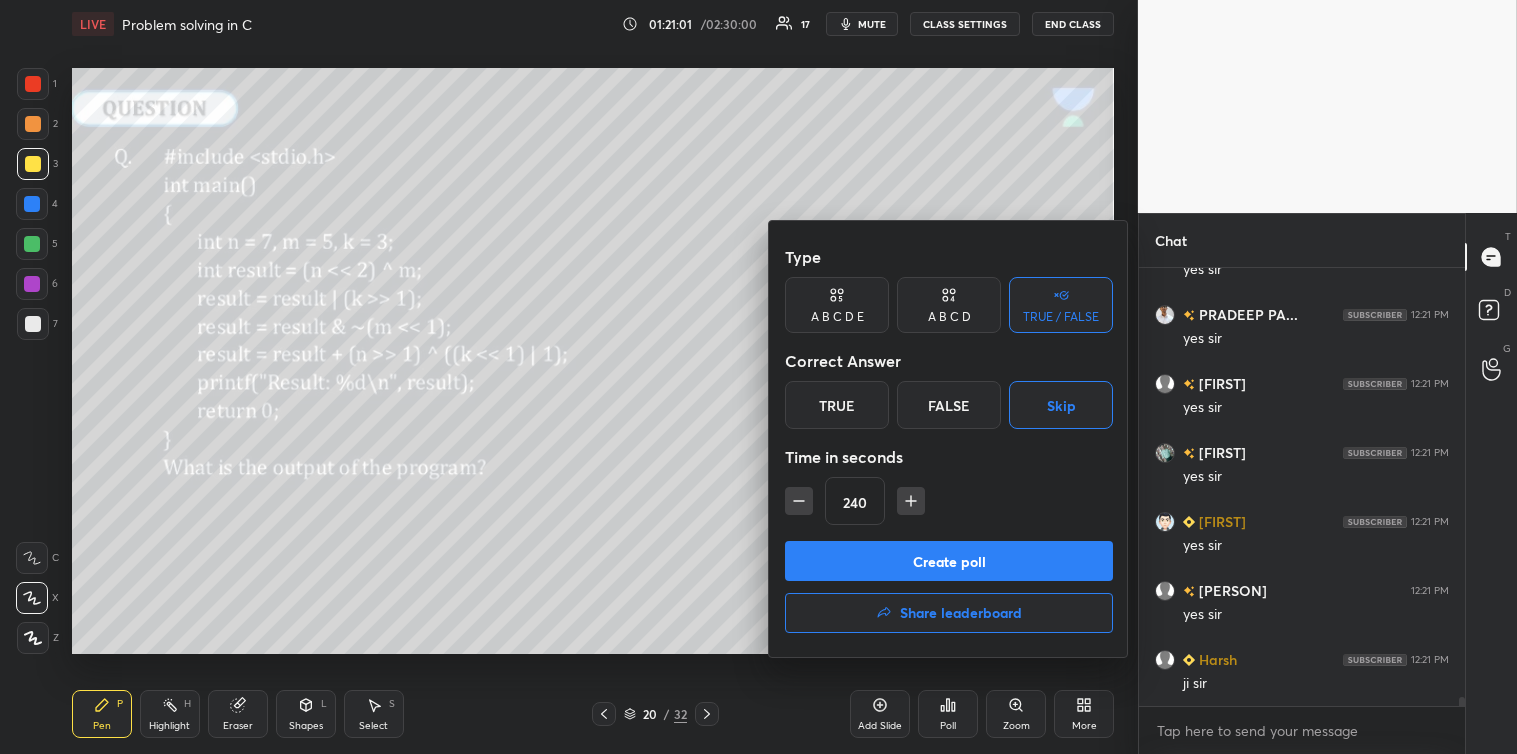 click on "Create poll" at bounding box center (949, 561) 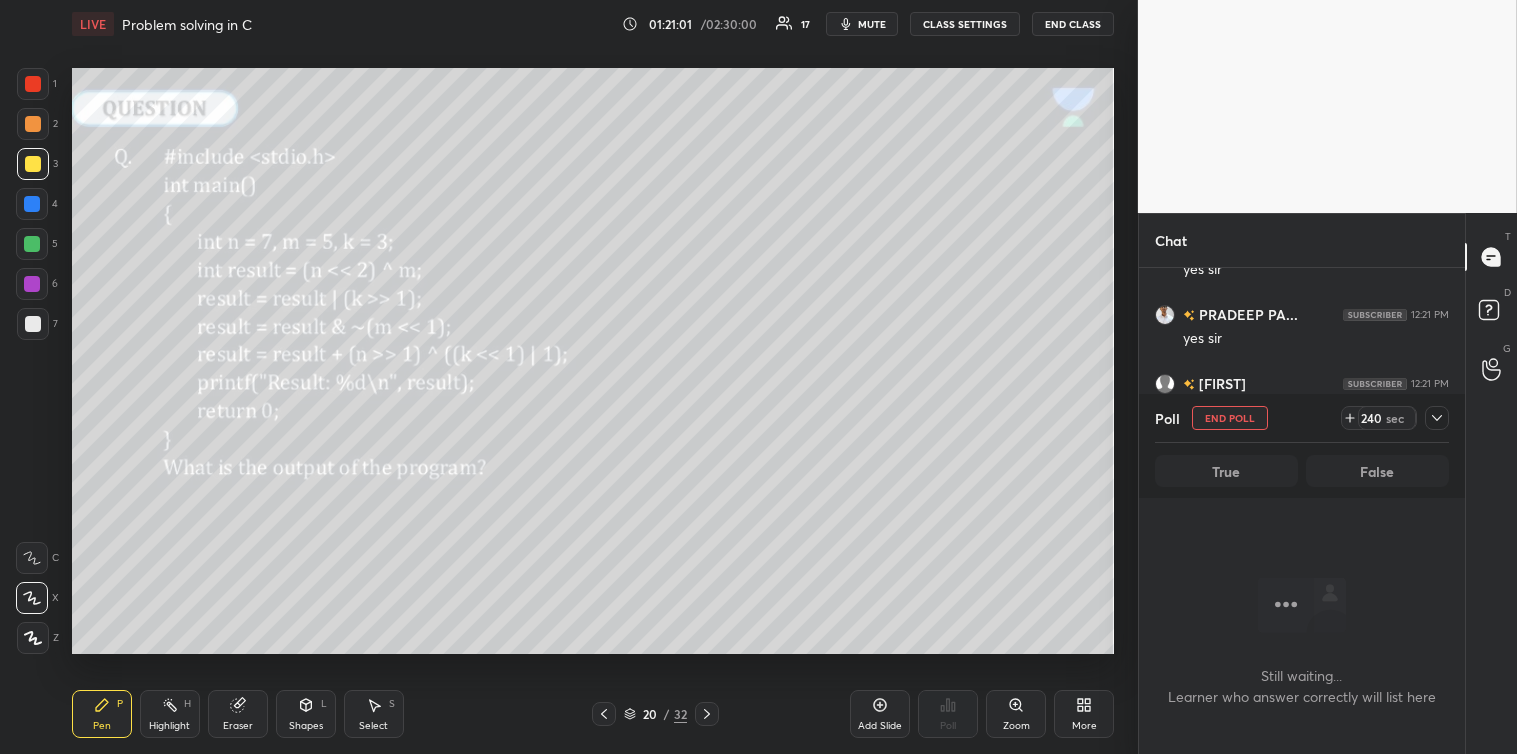 scroll, scrollTop: 398, scrollLeft: 320, axis: both 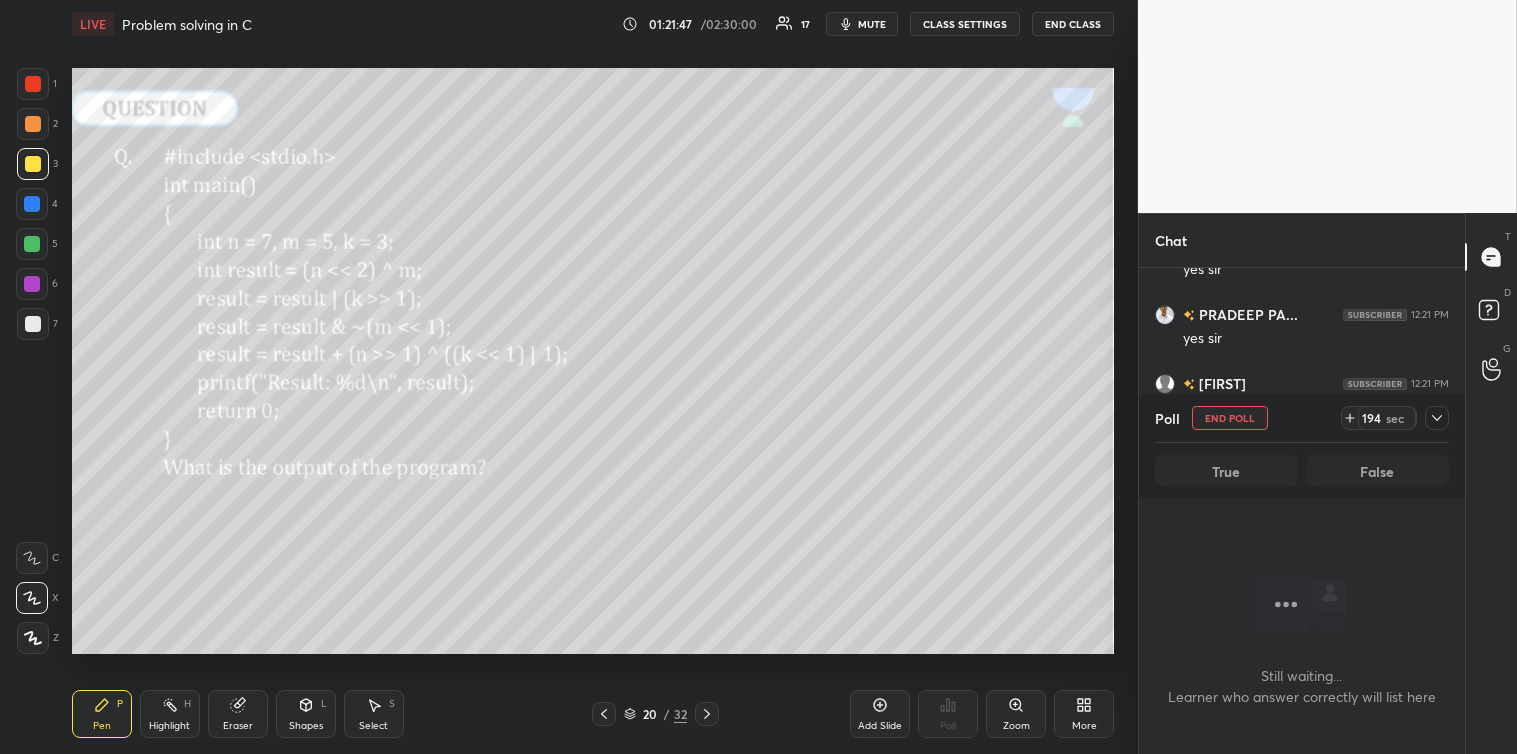 click on "mute" at bounding box center (872, 24) 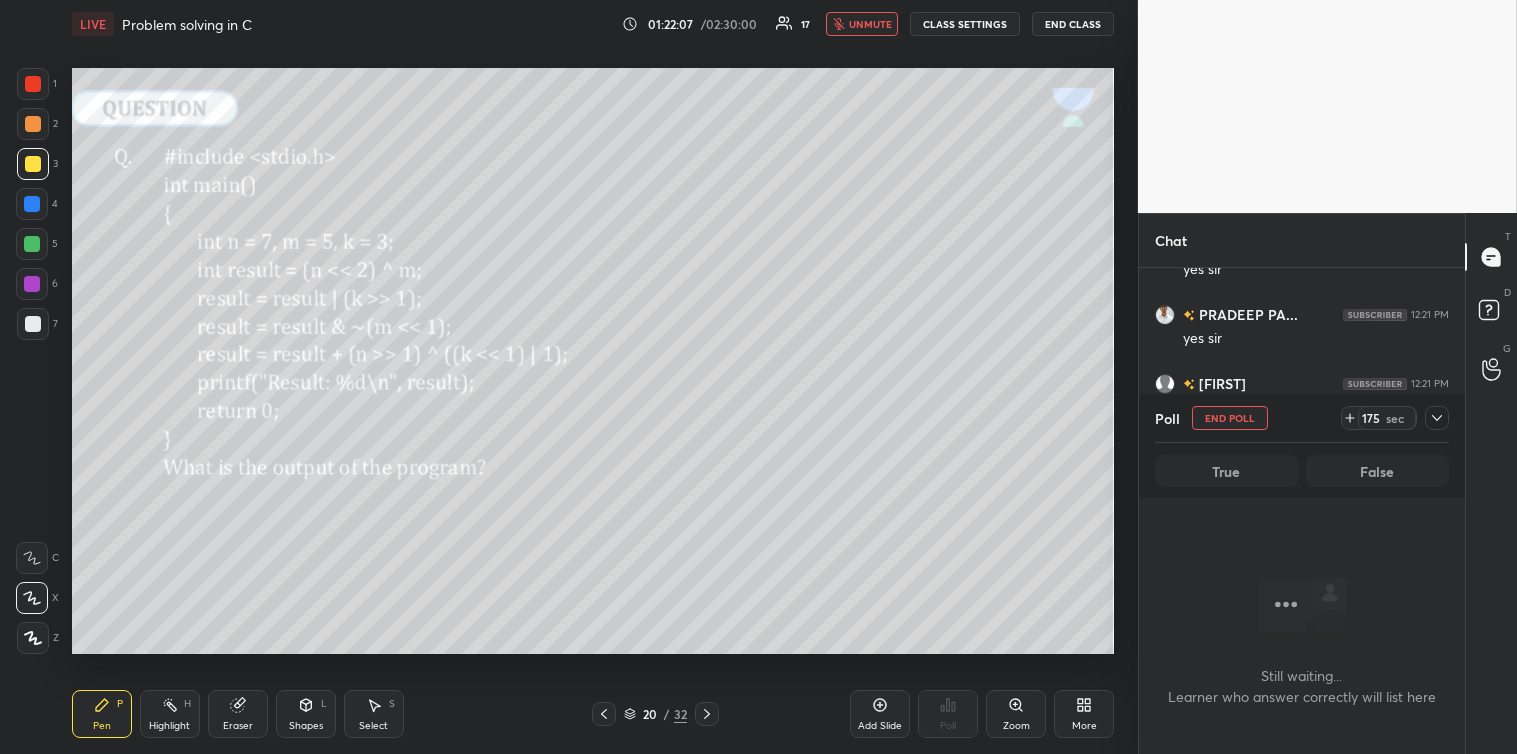 click on "unmute" at bounding box center (870, 24) 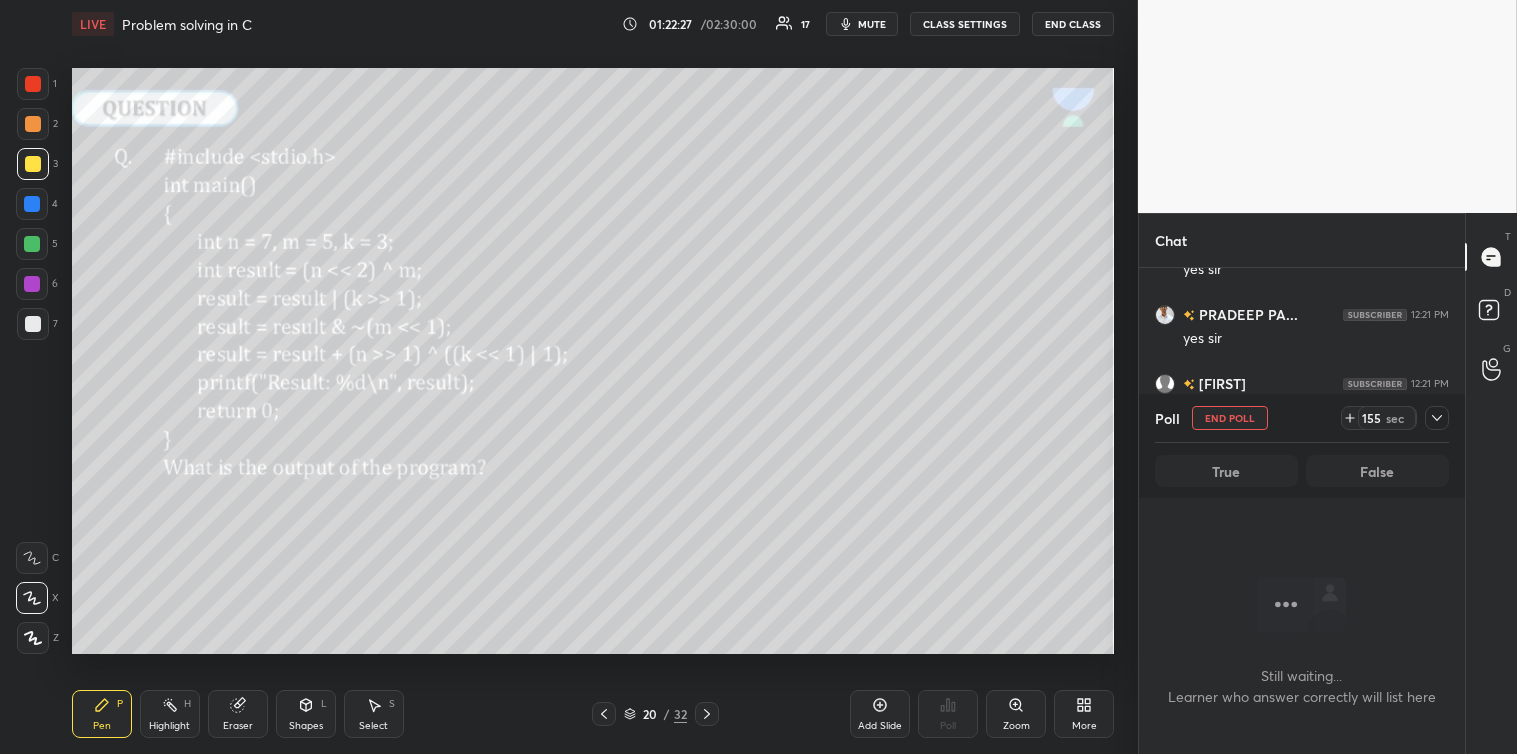 click on "mute" at bounding box center [872, 24] 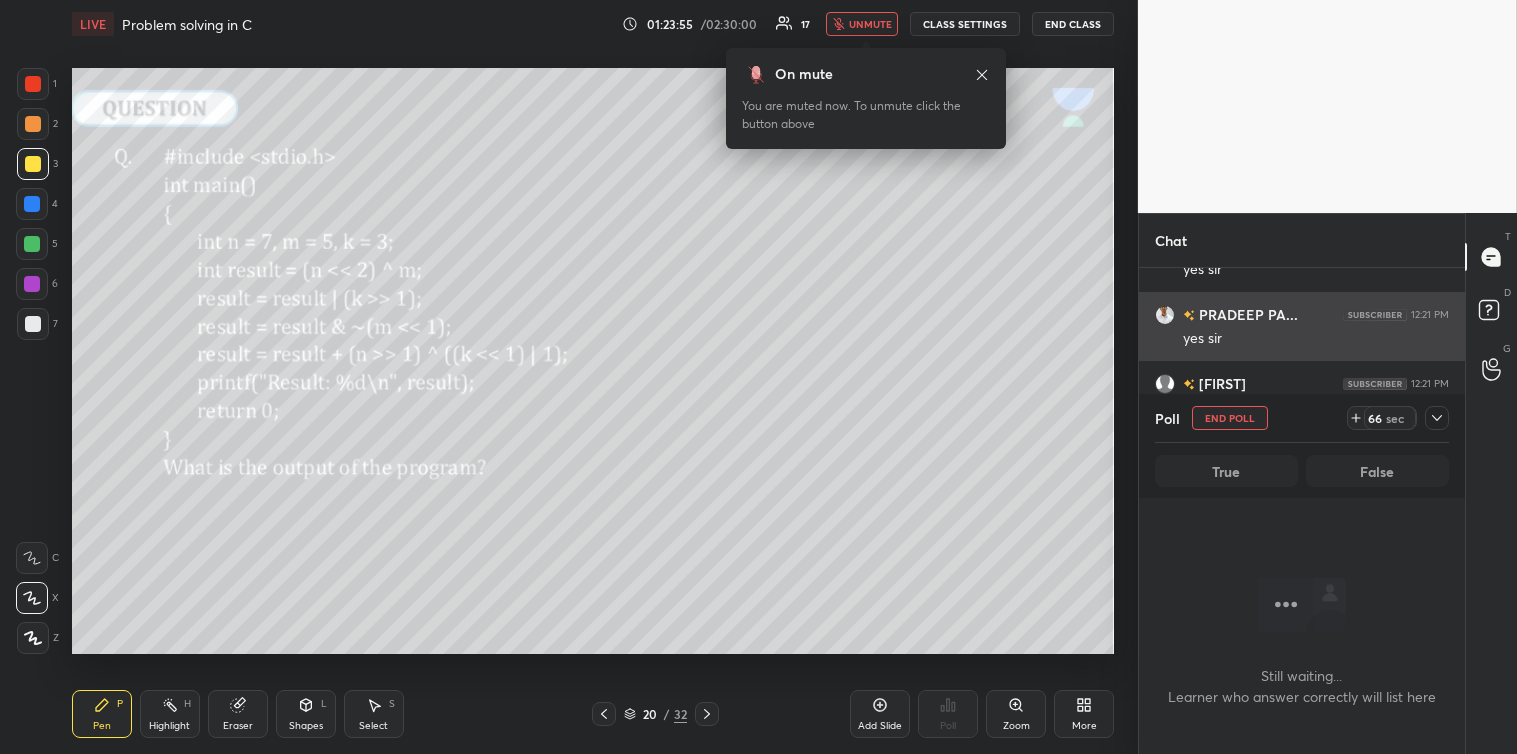 scroll, scrollTop: 19906, scrollLeft: 0, axis: vertical 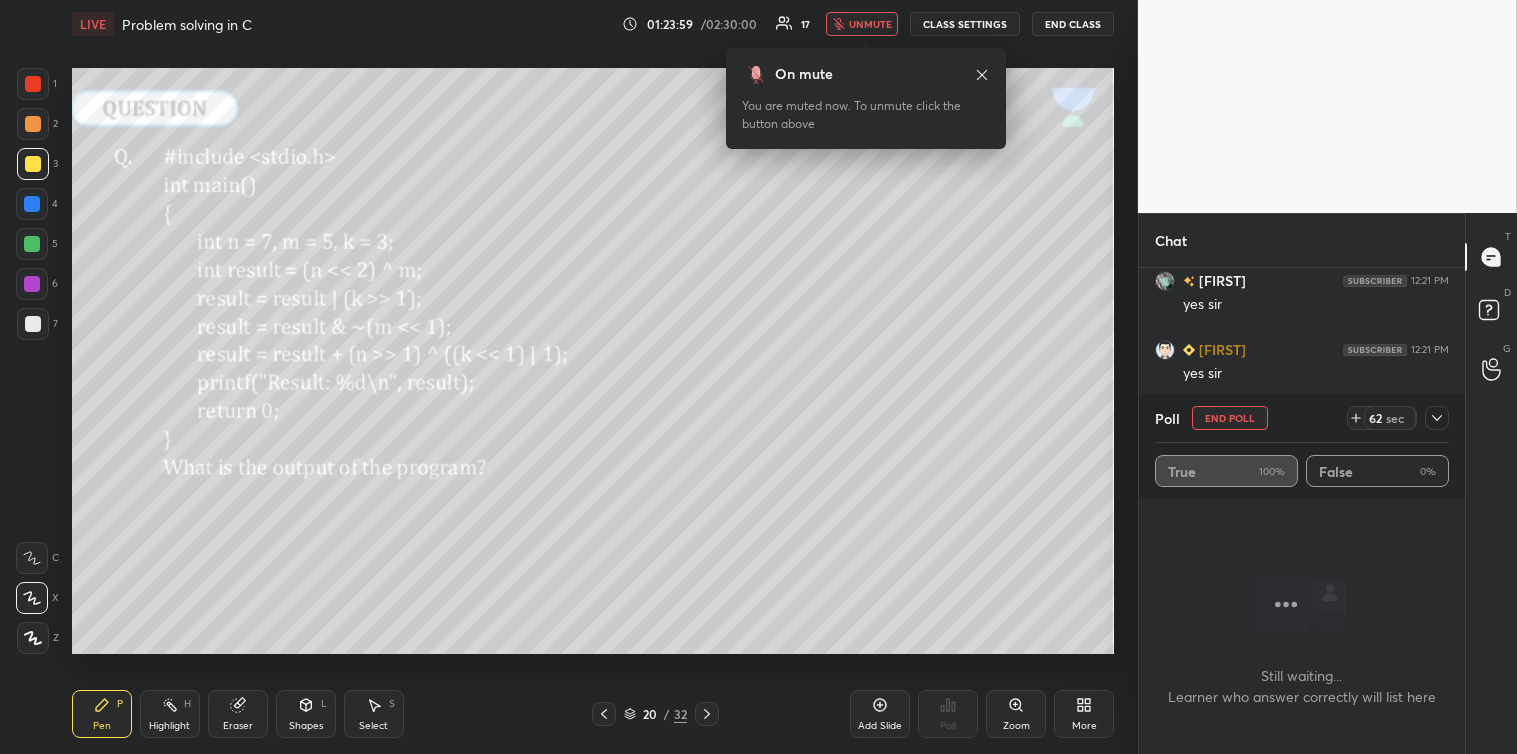 click 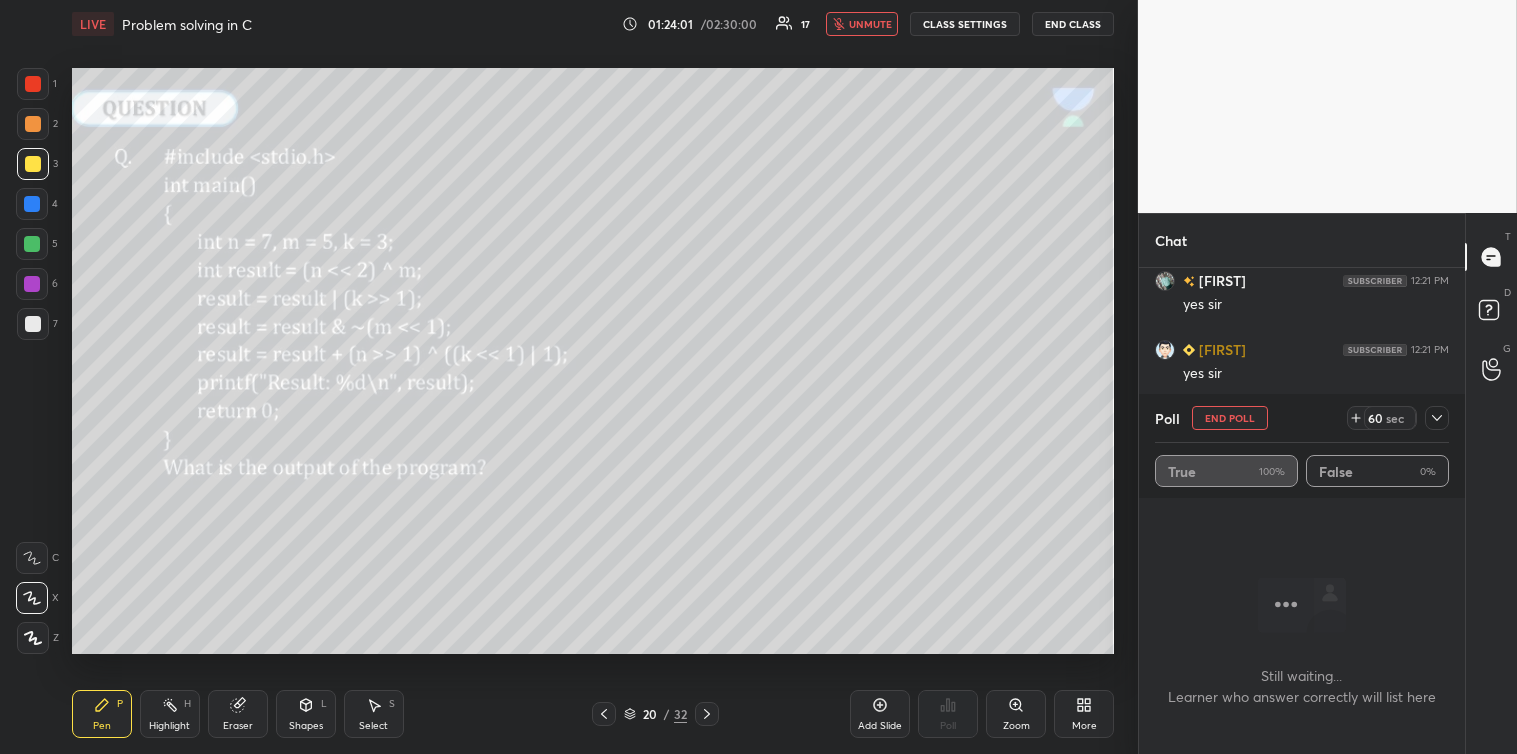 click 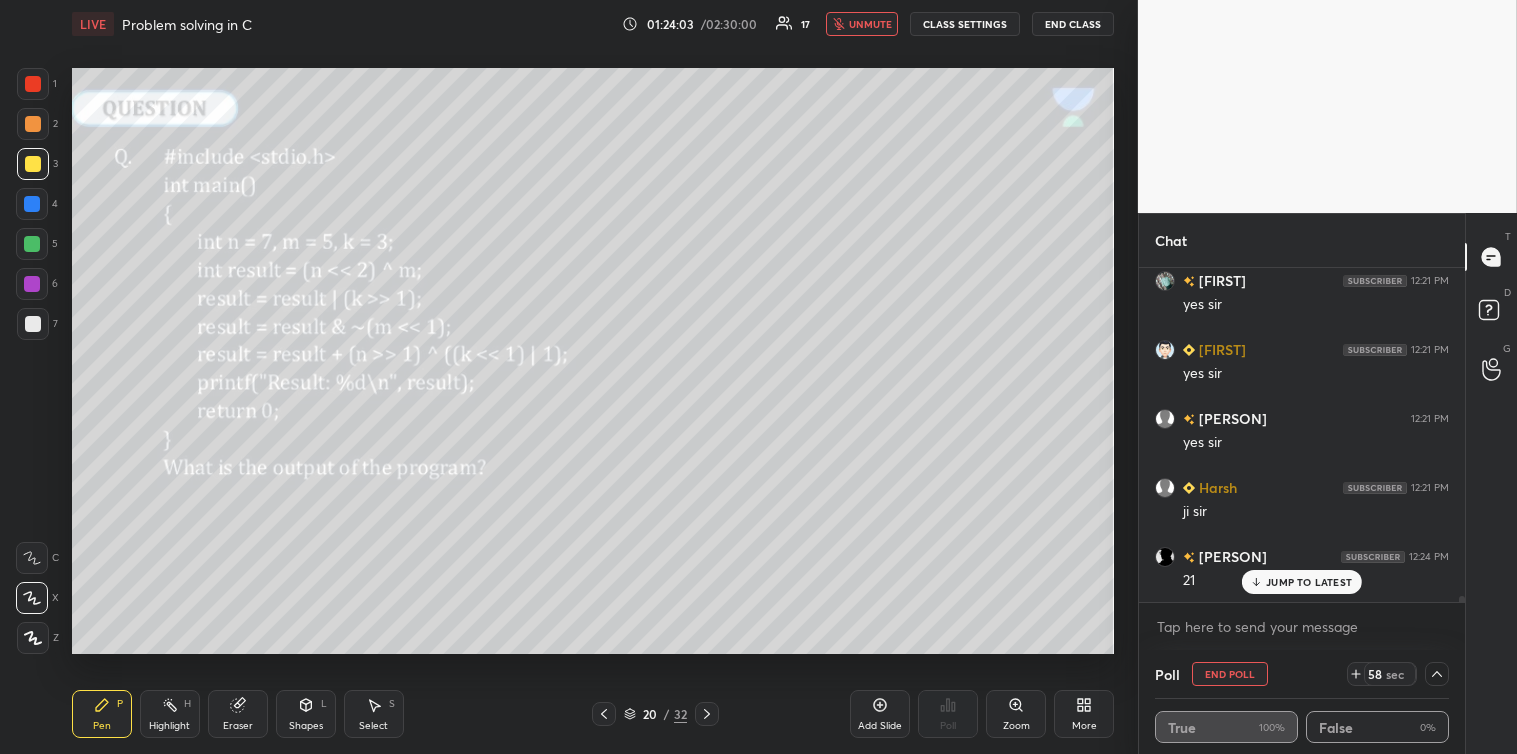 click on "JUMP TO LATEST" at bounding box center (1309, 582) 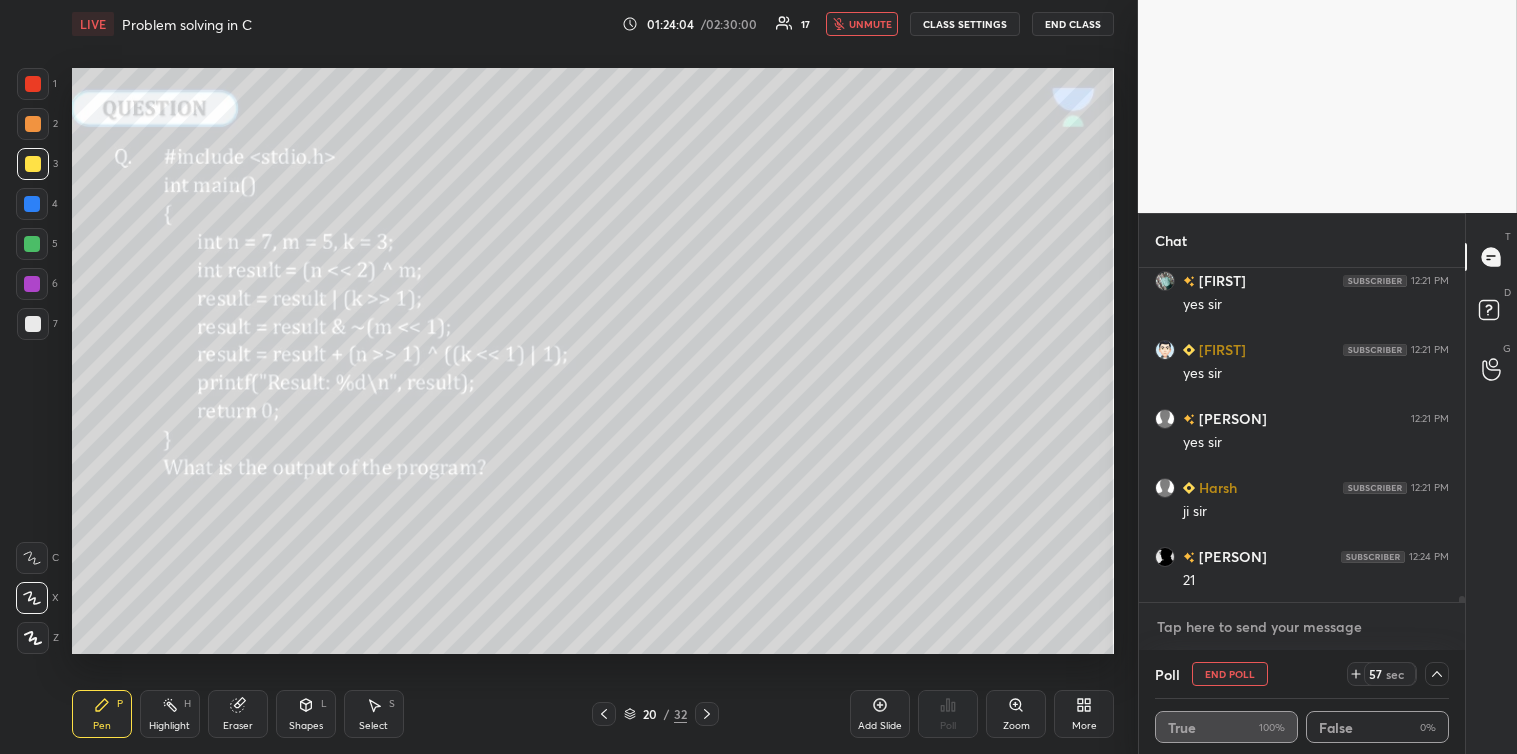click at bounding box center [1302, 627] 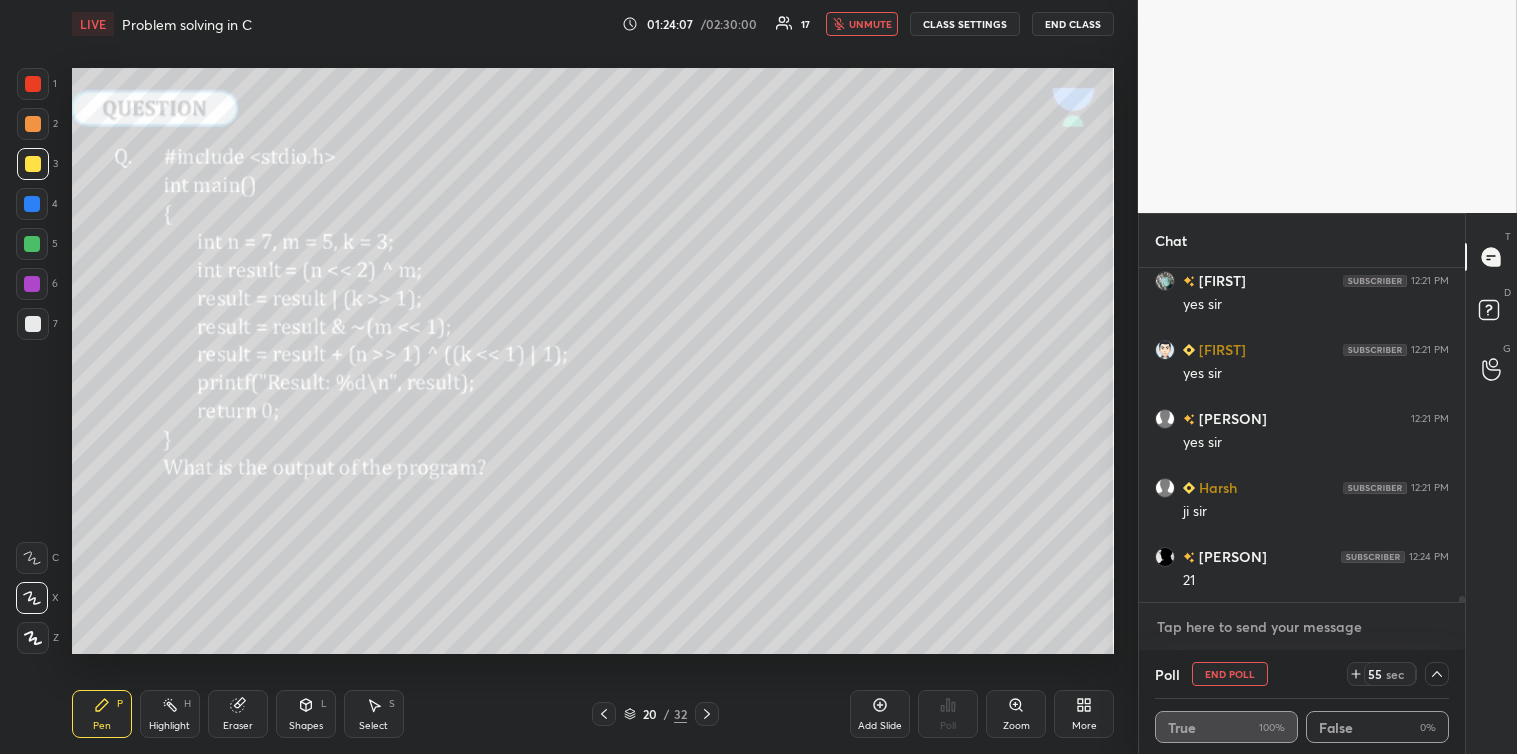 scroll, scrollTop: 19954, scrollLeft: 0, axis: vertical 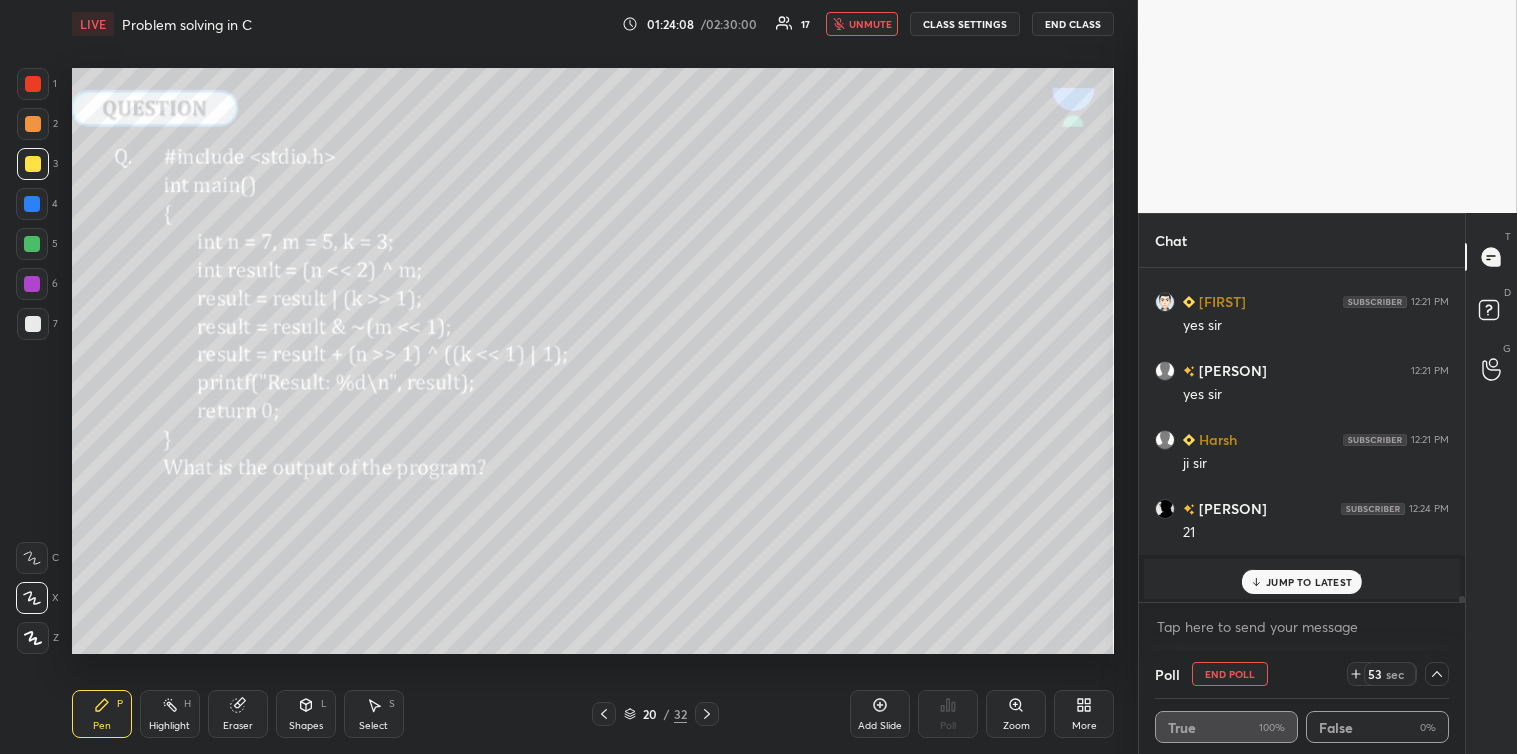 click on "JUMP TO LATEST" at bounding box center [1309, 582] 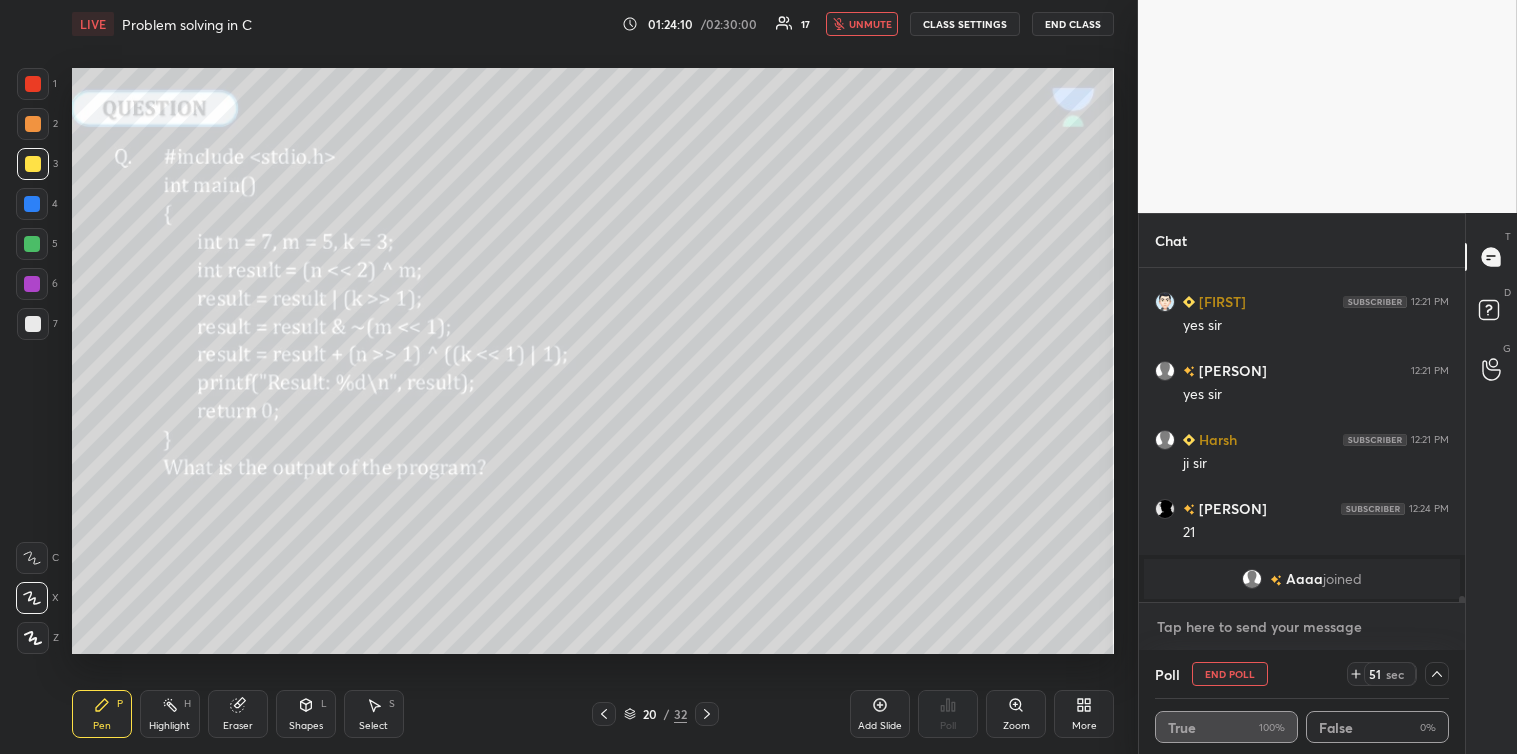 click at bounding box center (1302, 627) 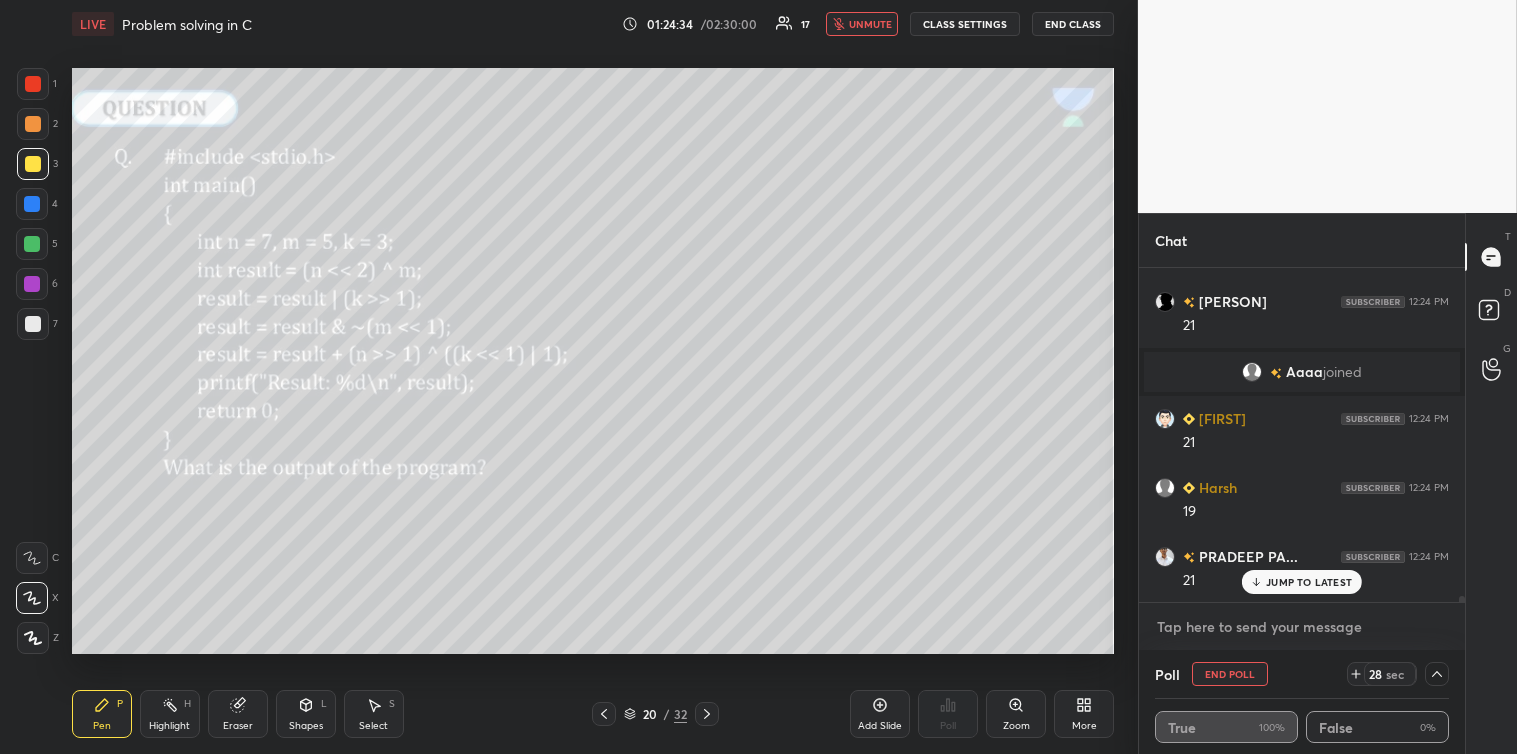 scroll, scrollTop: 18973, scrollLeft: 0, axis: vertical 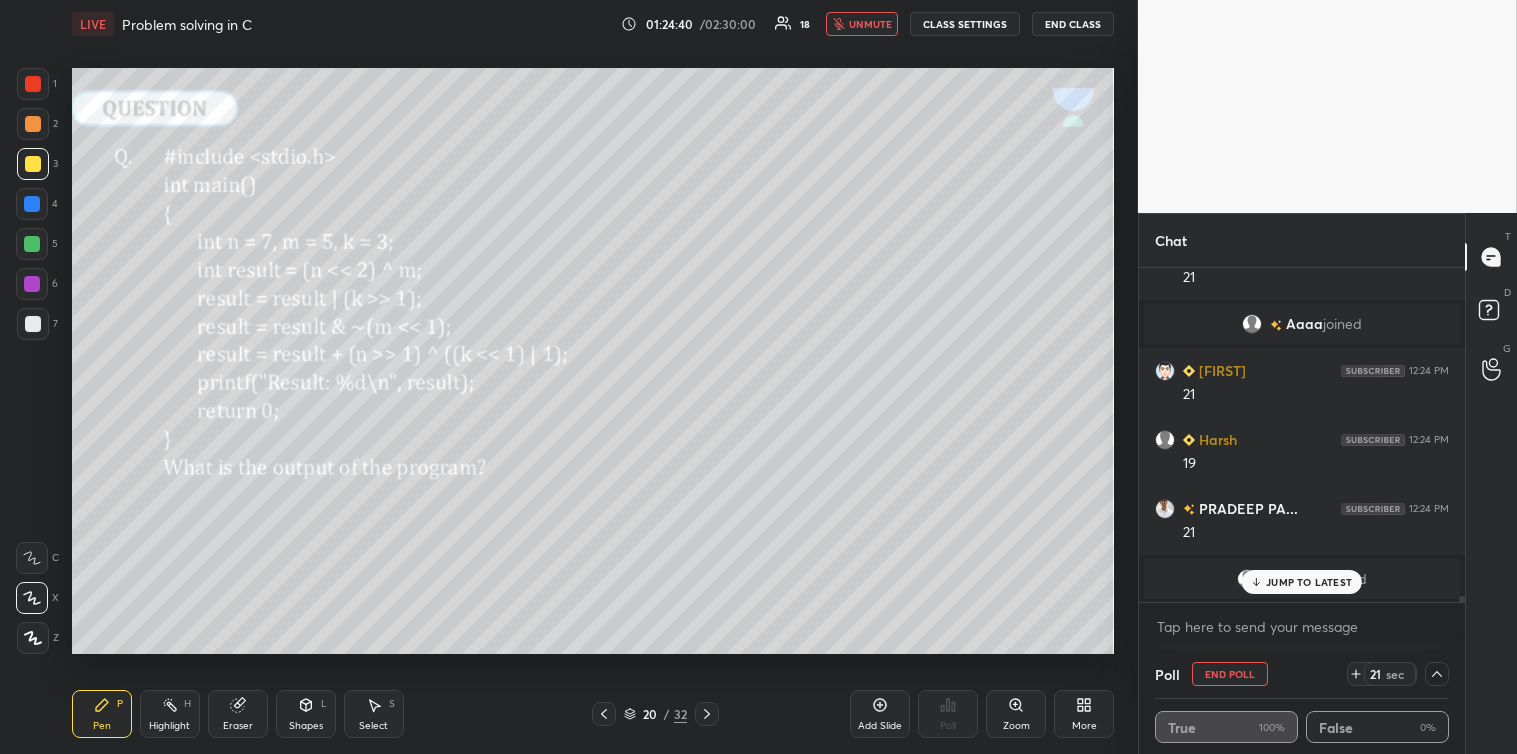 click on "JUMP TO LATEST" at bounding box center (1309, 582) 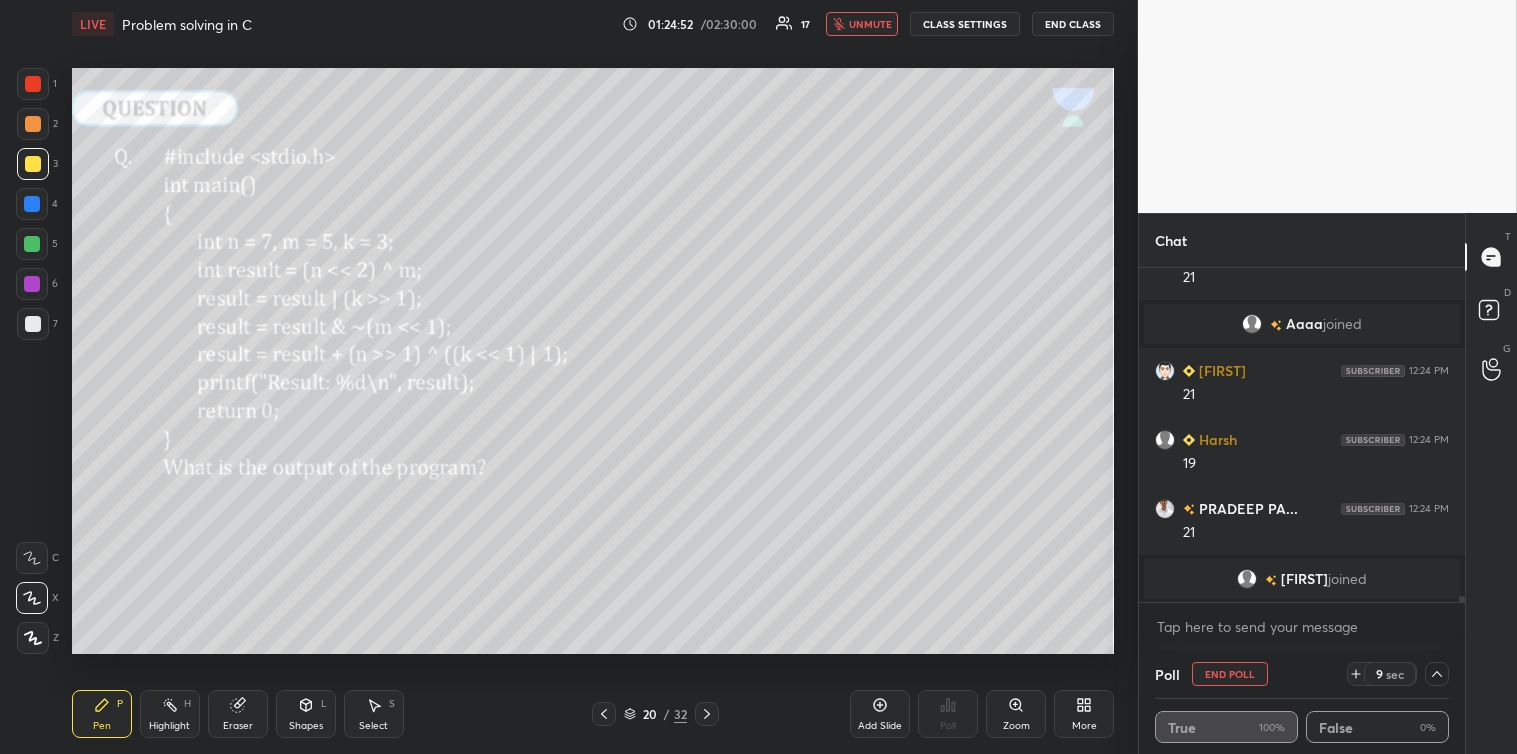 scroll, scrollTop: 19042, scrollLeft: 0, axis: vertical 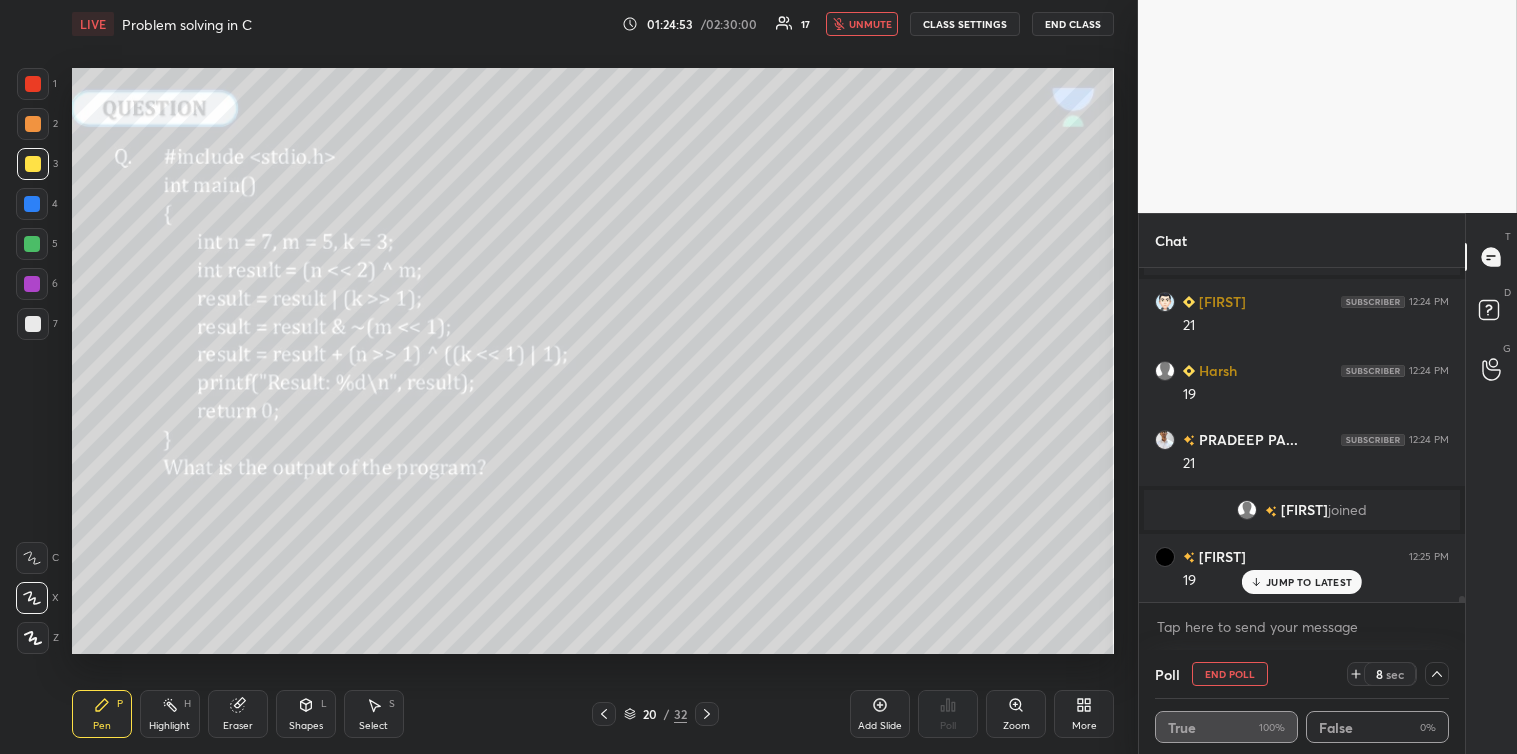 click on "unmute" at bounding box center [870, 24] 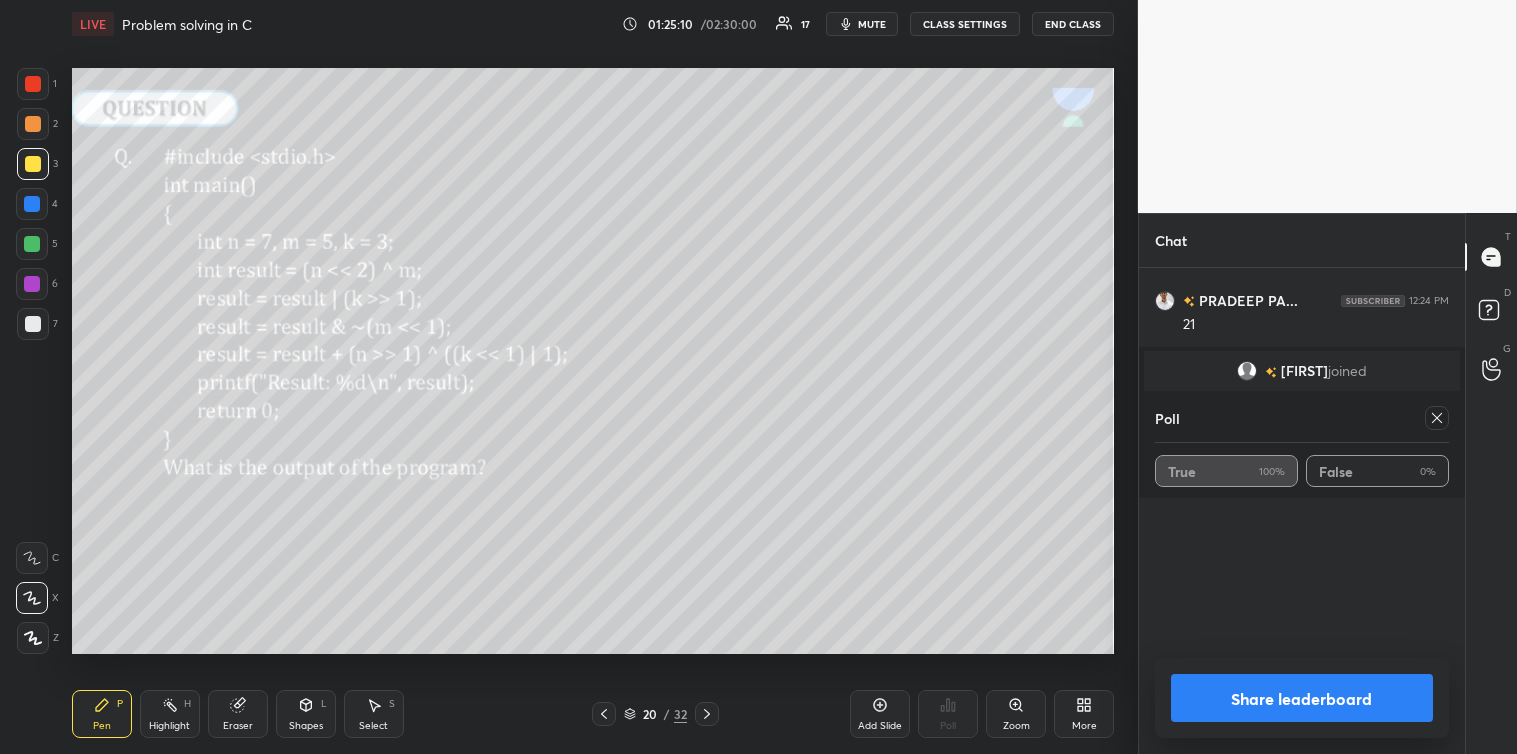 scroll, scrollTop: 19250, scrollLeft: 0, axis: vertical 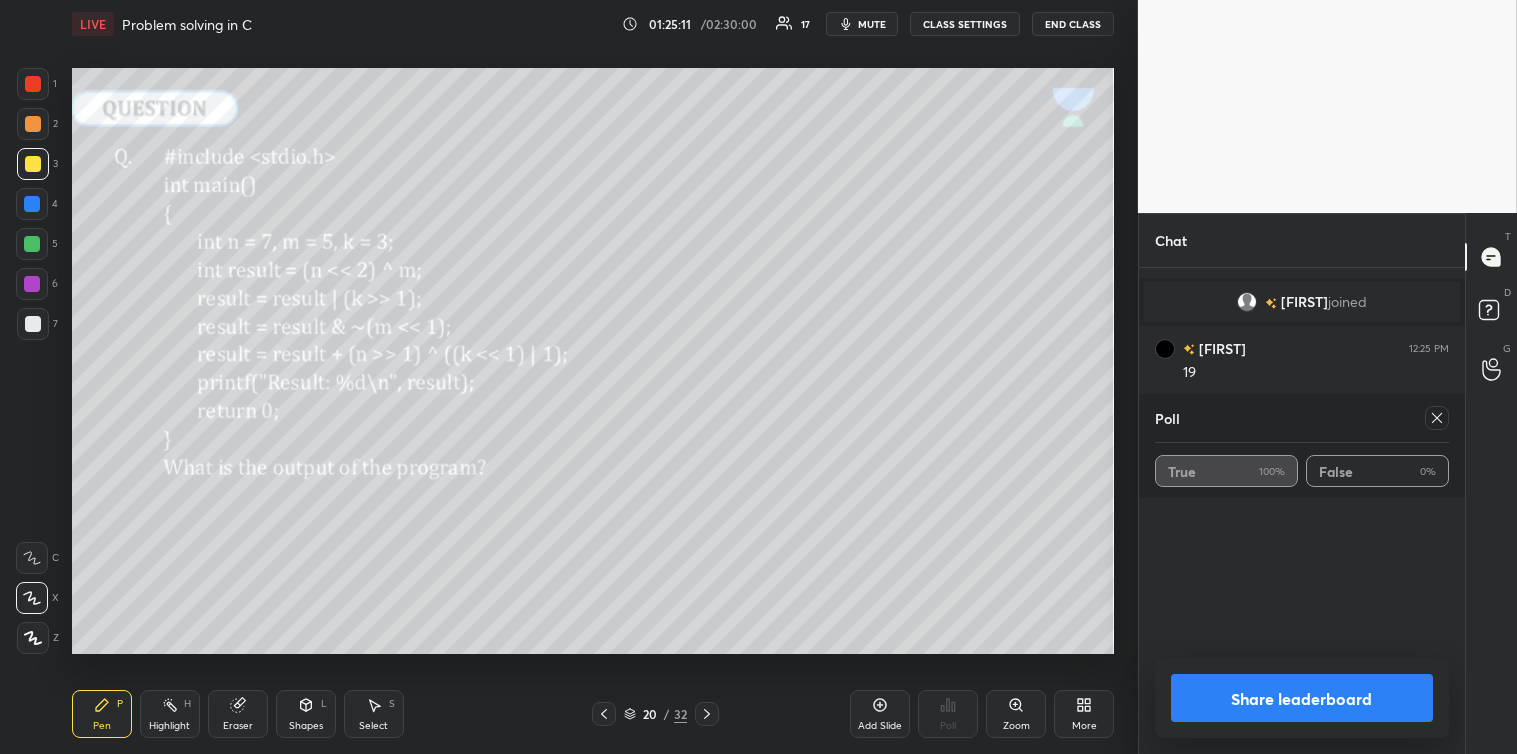 click 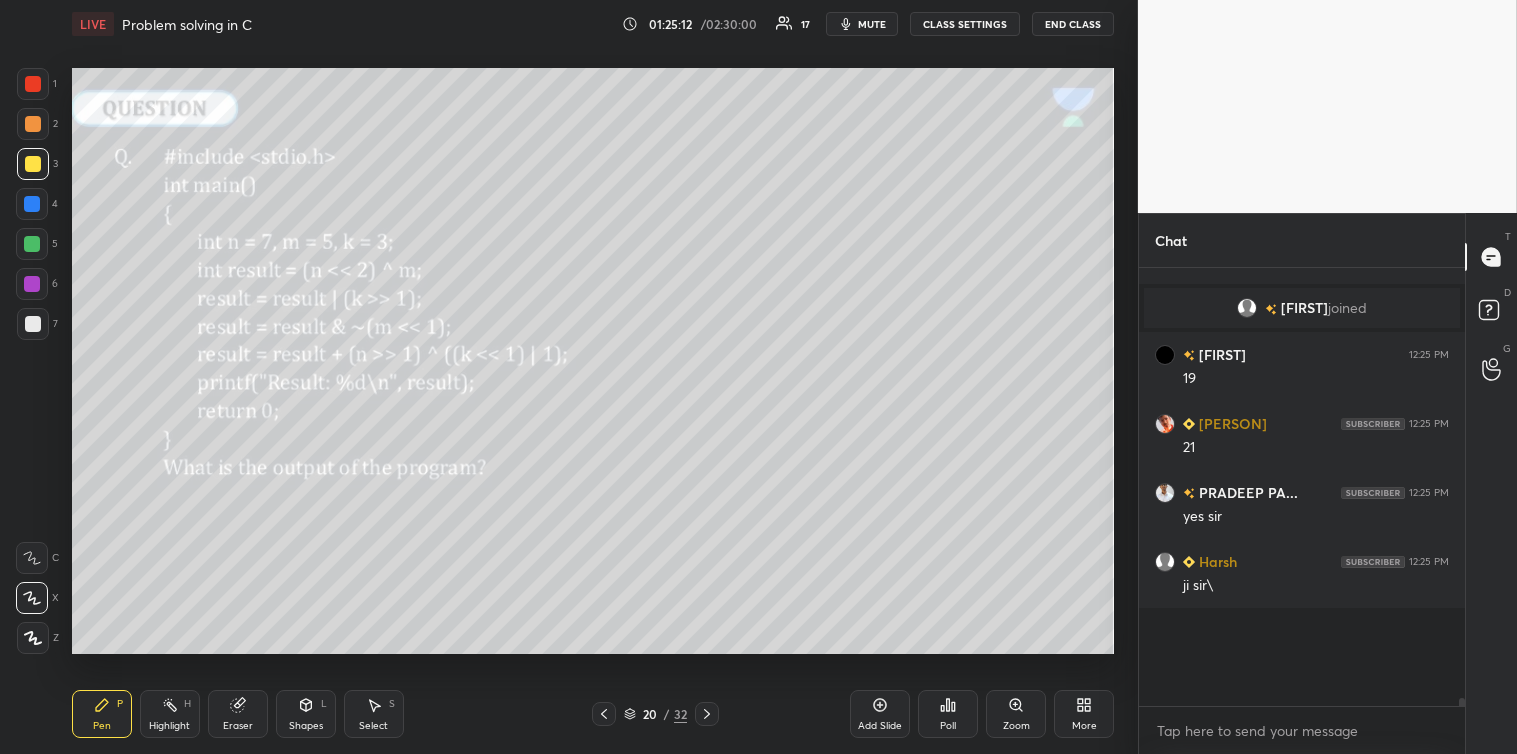 scroll, scrollTop: 421, scrollLeft: 320, axis: both 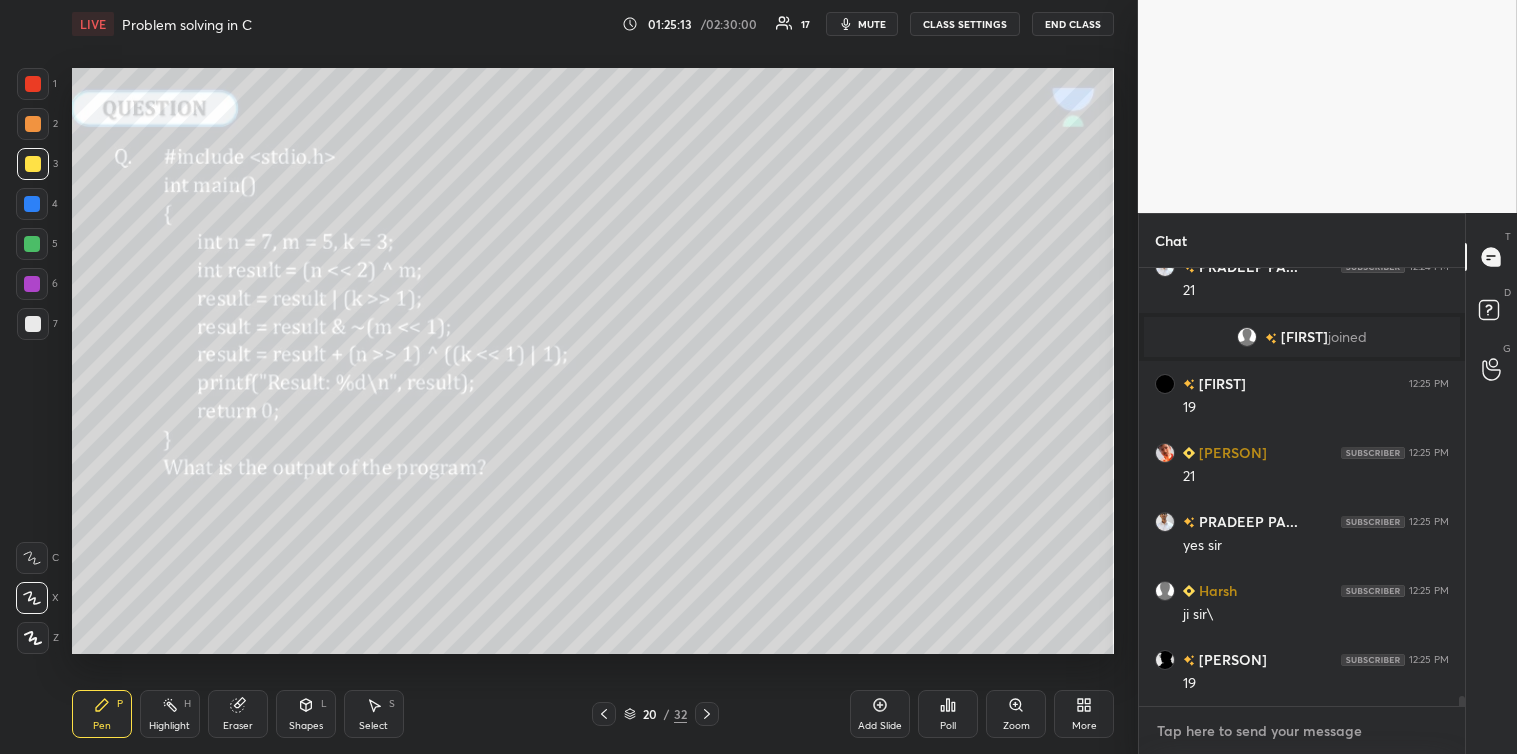 click at bounding box center (1302, 731) 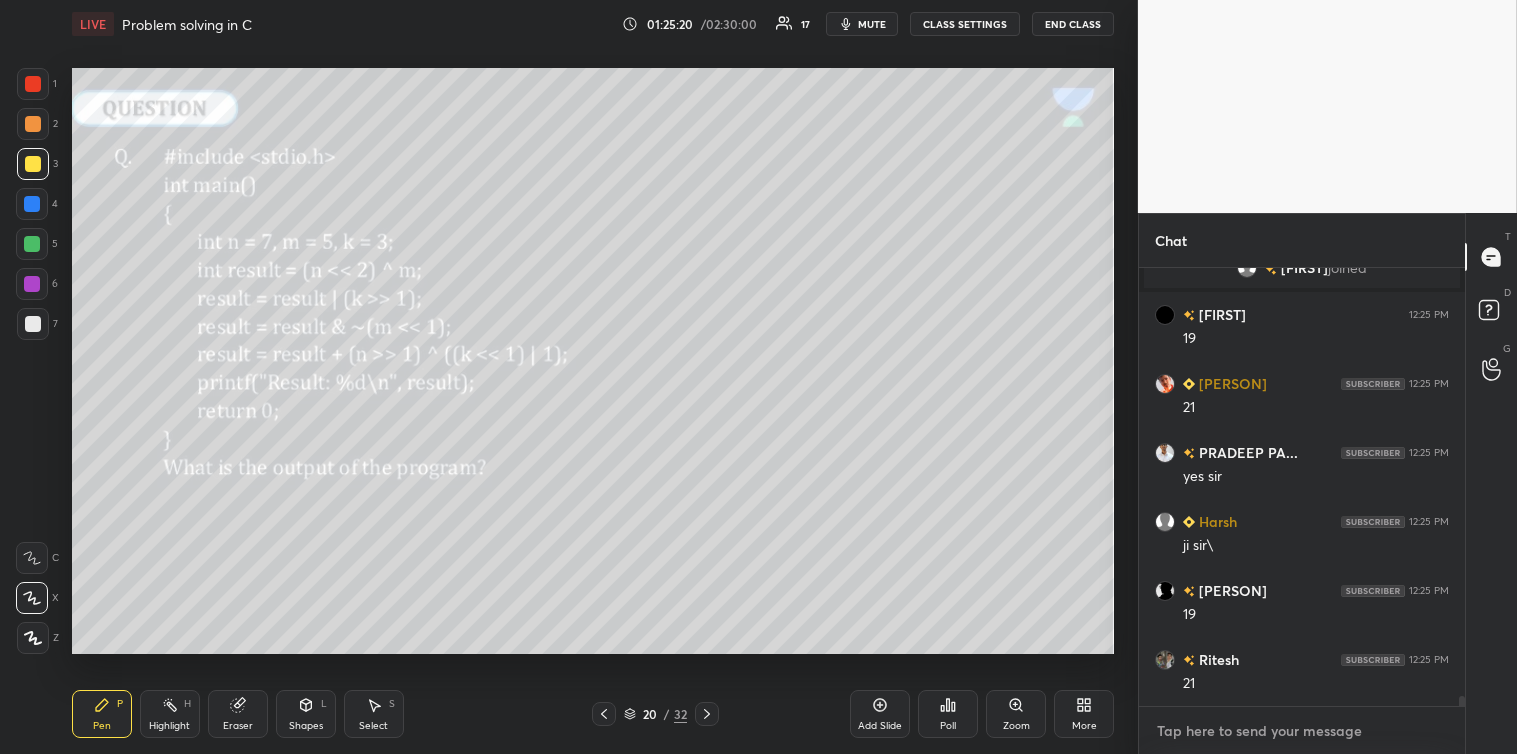 scroll, scrollTop: 19353, scrollLeft: 0, axis: vertical 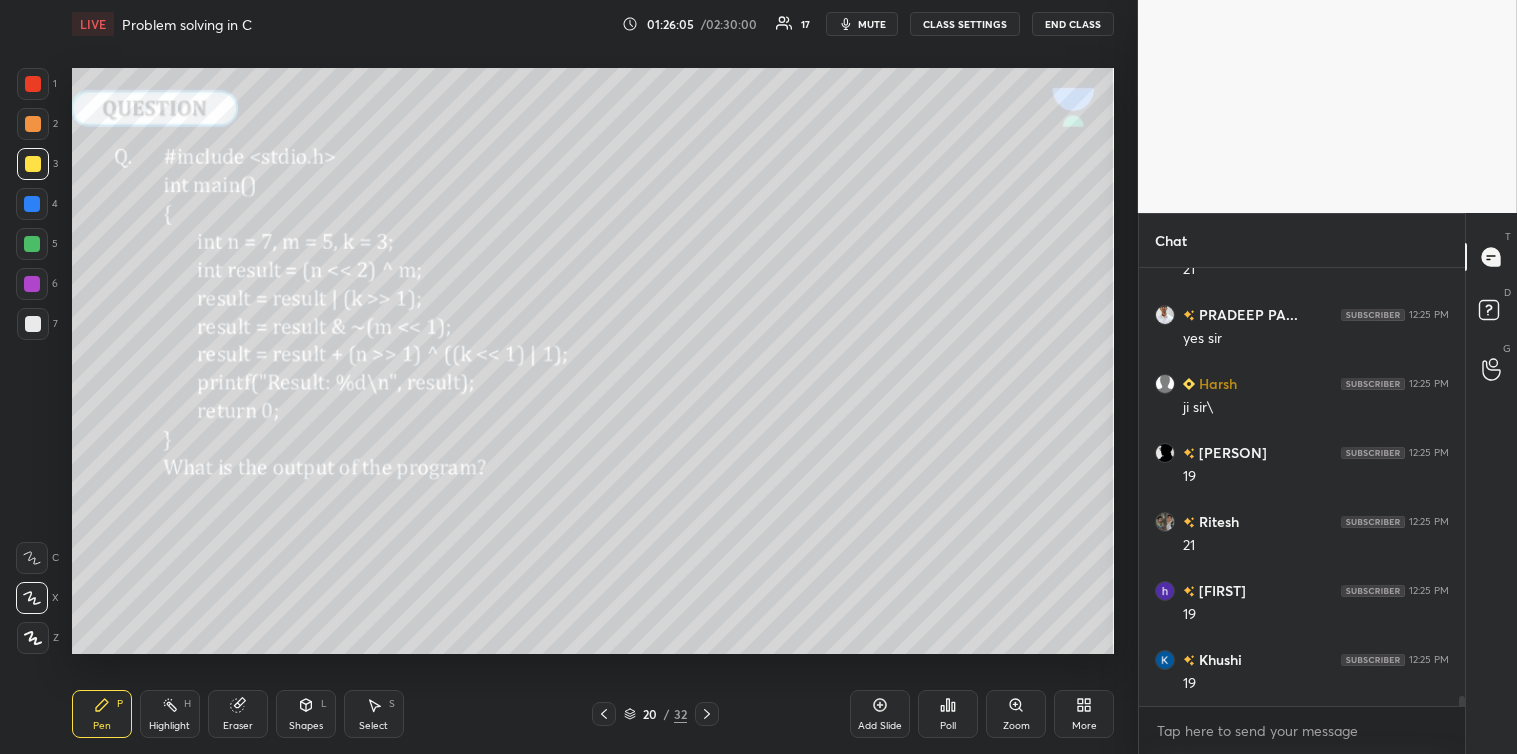 click at bounding box center (33, 324) 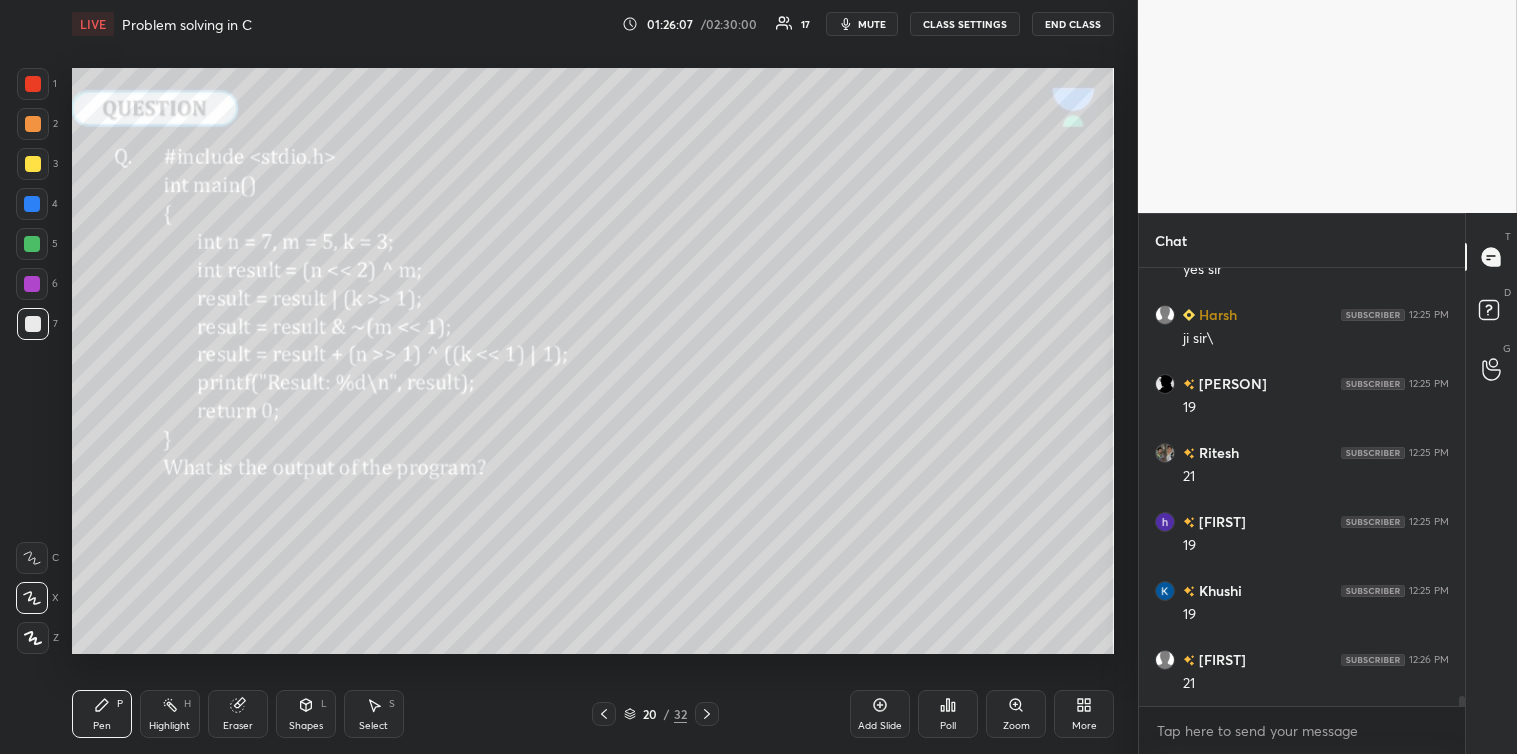 scroll, scrollTop: 19628, scrollLeft: 0, axis: vertical 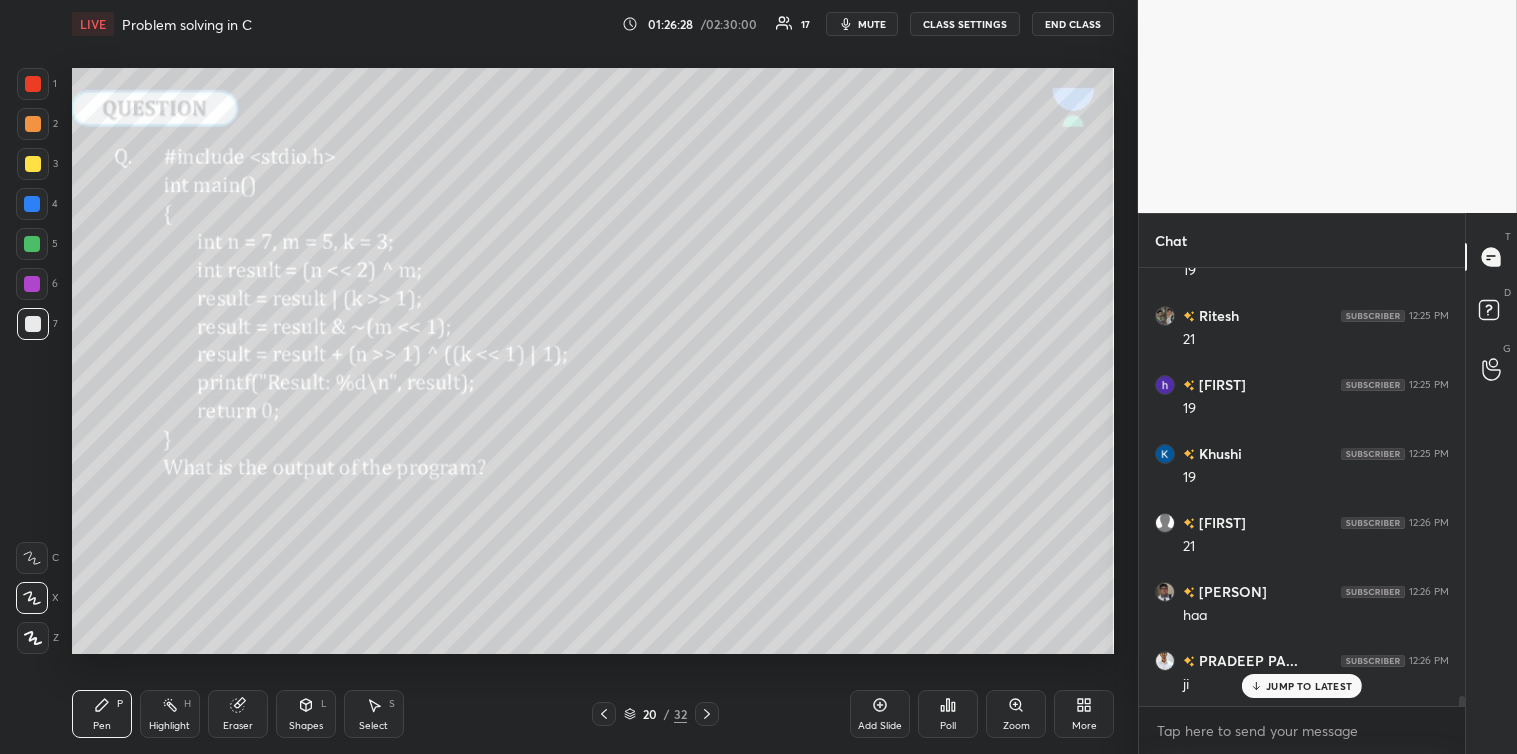 click on "3" at bounding box center [37, 168] 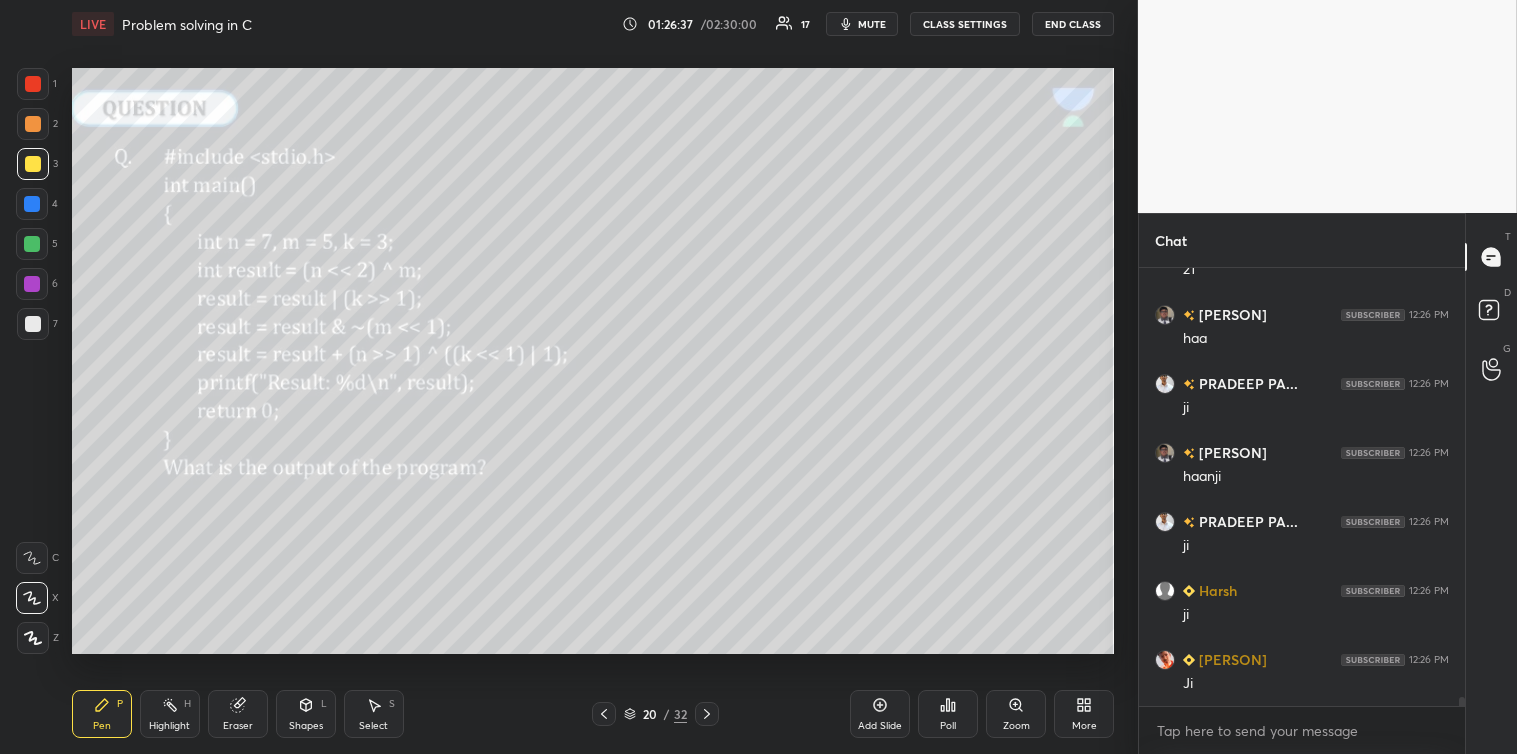 scroll, scrollTop: 19974, scrollLeft: 0, axis: vertical 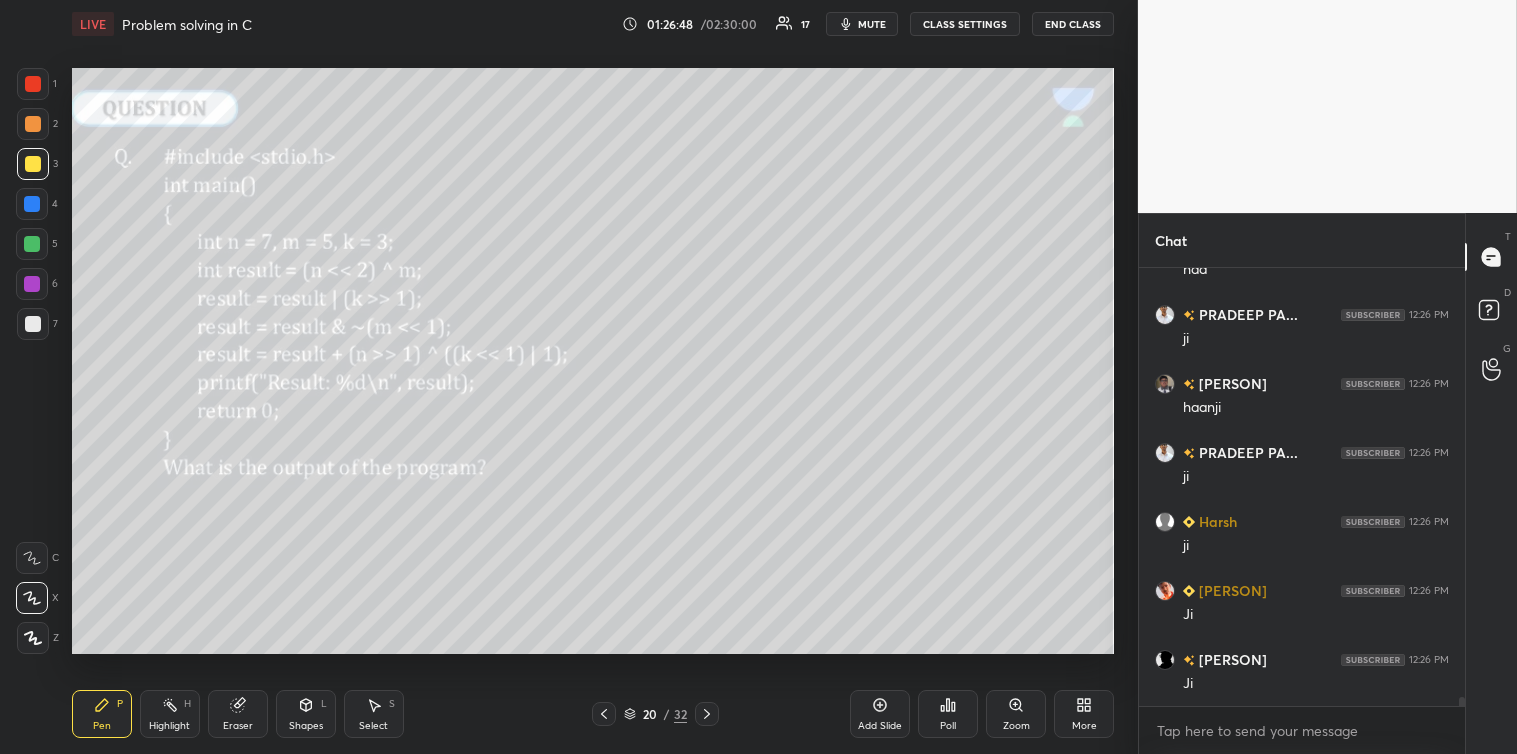 click at bounding box center (33, 324) 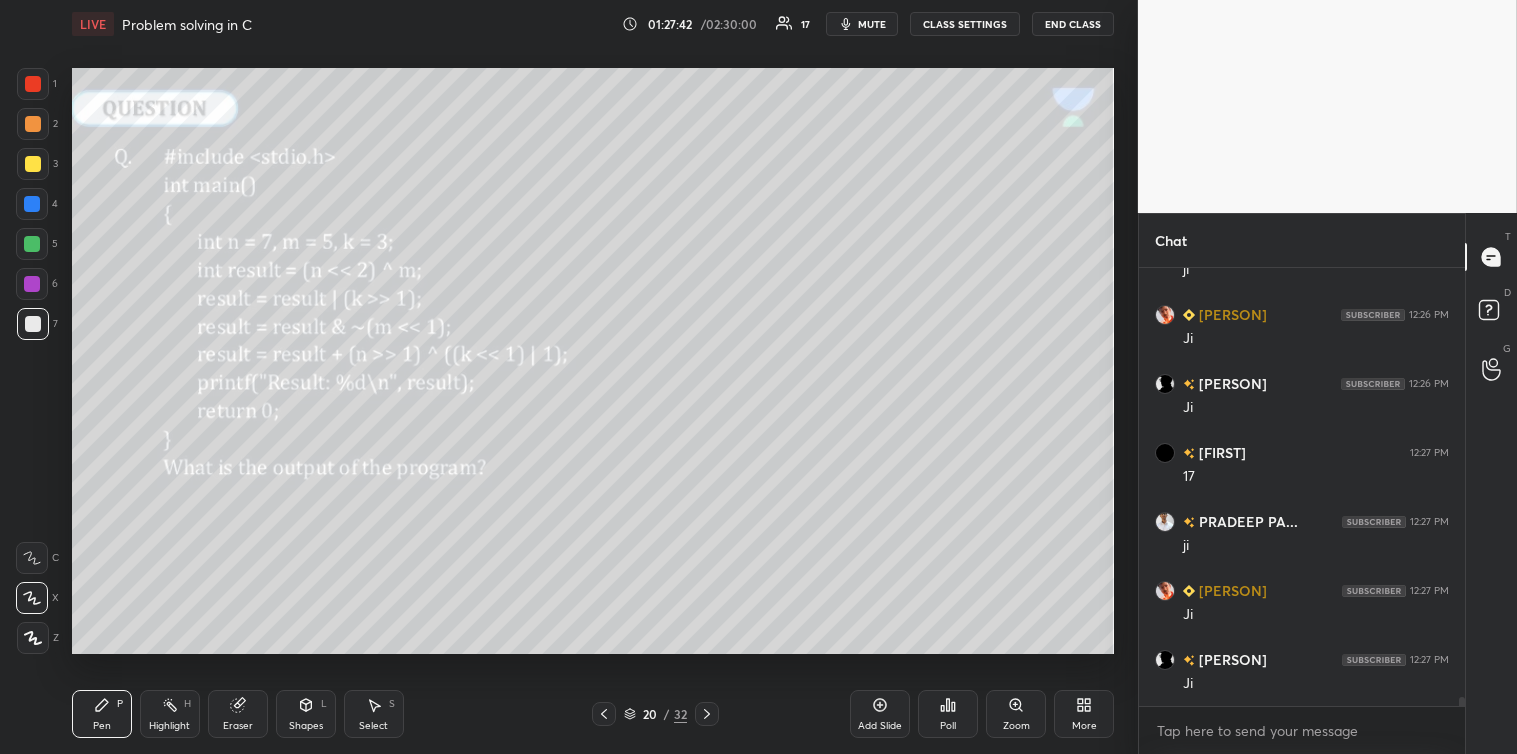 scroll, scrollTop: 20318, scrollLeft: 0, axis: vertical 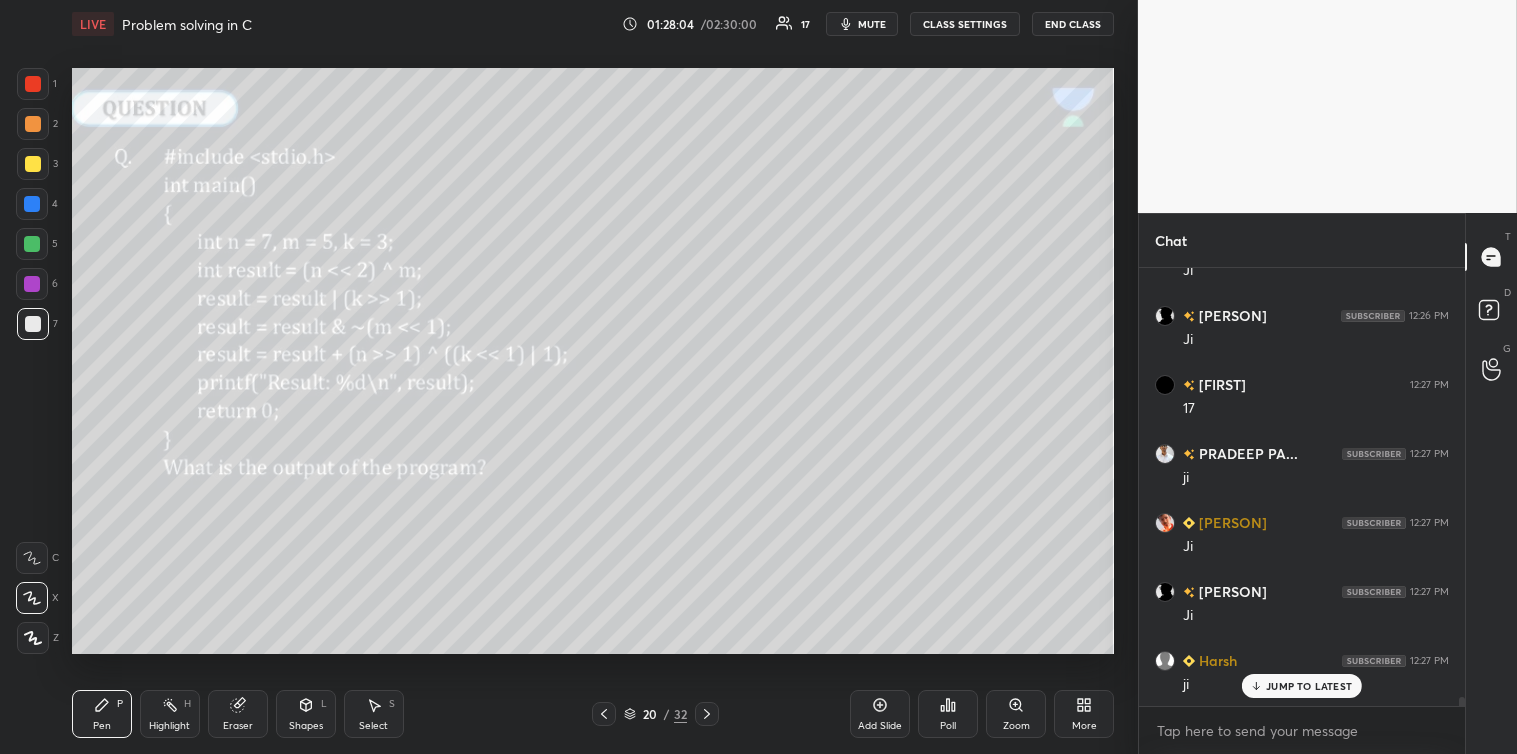 click at bounding box center (32, 244) 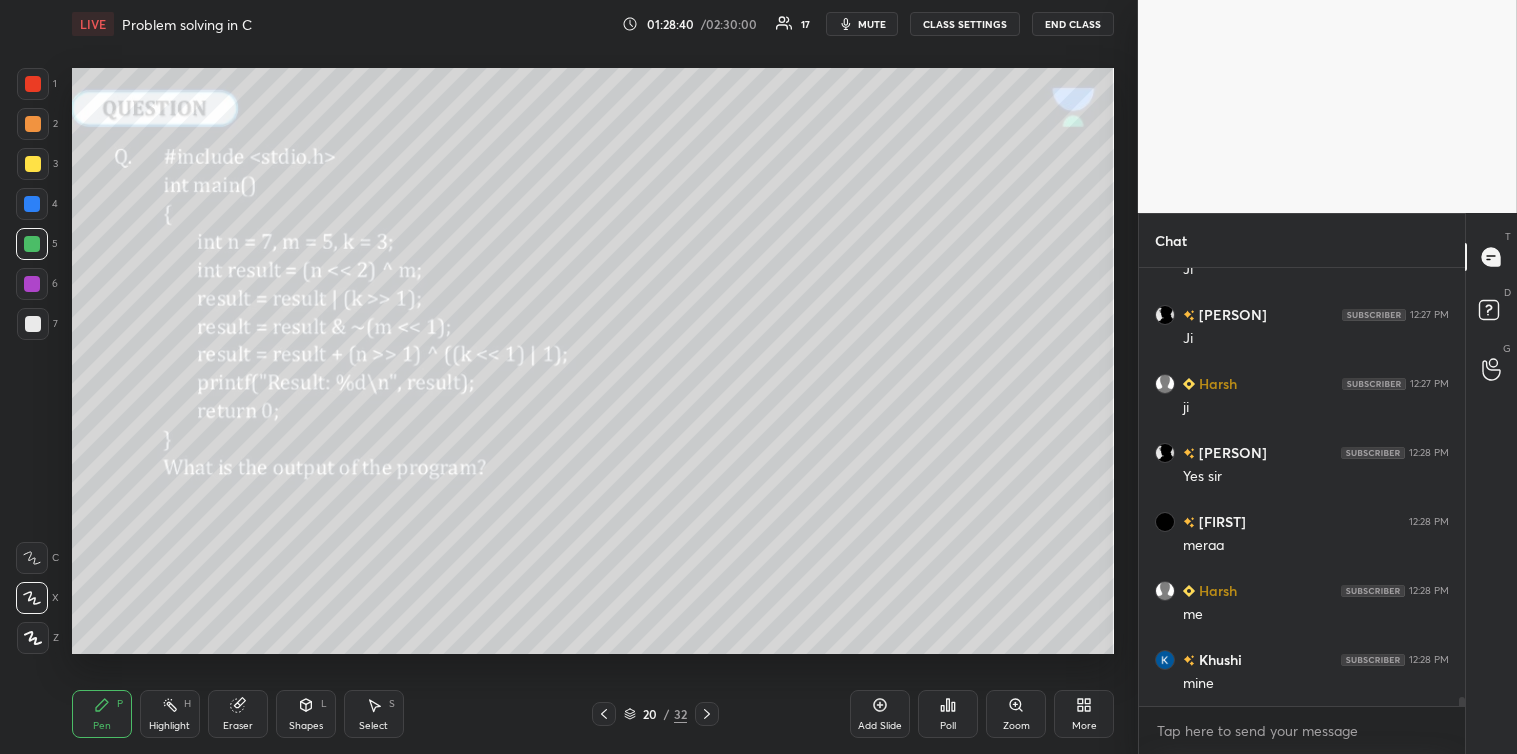 scroll, scrollTop: 20664, scrollLeft: 0, axis: vertical 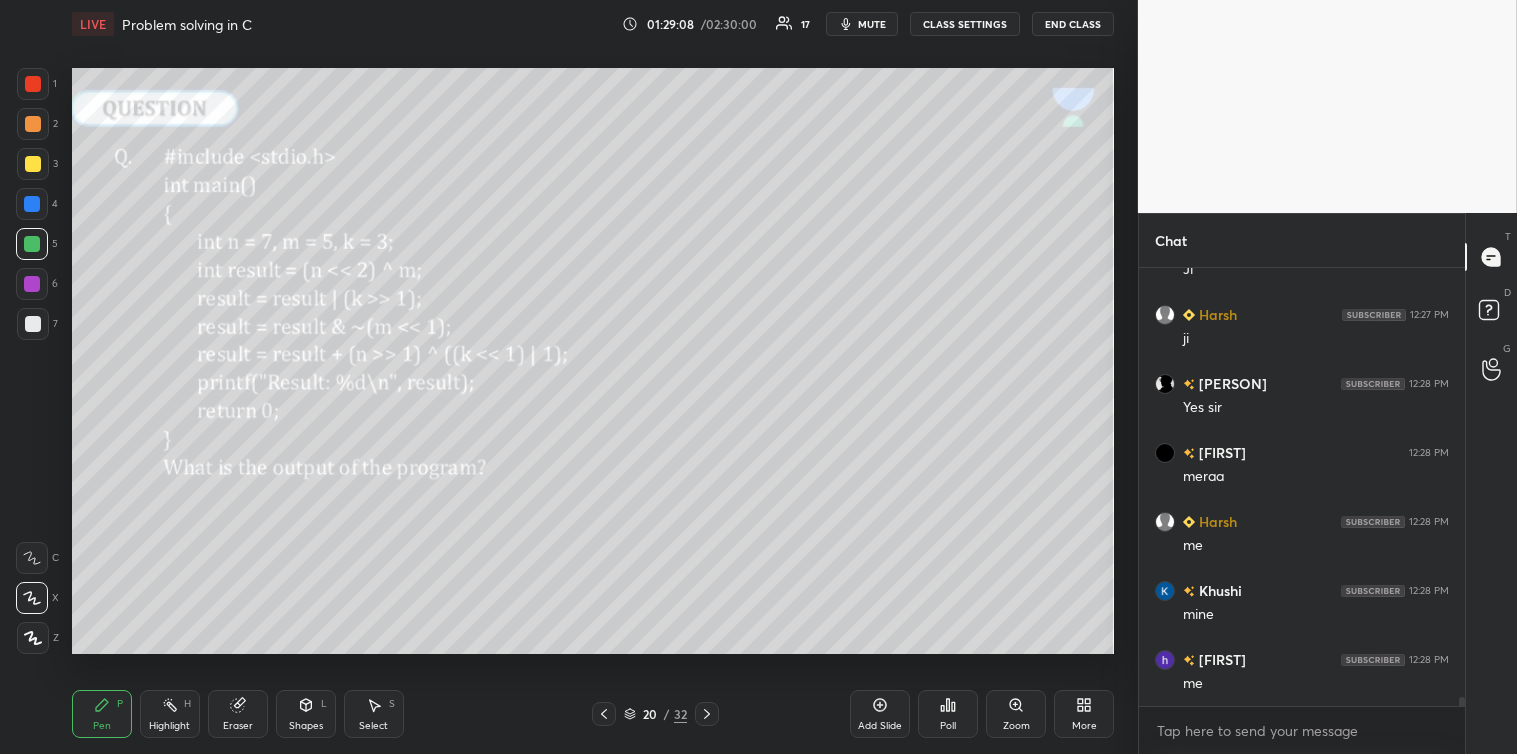 click at bounding box center (33, 324) 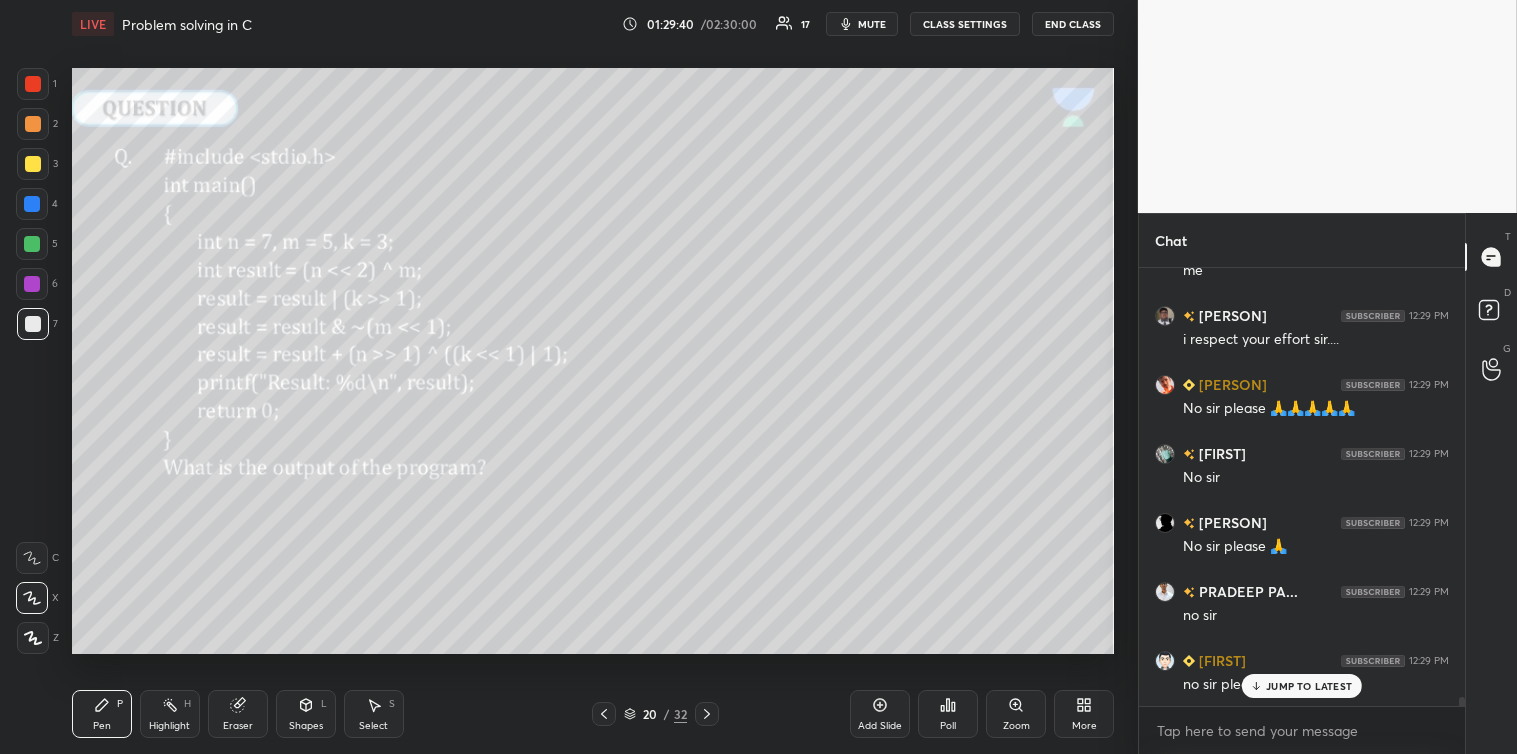 scroll, scrollTop: 21165, scrollLeft: 0, axis: vertical 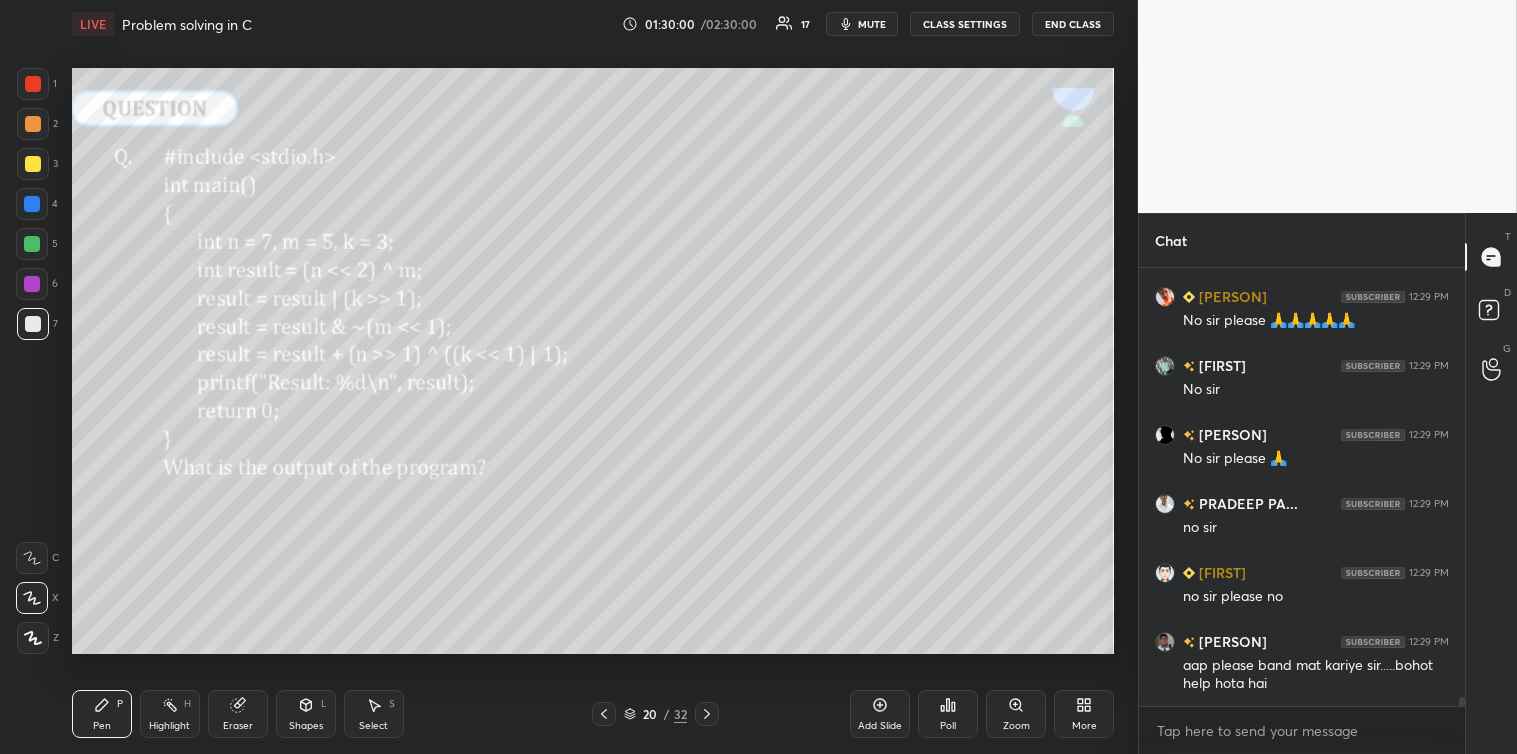 click on "Select S" at bounding box center [374, 714] 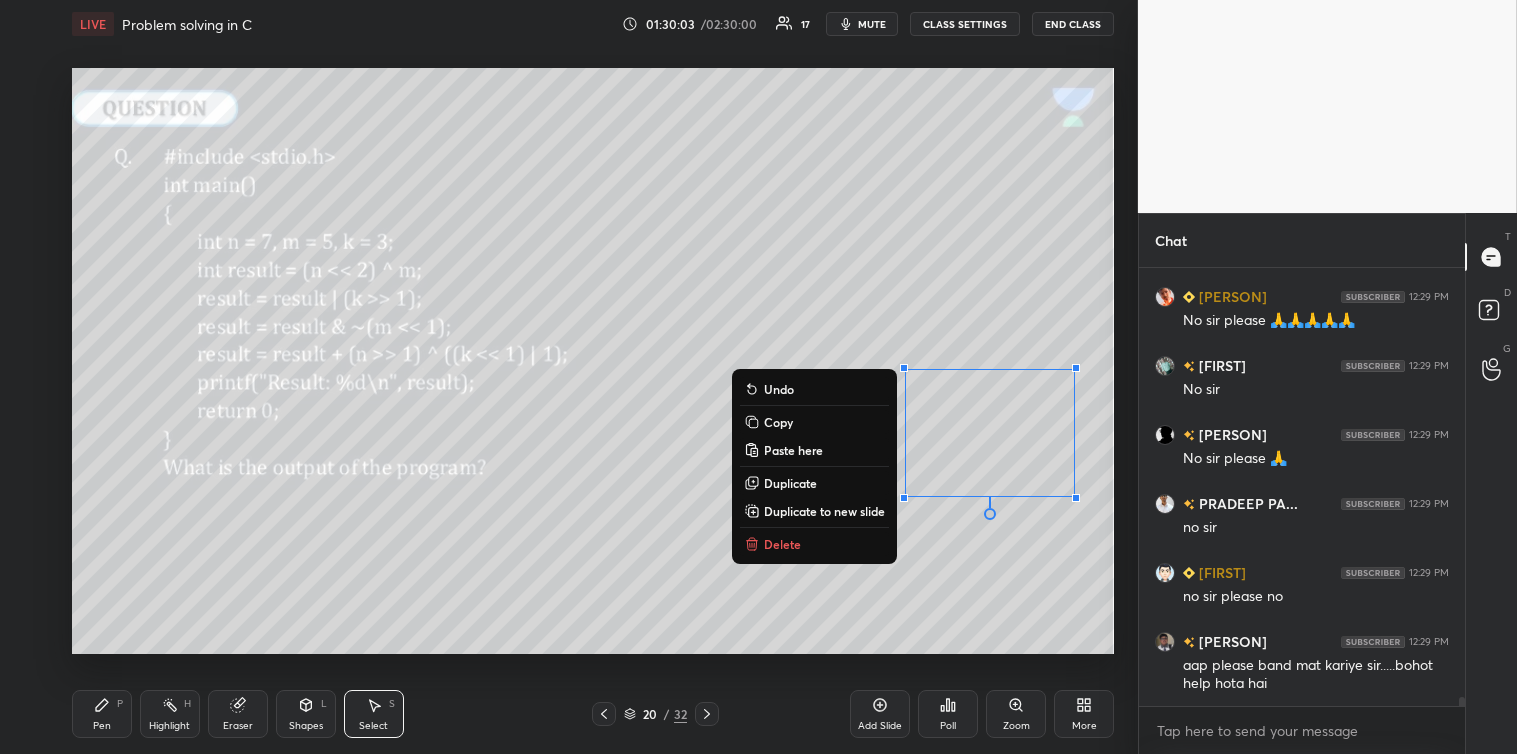 click on "Delete" at bounding box center (814, 544) 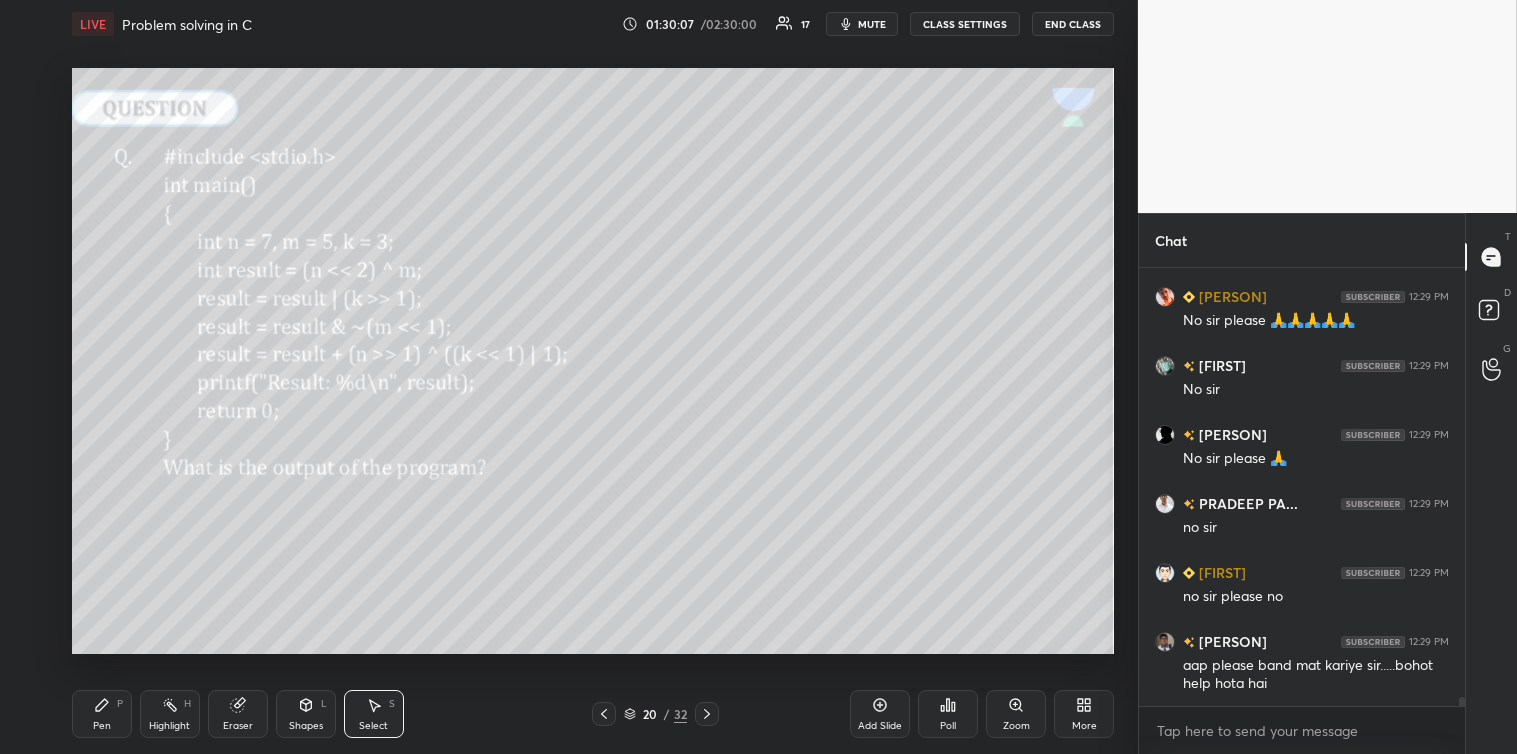 click on "Pen P" at bounding box center [102, 714] 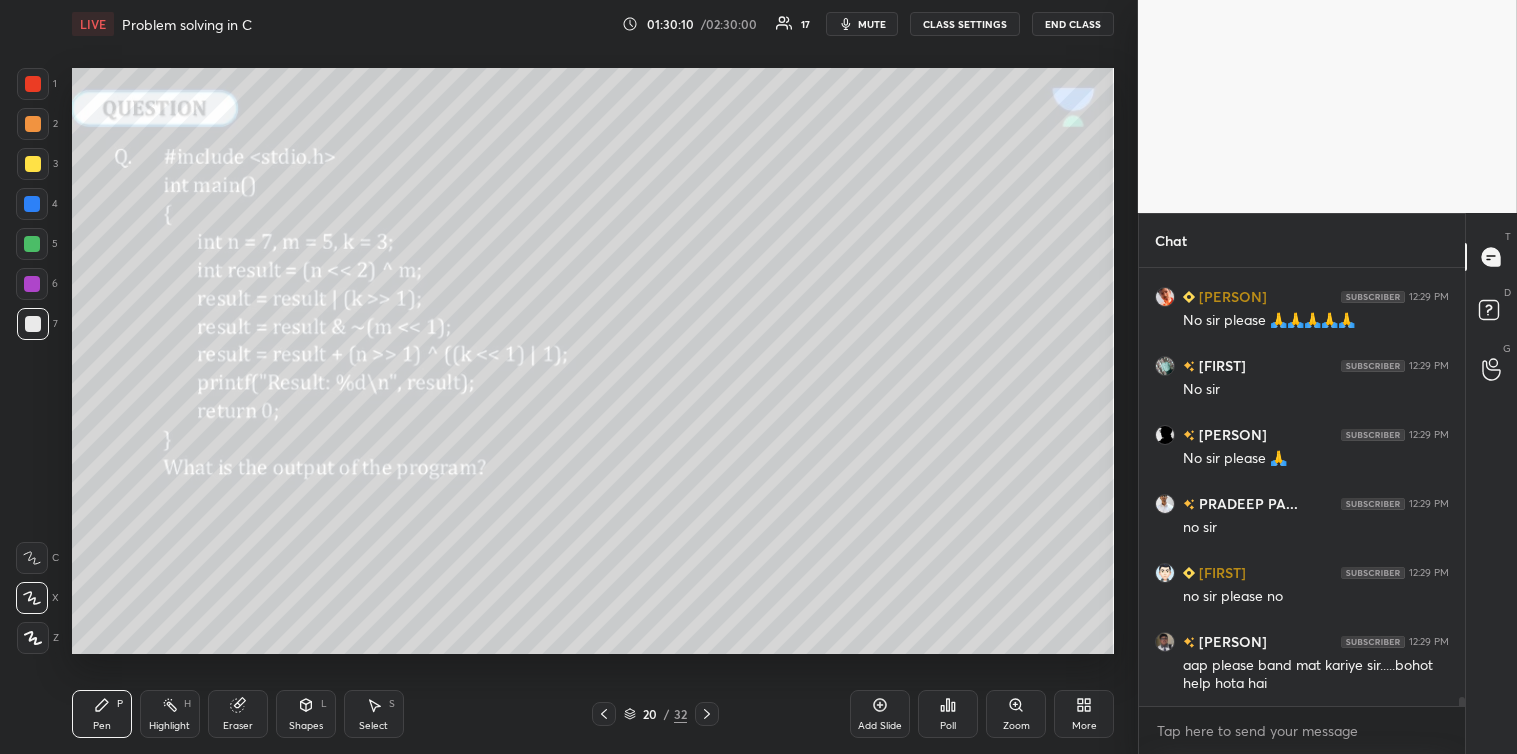 click 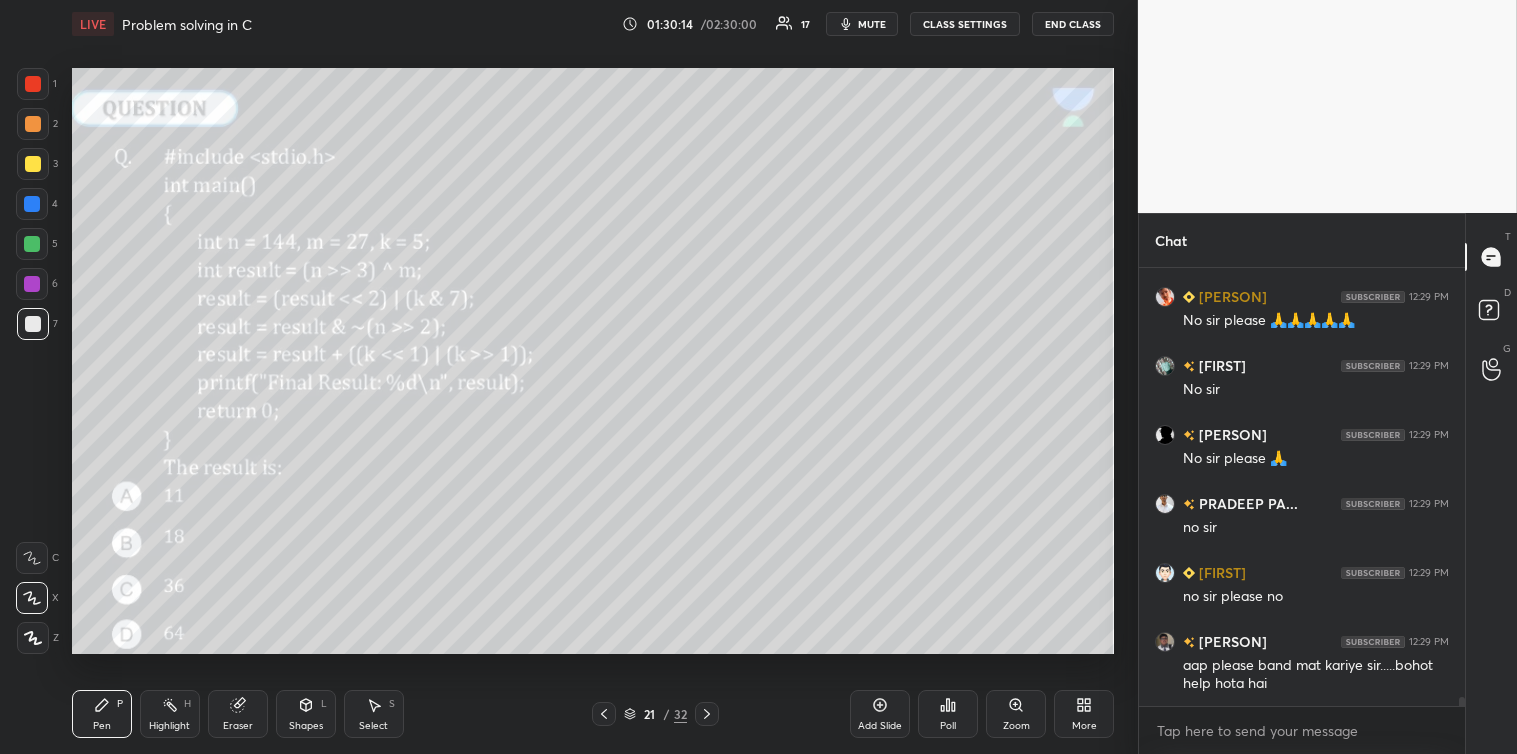 scroll, scrollTop: 21234, scrollLeft: 0, axis: vertical 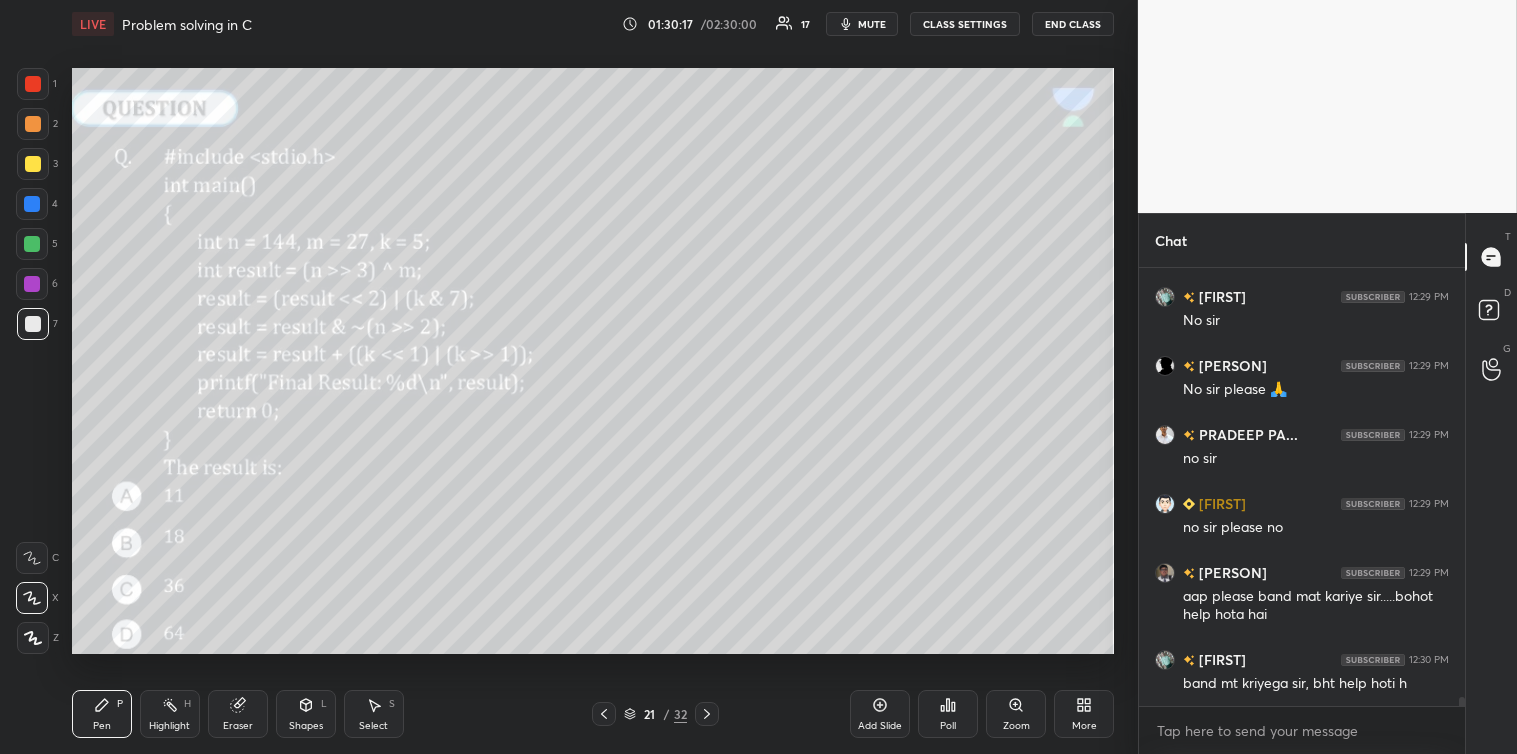 click 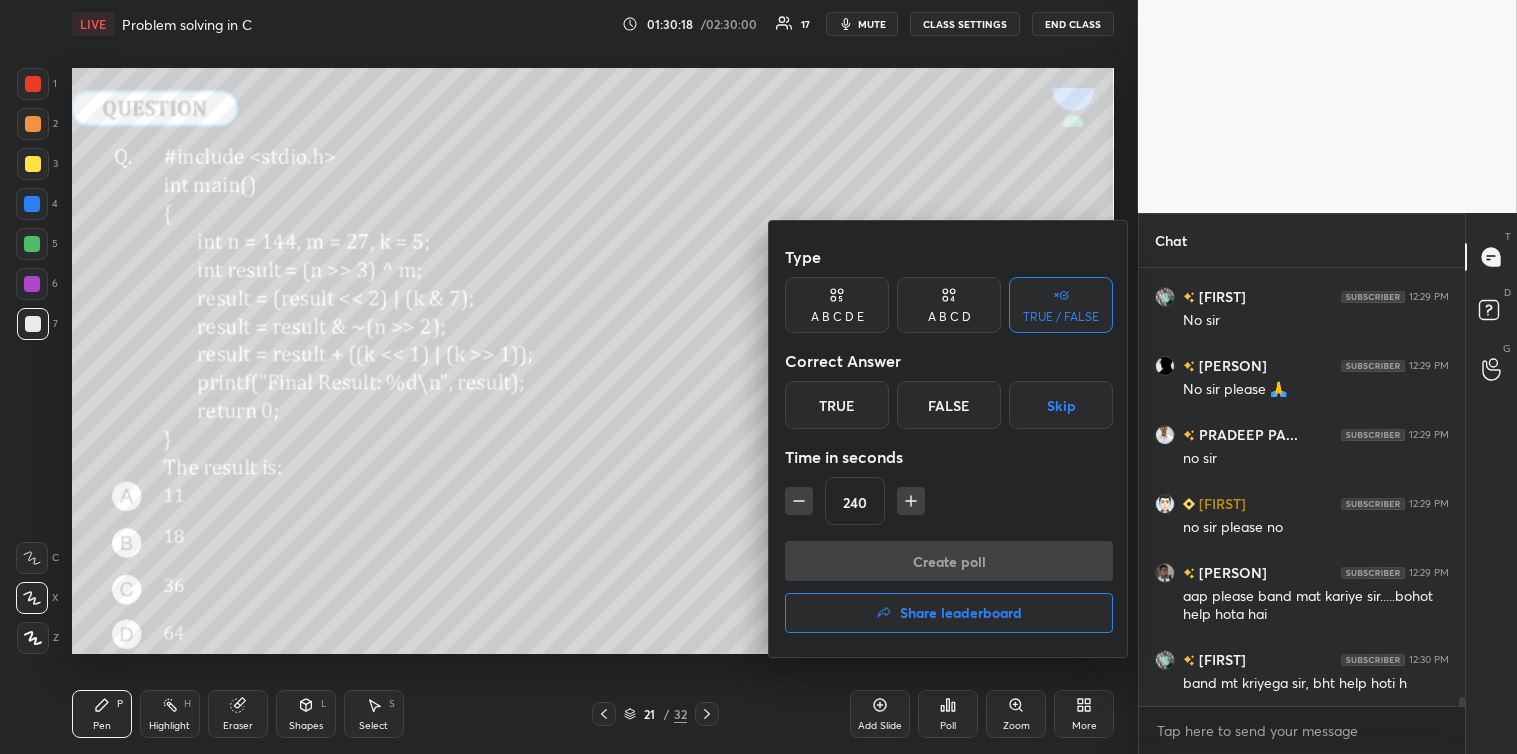 click on "Skip" at bounding box center [1061, 405] 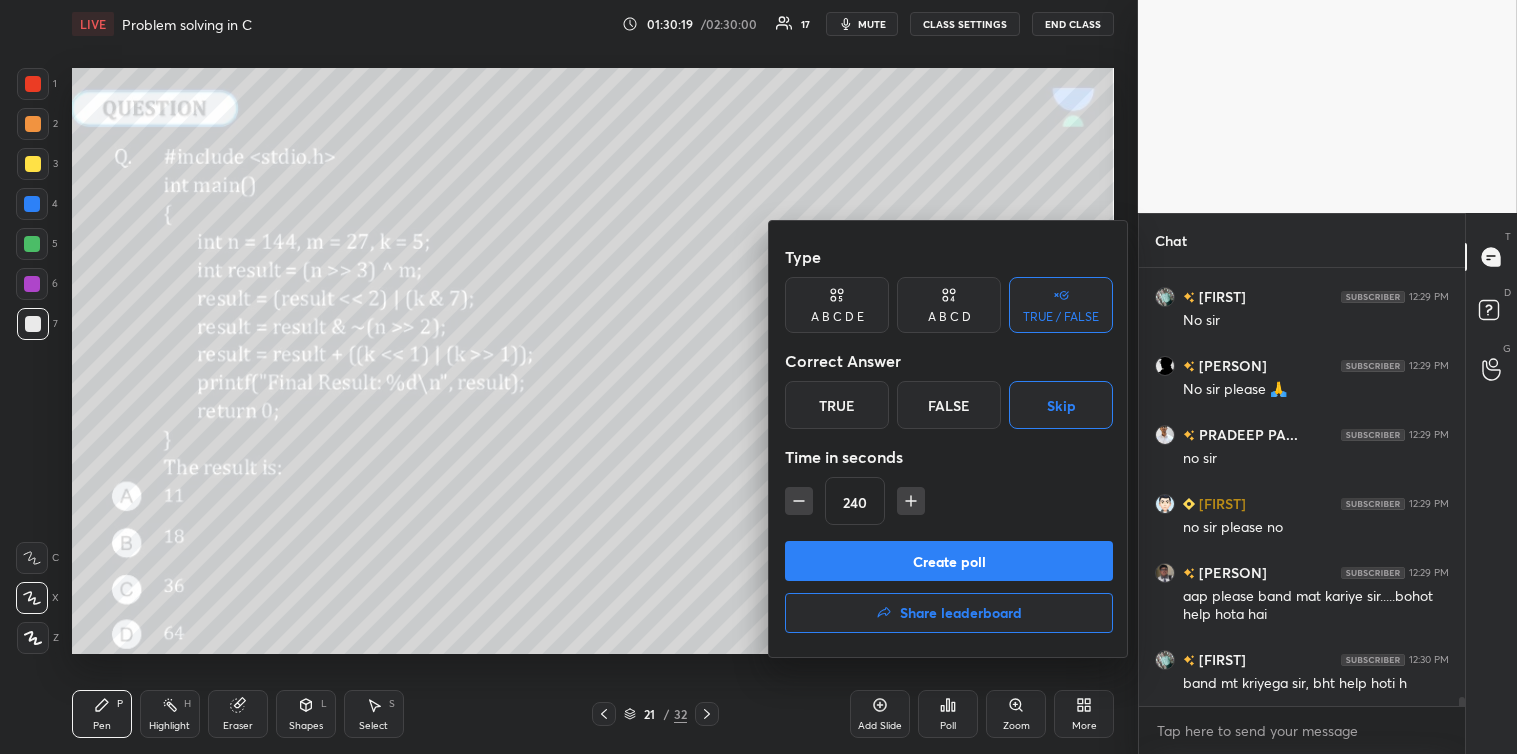 click on "Create poll" at bounding box center (949, 561) 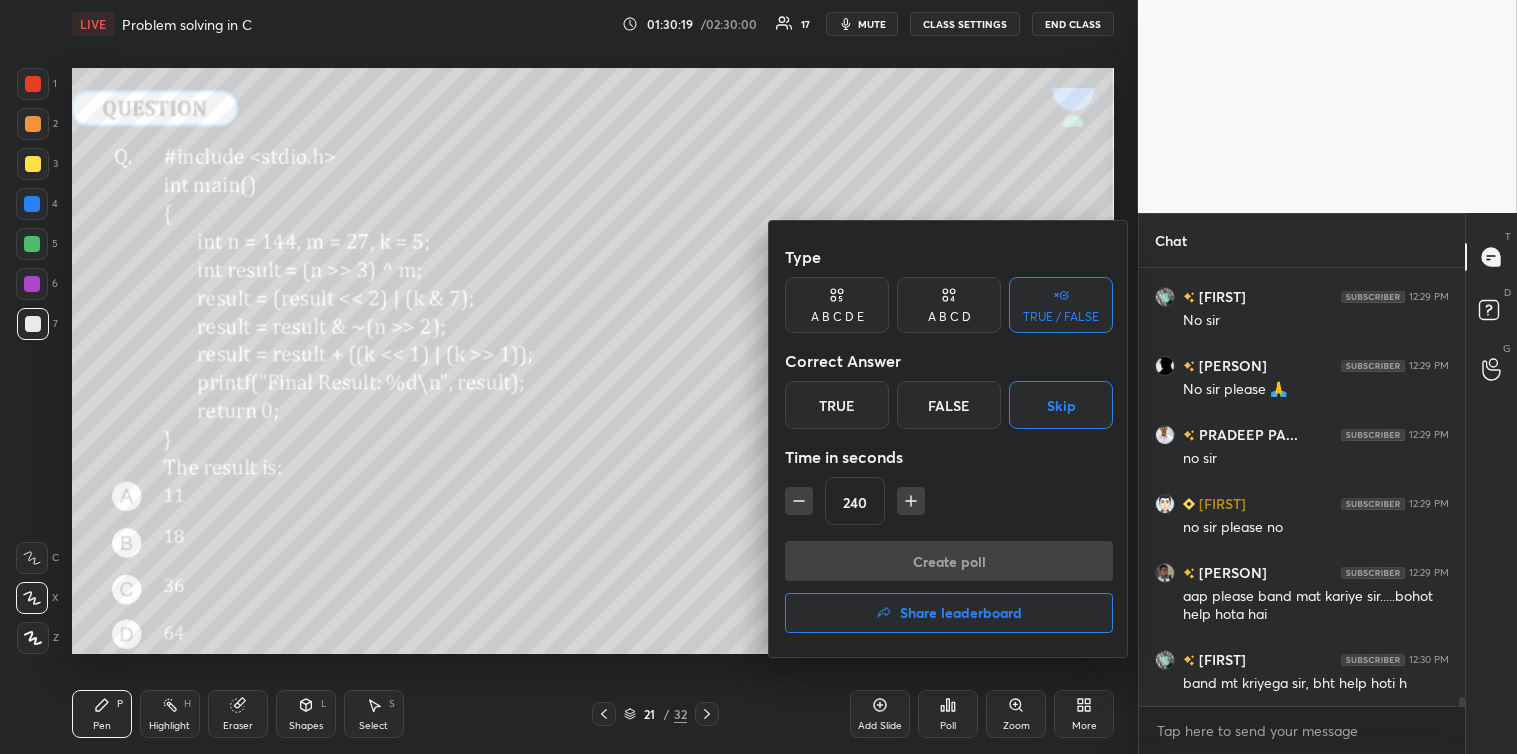 scroll, scrollTop: 398, scrollLeft: 320, axis: both 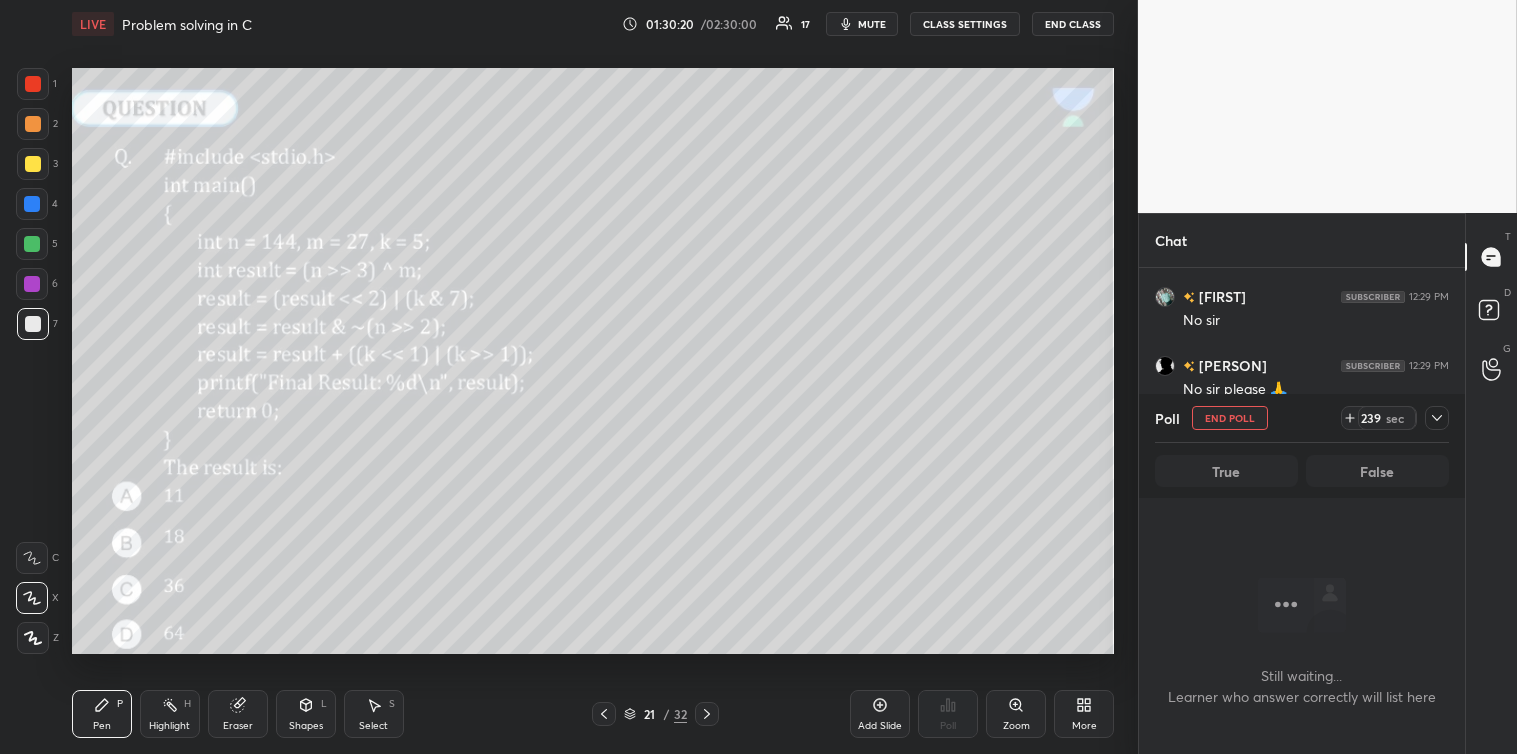 click 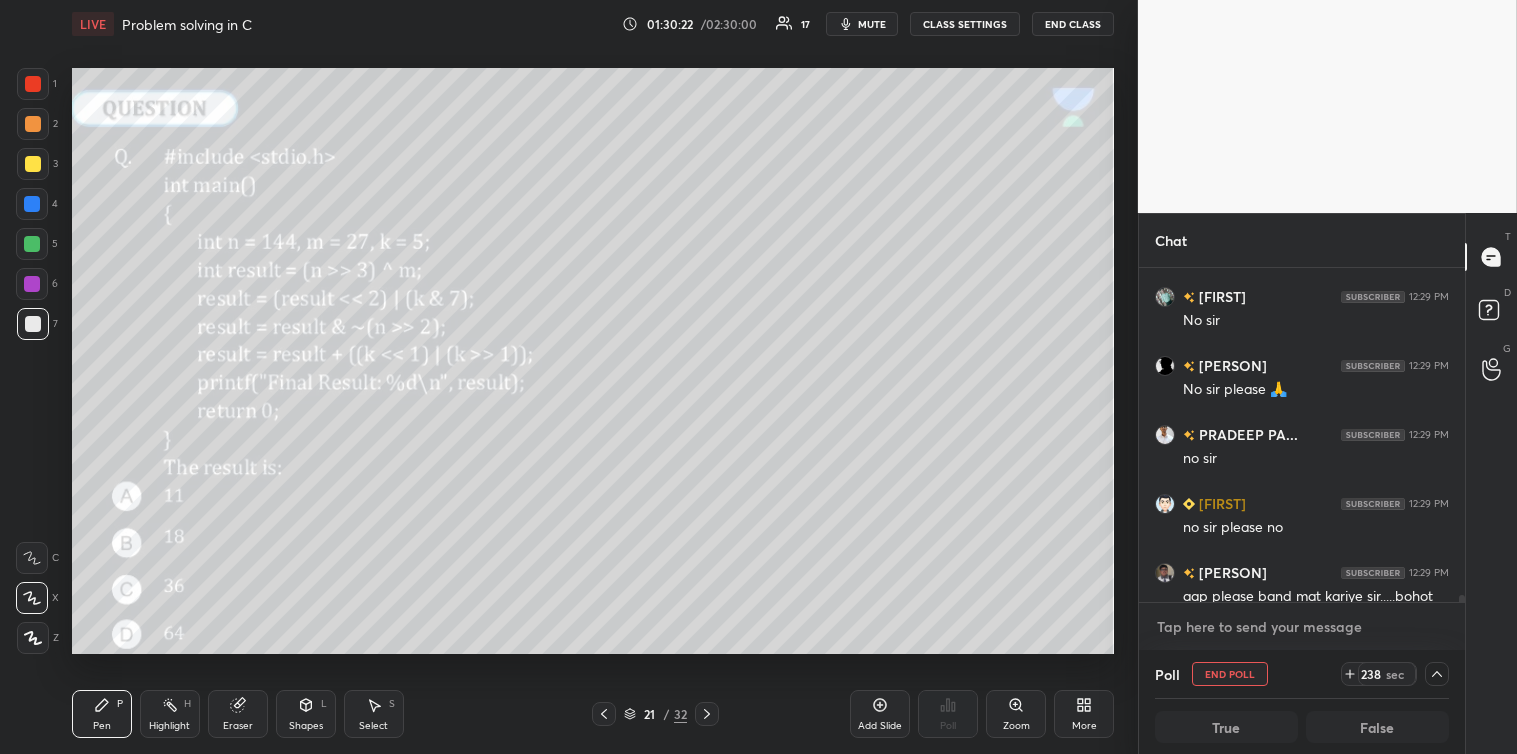 click at bounding box center [1302, 627] 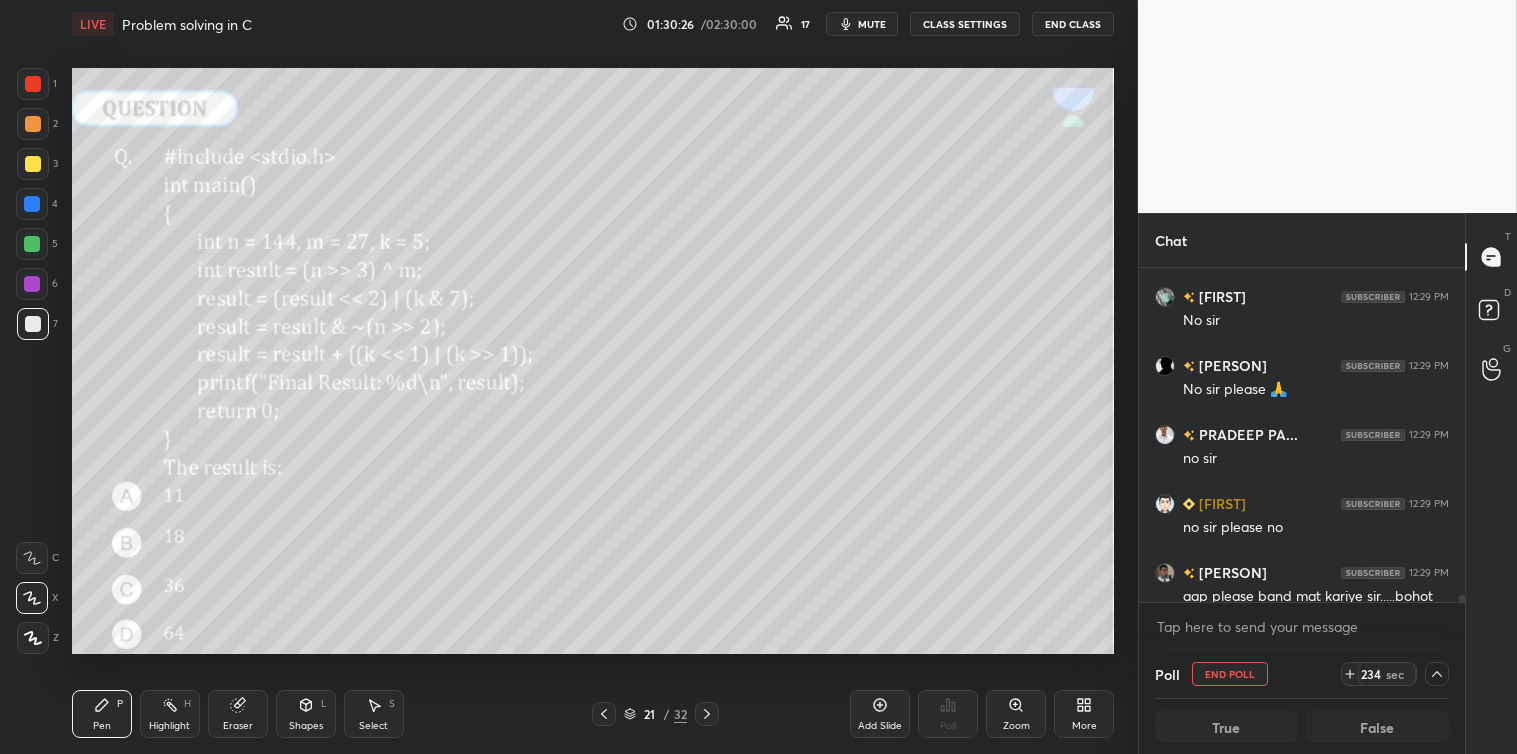 click on "mute" at bounding box center (872, 24) 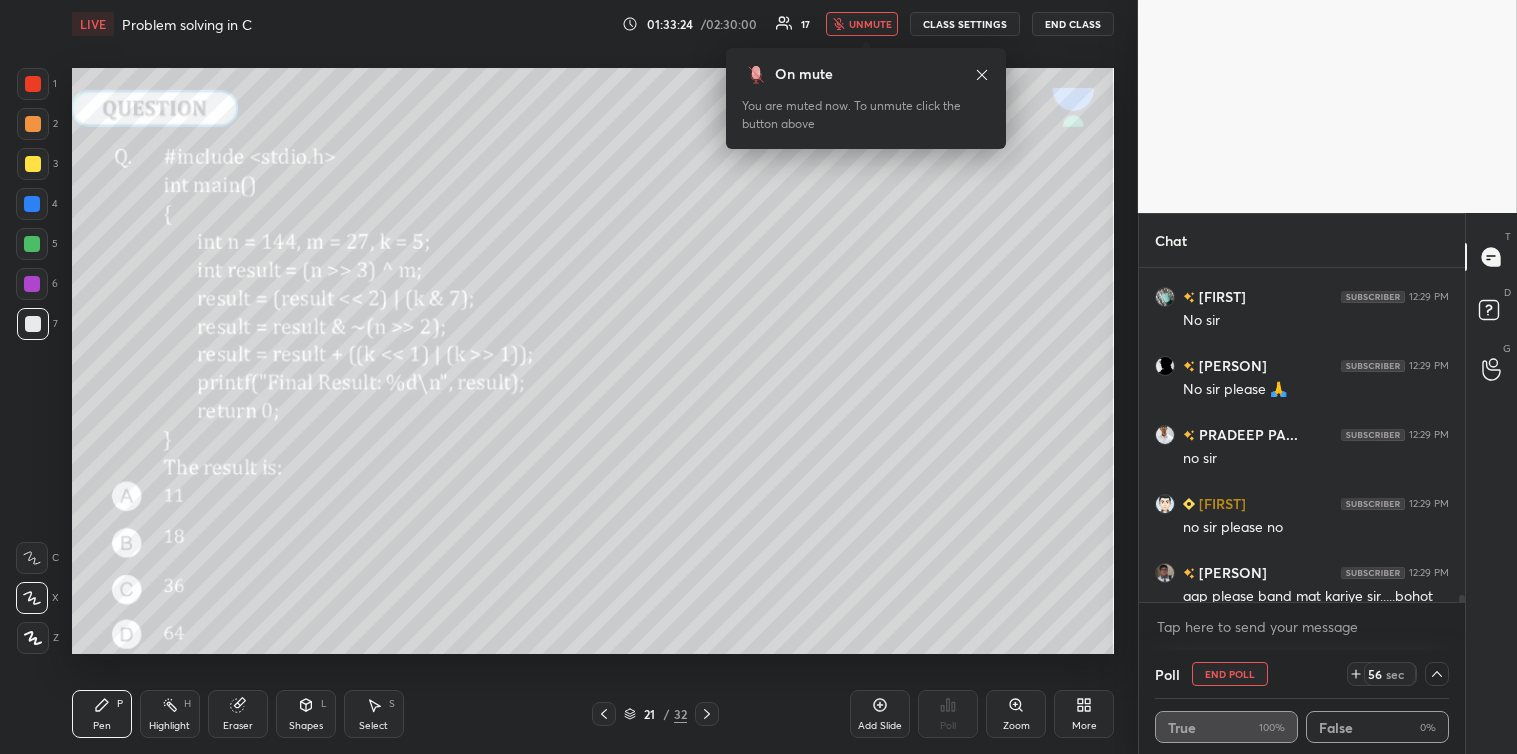 click 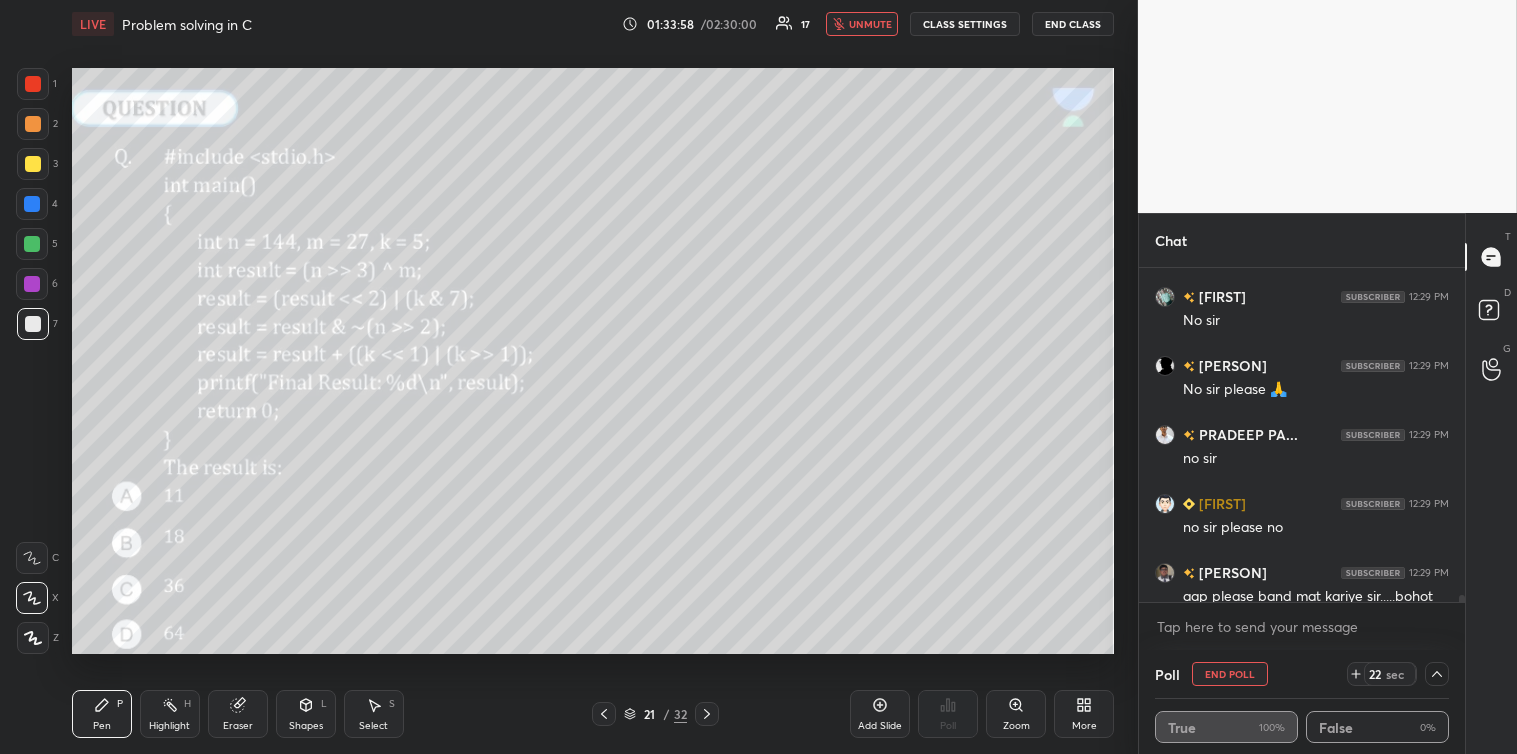 scroll, scrollTop: 21406, scrollLeft: 0, axis: vertical 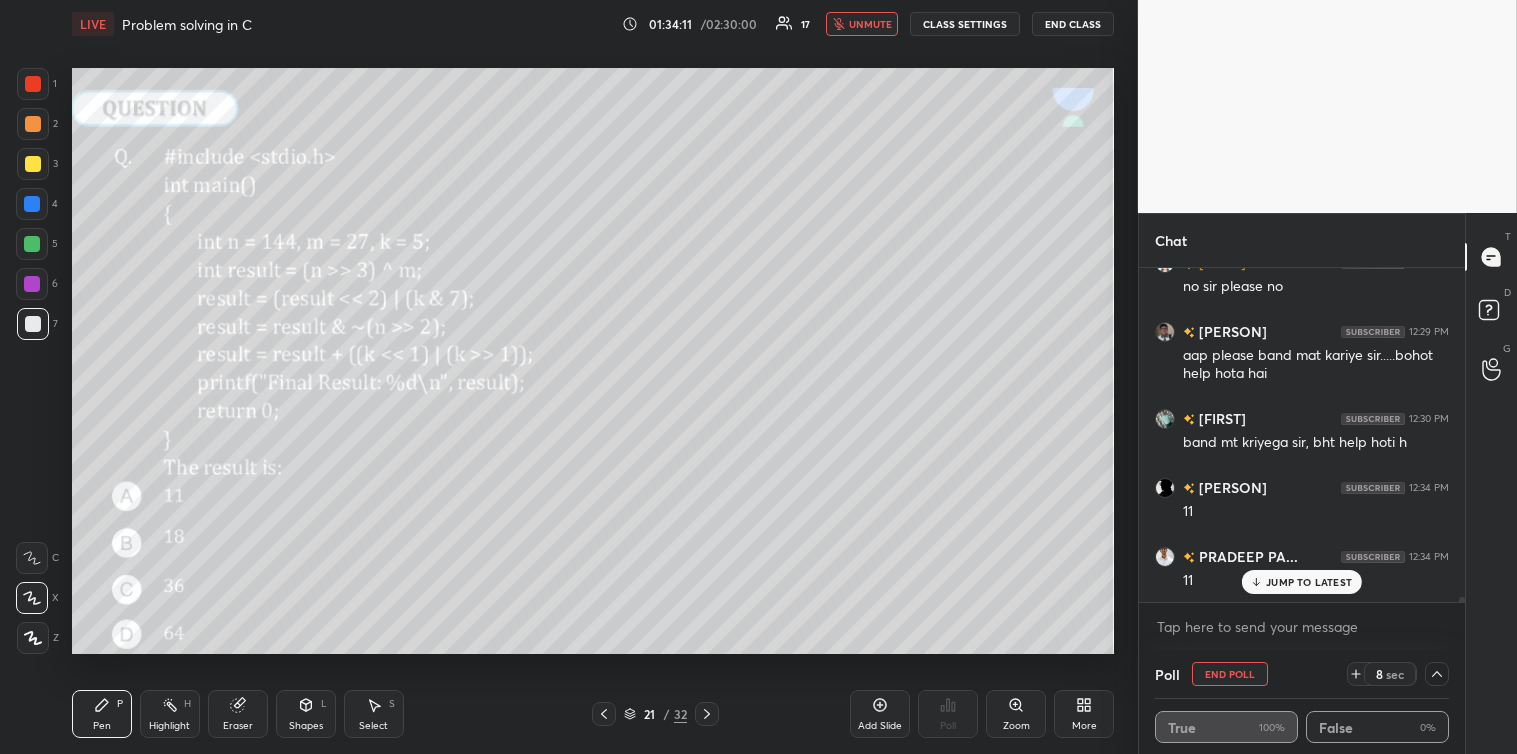 click on "JUMP TO LATEST" at bounding box center (1309, 582) 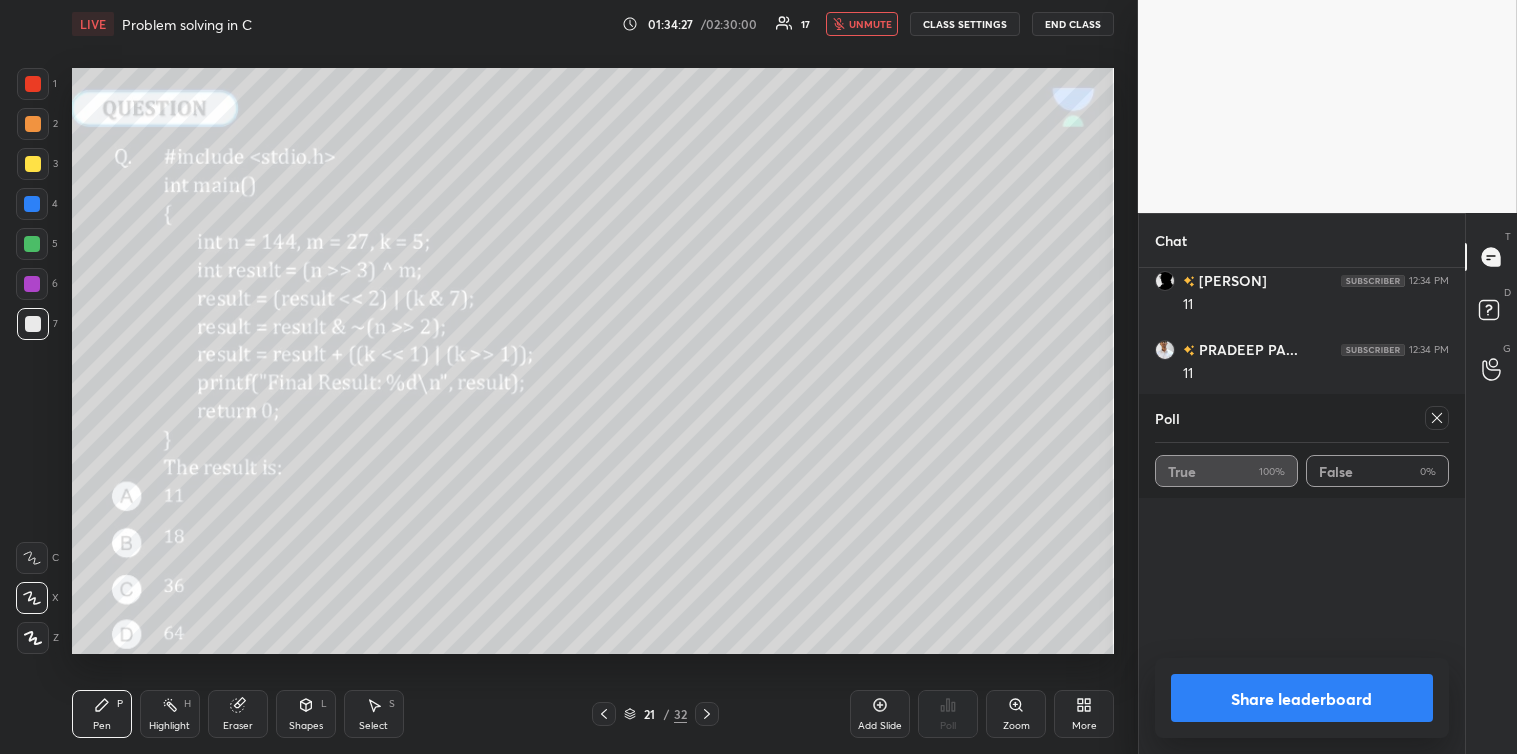 scroll, scrollTop: 21751, scrollLeft: 0, axis: vertical 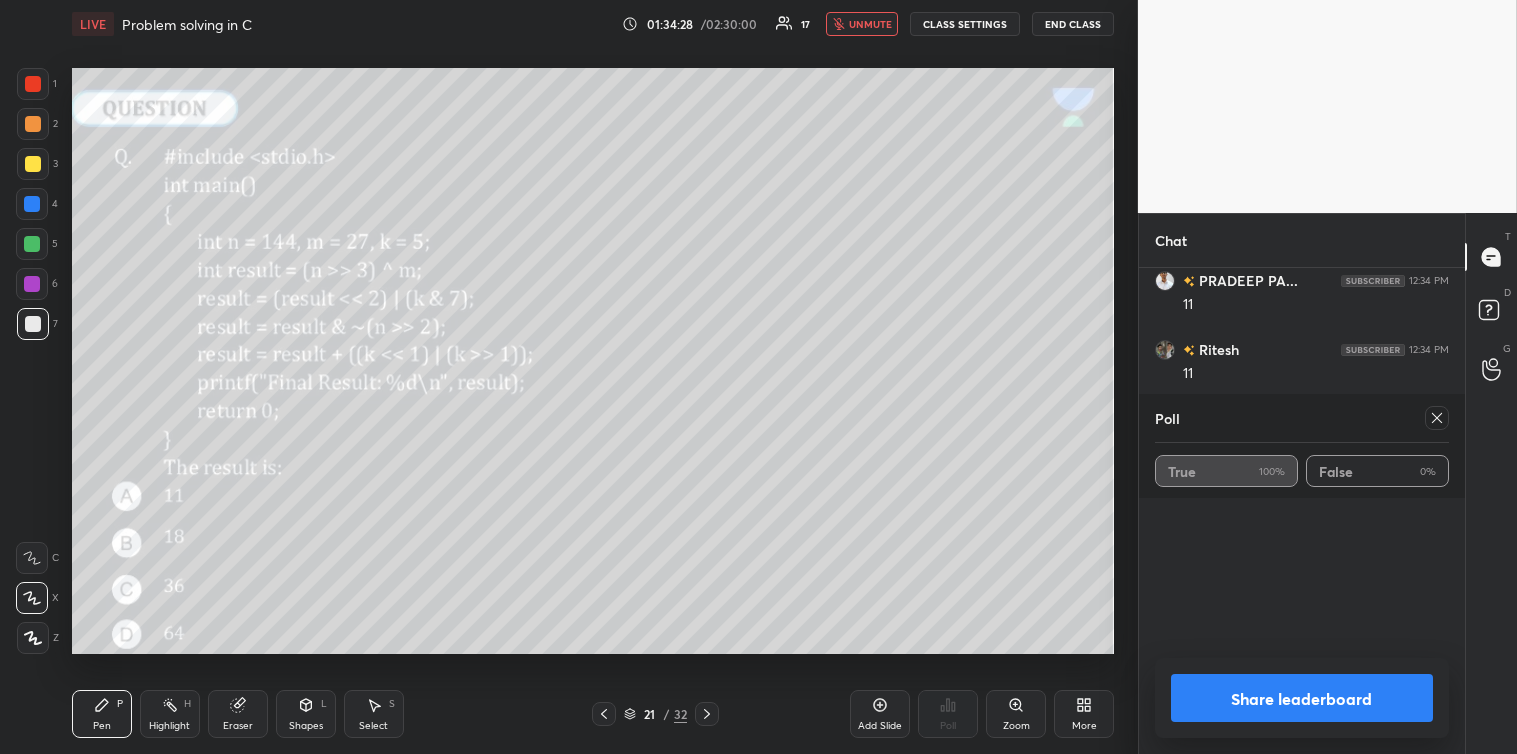 click 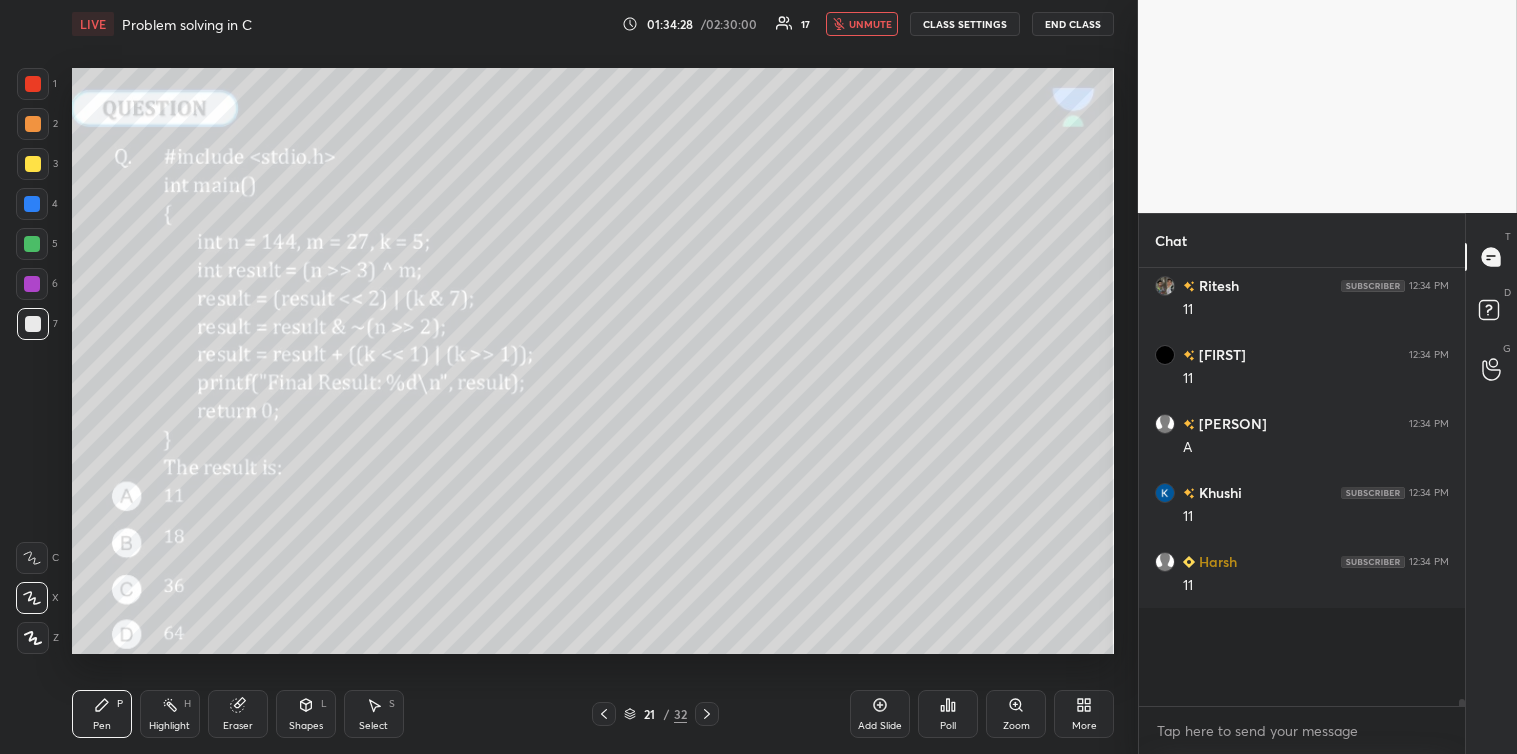 scroll, scrollTop: 421, scrollLeft: 320, axis: both 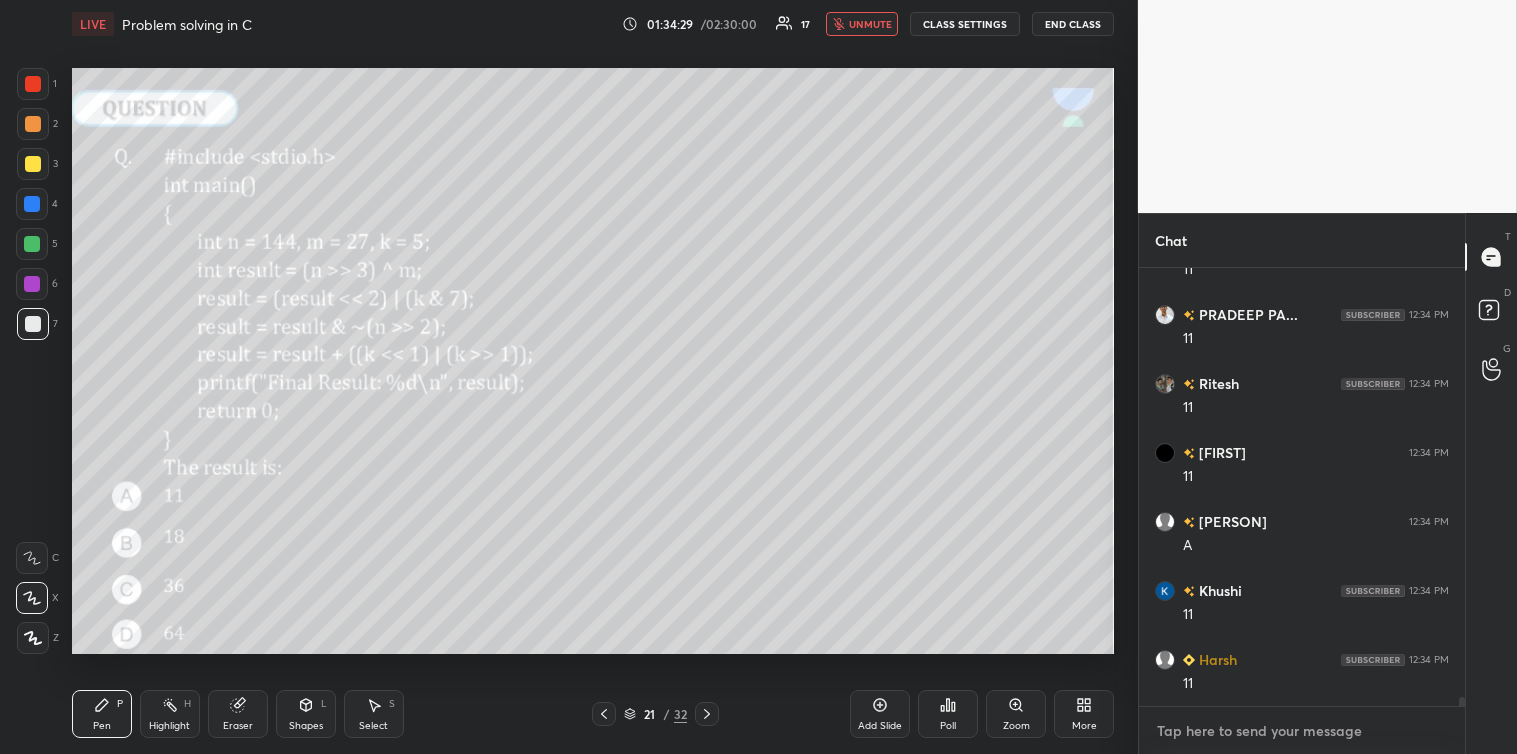 click at bounding box center [1302, 731] 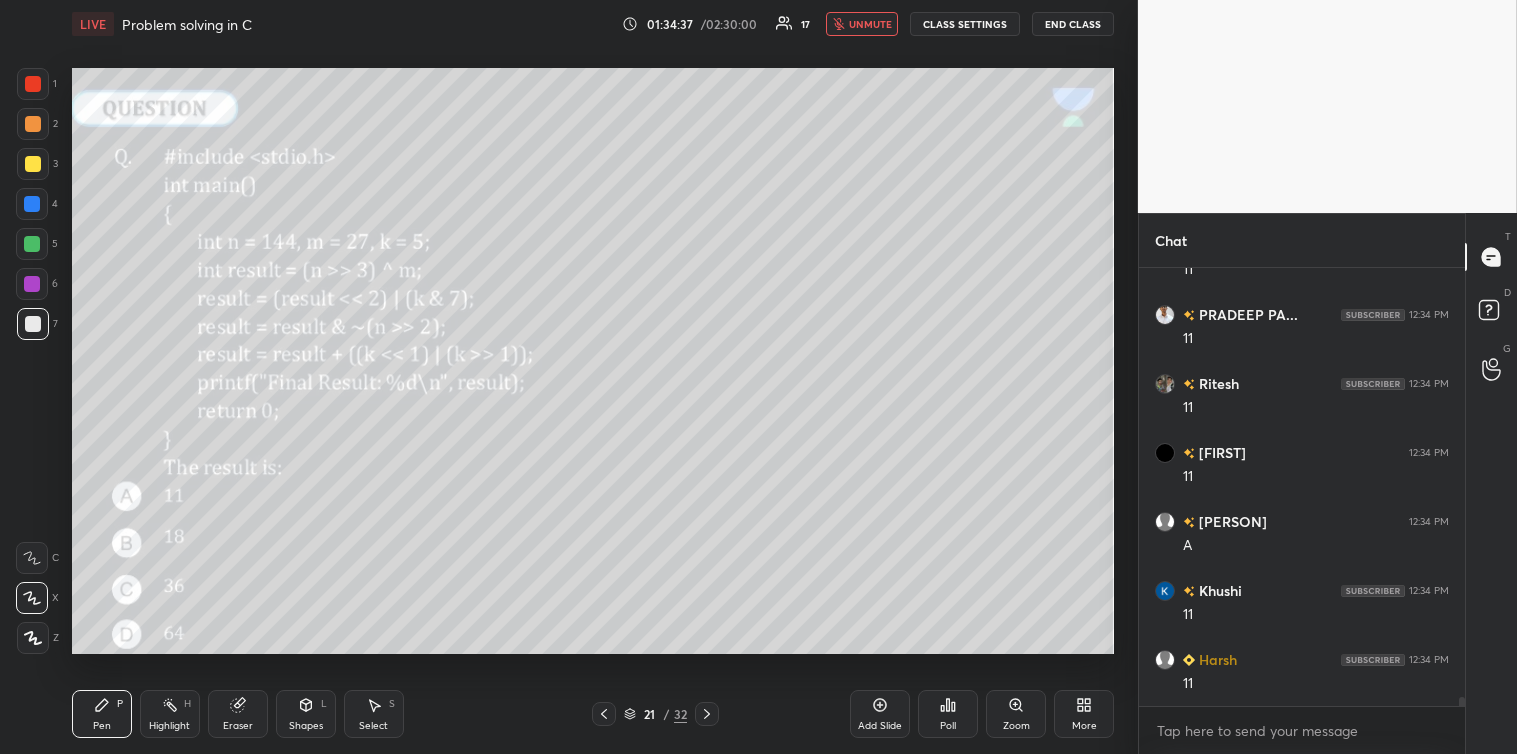 click at bounding box center [33, 164] 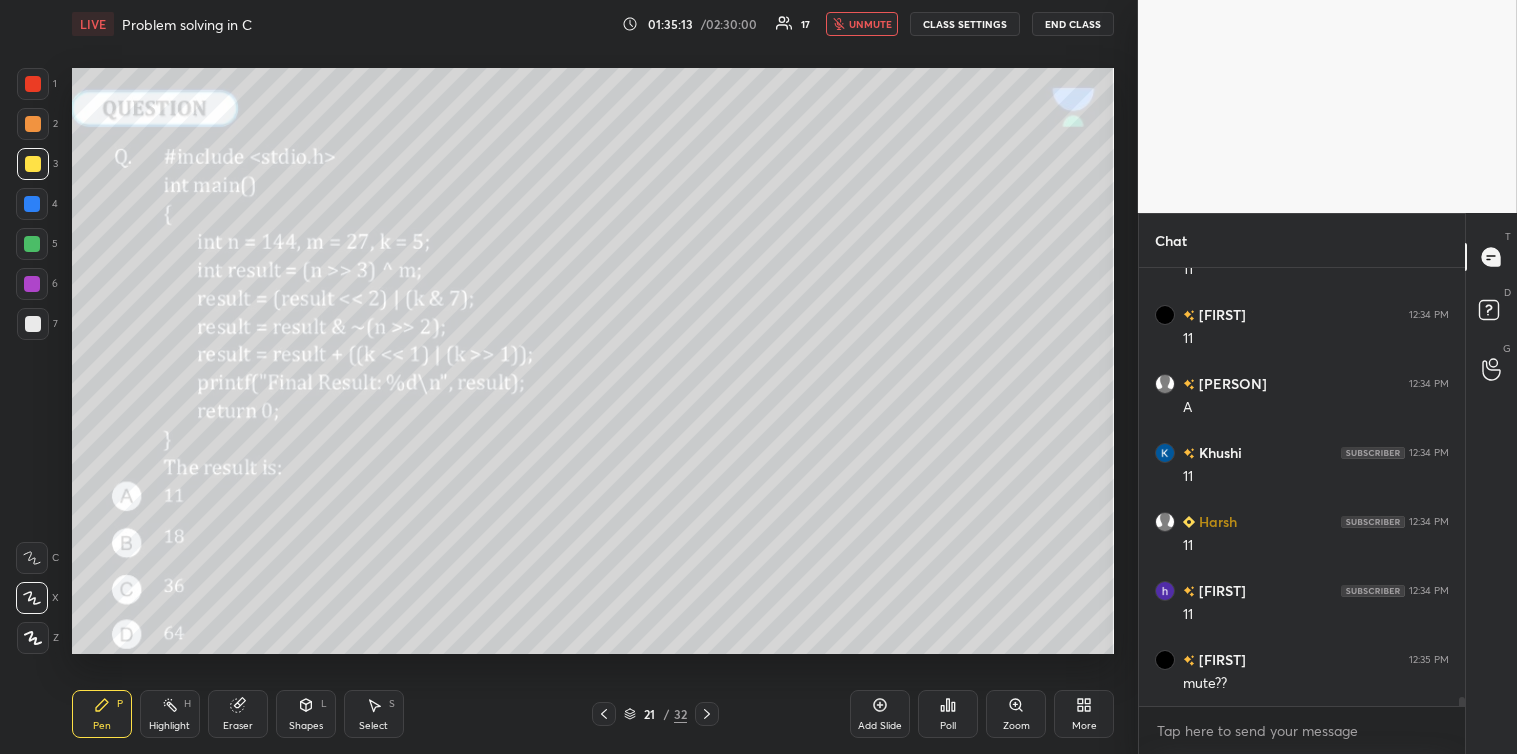 scroll, scrollTop: 21924, scrollLeft: 0, axis: vertical 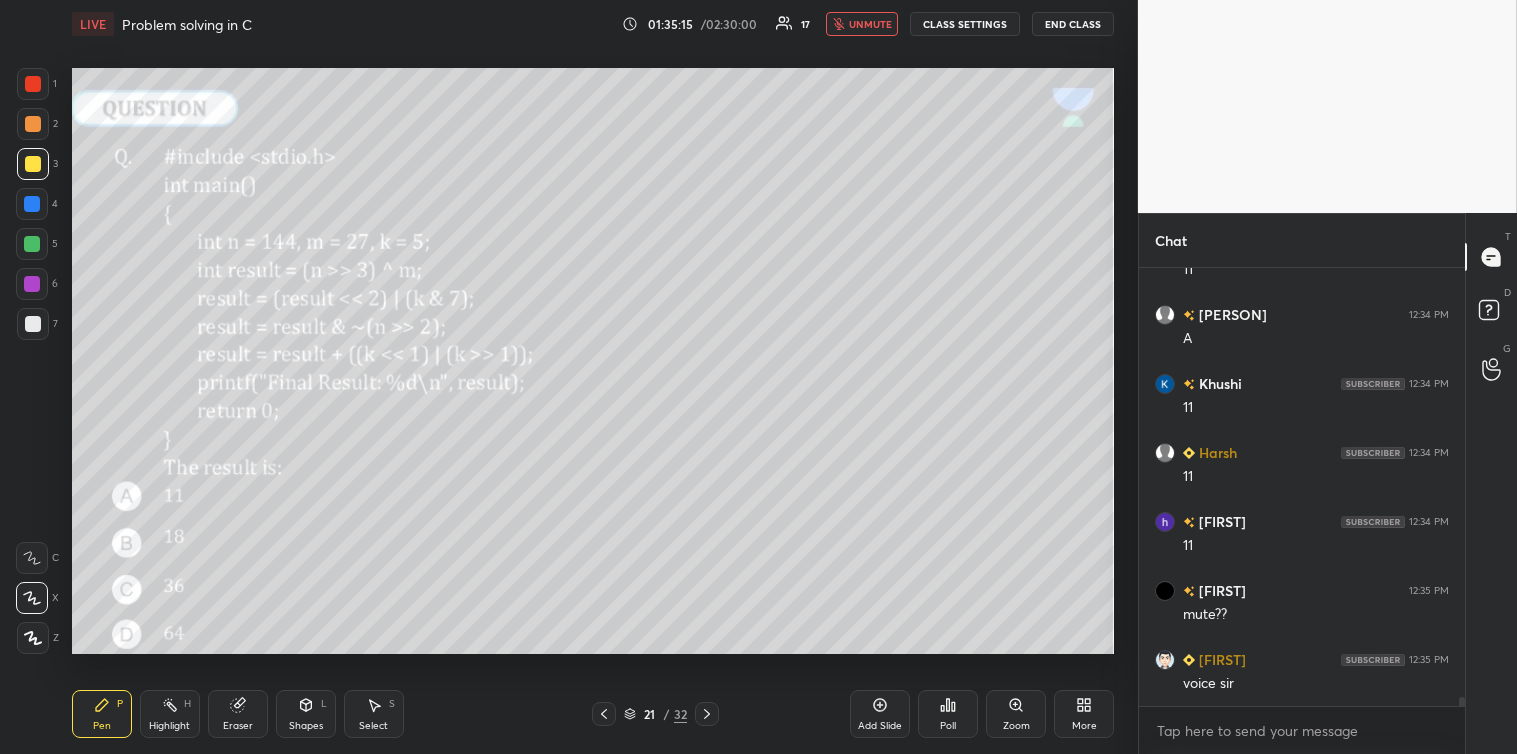 click on "unmute" at bounding box center (870, 24) 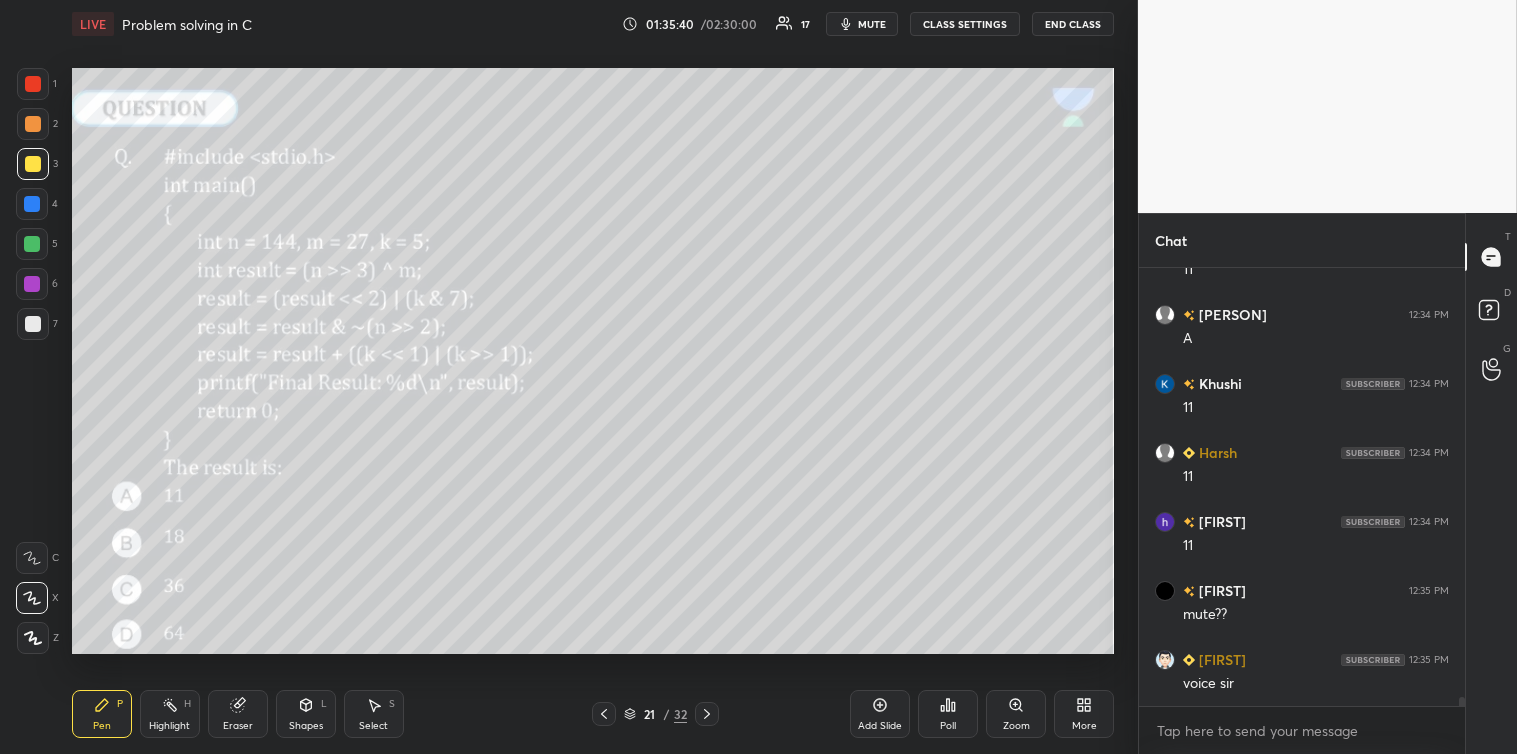 click at bounding box center [33, 324] 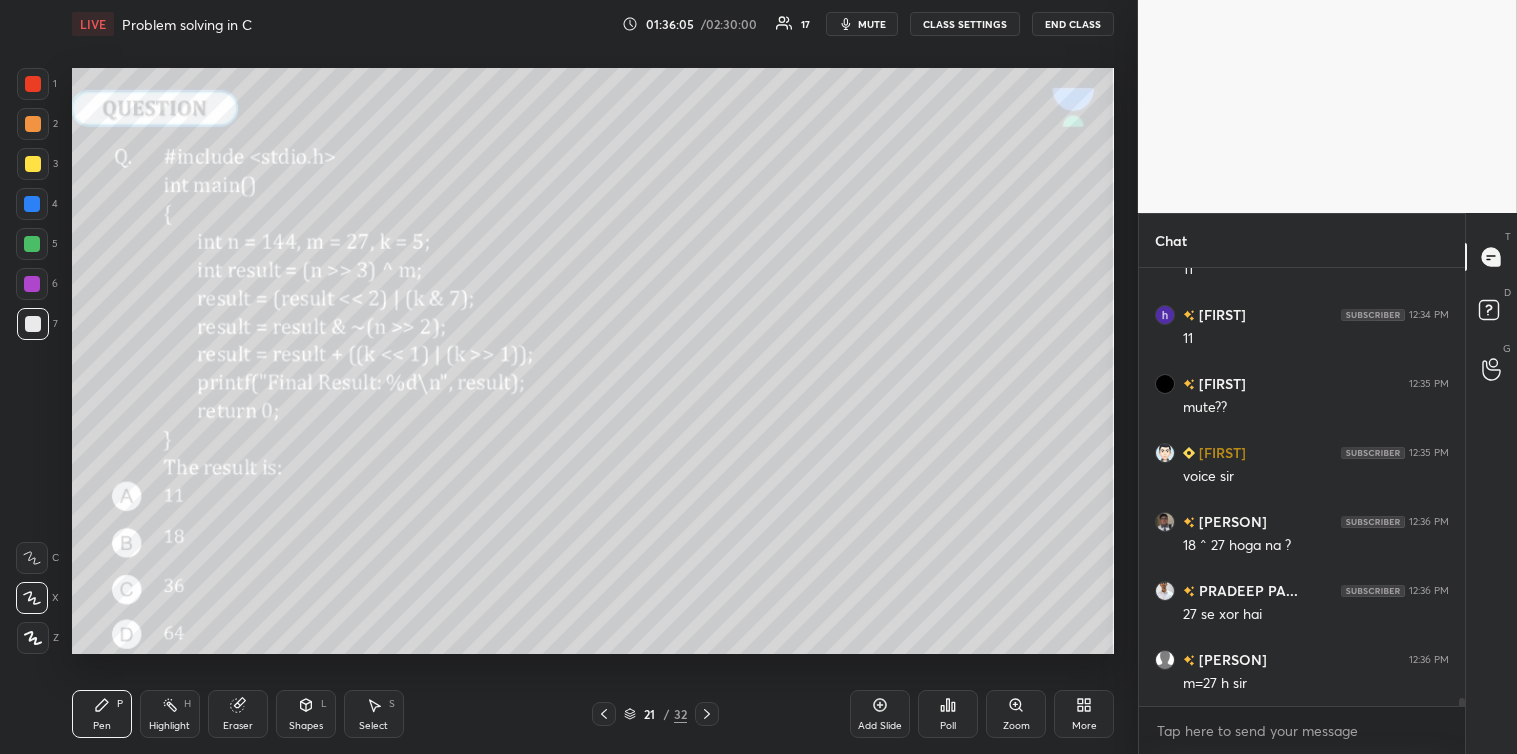 scroll, scrollTop: 22200, scrollLeft: 0, axis: vertical 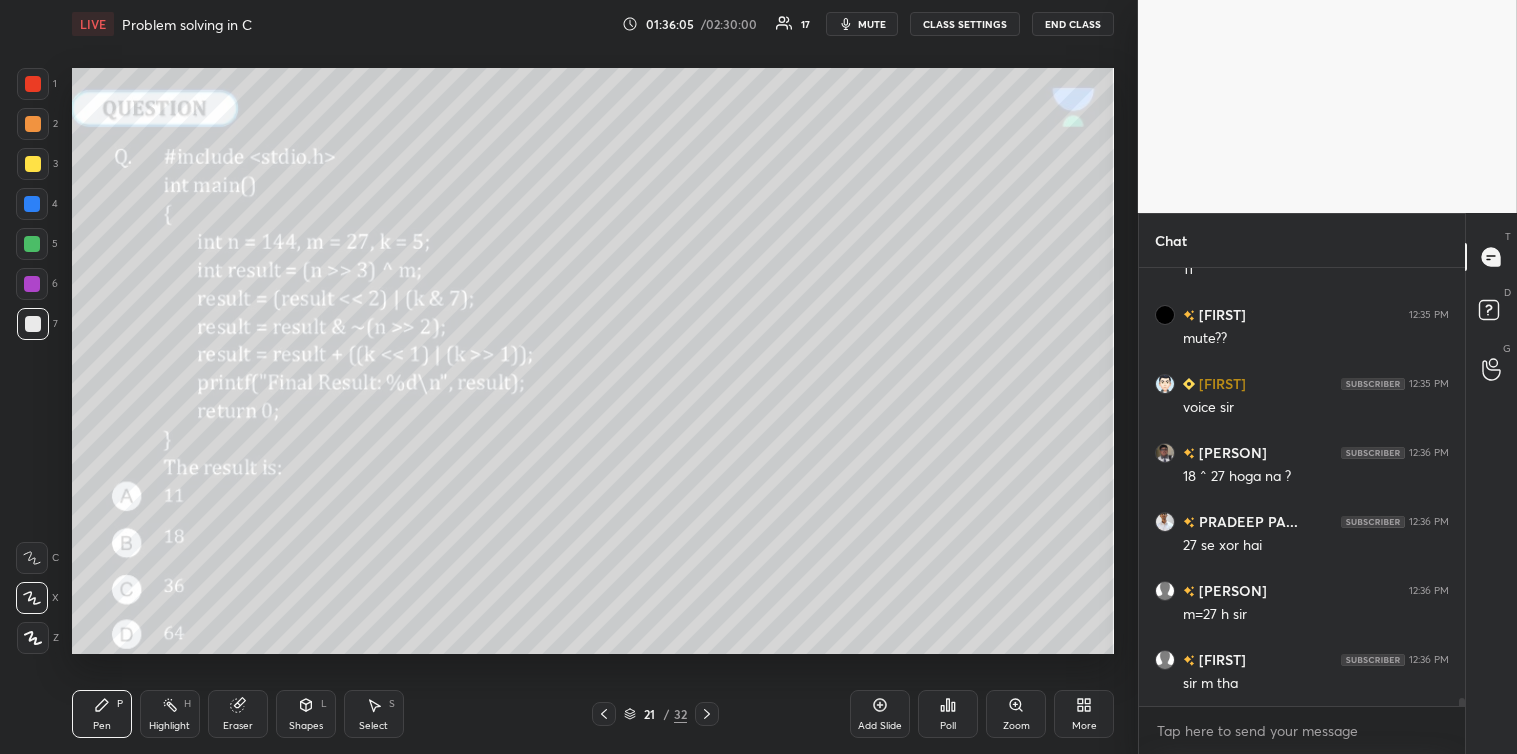 click on "Select" at bounding box center [373, 726] 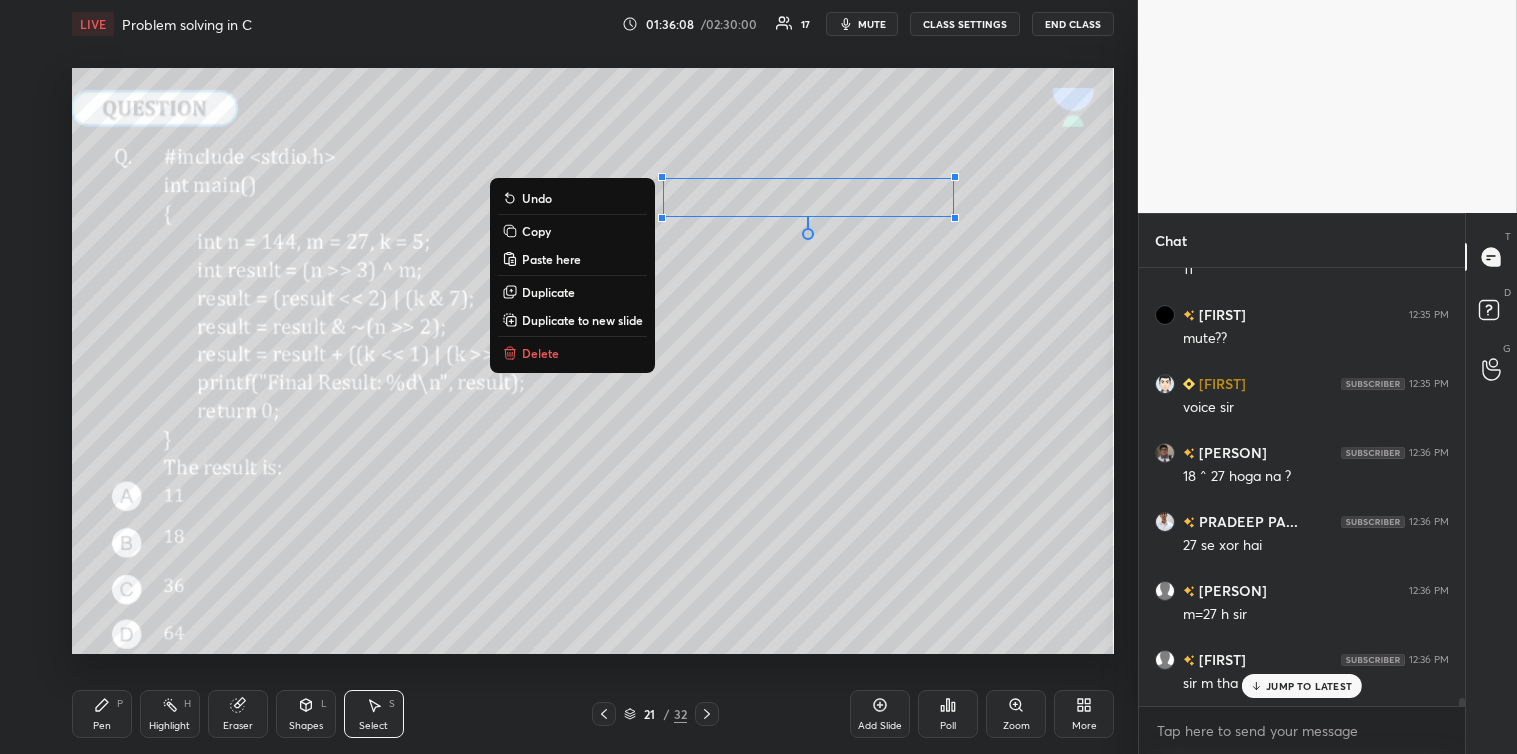 scroll, scrollTop: 22268, scrollLeft: 0, axis: vertical 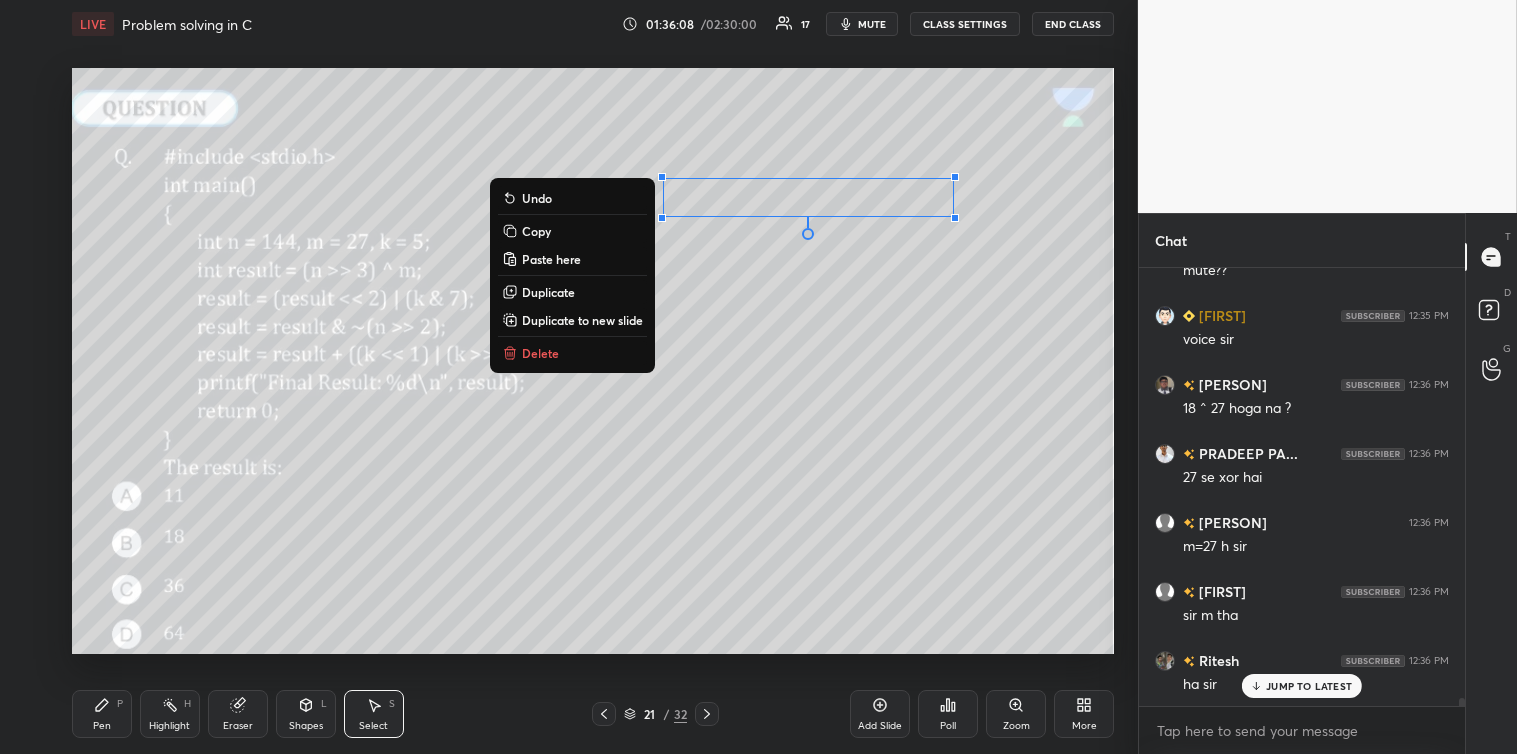click on "Delete" at bounding box center [572, 353] 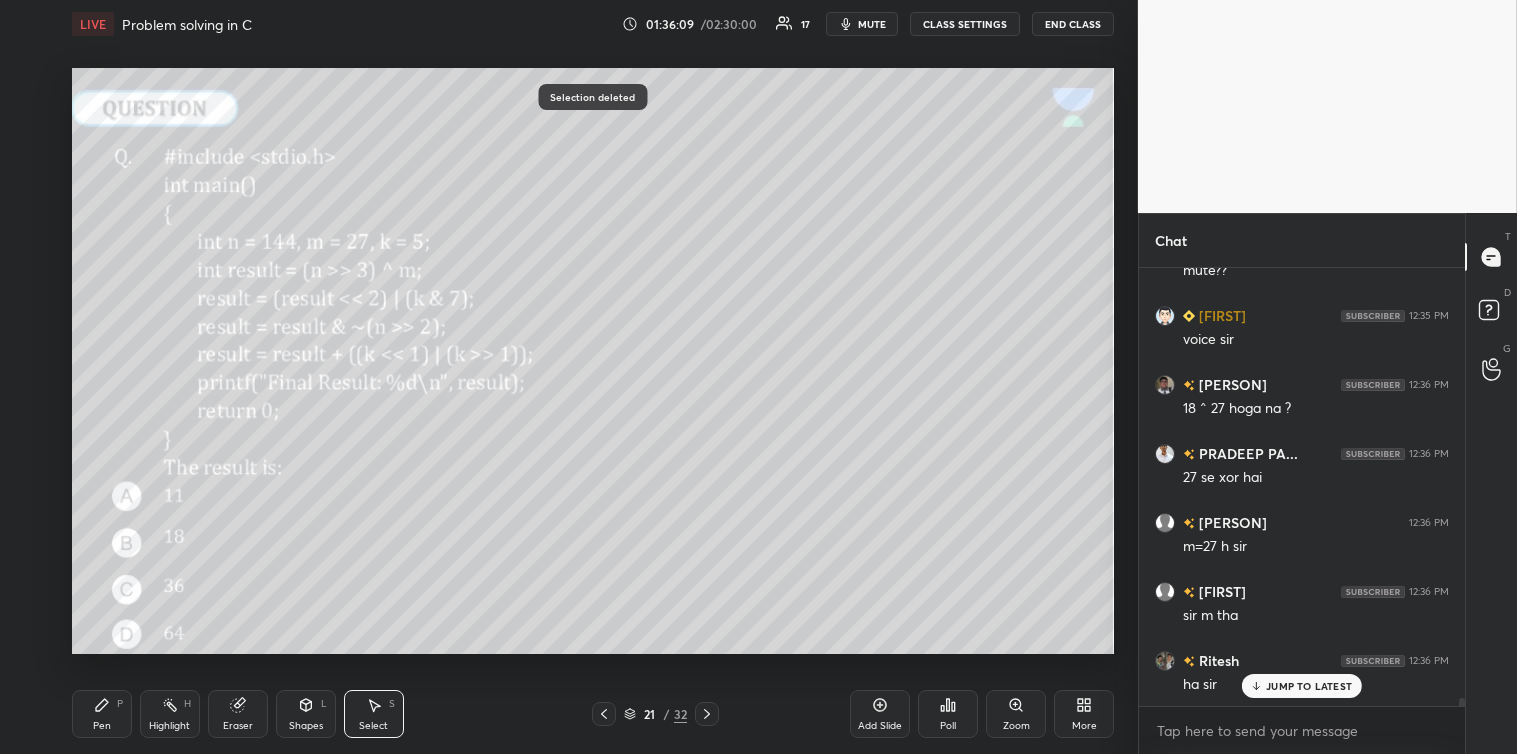 scroll, scrollTop: 22337, scrollLeft: 0, axis: vertical 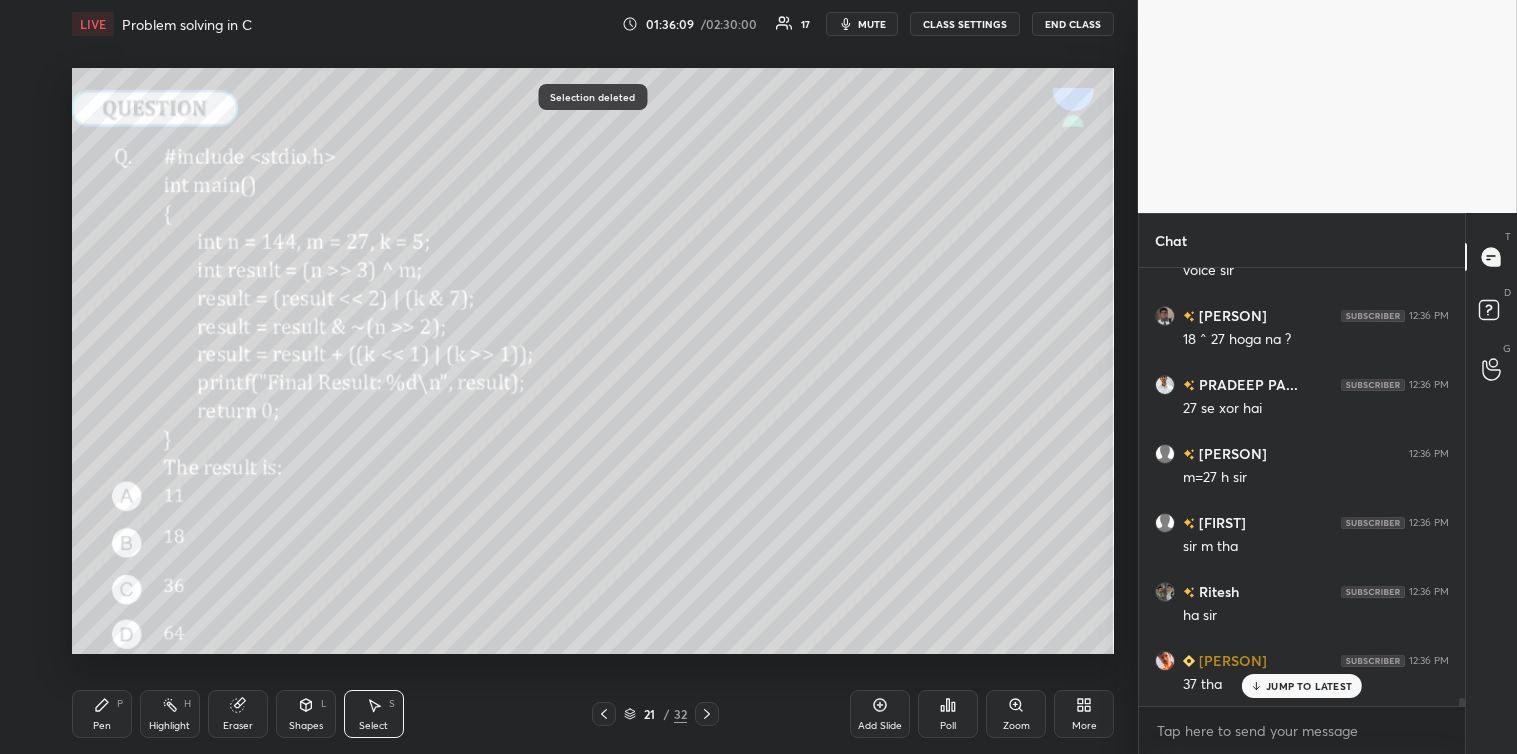 click 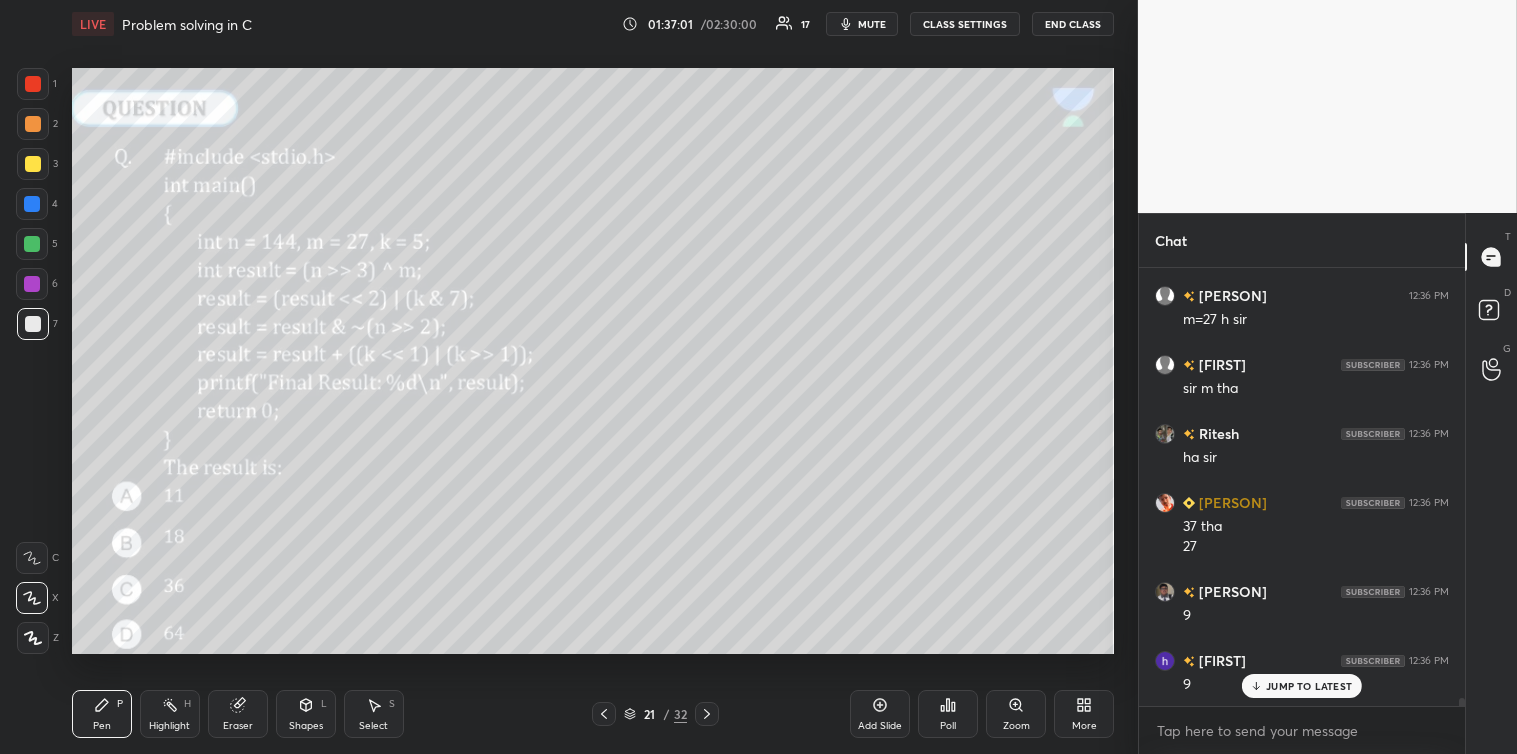 scroll, scrollTop: 22565, scrollLeft: 0, axis: vertical 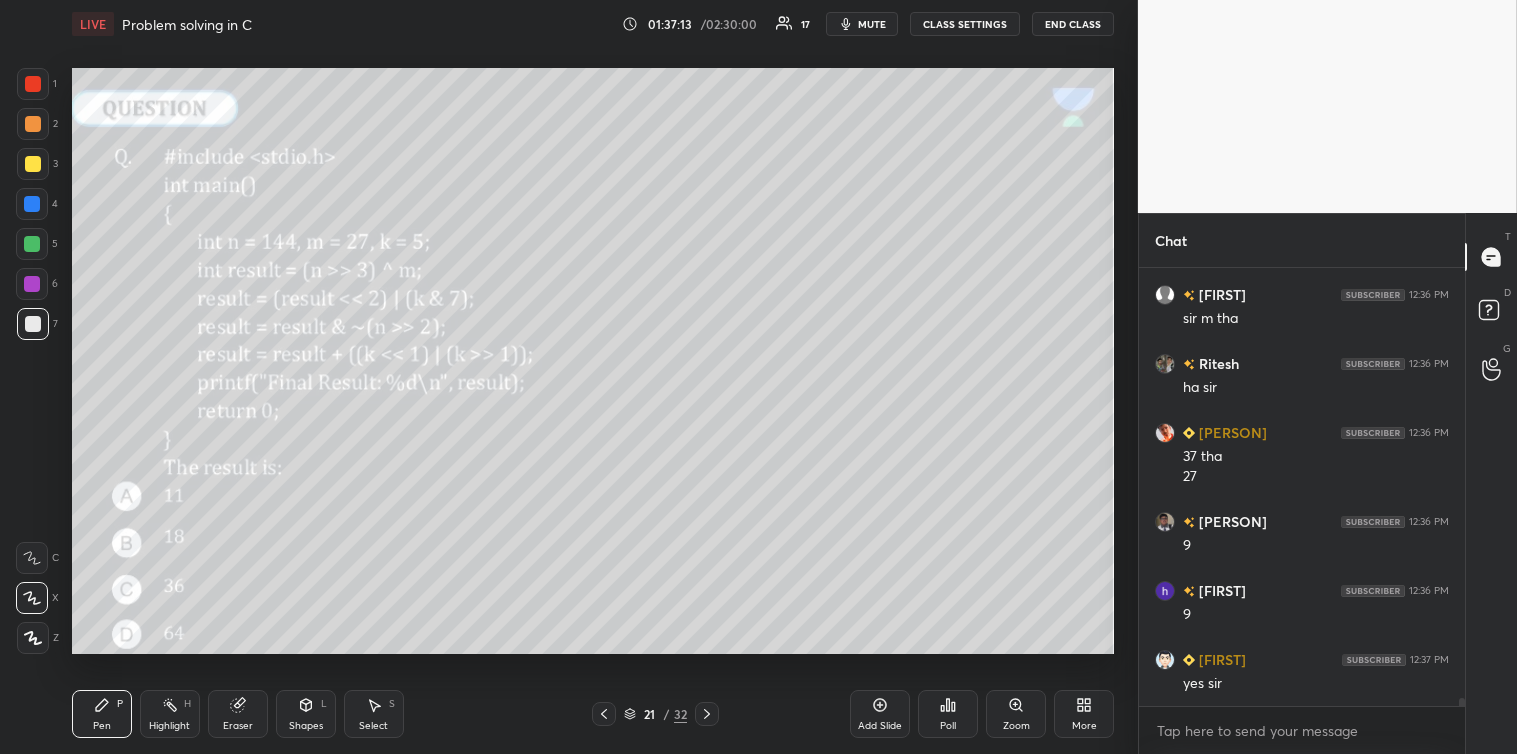 click at bounding box center (33, 164) 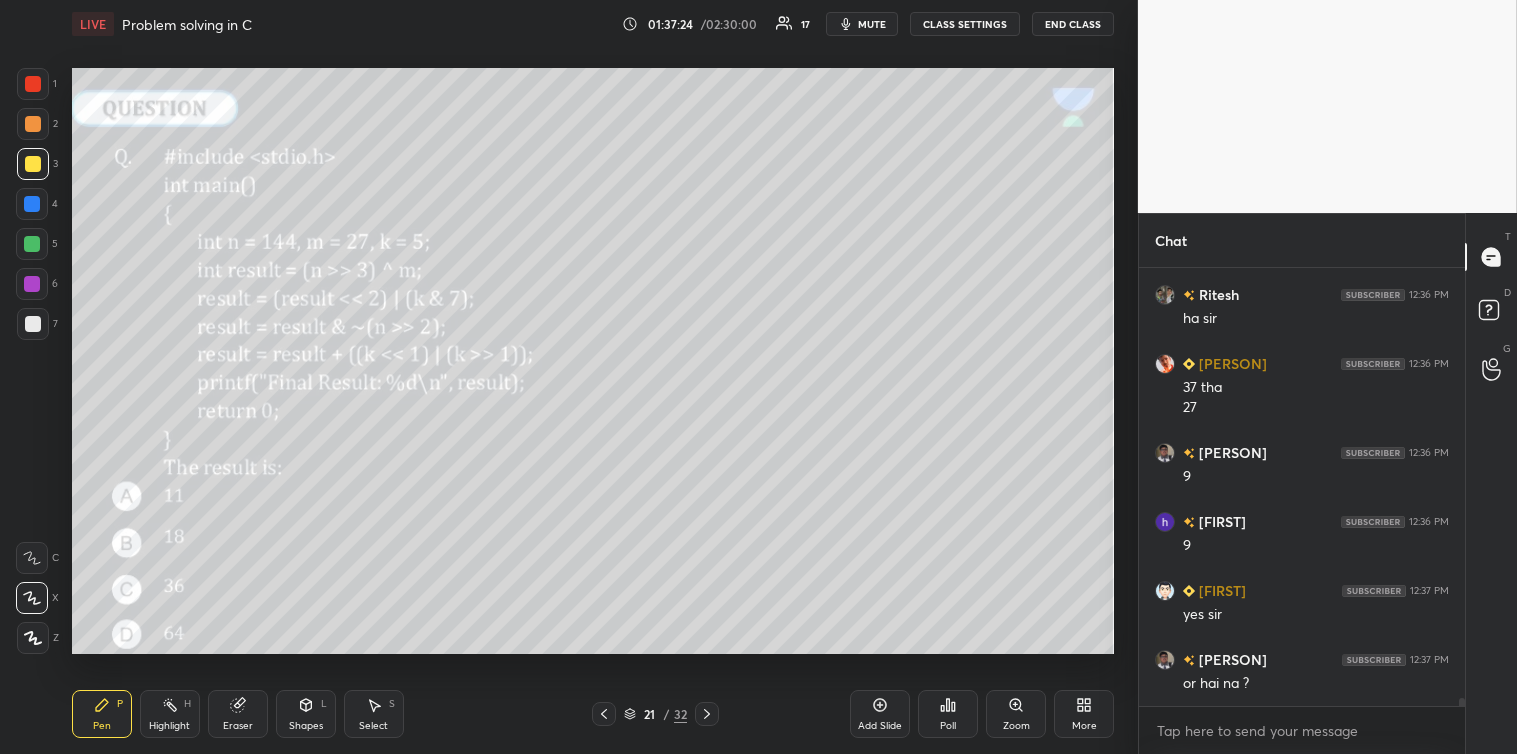 scroll, scrollTop: 22703, scrollLeft: 0, axis: vertical 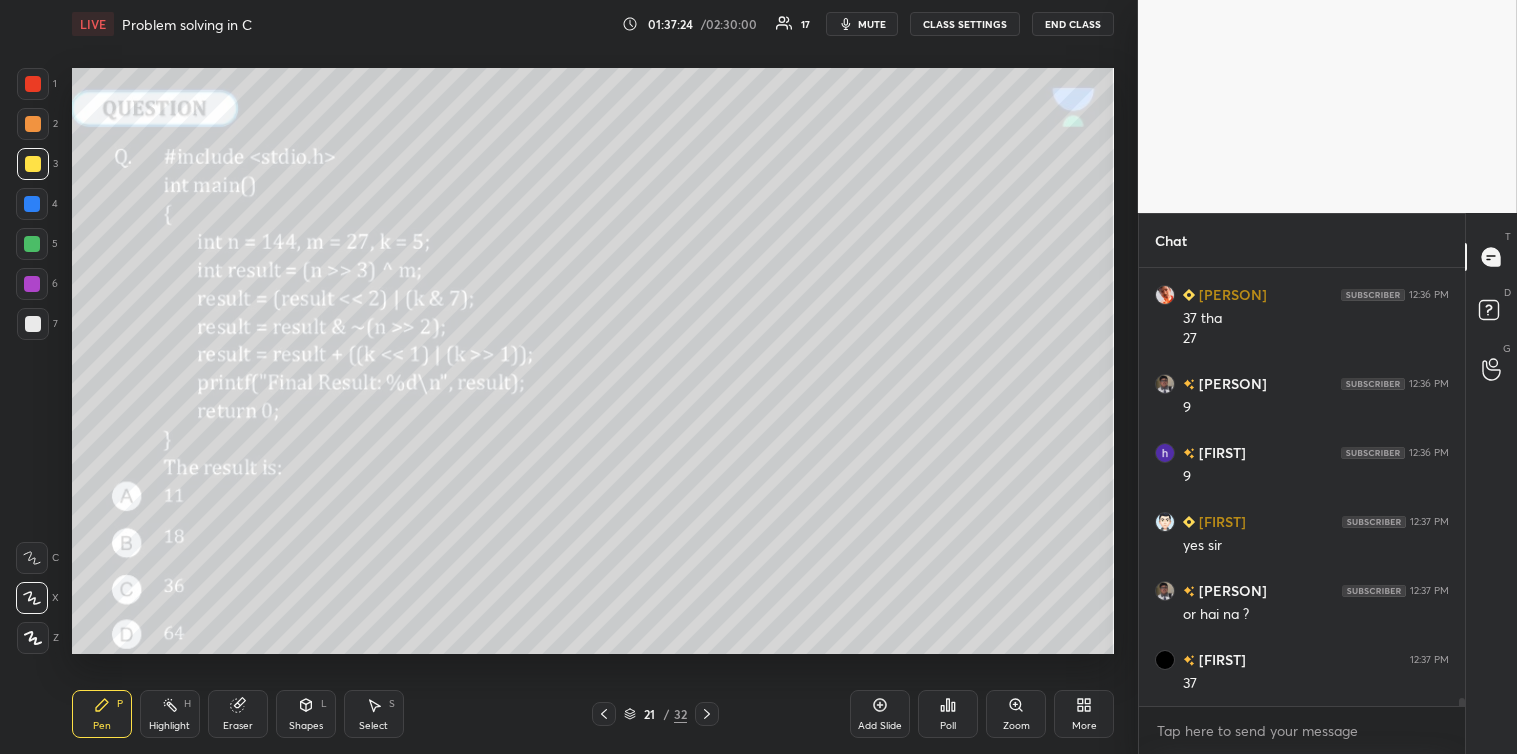 click on "Select S" at bounding box center [374, 714] 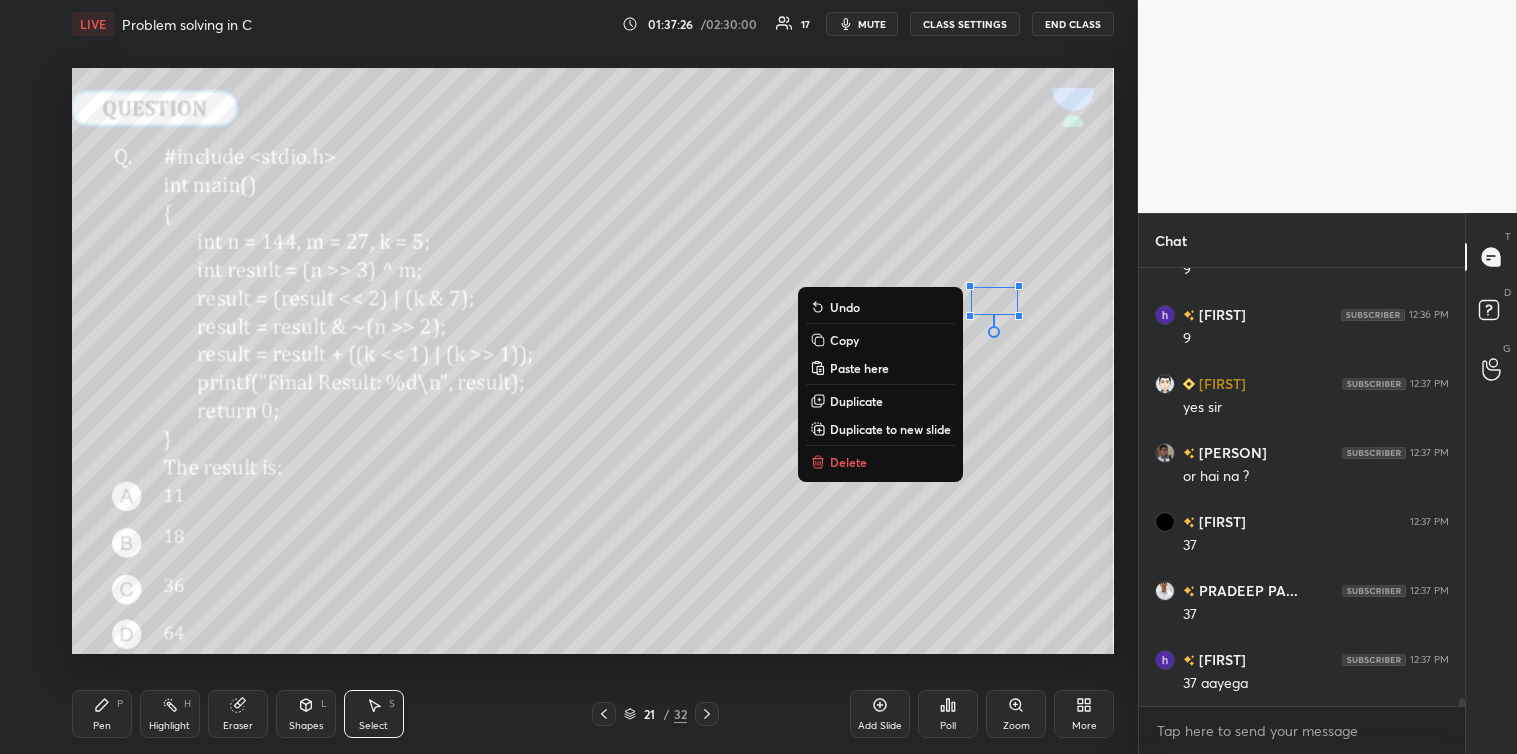 scroll, scrollTop: 22910, scrollLeft: 0, axis: vertical 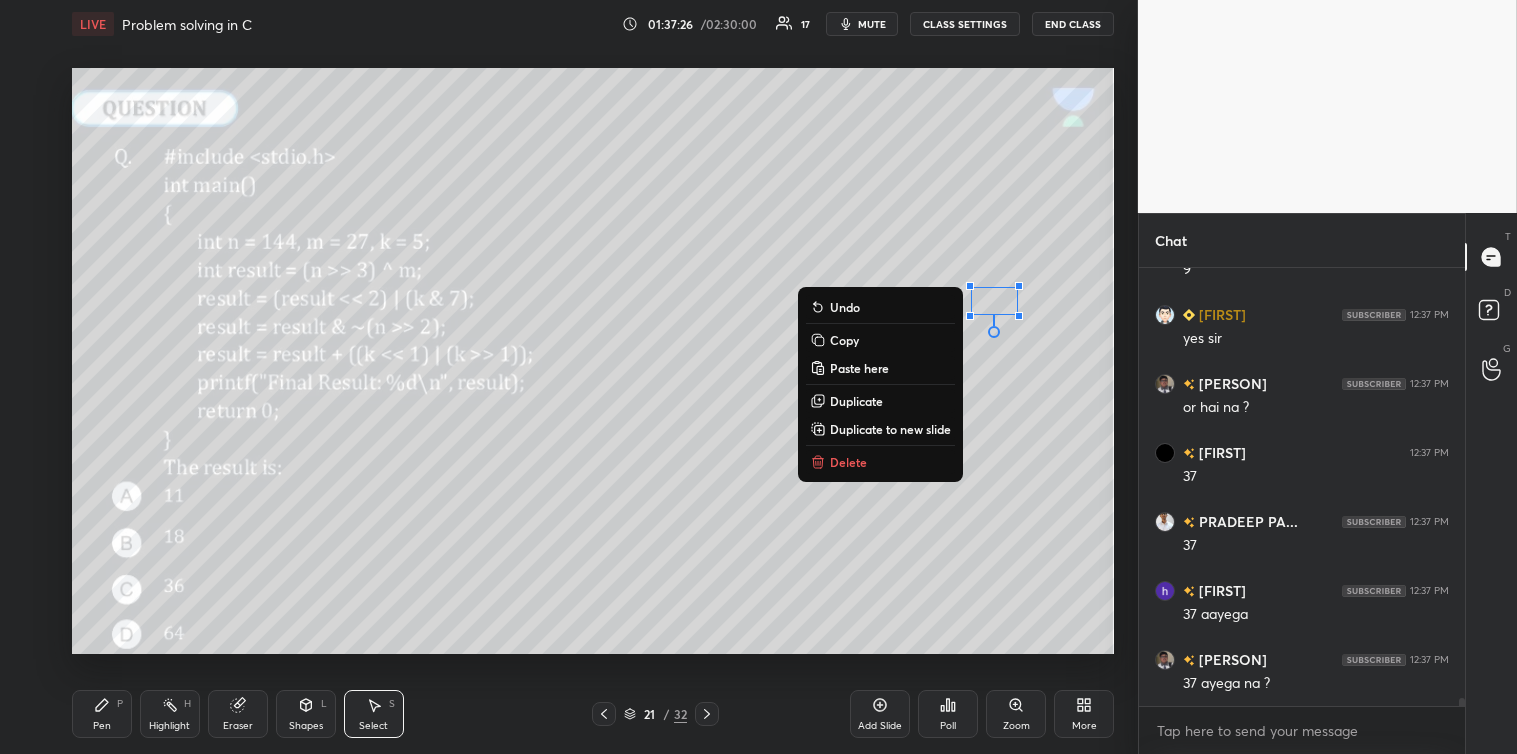 click on "Delete" at bounding box center (880, 462) 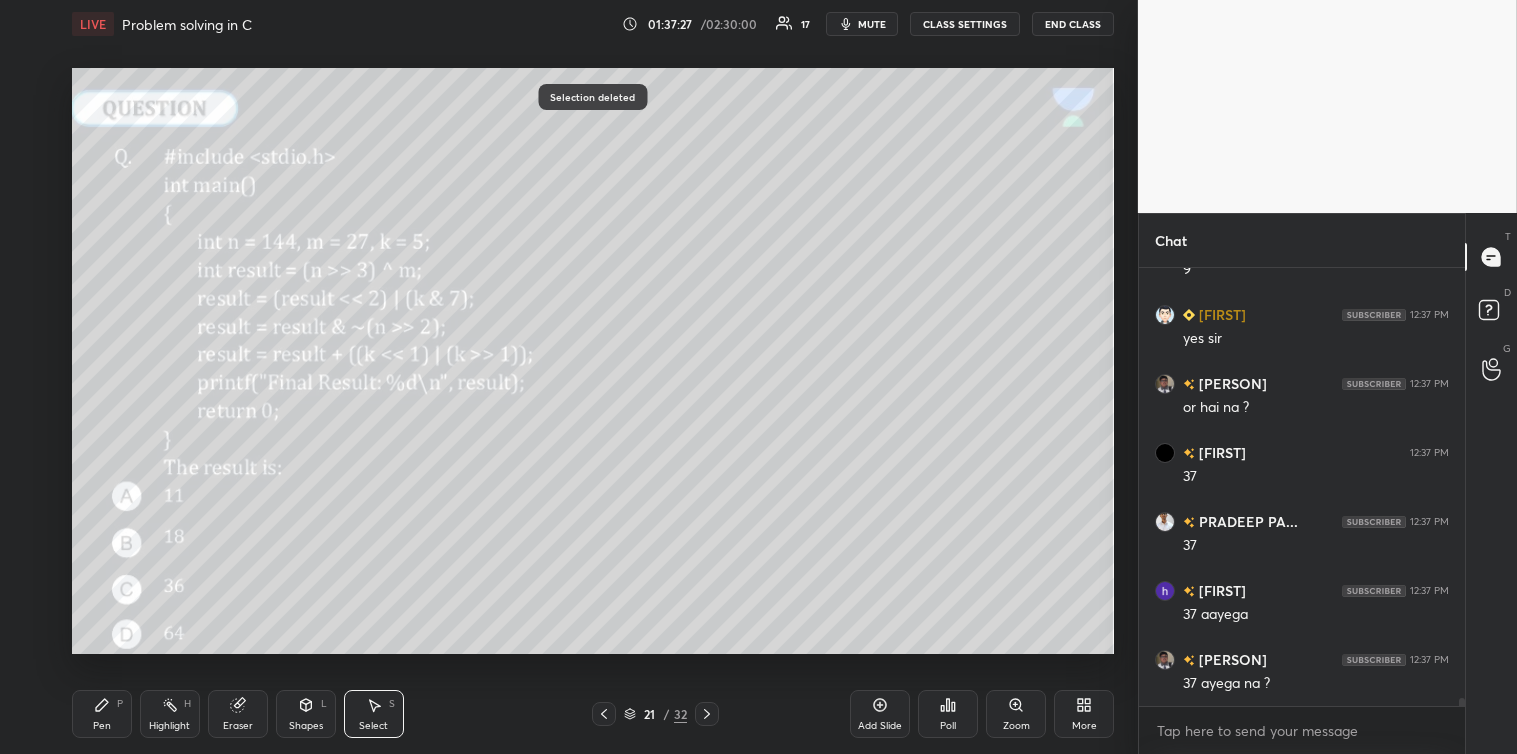 click 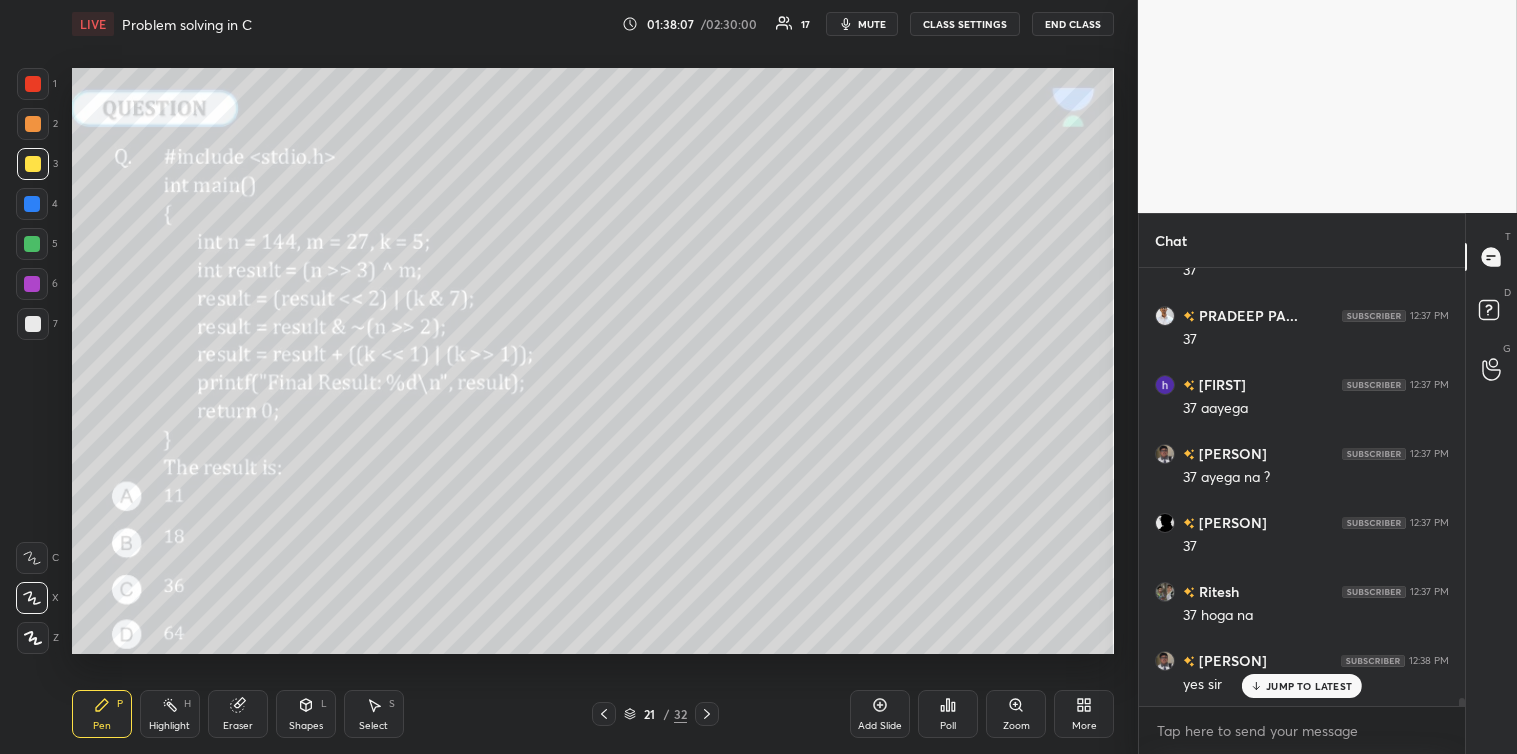 scroll, scrollTop: 23185, scrollLeft: 0, axis: vertical 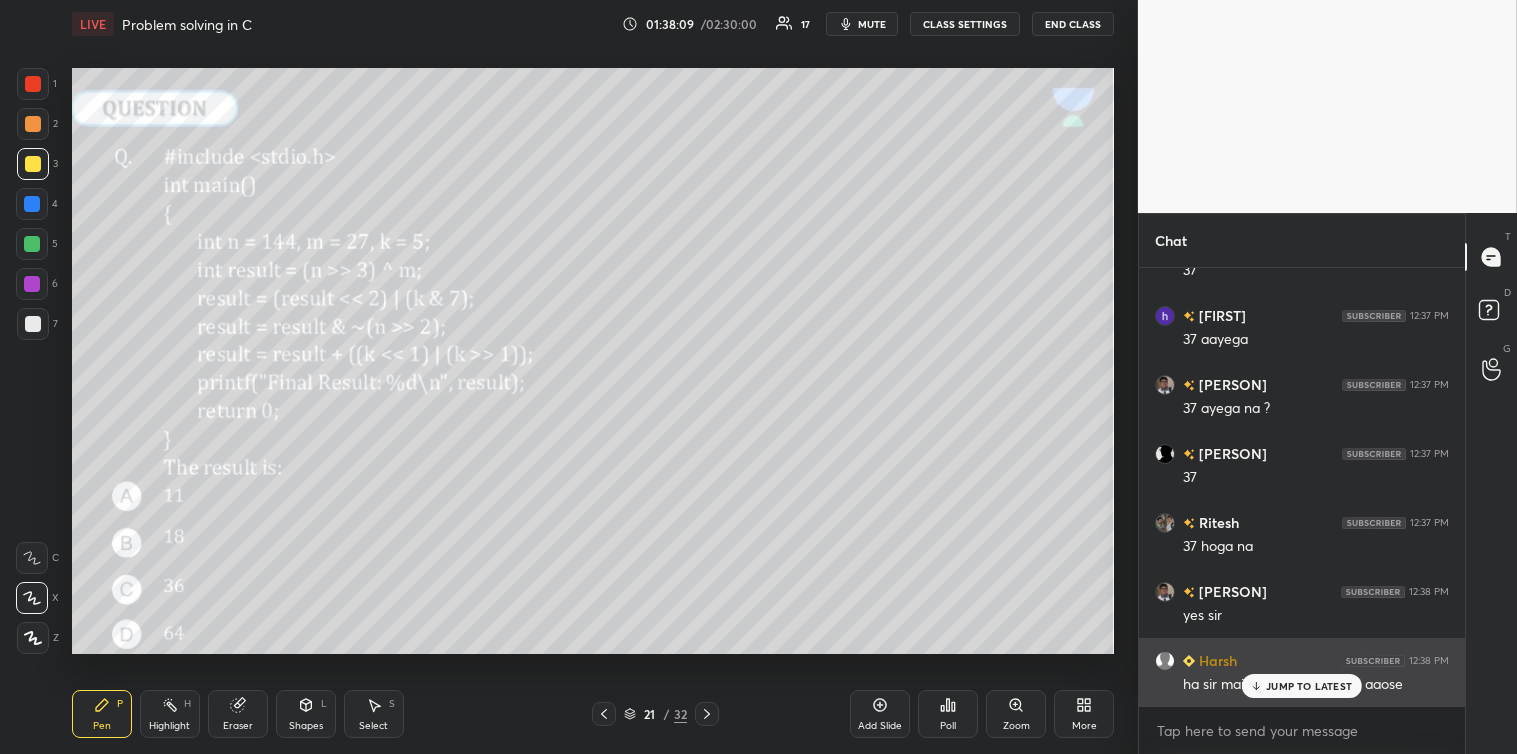 click on "JUMP TO LATEST" at bounding box center (1309, 686) 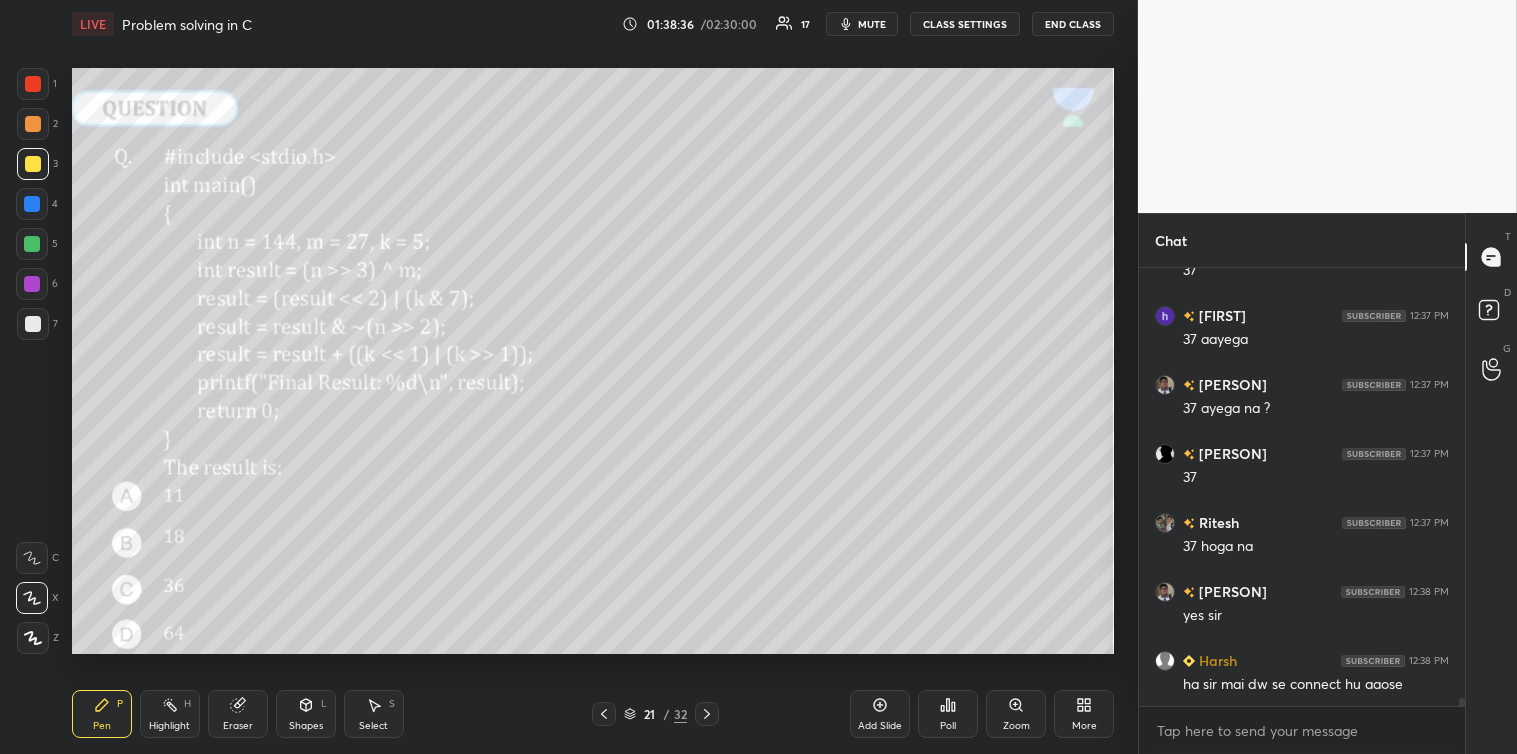 click 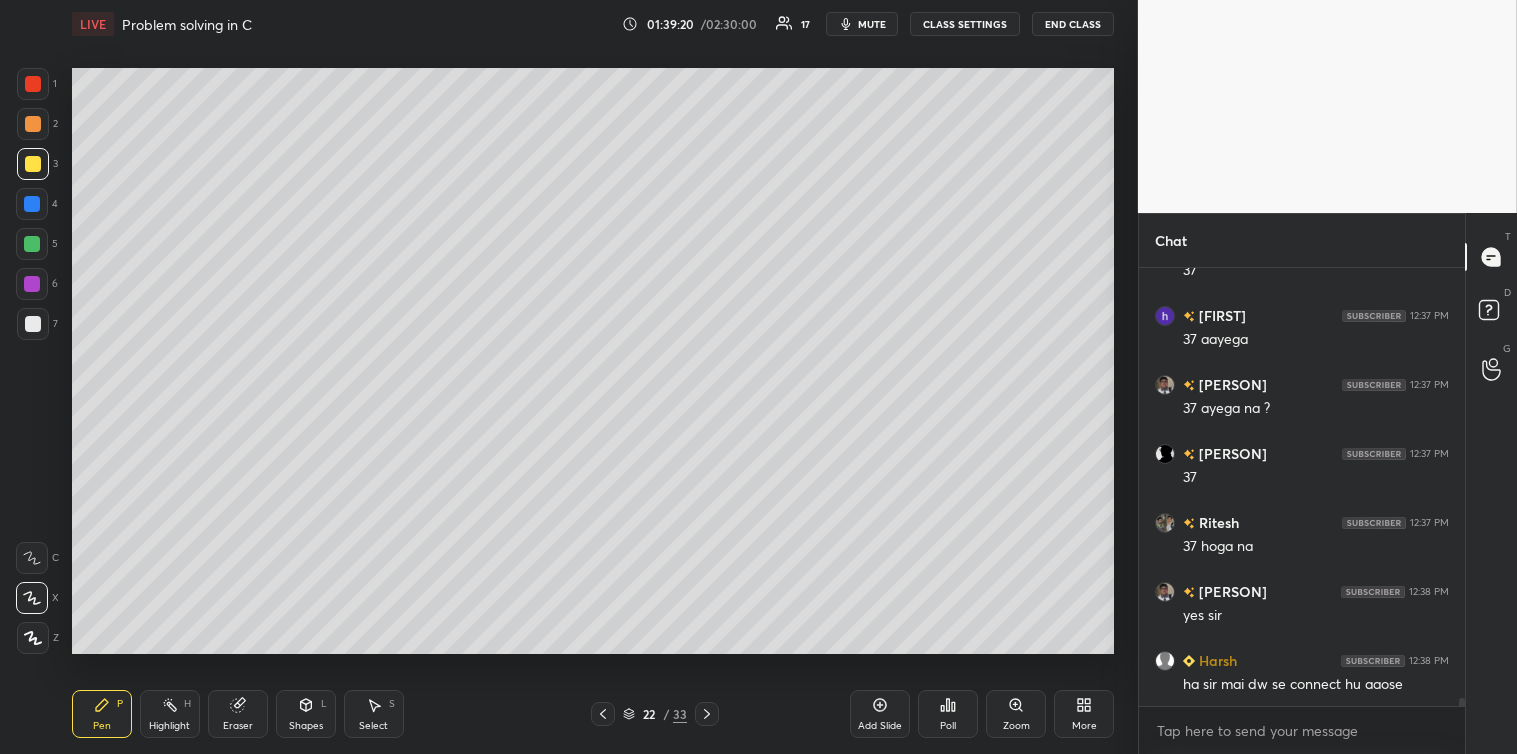 scroll, scrollTop: 23255, scrollLeft: 0, axis: vertical 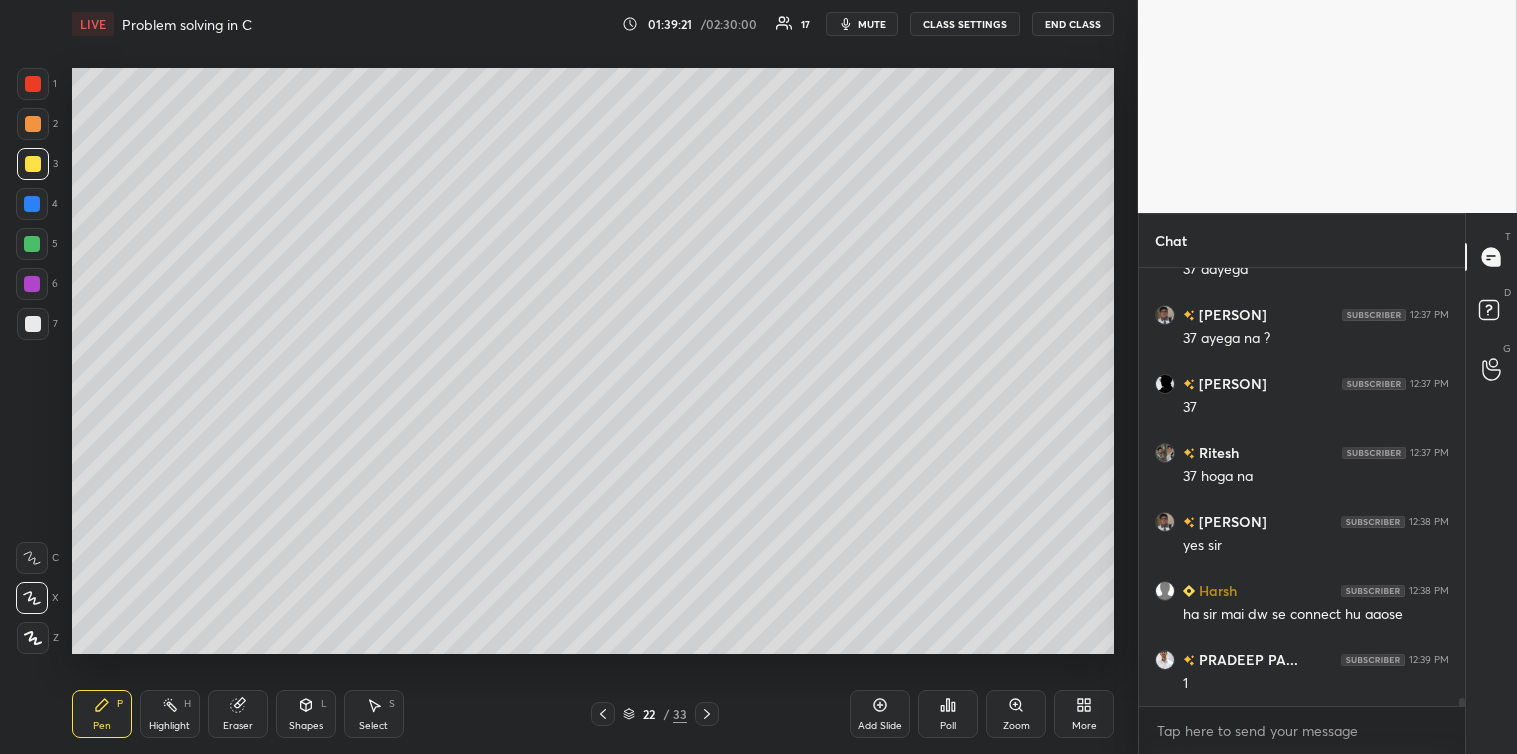 click 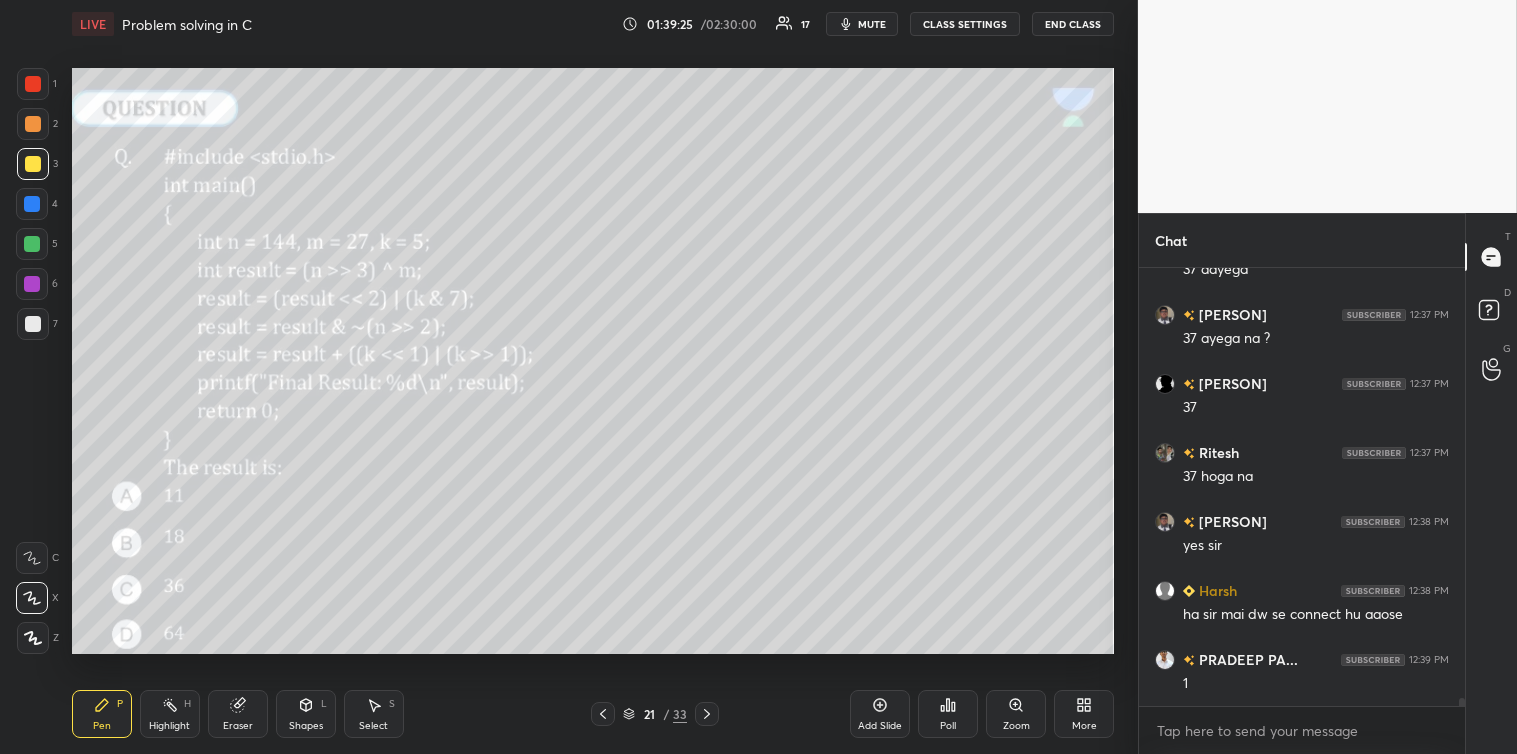 click at bounding box center (33, 324) 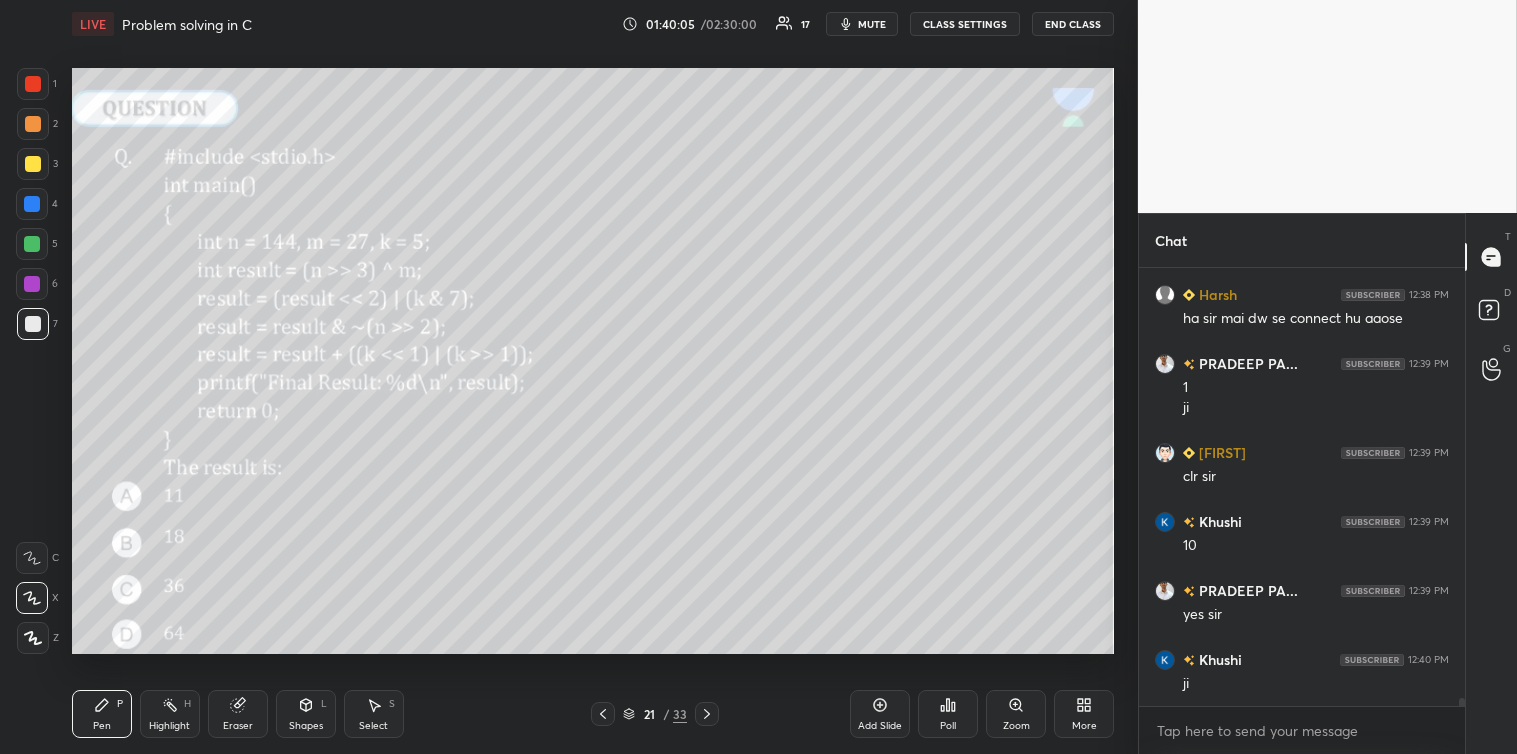 scroll, scrollTop: 23620, scrollLeft: 0, axis: vertical 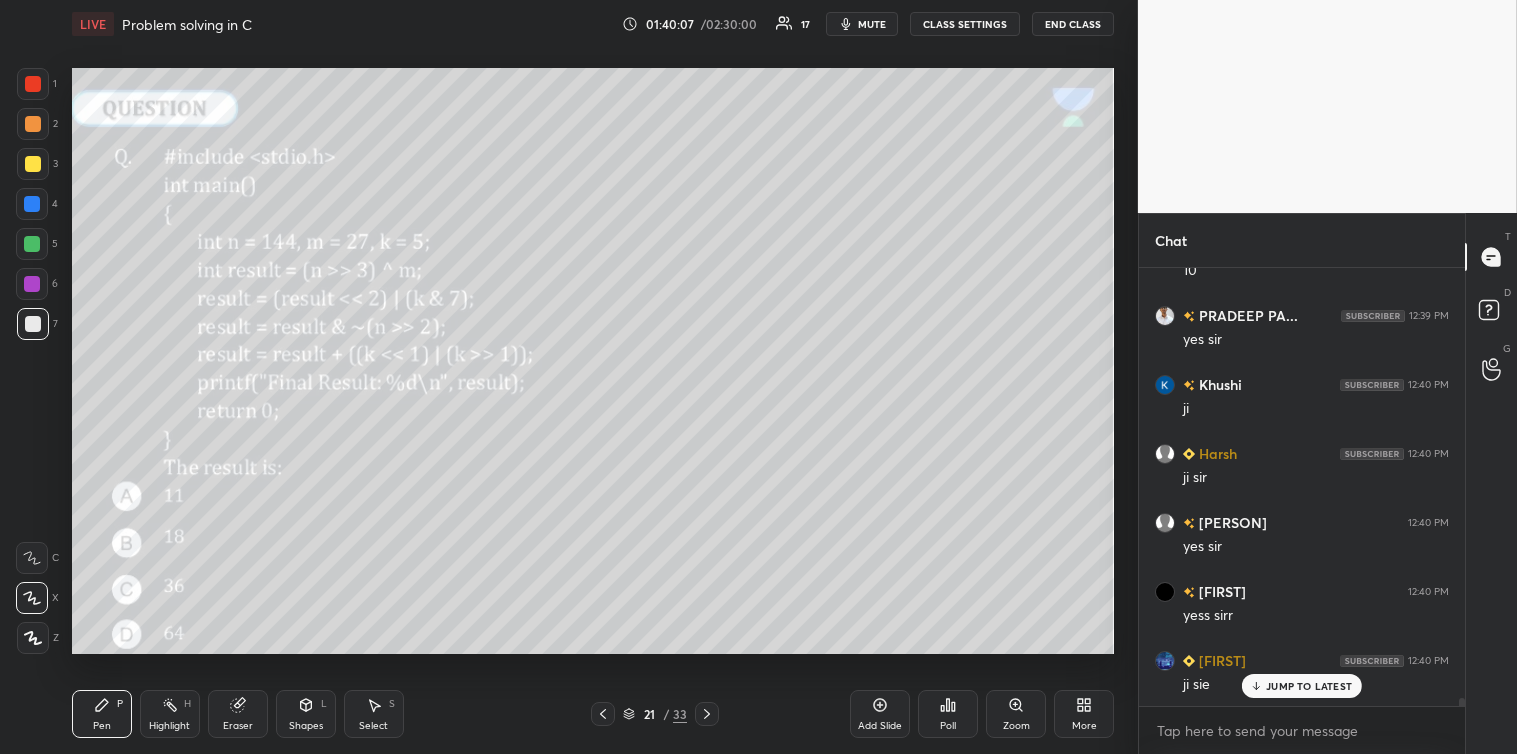click at bounding box center [707, 714] 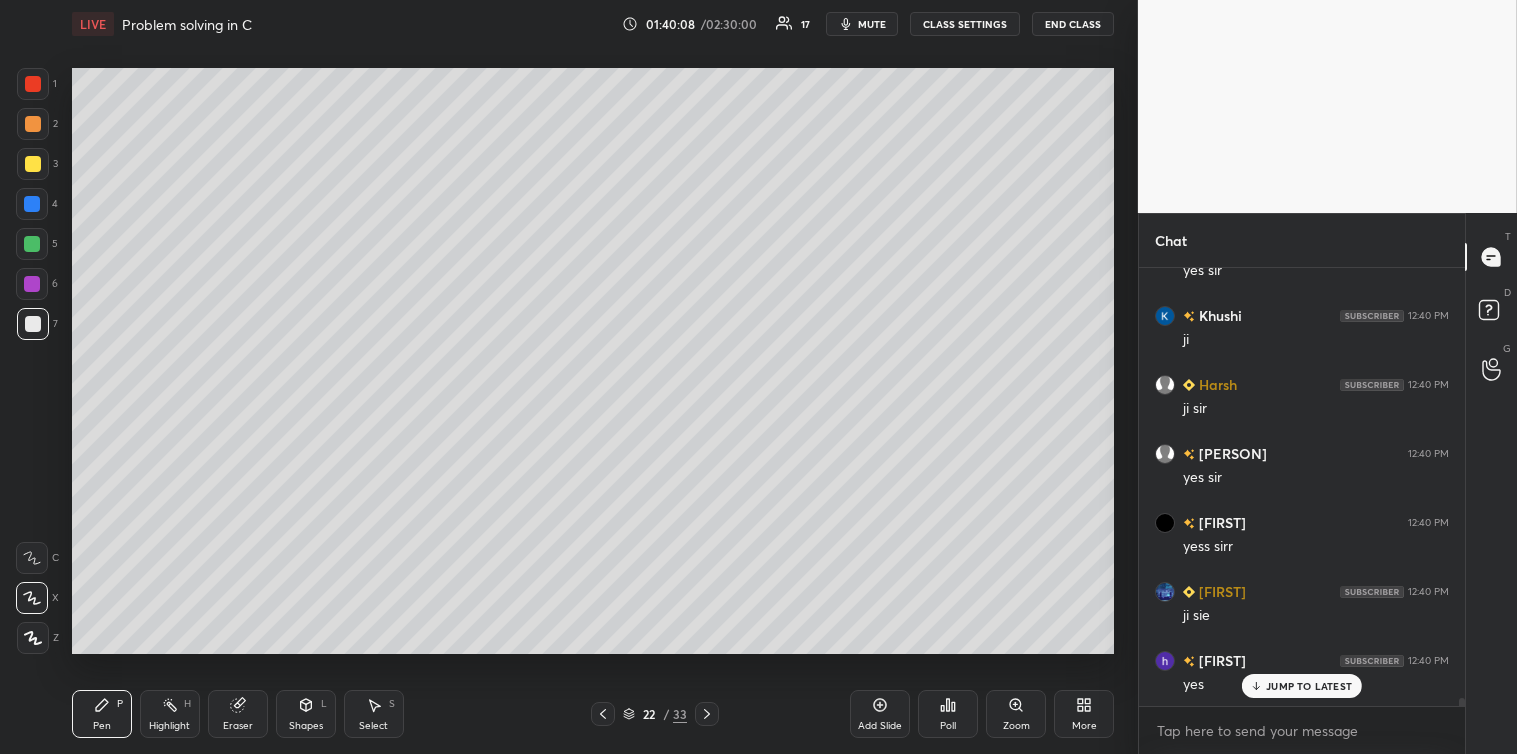 click 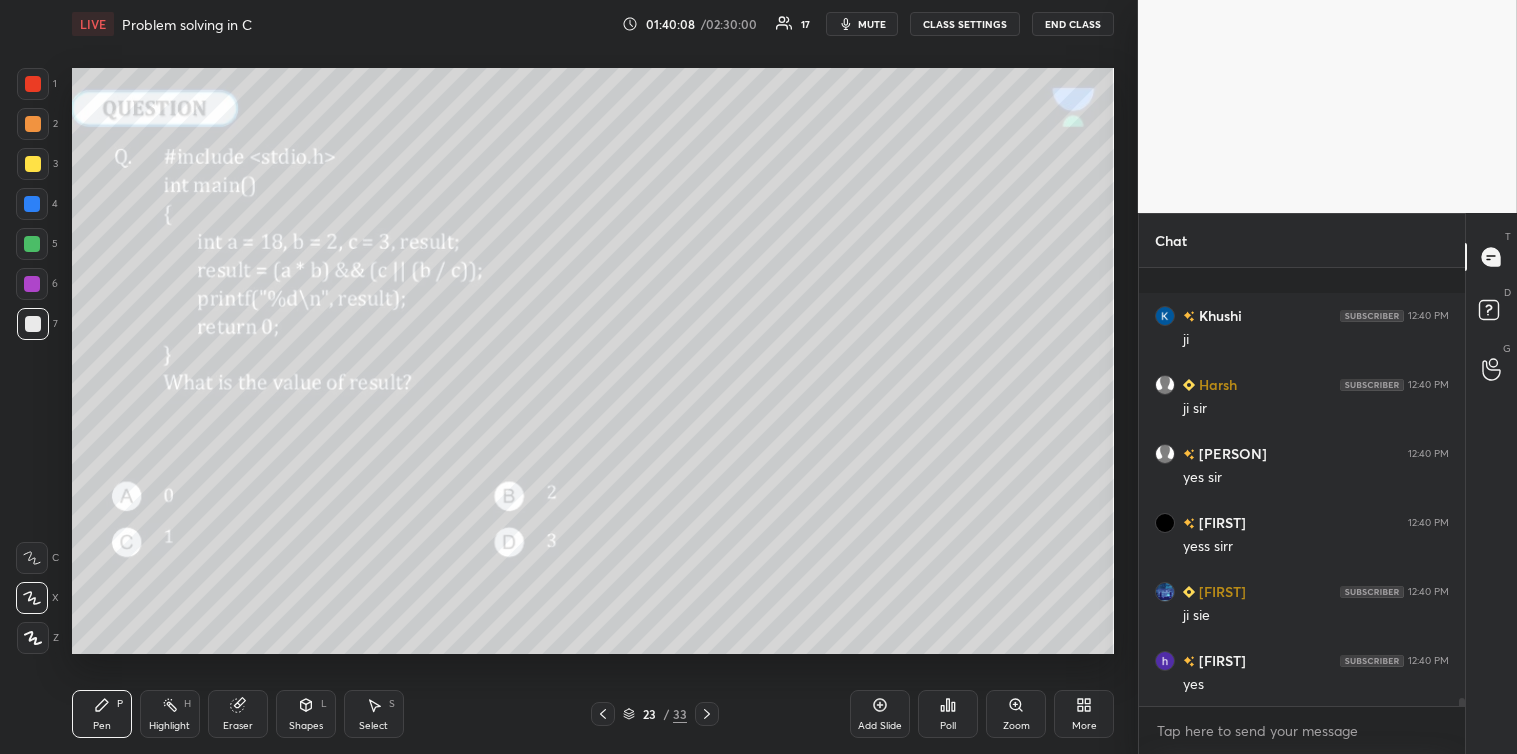 scroll, scrollTop: 24034, scrollLeft: 0, axis: vertical 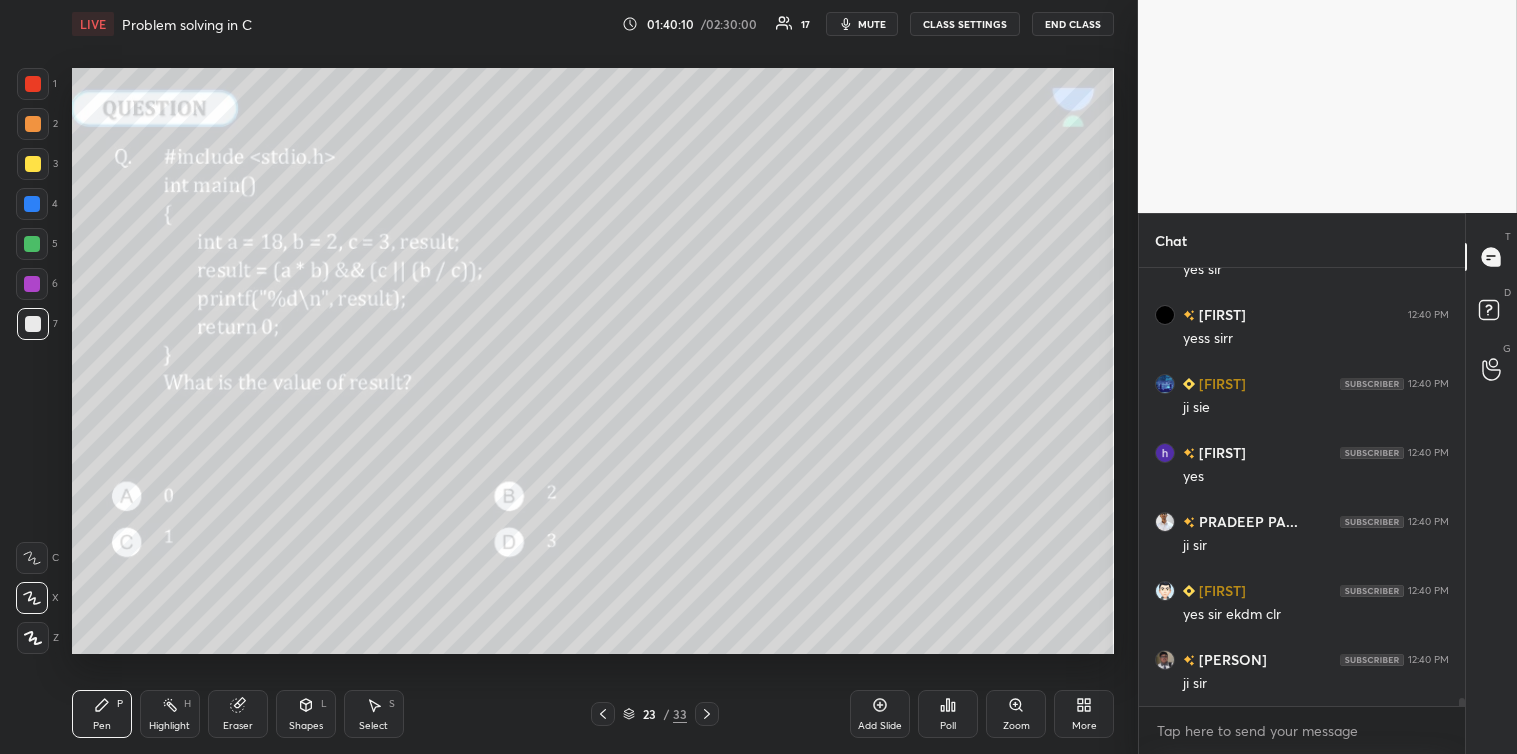 click on "Poll" at bounding box center (948, 714) 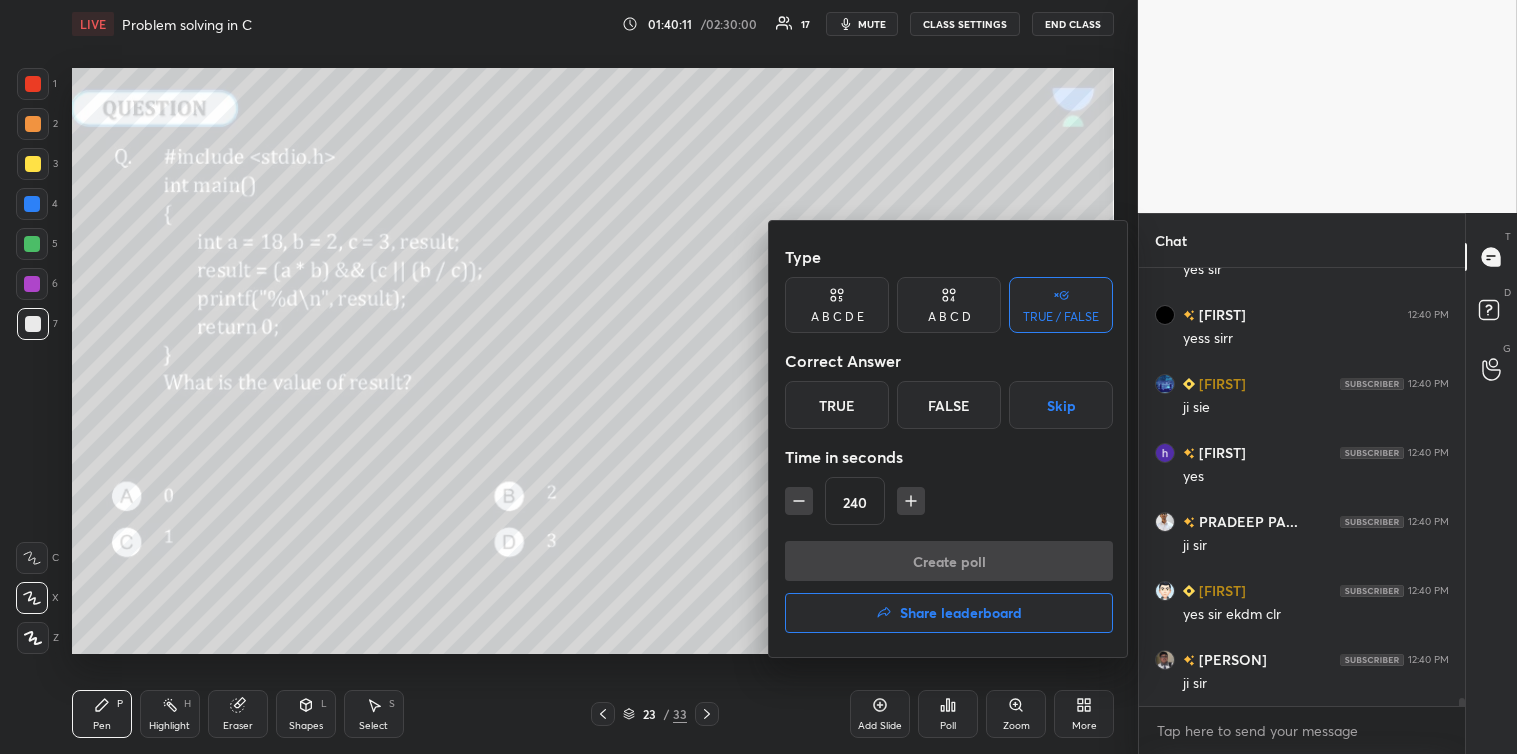 scroll, scrollTop: 24172, scrollLeft: 0, axis: vertical 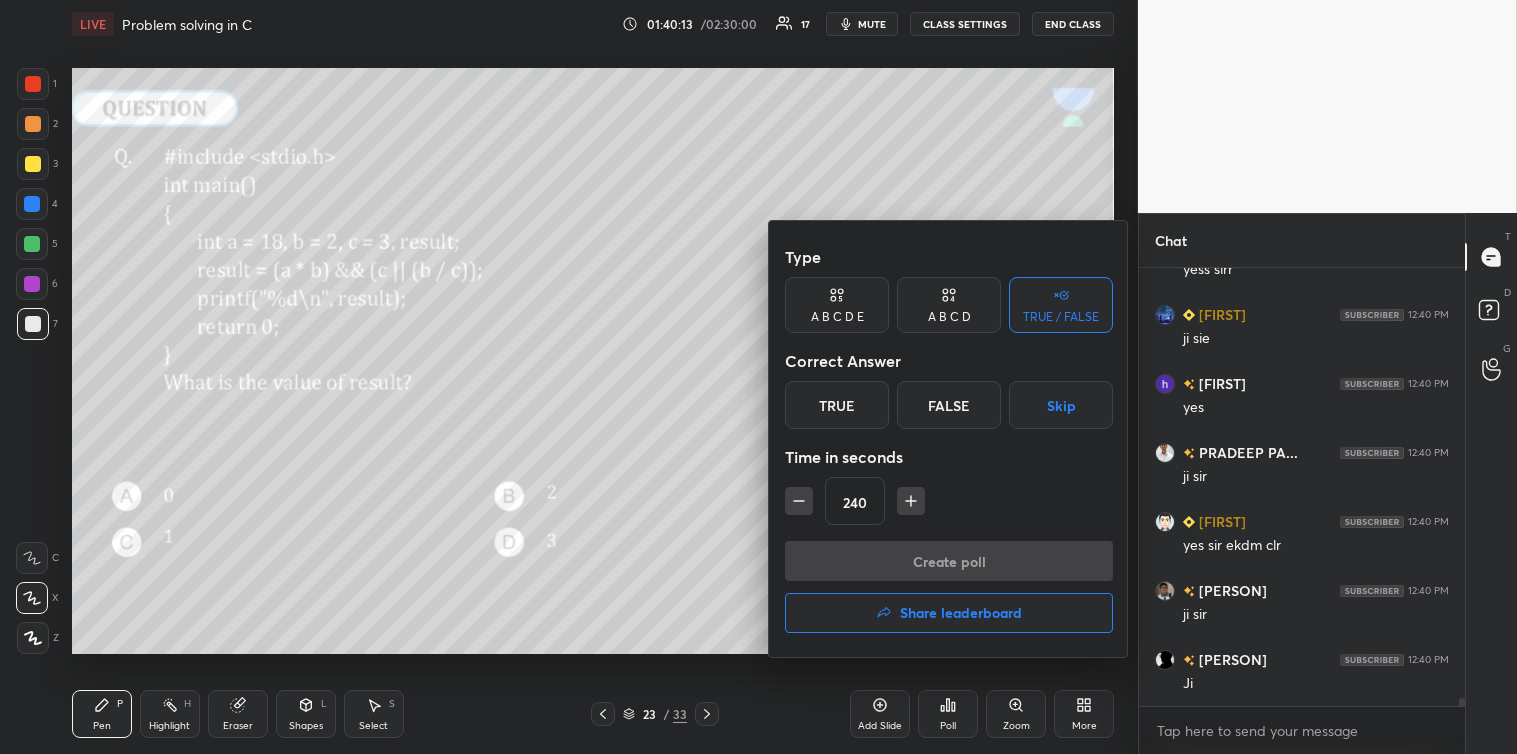 click on "Skip" at bounding box center (1061, 405) 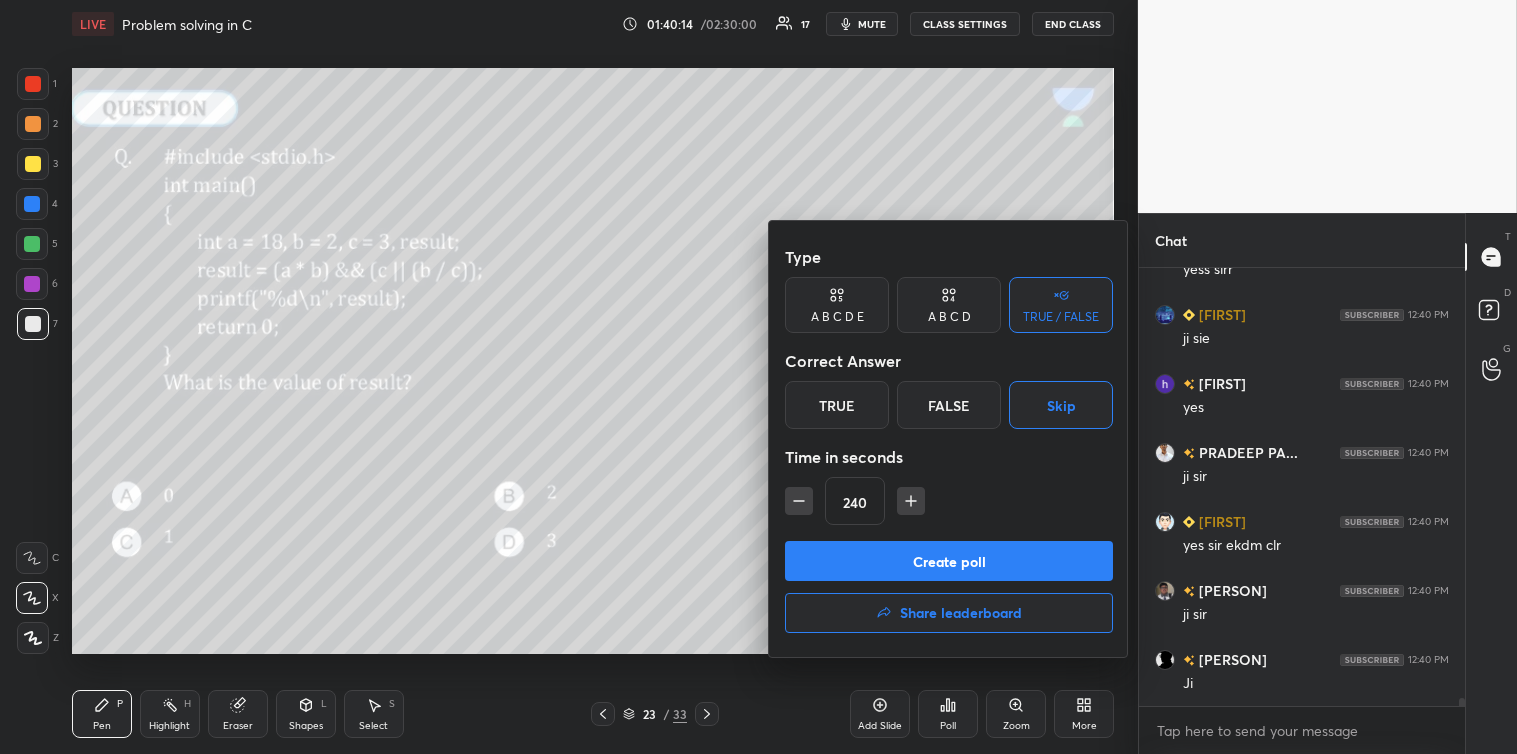 click on "Create poll" at bounding box center [949, 561] 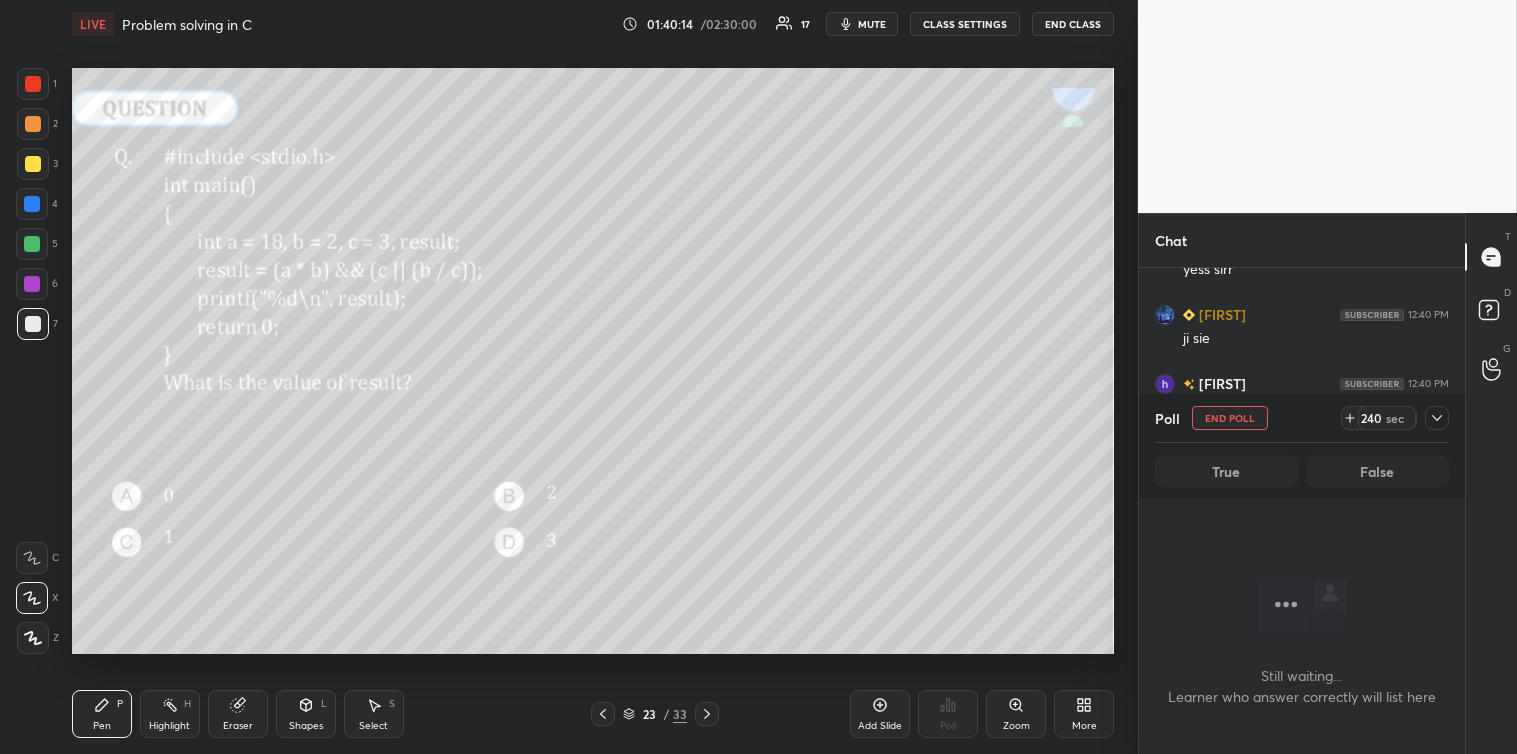 scroll, scrollTop: 398, scrollLeft: 320, axis: both 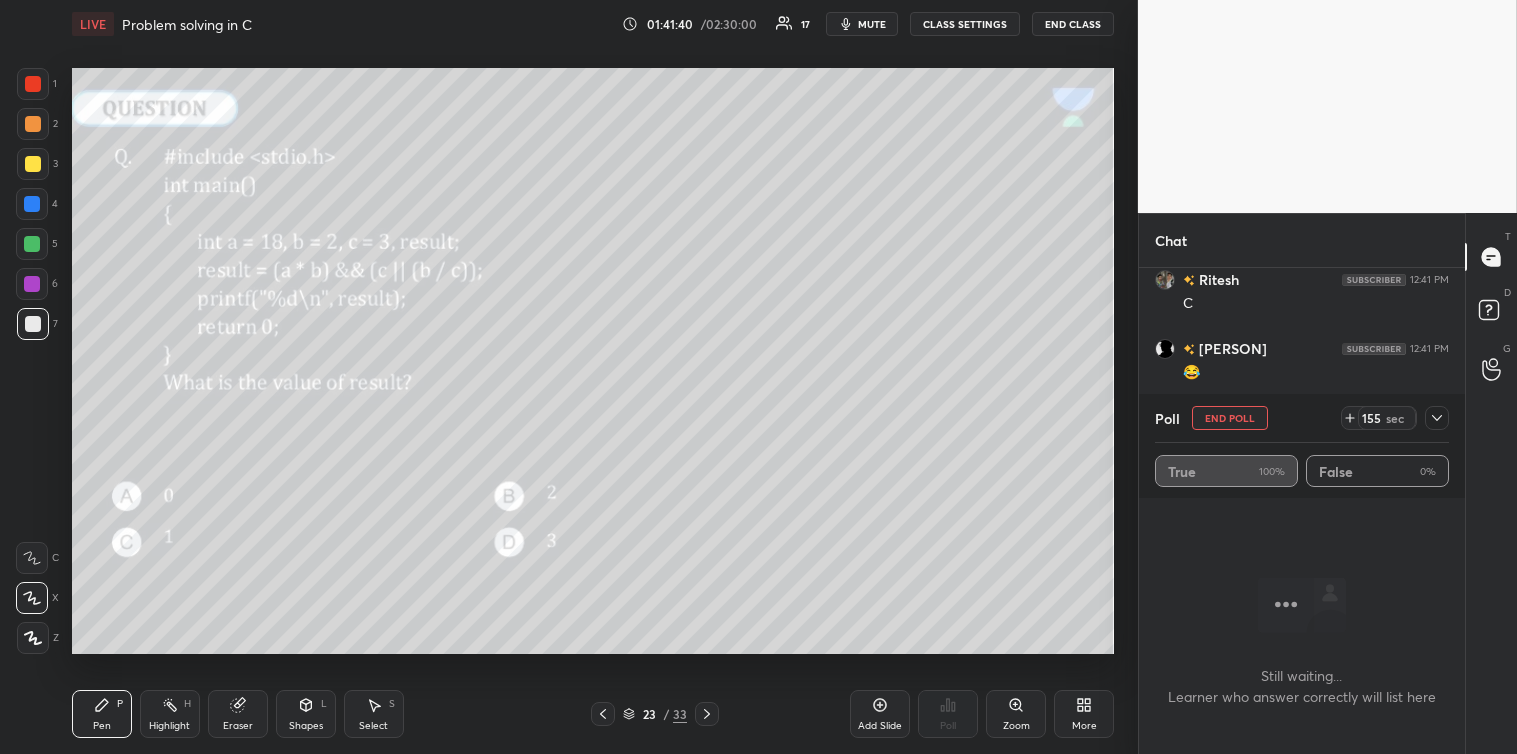 click 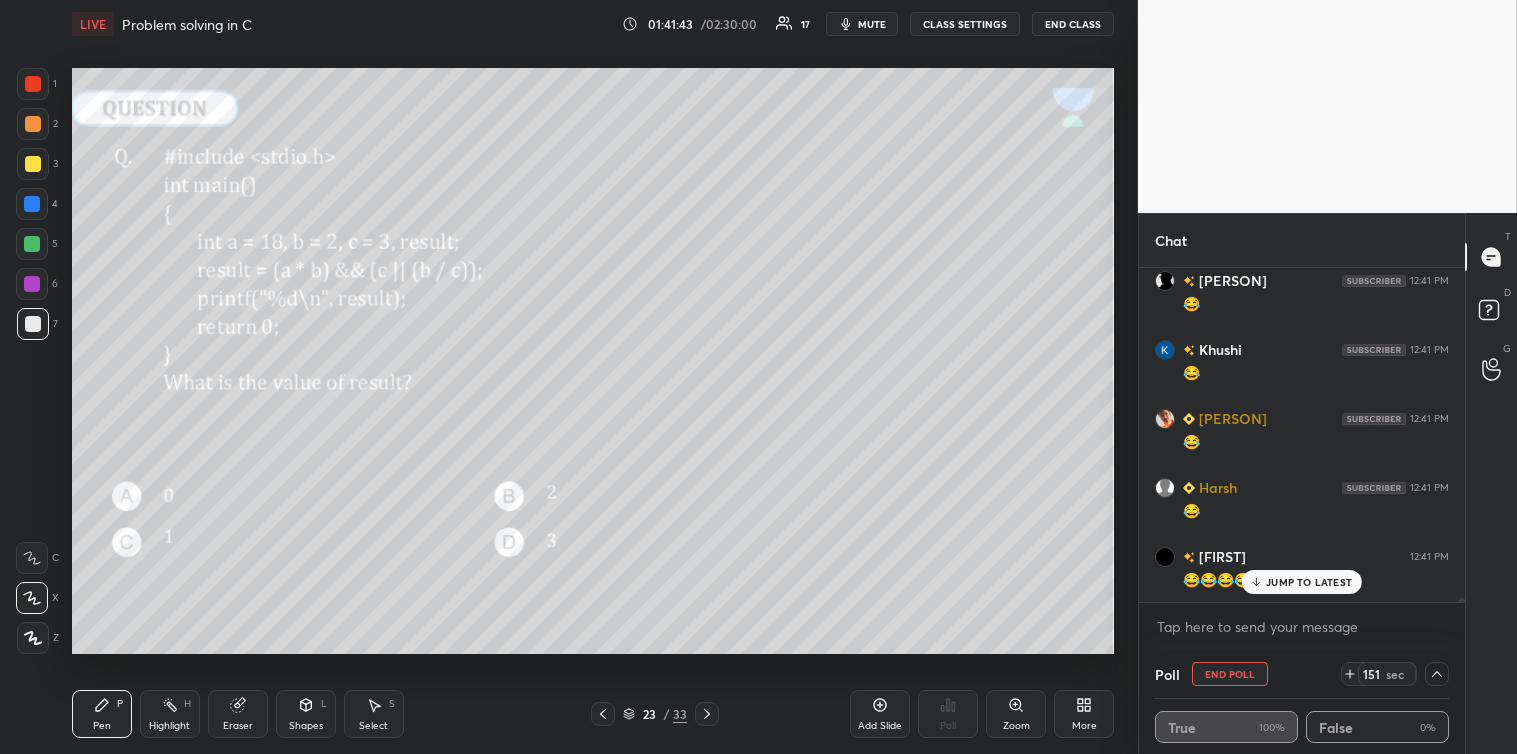 scroll, scrollTop: 25517, scrollLeft: 0, axis: vertical 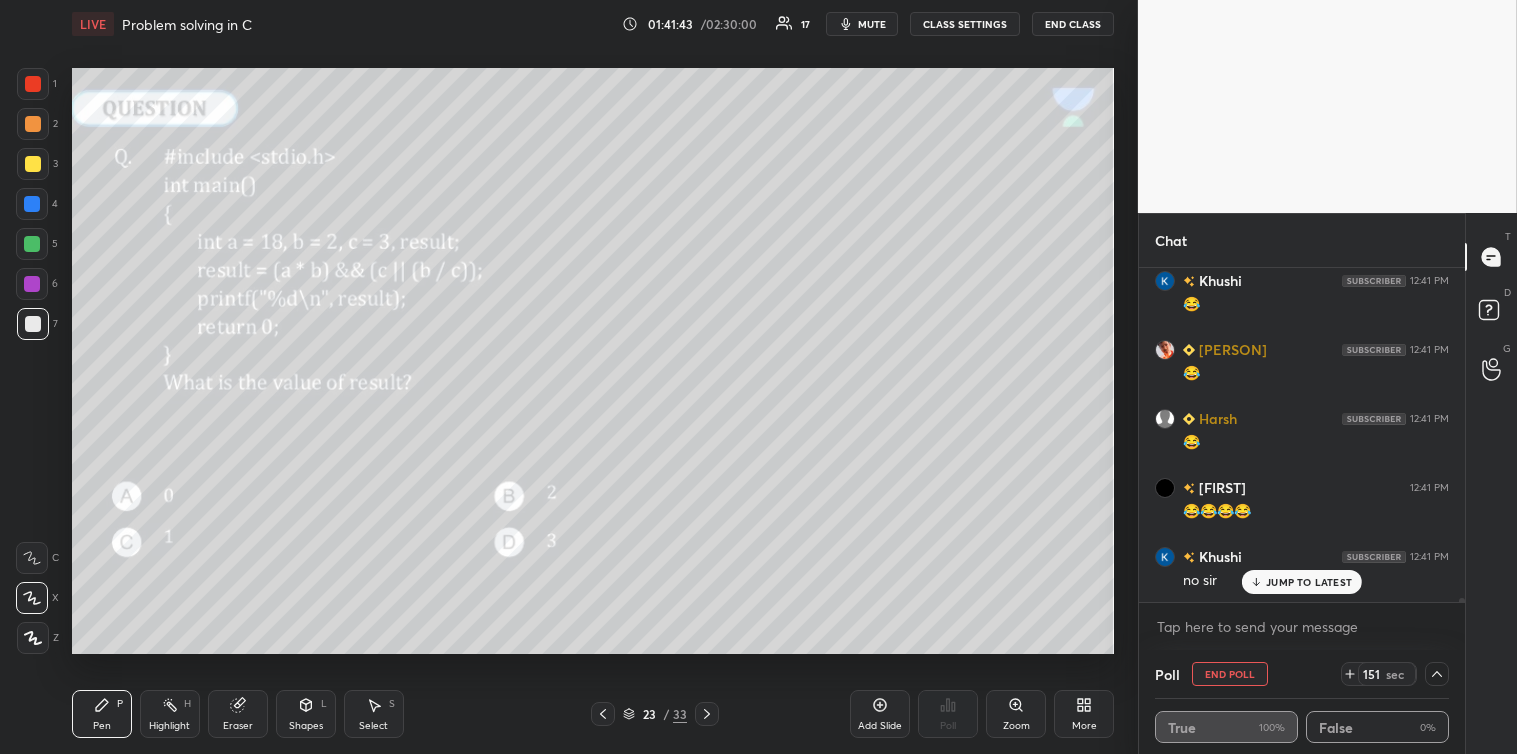 click on "JUMP TO LATEST" at bounding box center [1309, 582] 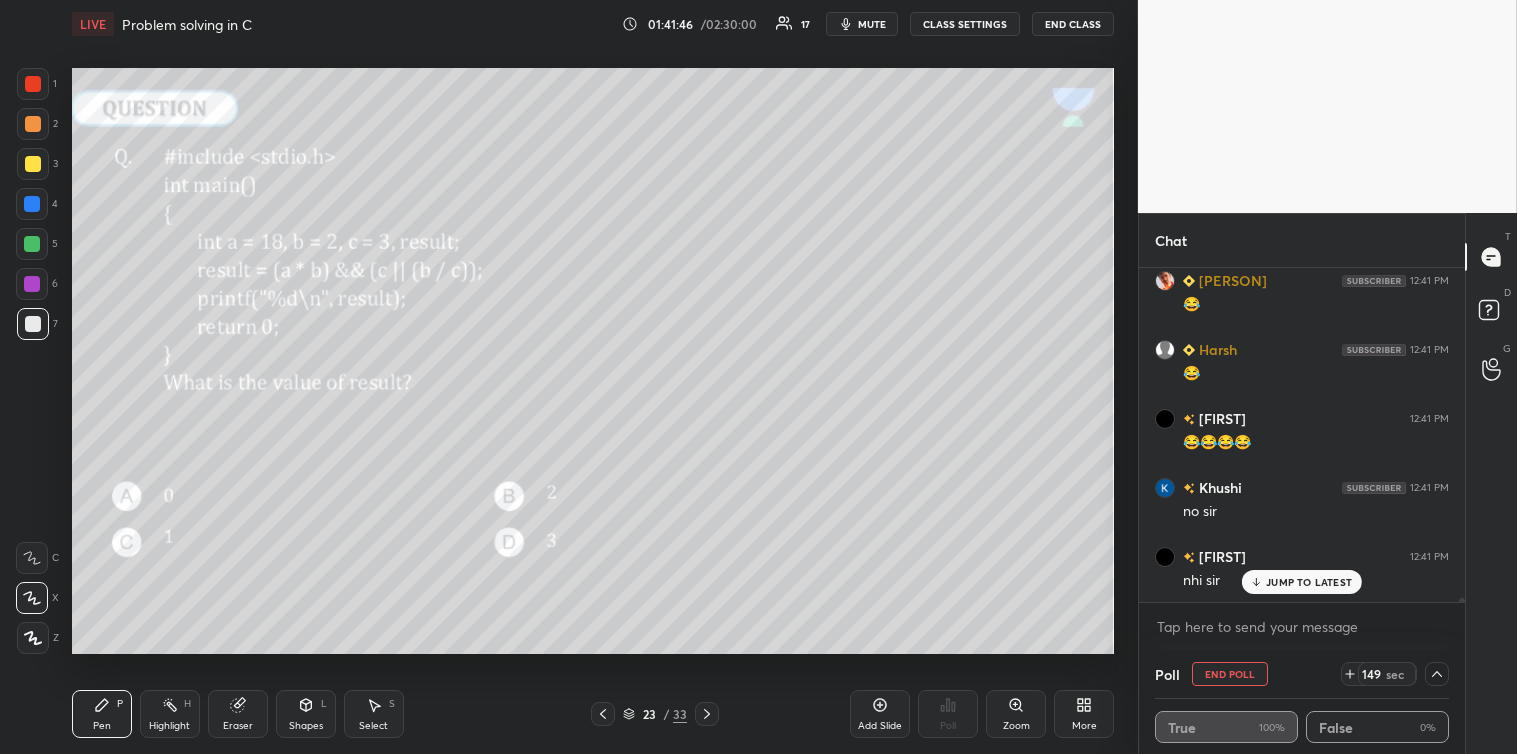 scroll, scrollTop: 25655, scrollLeft: 0, axis: vertical 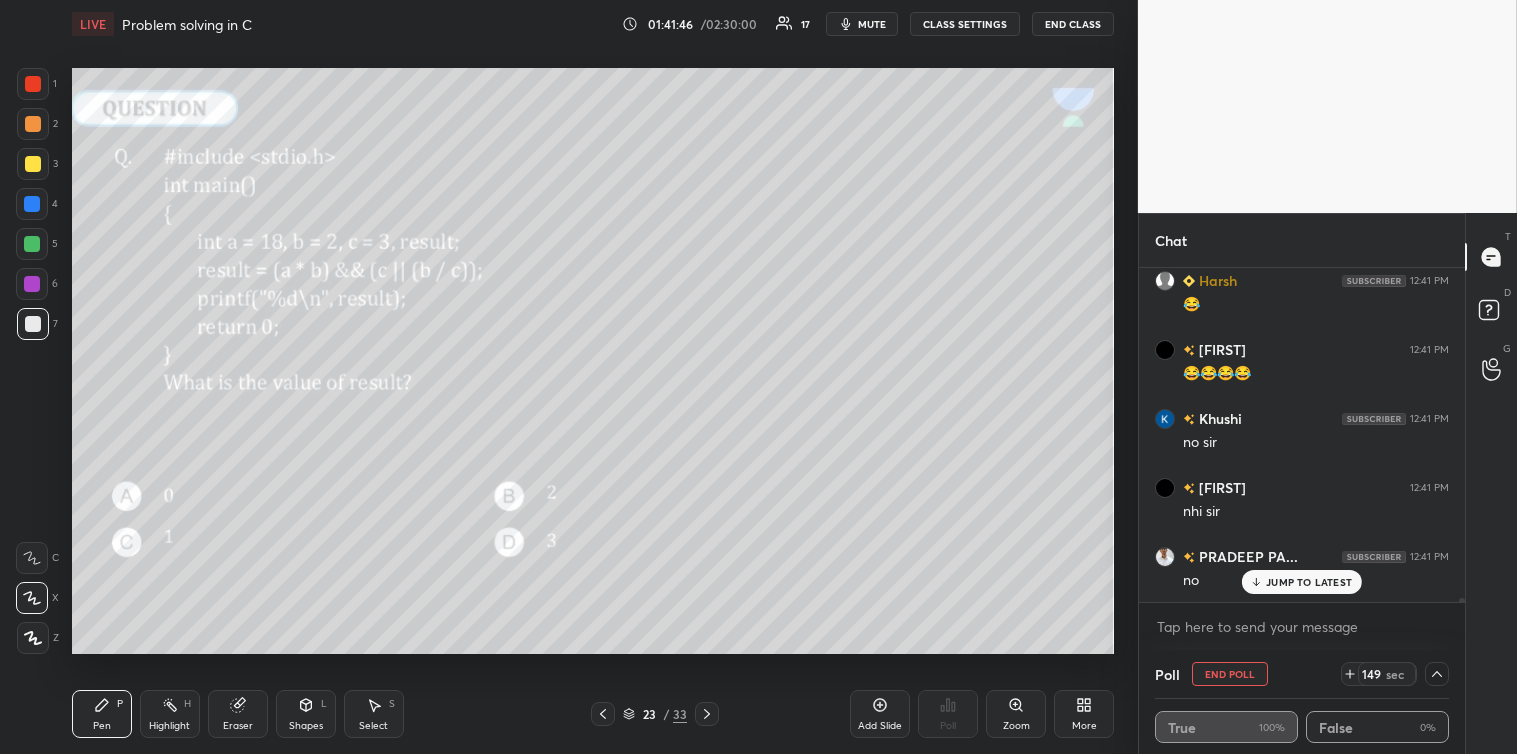 click on "JUMP TO LATEST" at bounding box center (1309, 582) 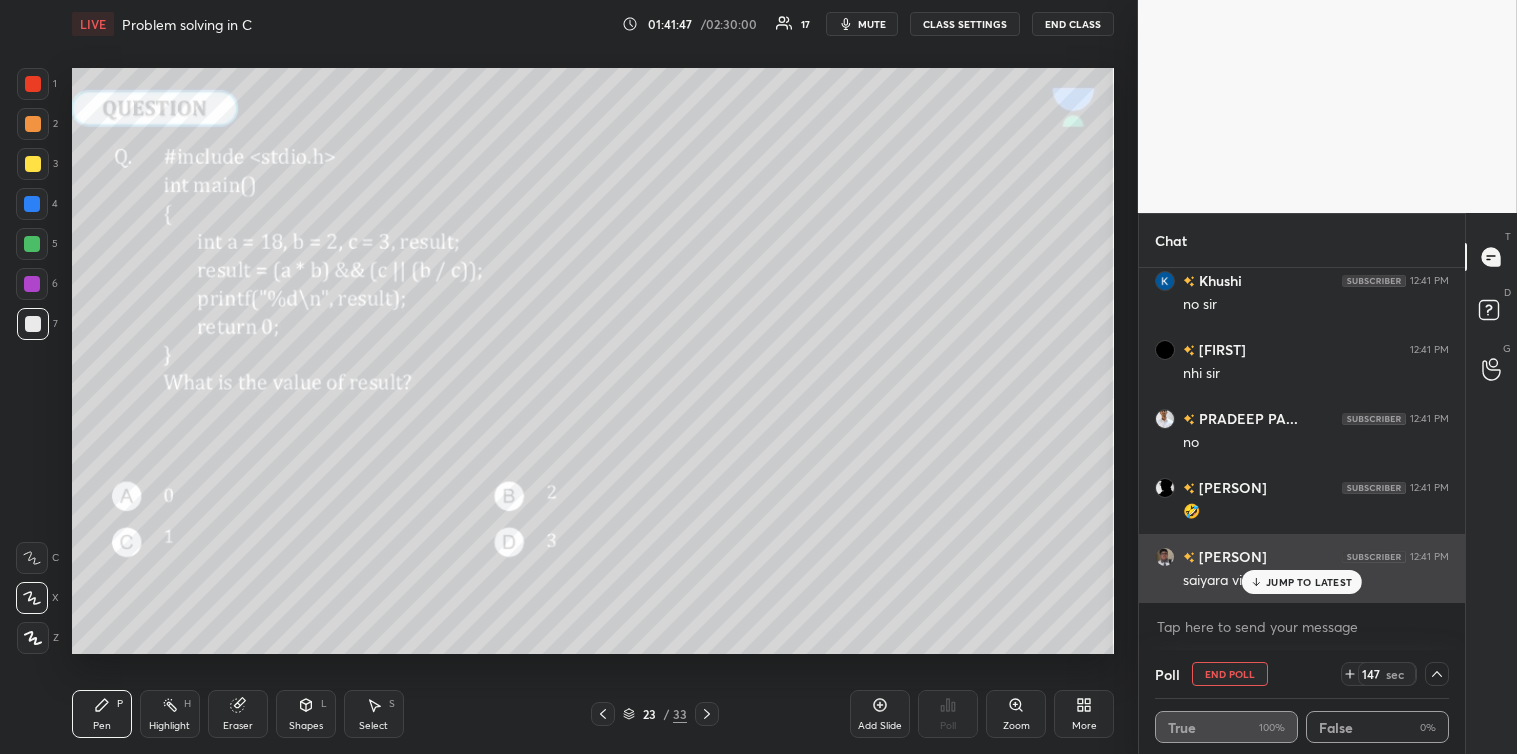 click 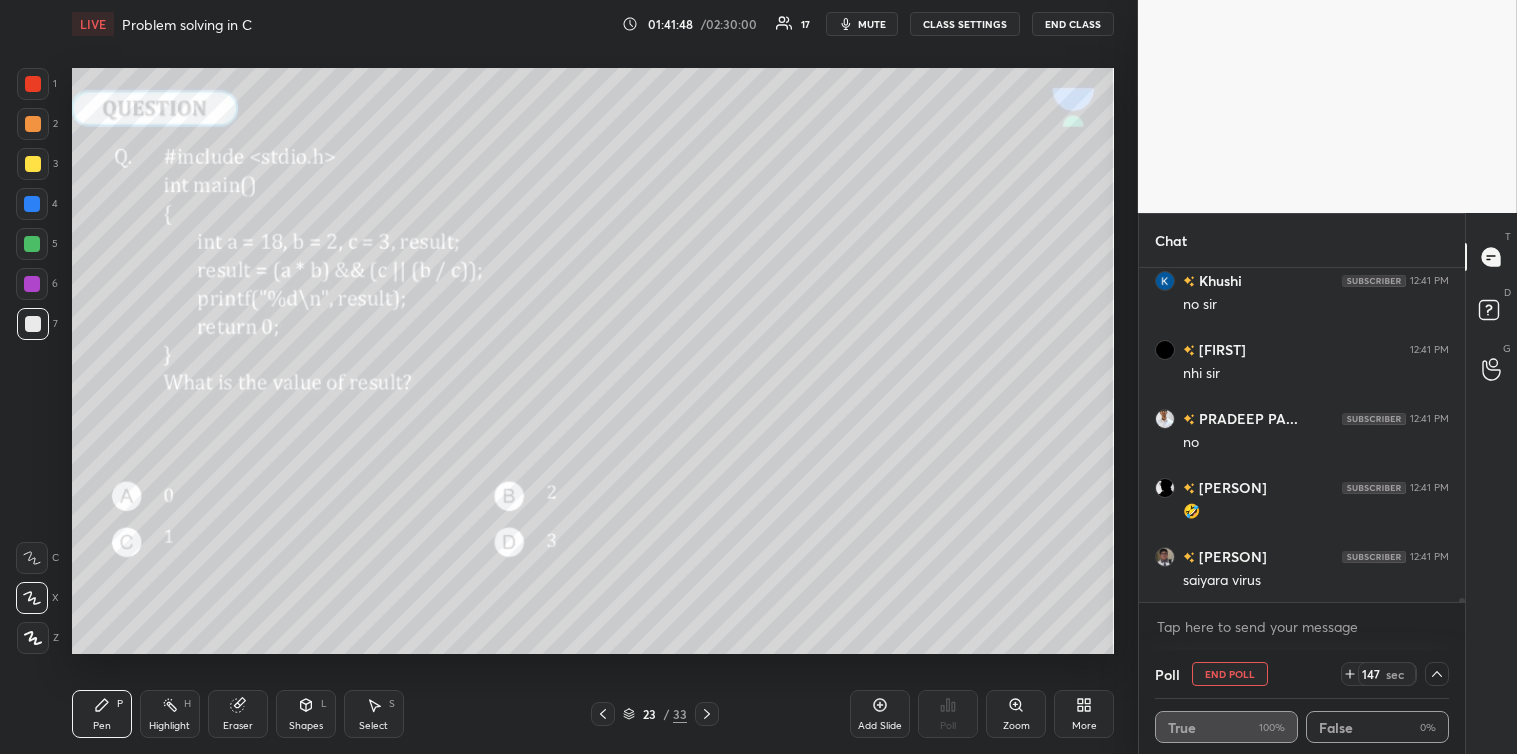 scroll, scrollTop: 26001, scrollLeft: 0, axis: vertical 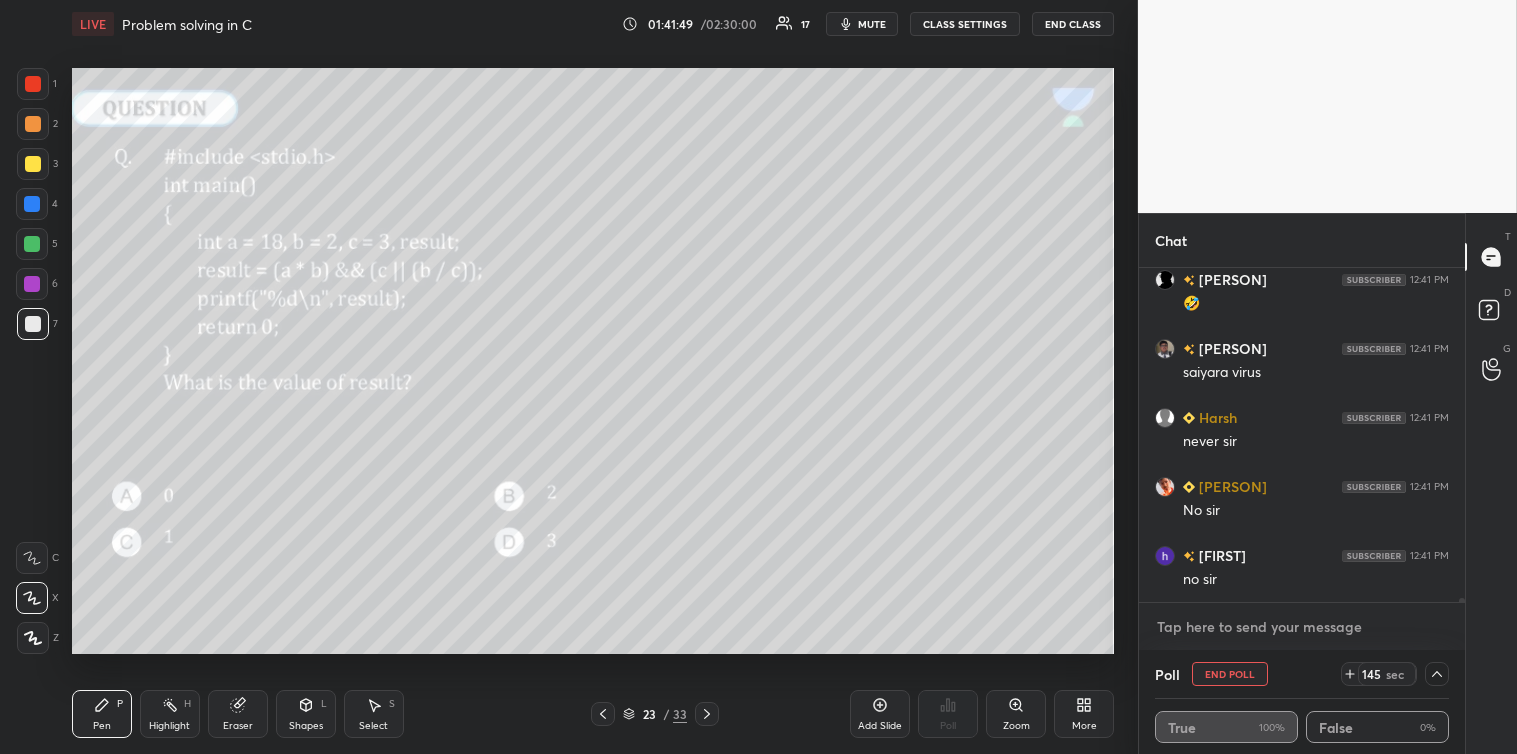 click at bounding box center (1302, 627) 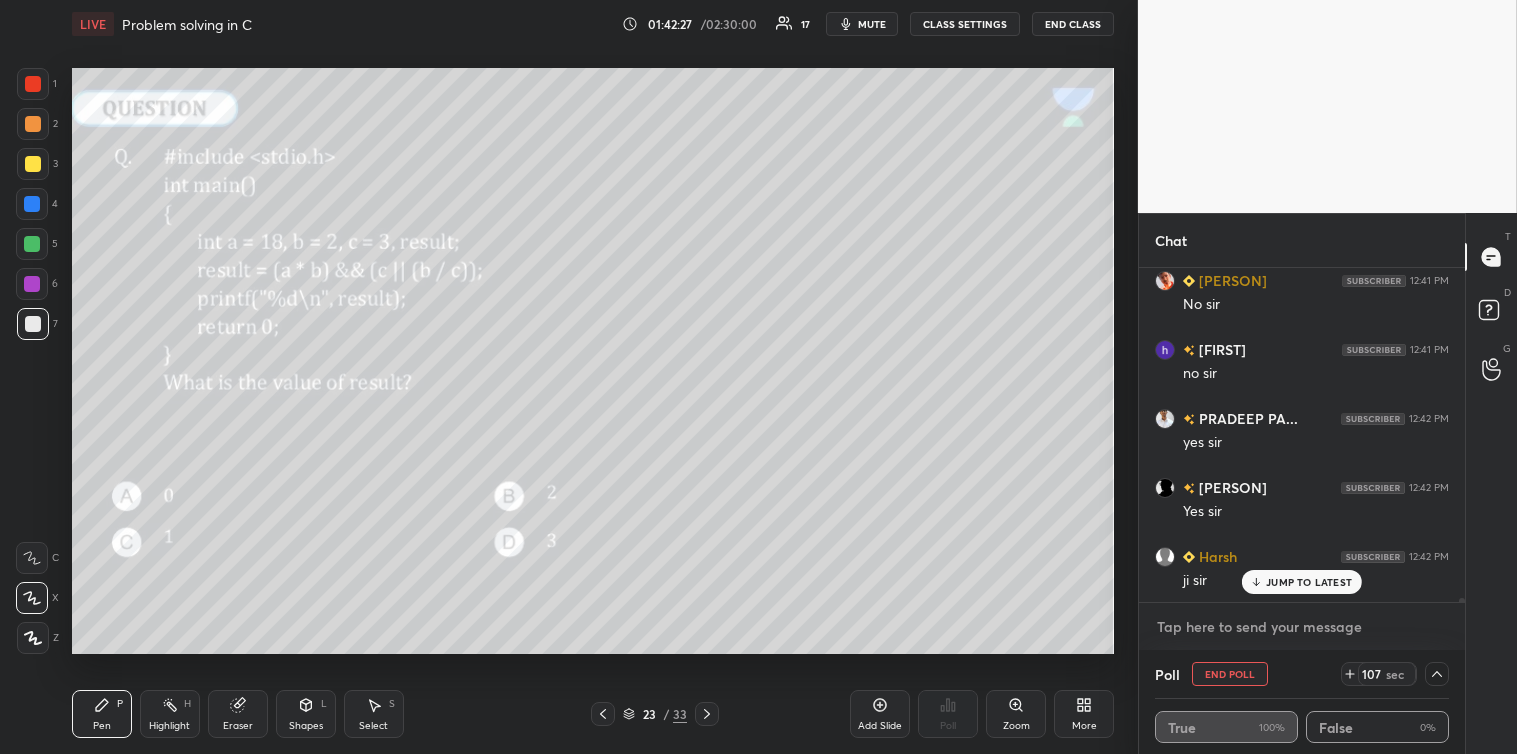 scroll, scrollTop: 26276, scrollLeft: 0, axis: vertical 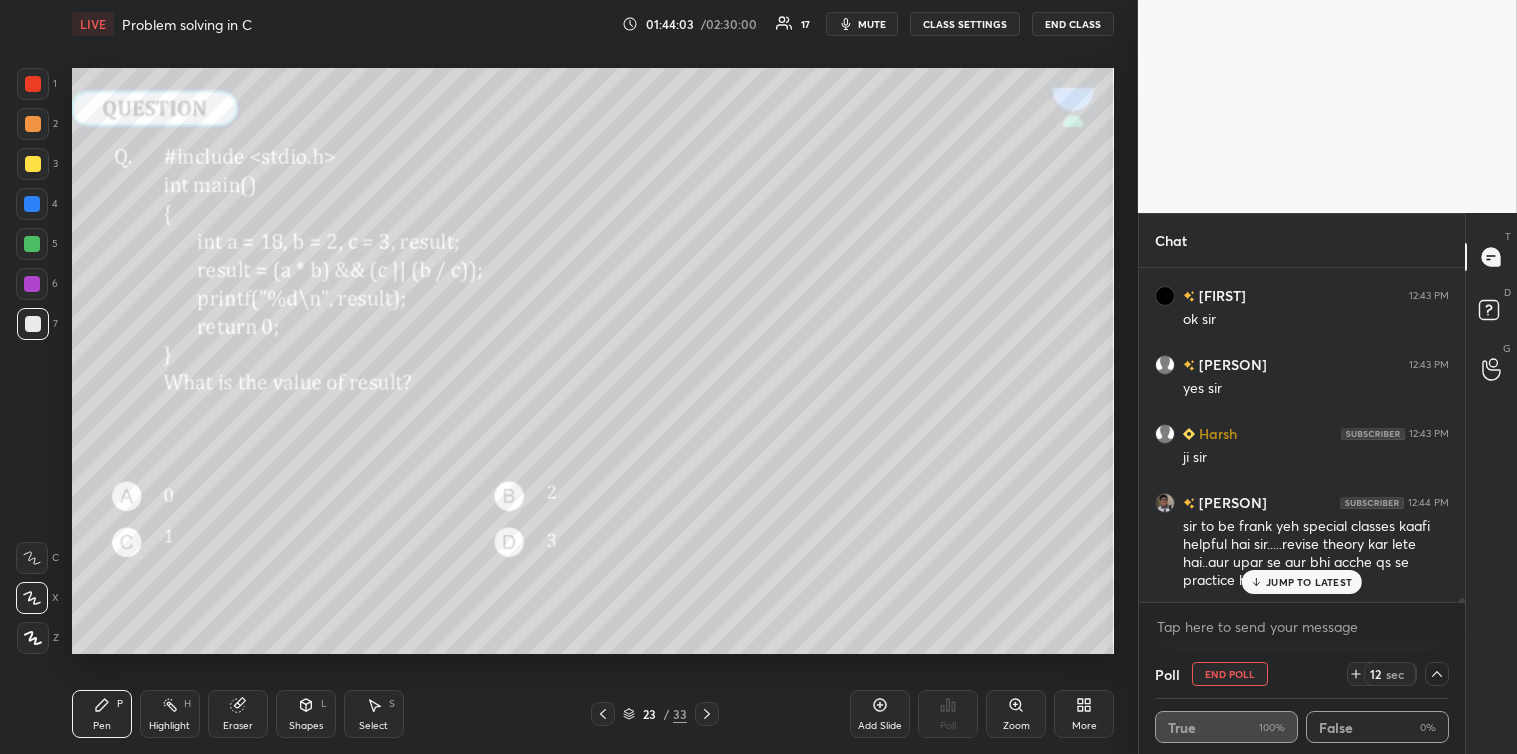 click on "JUMP TO LATEST" at bounding box center (1302, 582) 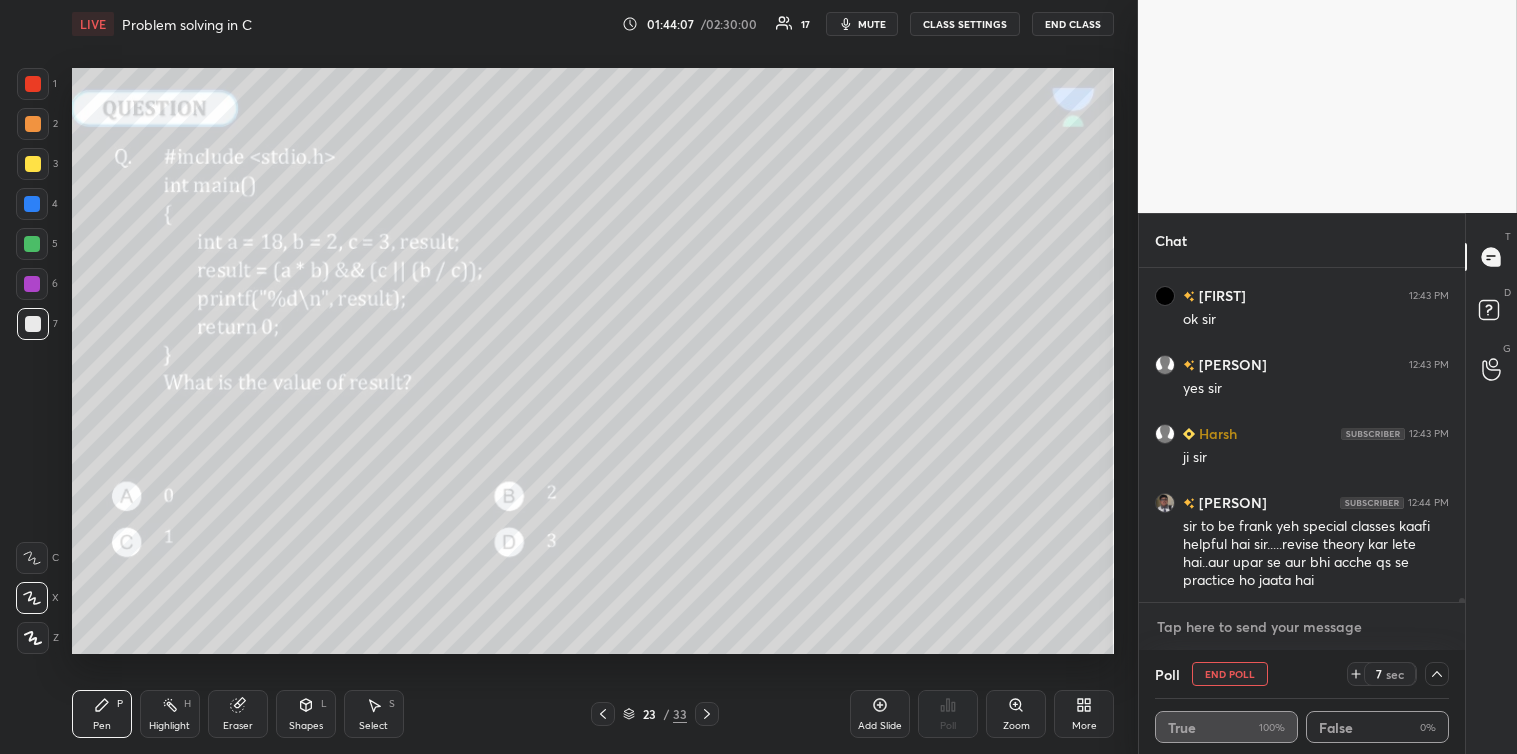click at bounding box center (1302, 627) 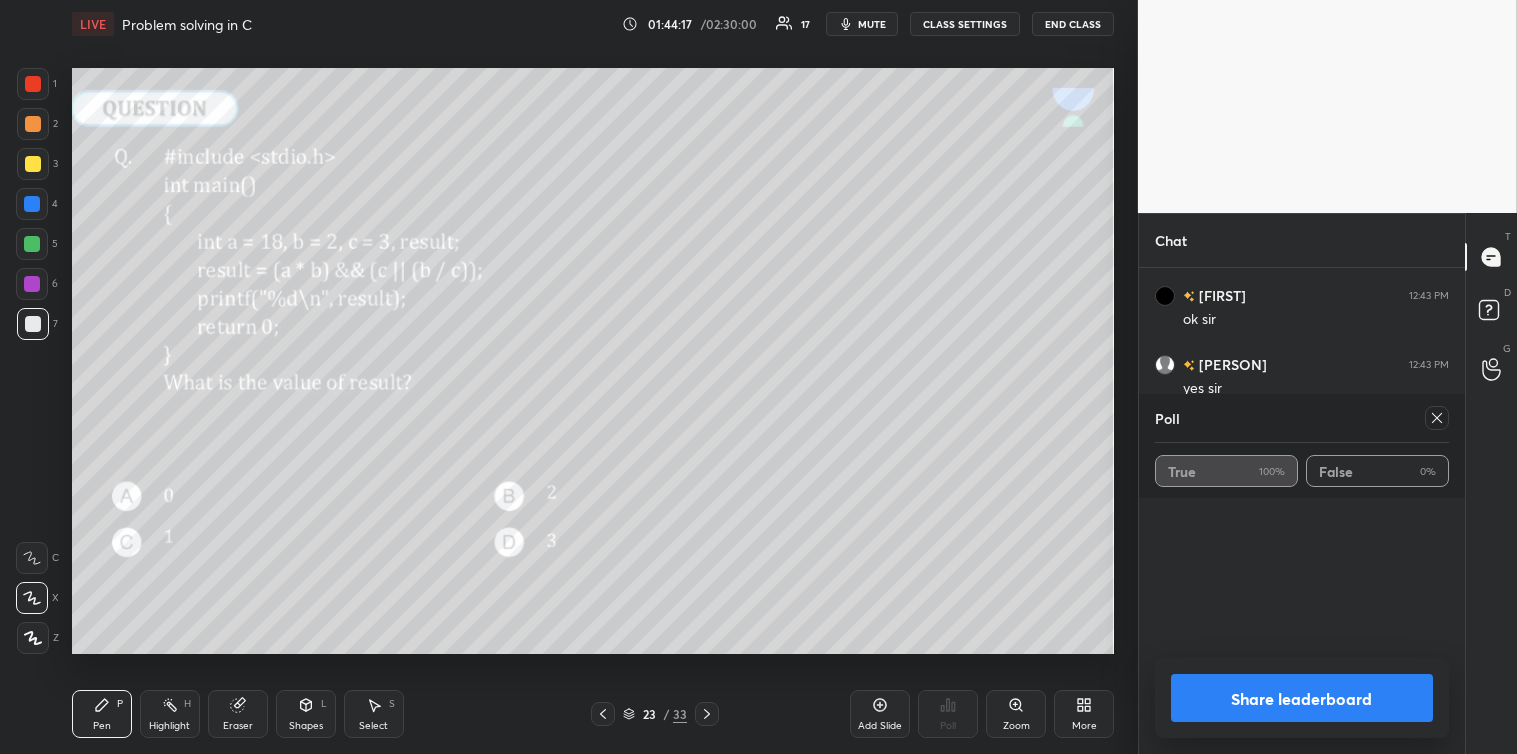 click 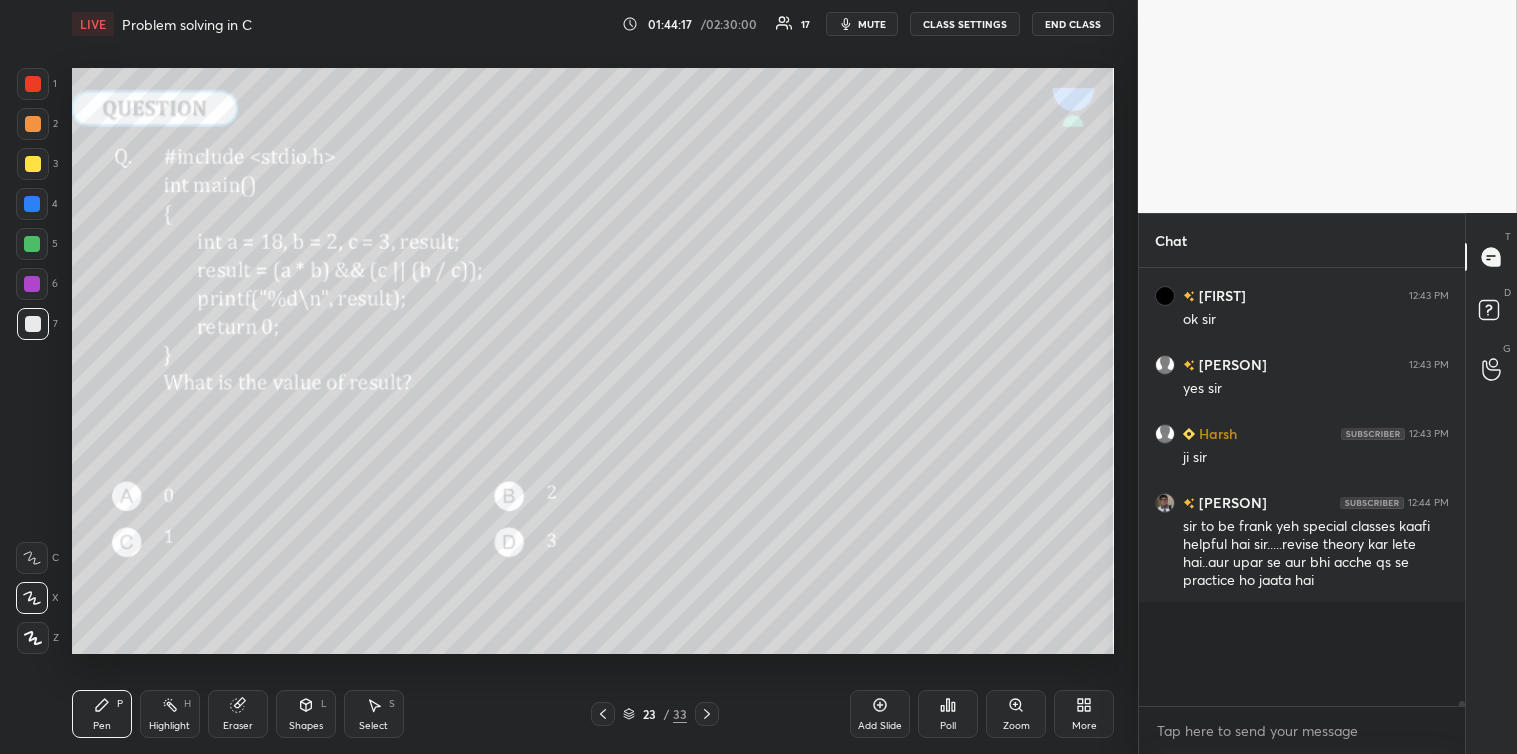 scroll, scrollTop: 371, scrollLeft: 320, axis: both 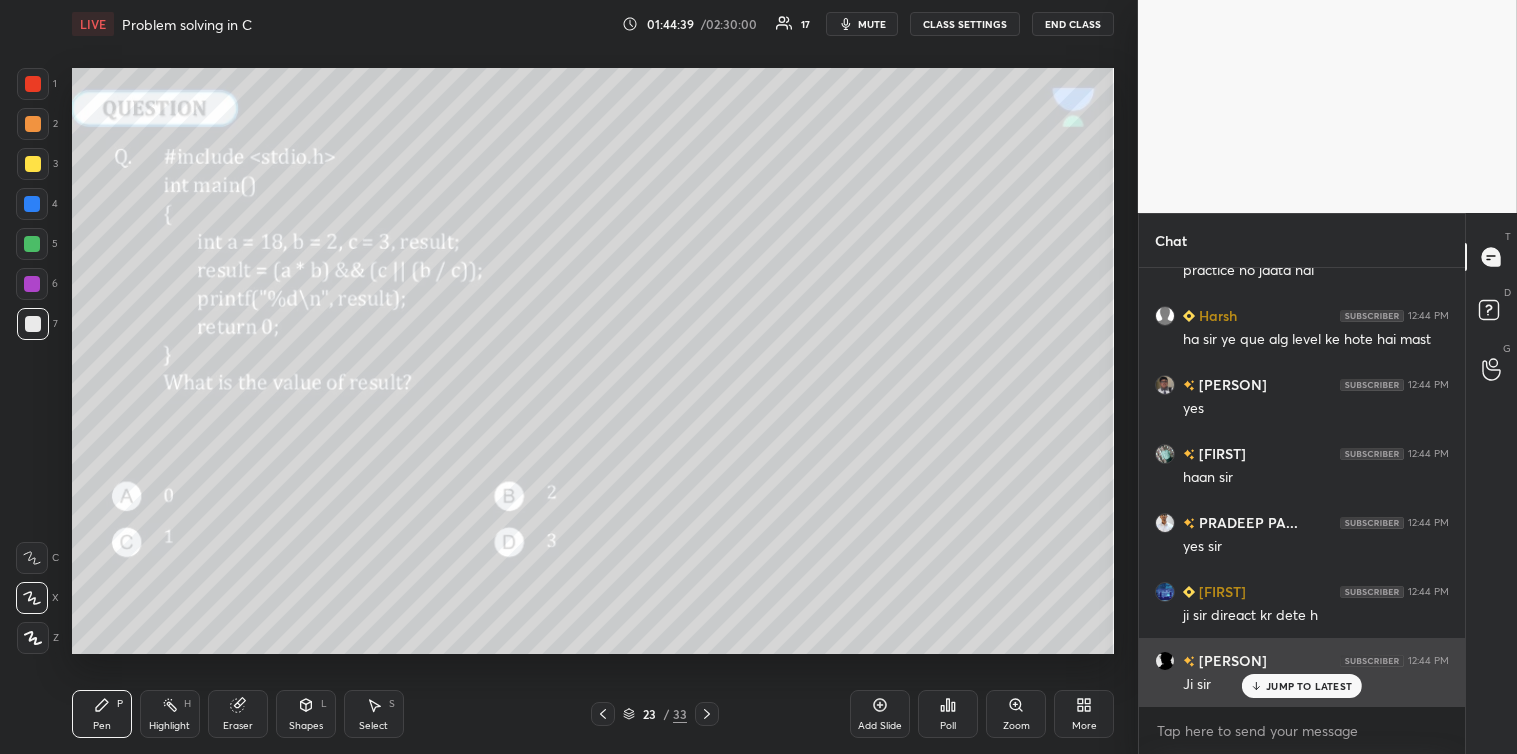 click on "JUMP TO LATEST" at bounding box center [1309, 686] 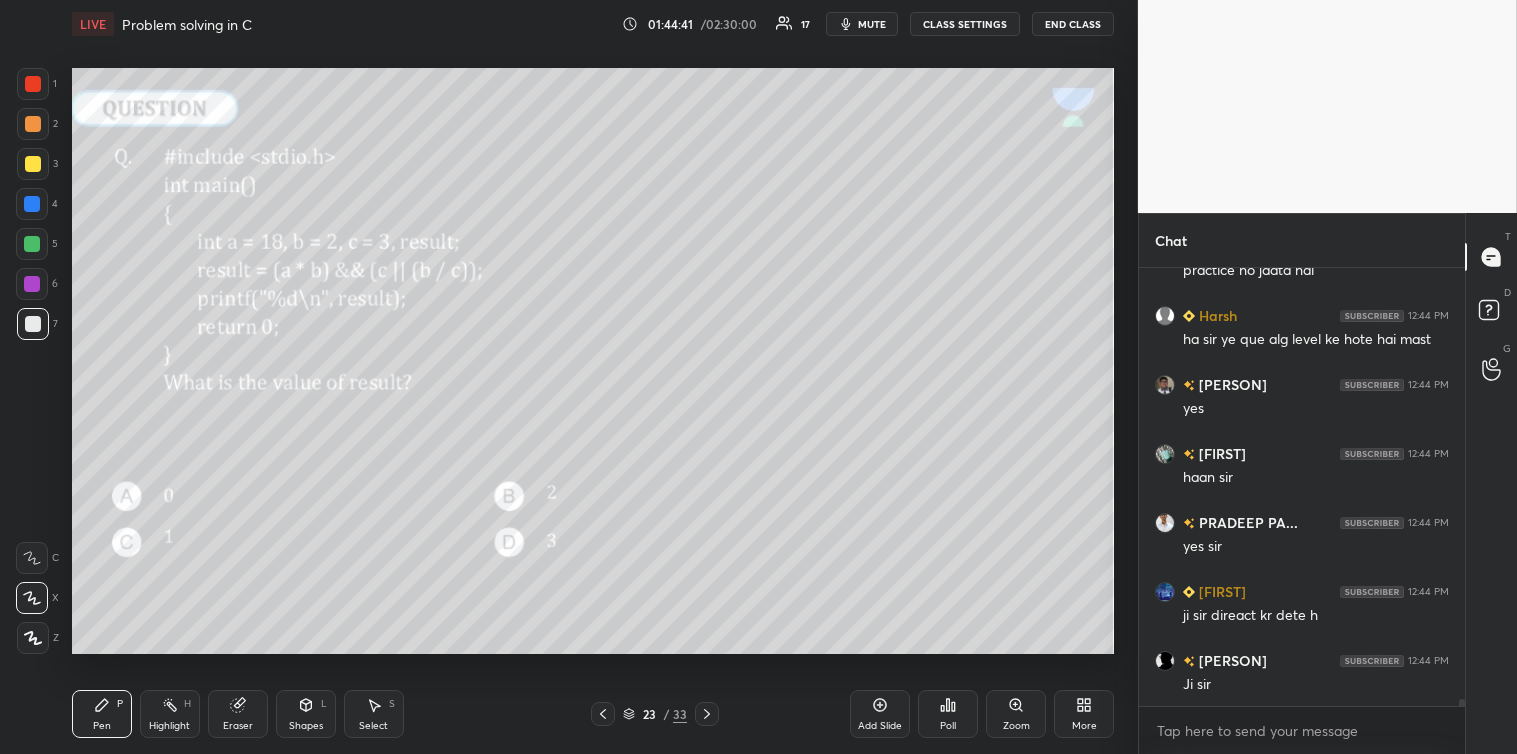 click 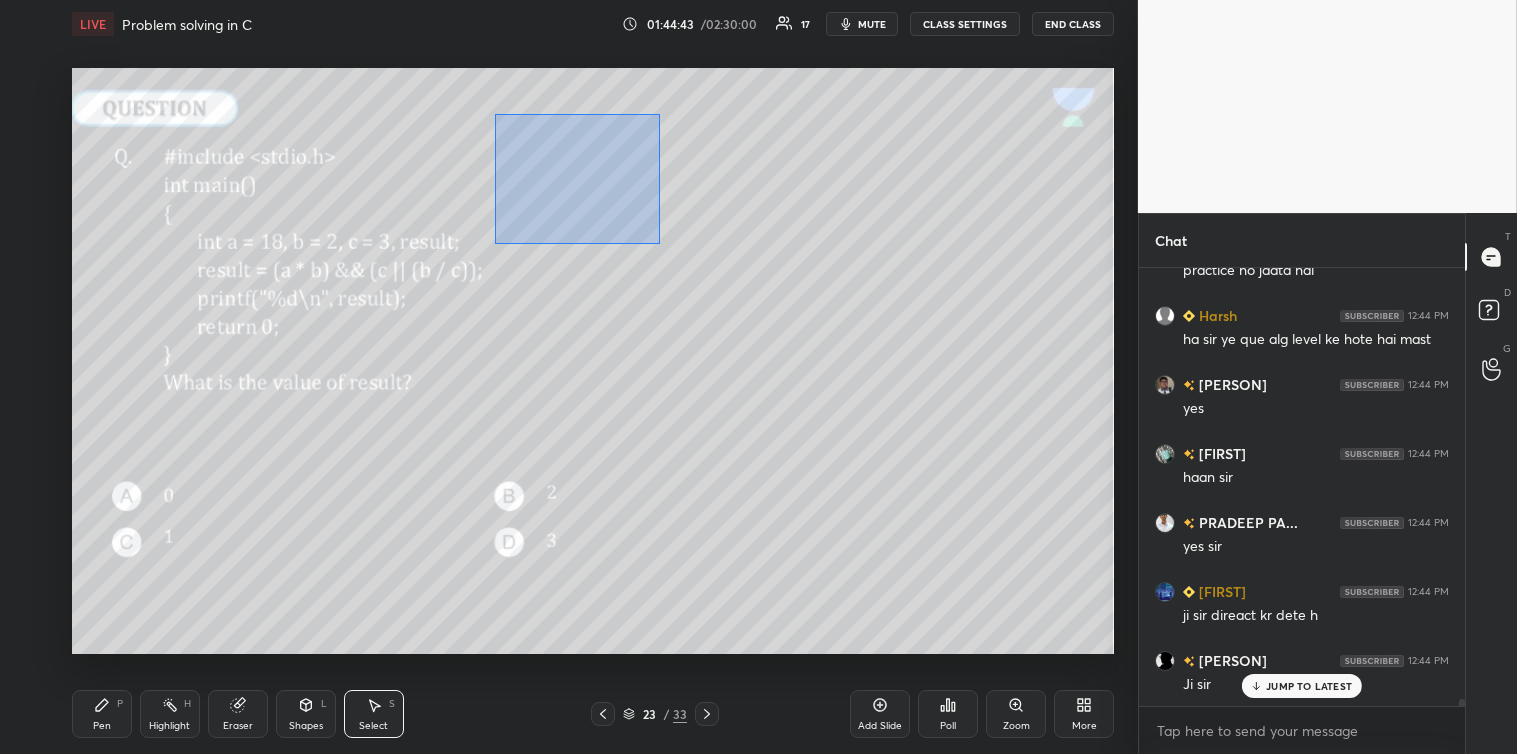 scroll, scrollTop: 26985, scrollLeft: 0, axis: vertical 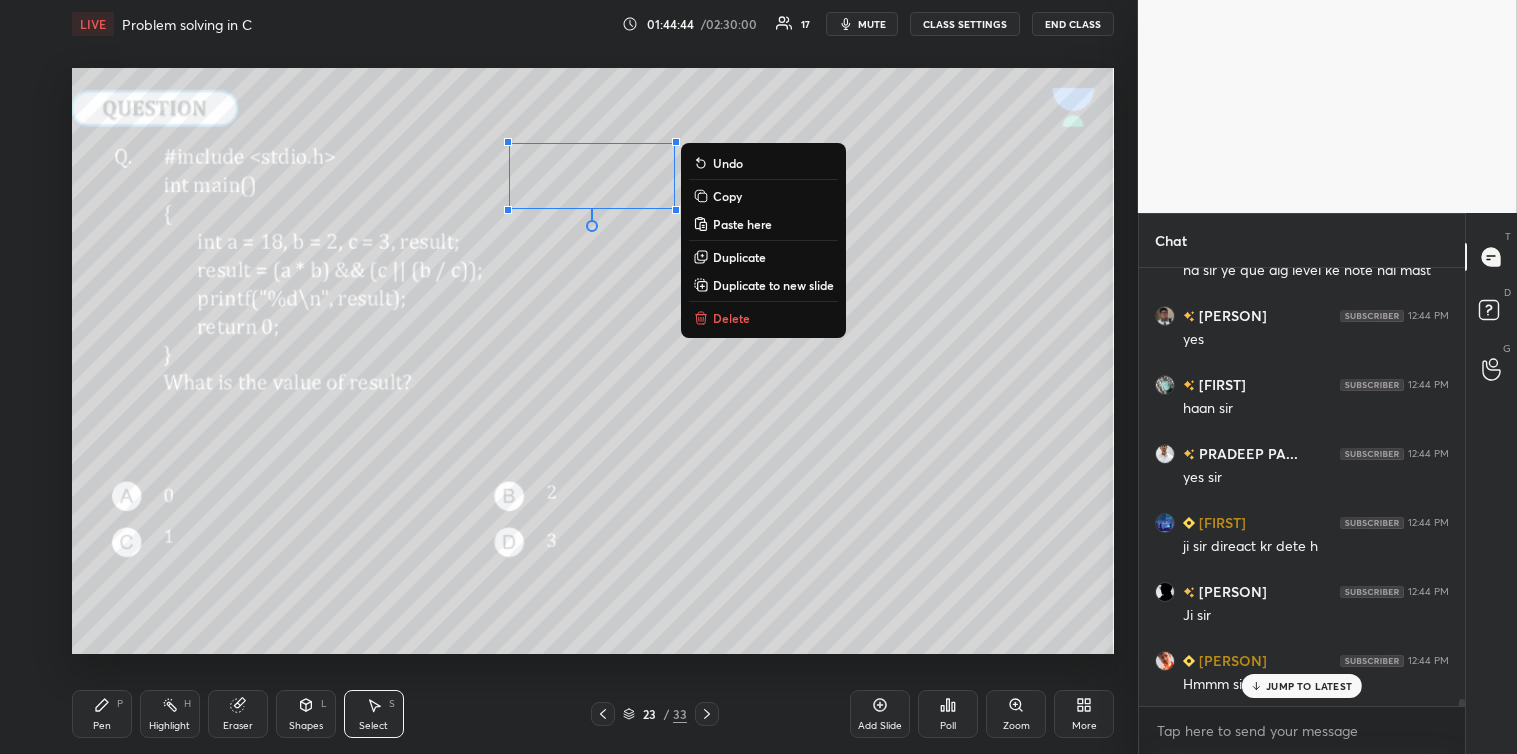 click on "Delete" at bounding box center (731, 318) 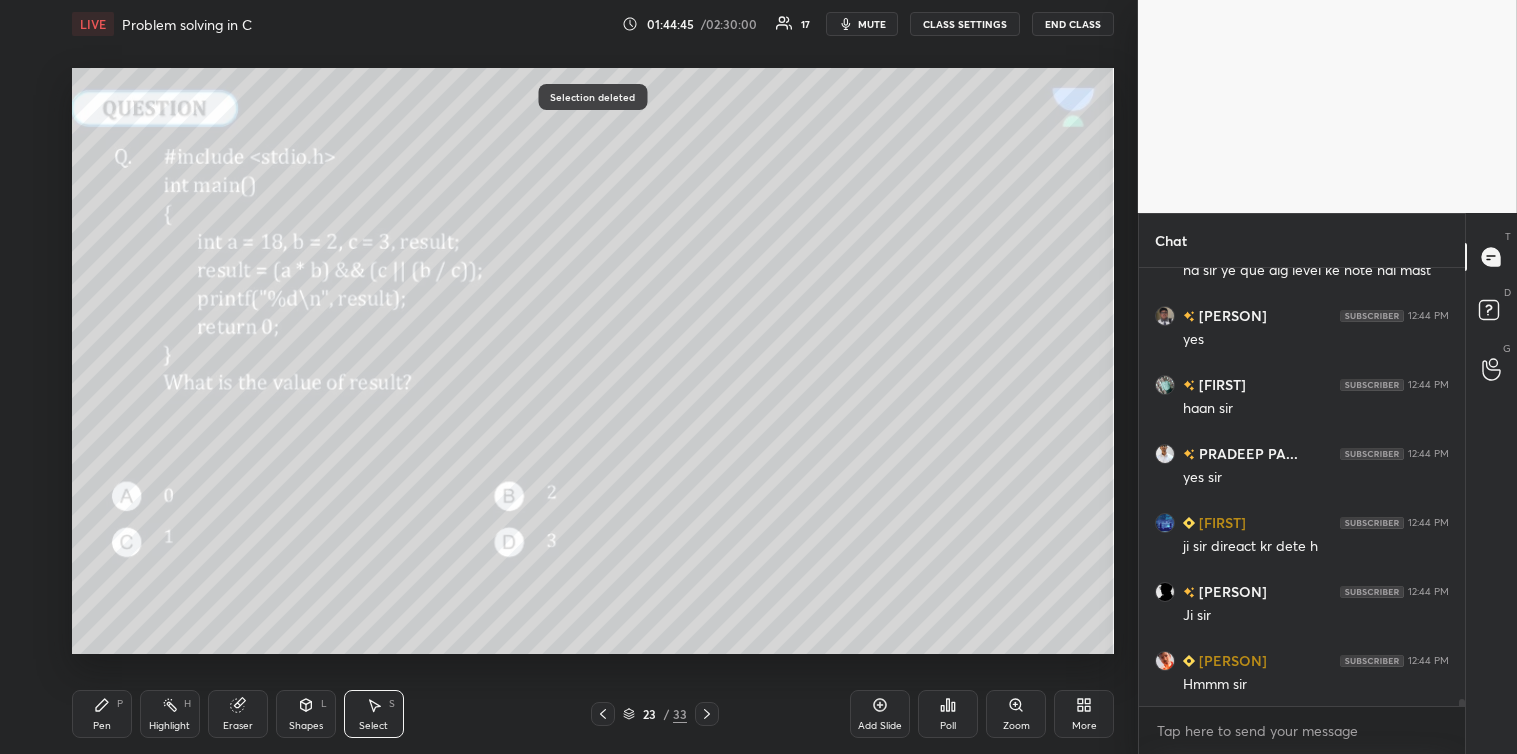 scroll, scrollTop: 27073, scrollLeft: 0, axis: vertical 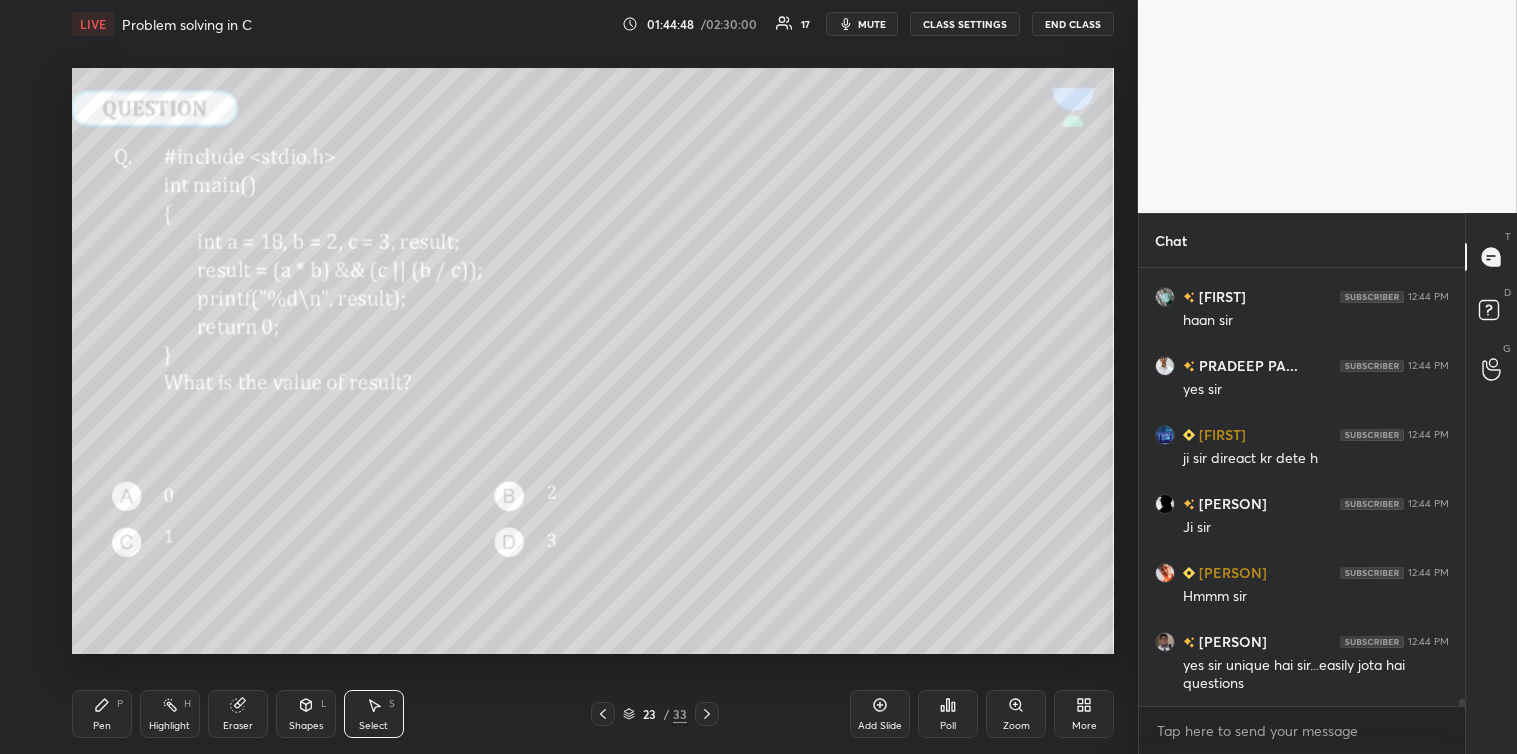 click on "Pen P" at bounding box center [102, 714] 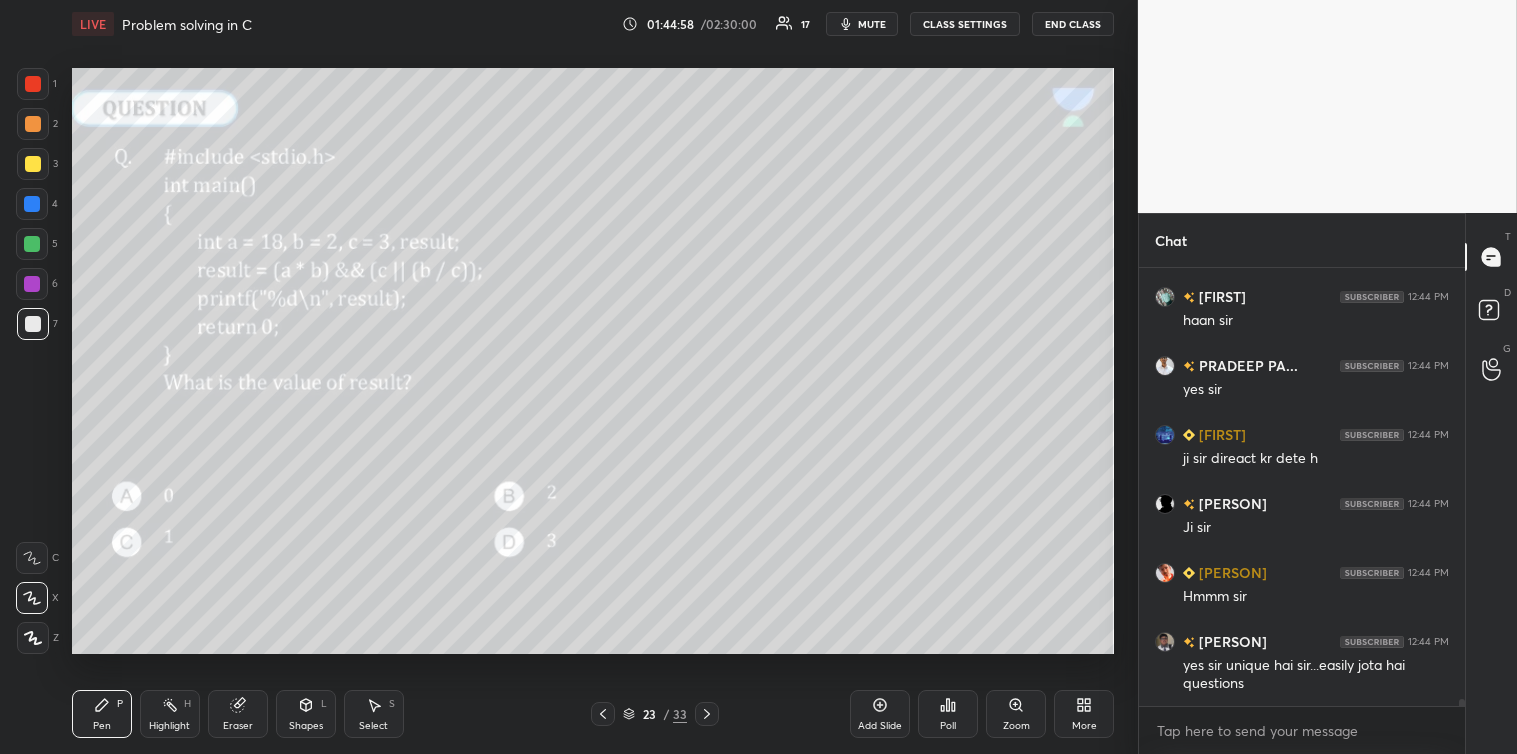 click 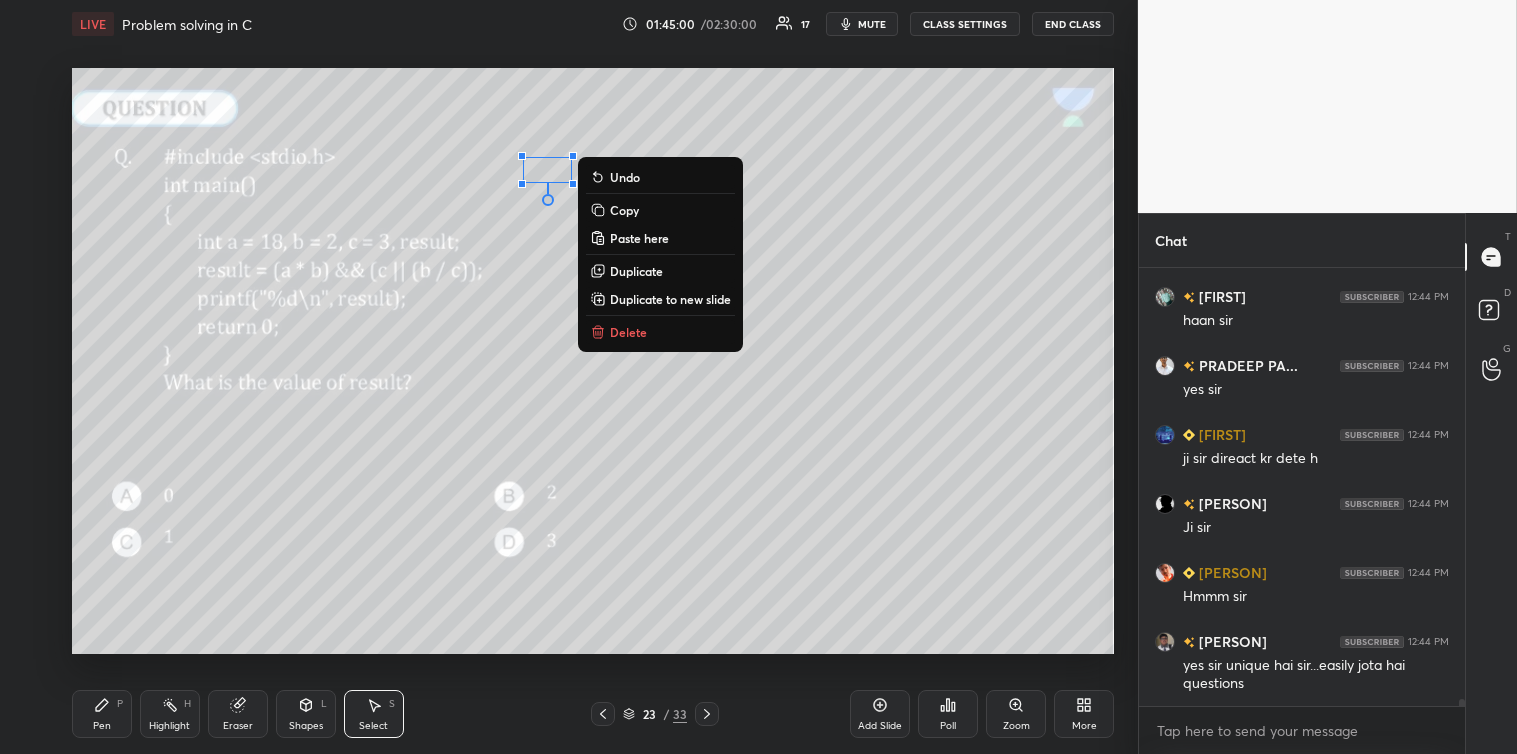 click on "Delete" at bounding box center (628, 332) 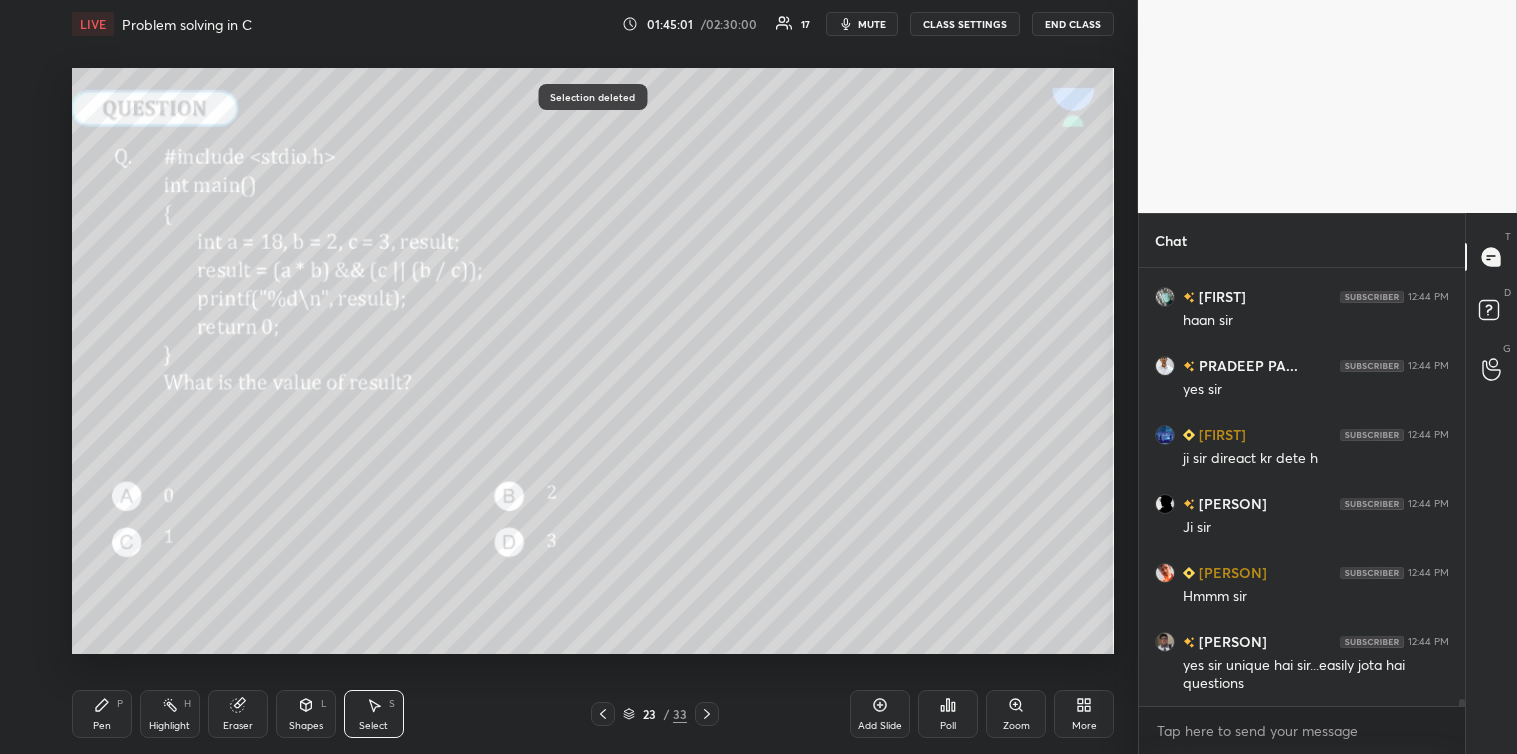 click 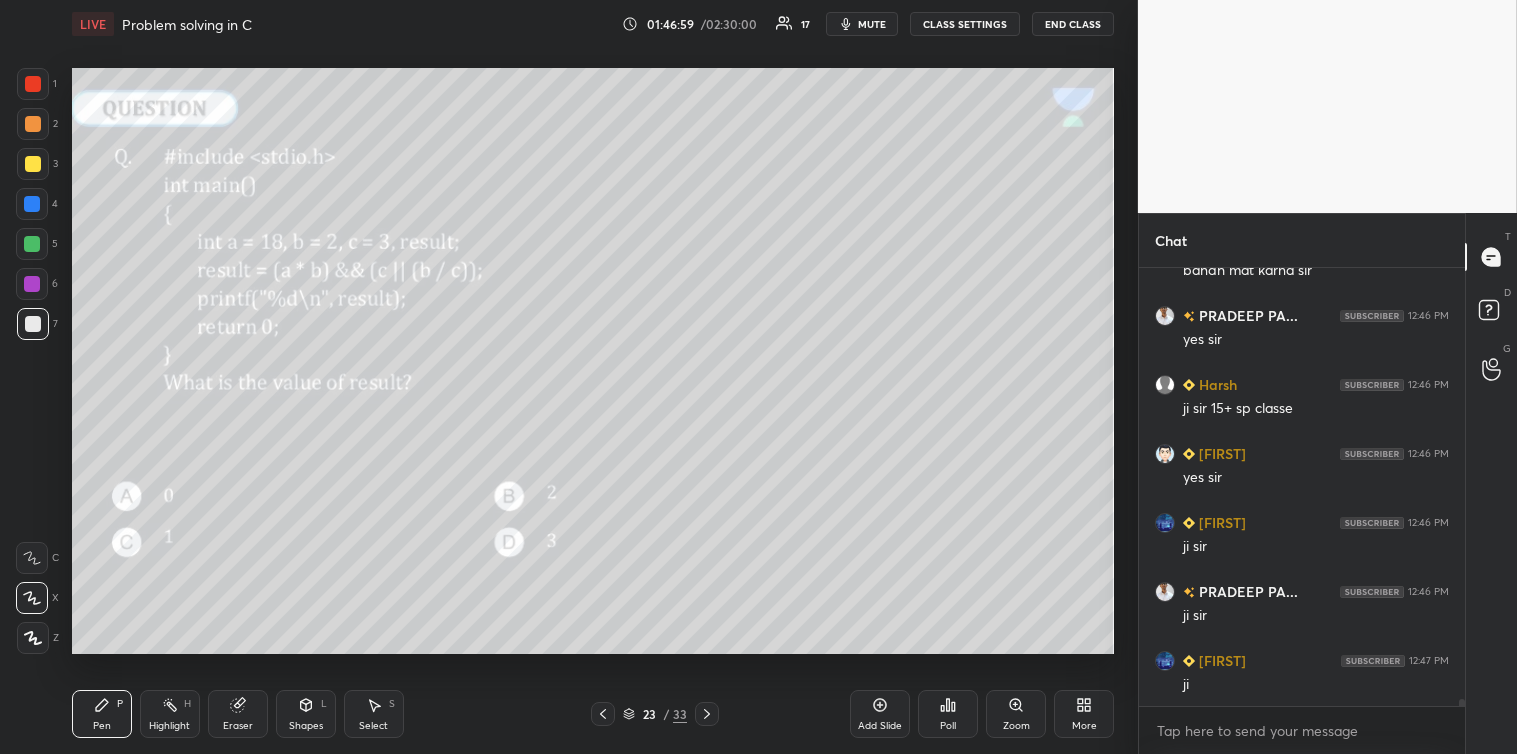 scroll, scrollTop: 27925, scrollLeft: 0, axis: vertical 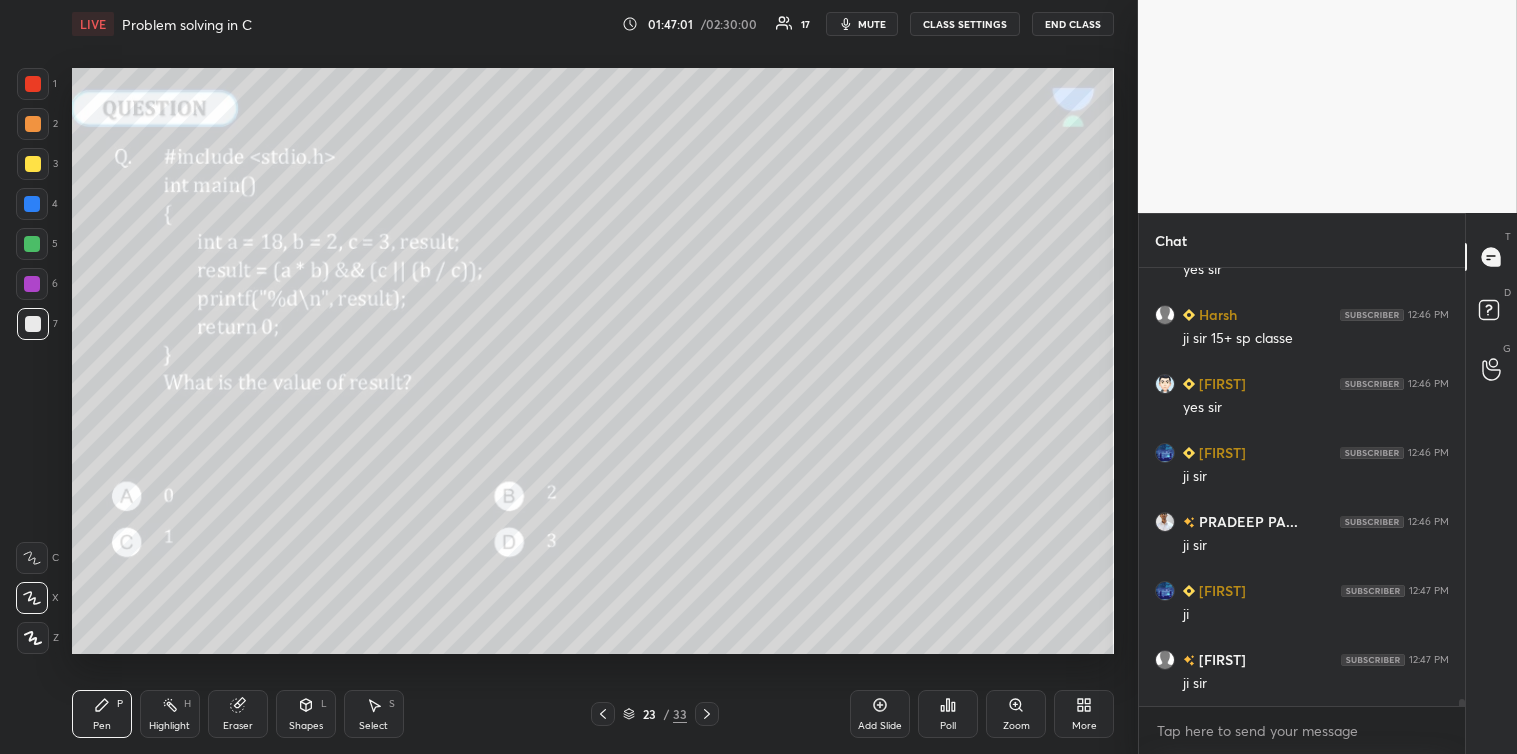 click 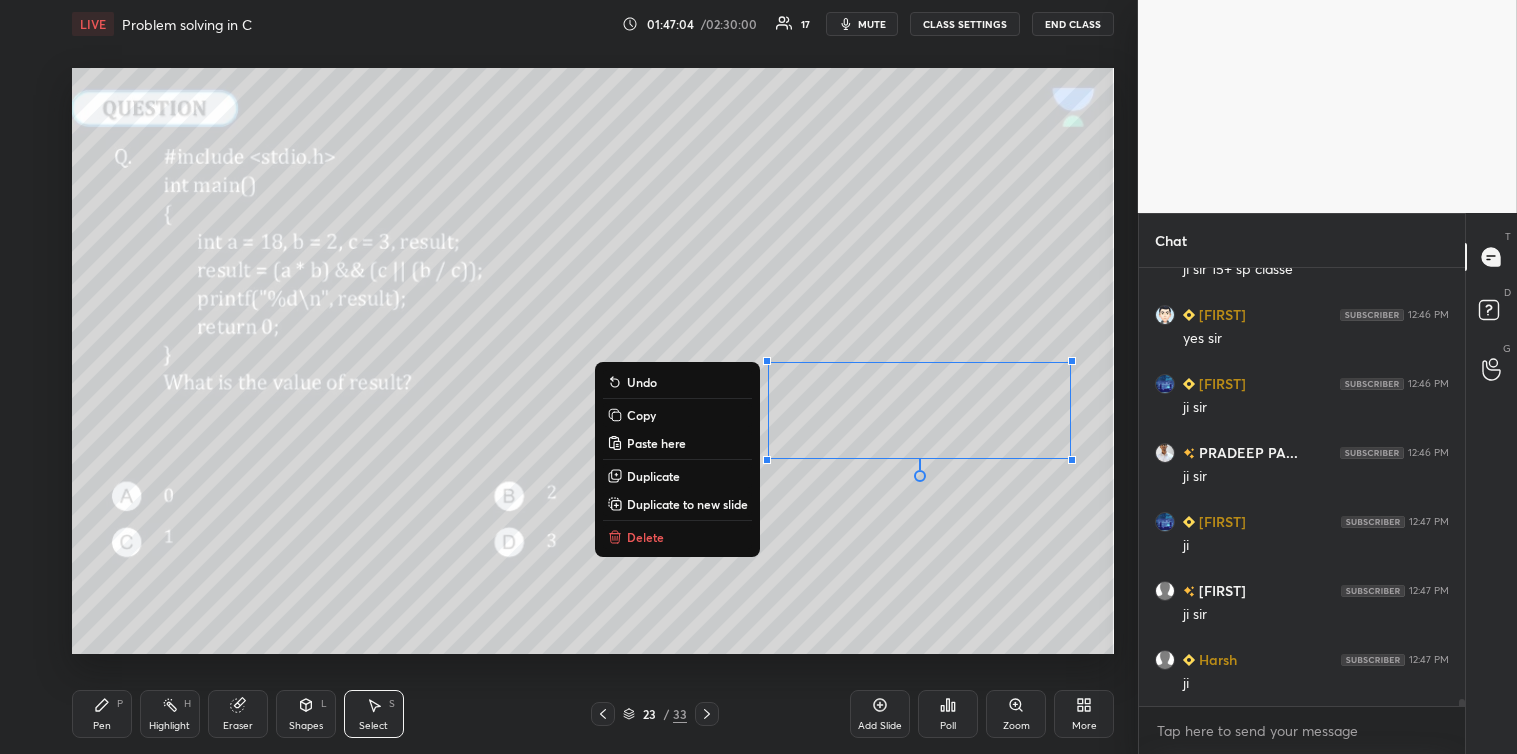 click on "Delete" at bounding box center (677, 537) 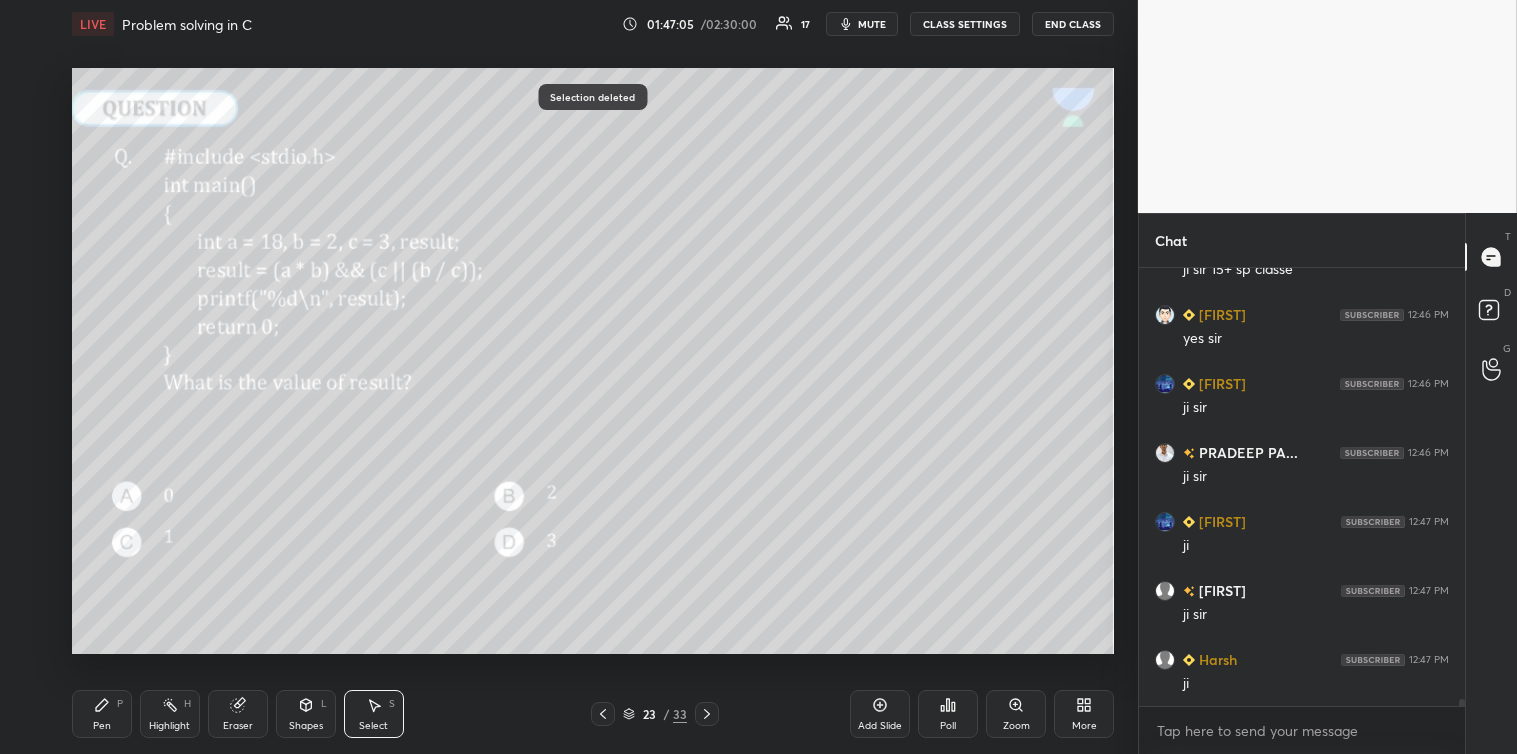 click 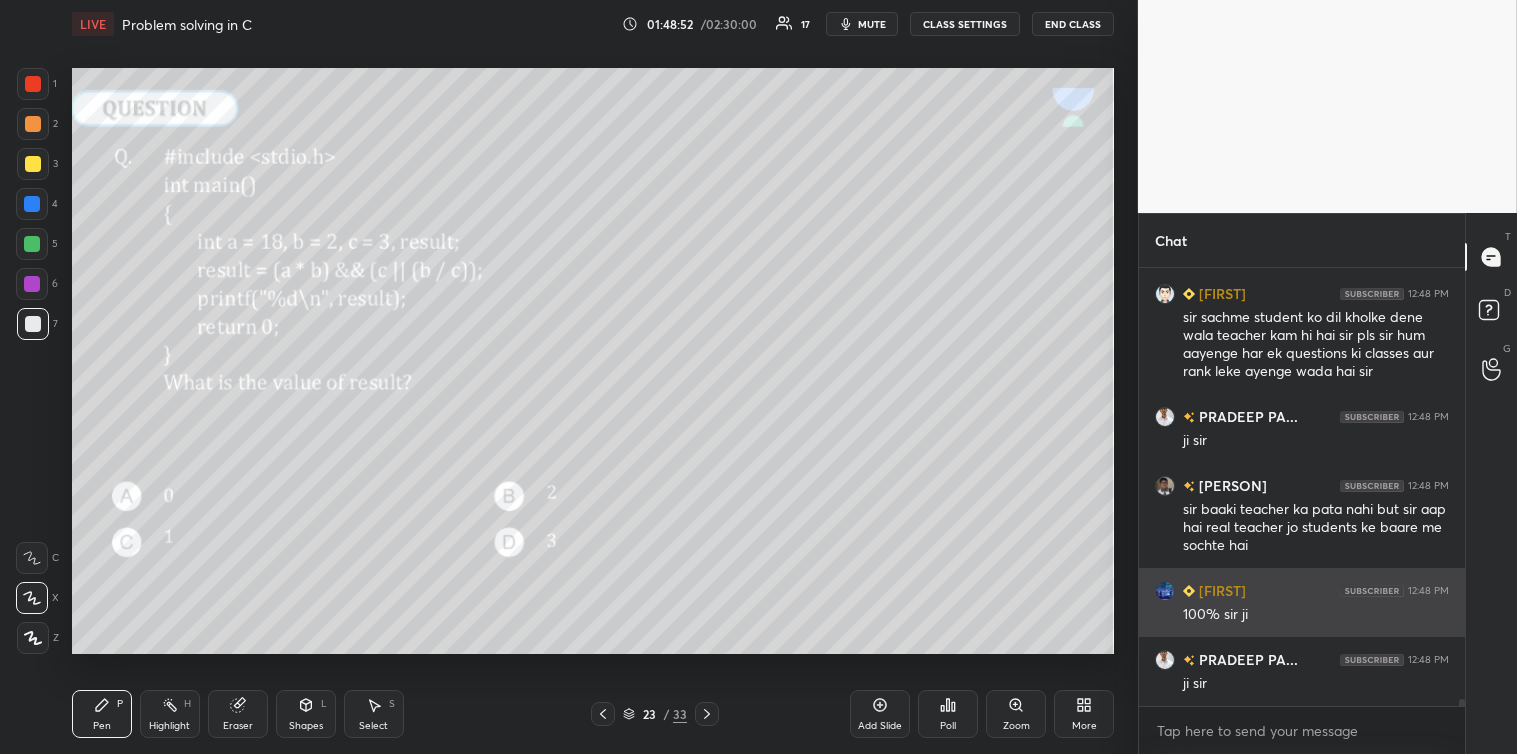 scroll, scrollTop: 28981, scrollLeft: 0, axis: vertical 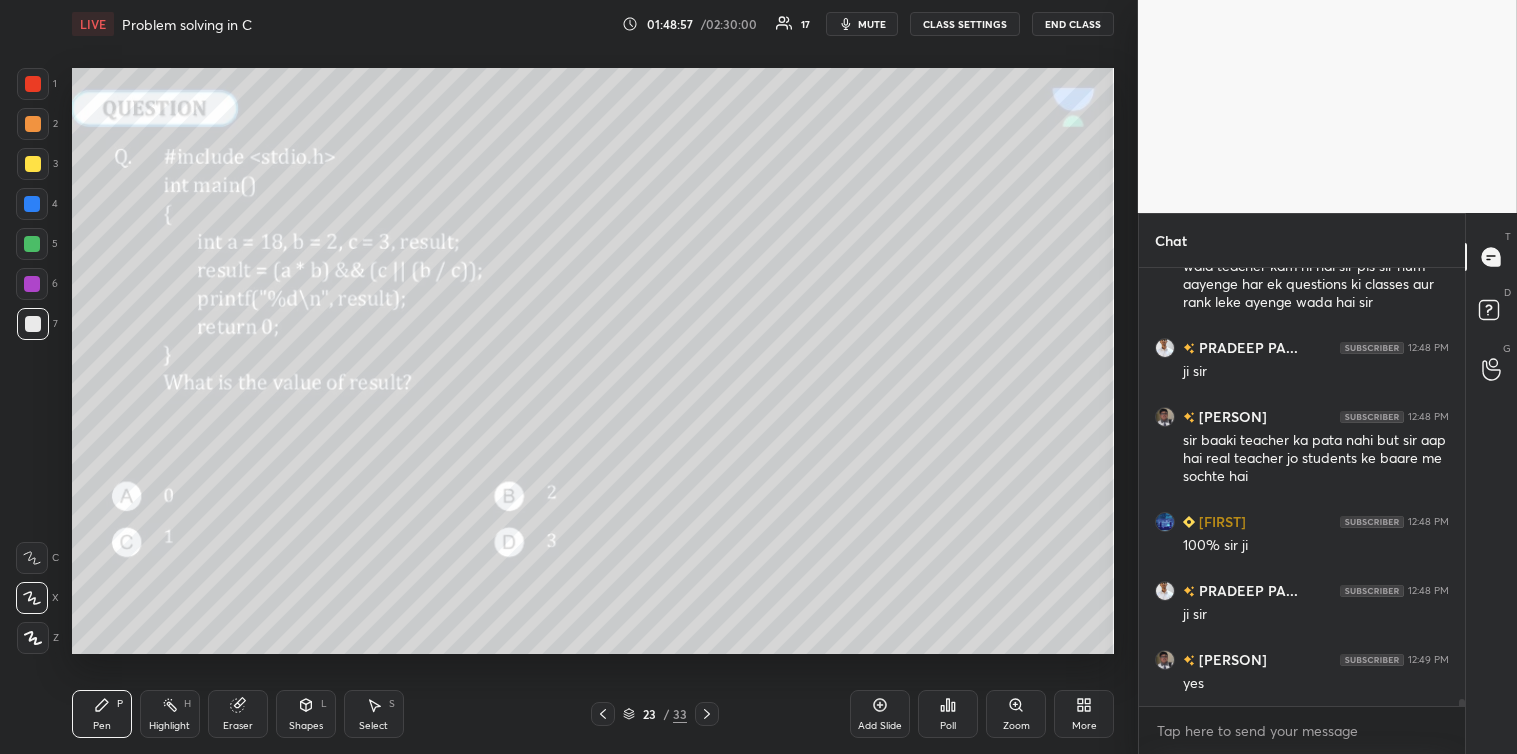 click on "Select S" at bounding box center [374, 714] 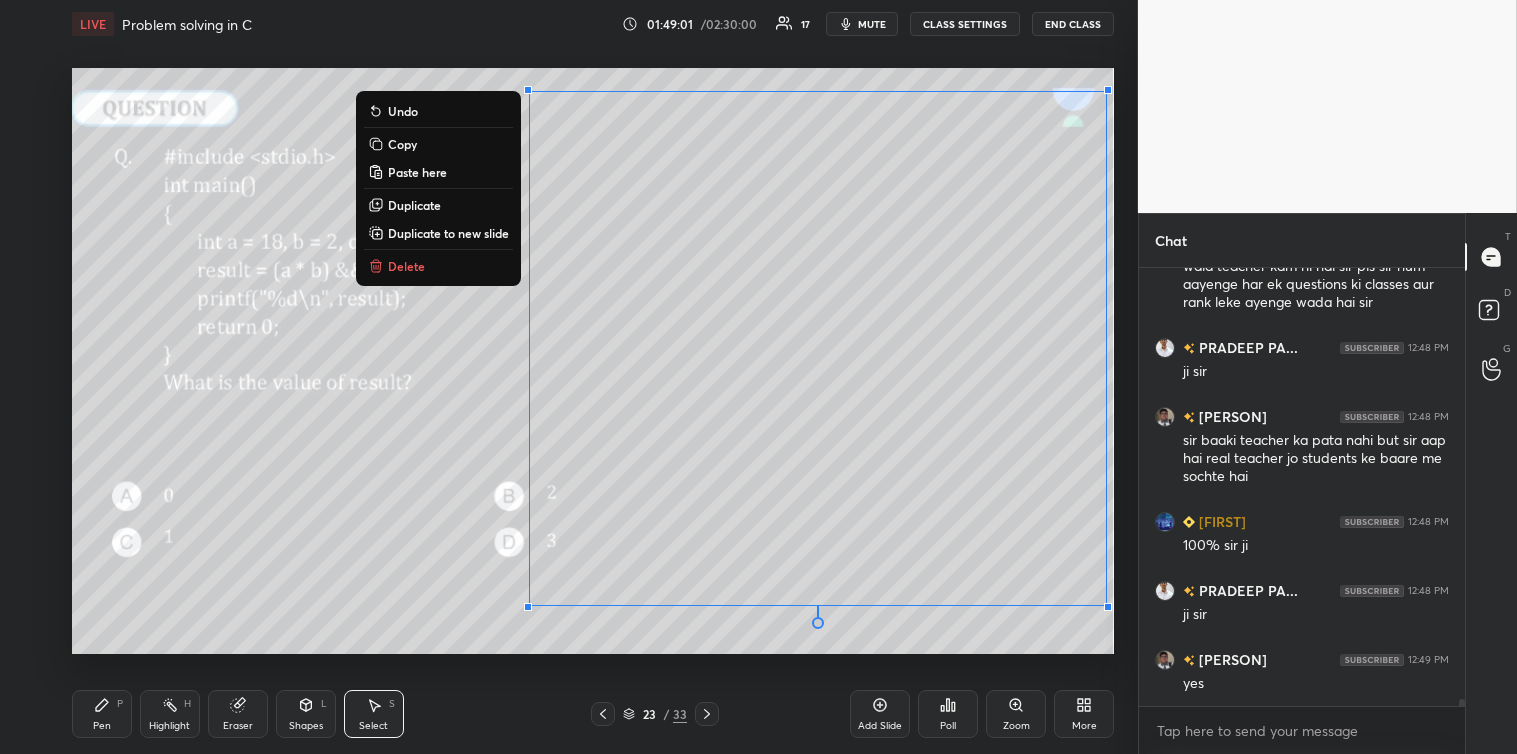 click on "Delete" at bounding box center [406, 266] 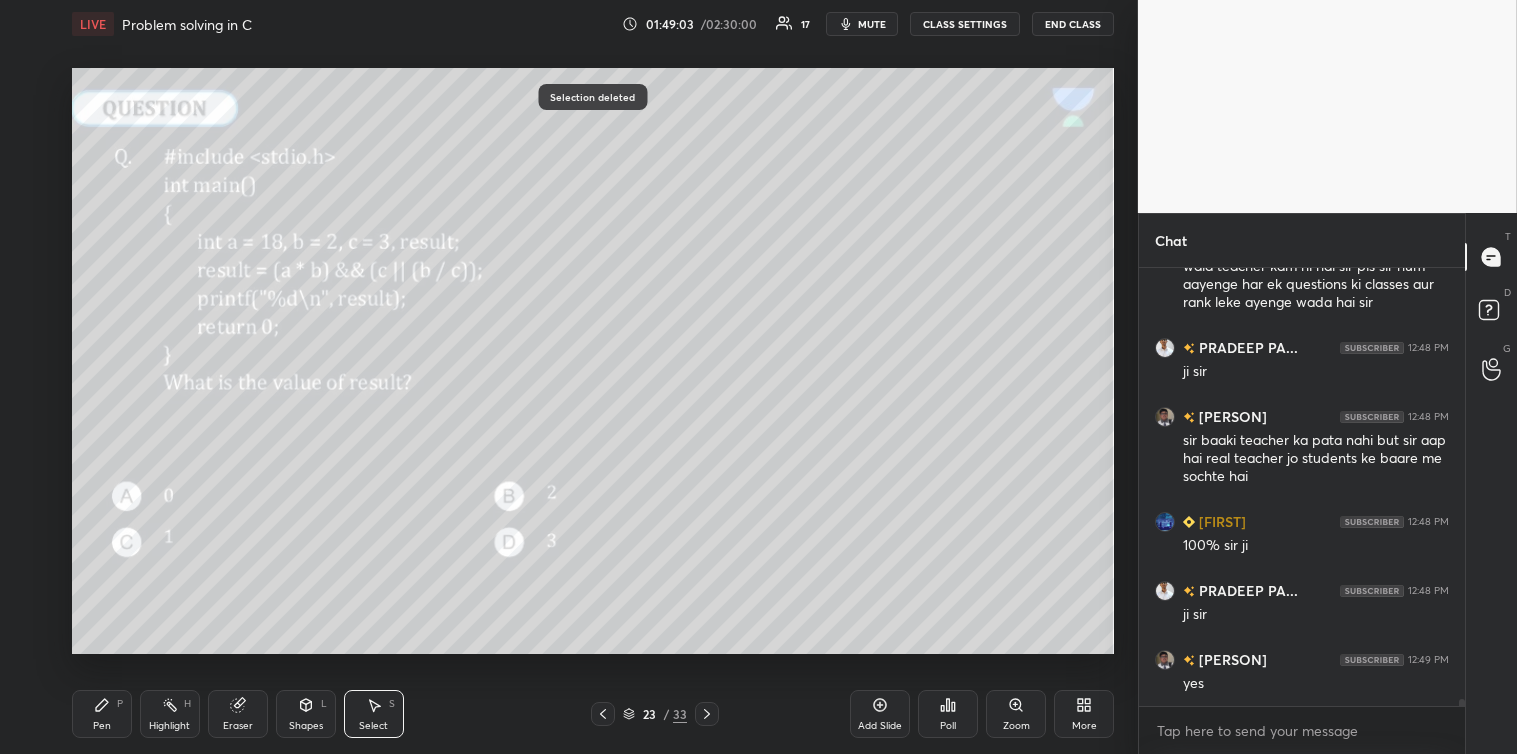 click 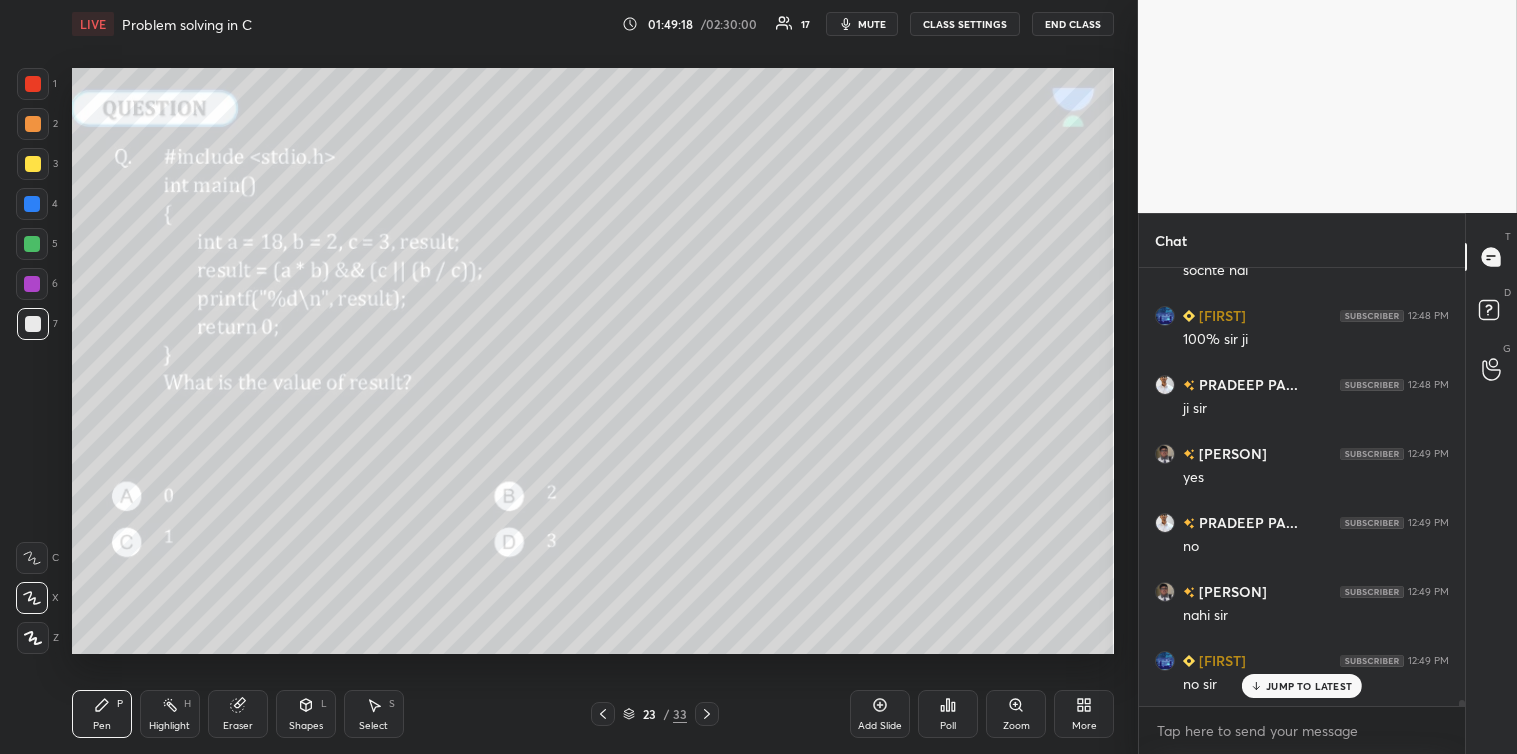 scroll, scrollTop: 29256, scrollLeft: 0, axis: vertical 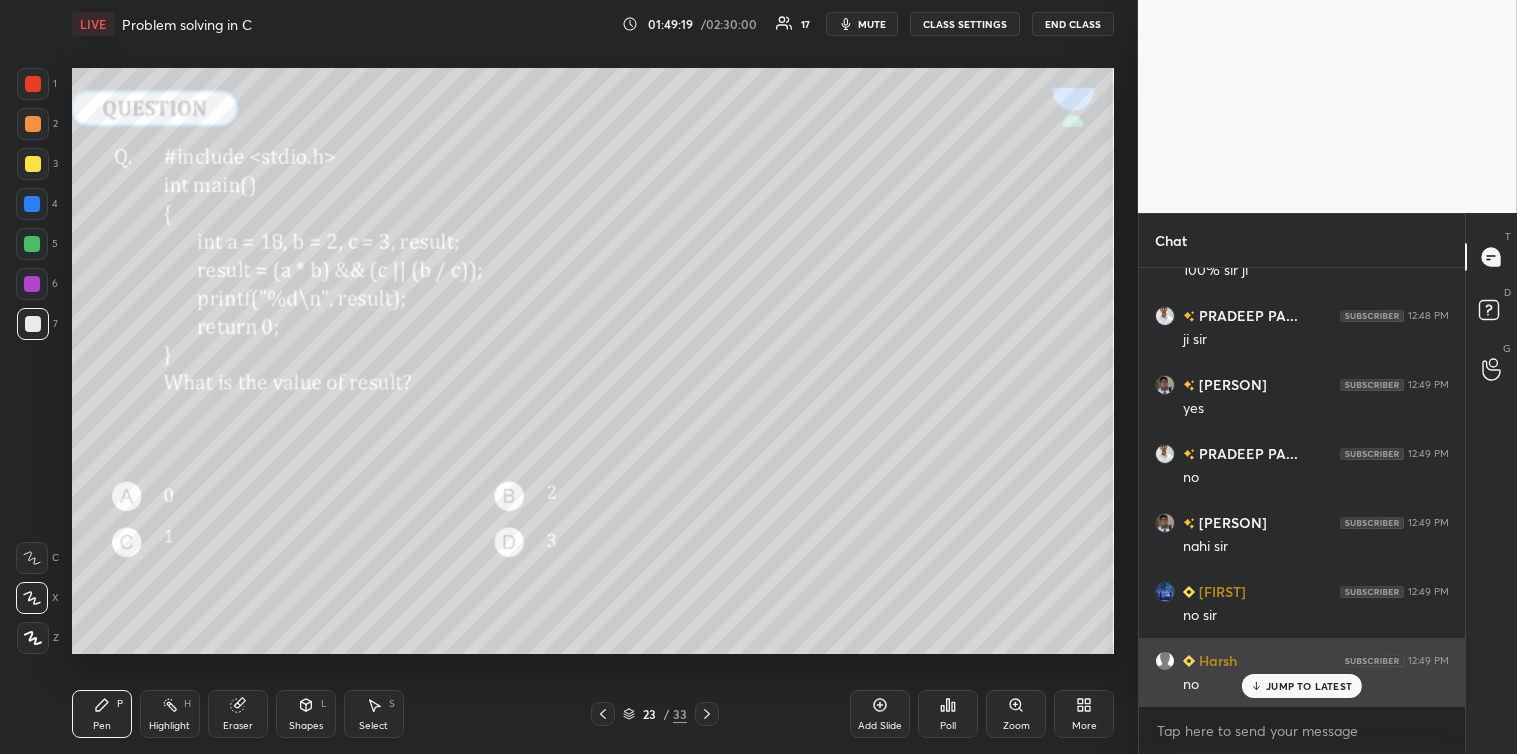 click on "JUMP TO LATEST" at bounding box center [1302, 686] 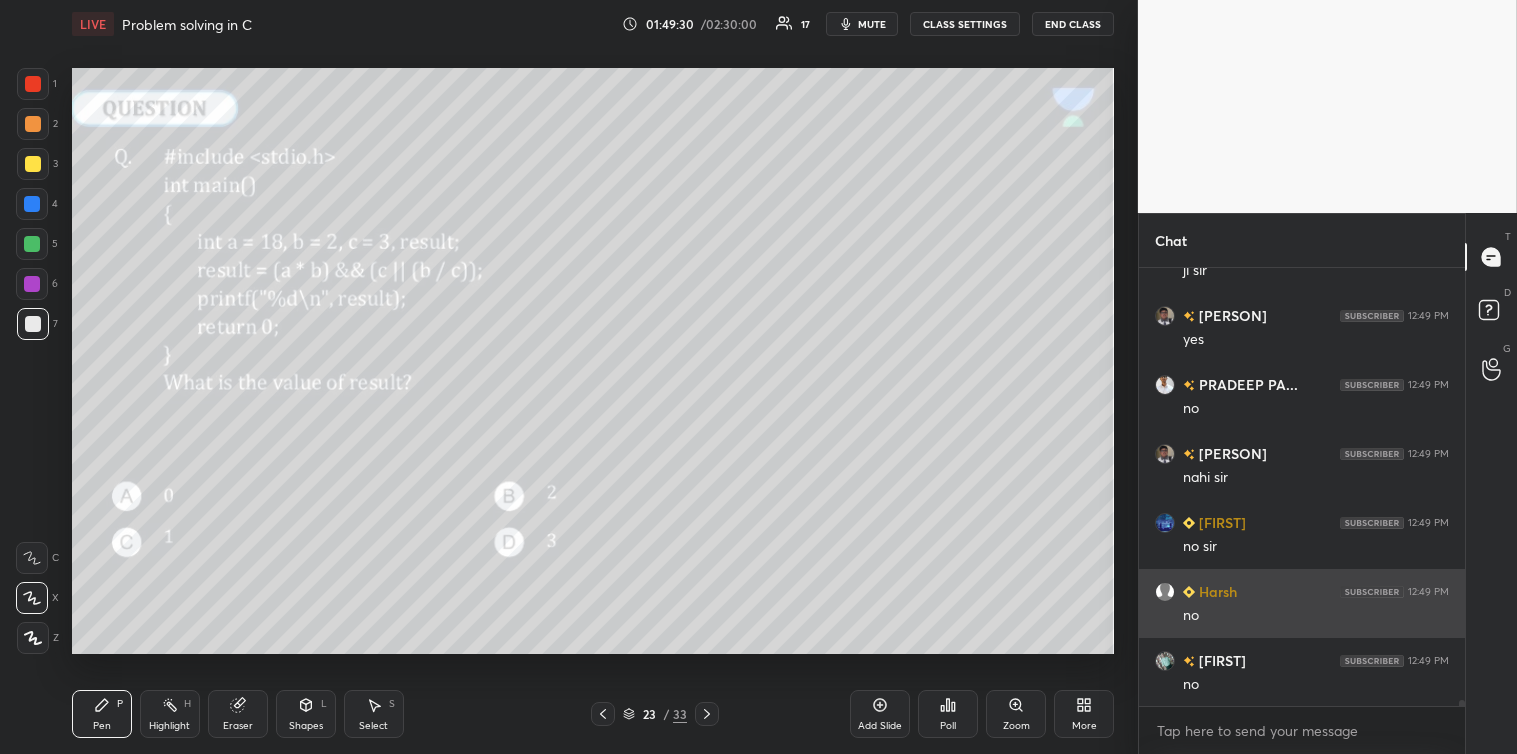 scroll, scrollTop: 29395, scrollLeft: 0, axis: vertical 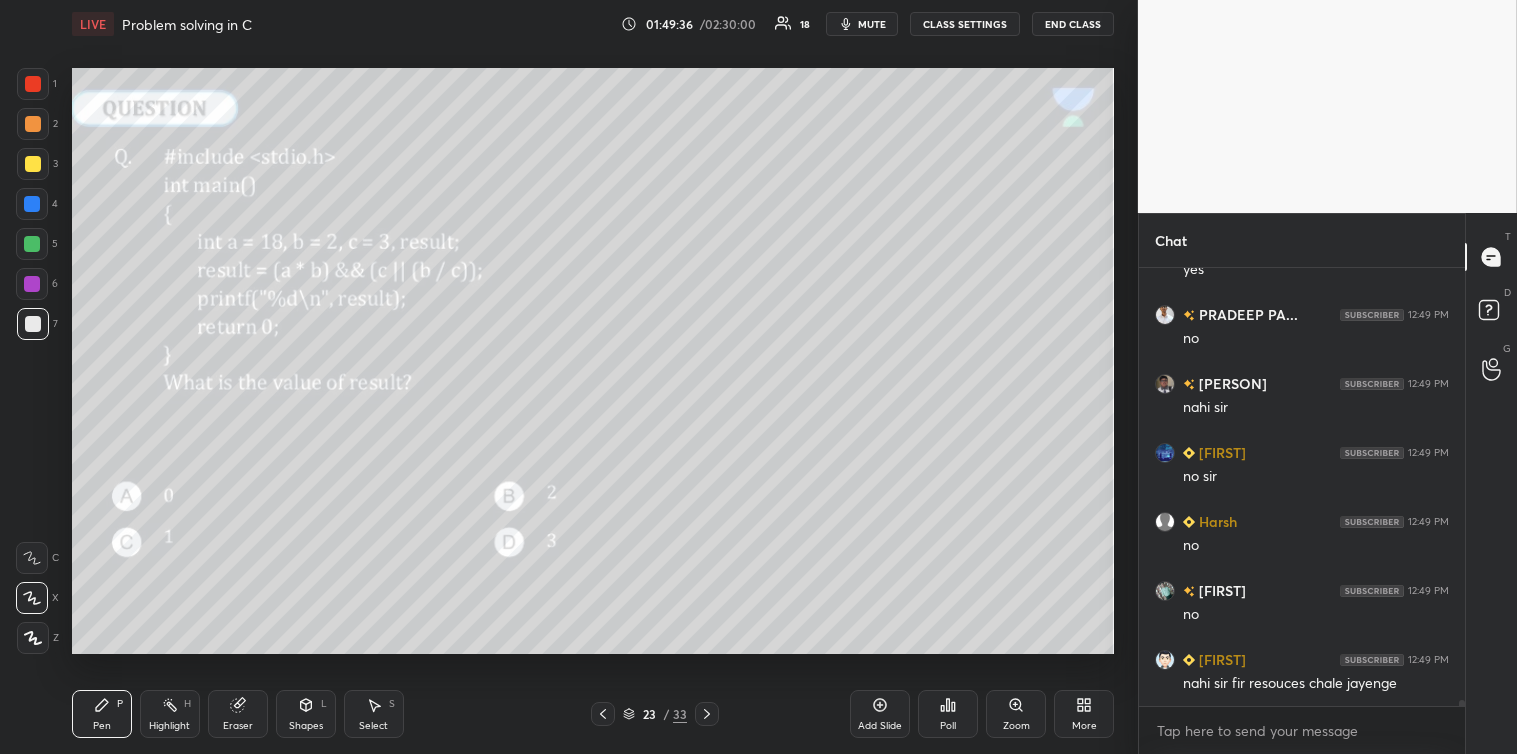 click 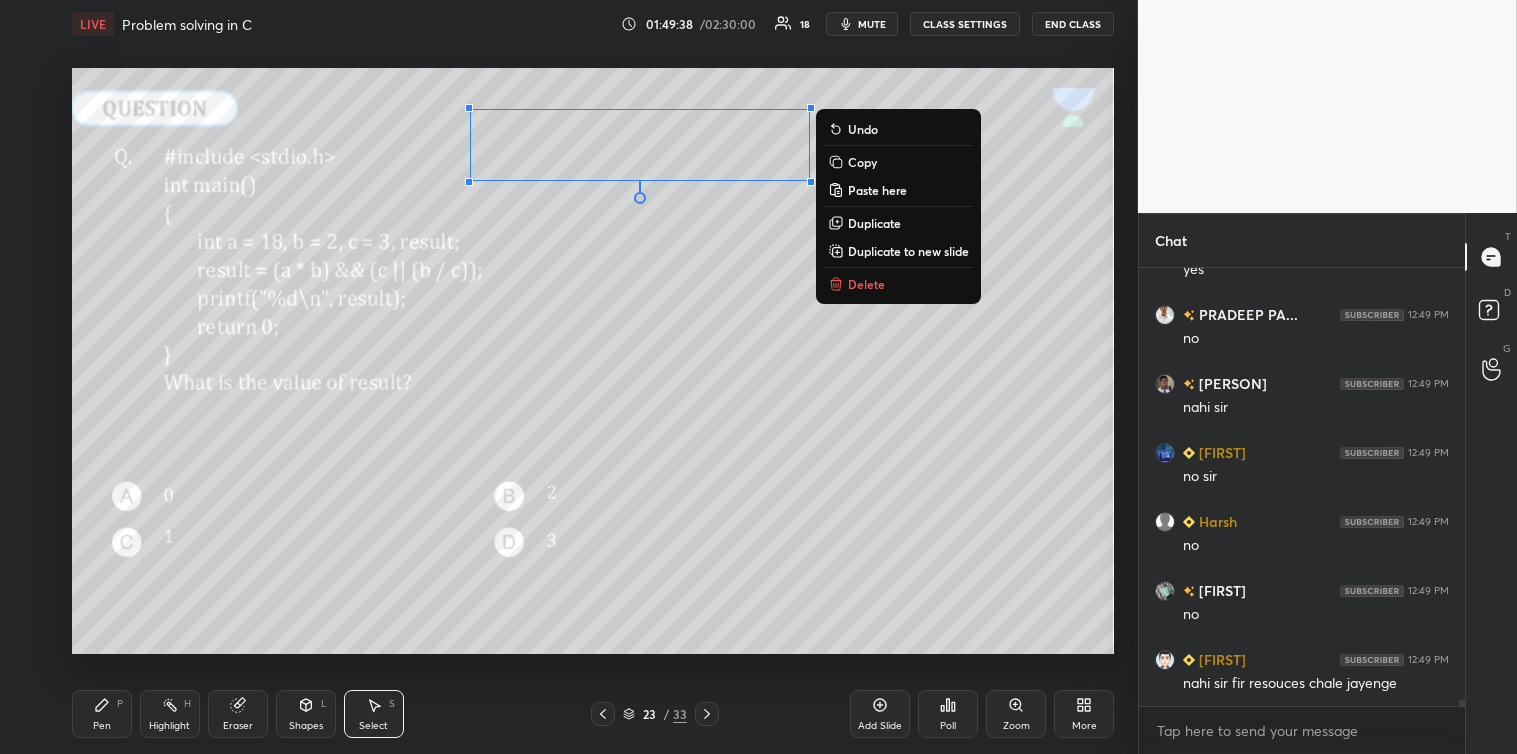 click on "Delete" at bounding box center (866, 284) 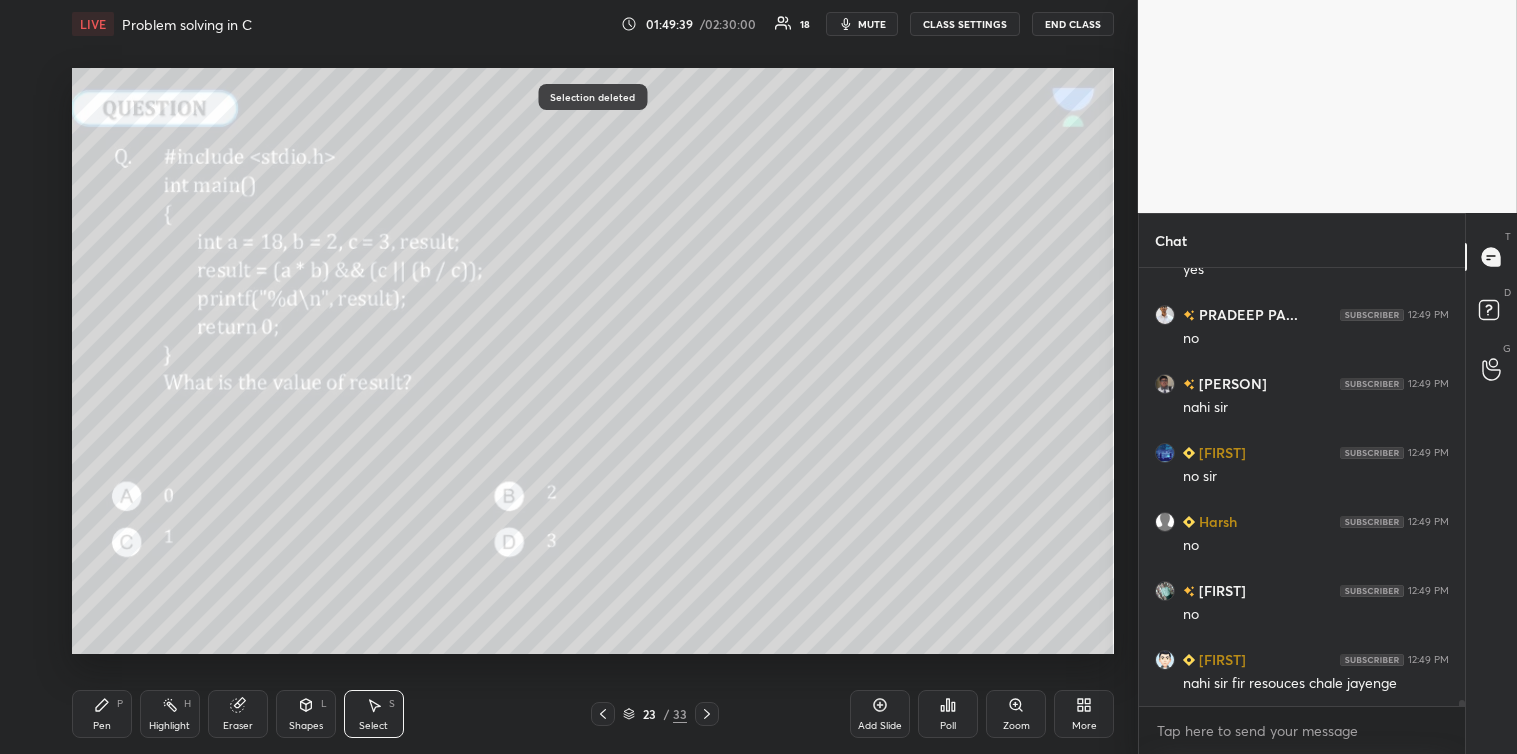 click 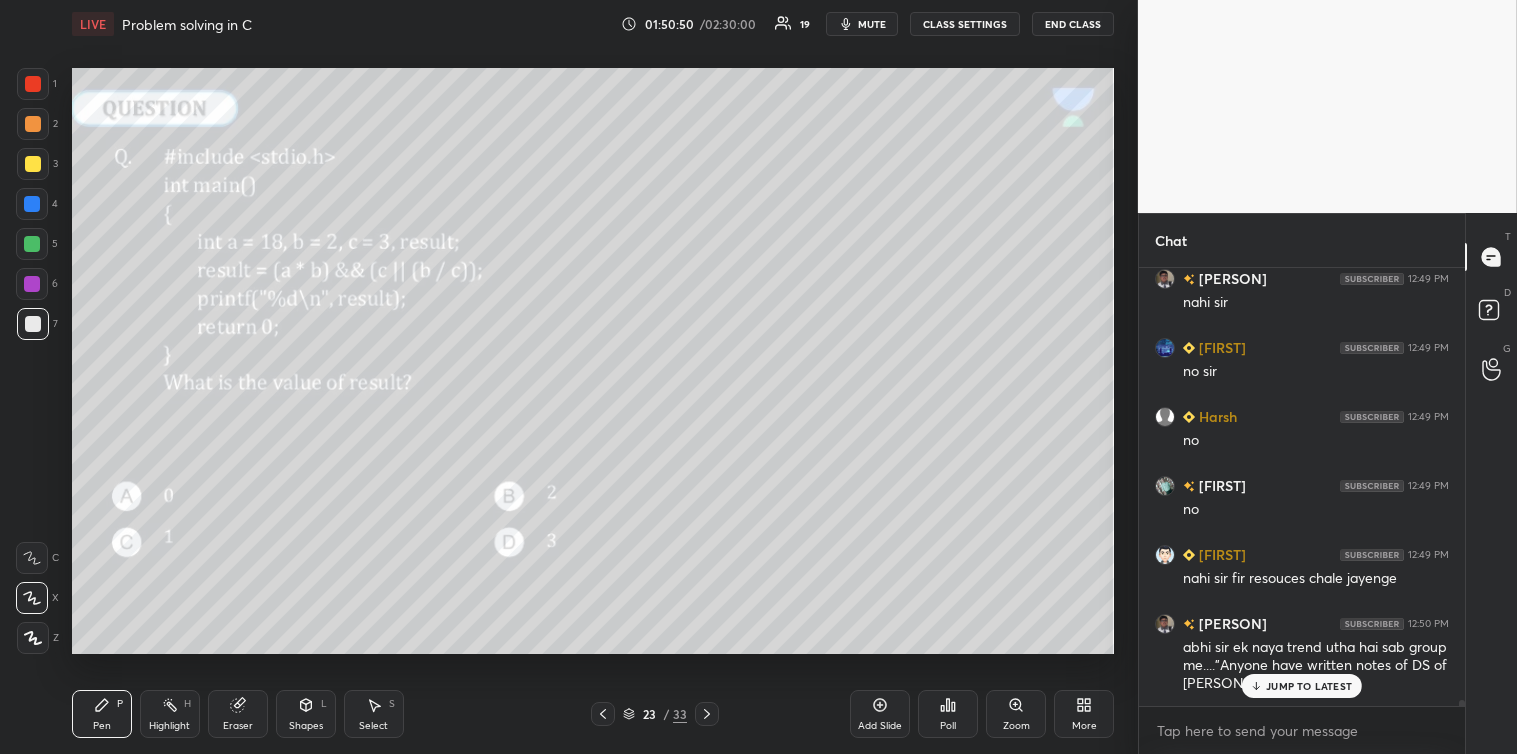 scroll, scrollTop: 29568, scrollLeft: 0, axis: vertical 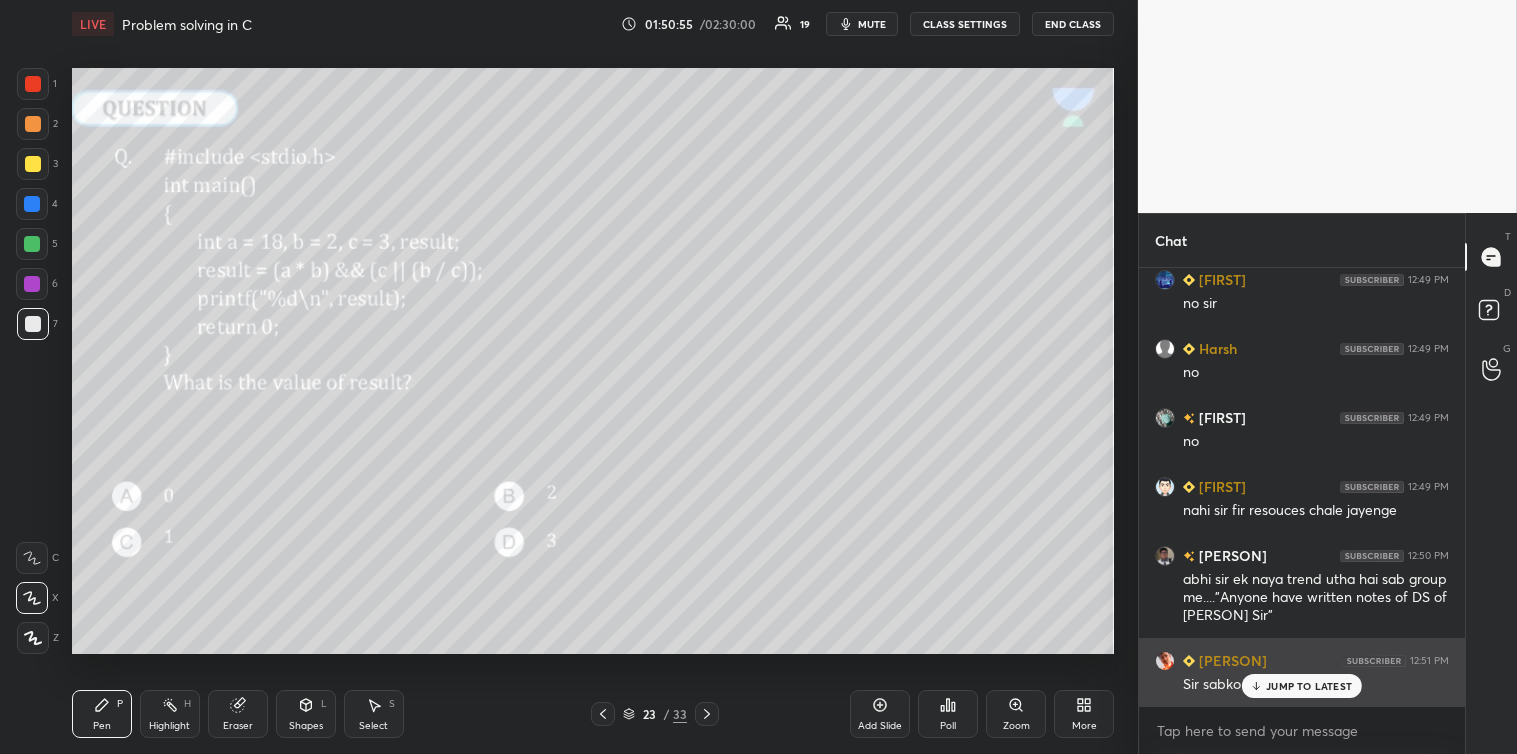click 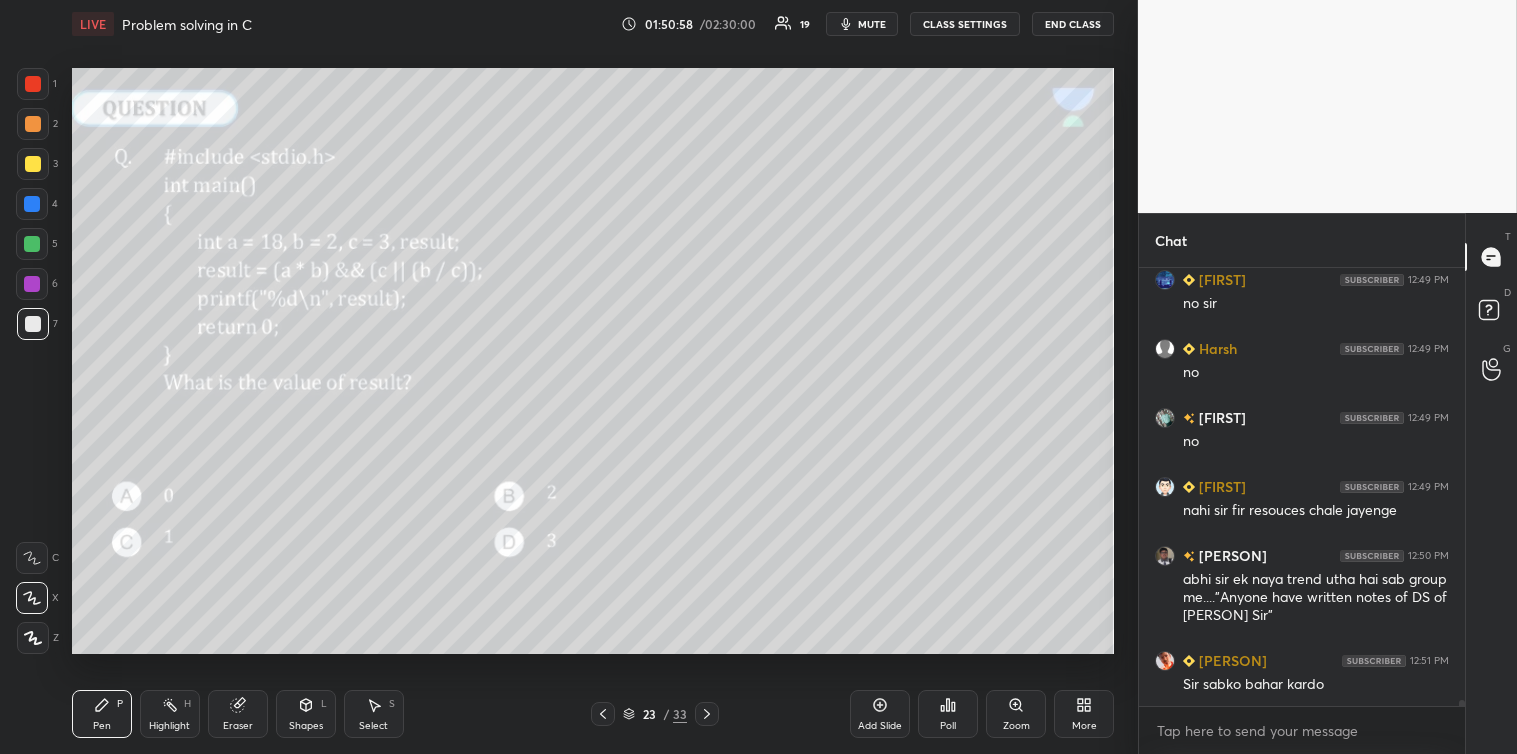 click on "Select S" at bounding box center [374, 714] 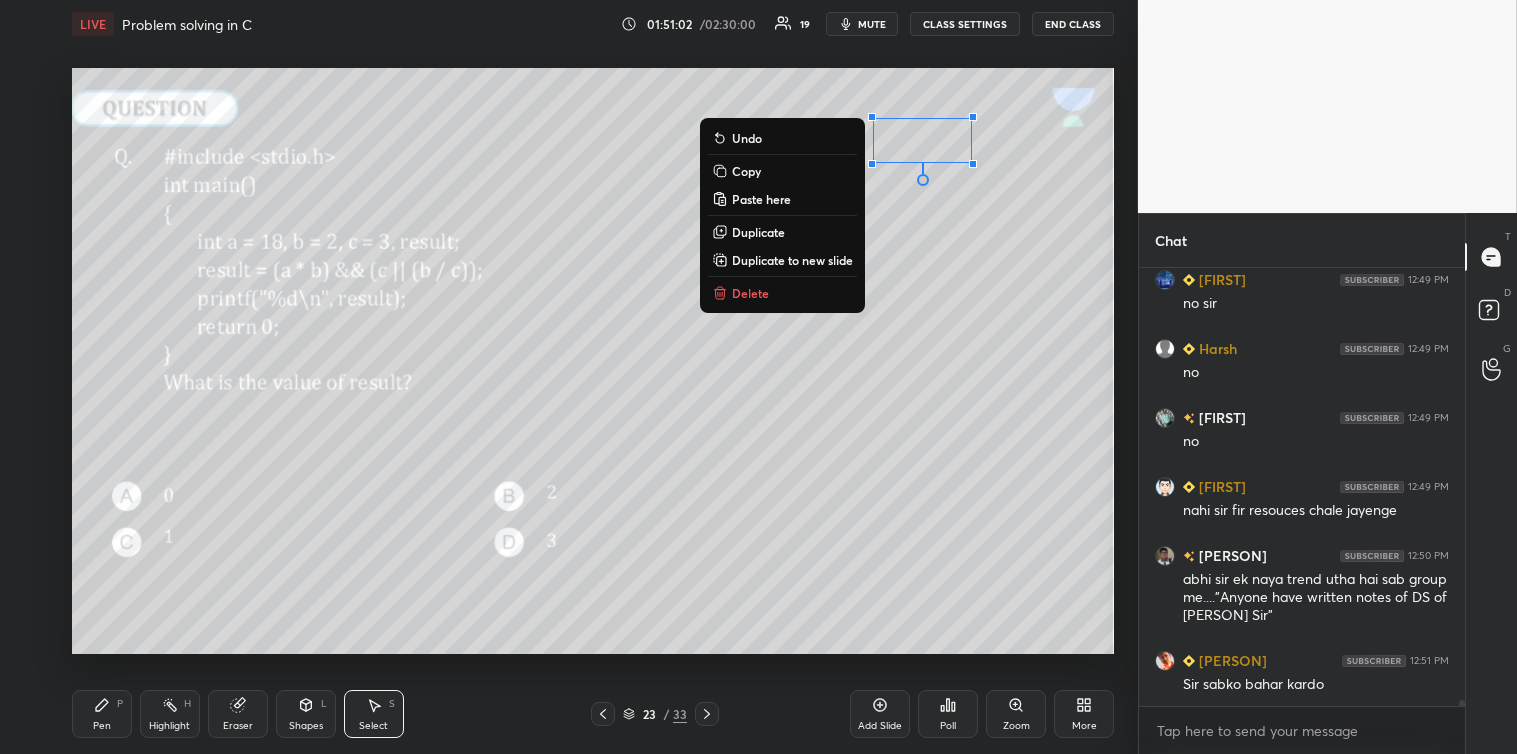click on "Delete" at bounding box center [782, 293] 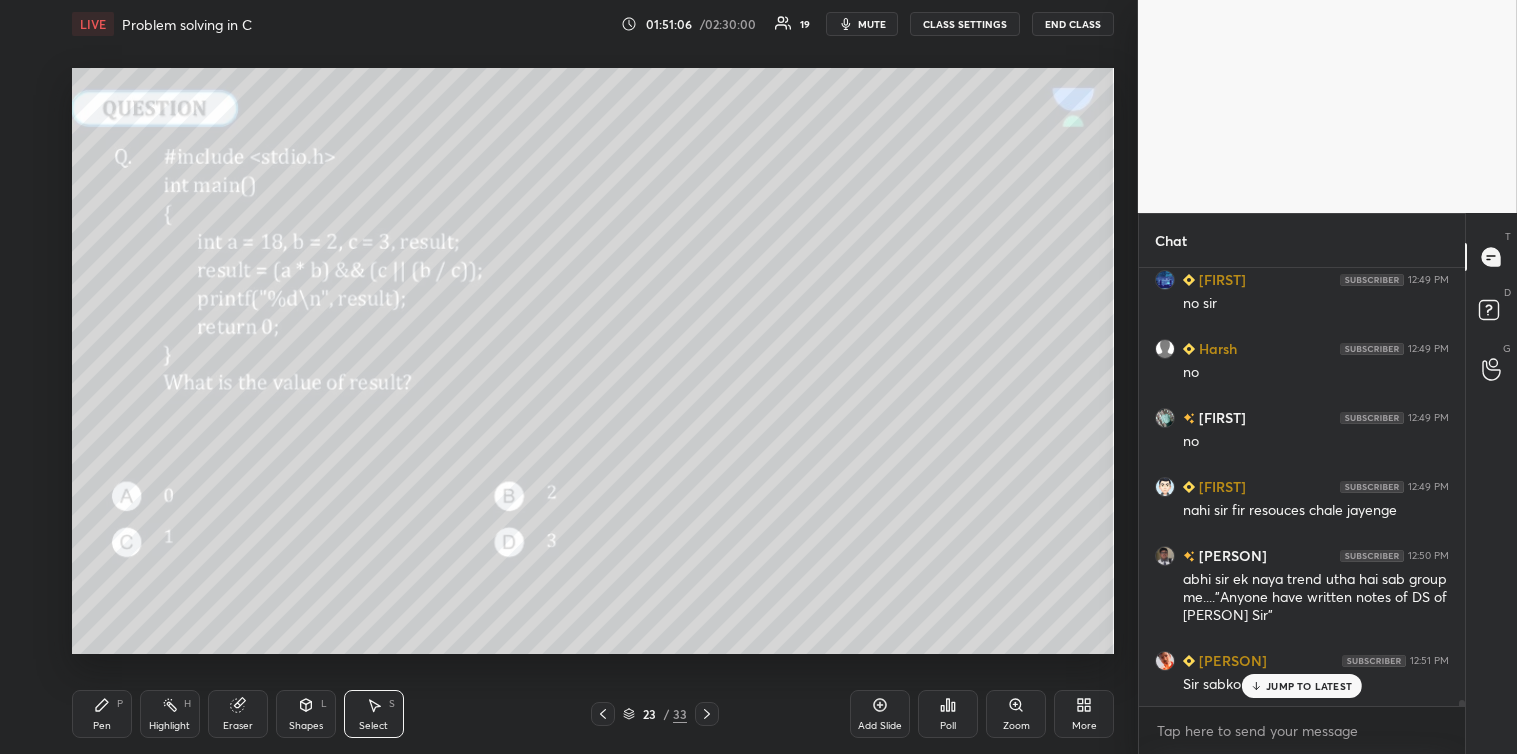 scroll, scrollTop: 29655, scrollLeft: 0, axis: vertical 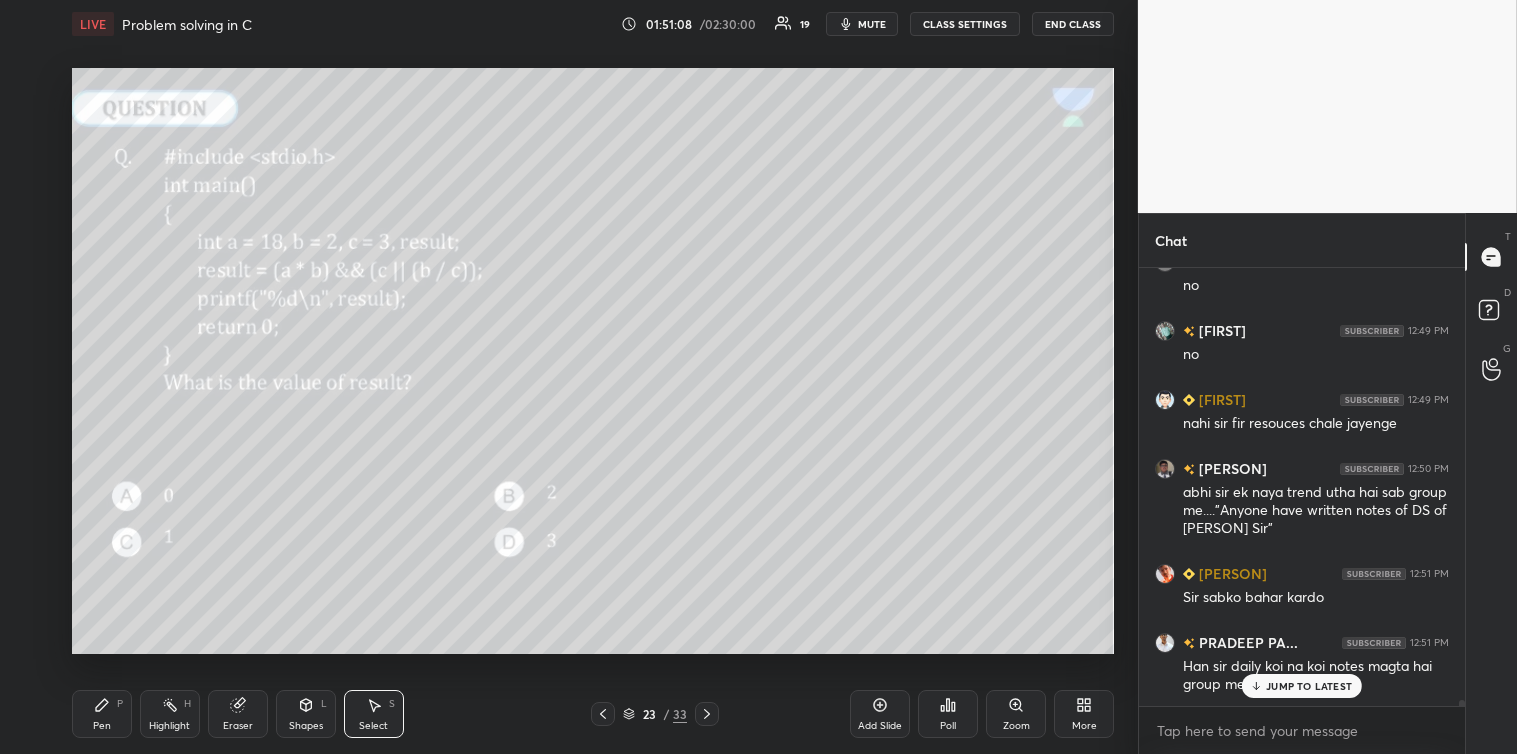 click on "JUMP TO LATEST" at bounding box center (1309, 686) 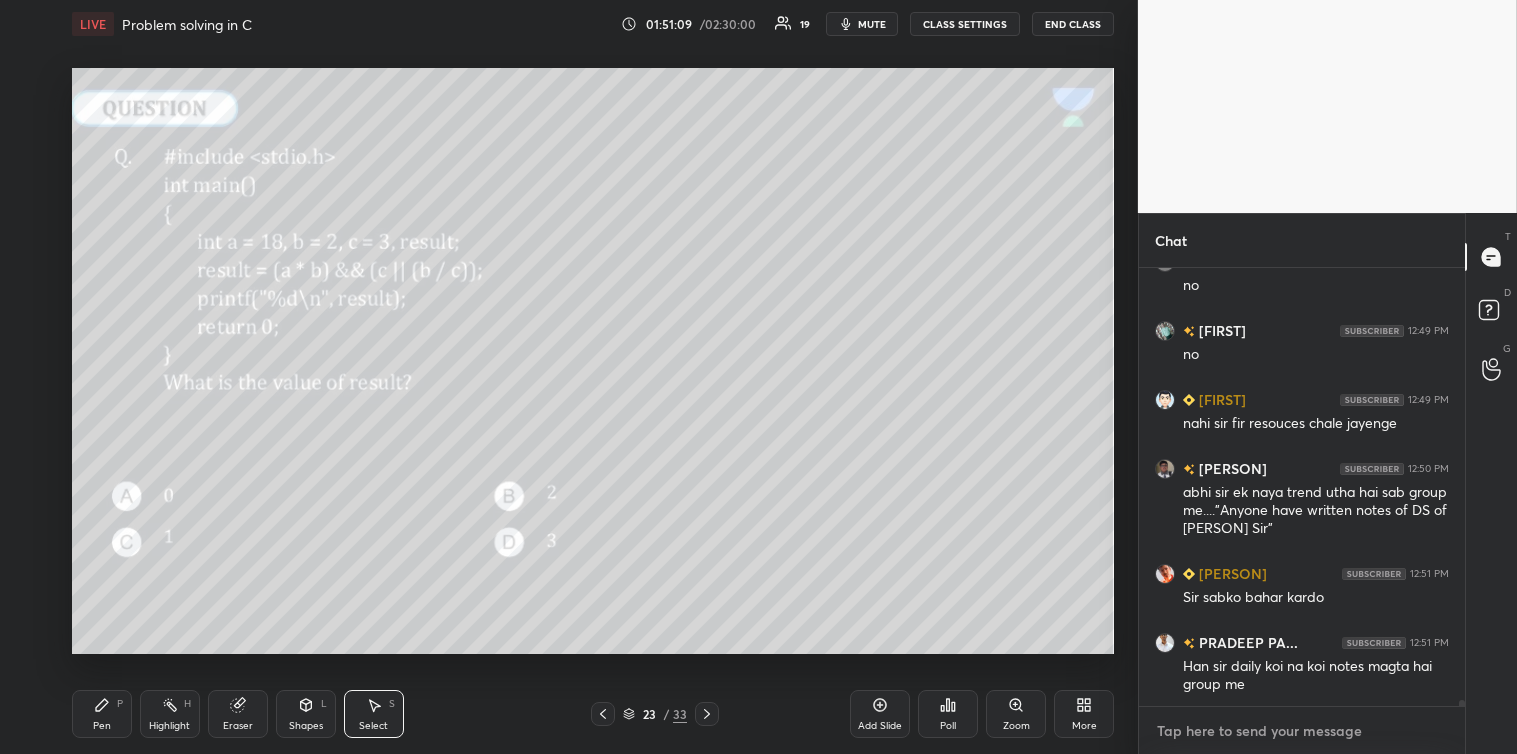 click at bounding box center (1302, 731) 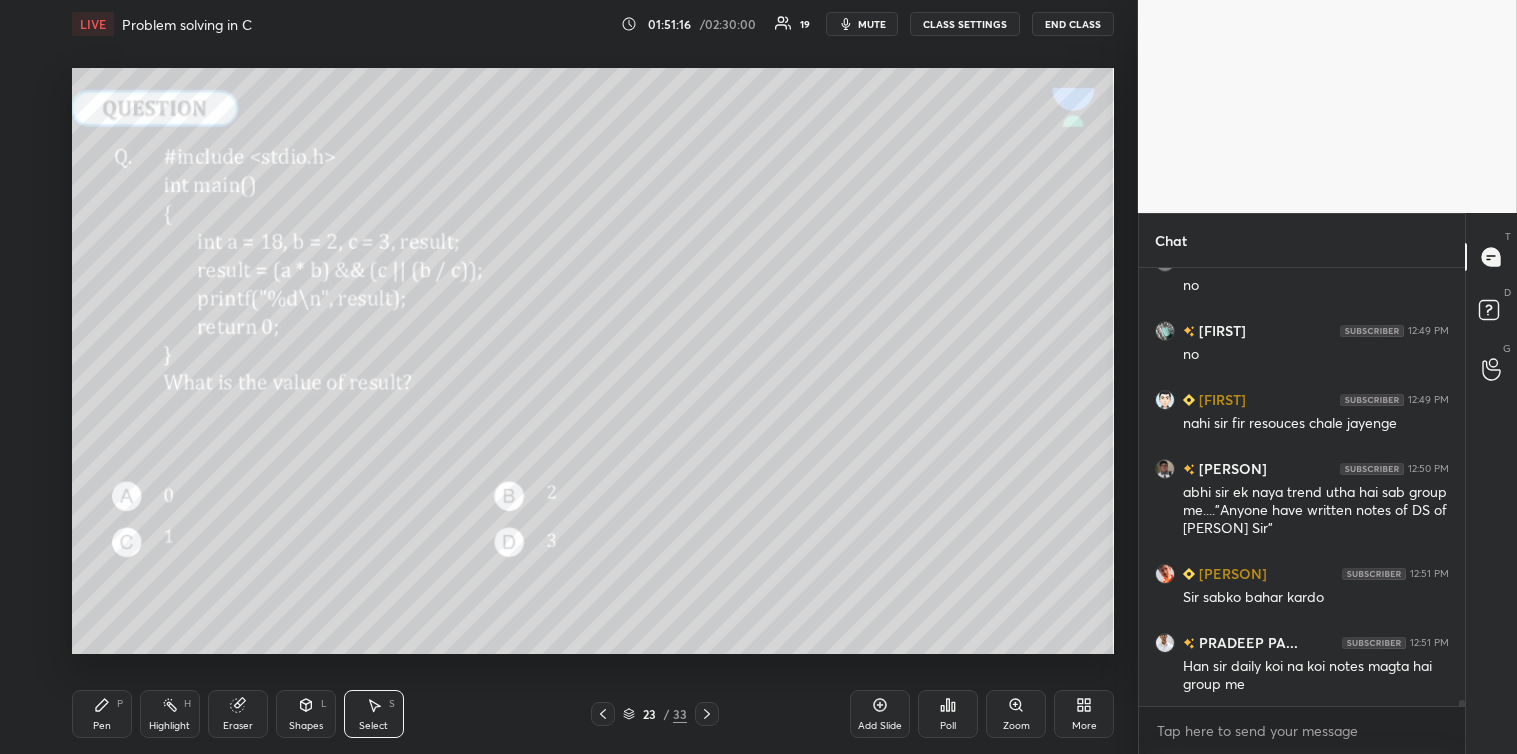 click on "Pen P" at bounding box center [102, 714] 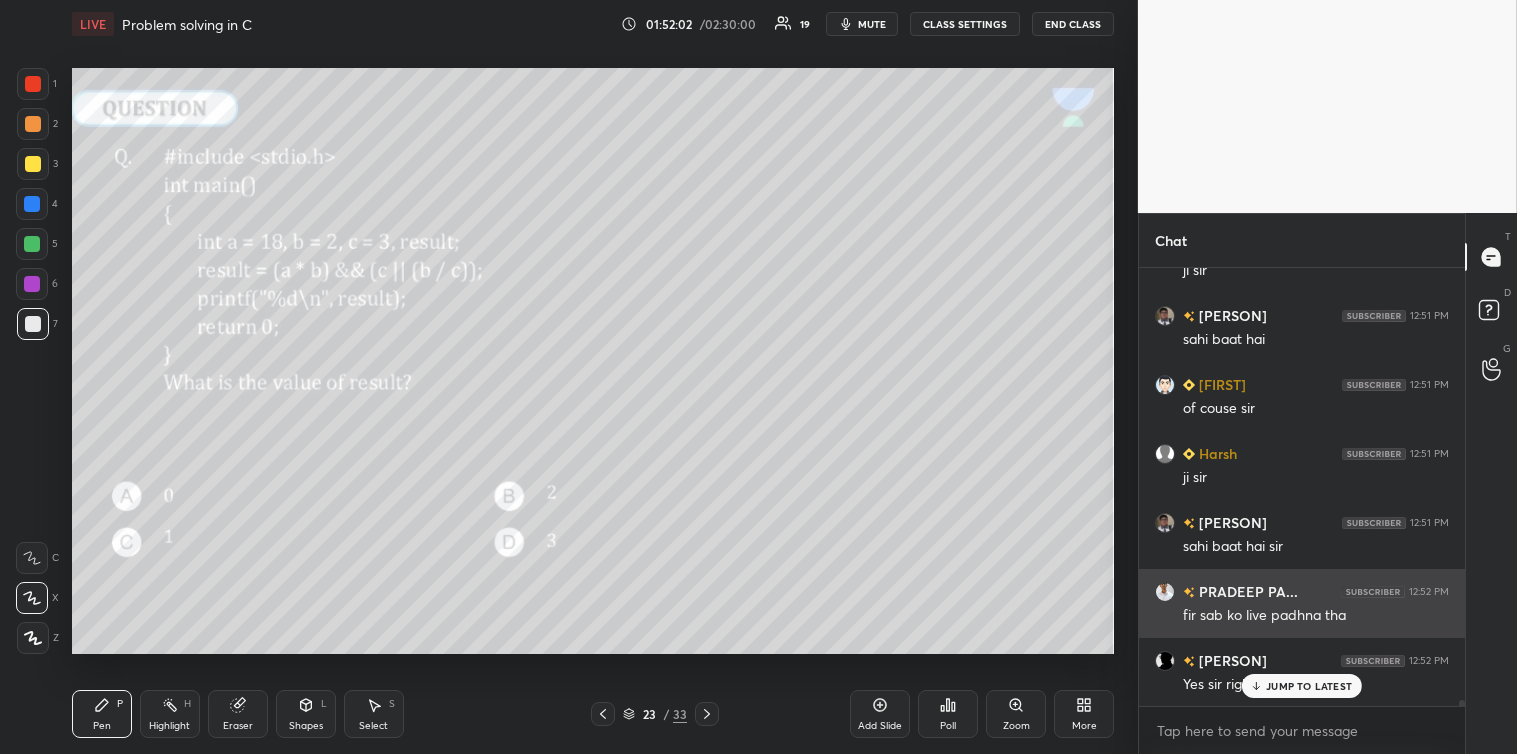 scroll, scrollTop: 30207, scrollLeft: 0, axis: vertical 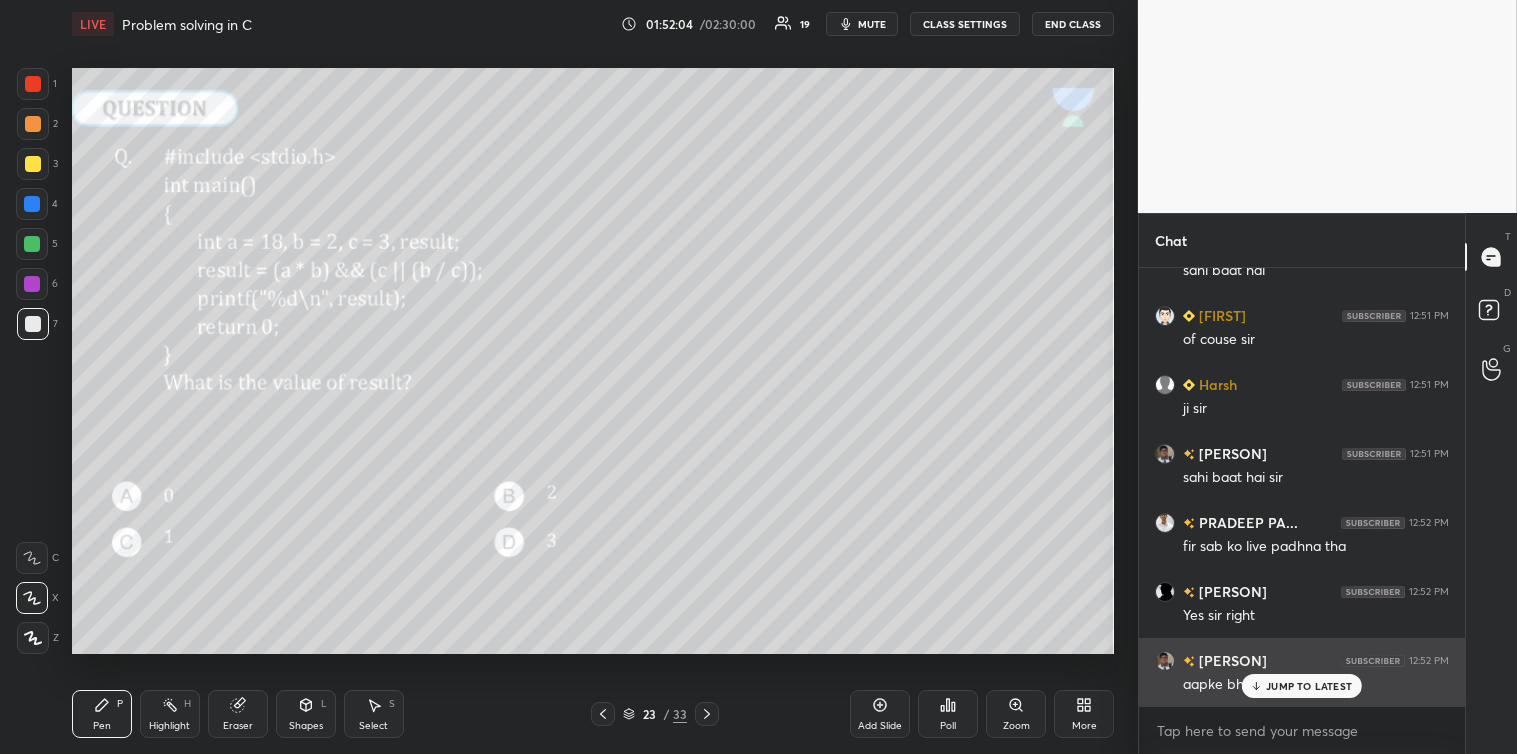 click on "JUMP TO LATEST" at bounding box center [1309, 686] 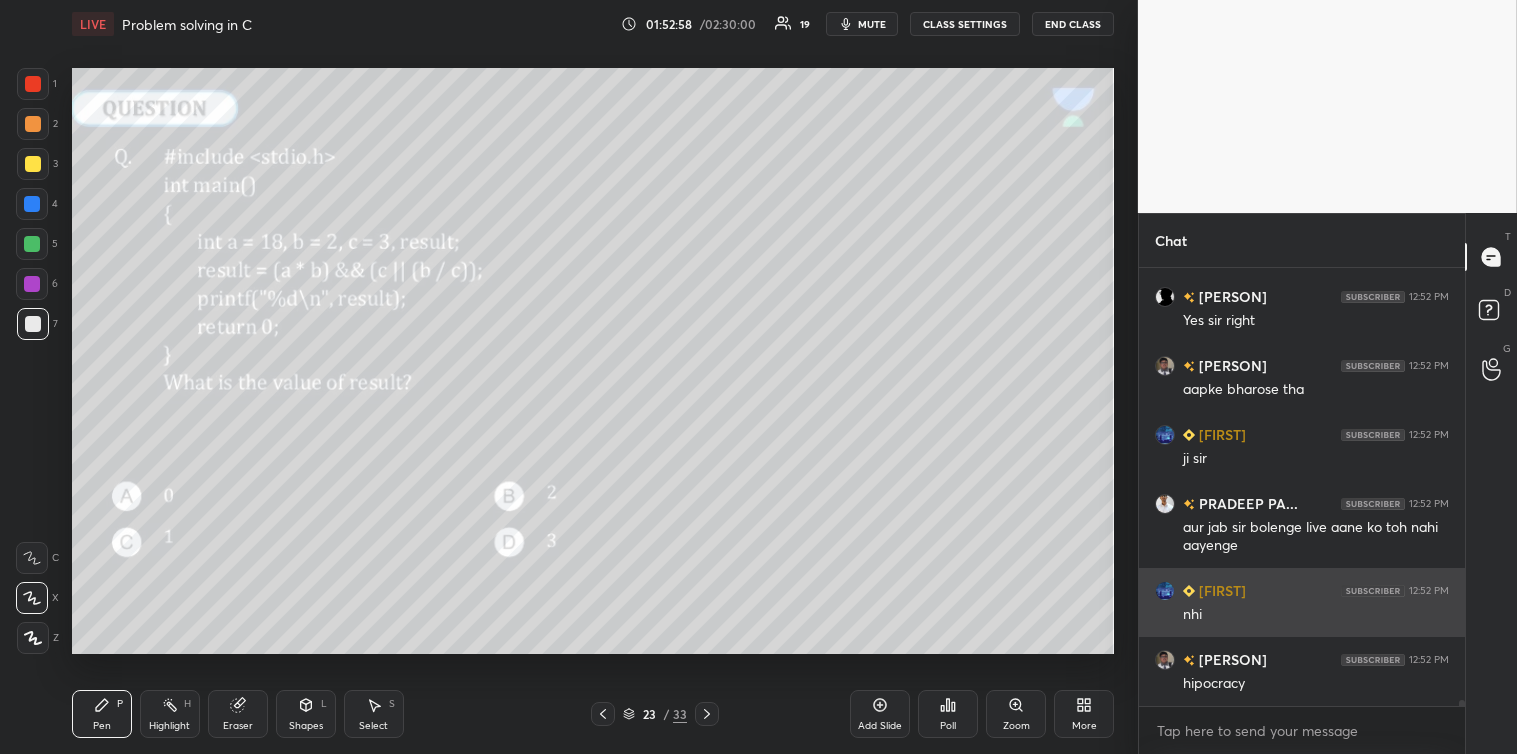 scroll, scrollTop: 30571, scrollLeft: 0, axis: vertical 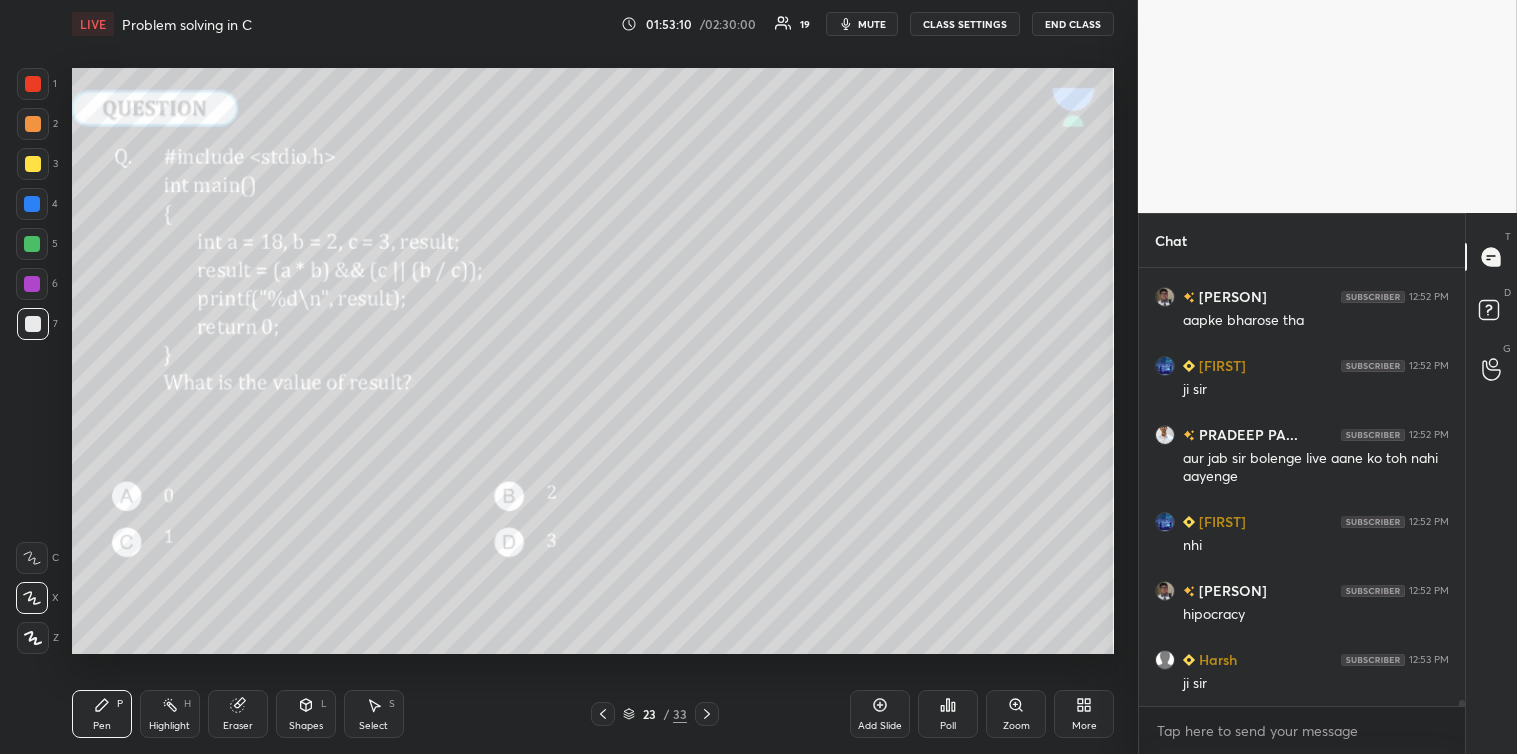 click 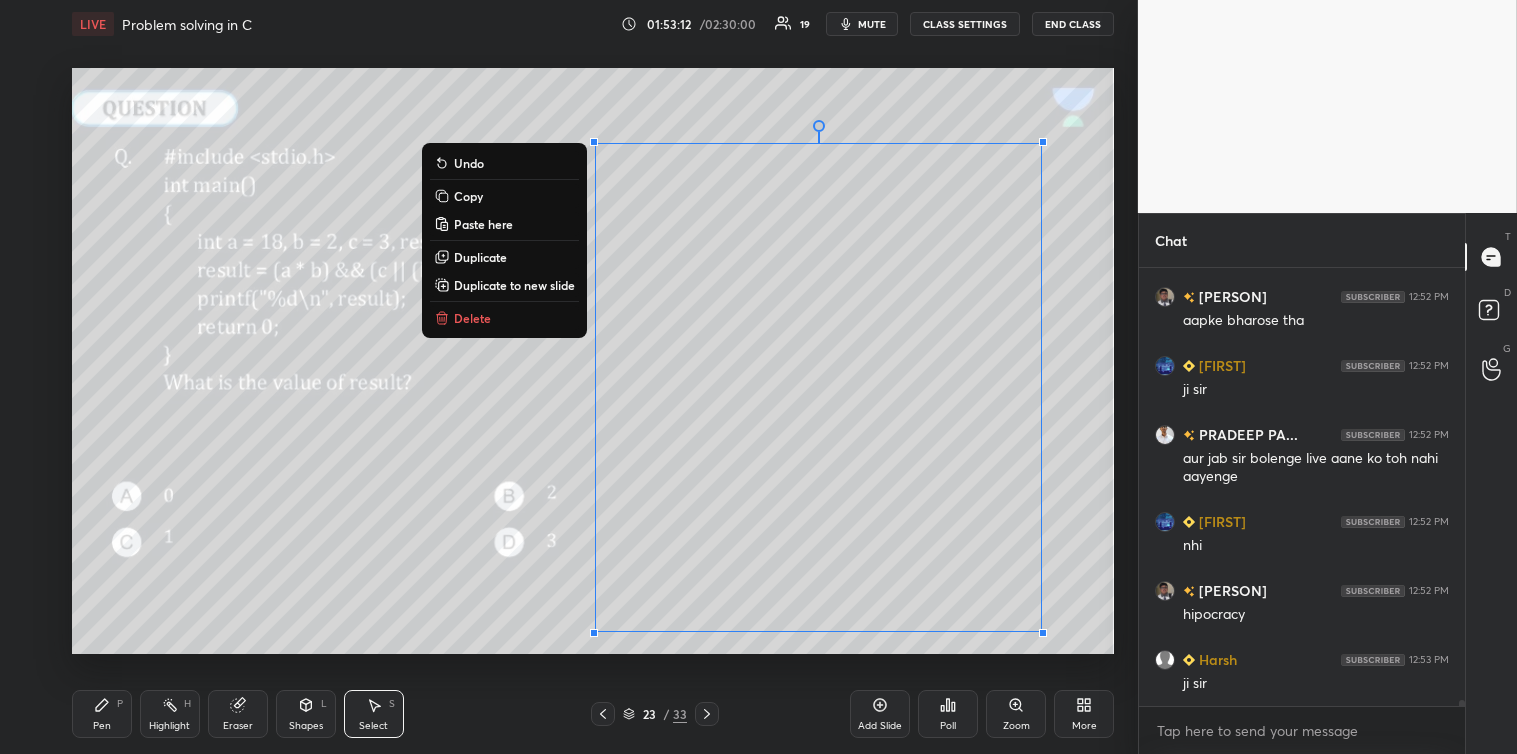 click on "Delete" at bounding box center [504, 318] 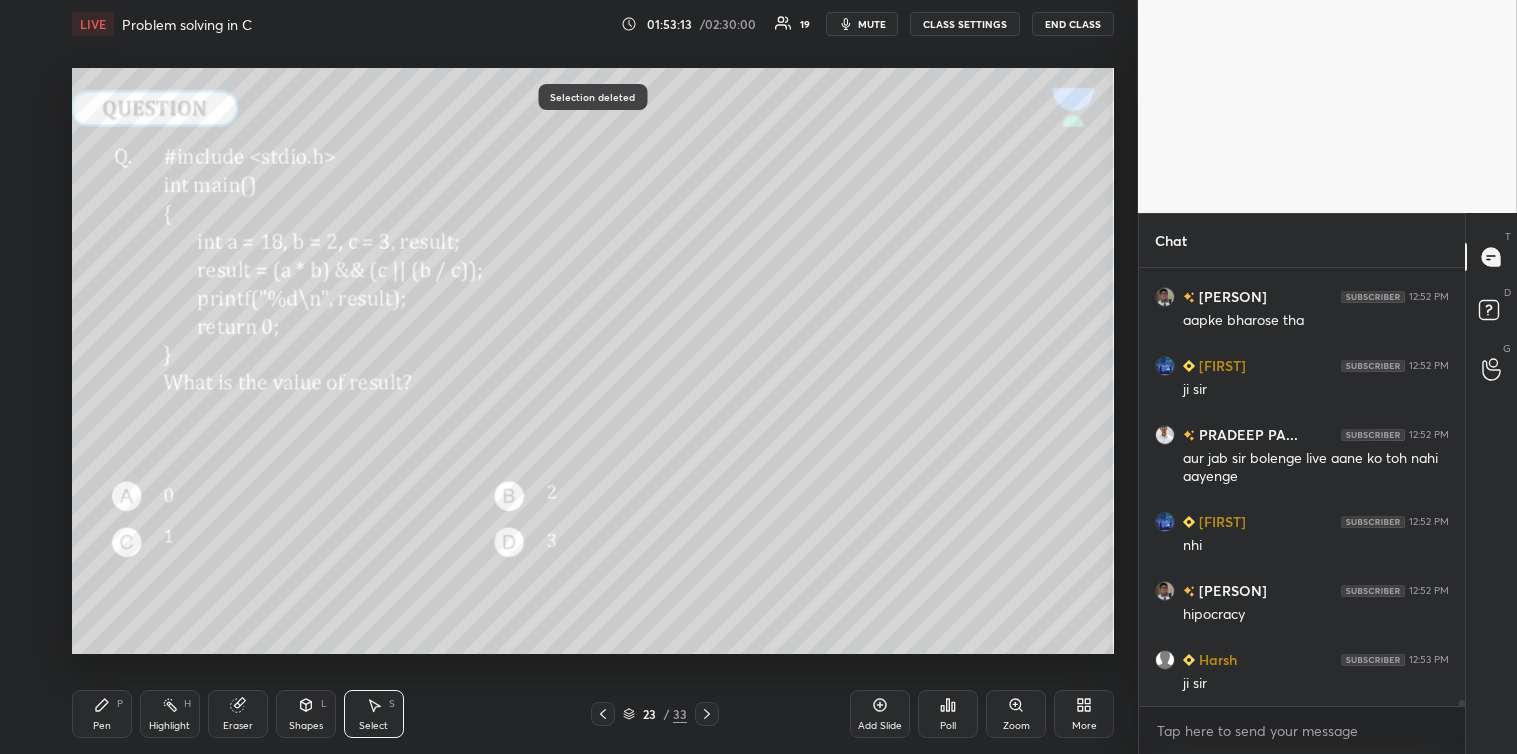 click on "Pen P" at bounding box center (102, 714) 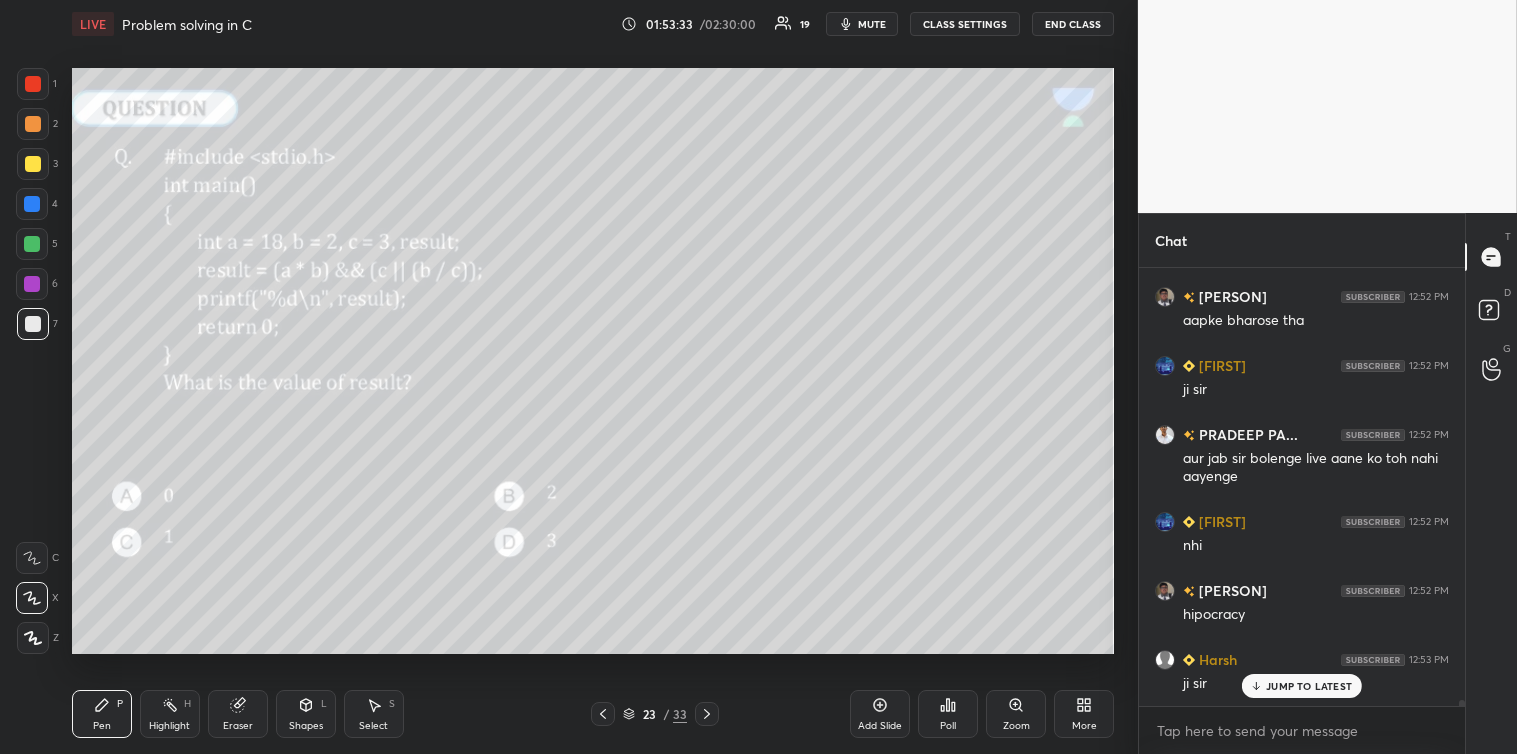 scroll, scrollTop: 30675, scrollLeft: 0, axis: vertical 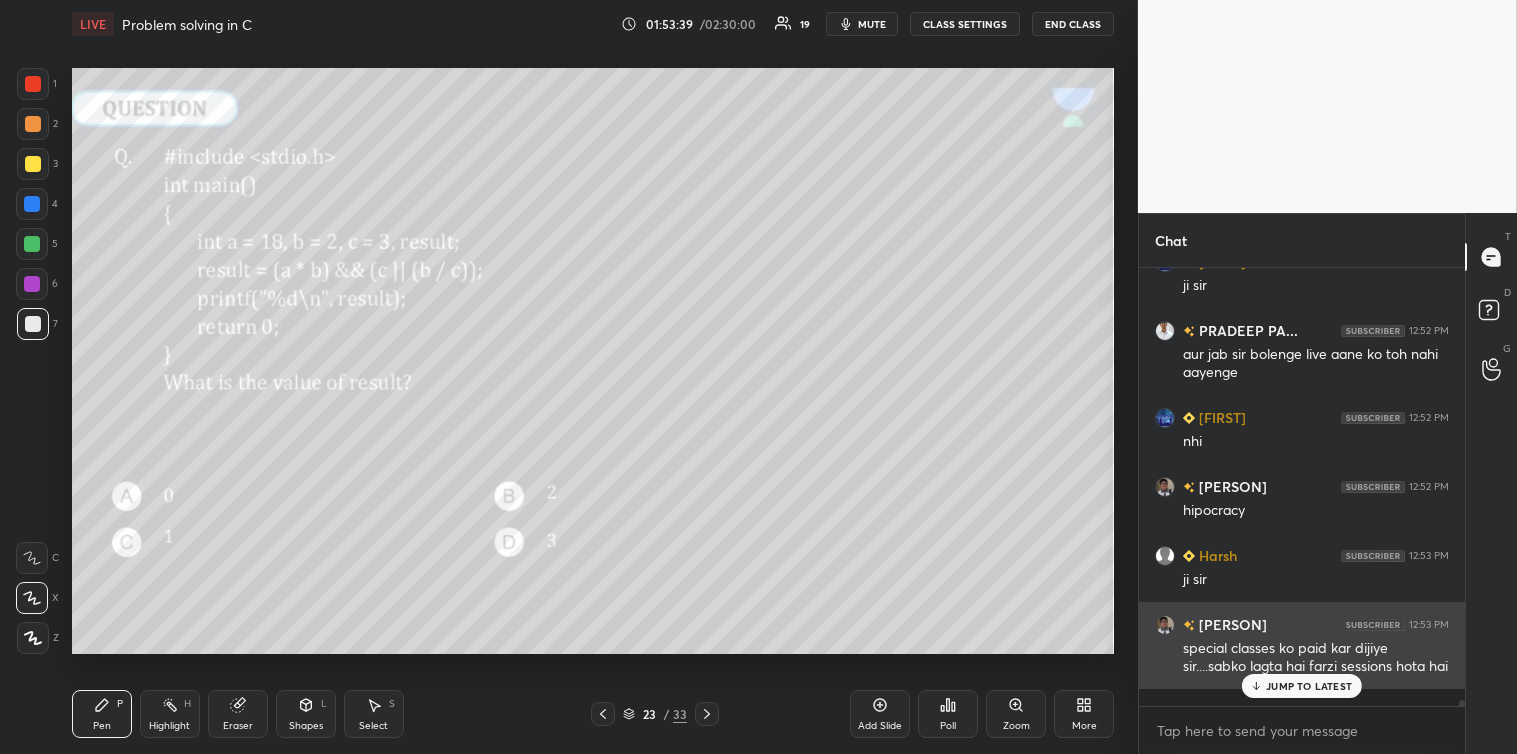 click on "JUMP TO LATEST" at bounding box center (1309, 686) 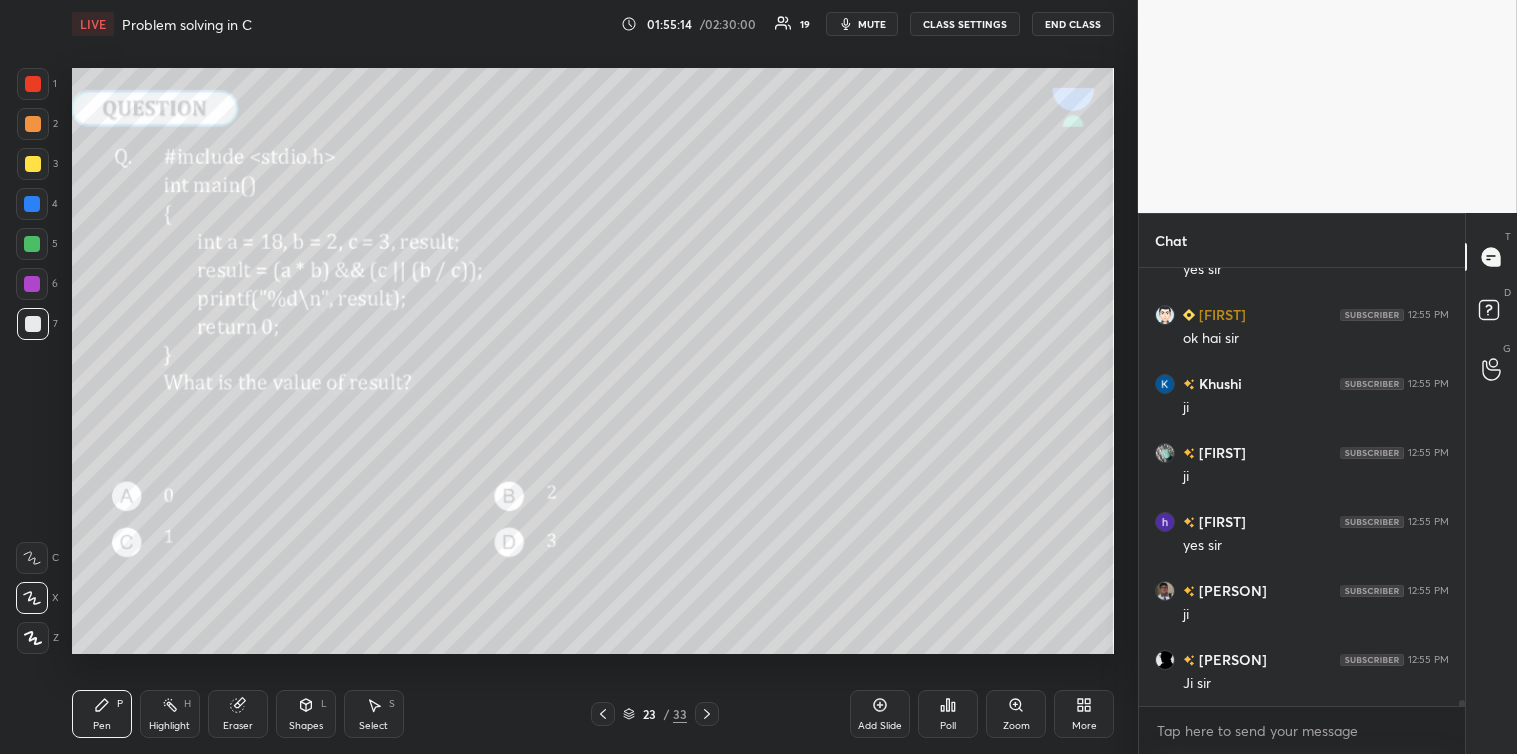 scroll, scrollTop: 31642, scrollLeft: 0, axis: vertical 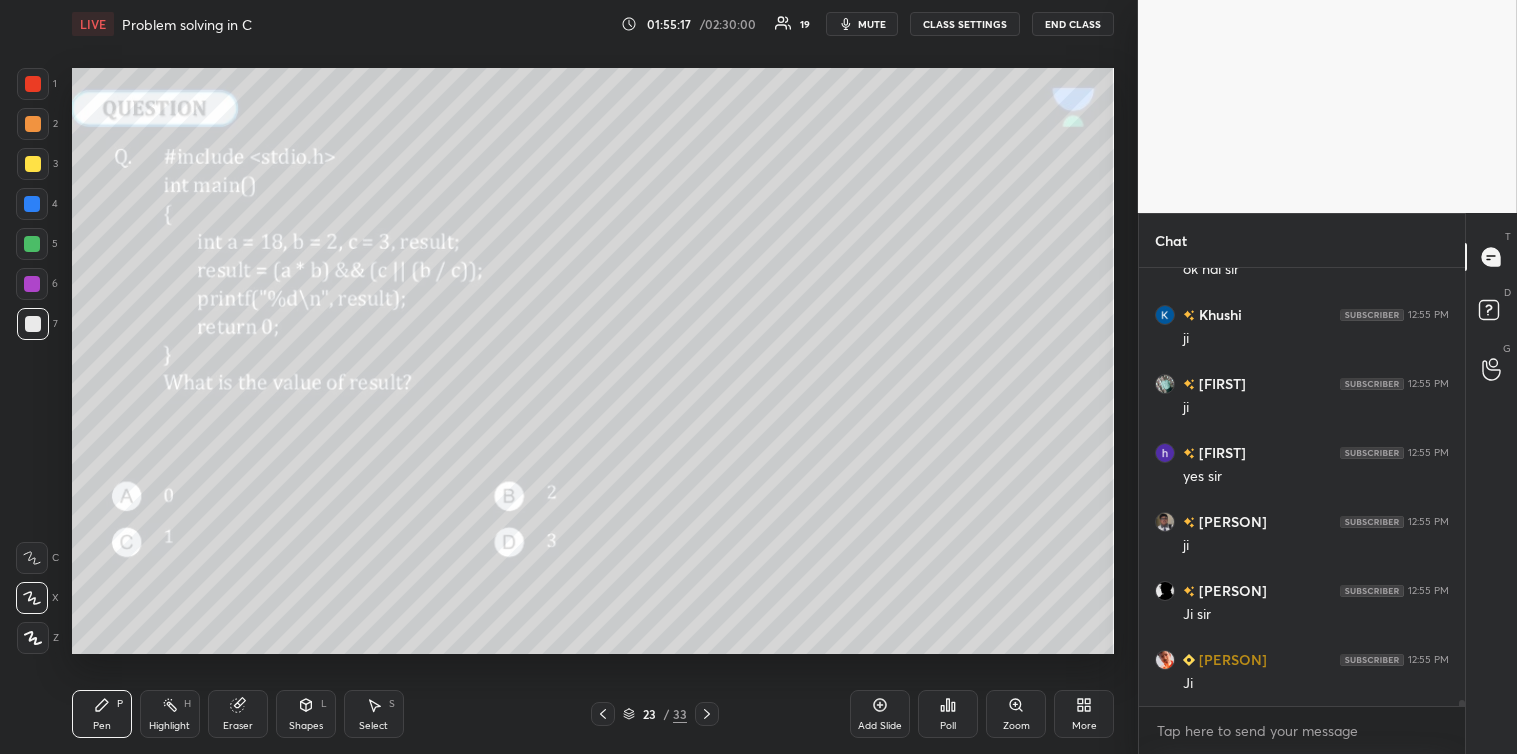 click 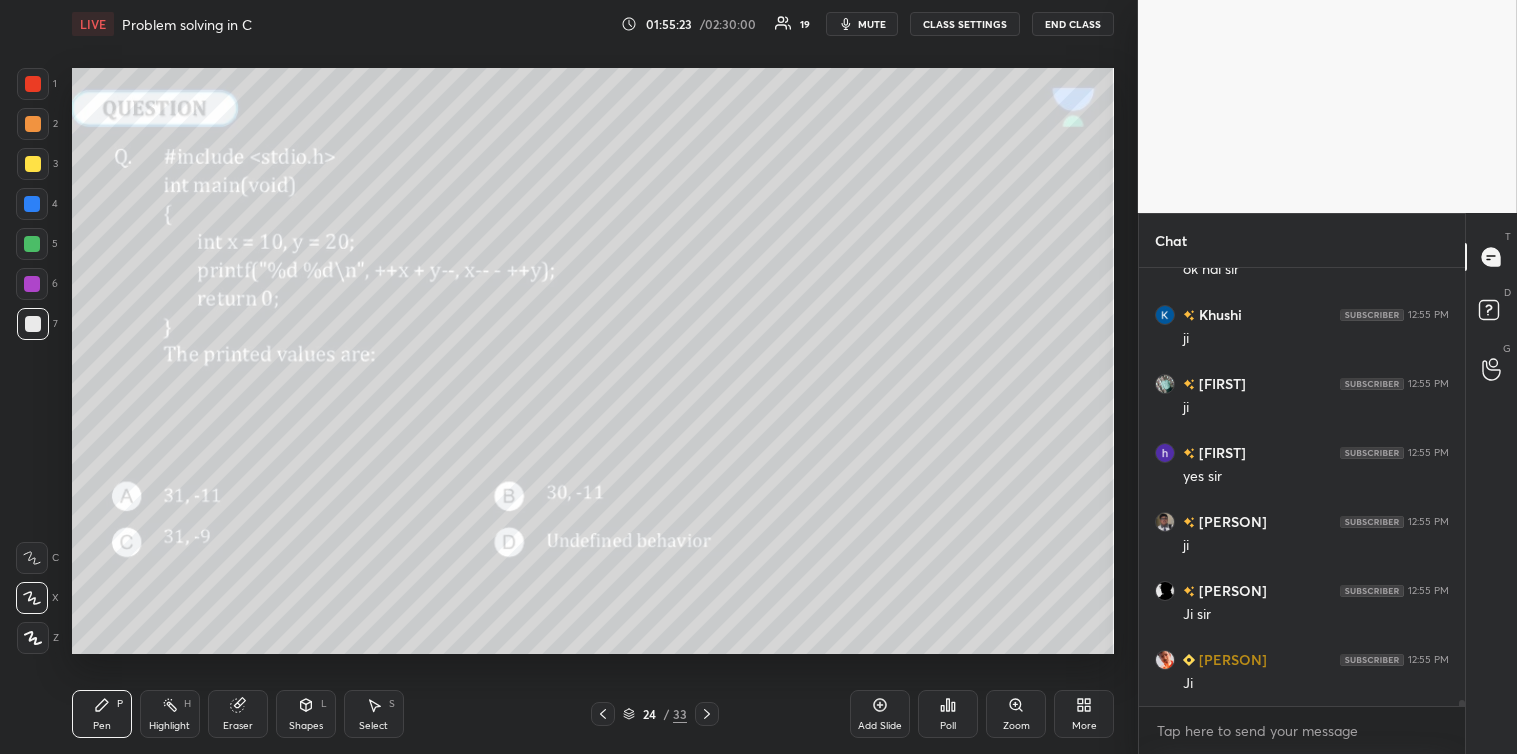 click 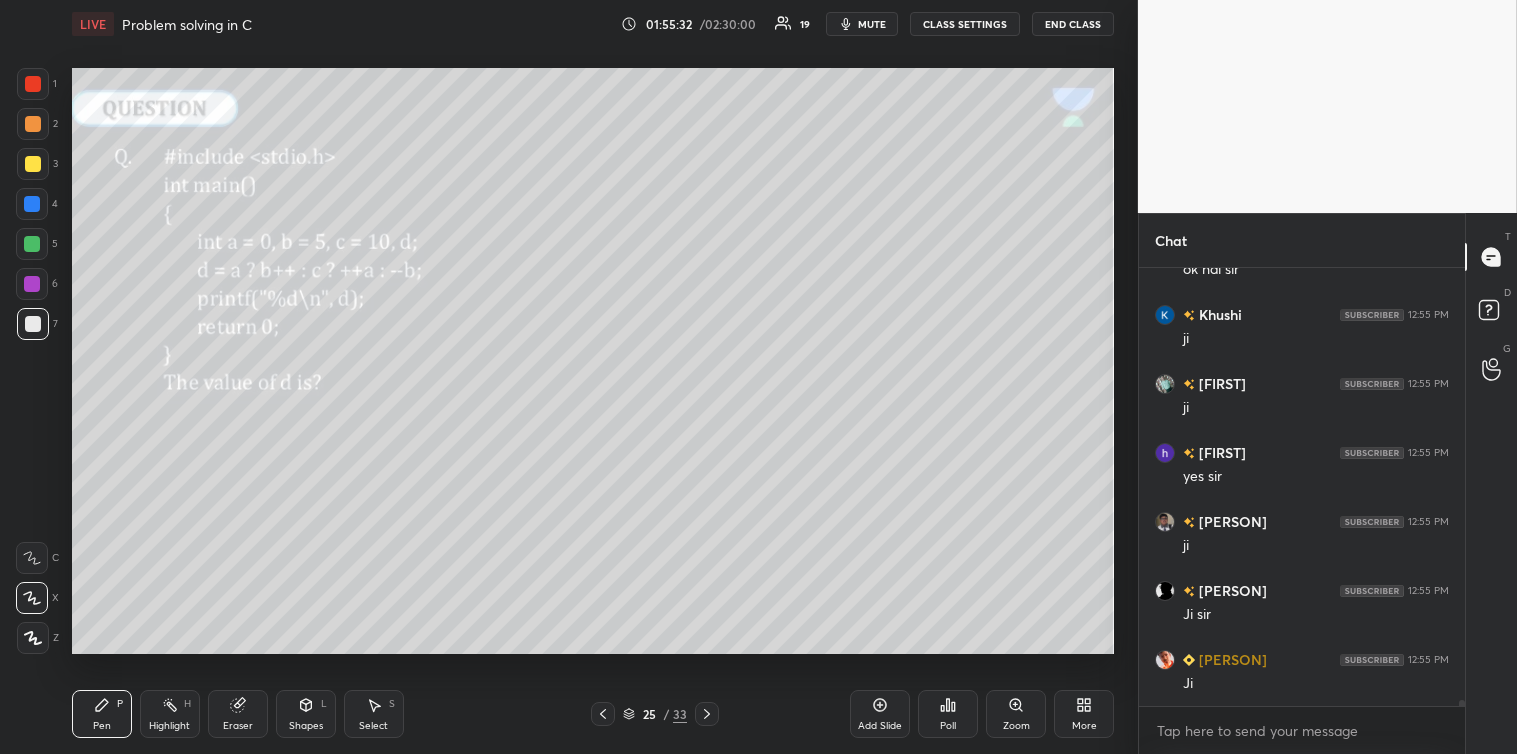 click on "Poll" at bounding box center [948, 714] 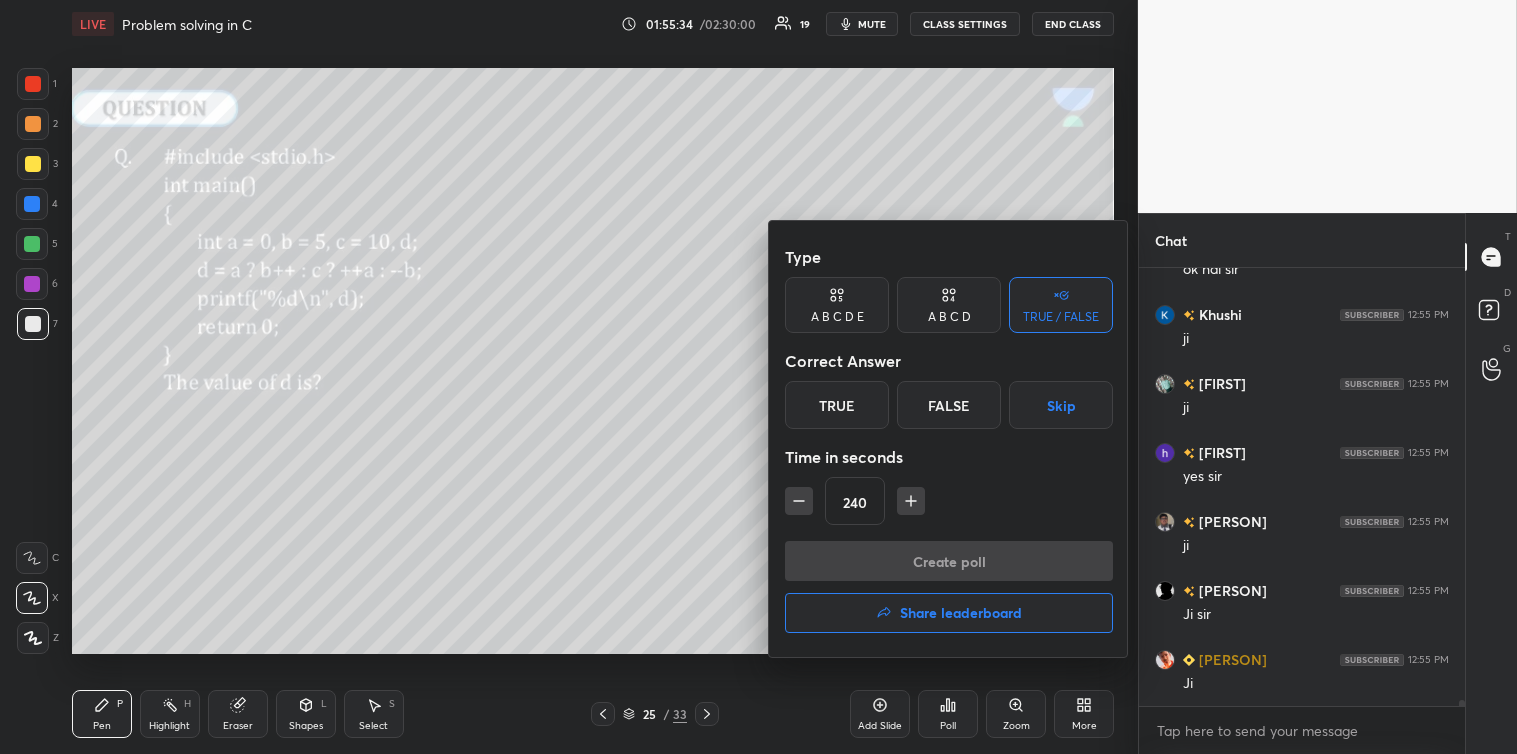 click 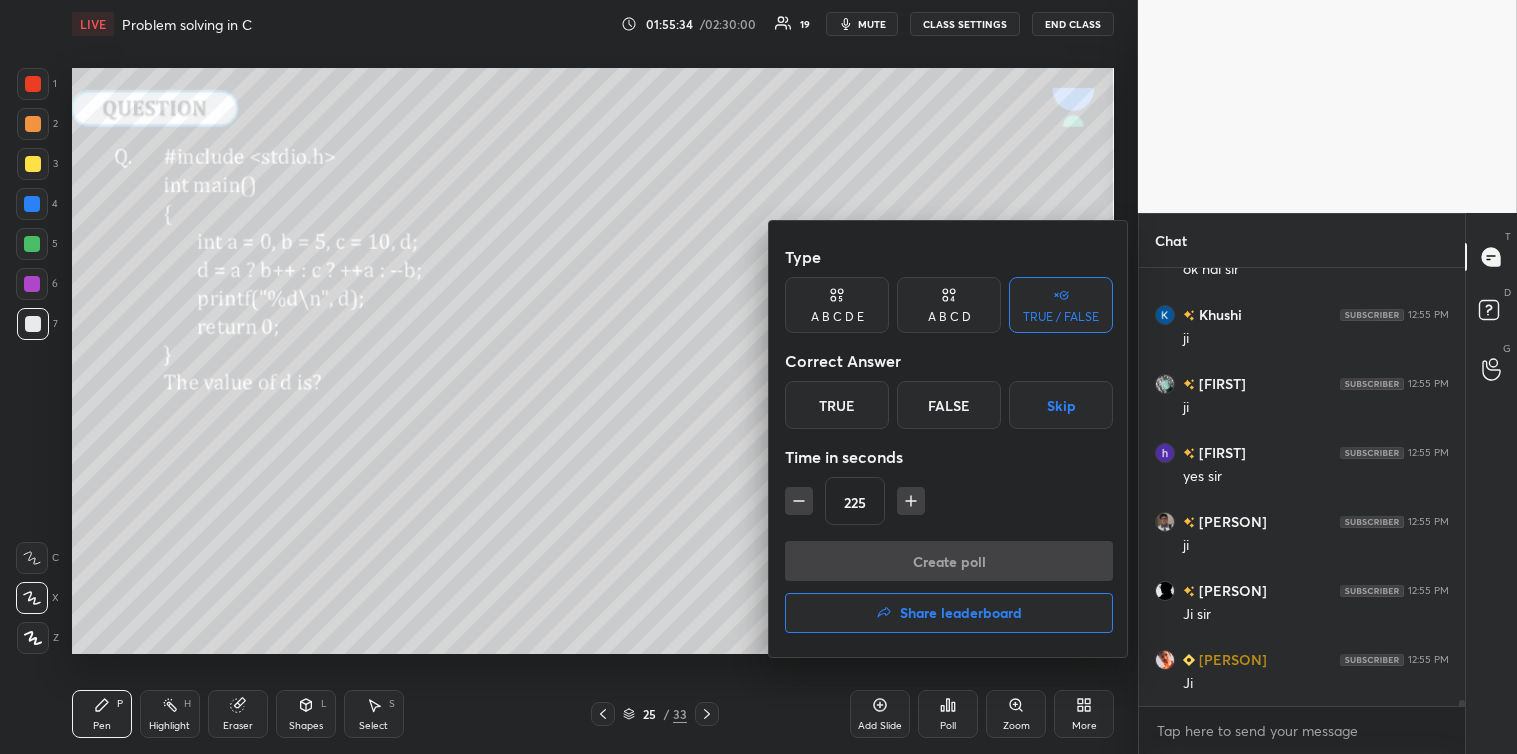 click 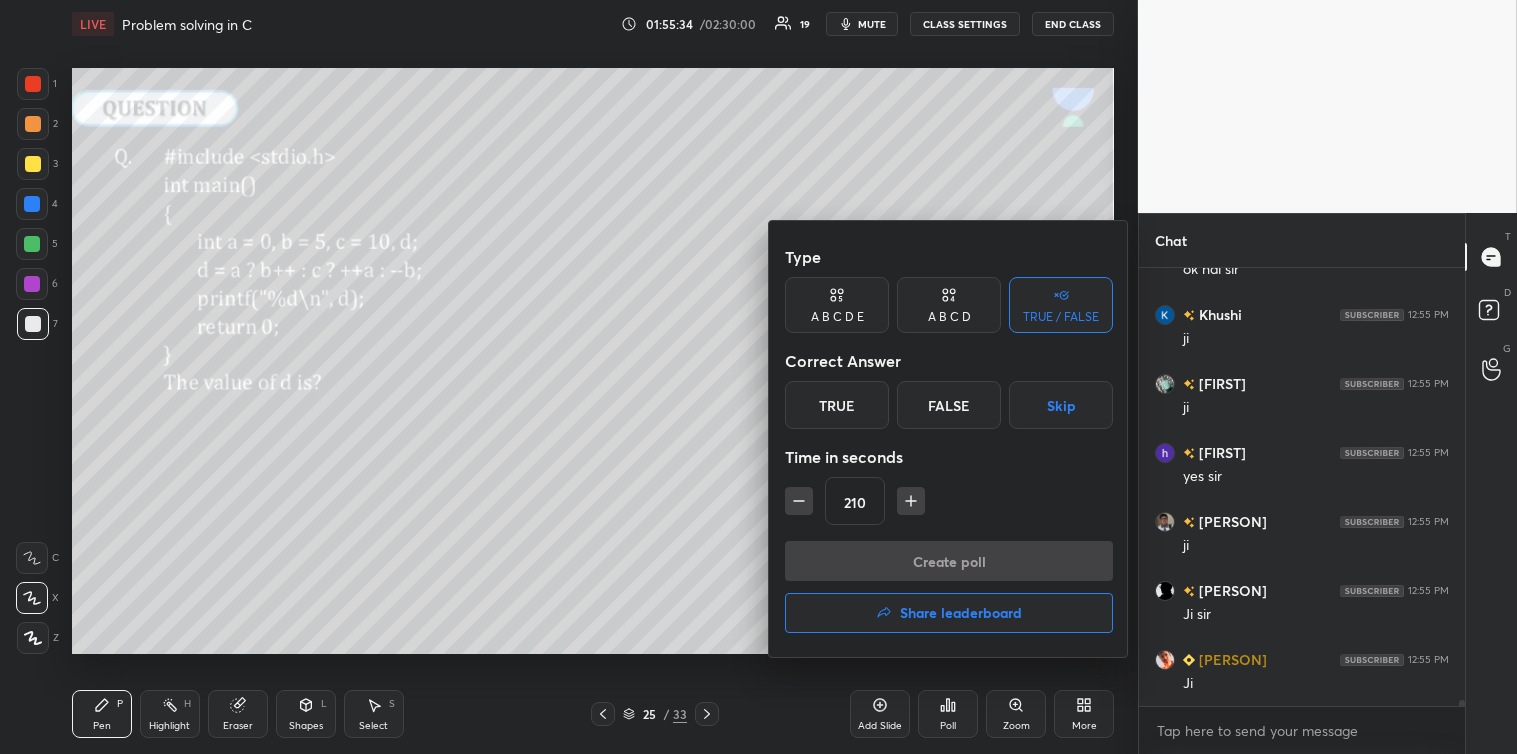 click 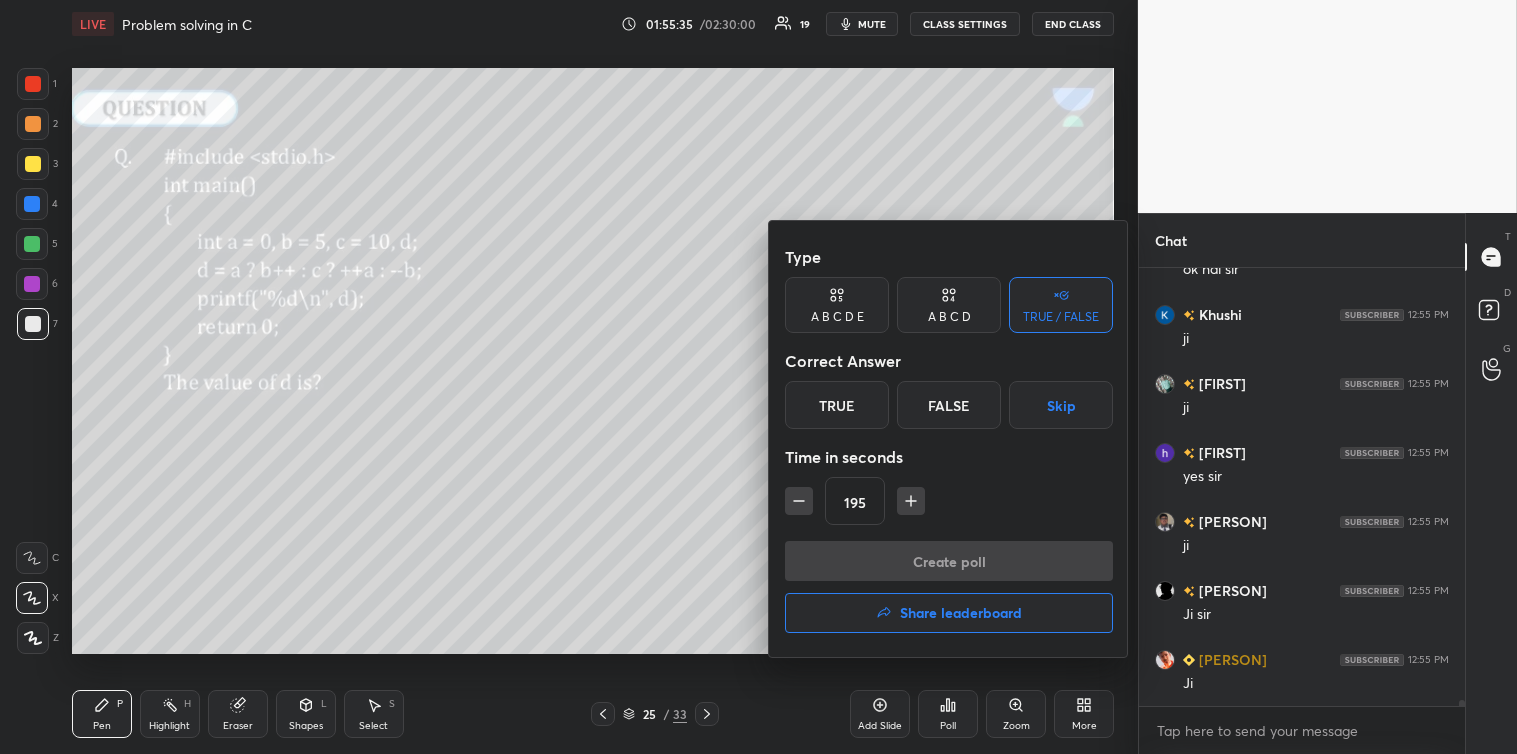 click 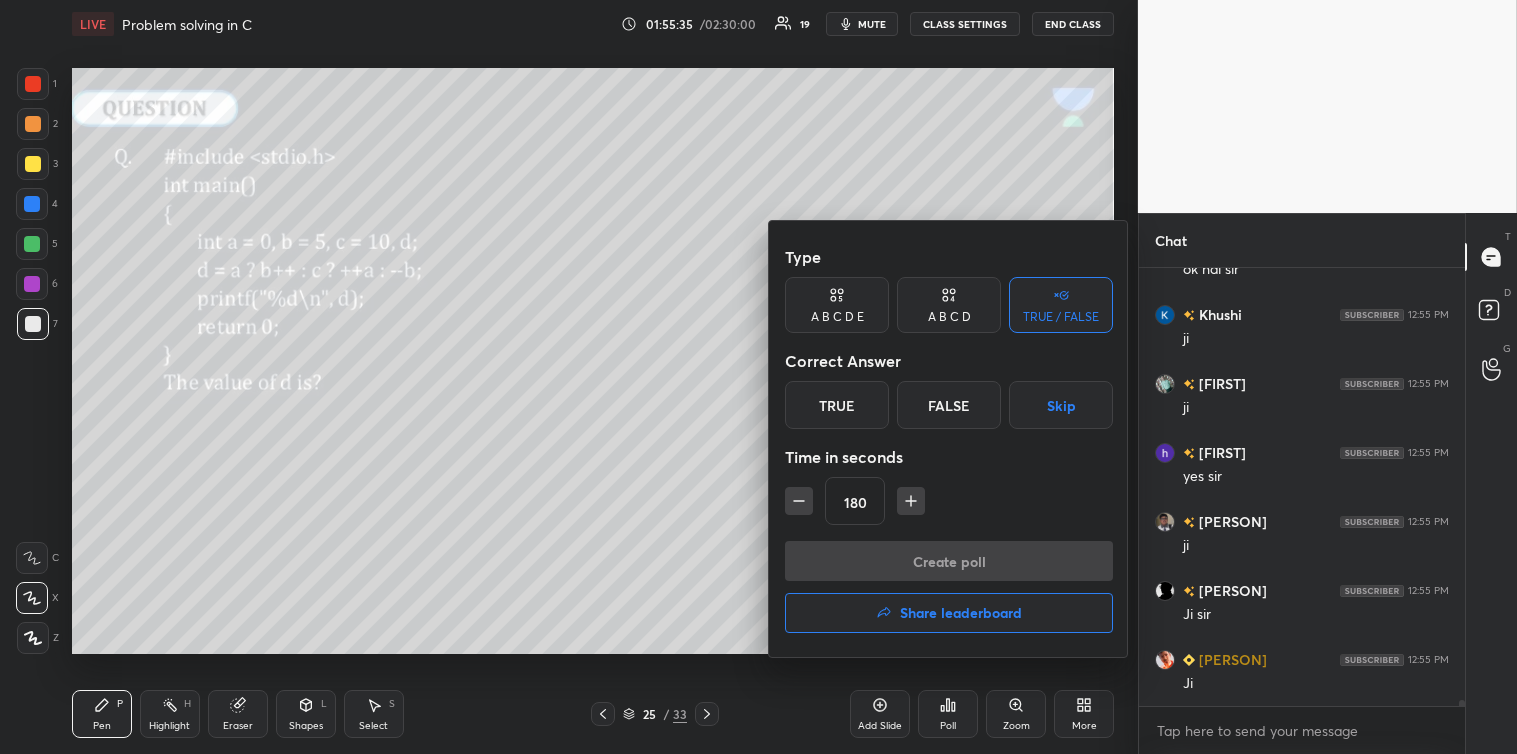 click on "Skip" at bounding box center [1061, 405] 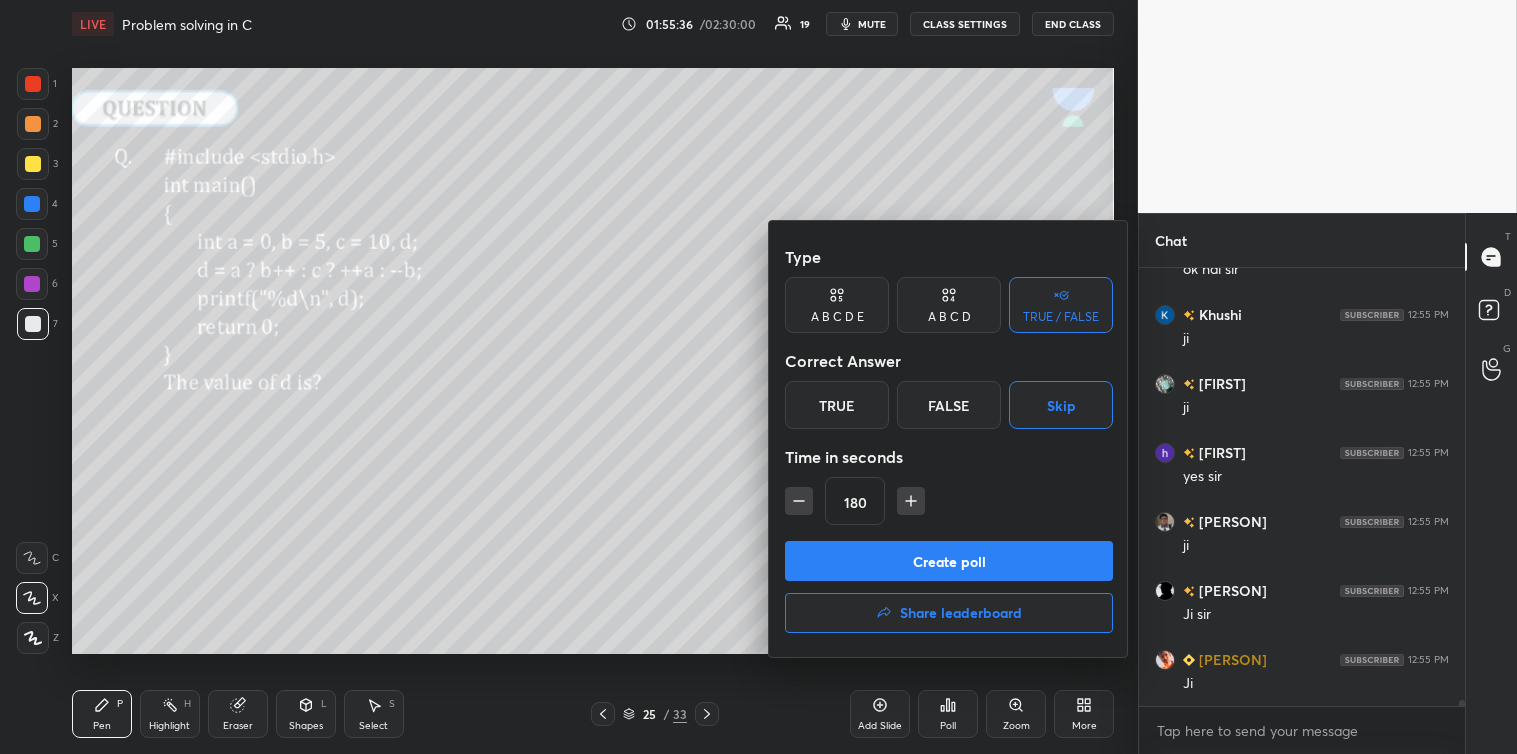 click on "Create poll" at bounding box center (949, 561) 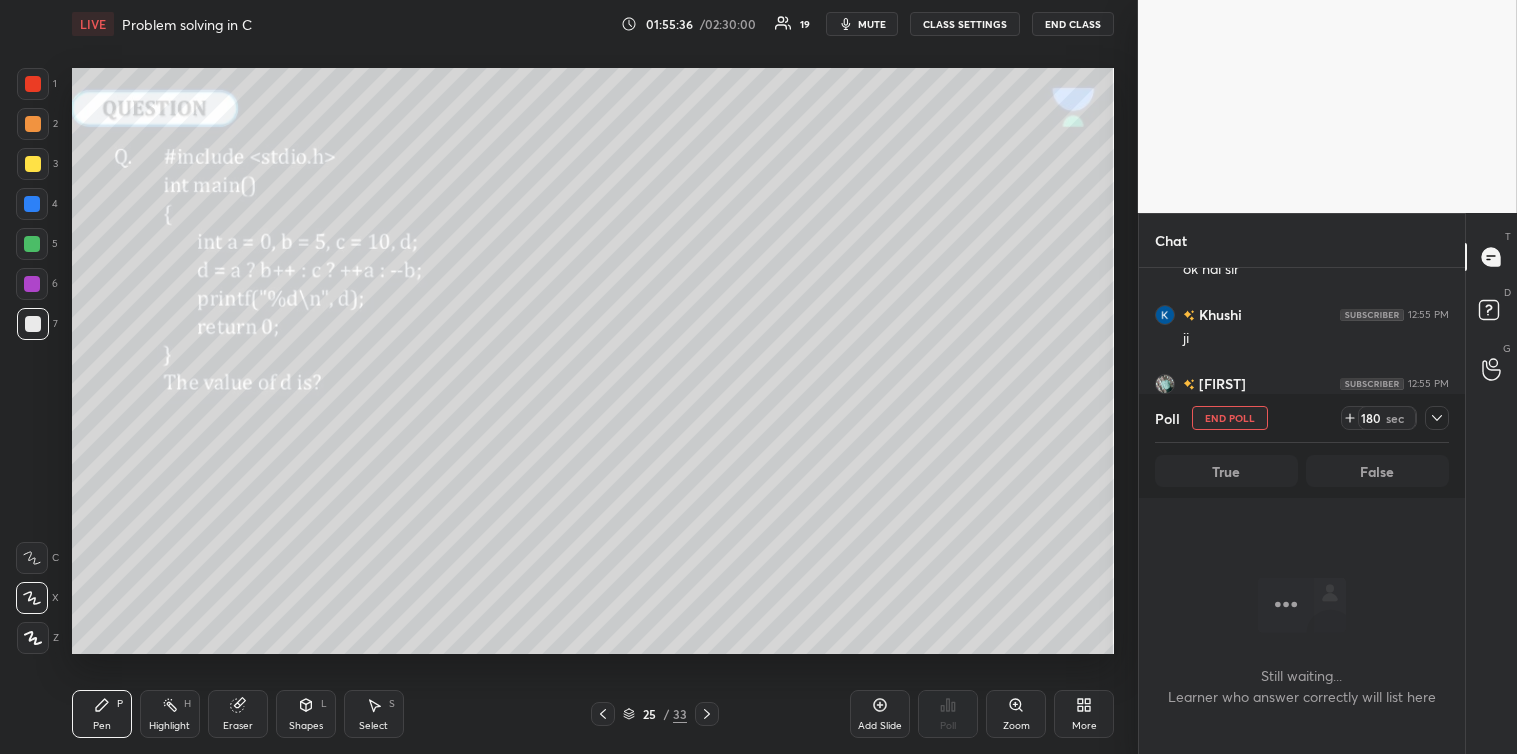 scroll, scrollTop: 398, scrollLeft: 320, axis: both 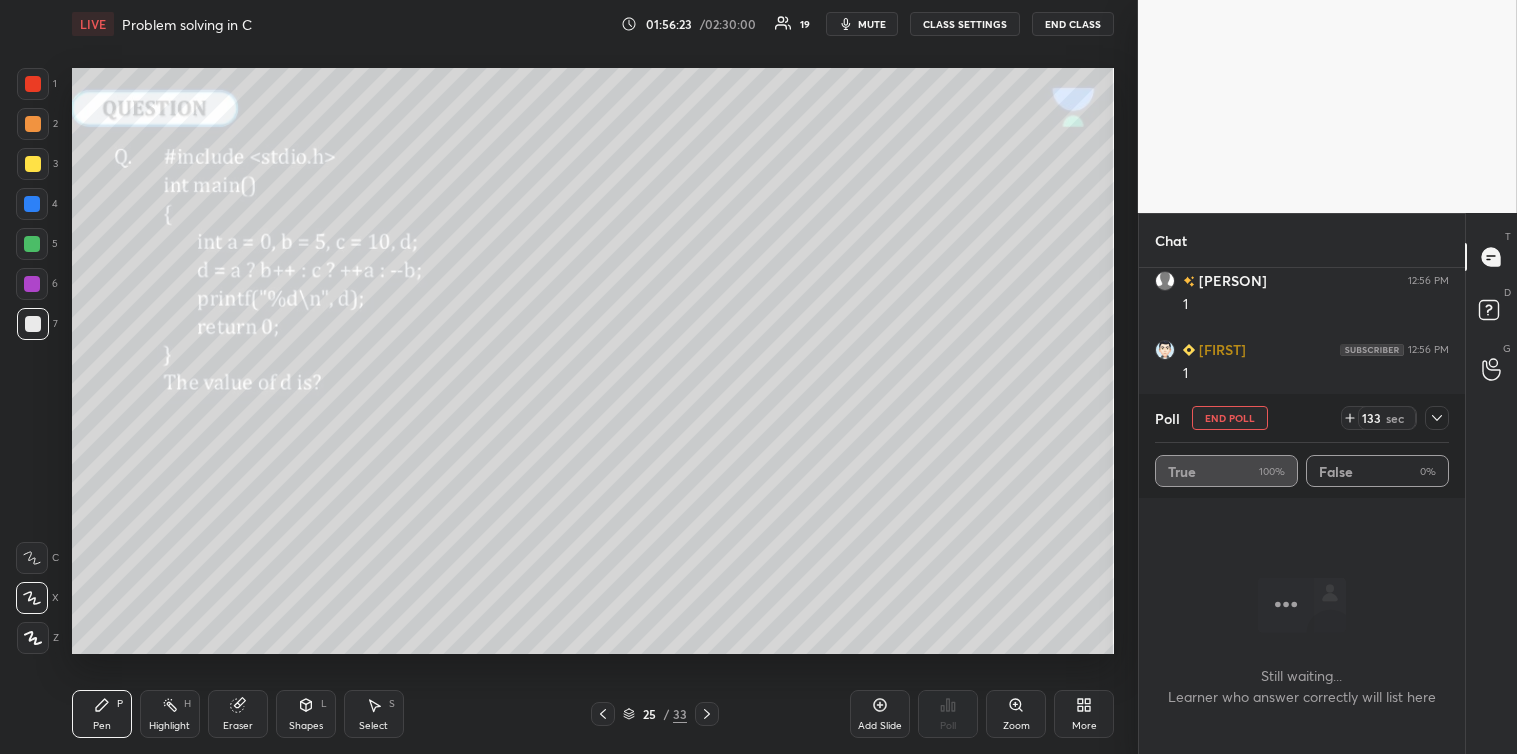 click 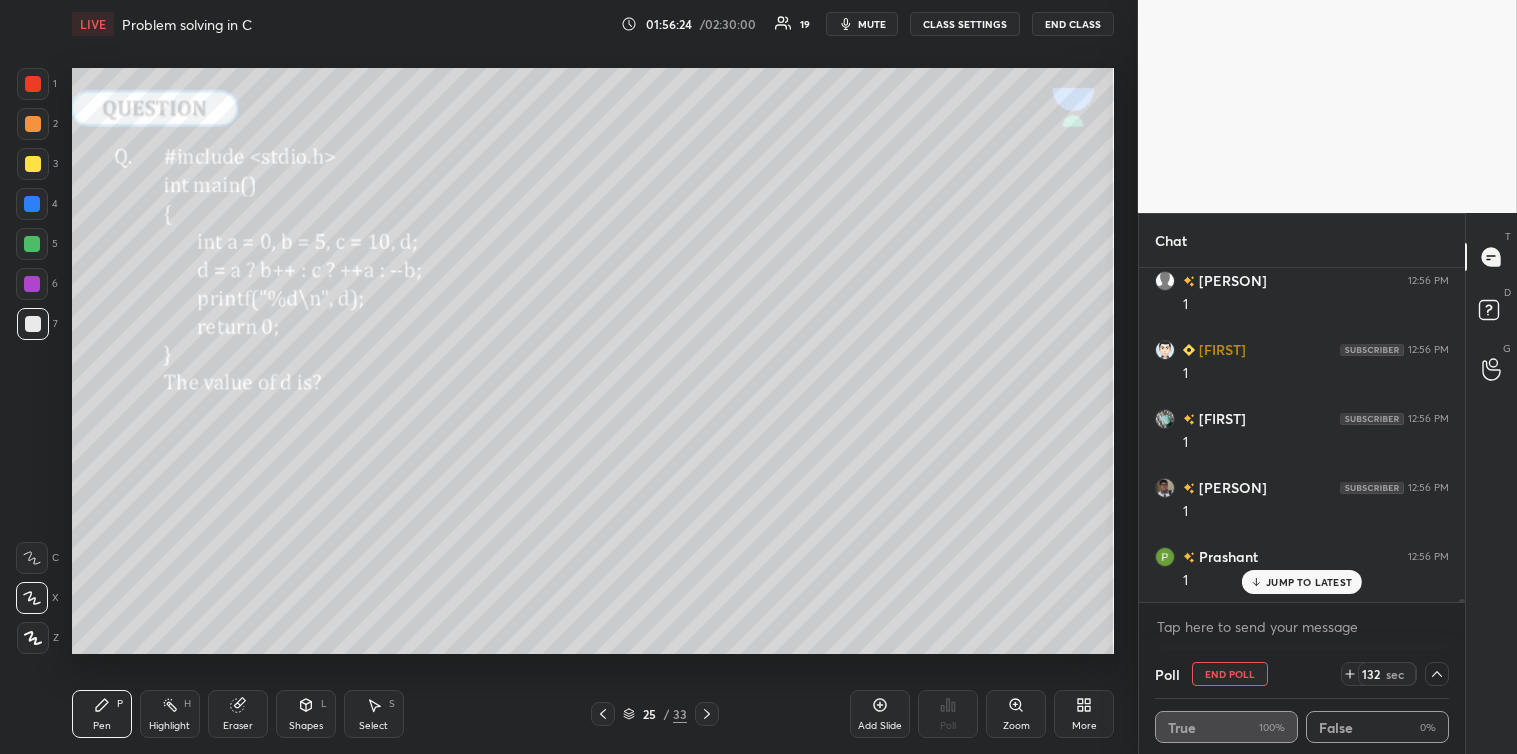 click on "JUMP TO LATEST" at bounding box center (1309, 582) 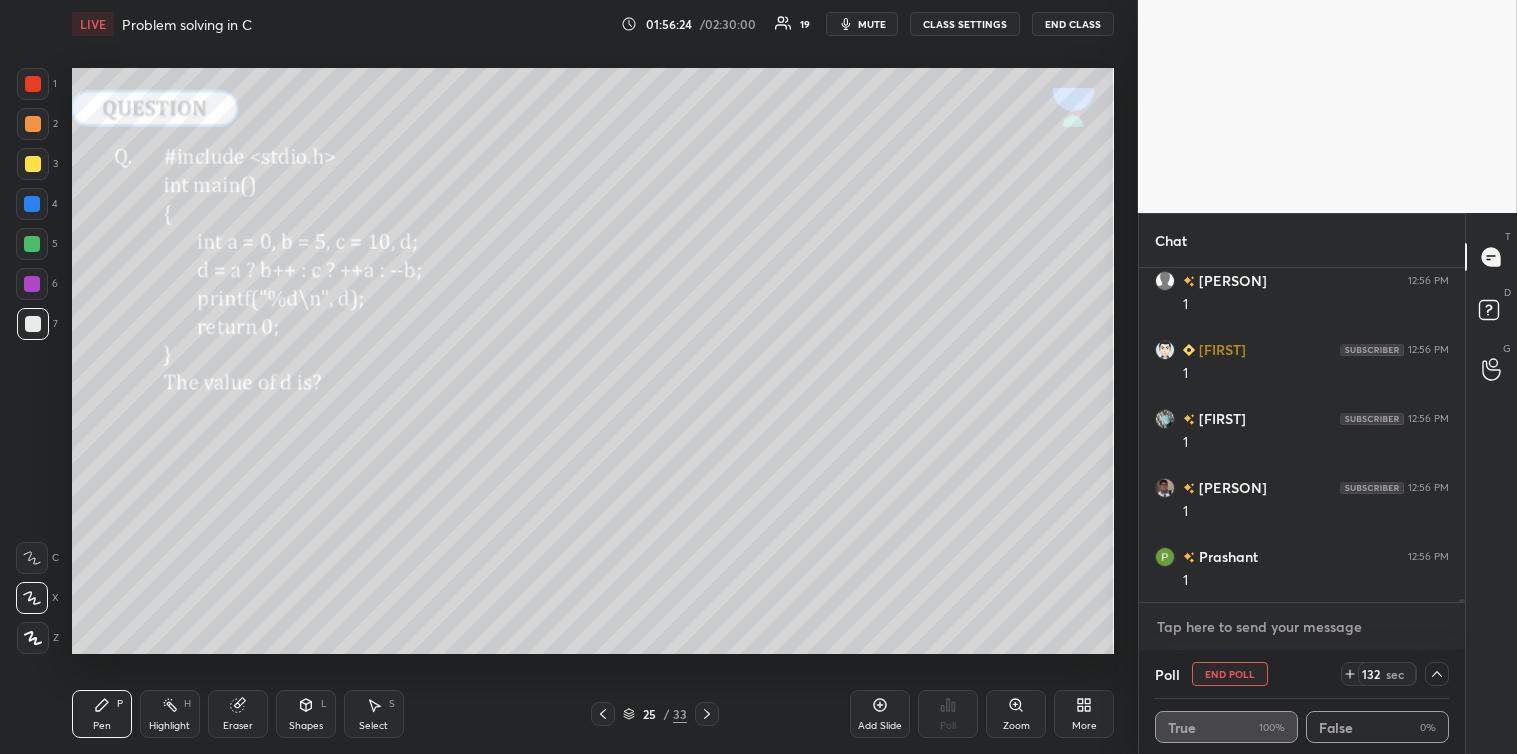 click at bounding box center (1302, 627) 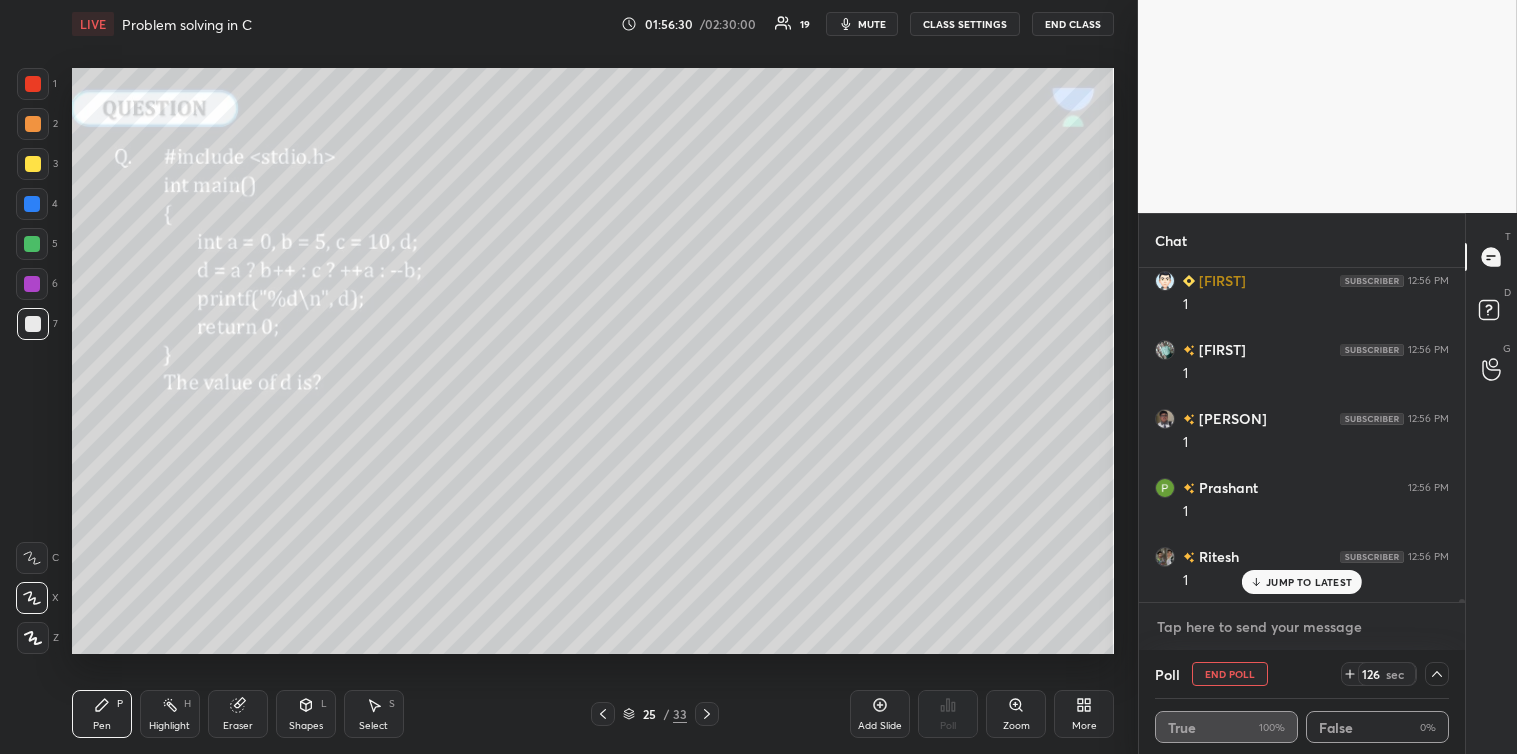 scroll, scrollTop: 32504, scrollLeft: 0, axis: vertical 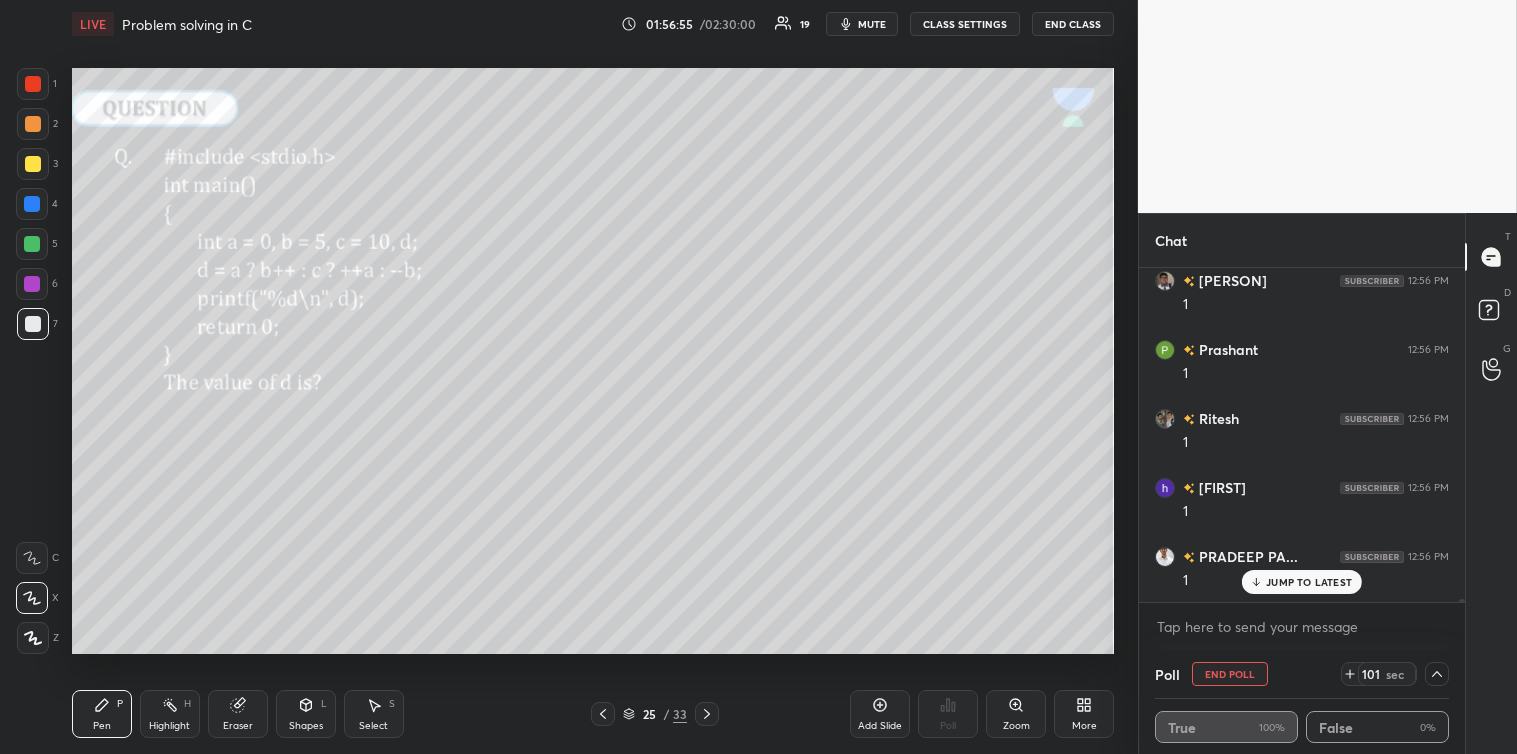 click at bounding box center [32, 244] 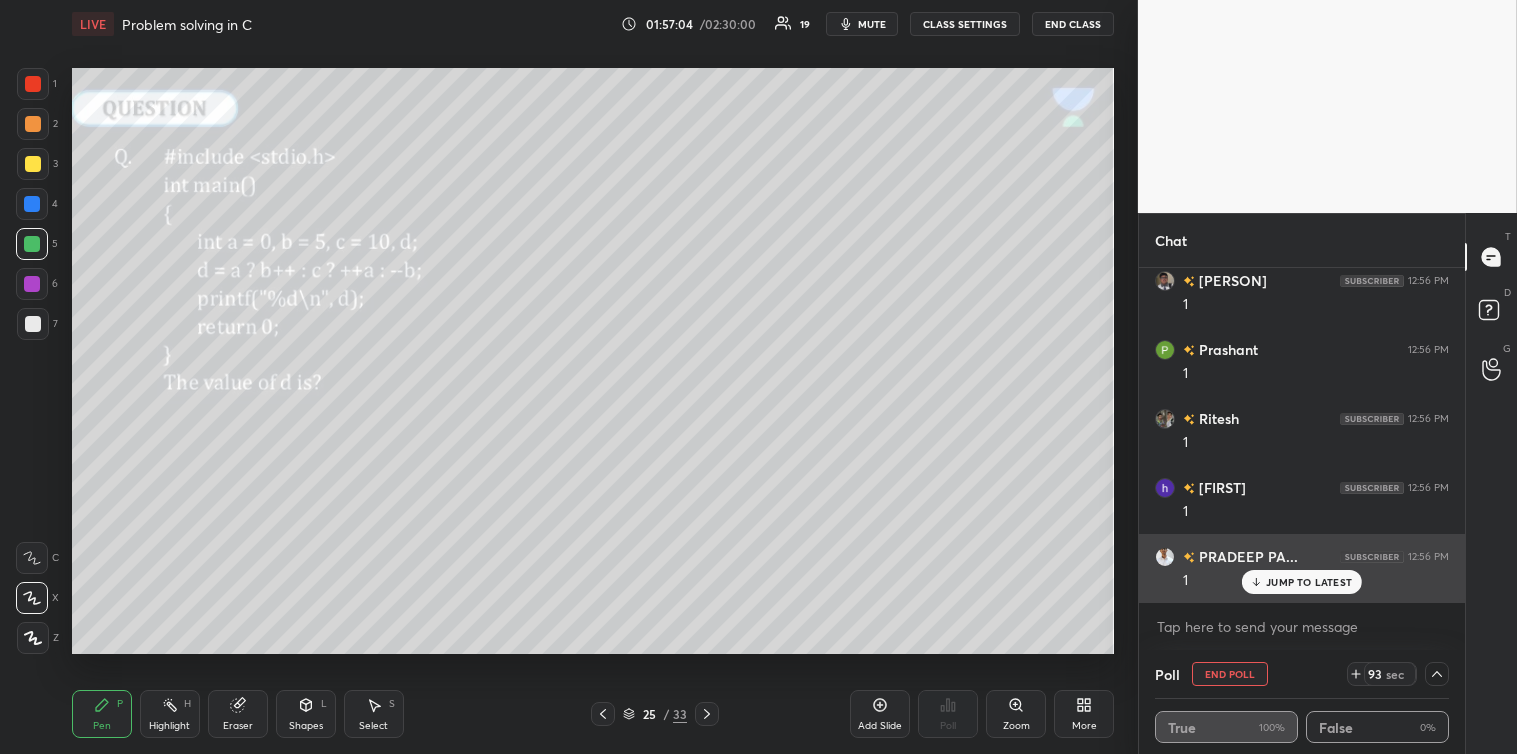 click on "JUMP TO LATEST" at bounding box center (1309, 582) 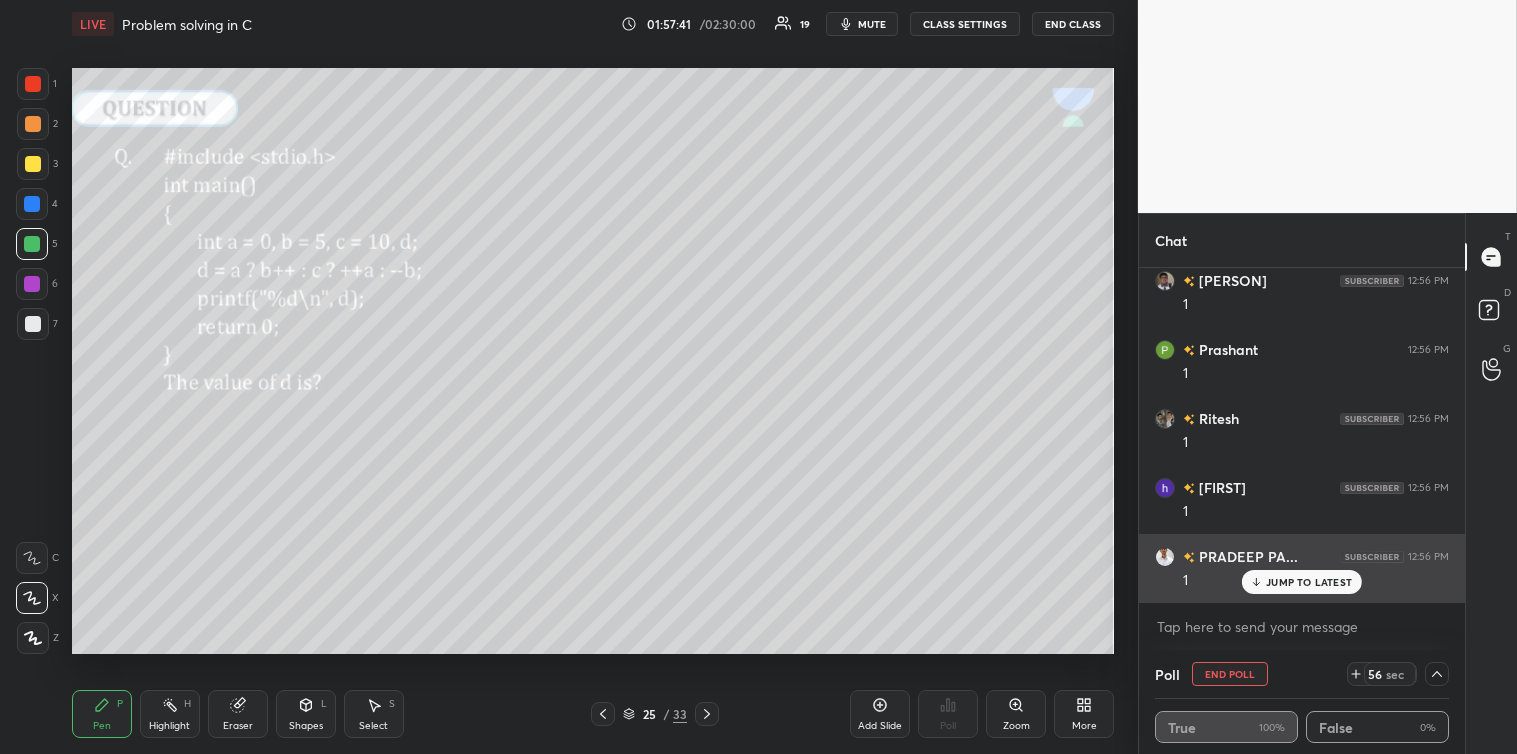 scroll, scrollTop: 32642, scrollLeft: 0, axis: vertical 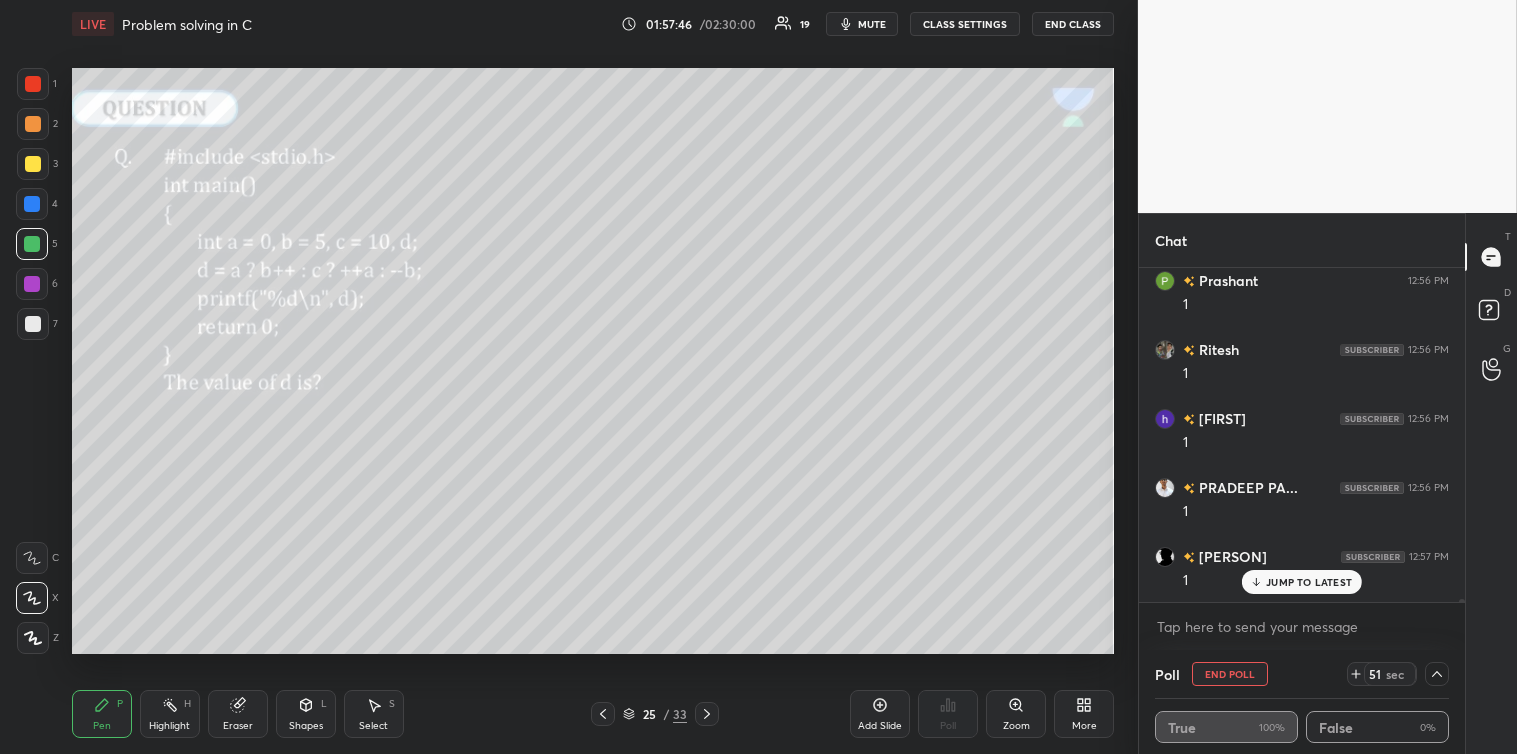 click on "7" at bounding box center (37, 328) 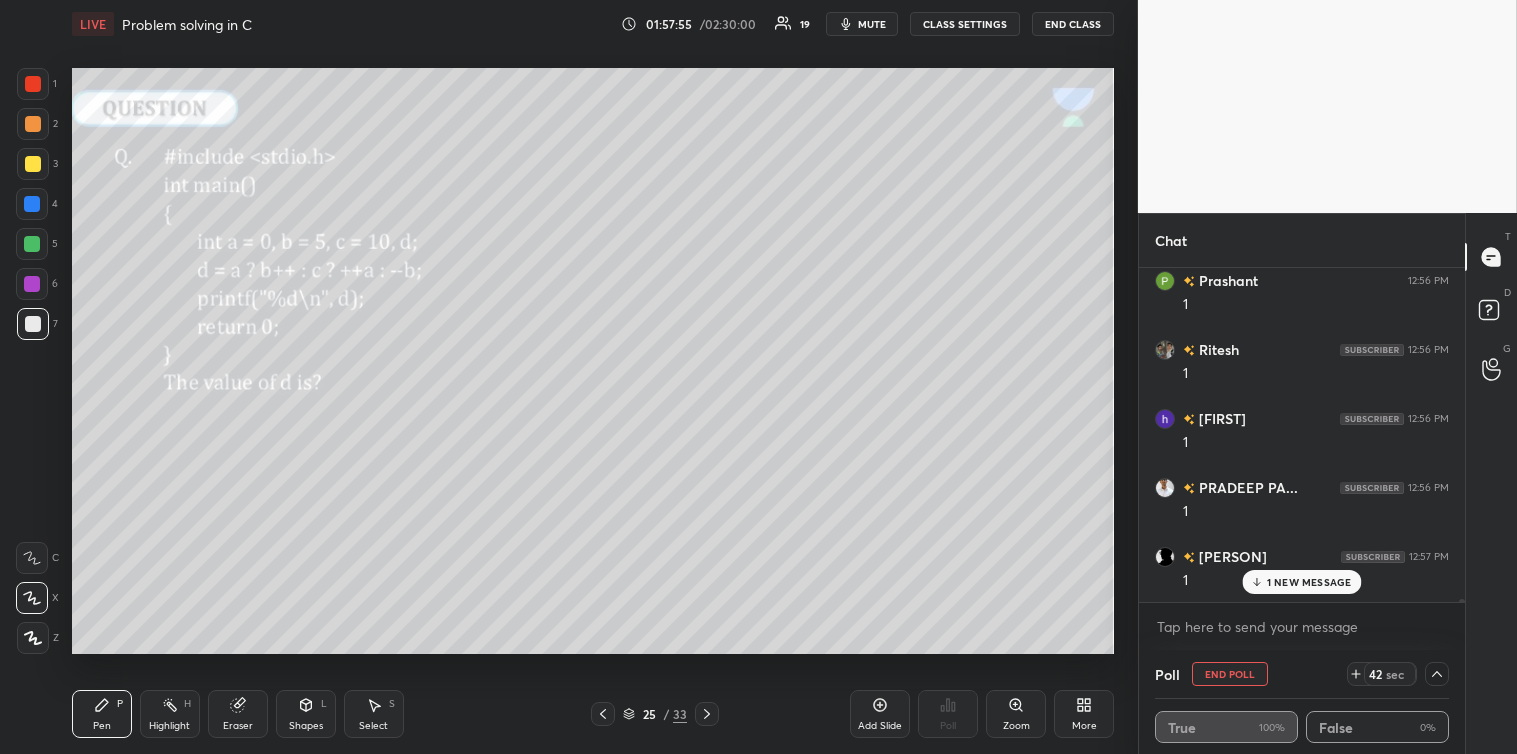 scroll, scrollTop: 32711, scrollLeft: 0, axis: vertical 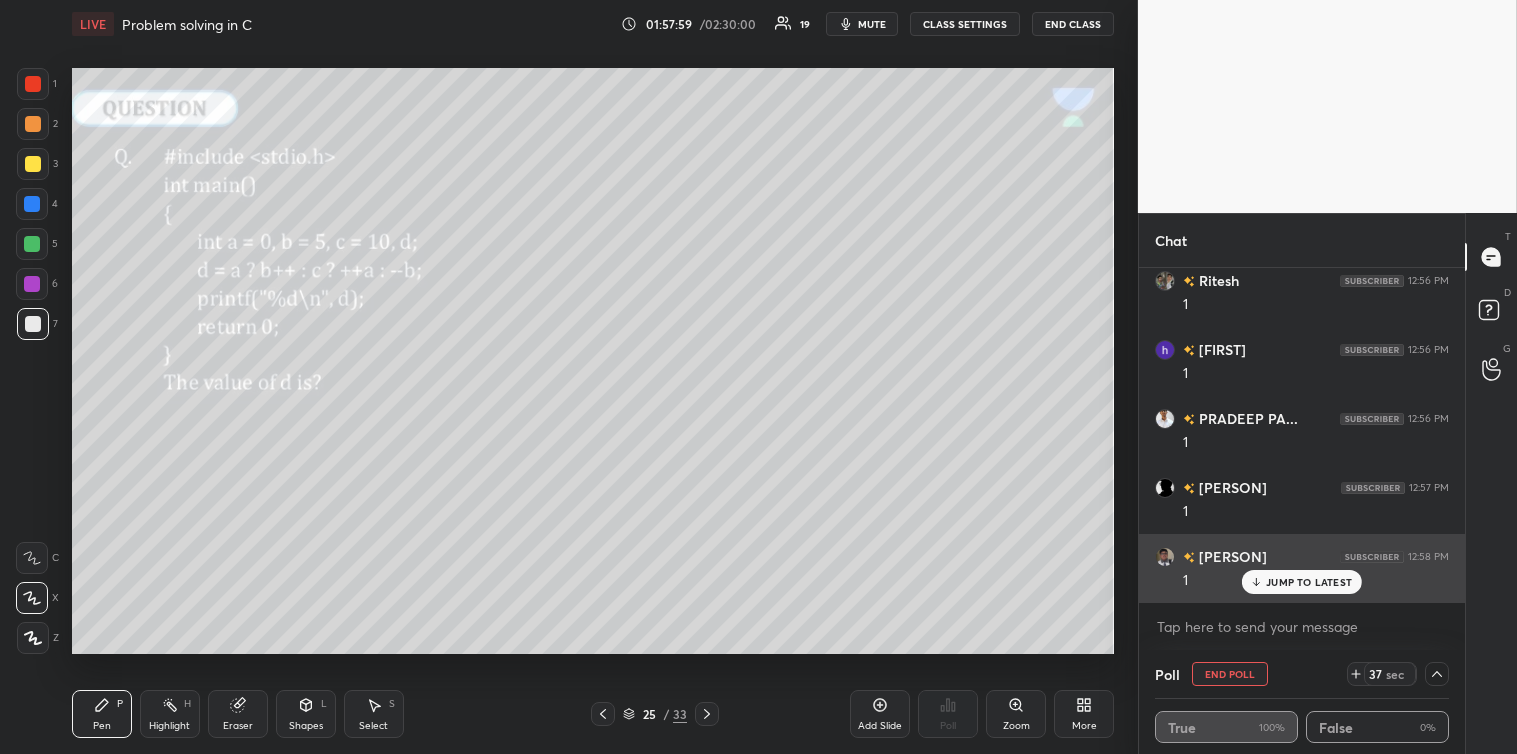 click on "JUMP TO LATEST" at bounding box center [1309, 582] 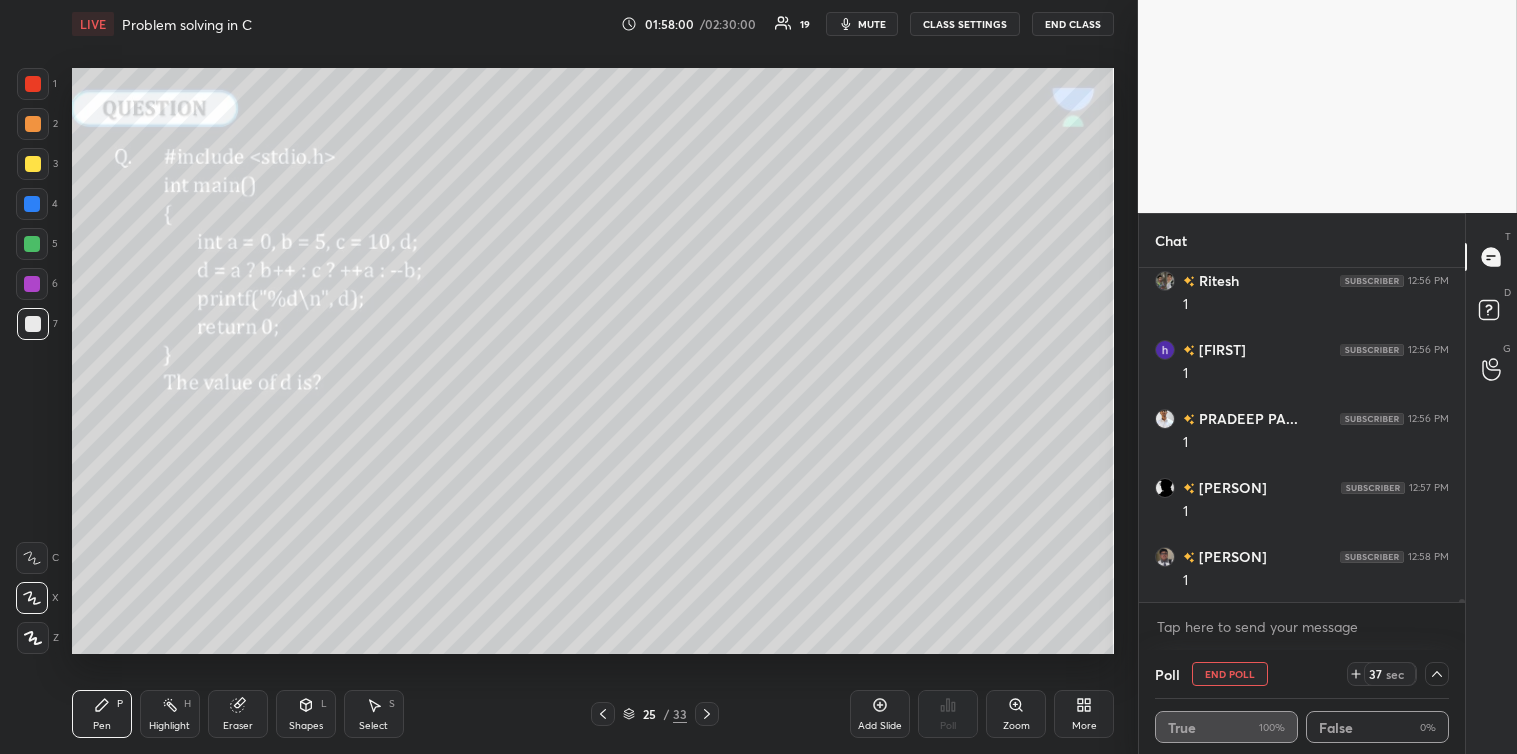 click on "End Poll" at bounding box center [1230, 674] 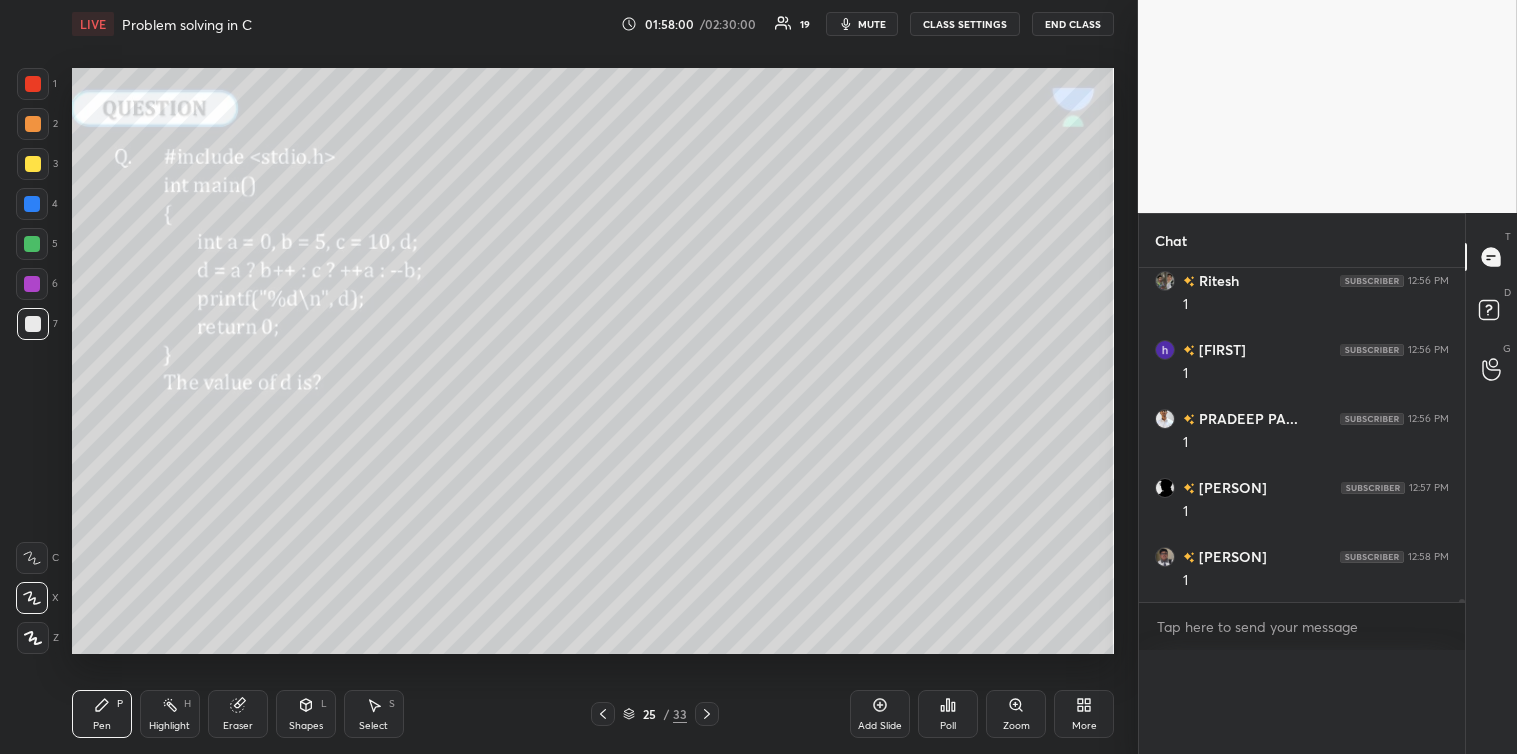 scroll, scrollTop: 361, scrollLeft: 320, axis: both 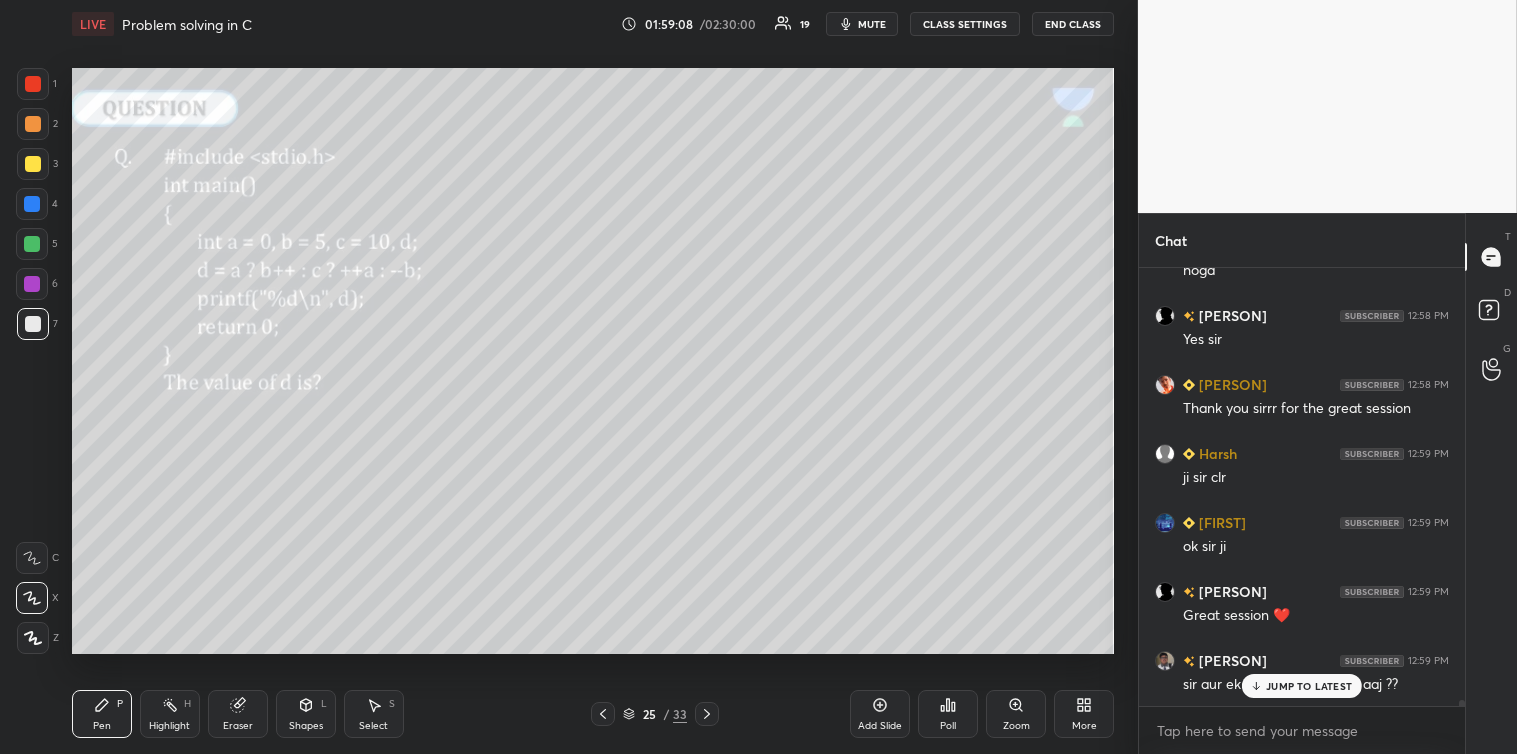 click 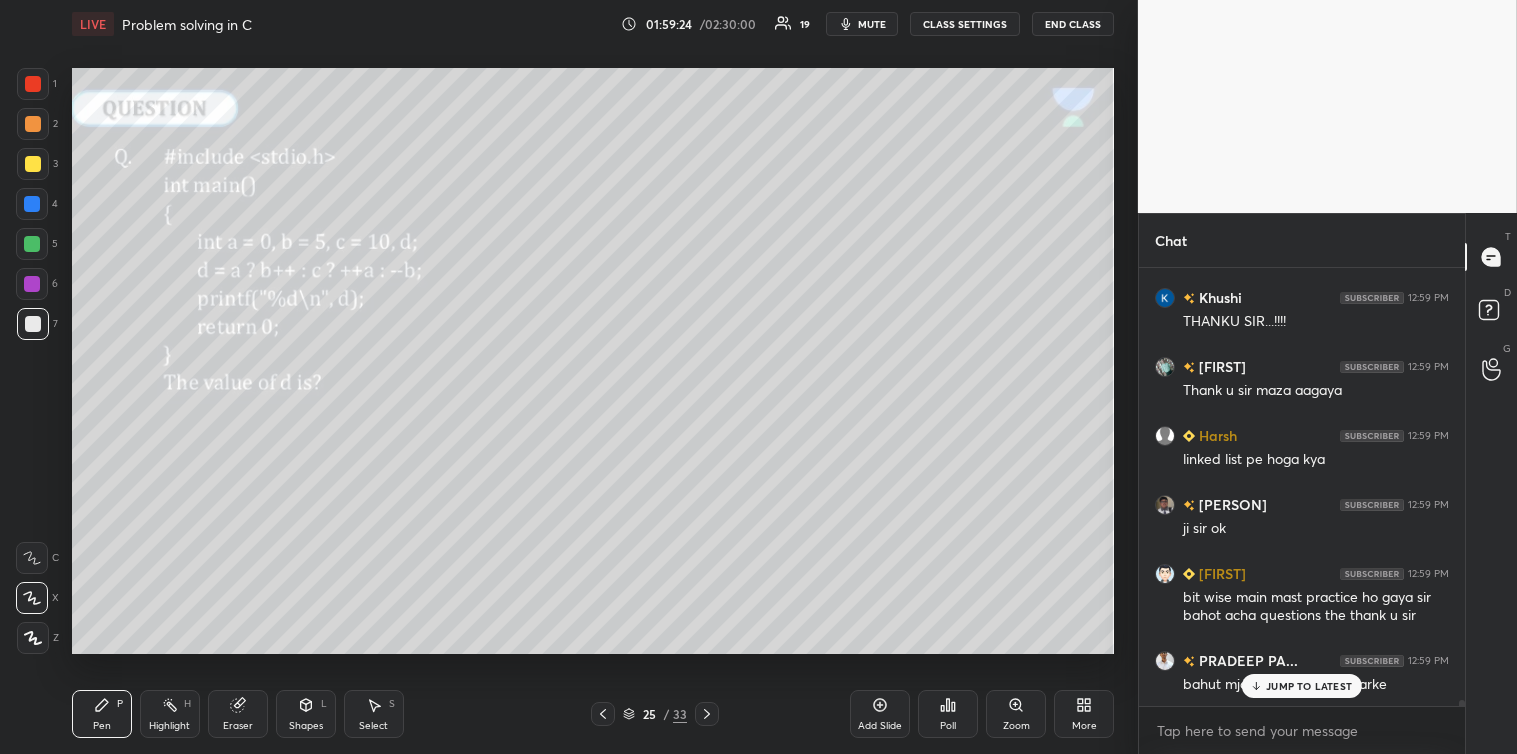 scroll, scrollTop: 33836, scrollLeft: 0, axis: vertical 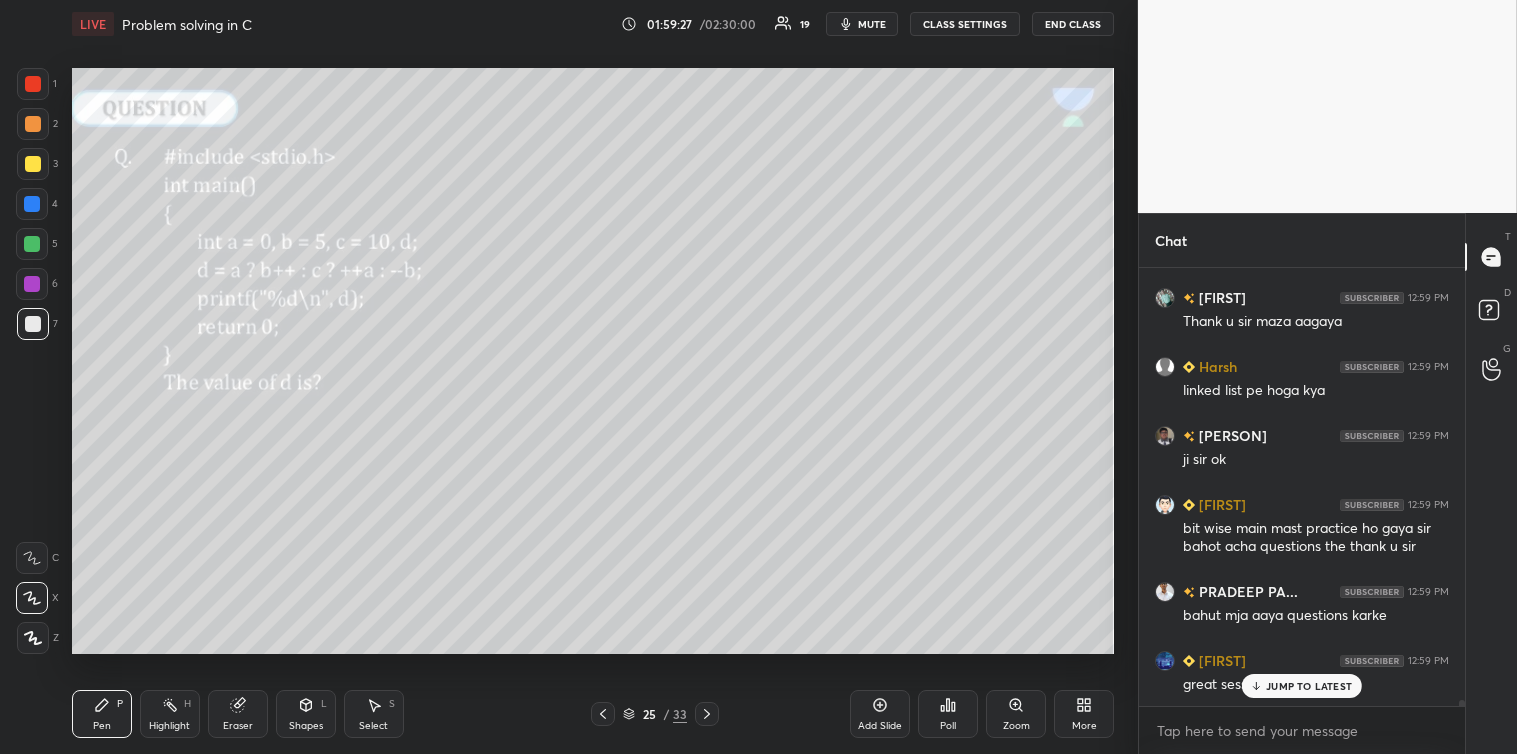 click on "JUMP TO LATEST" at bounding box center [1309, 686] 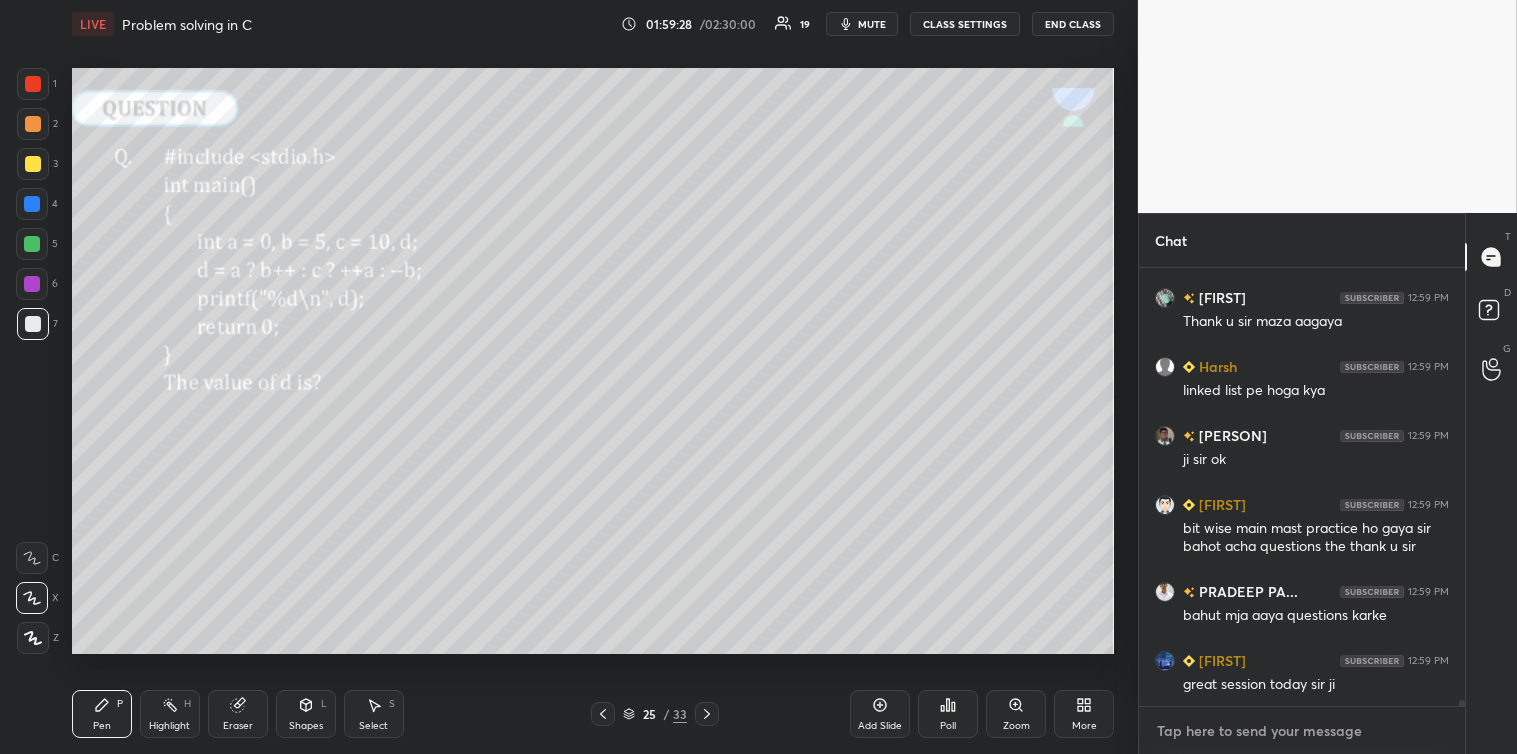 click at bounding box center (1302, 731) 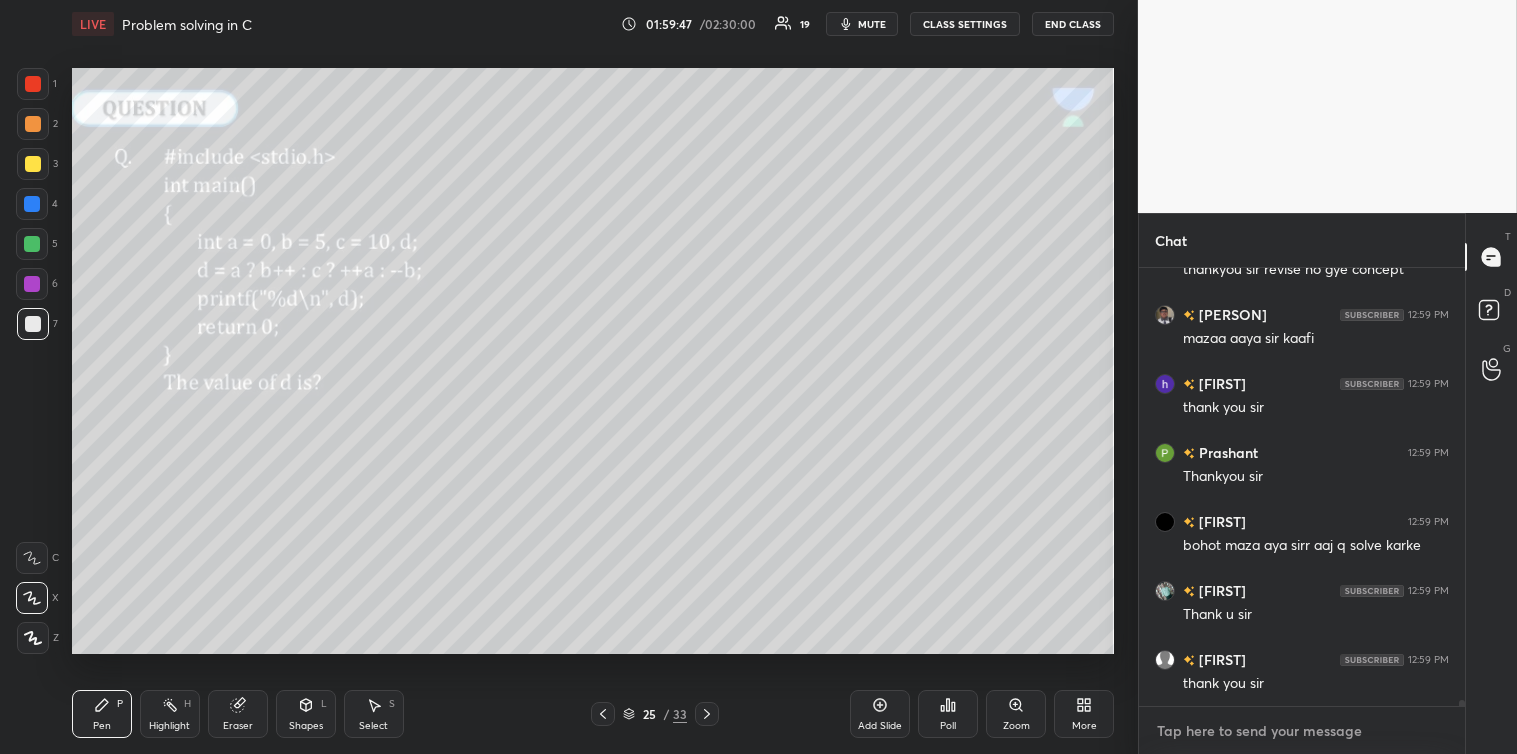 scroll, scrollTop: 34388, scrollLeft: 0, axis: vertical 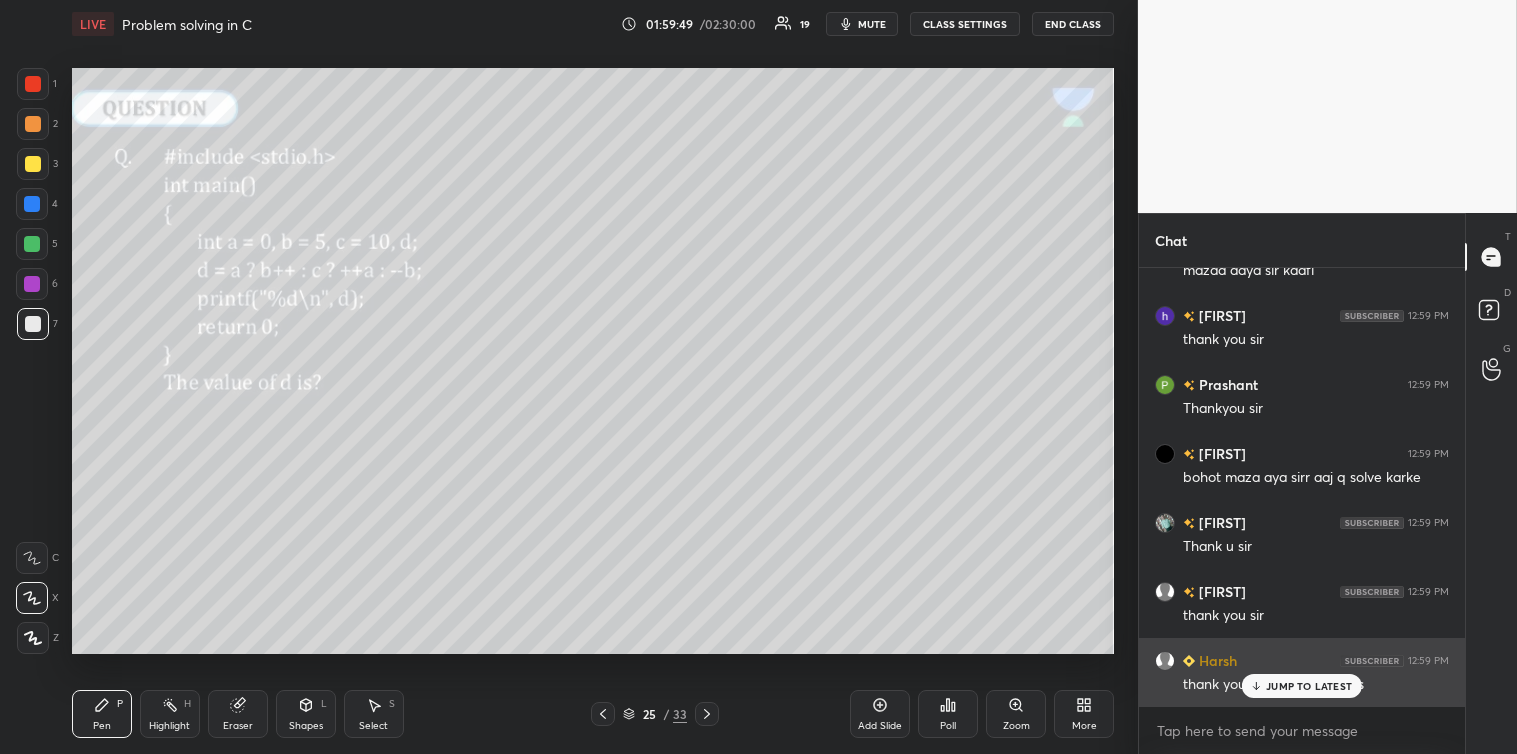 click 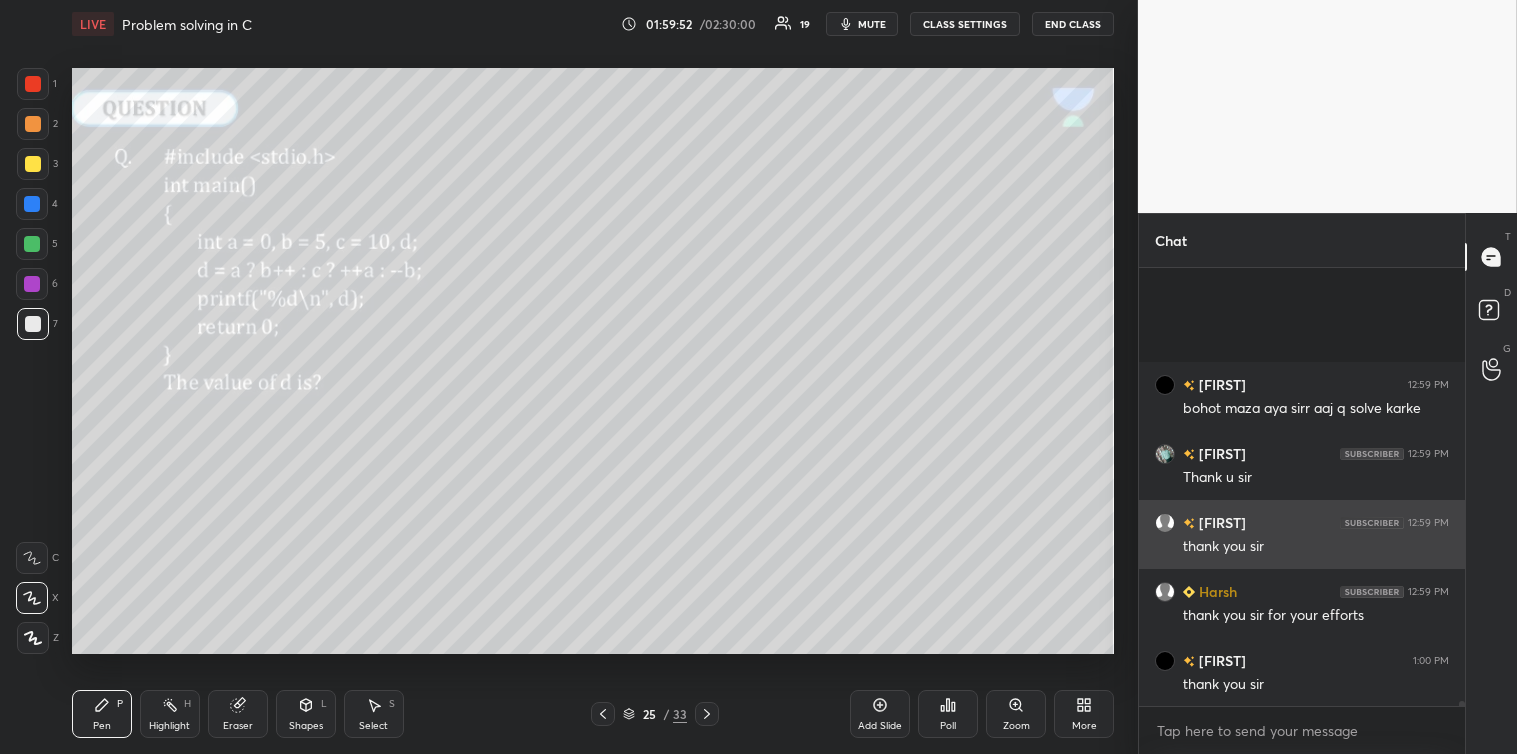scroll, scrollTop: 34683, scrollLeft: 0, axis: vertical 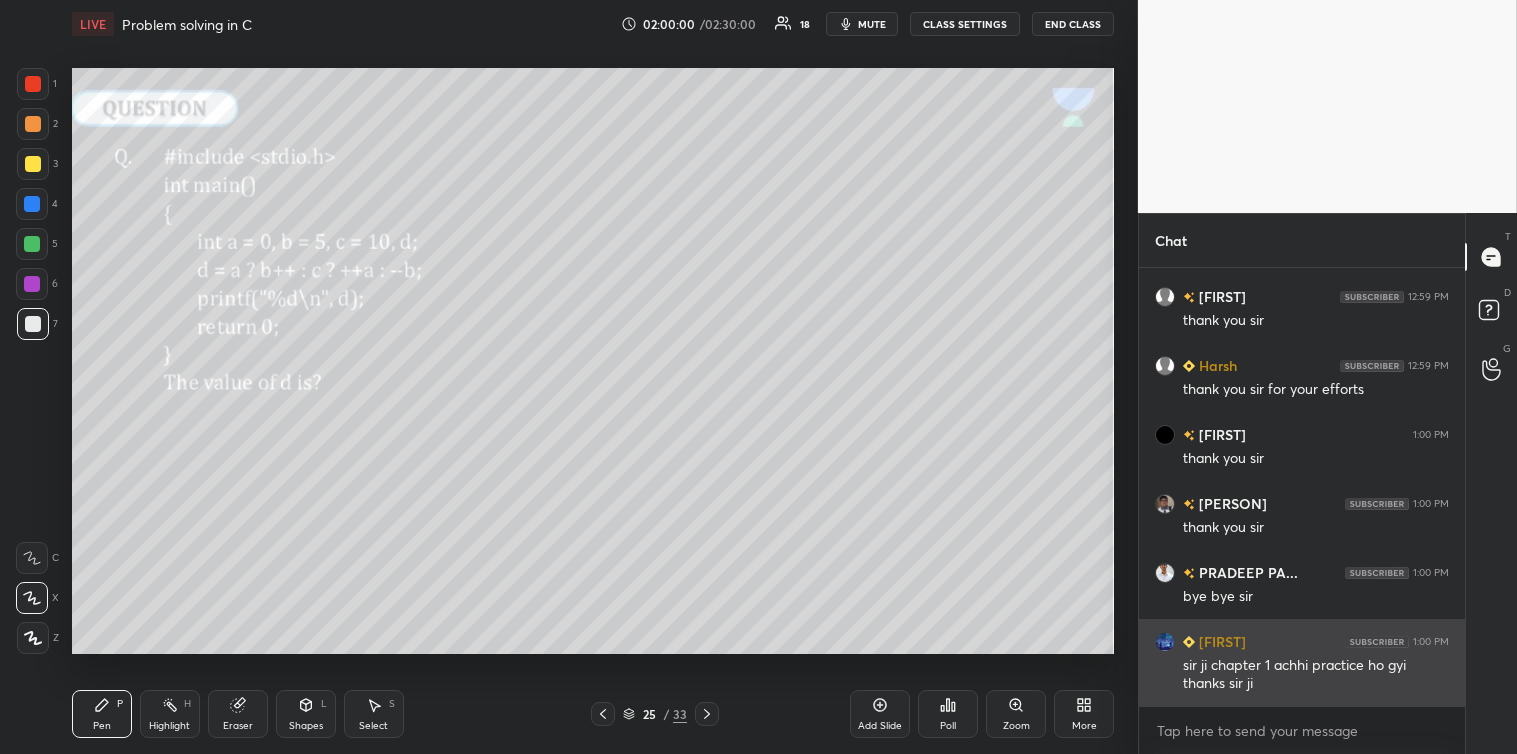 click on "End Class" at bounding box center [1073, 24] 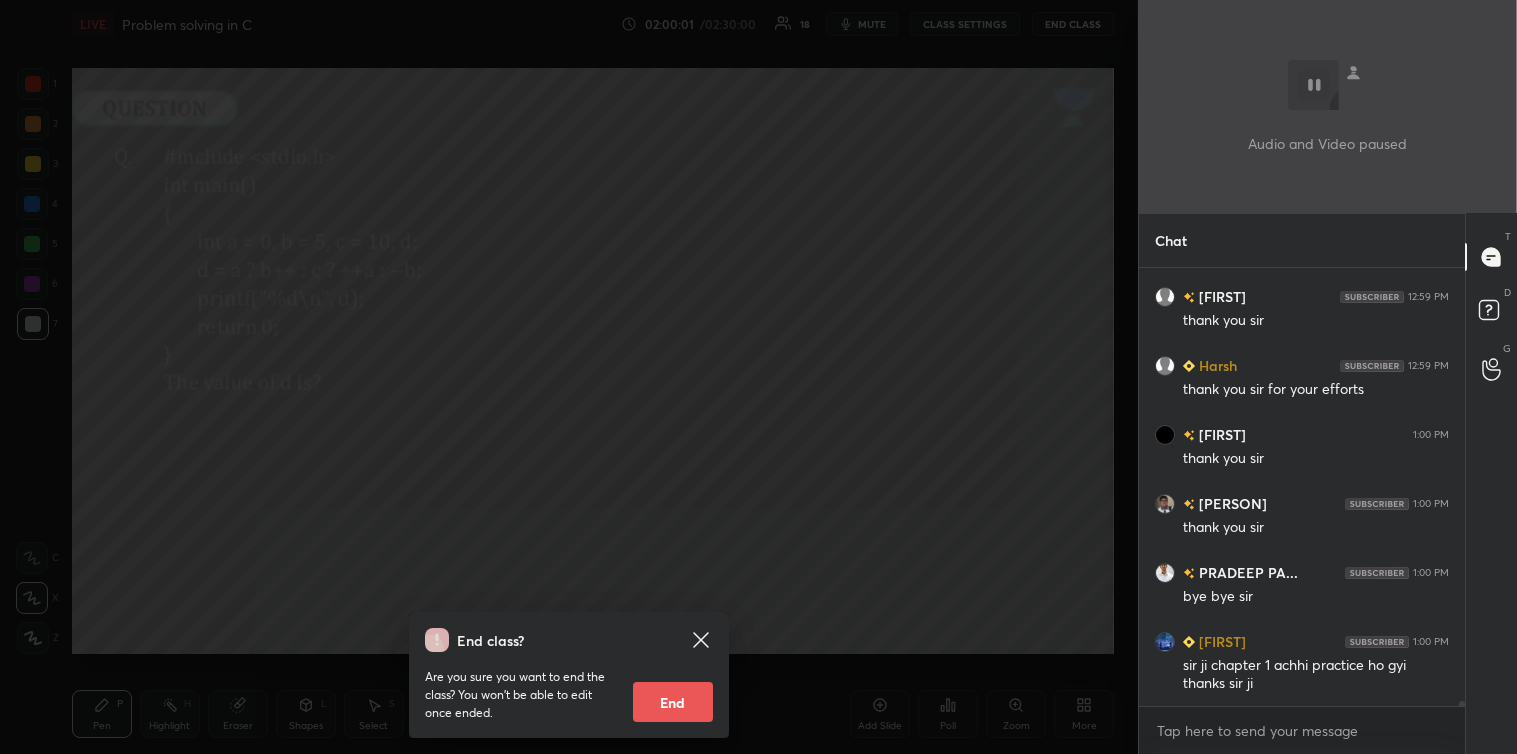 click on "End" at bounding box center (673, 702) 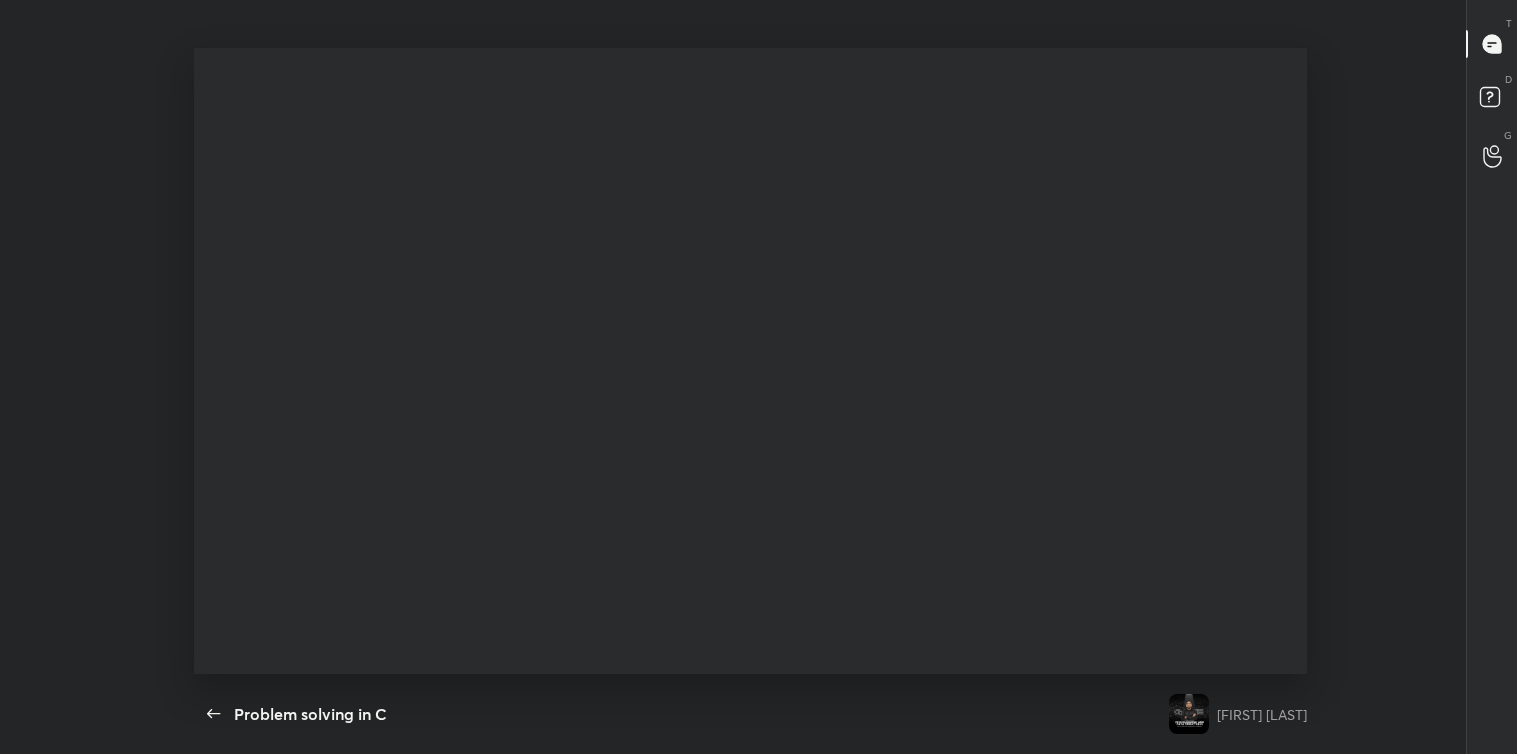 scroll, scrollTop: 99373, scrollLeft: 98806, axis: both 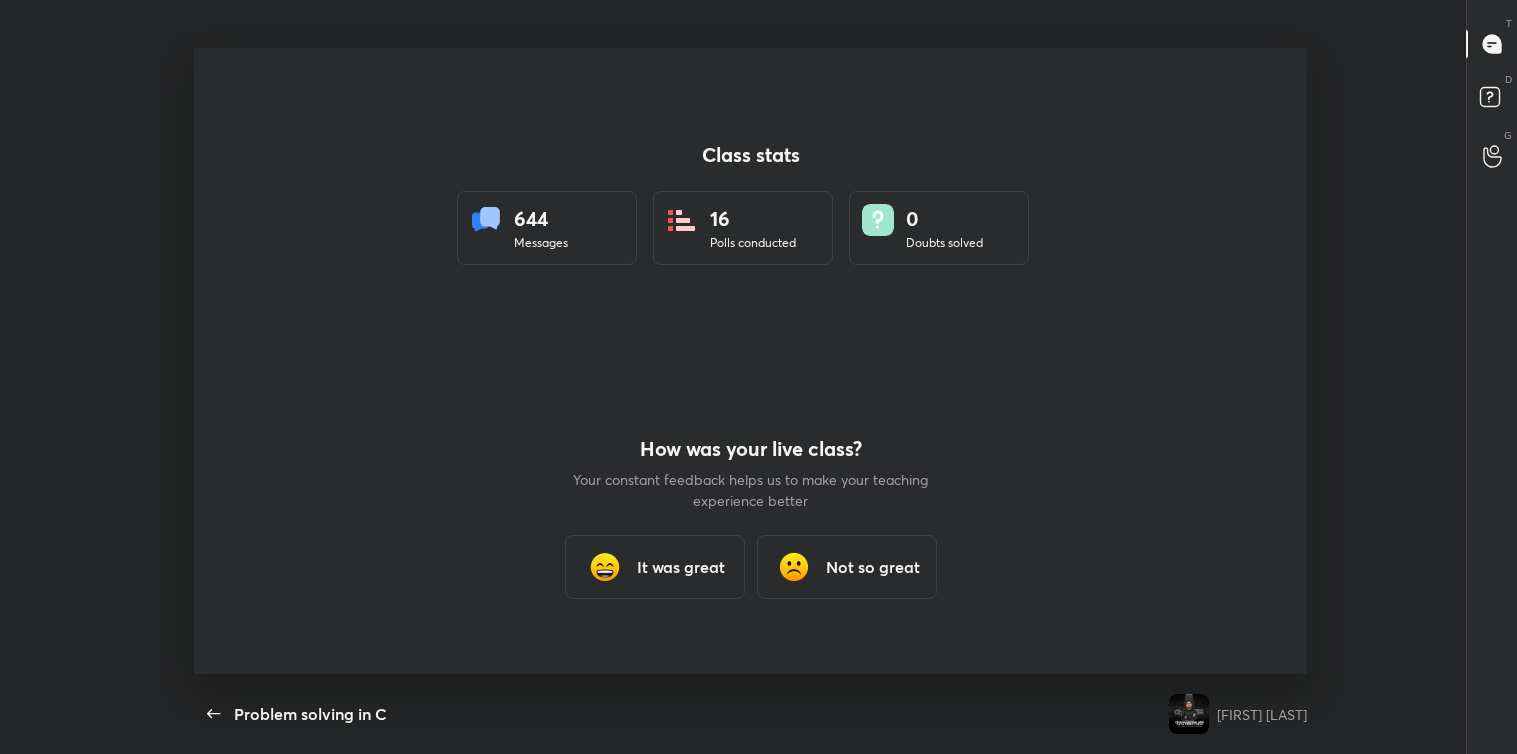 click on "It was great" at bounding box center [681, 567] 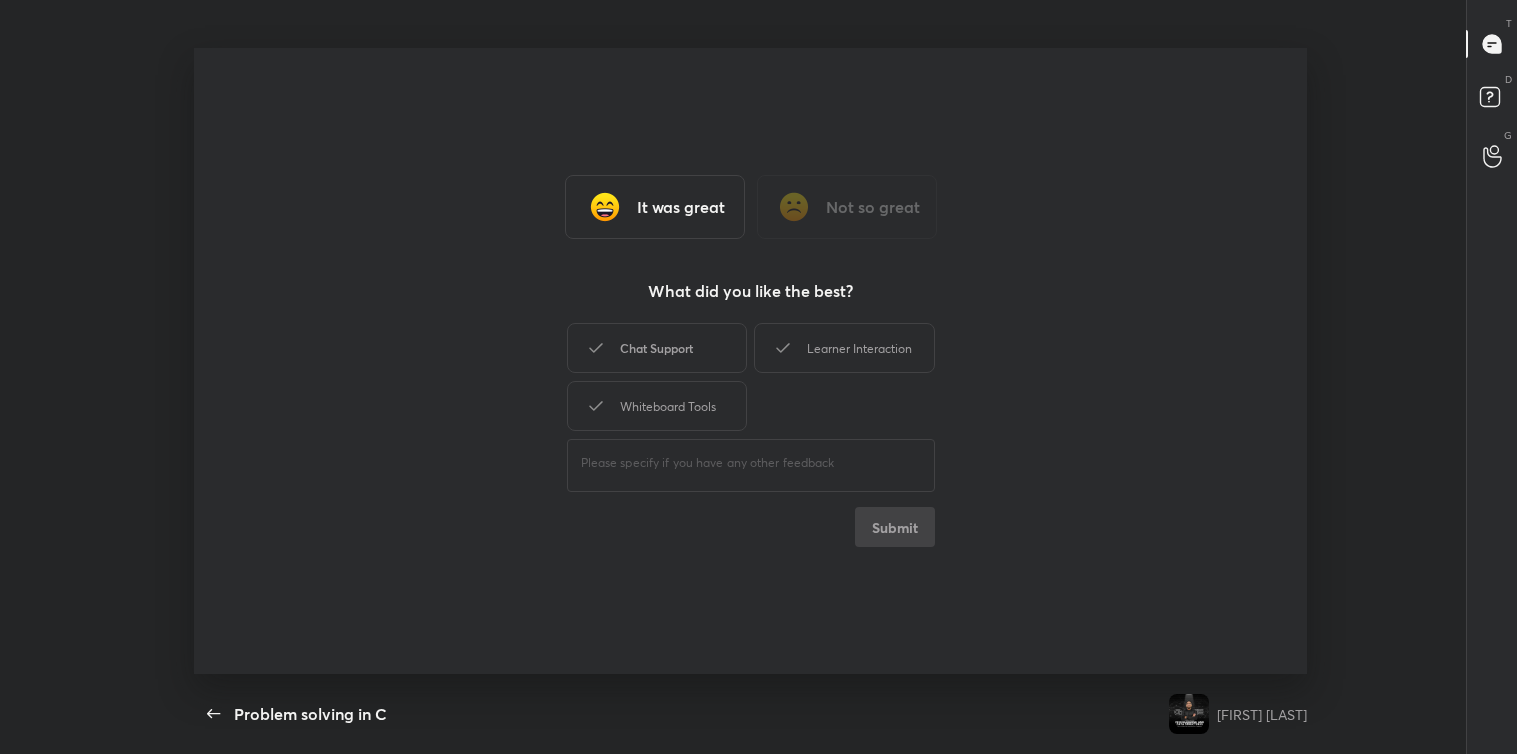 click on "Chat Support" at bounding box center (657, 348) 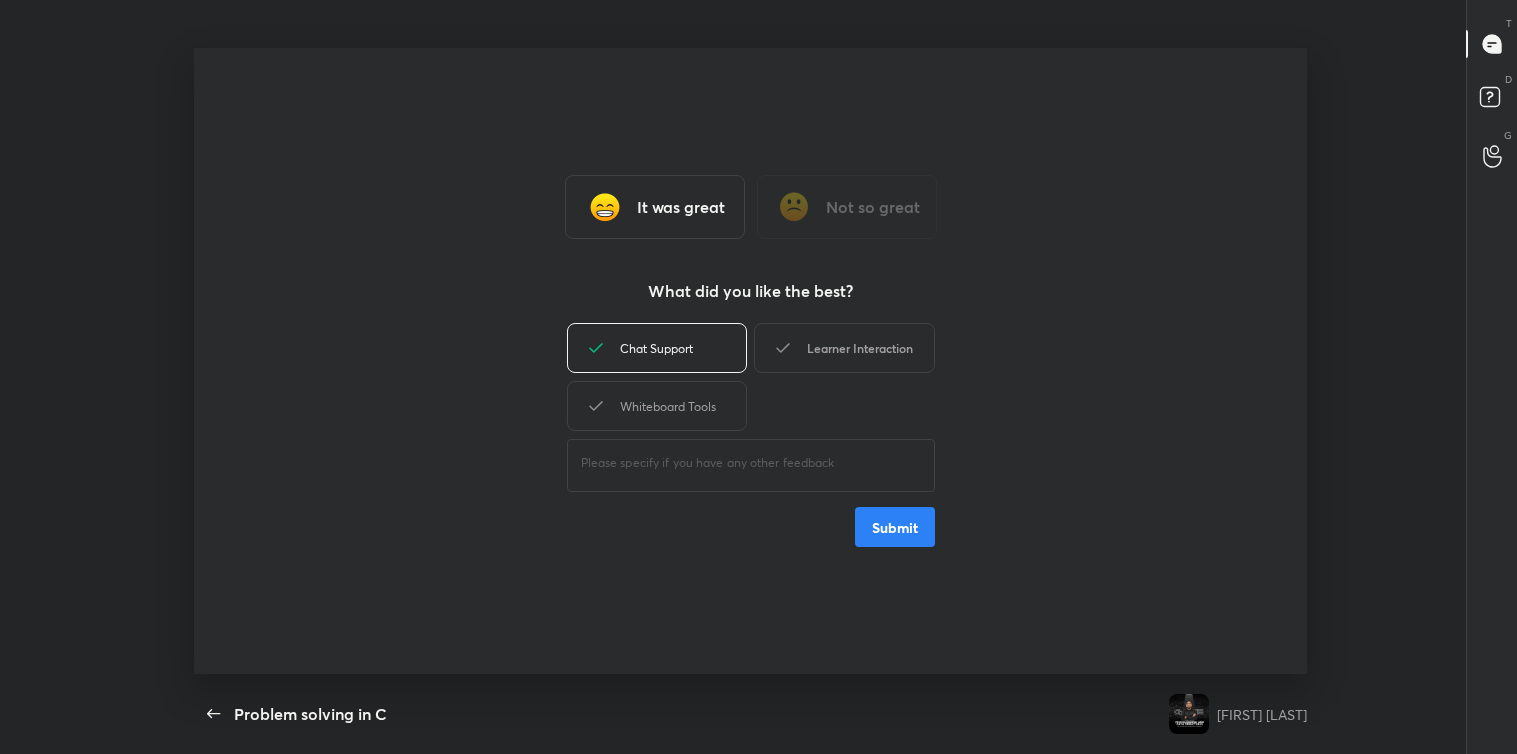 click 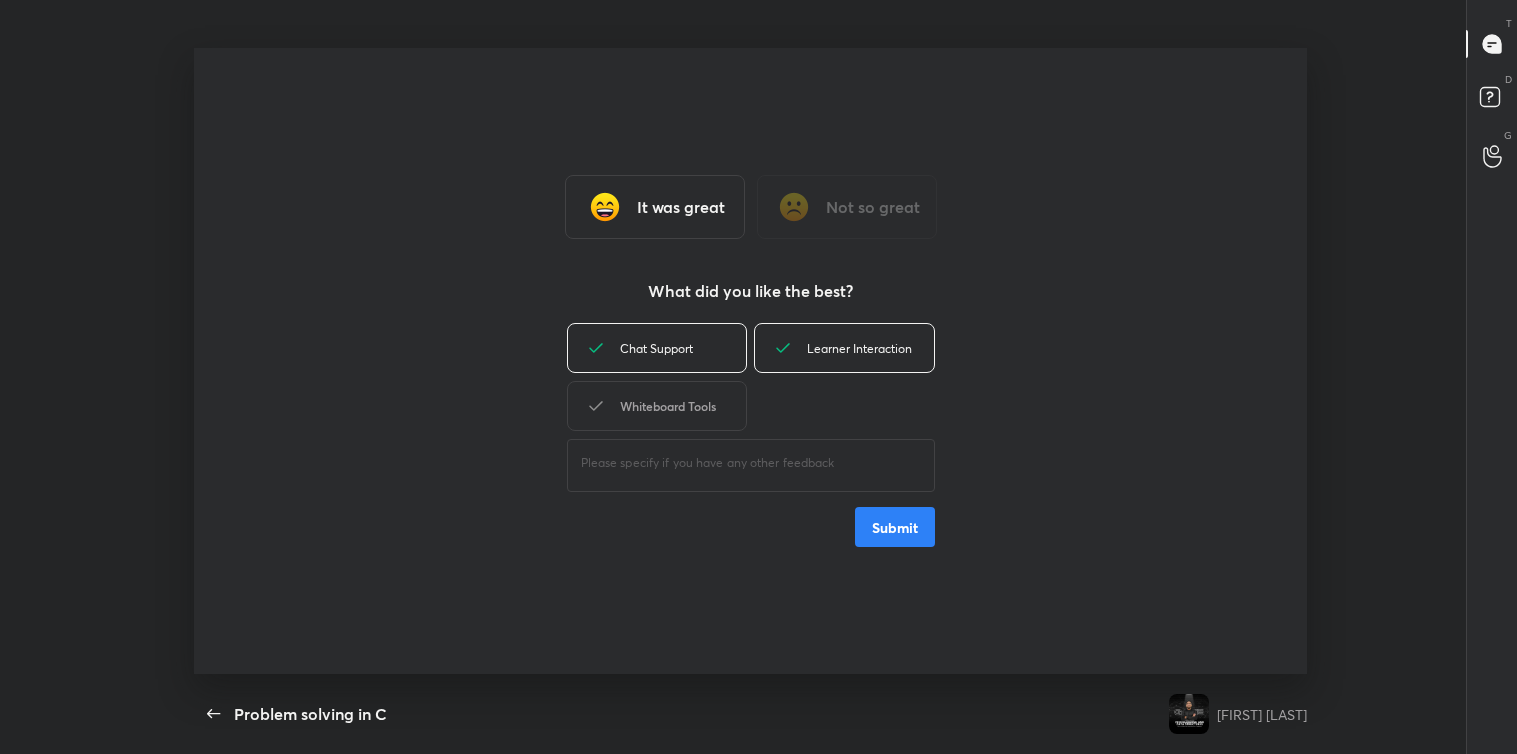 click on "Whiteboard Tools" at bounding box center (657, 406) 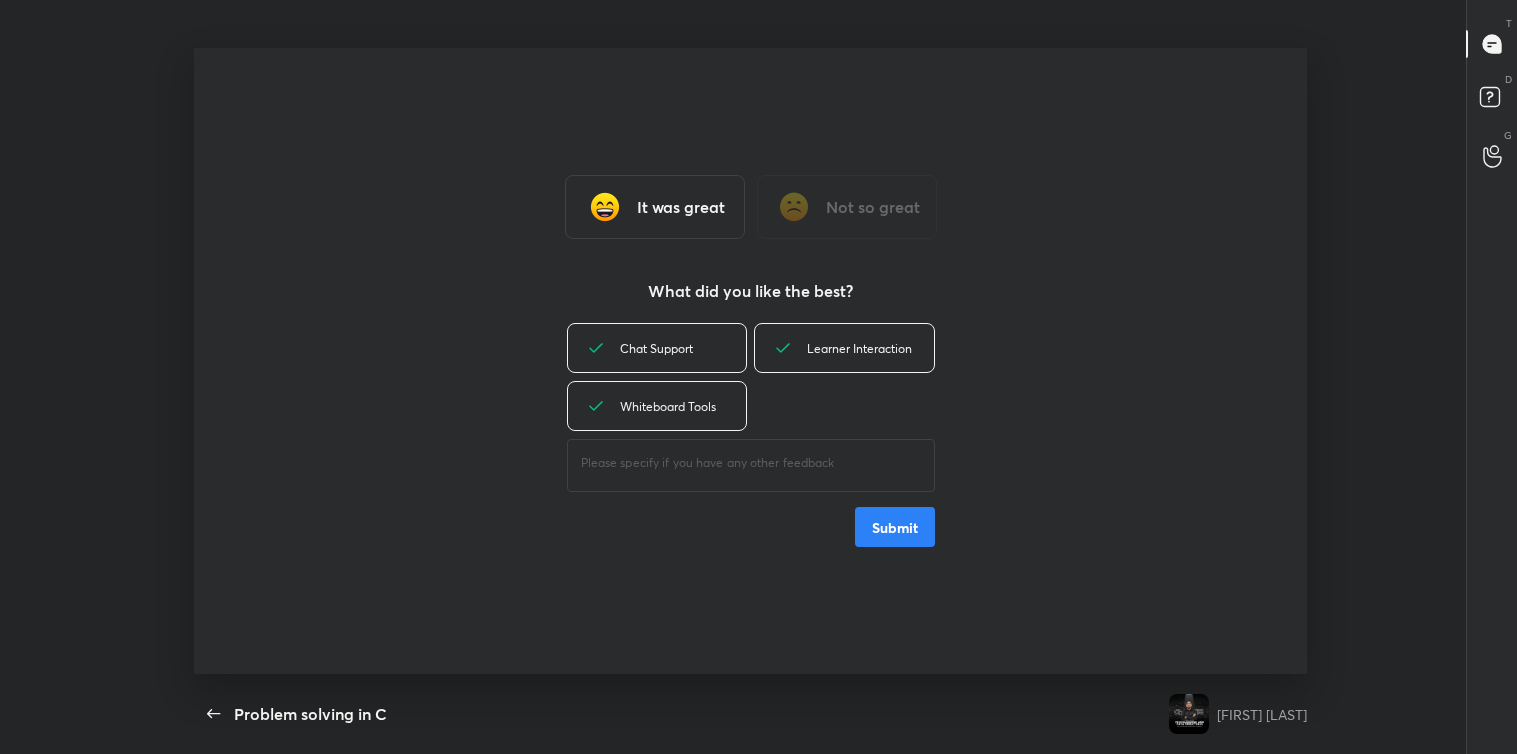 click at bounding box center [751, 463] 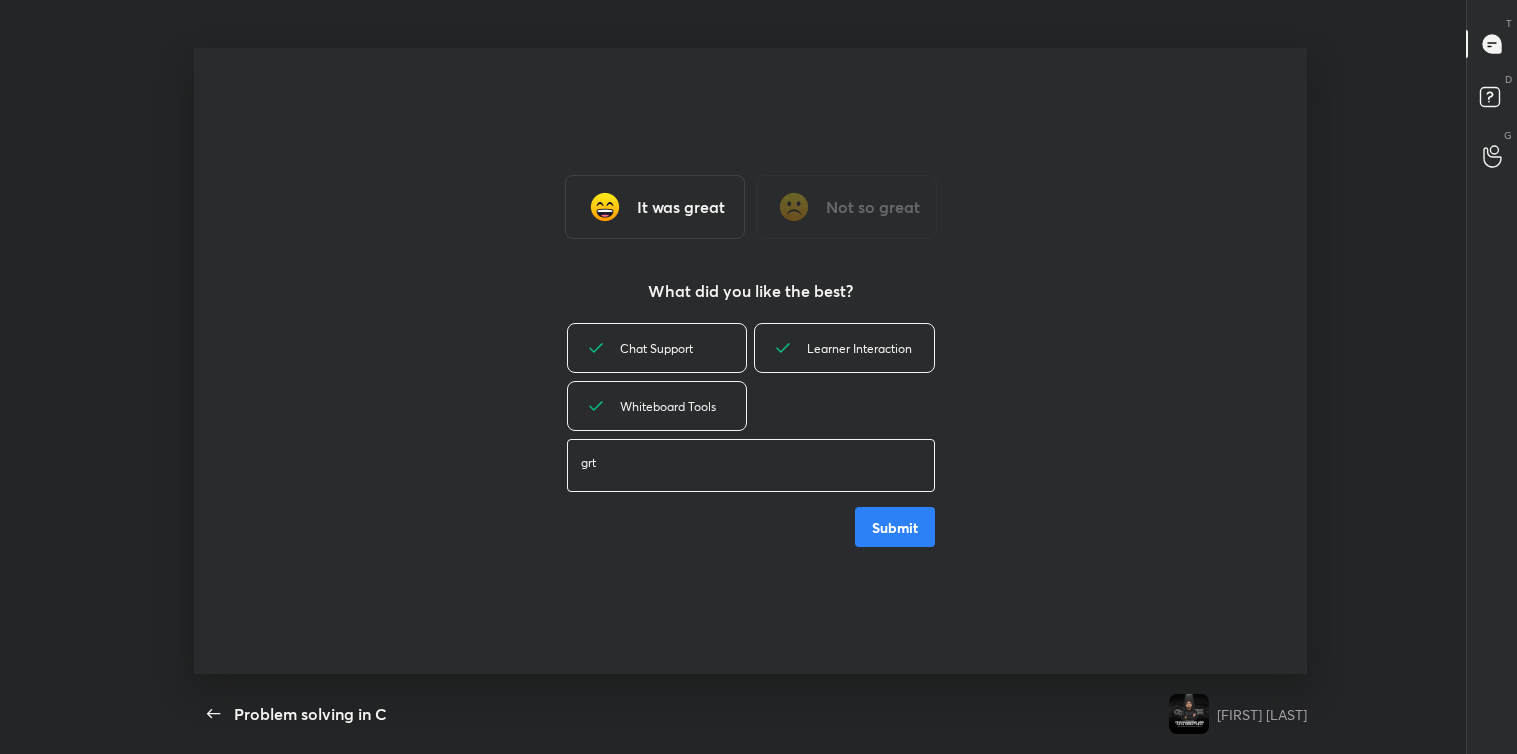 type on "grt" 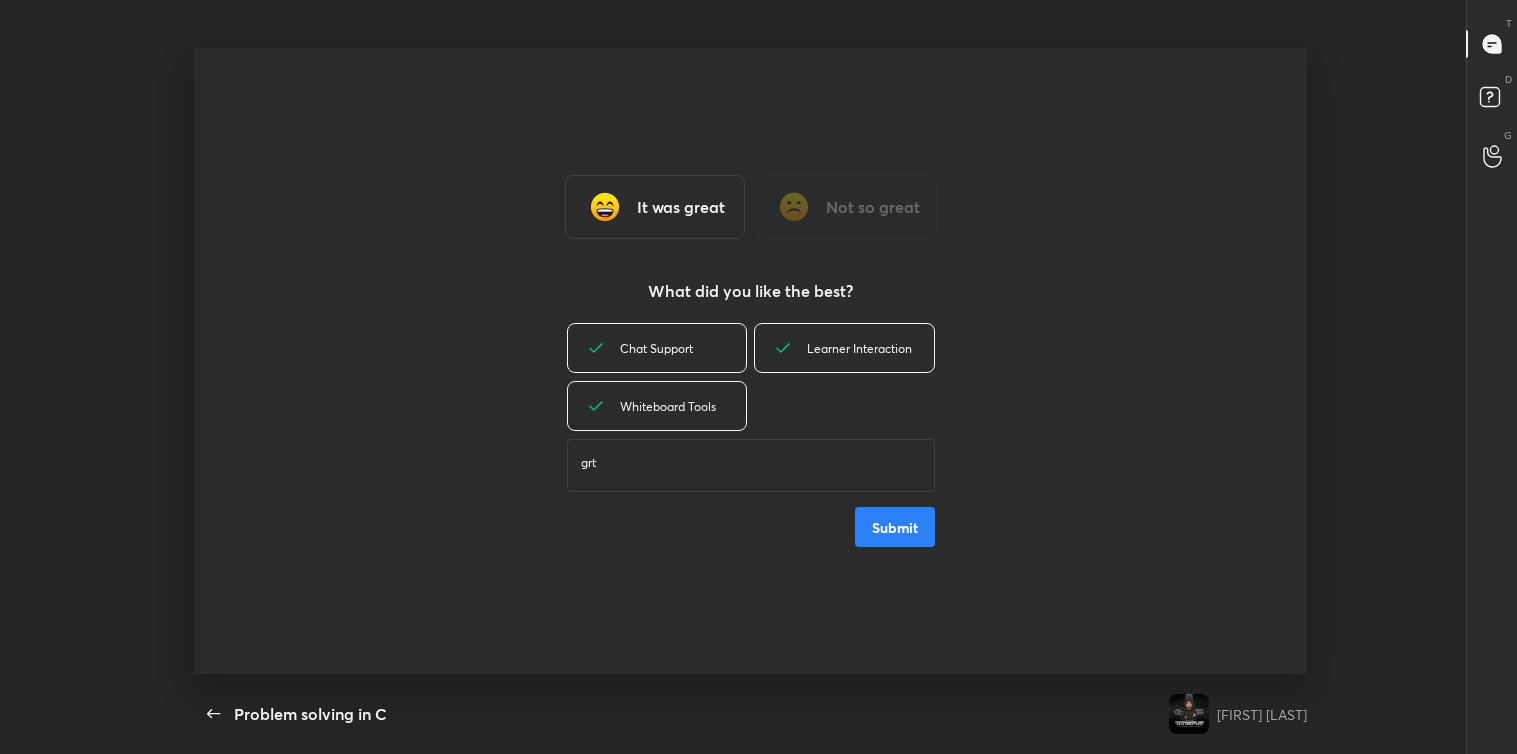 click on "Submit" at bounding box center [895, 527] 